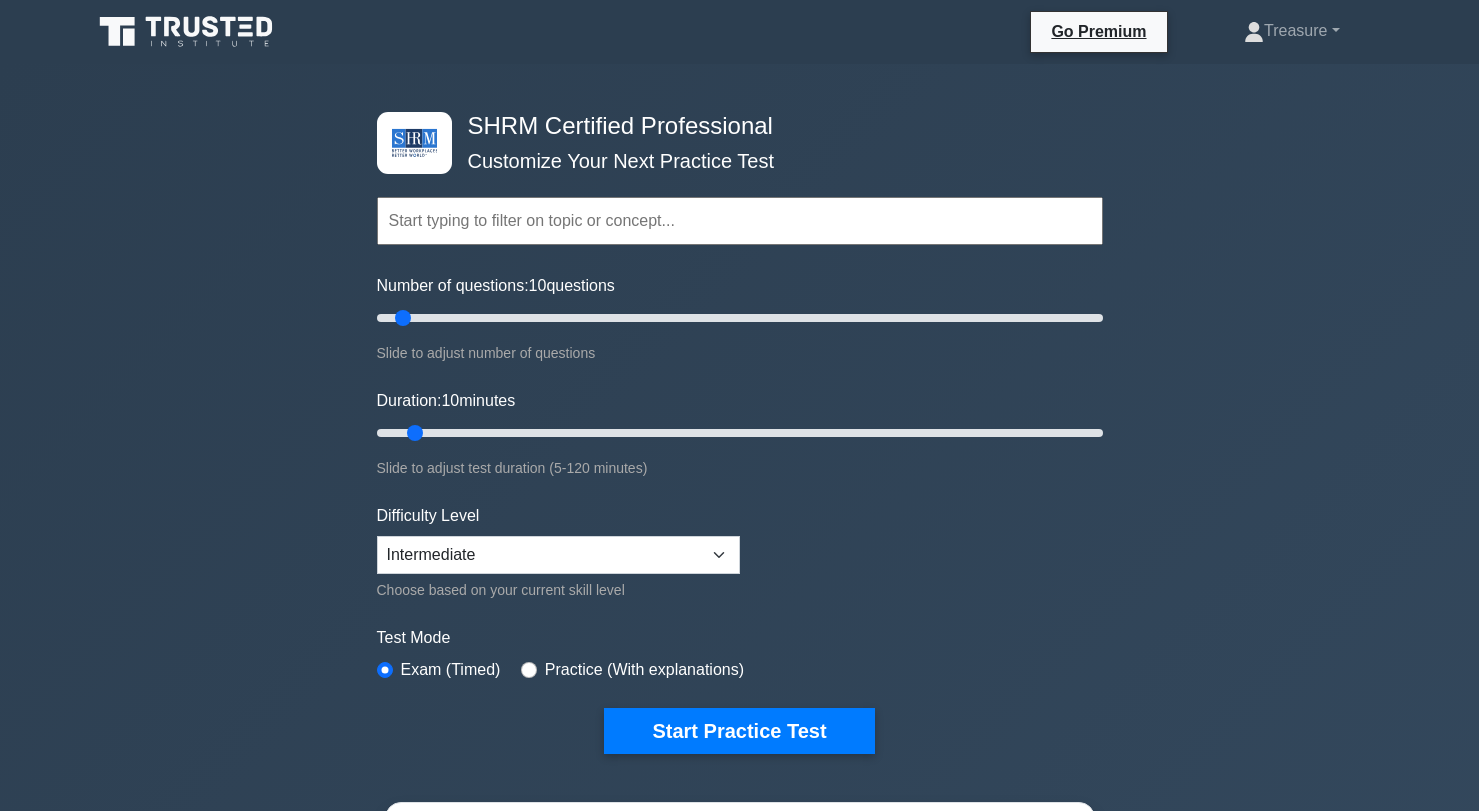 scroll, scrollTop: 0, scrollLeft: 0, axis: both 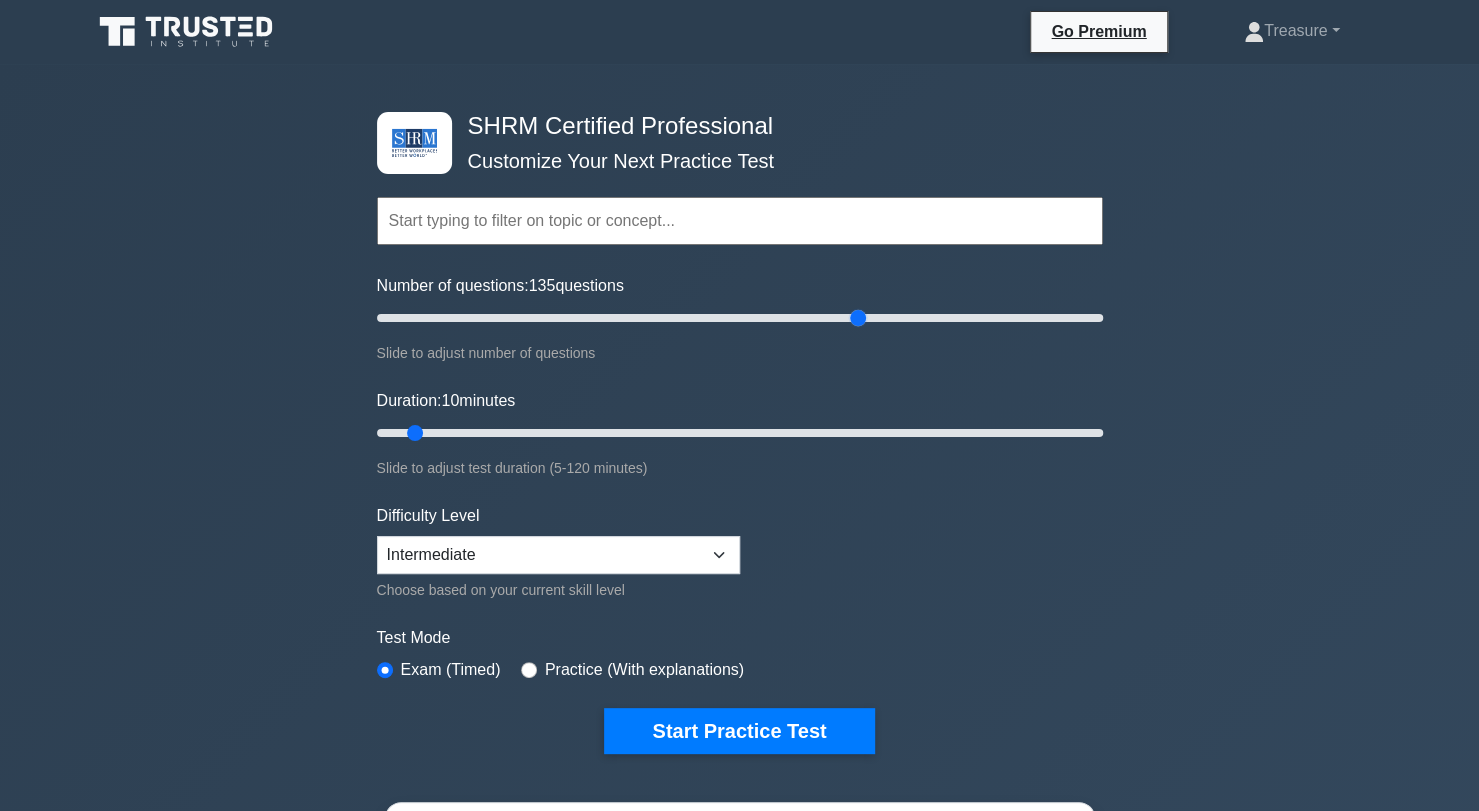 drag, startPoint x: 408, startPoint y: 316, endPoint x: 860, endPoint y: 309, distance: 452.0542 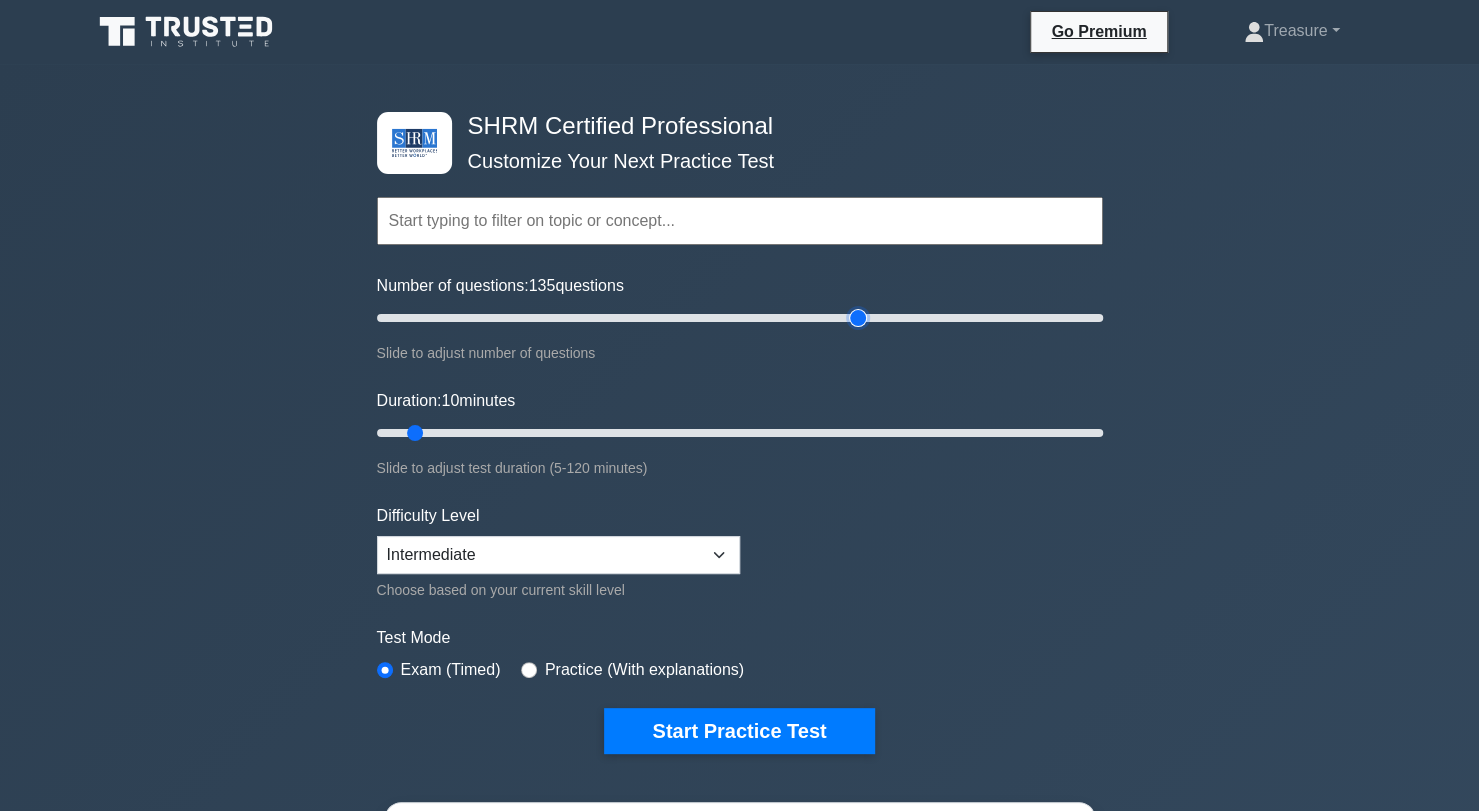 type on "135" 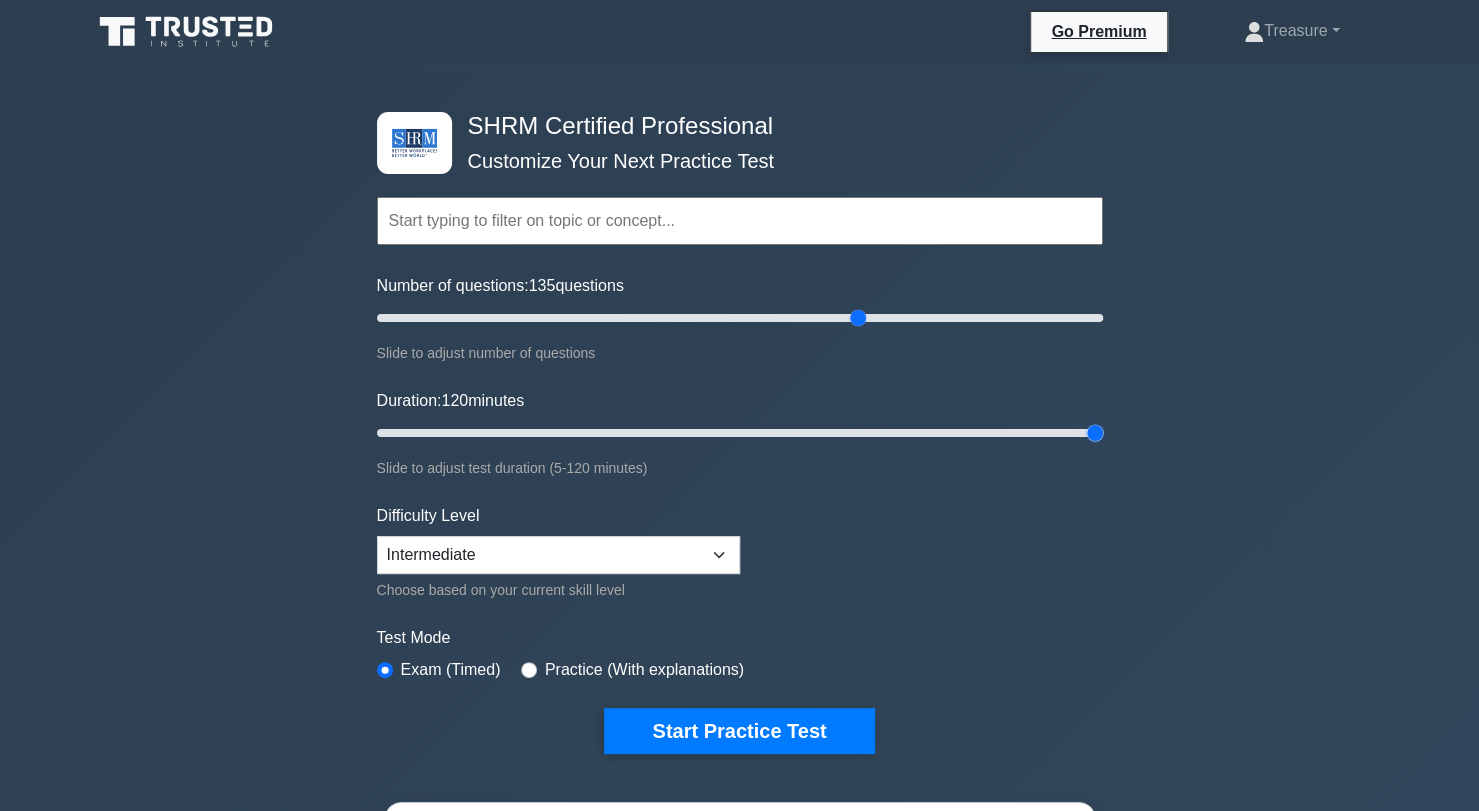 drag, startPoint x: 415, startPoint y: 427, endPoint x: 1164, endPoint y: 455, distance: 749.5232 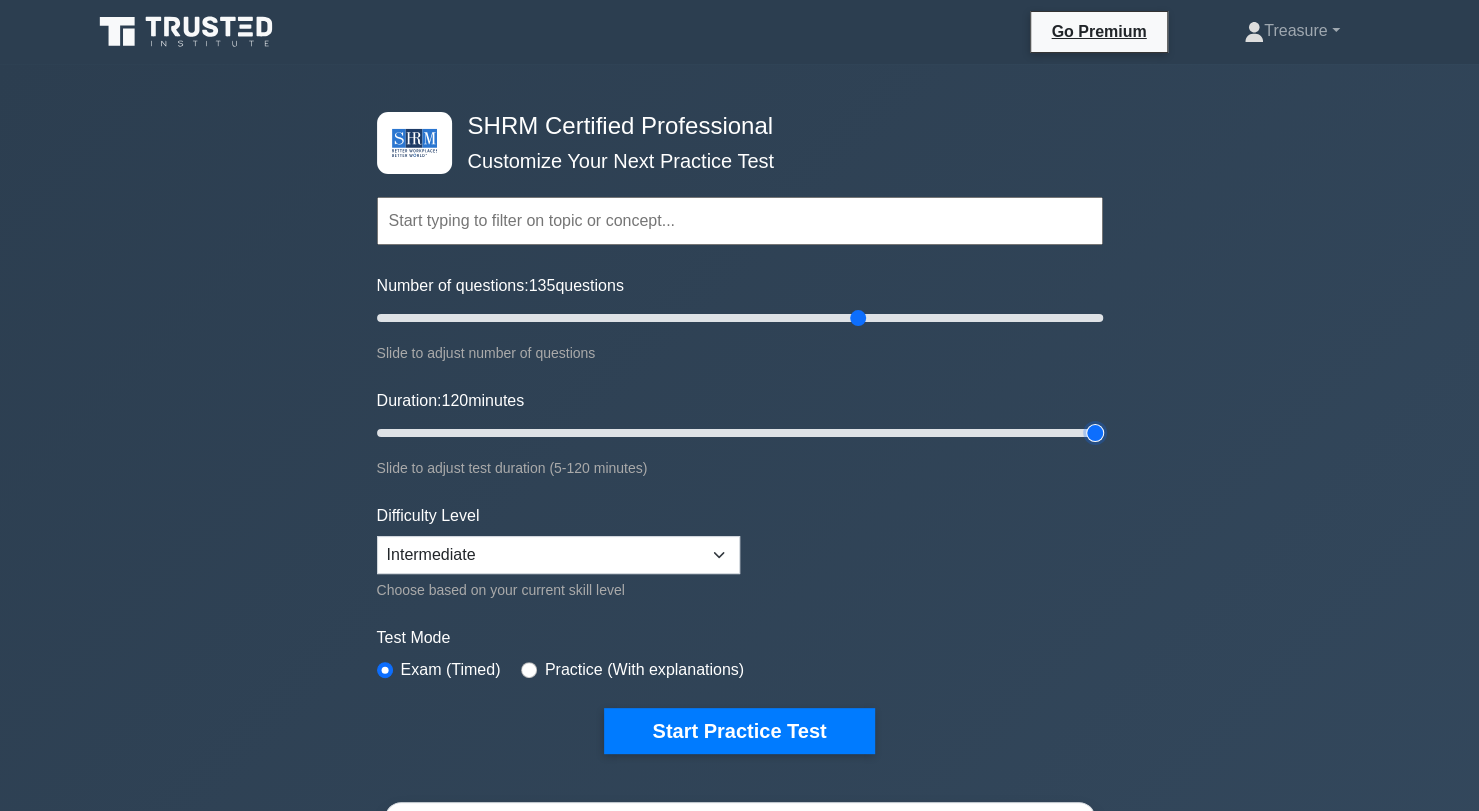 type on "120" 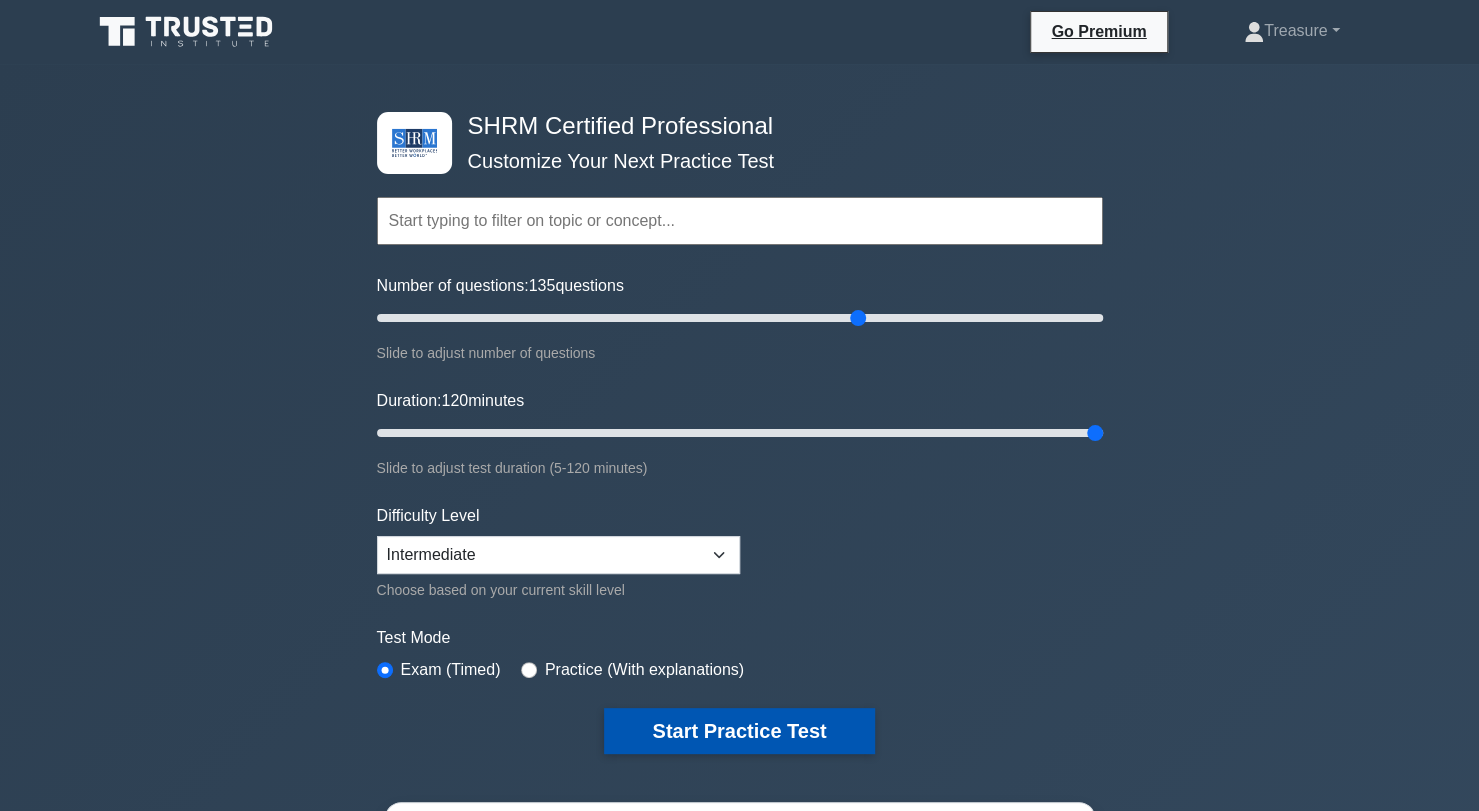 click on "Start Practice Test" at bounding box center [739, 731] 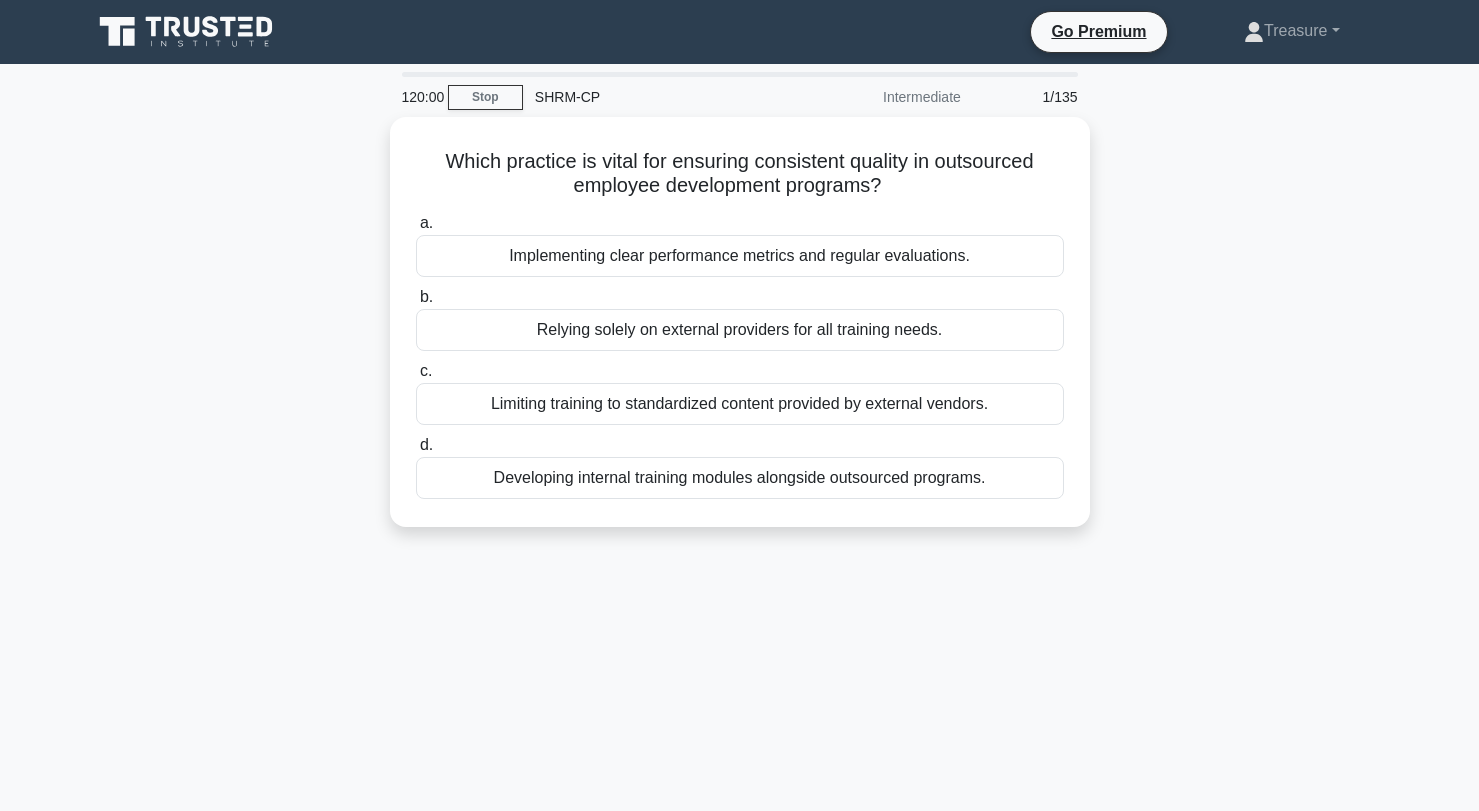 scroll, scrollTop: 0, scrollLeft: 0, axis: both 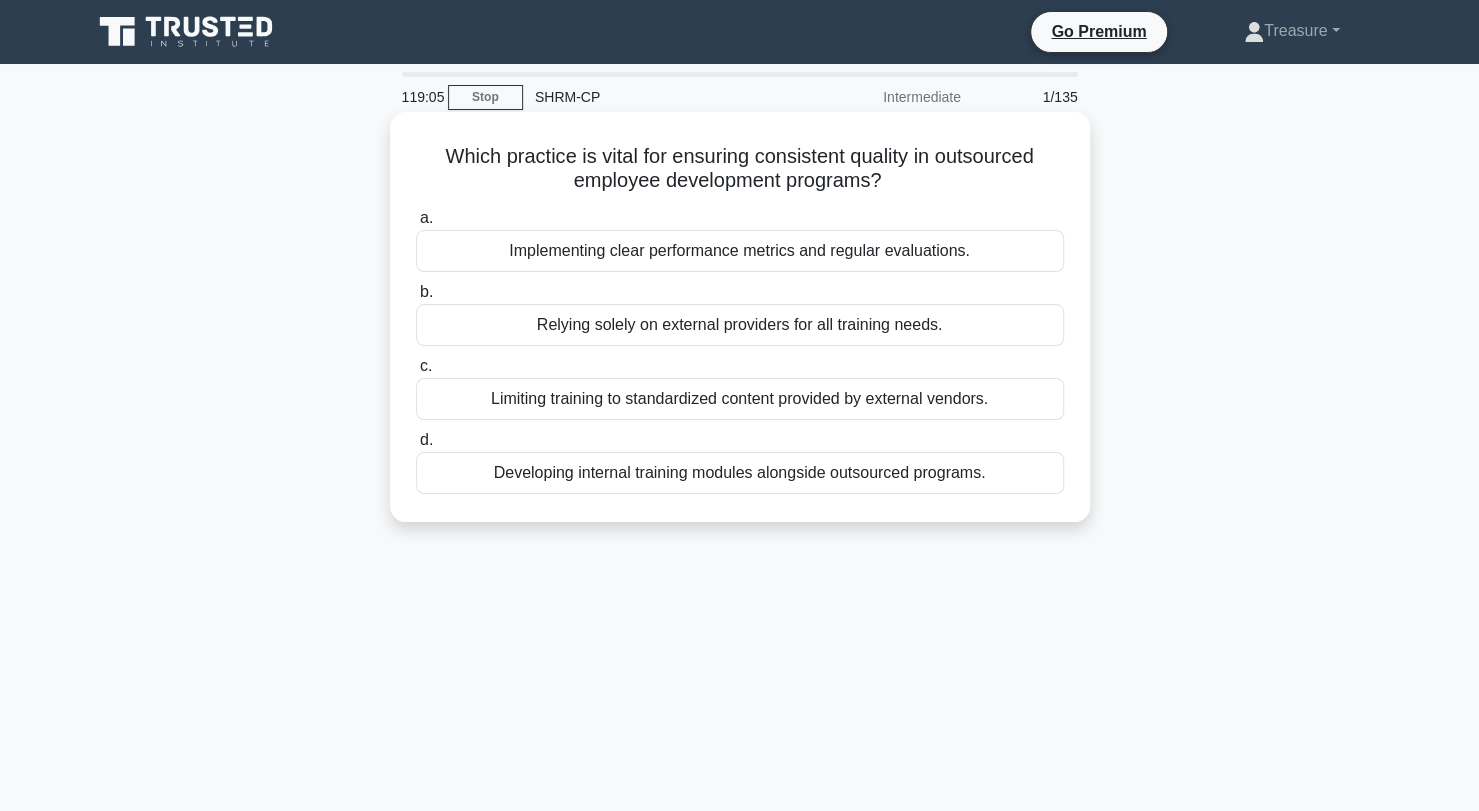 click on "Developing internal training modules alongside outsourced programs." at bounding box center (740, 473) 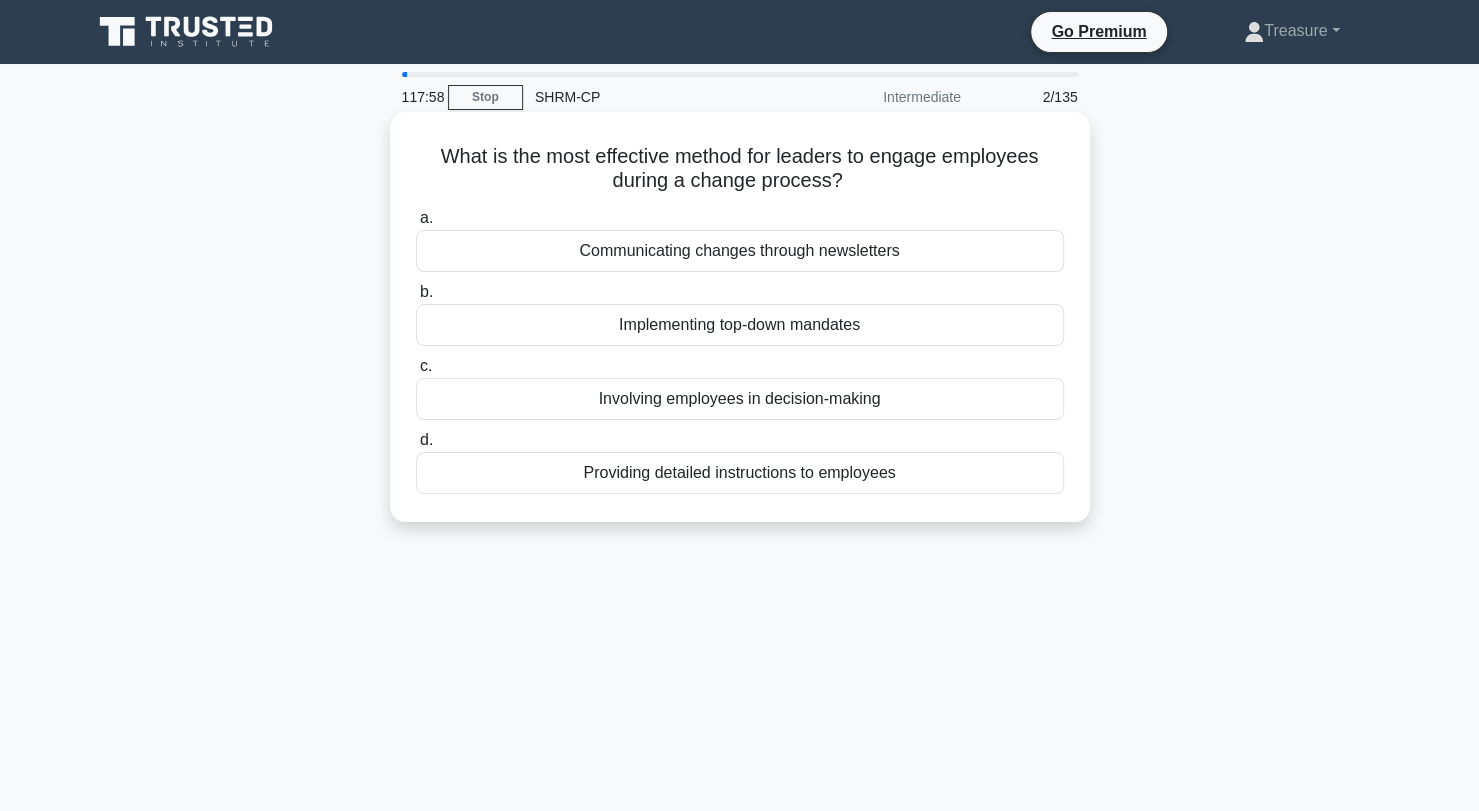 click on "Providing detailed instructions to employees" at bounding box center [740, 473] 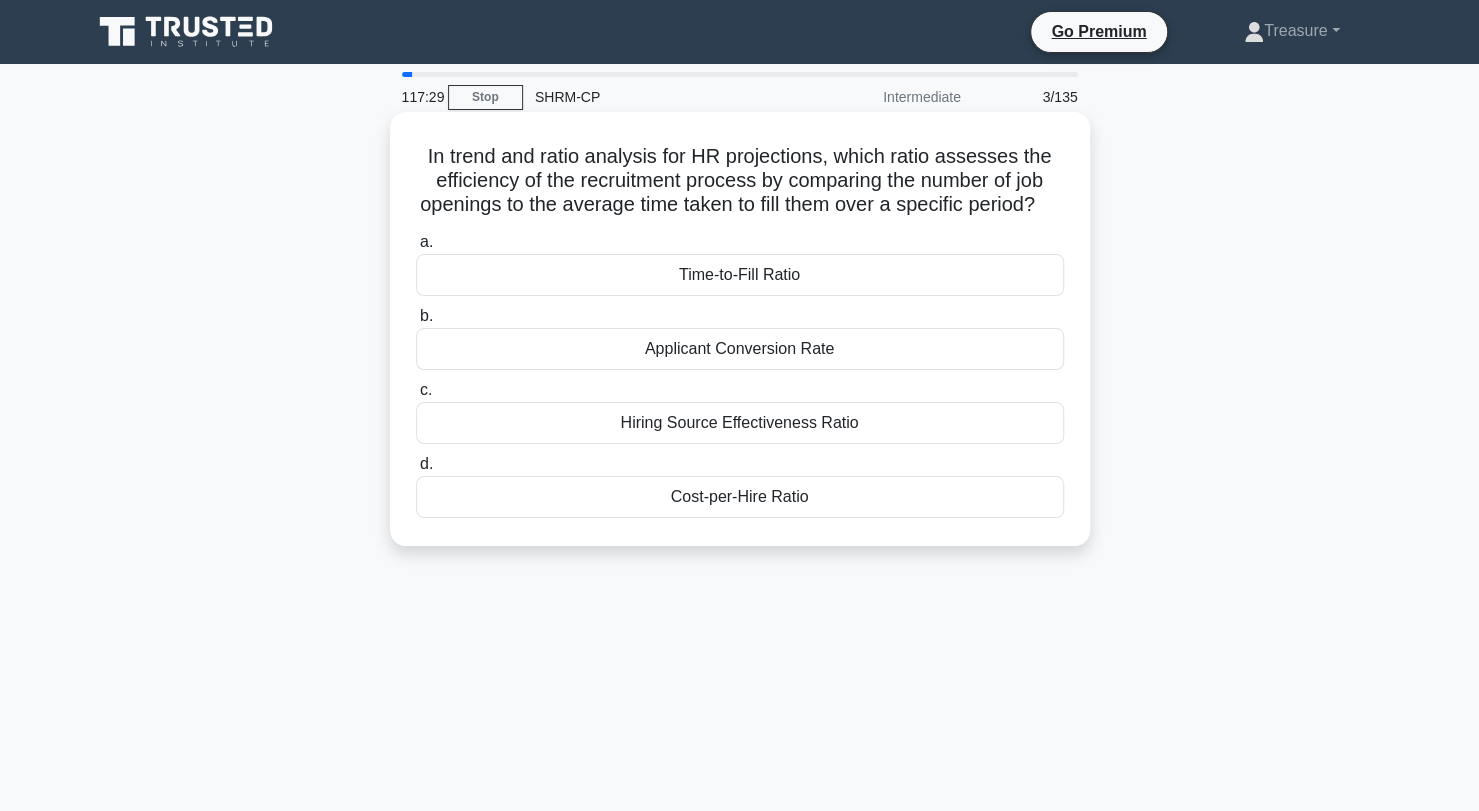 click on "Time-to-Fill Ratio" at bounding box center [740, 275] 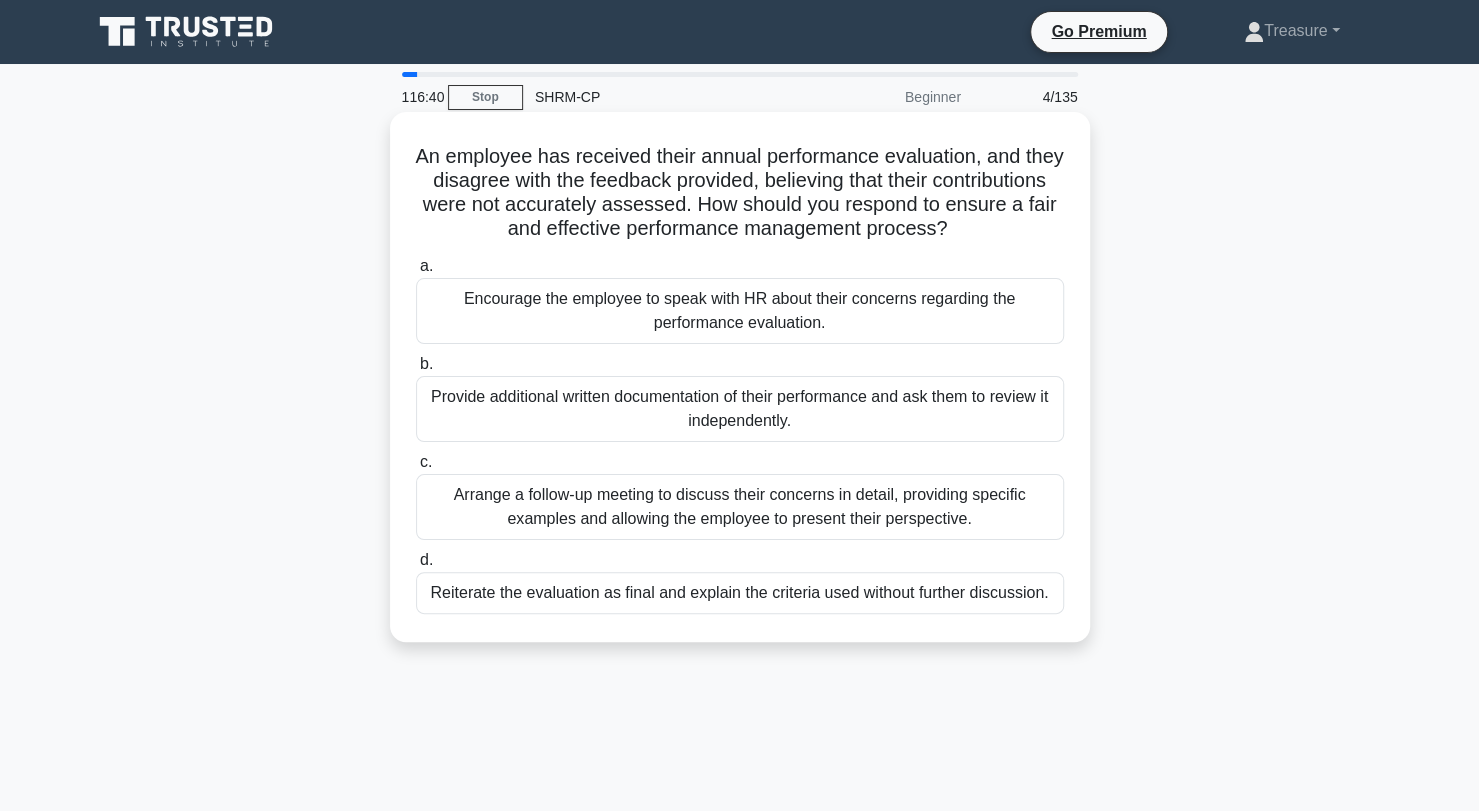 click on "Arrange a follow-up meeting to discuss their concerns in detail, providing specific examples and allowing the employee to present their perspective." at bounding box center [740, 507] 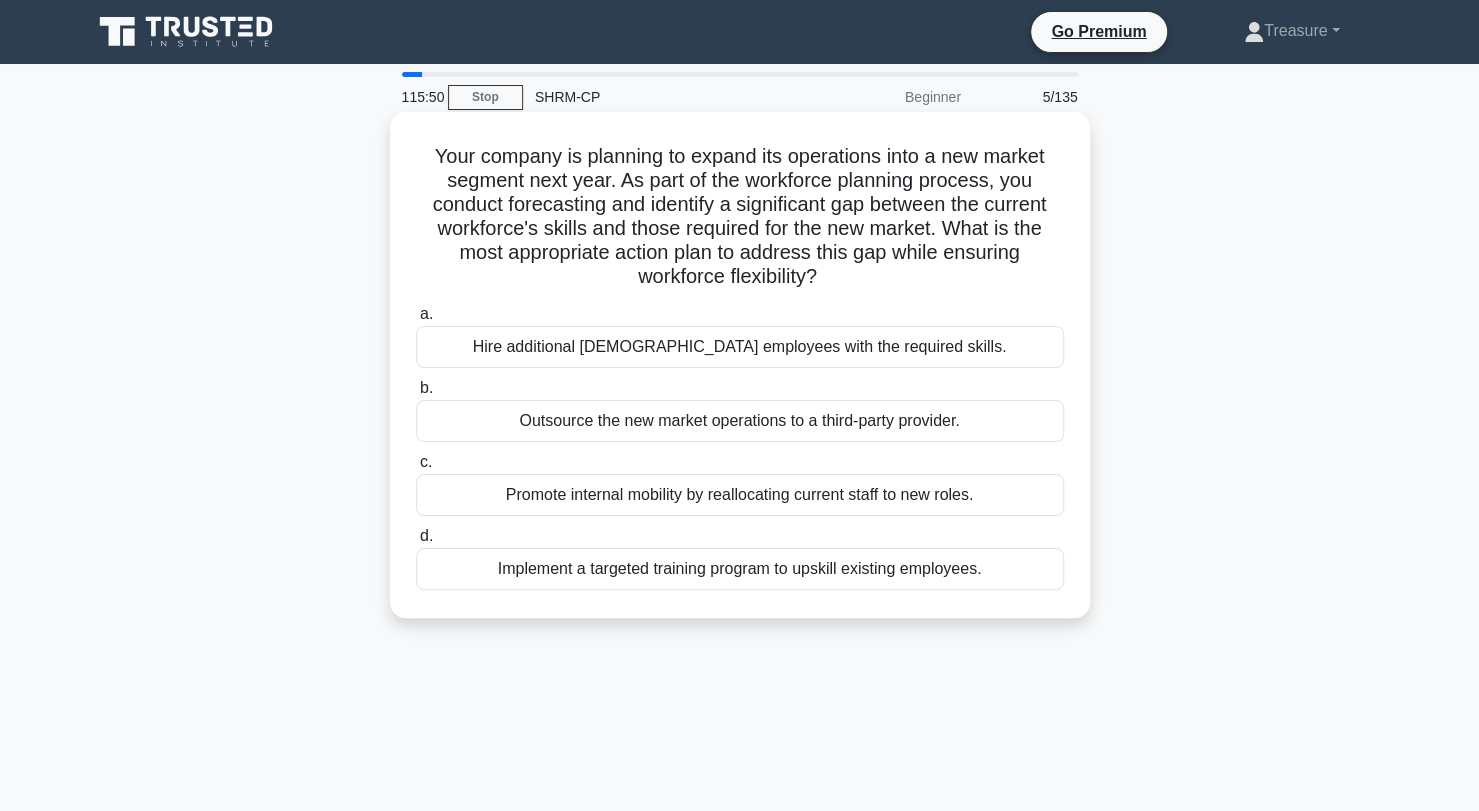 click on "Implement a targeted training program to upskill existing employees." at bounding box center (740, 569) 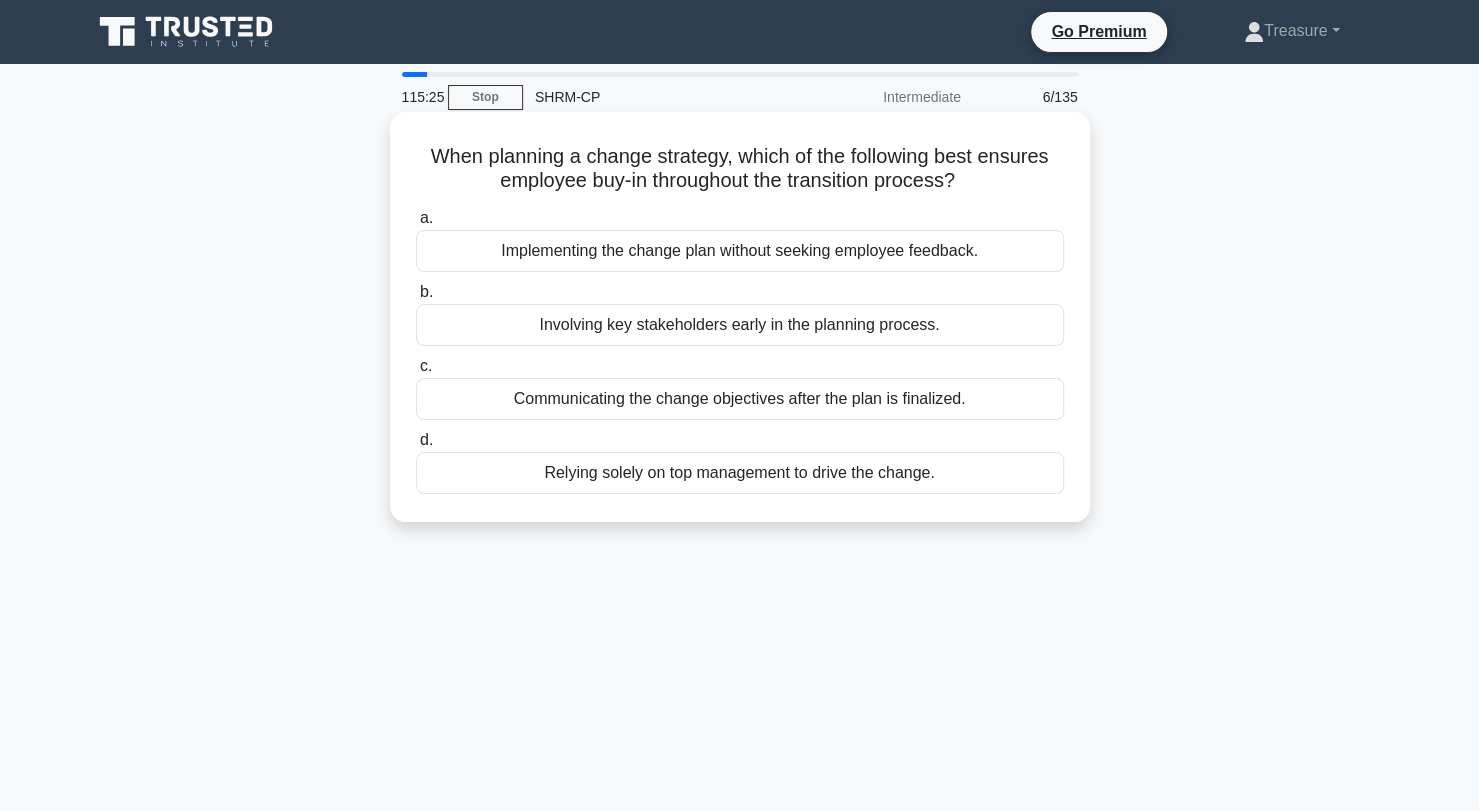 click on "Involving key stakeholders early in the planning process." at bounding box center (740, 325) 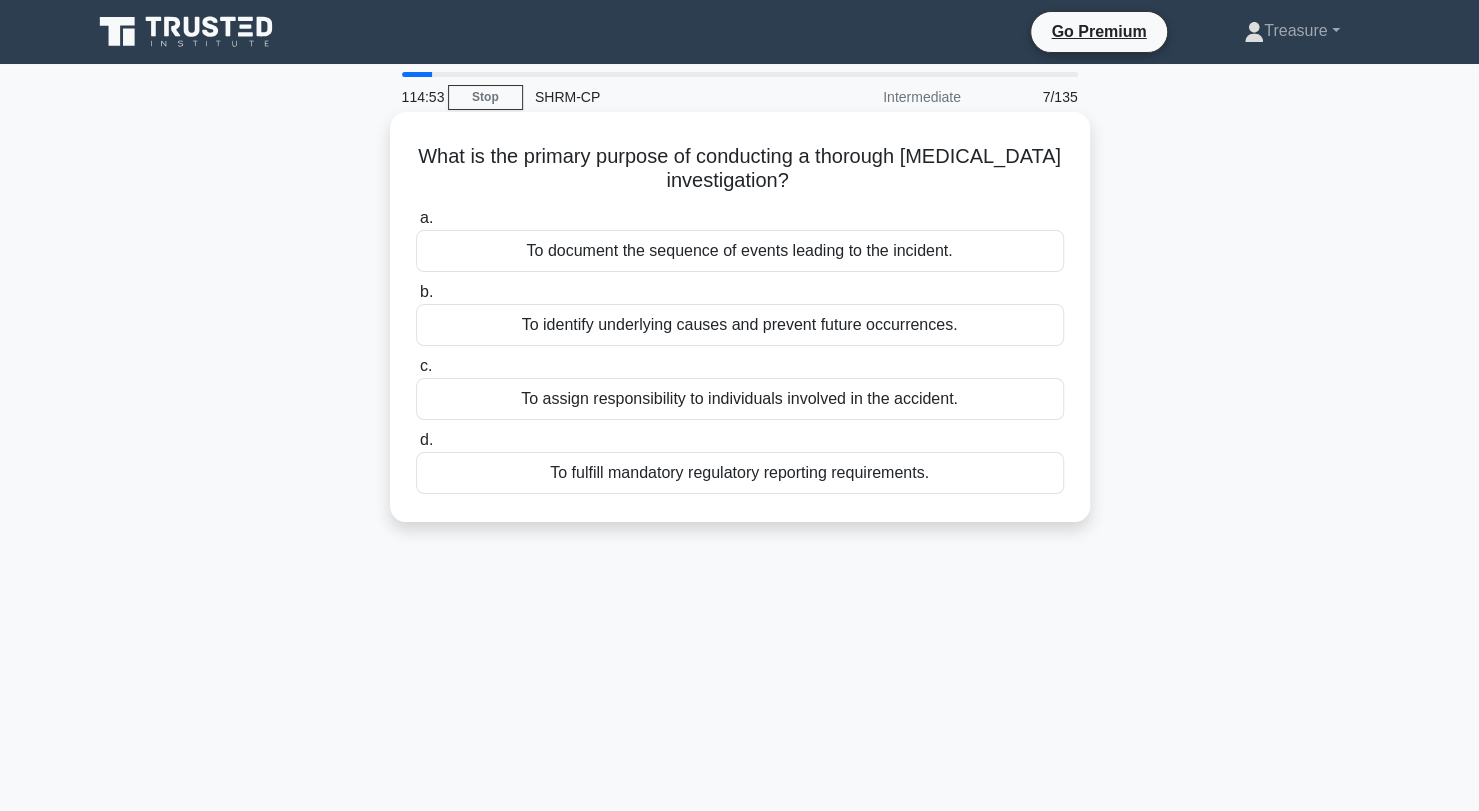 click on "To identify underlying causes and prevent future occurrences." at bounding box center [740, 325] 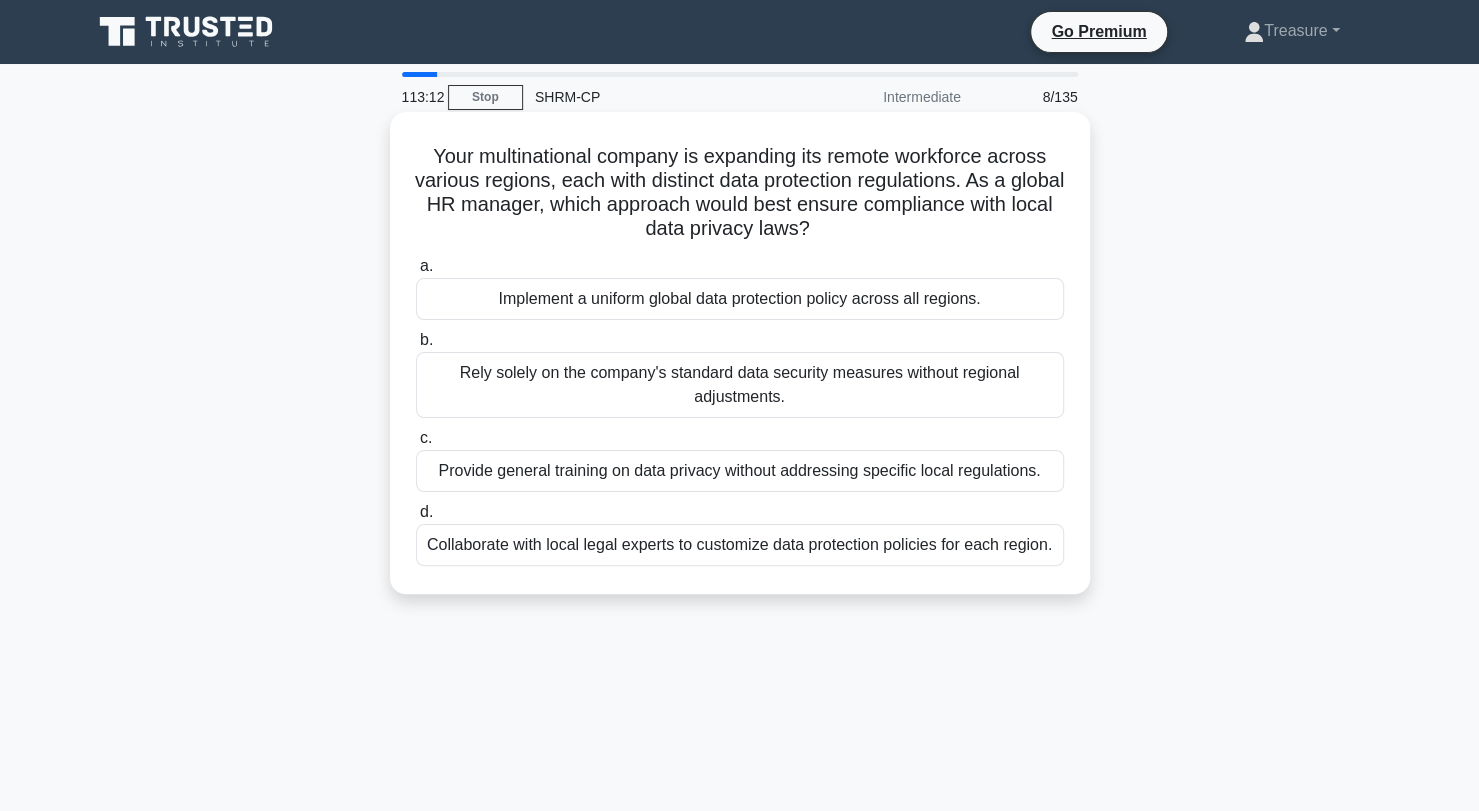 click on "Collaborate with local legal experts to customize data protection policies for each region." at bounding box center (740, 545) 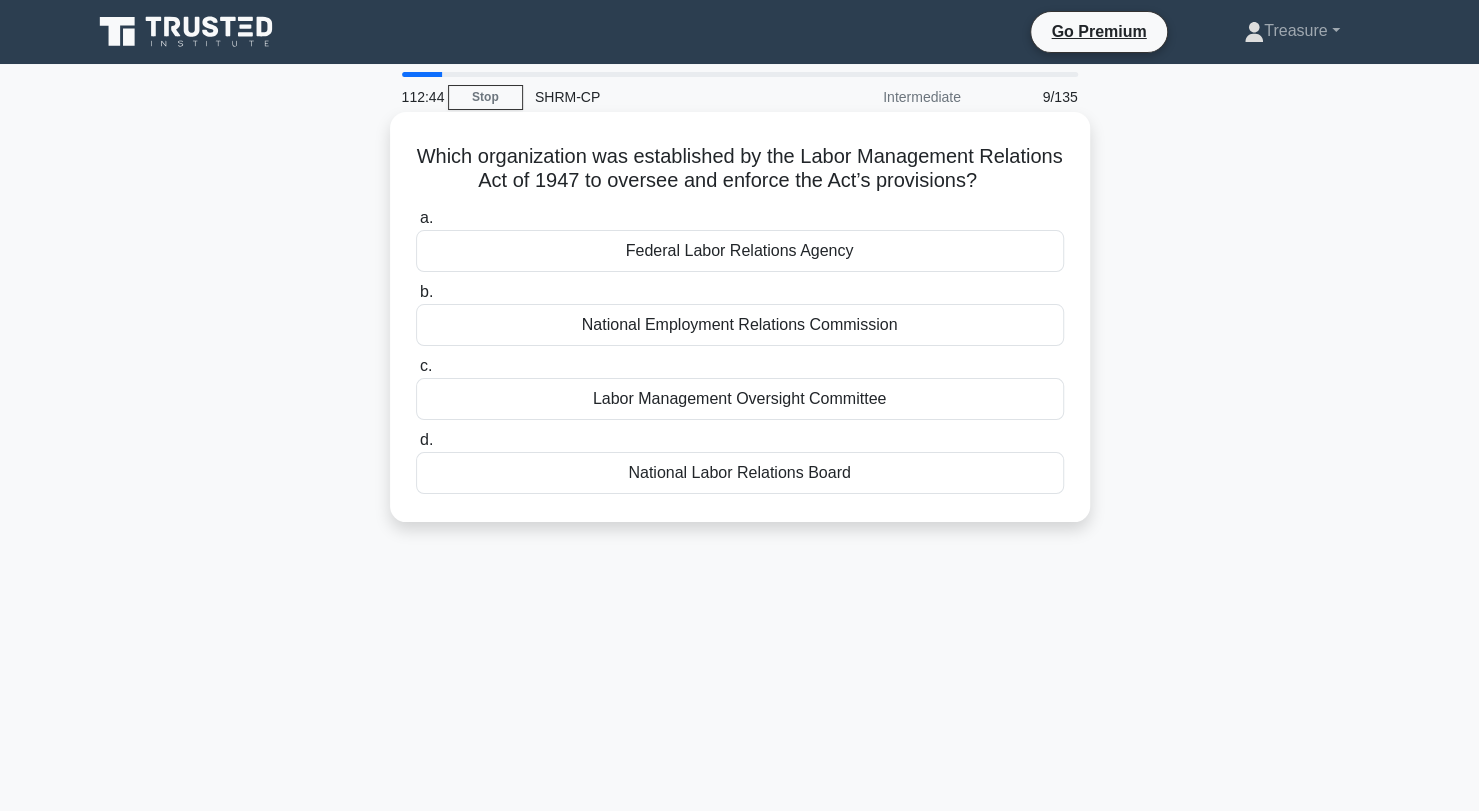 click on "National Labor Relations Board" at bounding box center [740, 473] 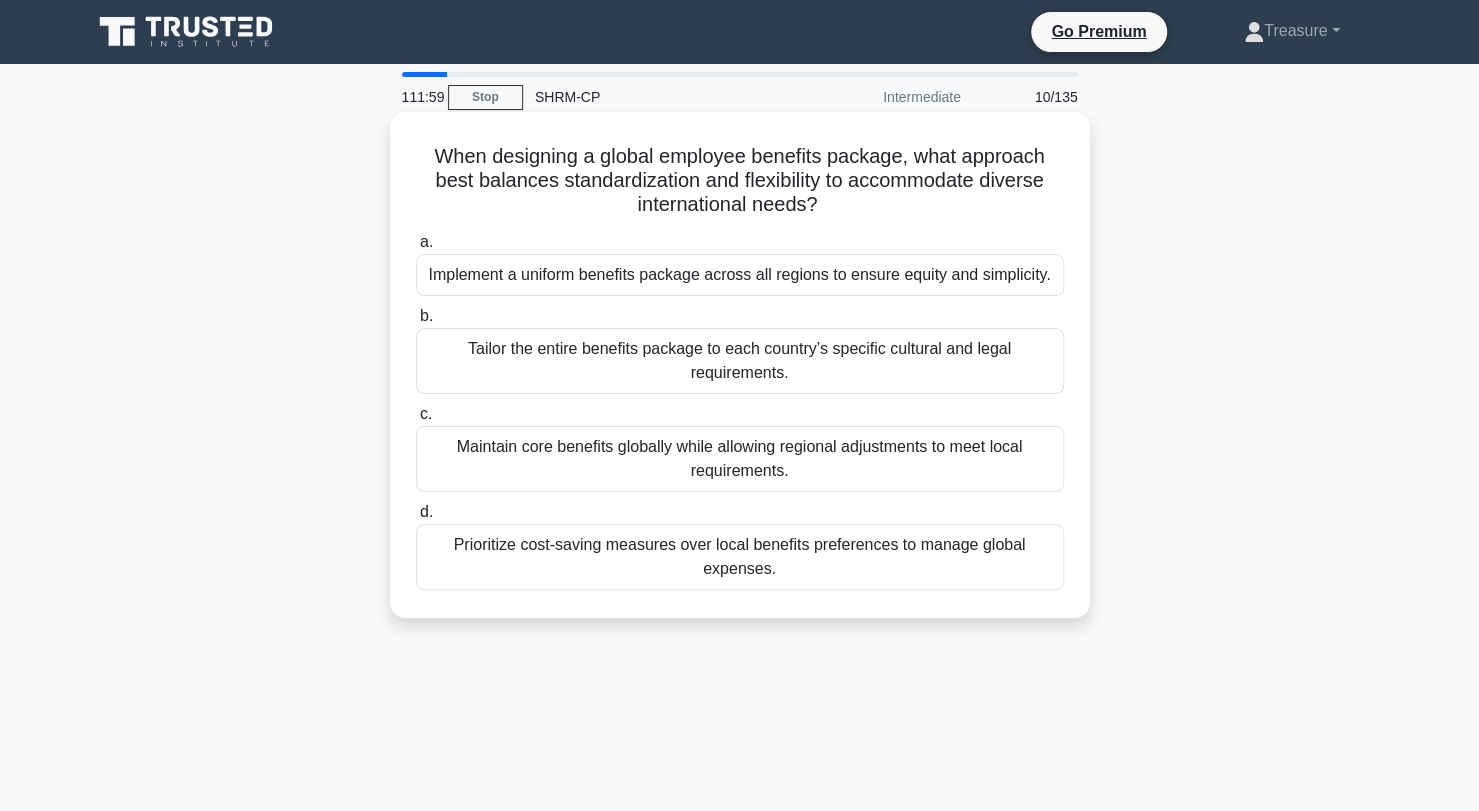 click on "Maintain core benefits globally while allowing regional adjustments to meet local requirements." at bounding box center [740, 459] 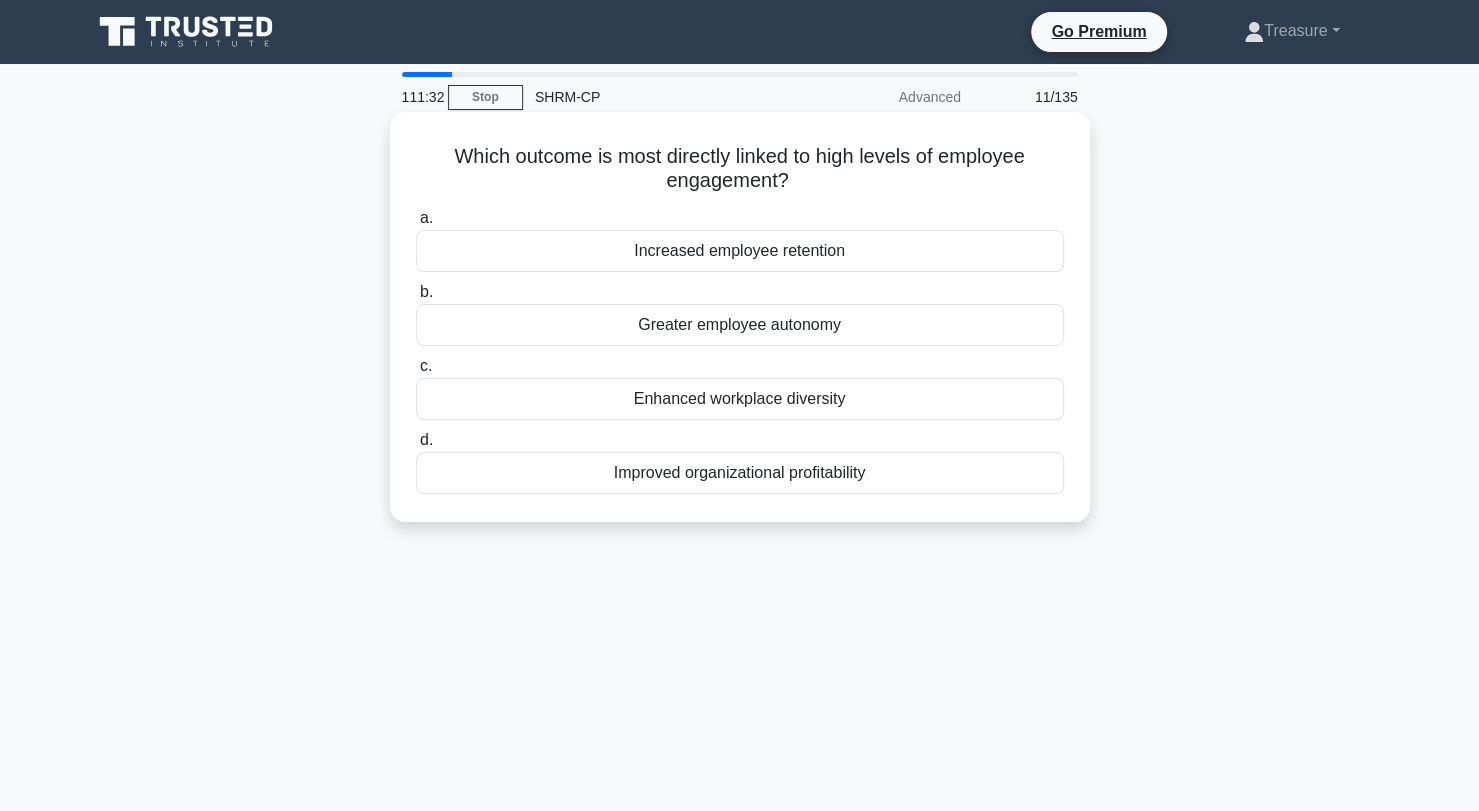 click on "Increased employee retention" at bounding box center [740, 251] 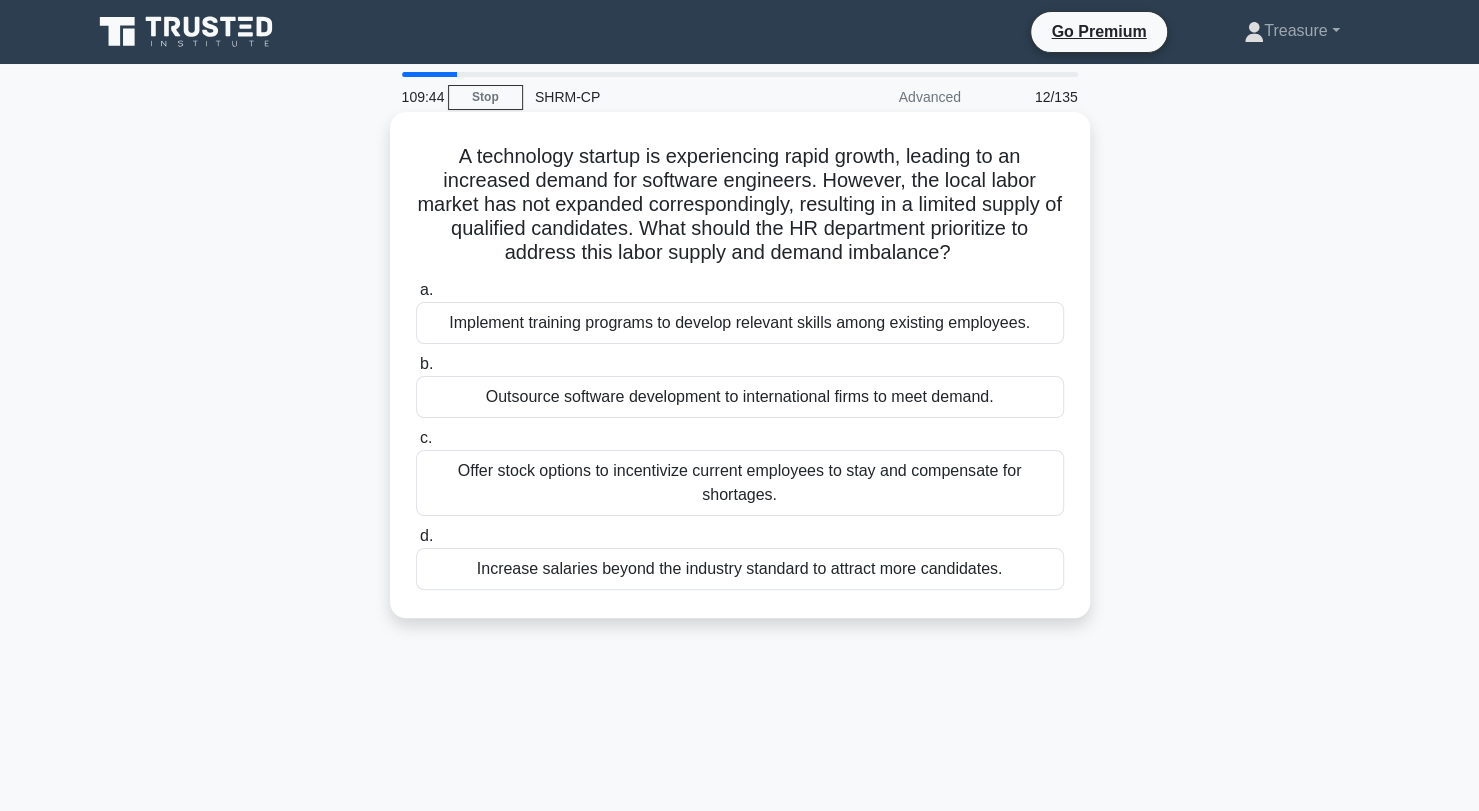 click on "Outsource software development to international firms to meet demand." at bounding box center (740, 397) 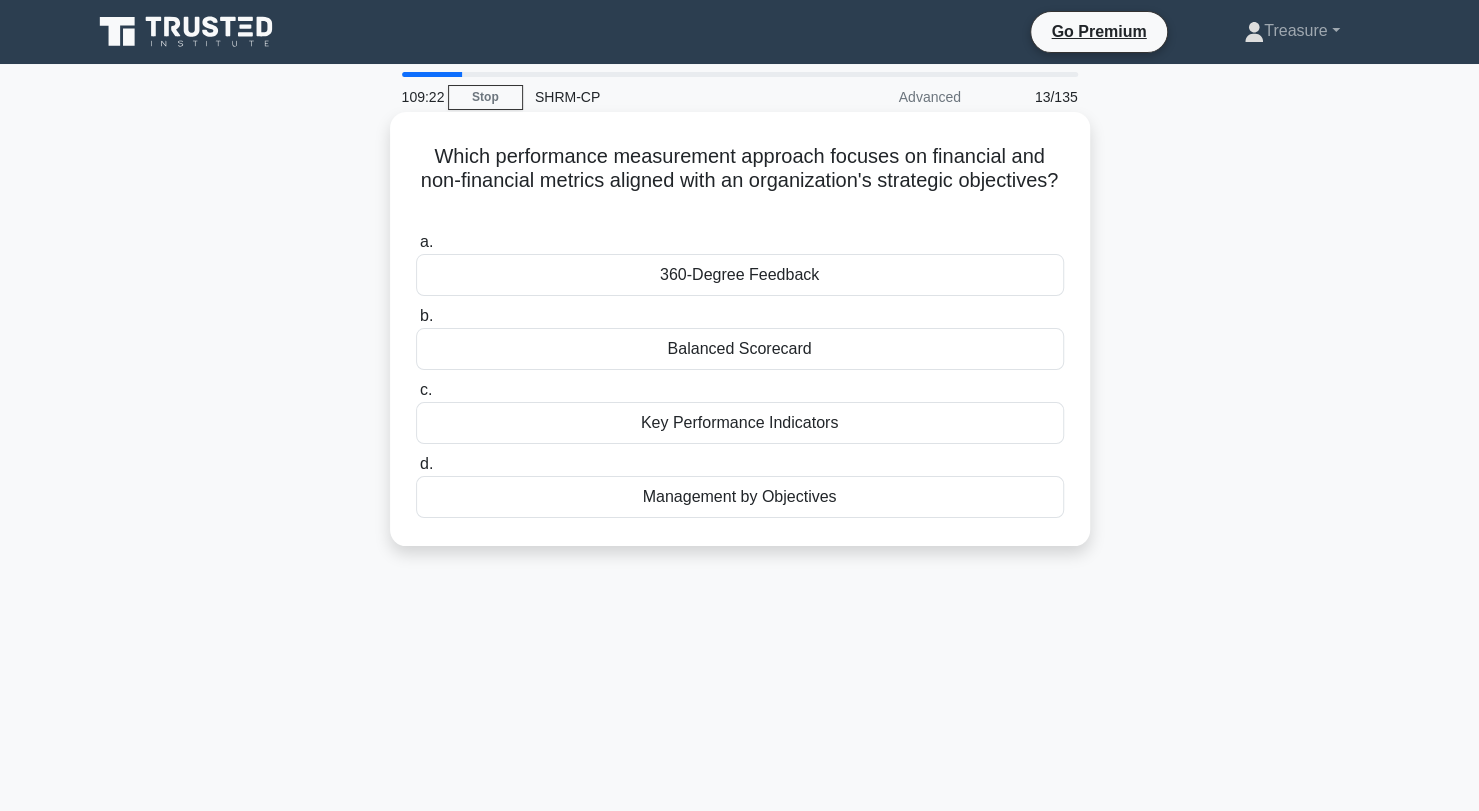 click on "Balanced Scorecard" at bounding box center (740, 349) 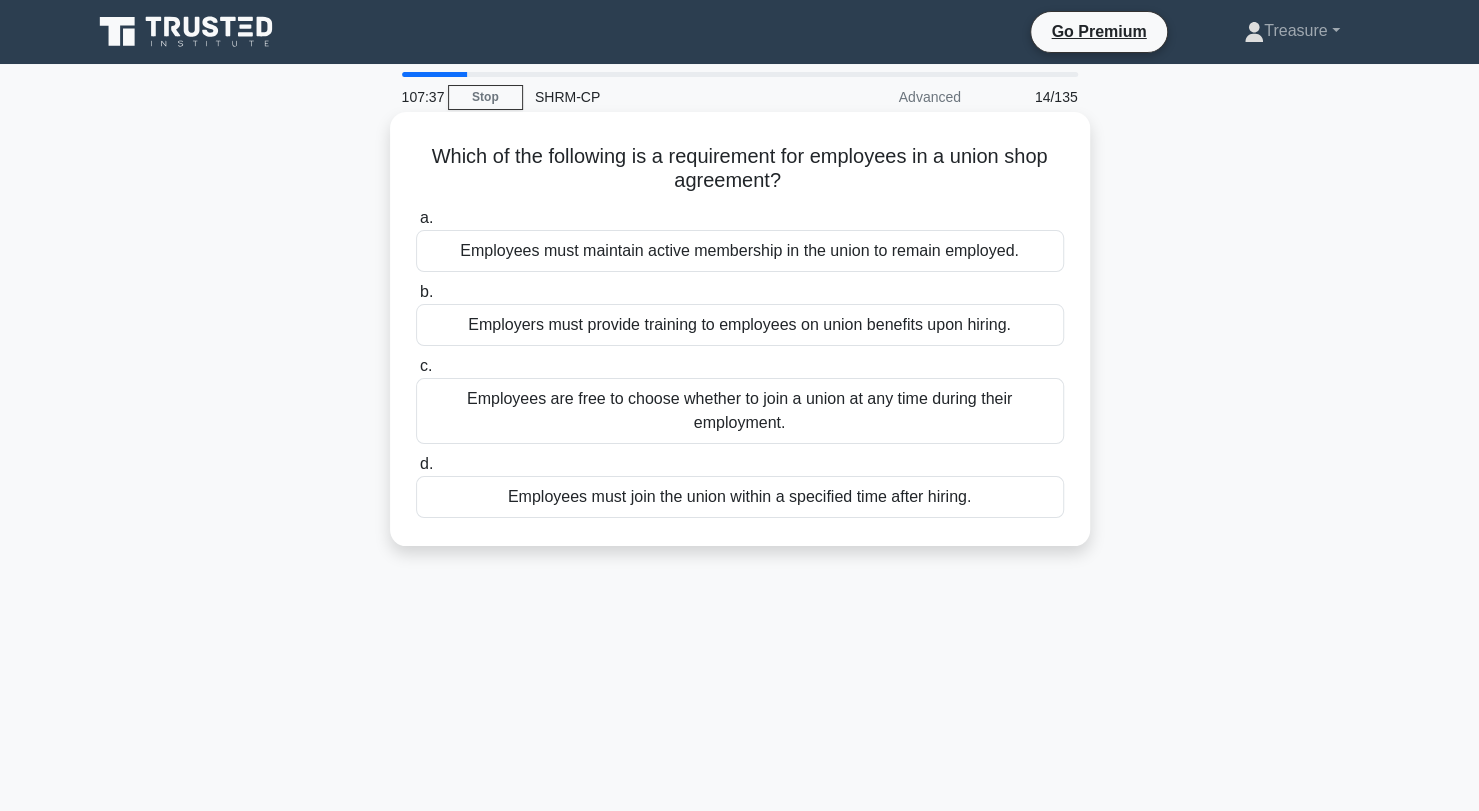 click on "Employees must join the union within a specified time after hiring." at bounding box center [740, 497] 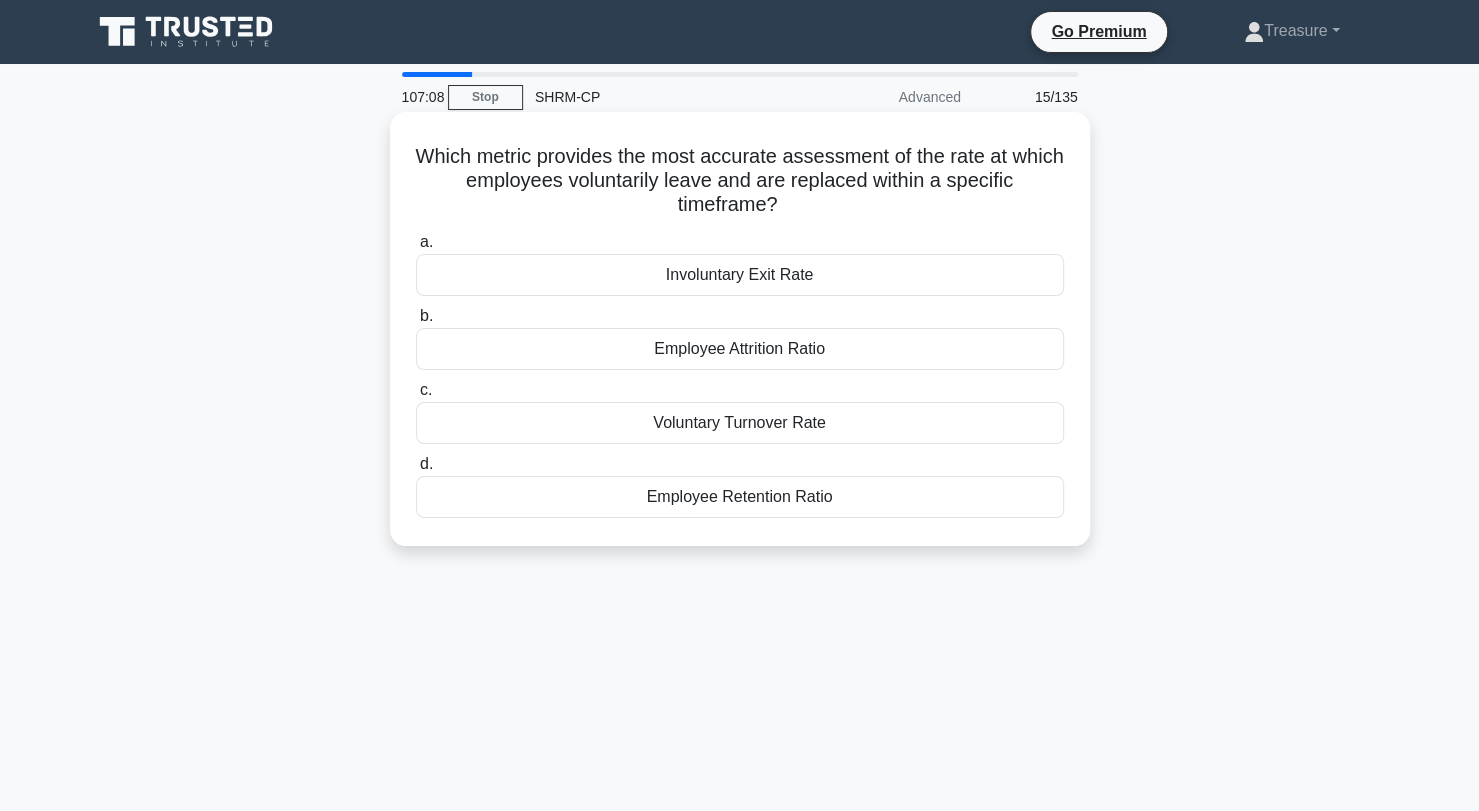 click on "Voluntary Turnover Rate" at bounding box center [740, 423] 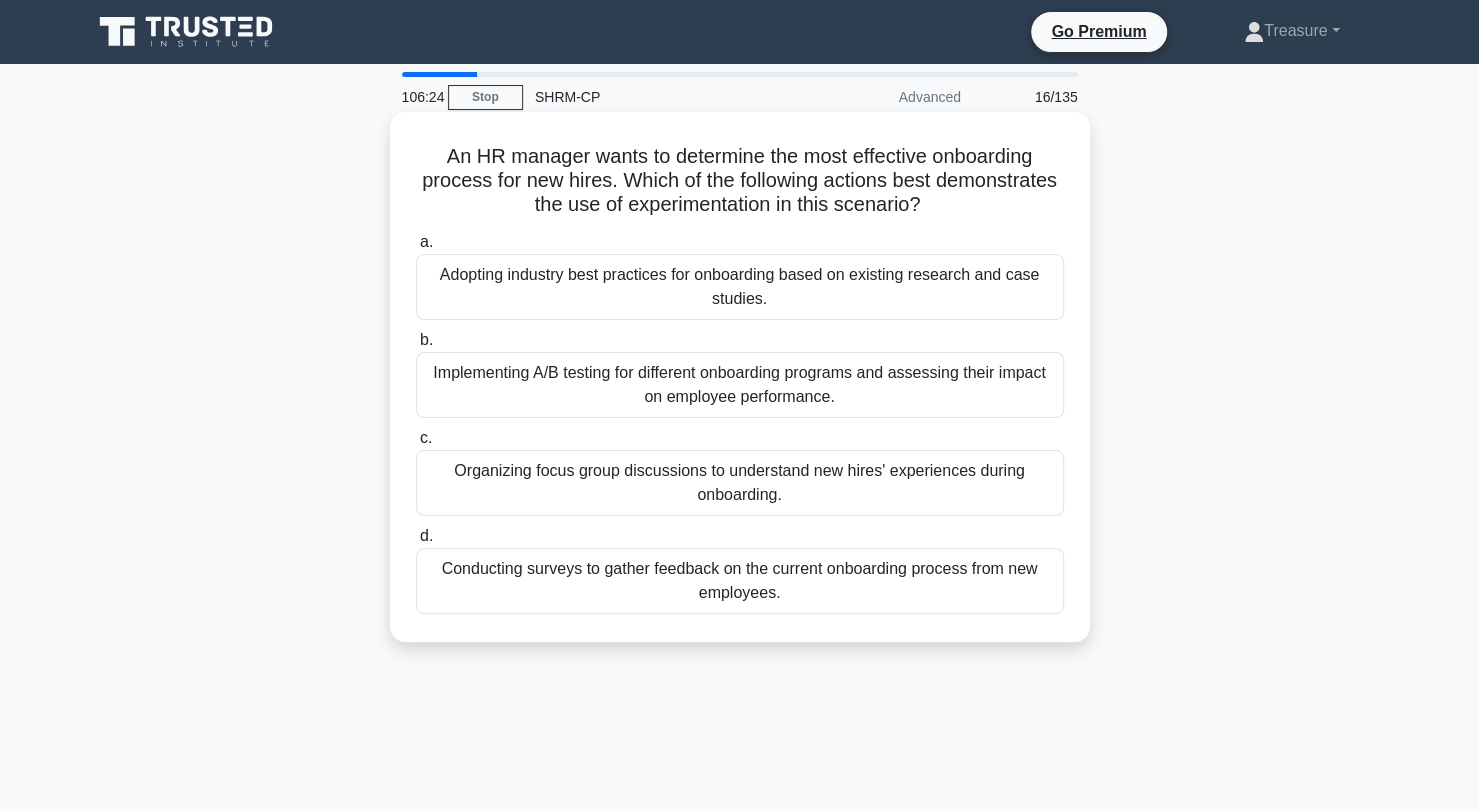 click on "Implementing A/B testing for different onboarding programs and assessing their impact on employee performance." at bounding box center [740, 385] 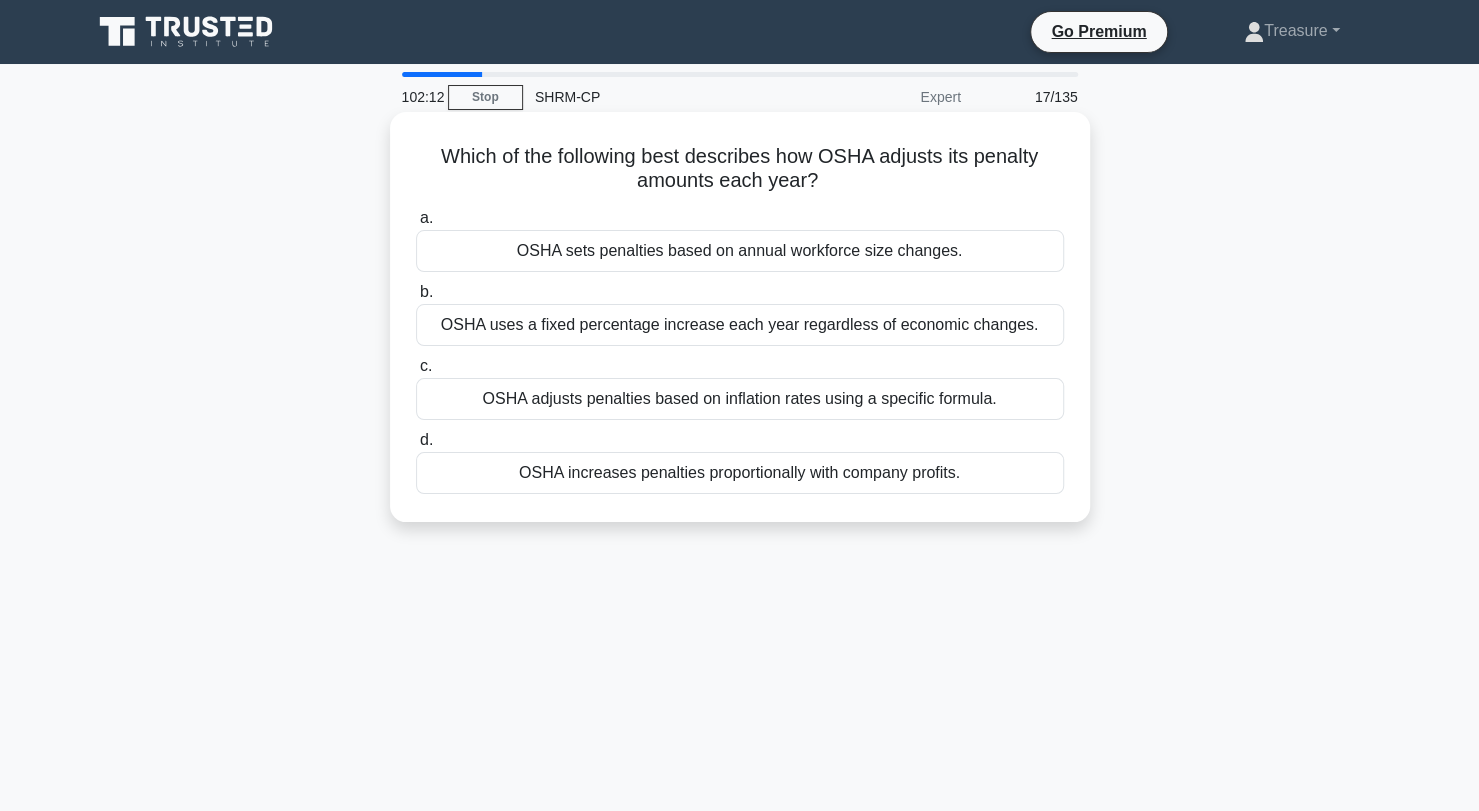click on "OSHA adjusts penalties based on inflation rates using a specific formula." at bounding box center [740, 399] 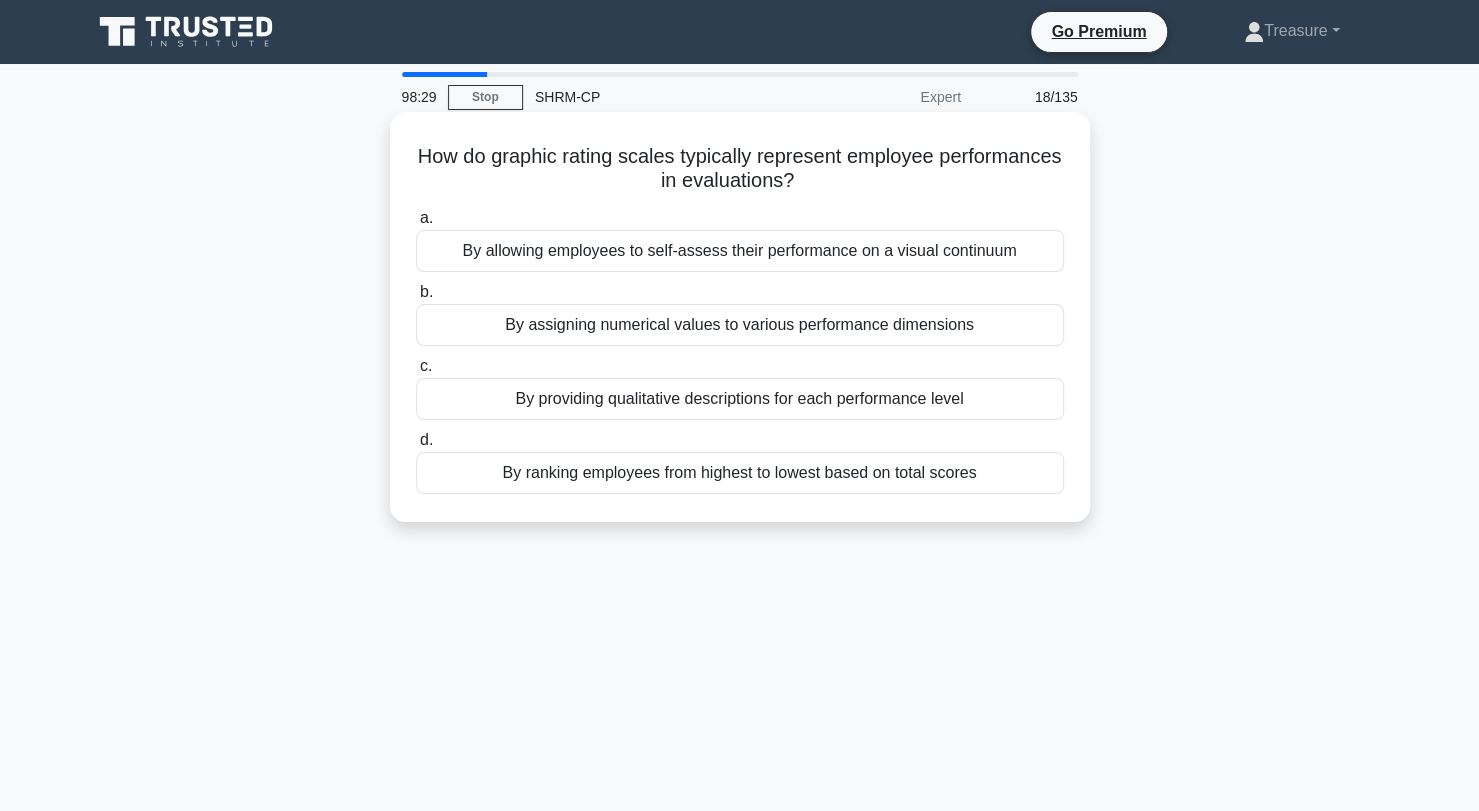 click on "By assigning numerical values to various performance dimensions" at bounding box center [740, 325] 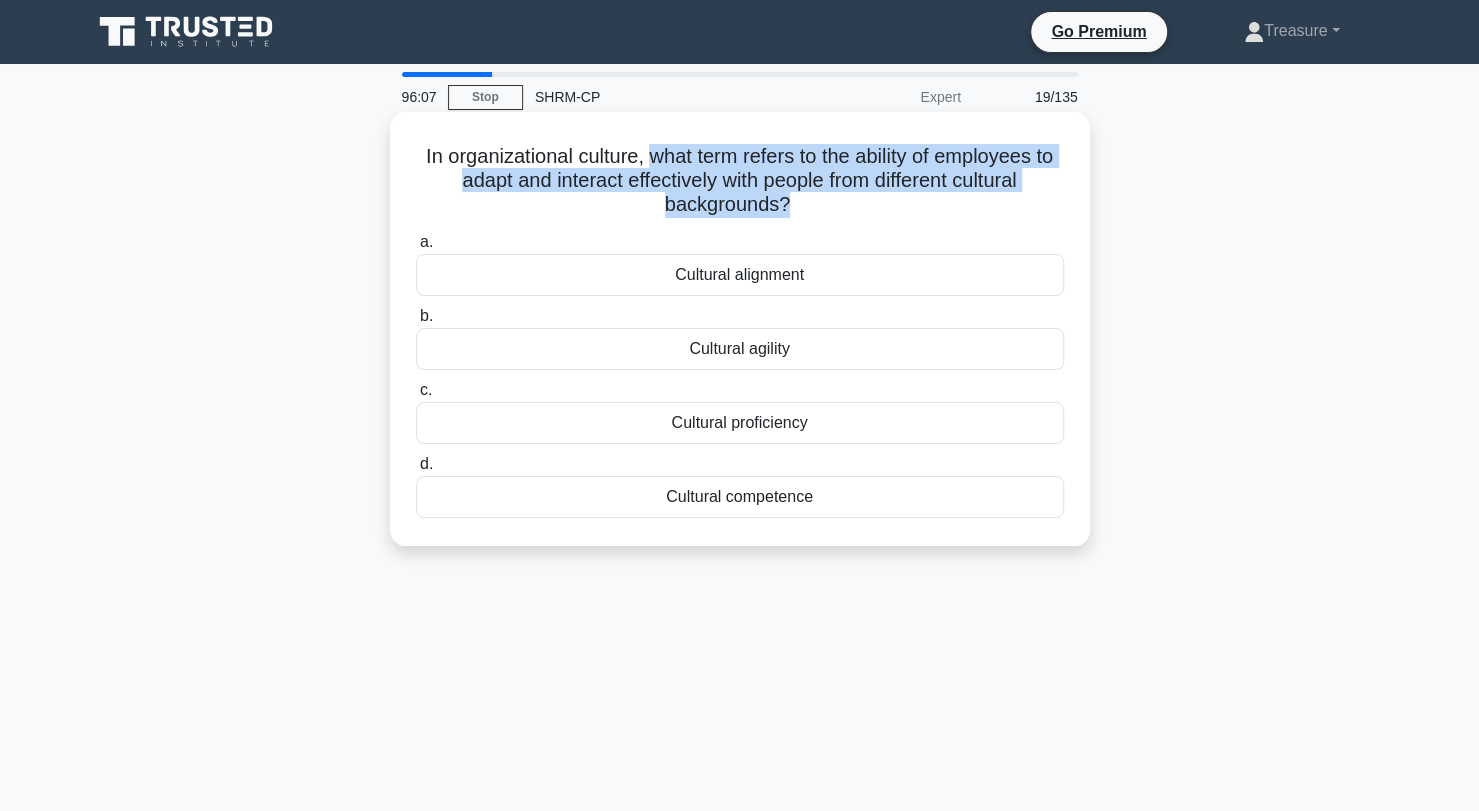 drag, startPoint x: 656, startPoint y: 163, endPoint x: 786, endPoint y: 211, distance: 138.57849 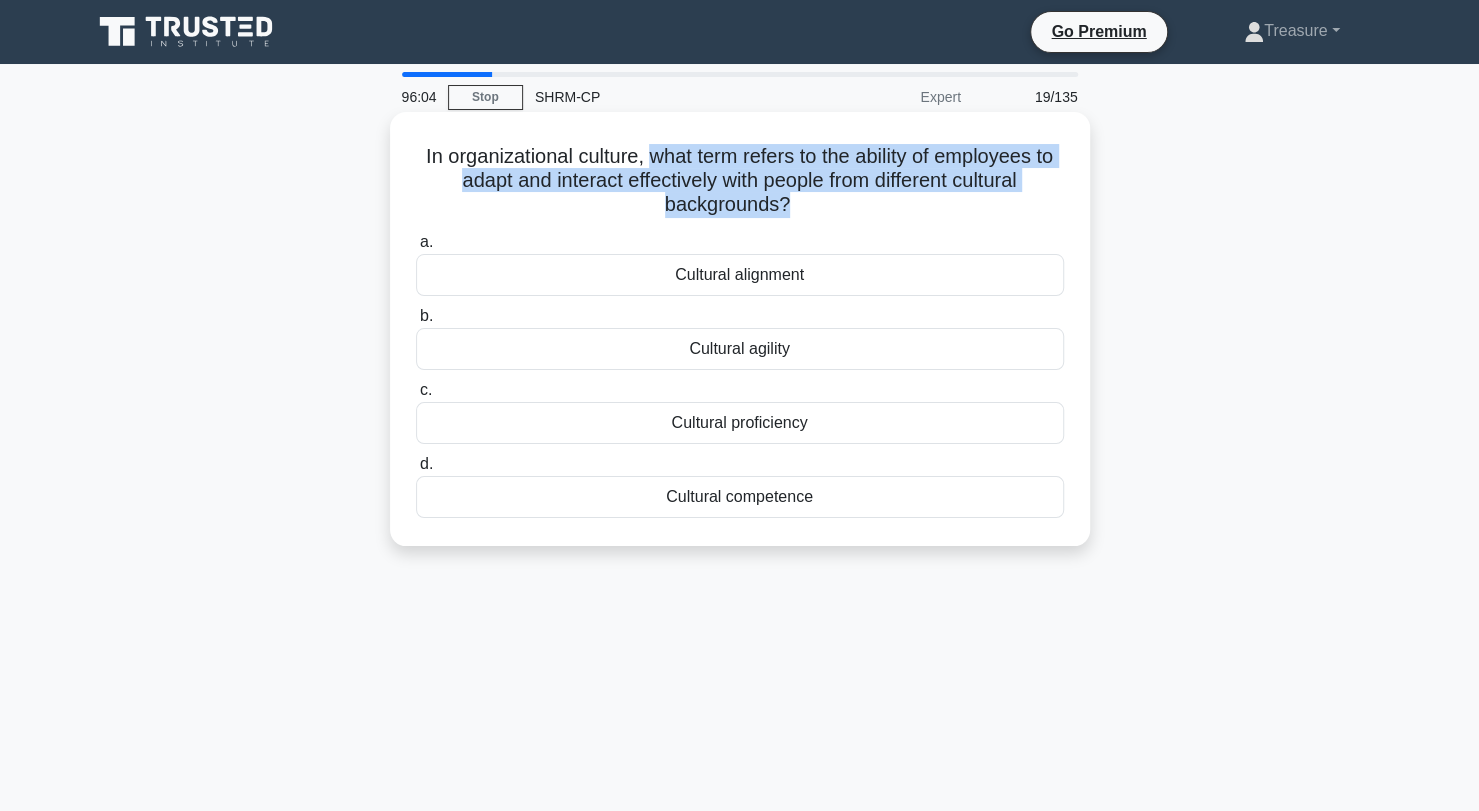 copy on "what term refers to the ability of employees to adapt and interact effectively with people from different cultural backgrounds?" 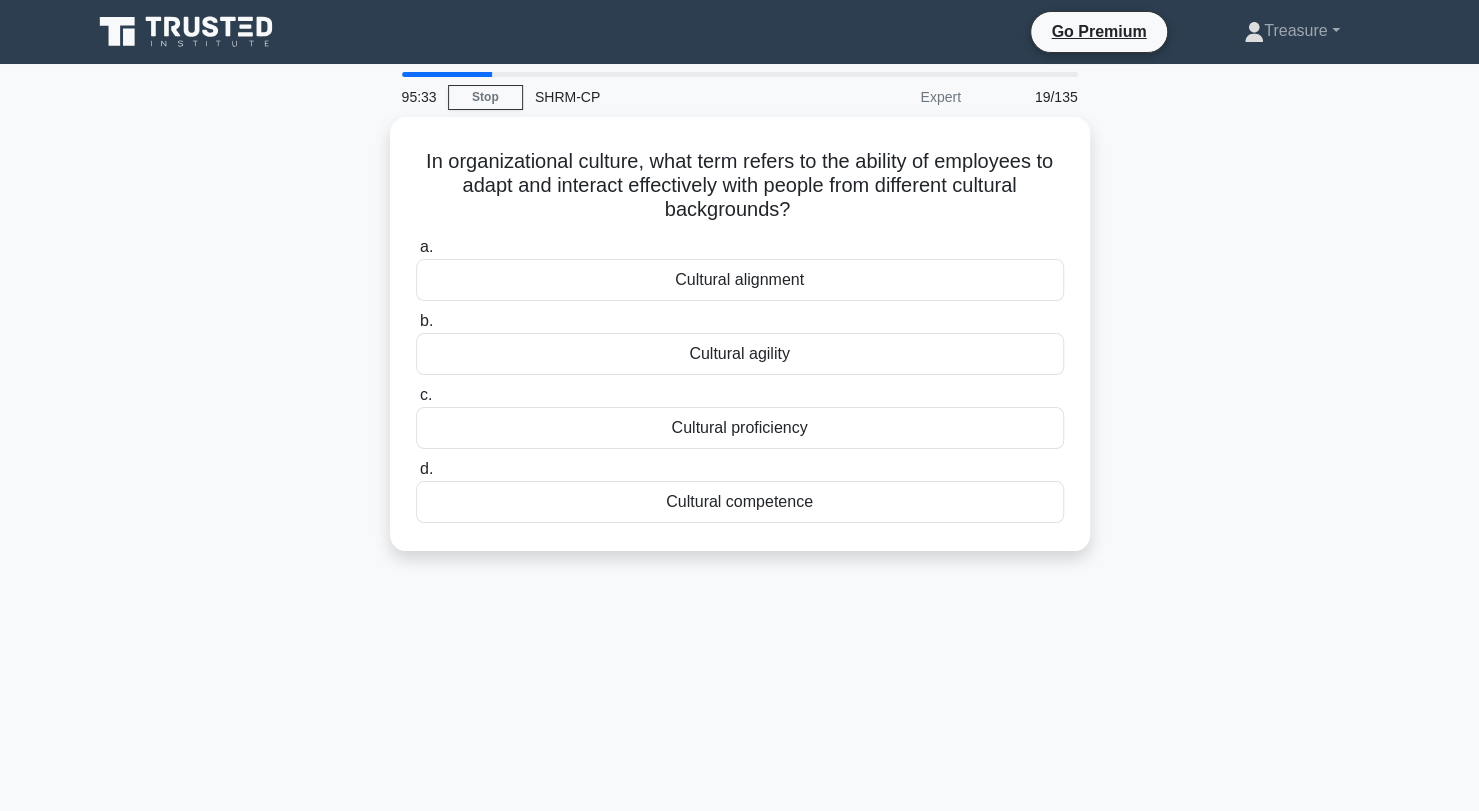 click on "In organizational culture, what term refers to the ability of employees to adapt and interact effectively with people from different cultural backgrounds?
.spinner_0XTQ{transform-origin:center;animation:spinner_y6GP .75s linear infinite}@keyframes spinner_y6GP{100%{transform:rotate(360deg)}}
a.
Cultural alignment" at bounding box center [740, 346] 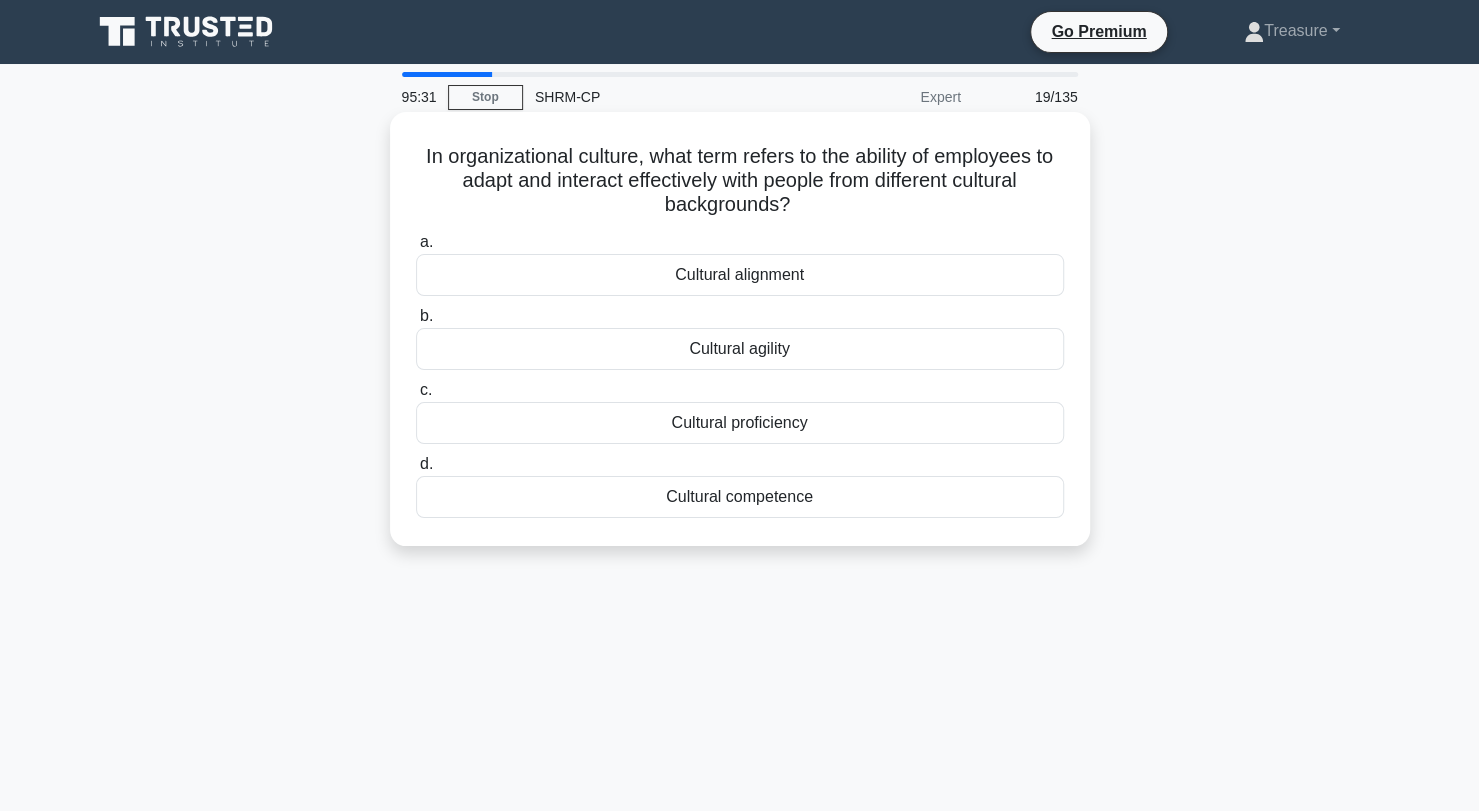 click on "Cultural competence" at bounding box center (740, 497) 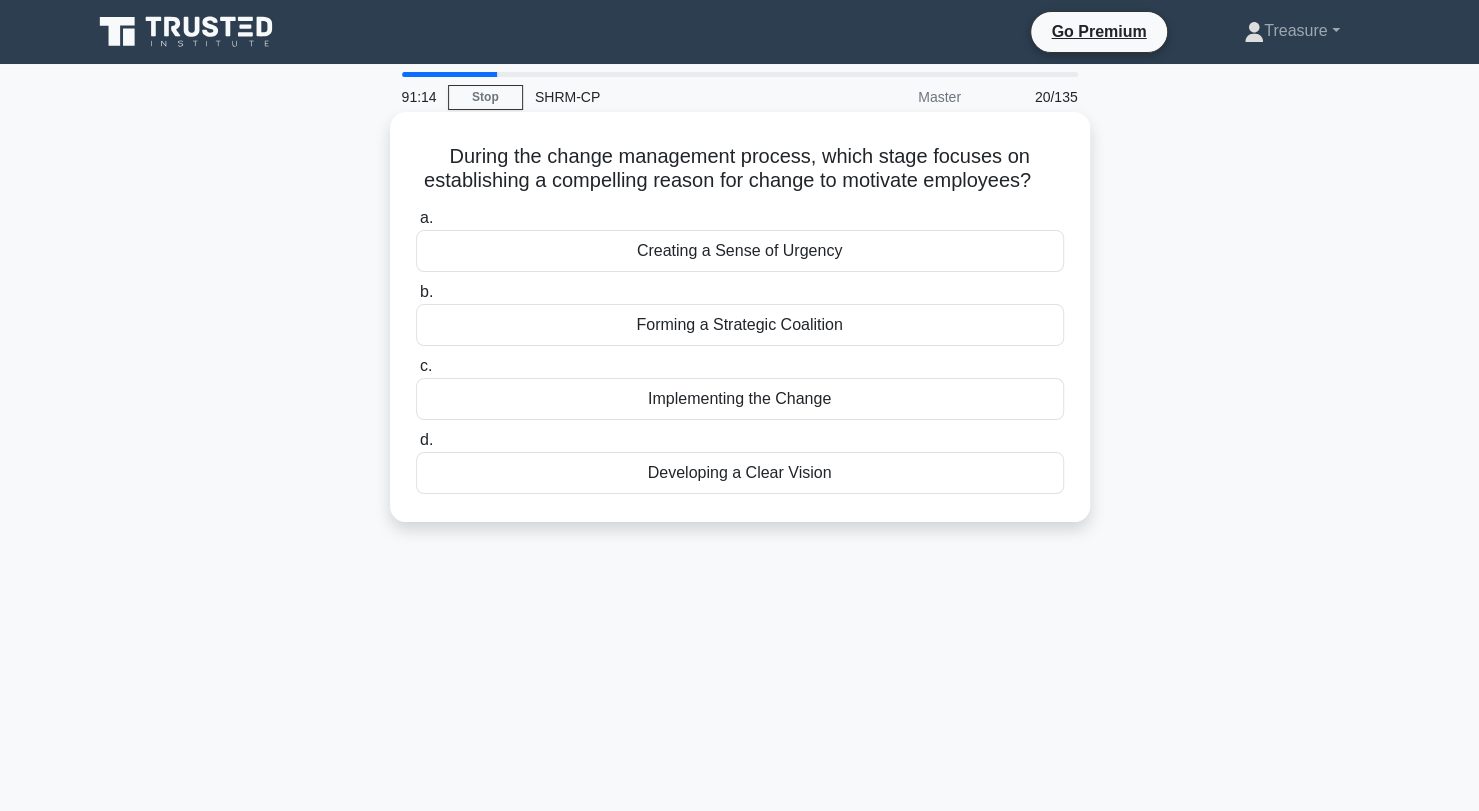 click on "Forming a Strategic Coalition" at bounding box center [740, 325] 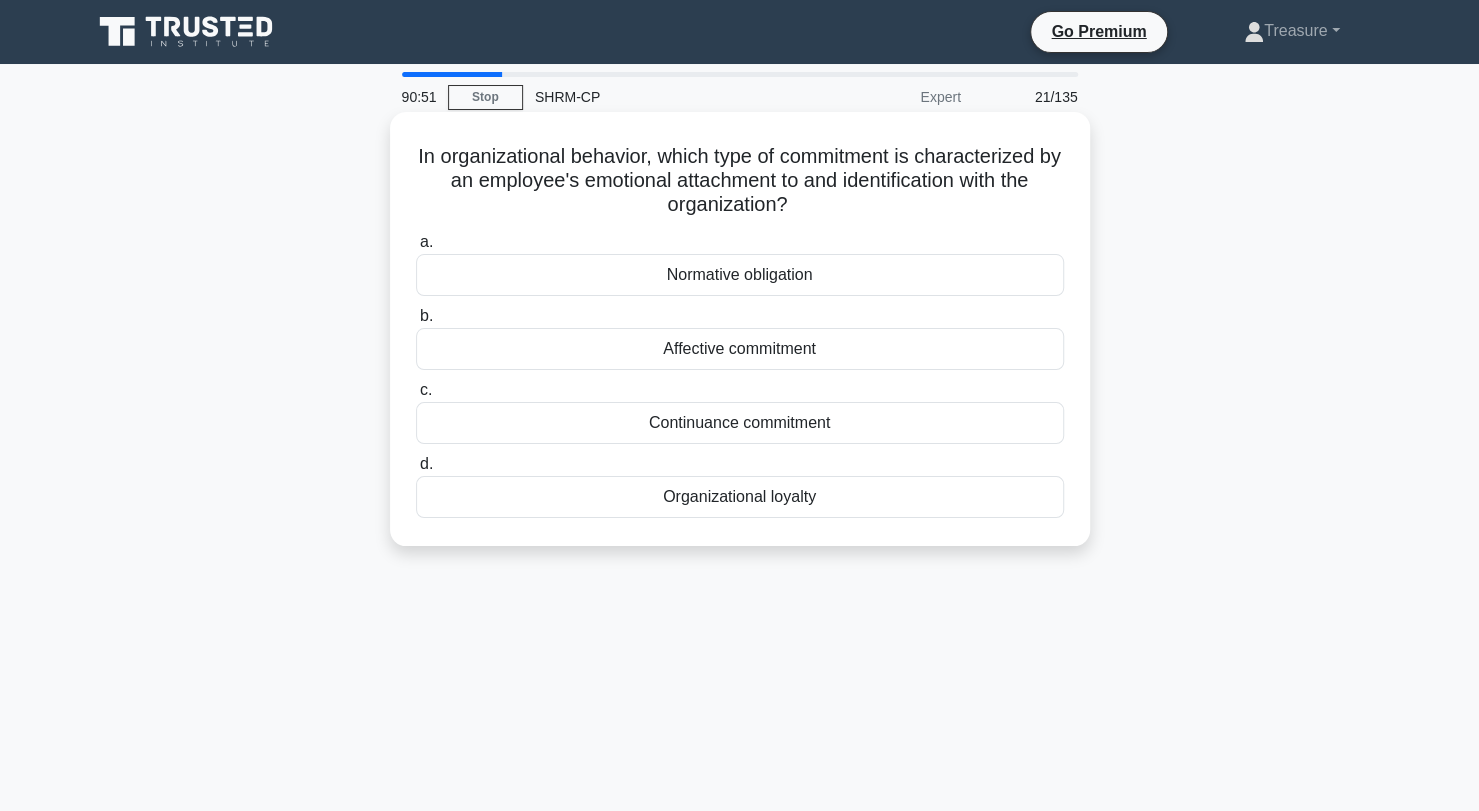 click on "Organizational loyalty" at bounding box center (740, 497) 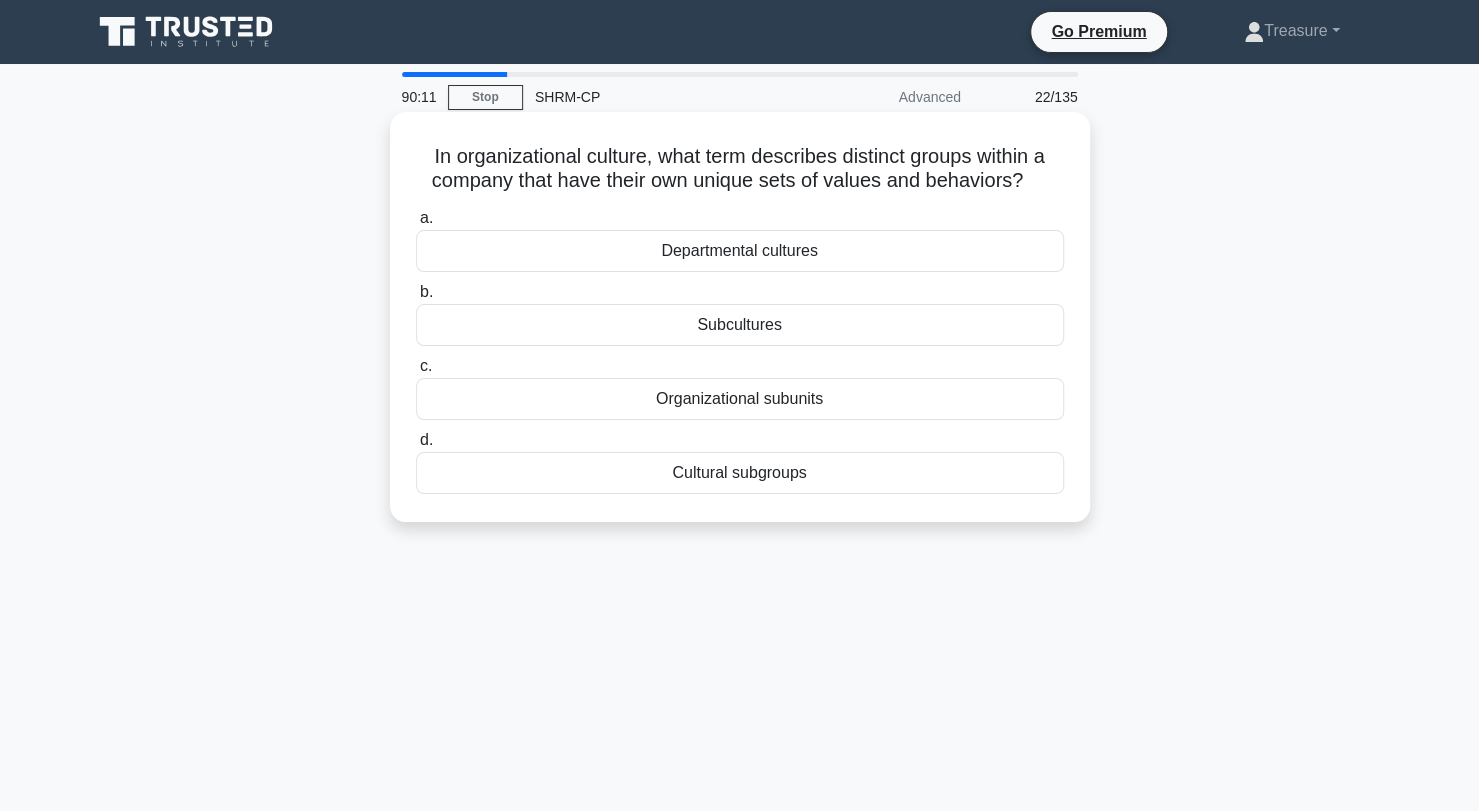 click on "Cultural subgroups" at bounding box center (740, 473) 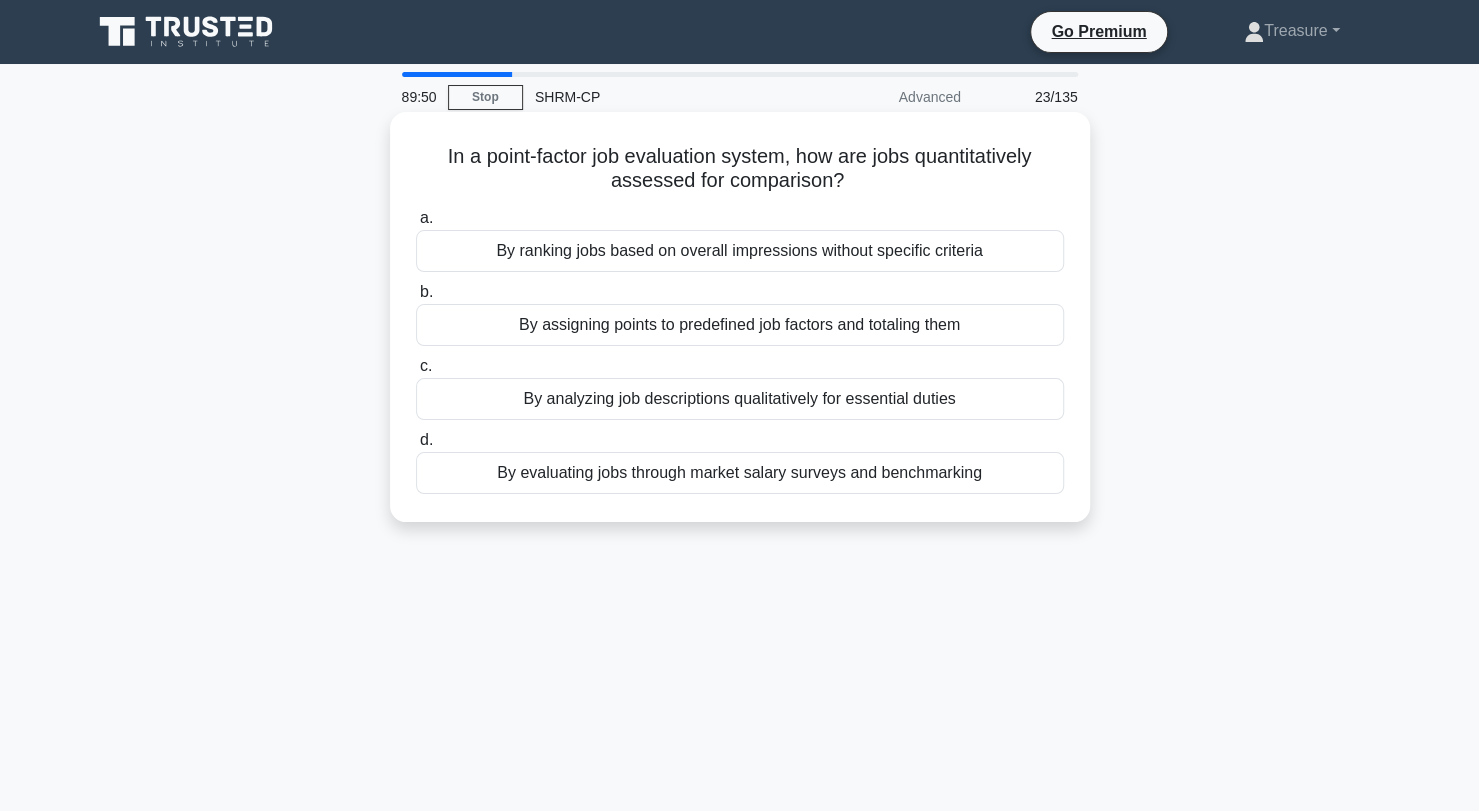 click on "By assigning points to predefined job factors and totaling them" at bounding box center (740, 325) 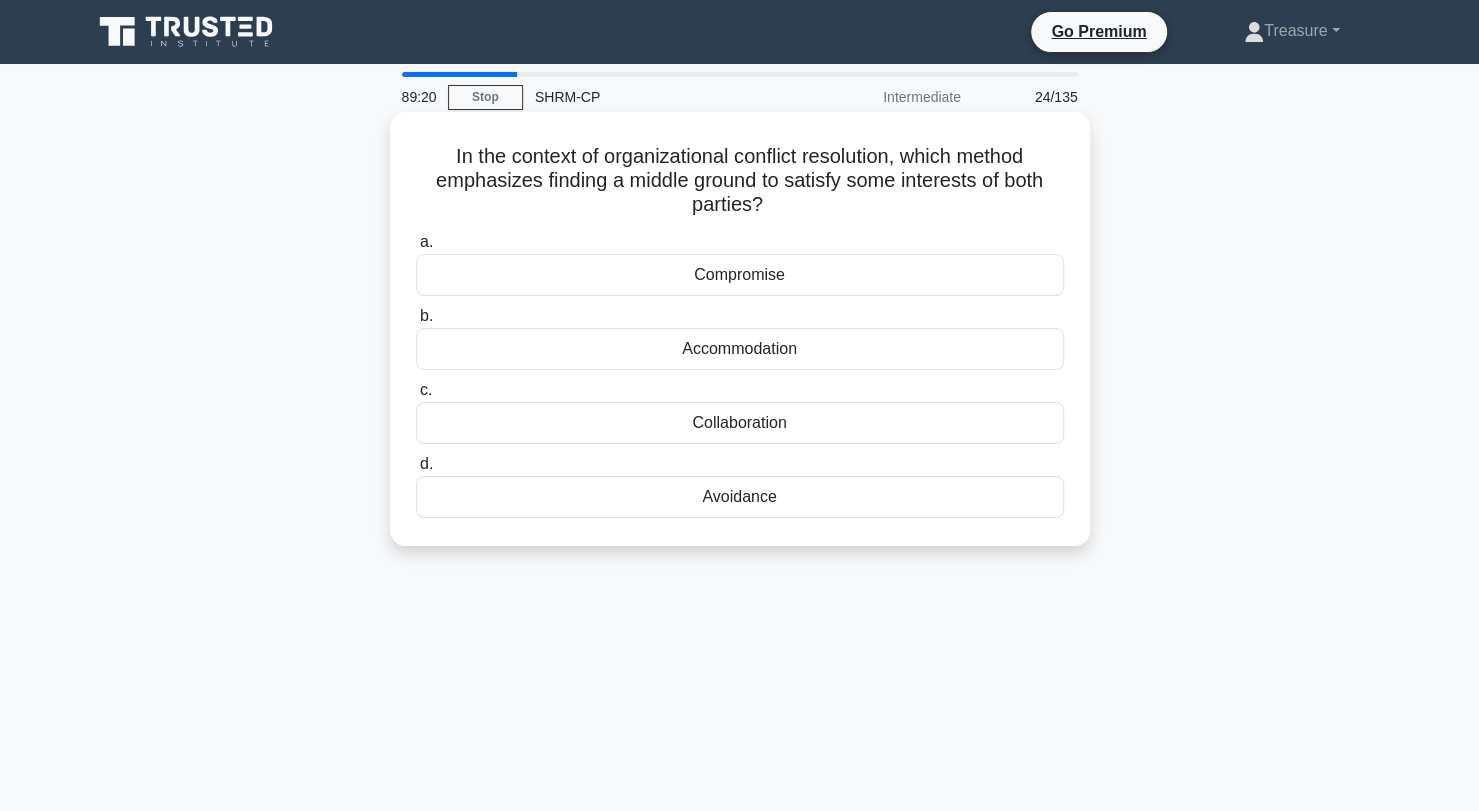 click on "Compromise" at bounding box center [740, 275] 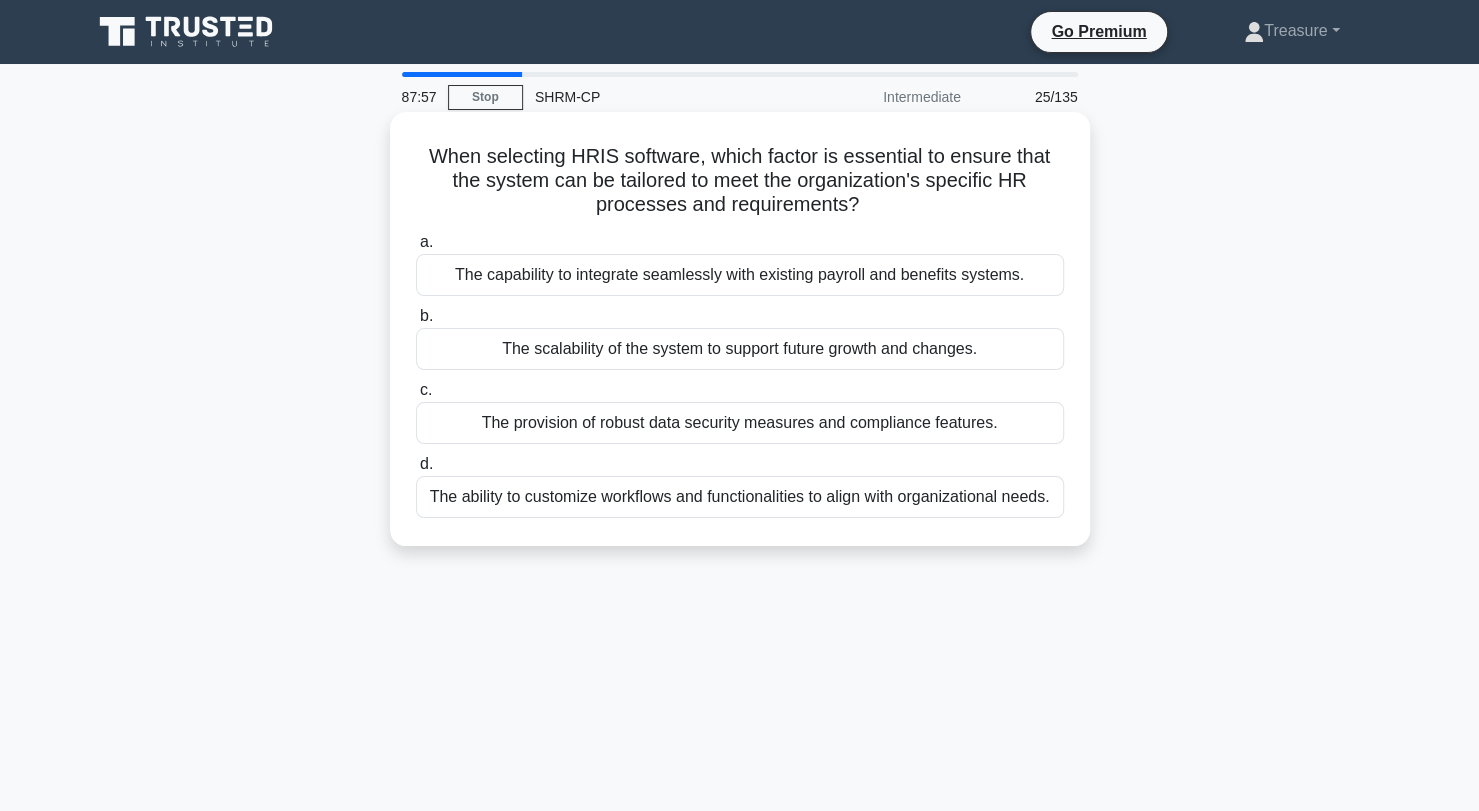 click on "The scalability of the system to support future growth and changes." at bounding box center (740, 349) 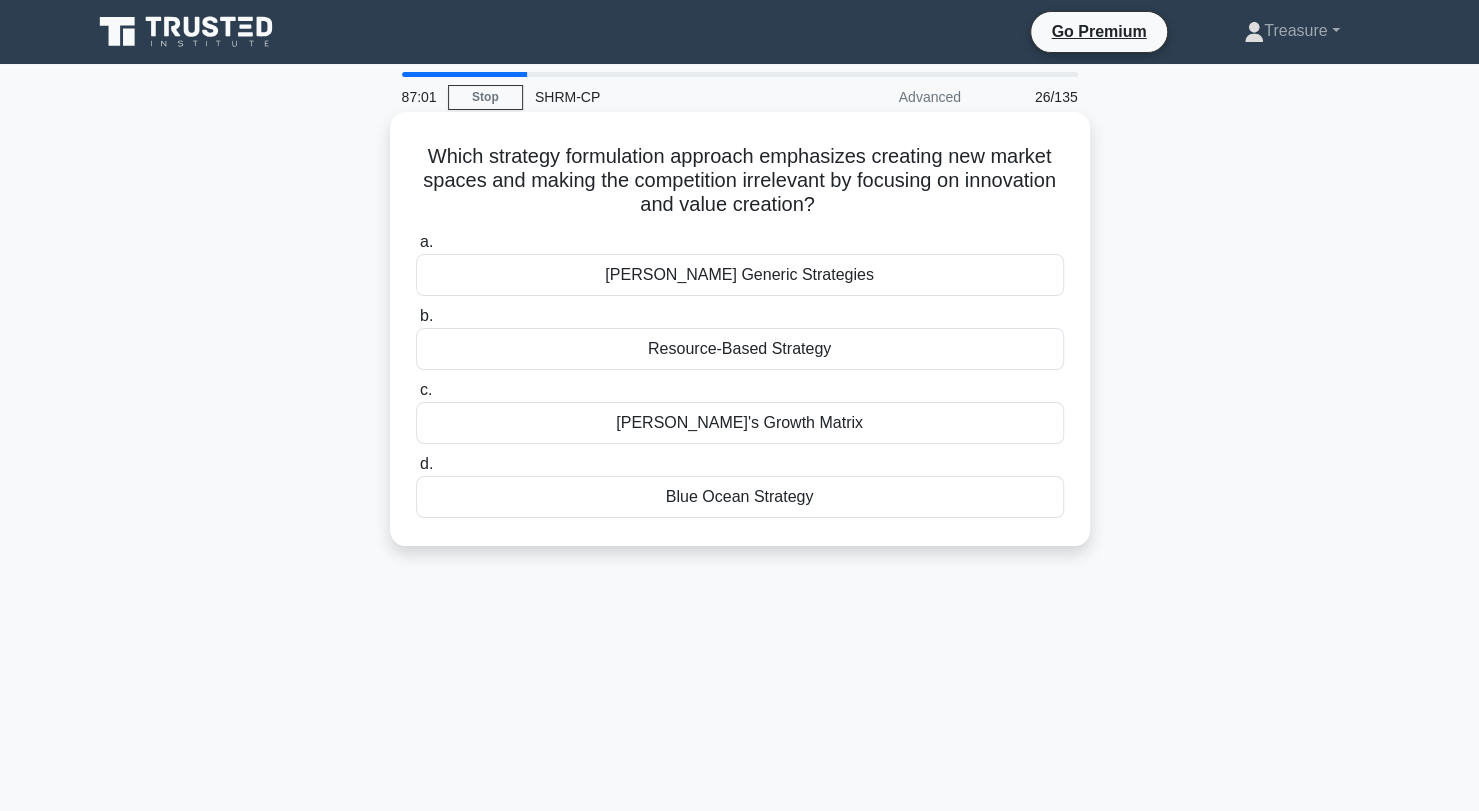 click on "Blue Ocean Strategy" at bounding box center [740, 497] 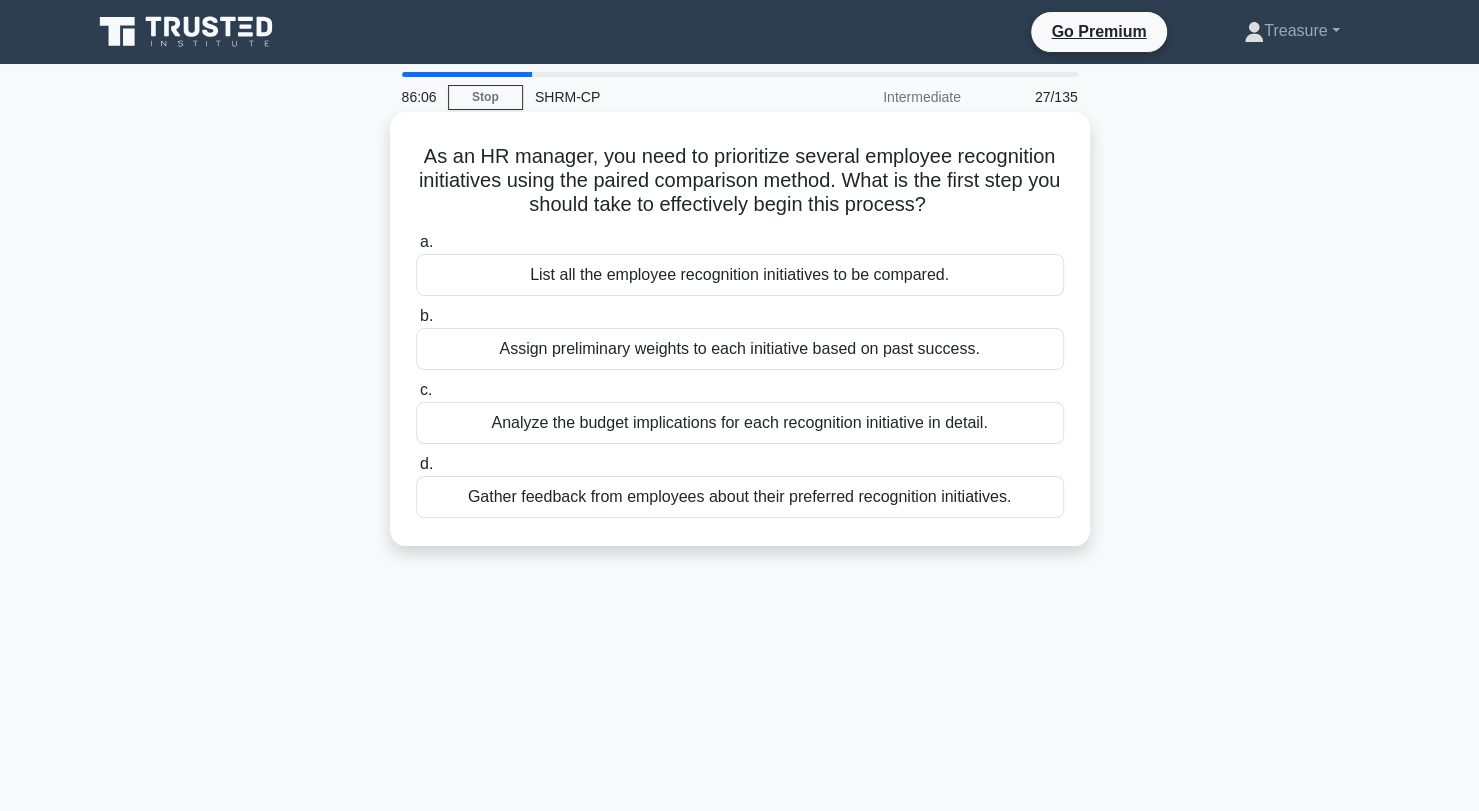 click on "Gather feedback from employees about their preferred recognition initiatives." at bounding box center (740, 497) 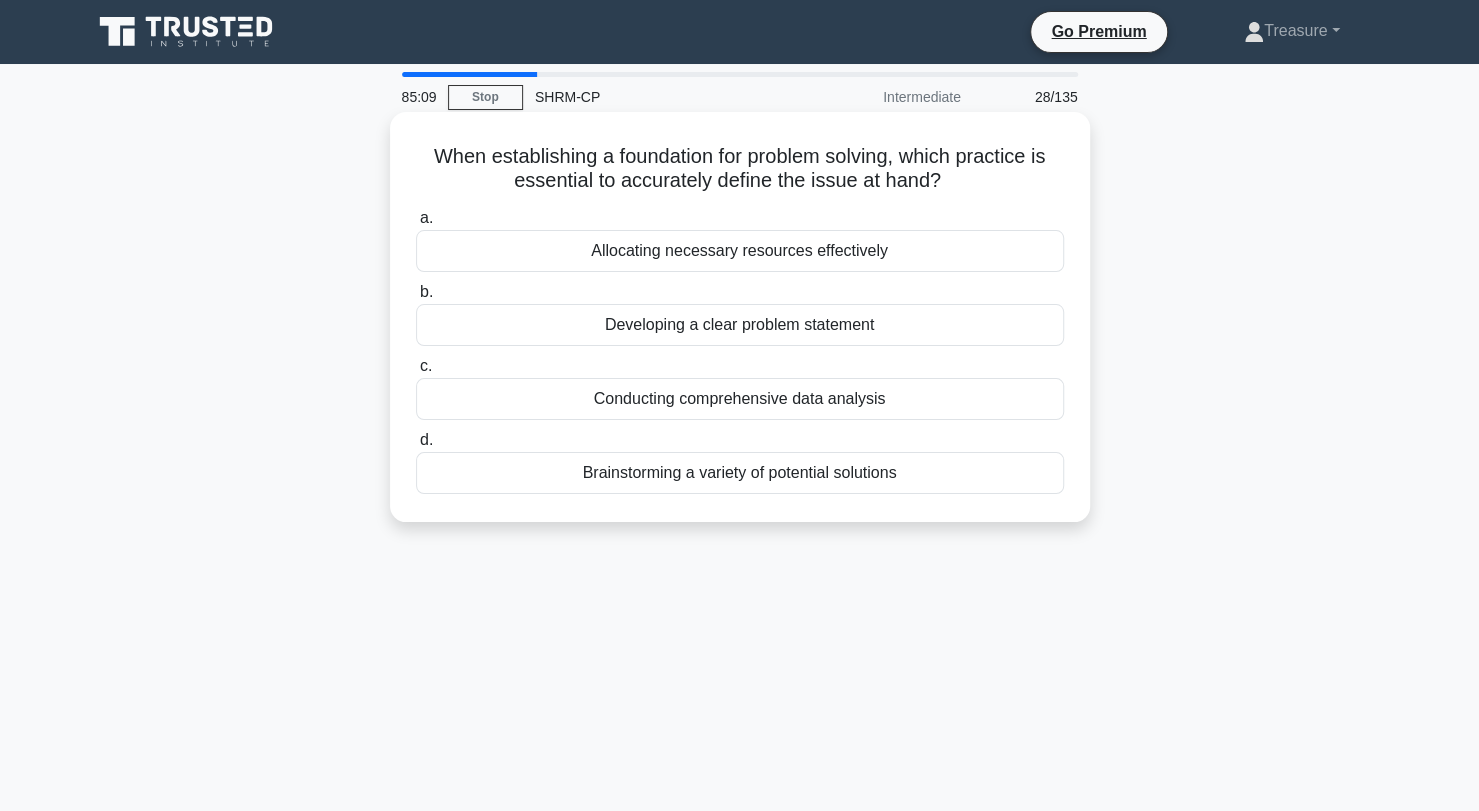 click on "Developing a clear problem statement" at bounding box center (740, 325) 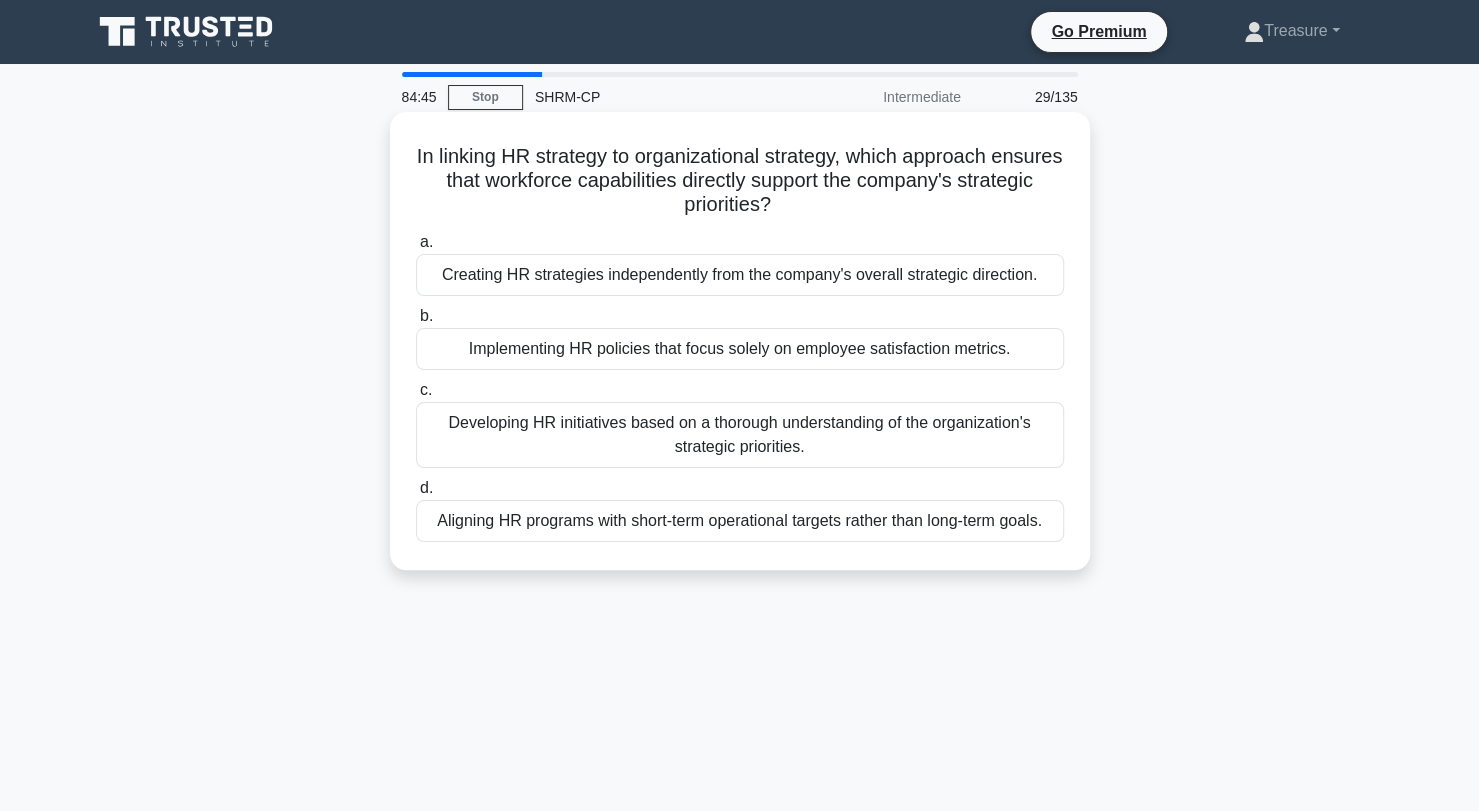 click on "Developing HR initiatives based on a thorough understanding of the organization's strategic priorities." at bounding box center [740, 435] 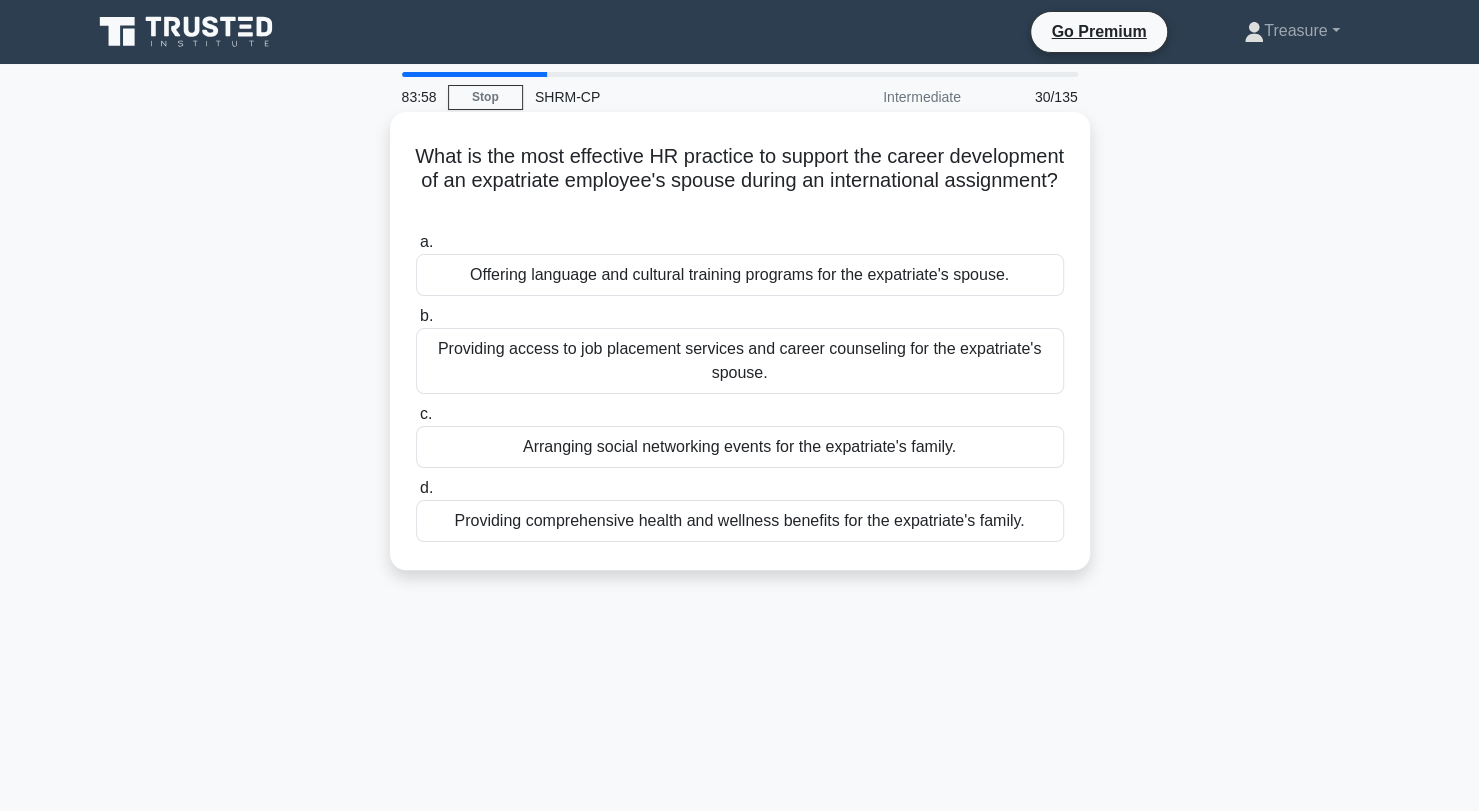click on "Providing access to job placement services and career counseling for the expatriate's spouse." at bounding box center (740, 361) 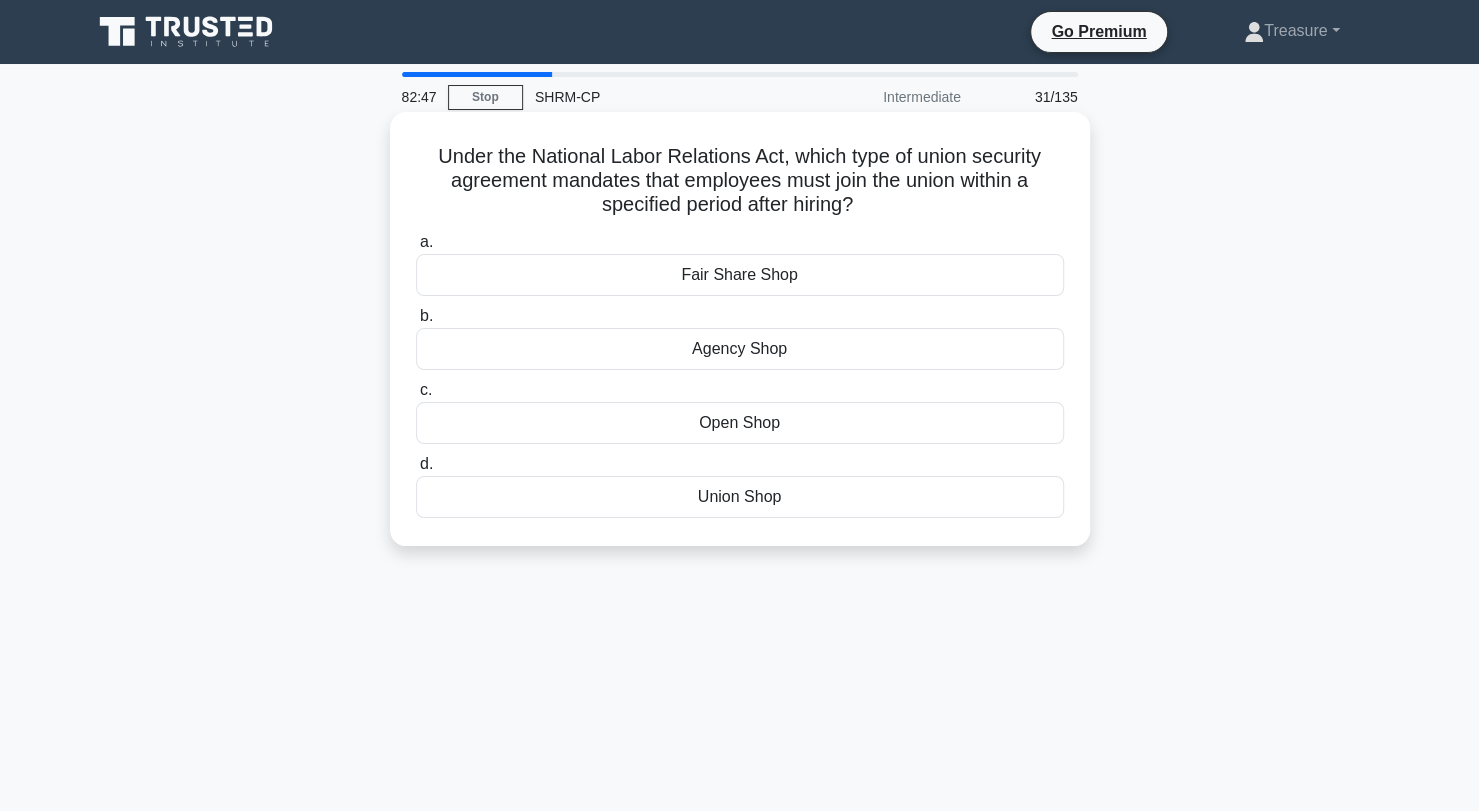 click on "Union Shop" at bounding box center (740, 497) 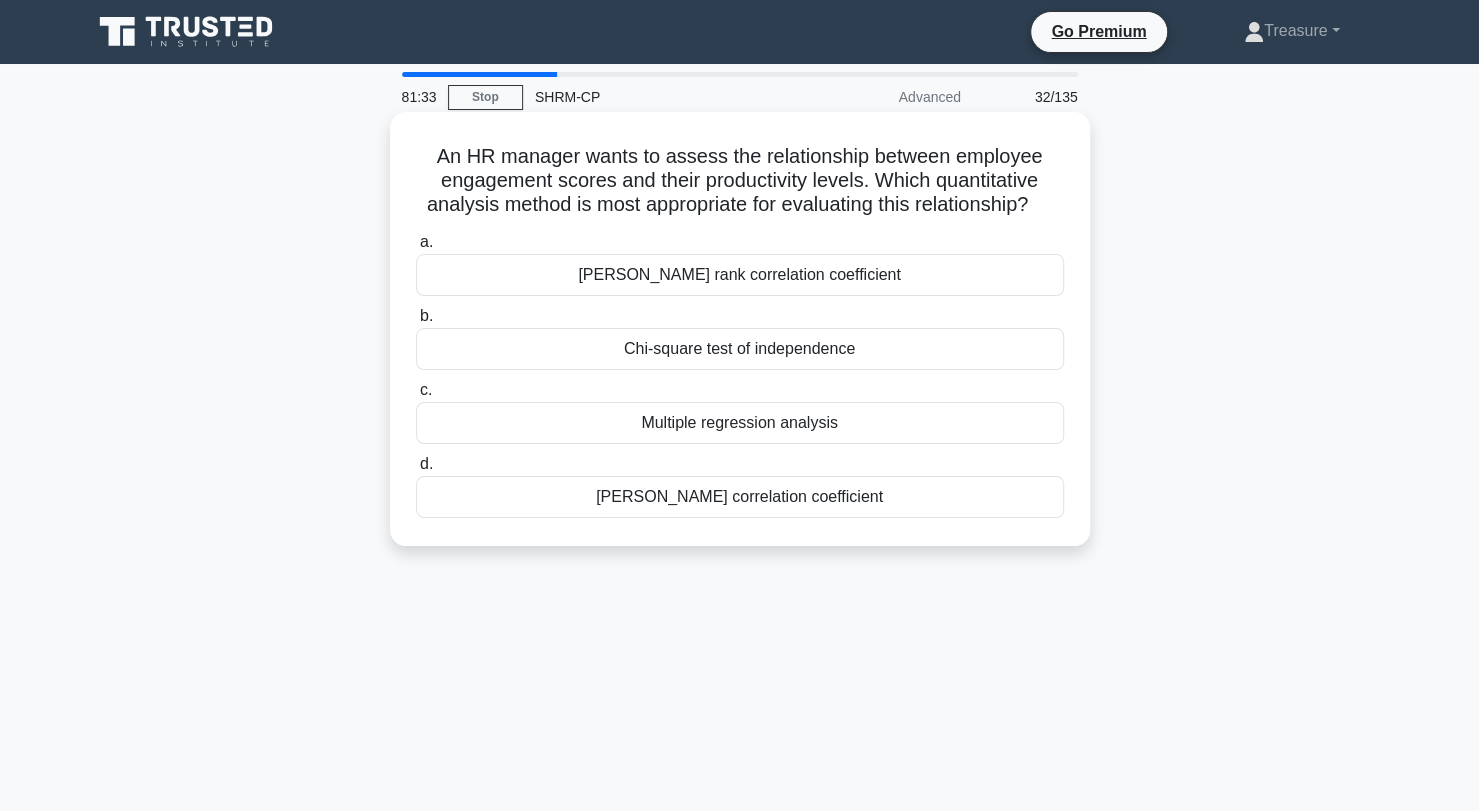 click on "[PERSON_NAME] correlation coefficient" at bounding box center (740, 497) 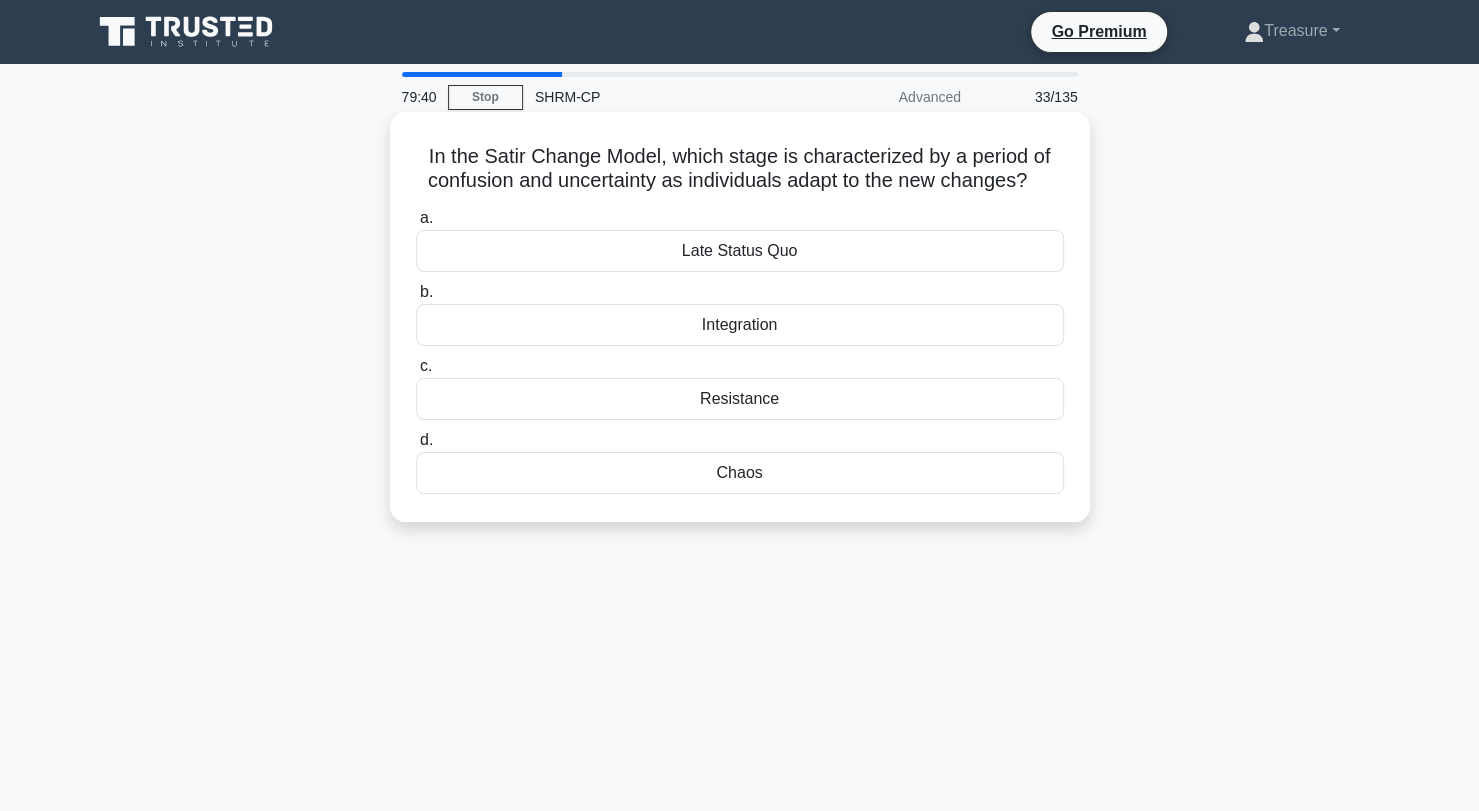 click on "Chaos" at bounding box center (740, 473) 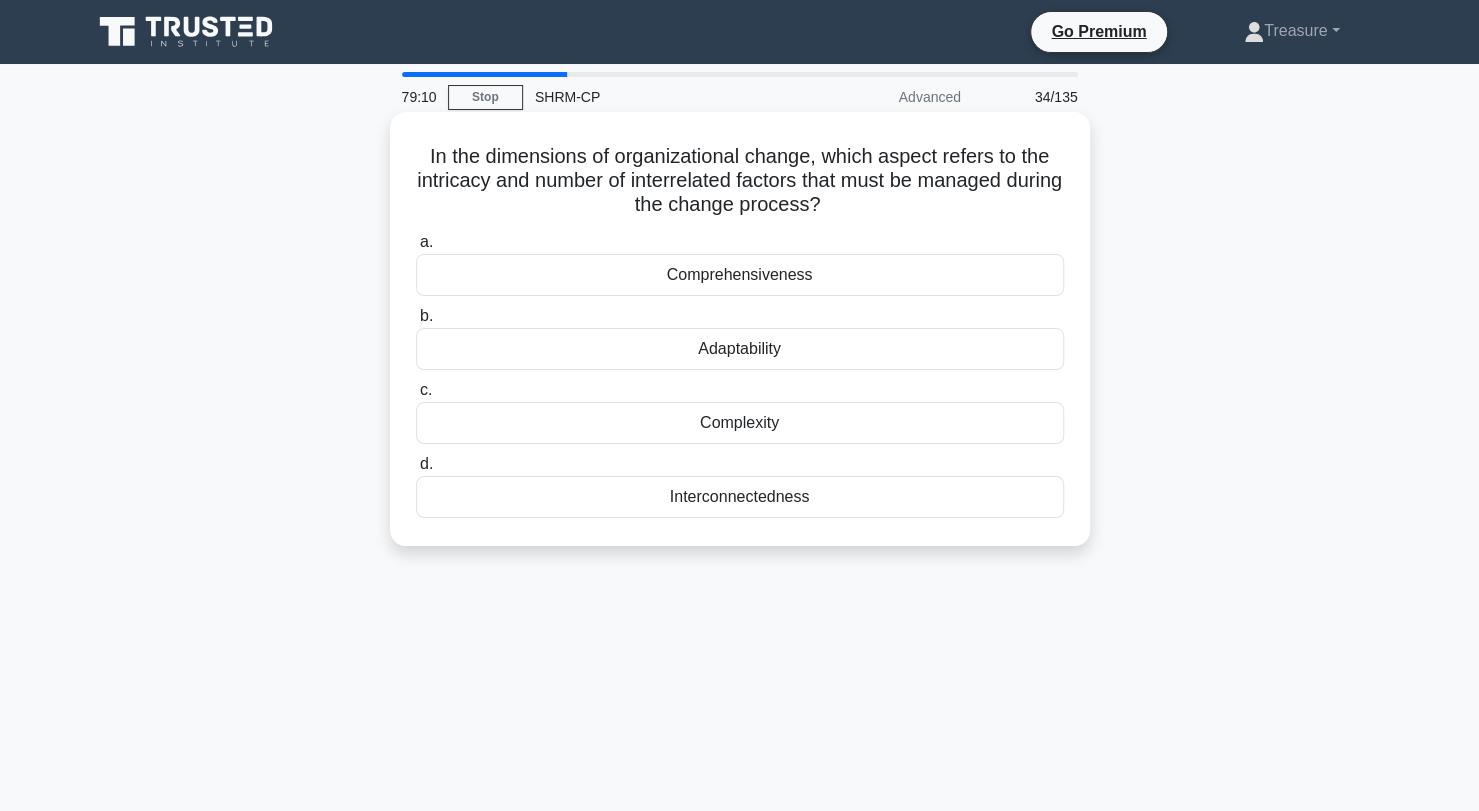 click on "Interconnectedness" at bounding box center (740, 497) 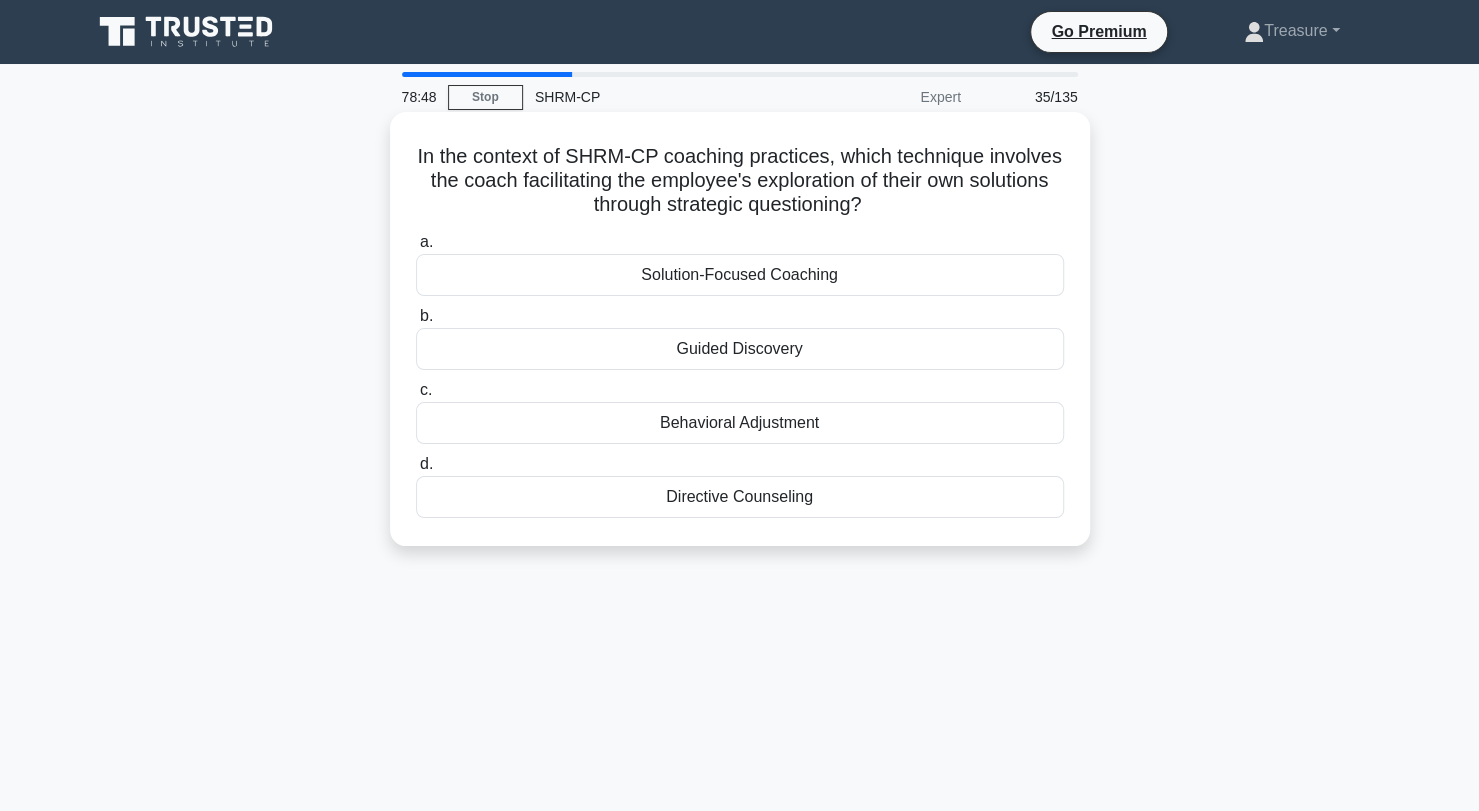 click on "Guided Discovery" at bounding box center [740, 349] 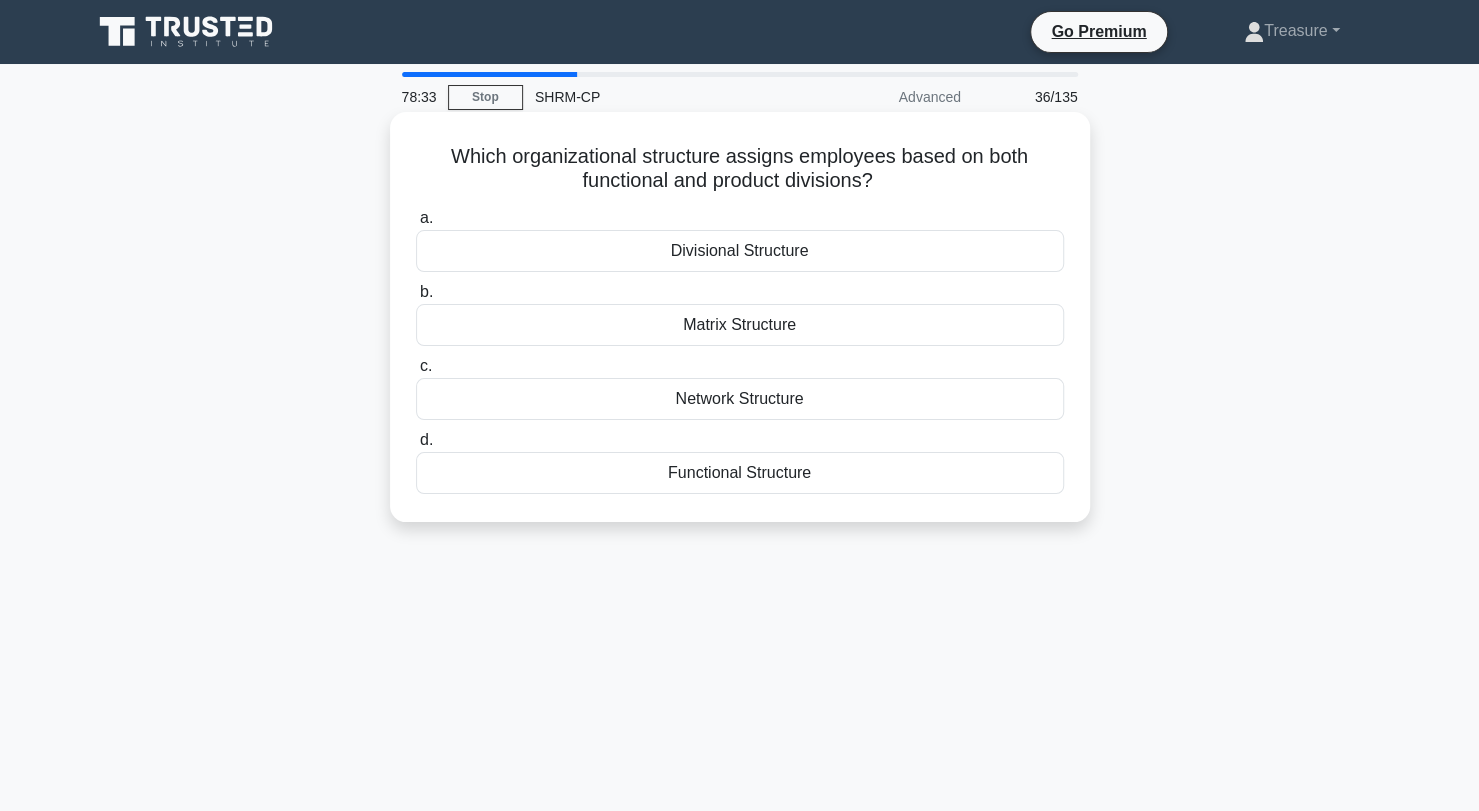 click on "Matrix Structure" at bounding box center (740, 325) 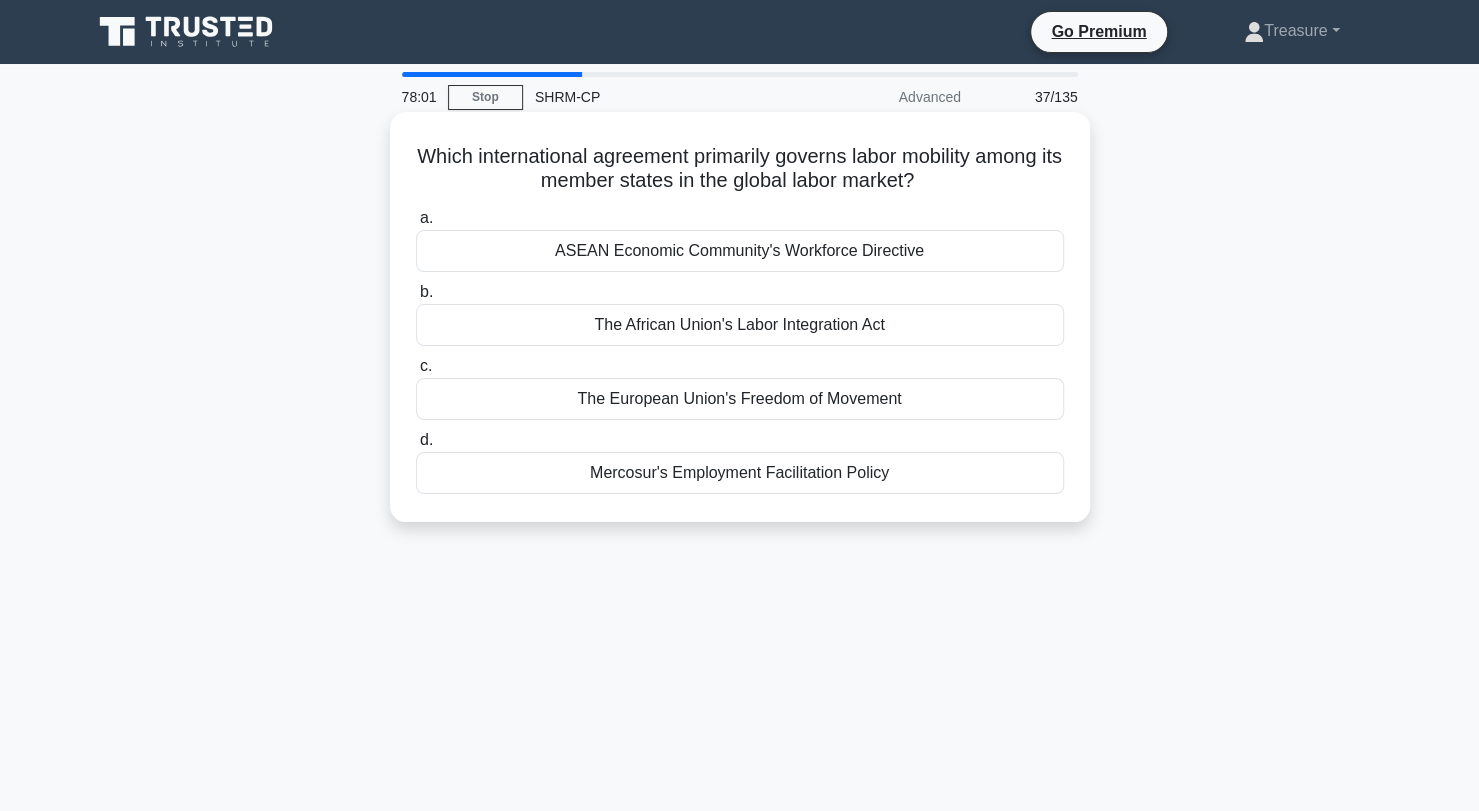 click on "ASEAN Economic Community's Workforce Directive" at bounding box center (740, 251) 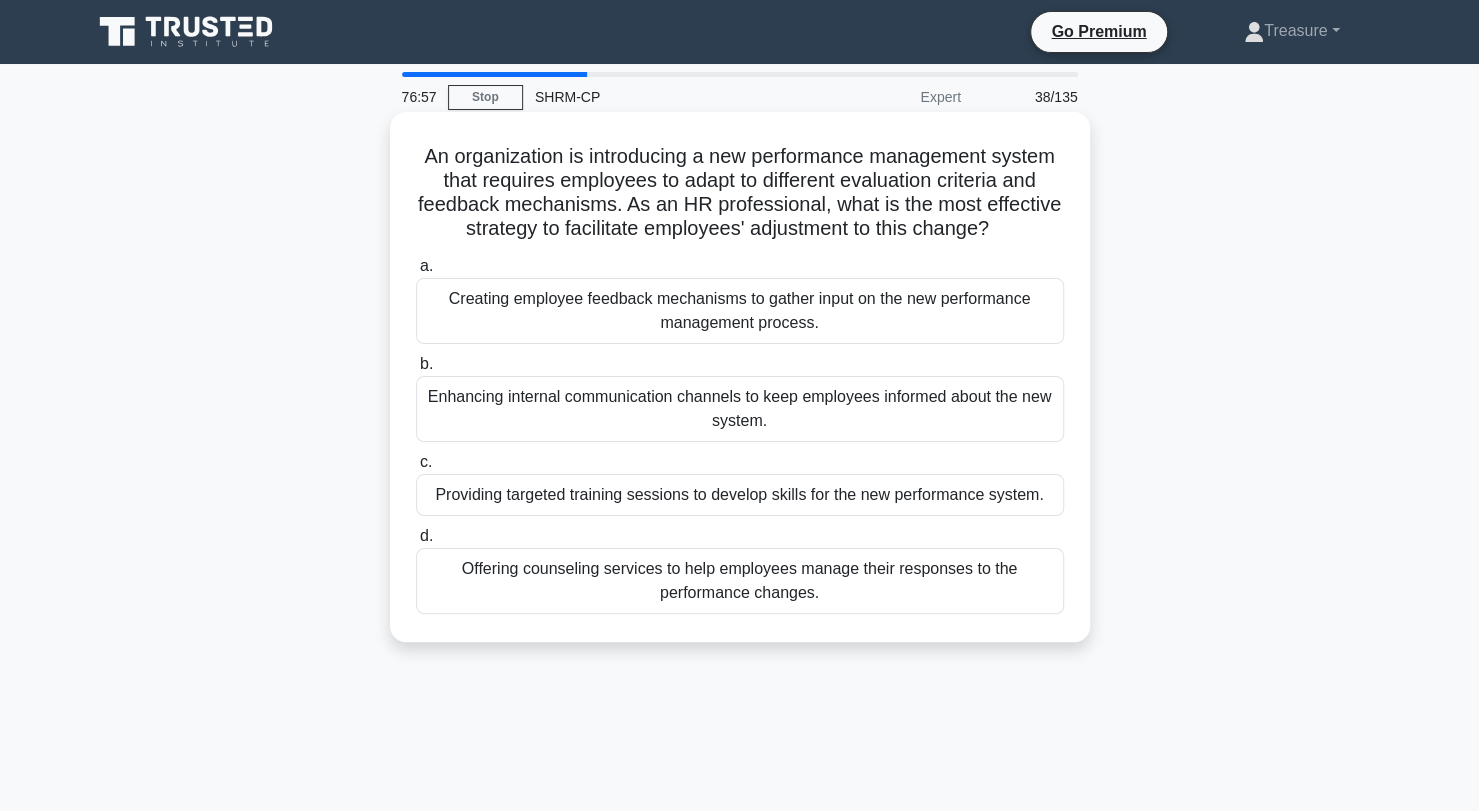 click on "Providing targeted training sessions to develop skills for the new performance system." at bounding box center [740, 495] 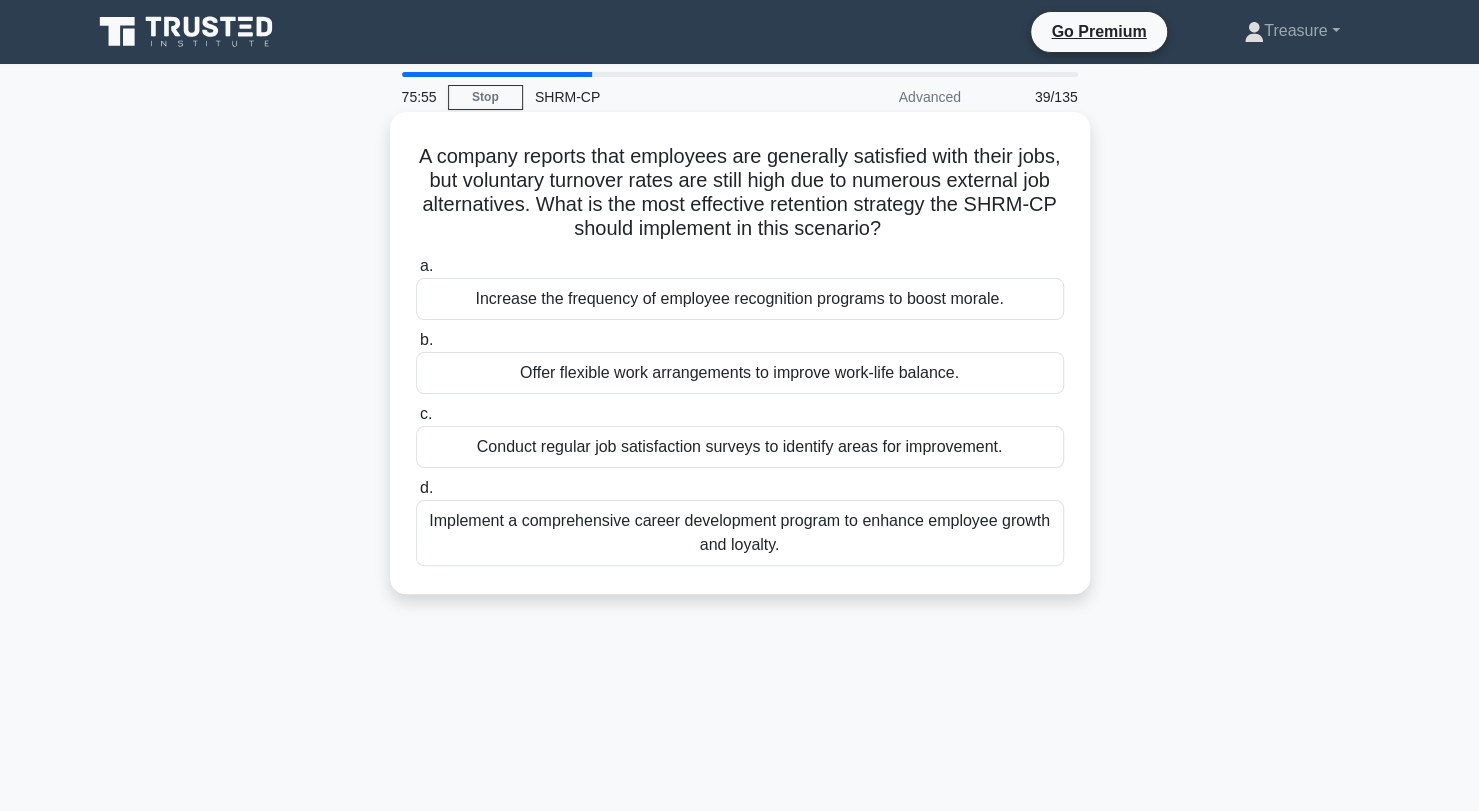 click on "Implement a comprehensive career development program to enhance employee growth and loyalty." at bounding box center (740, 533) 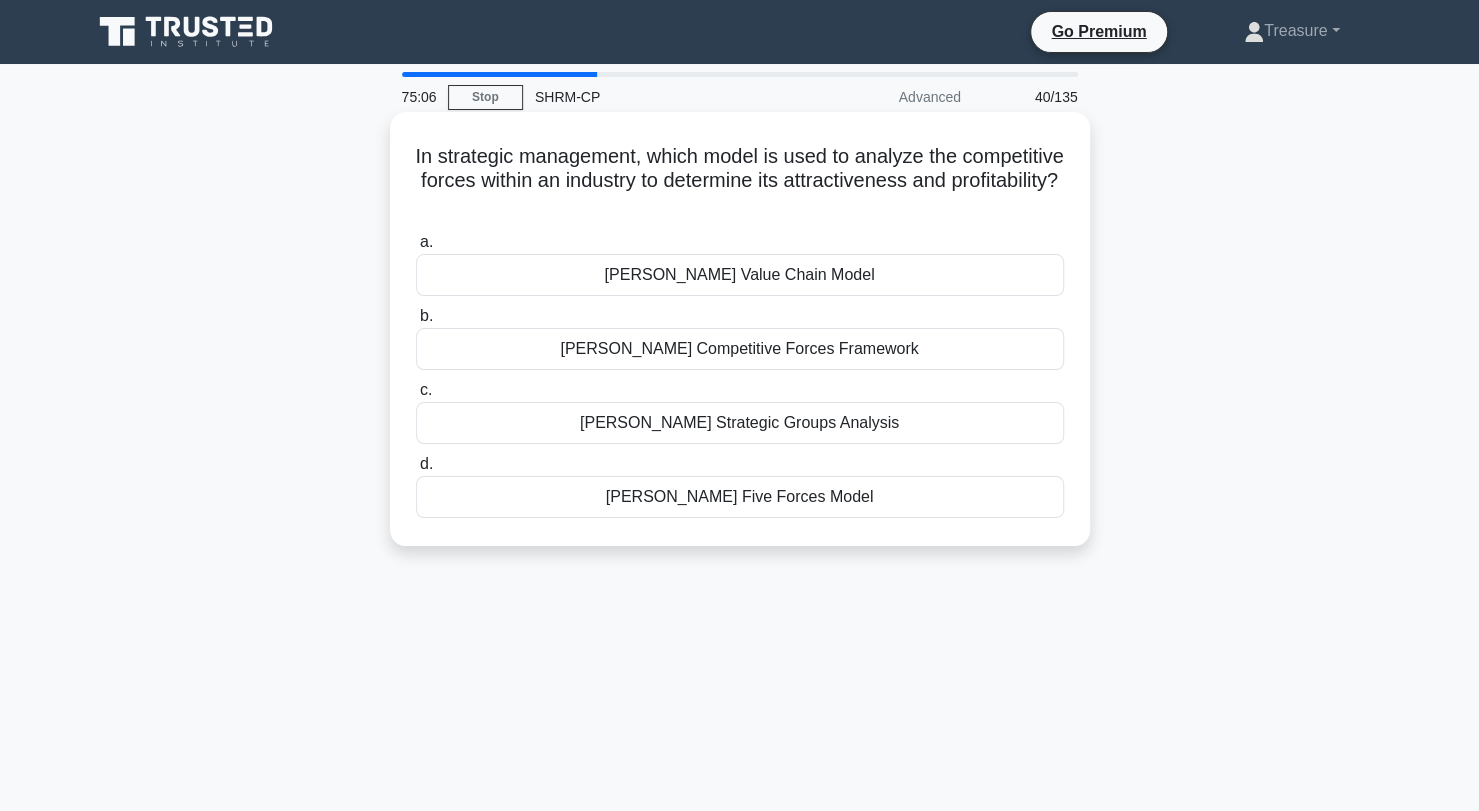 click on "[PERSON_NAME] Competitive Forces Framework" at bounding box center (740, 349) 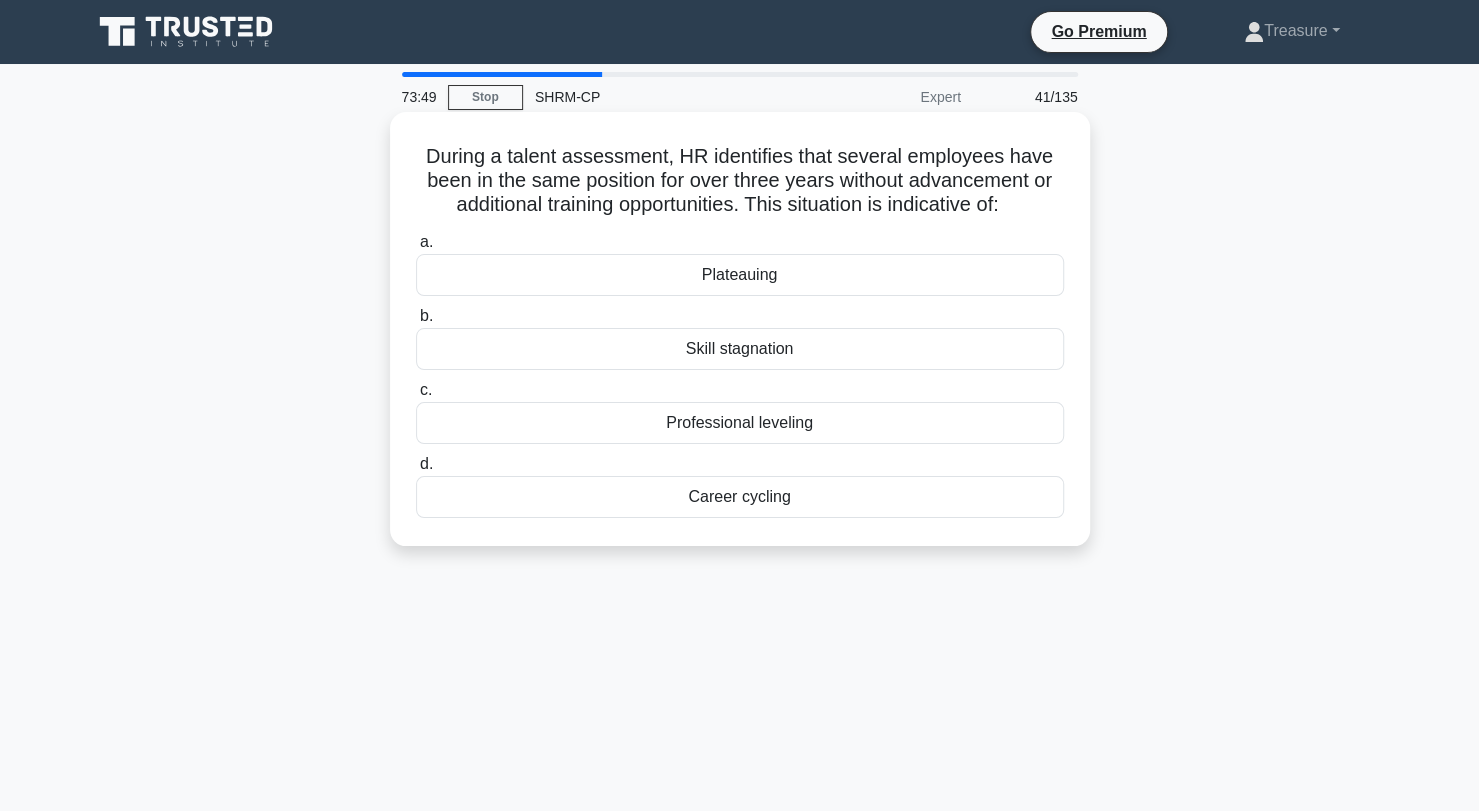 click on "Plateauing" at bounding box center [740, 275] 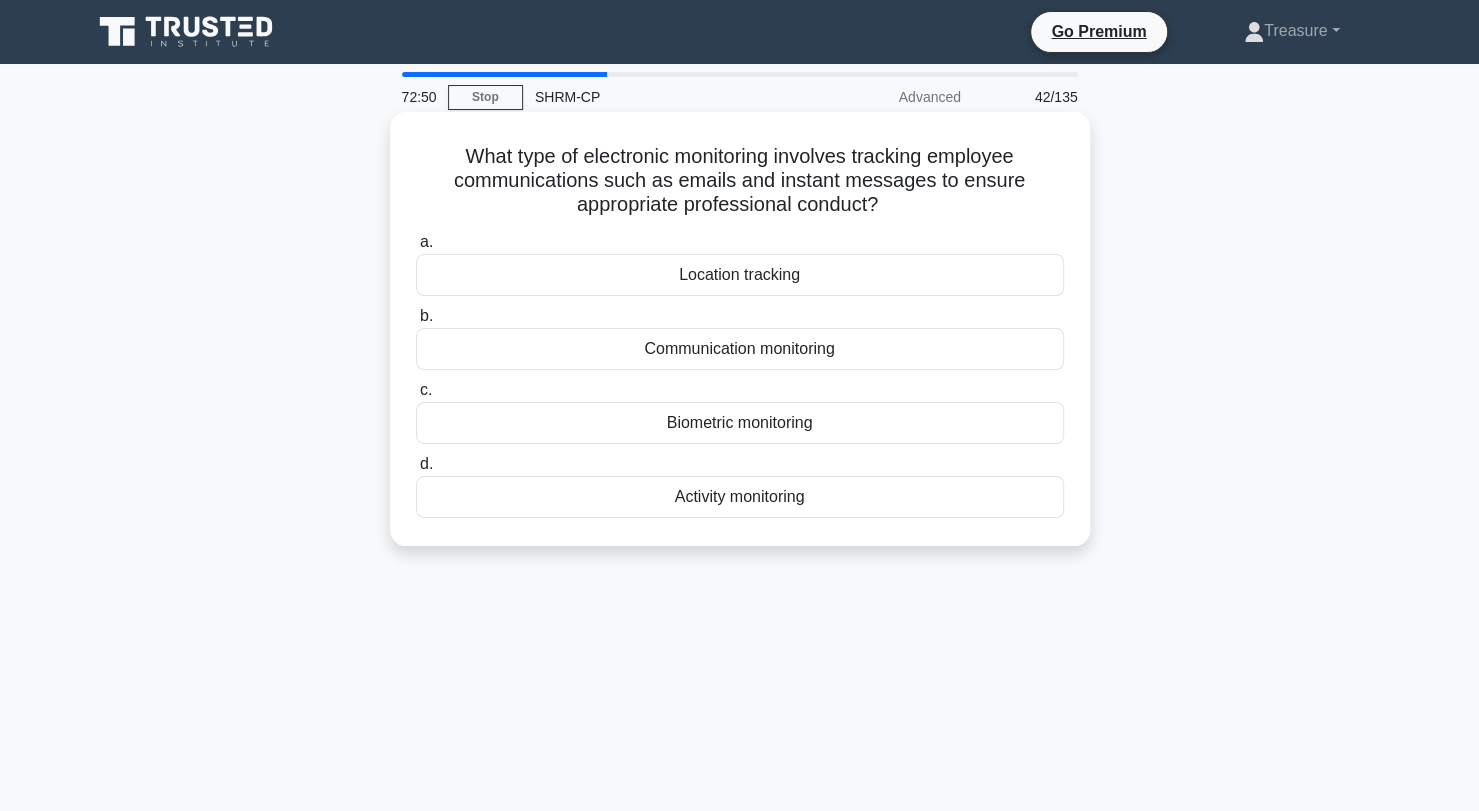 click on "Communication monitoring" at bounding box center [740, 349] 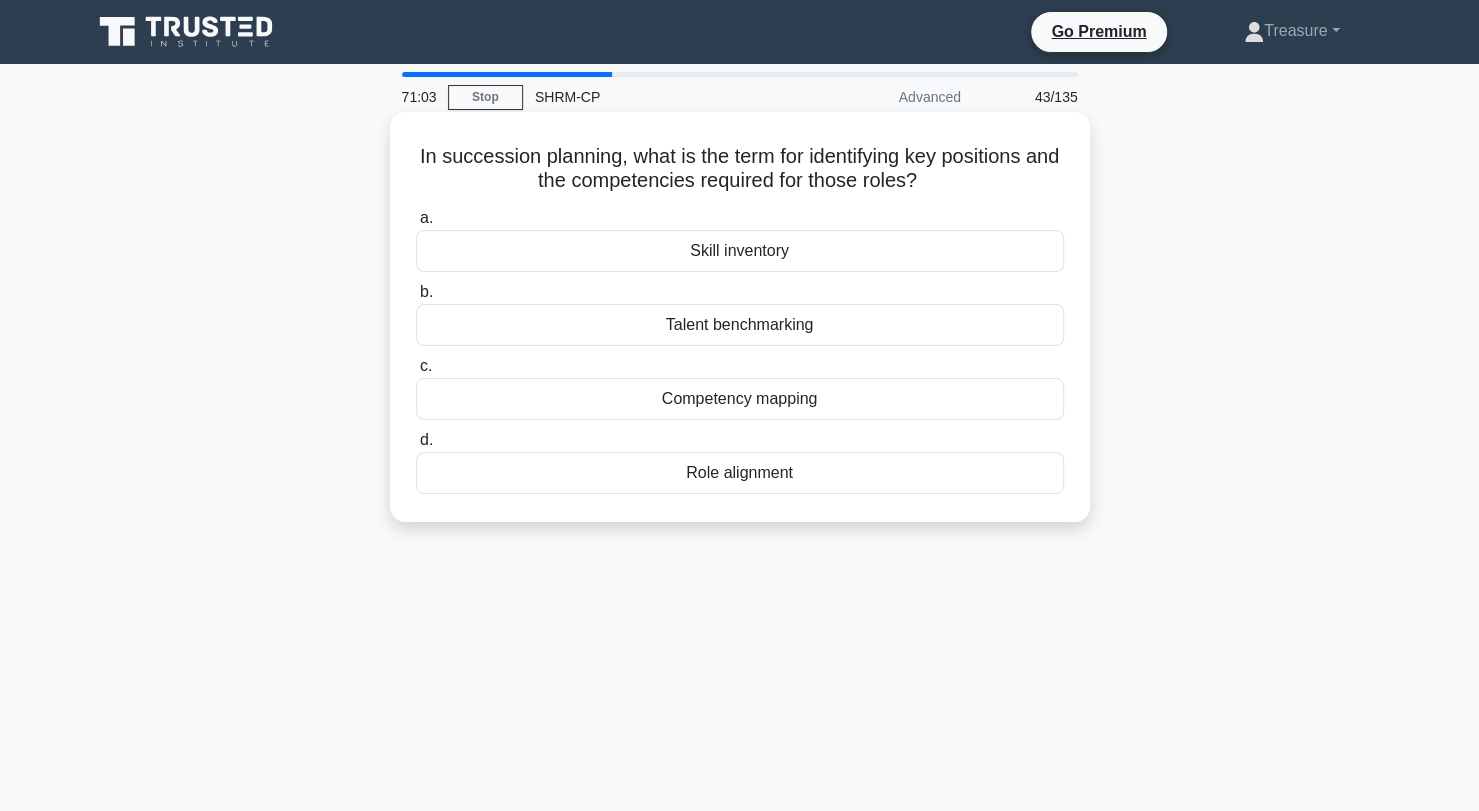 click on "Competency mapping" at bounding box center [740, 399] 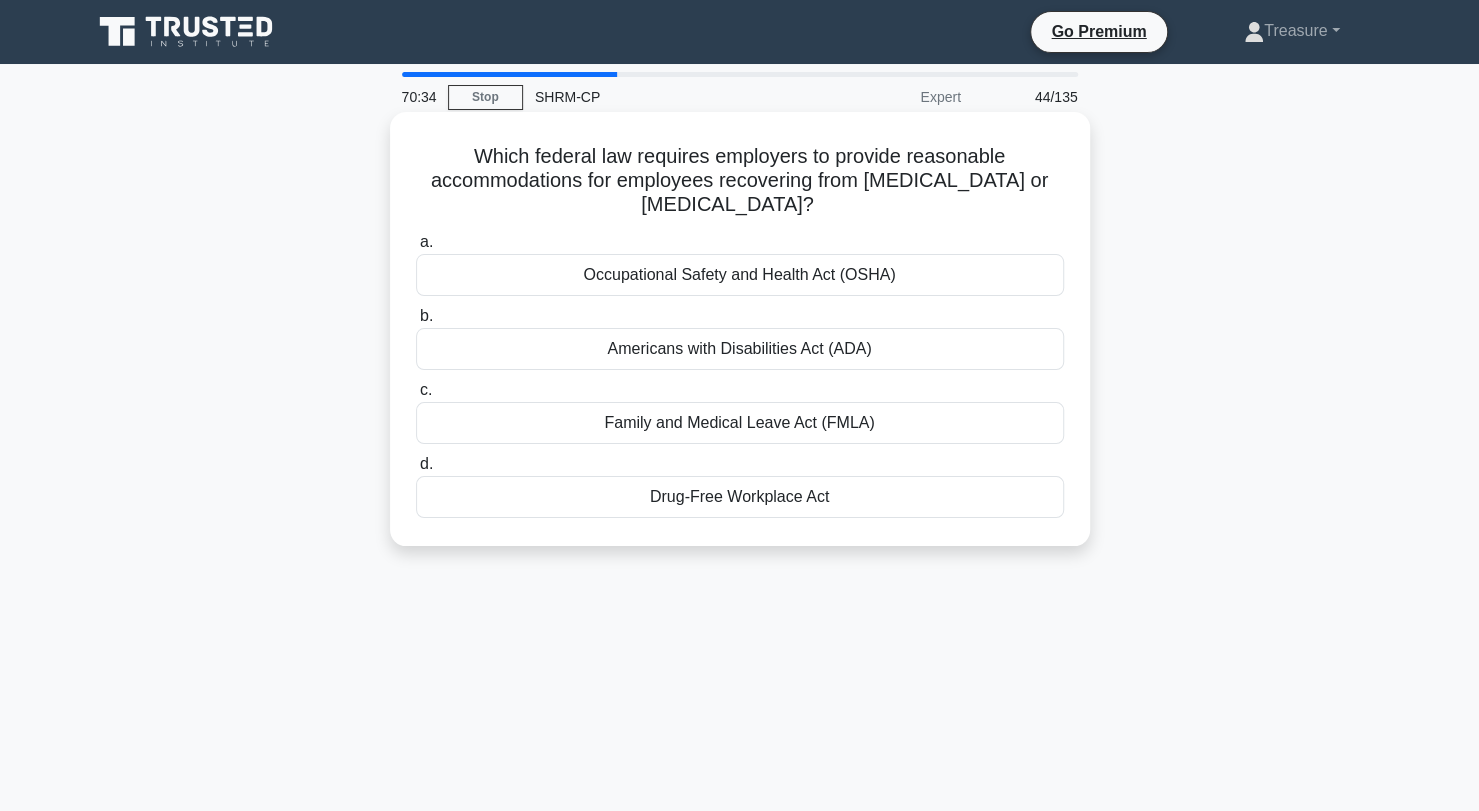 click on "Americans with Disabilities Act (ADA)" at bounding box center (740, 349) 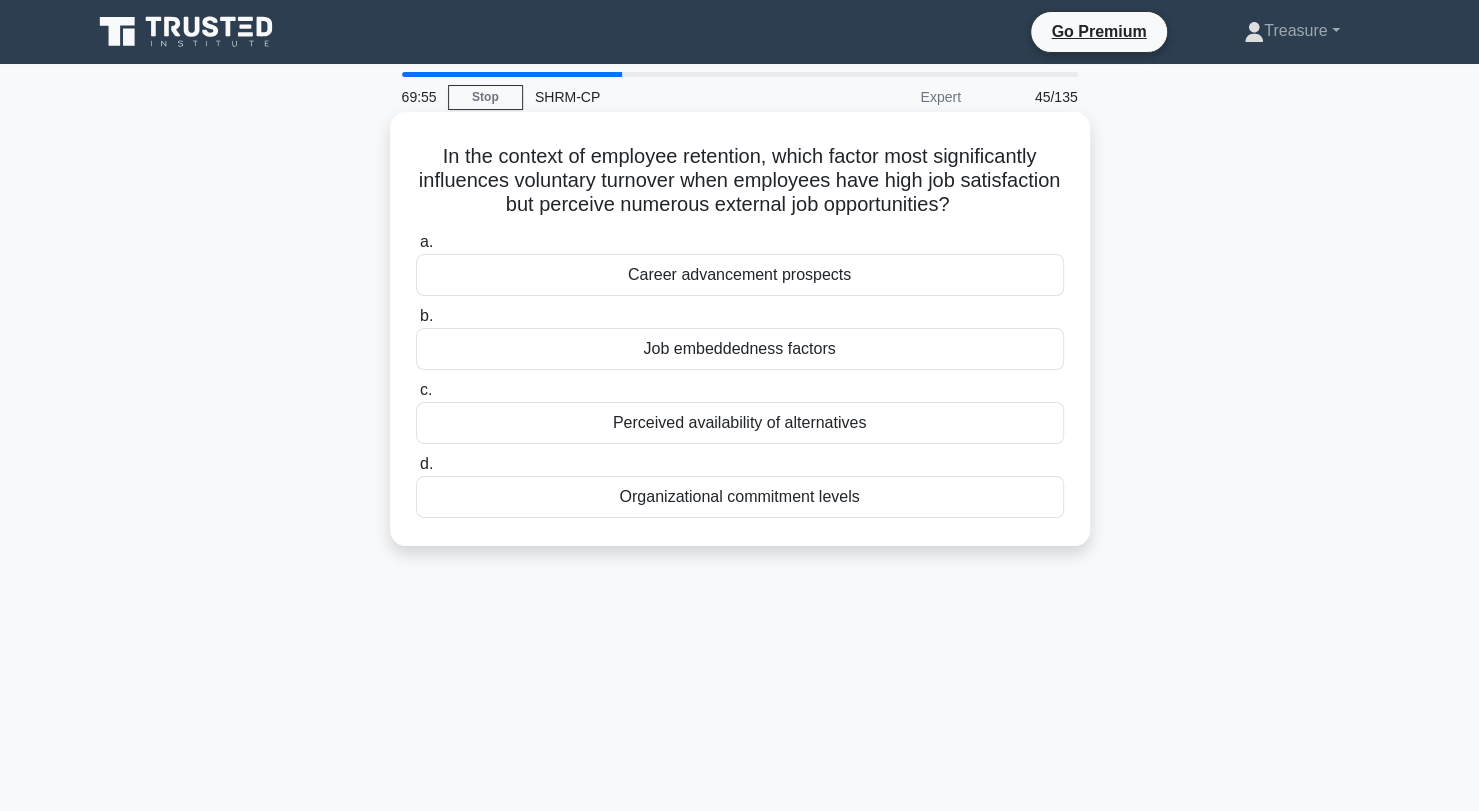 click on "Career advancement prospects" at bounding box center (740, 275) 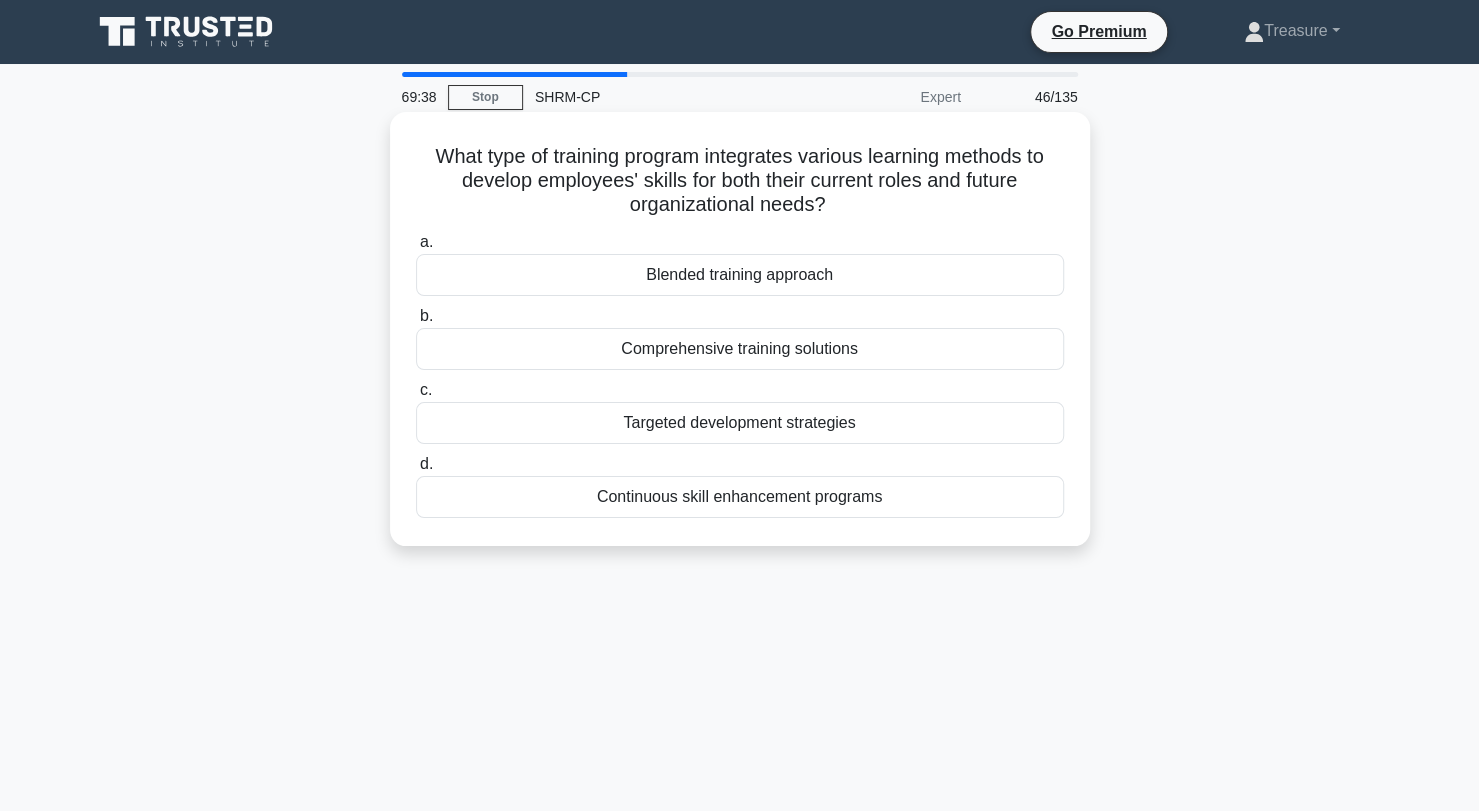 click on "Blended training approach" at bounding box center (740, 275) 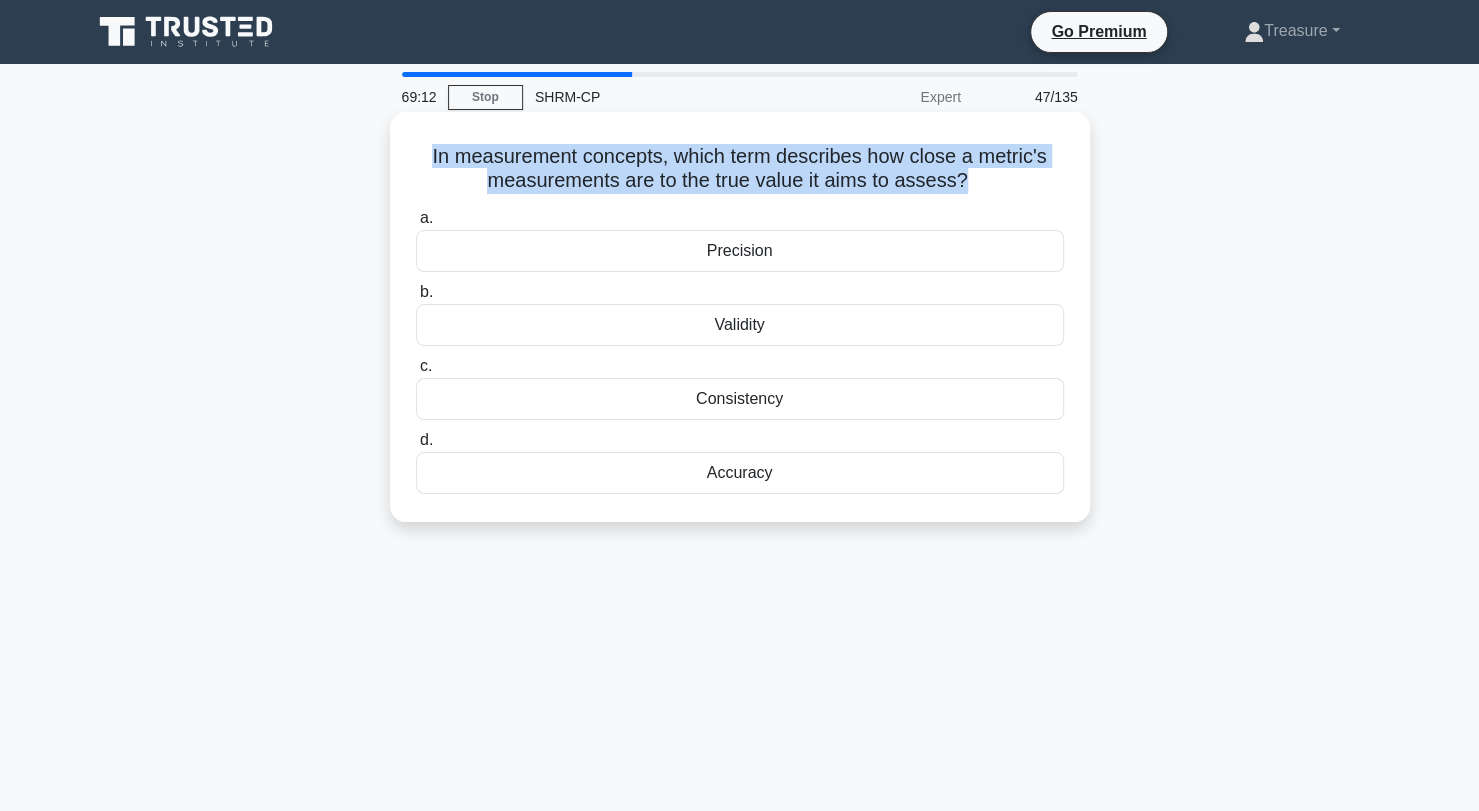 drag, startPoint x: 964, startPoint y: 184, endPoint x: 416, endPoint y: 155, distance: 548.7668 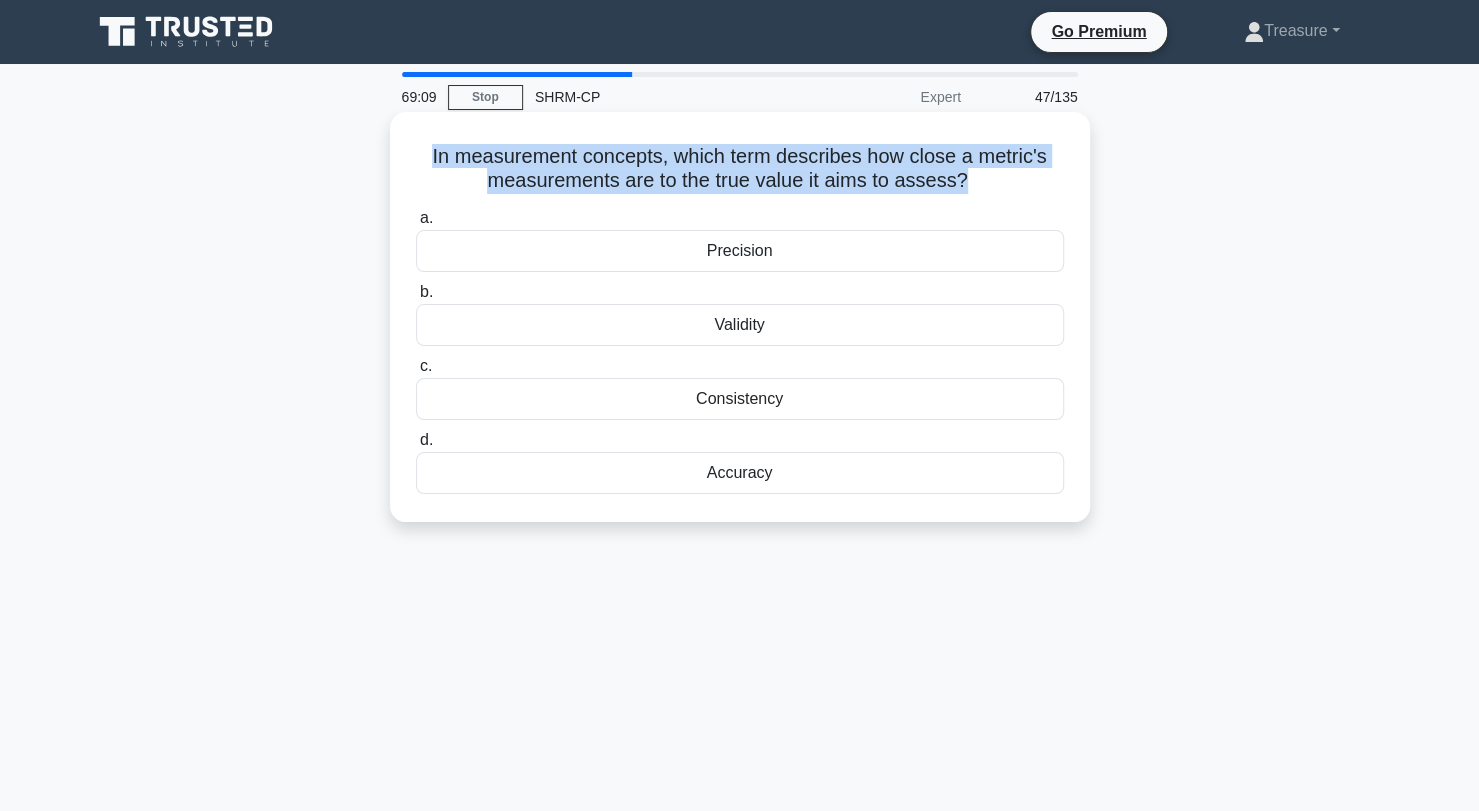 copy on "In measurement concepts, which term describes how close a metric's measurements are to the true value it aims to assess?" 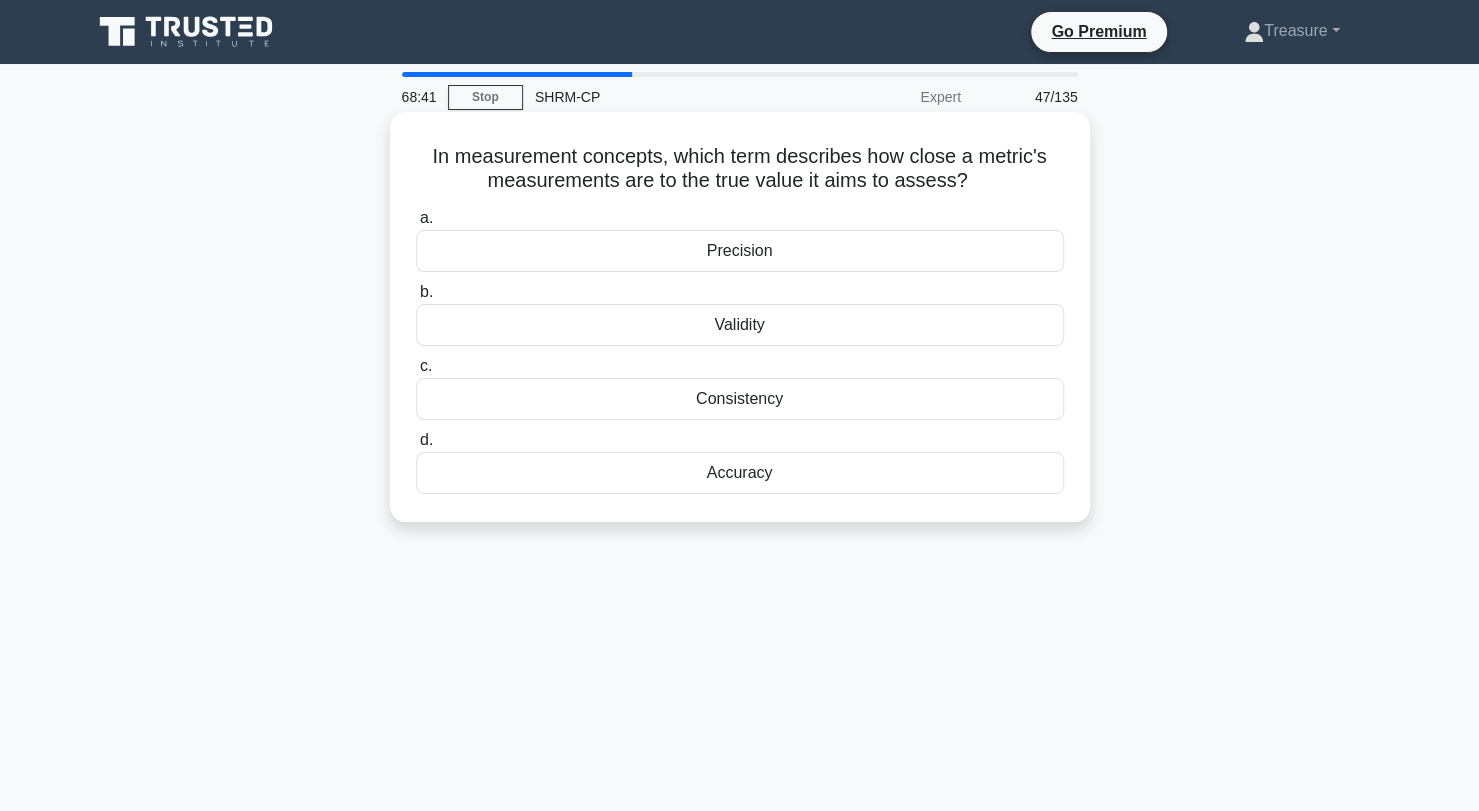click on "b.
Validity" at bounding box center [740, 313] 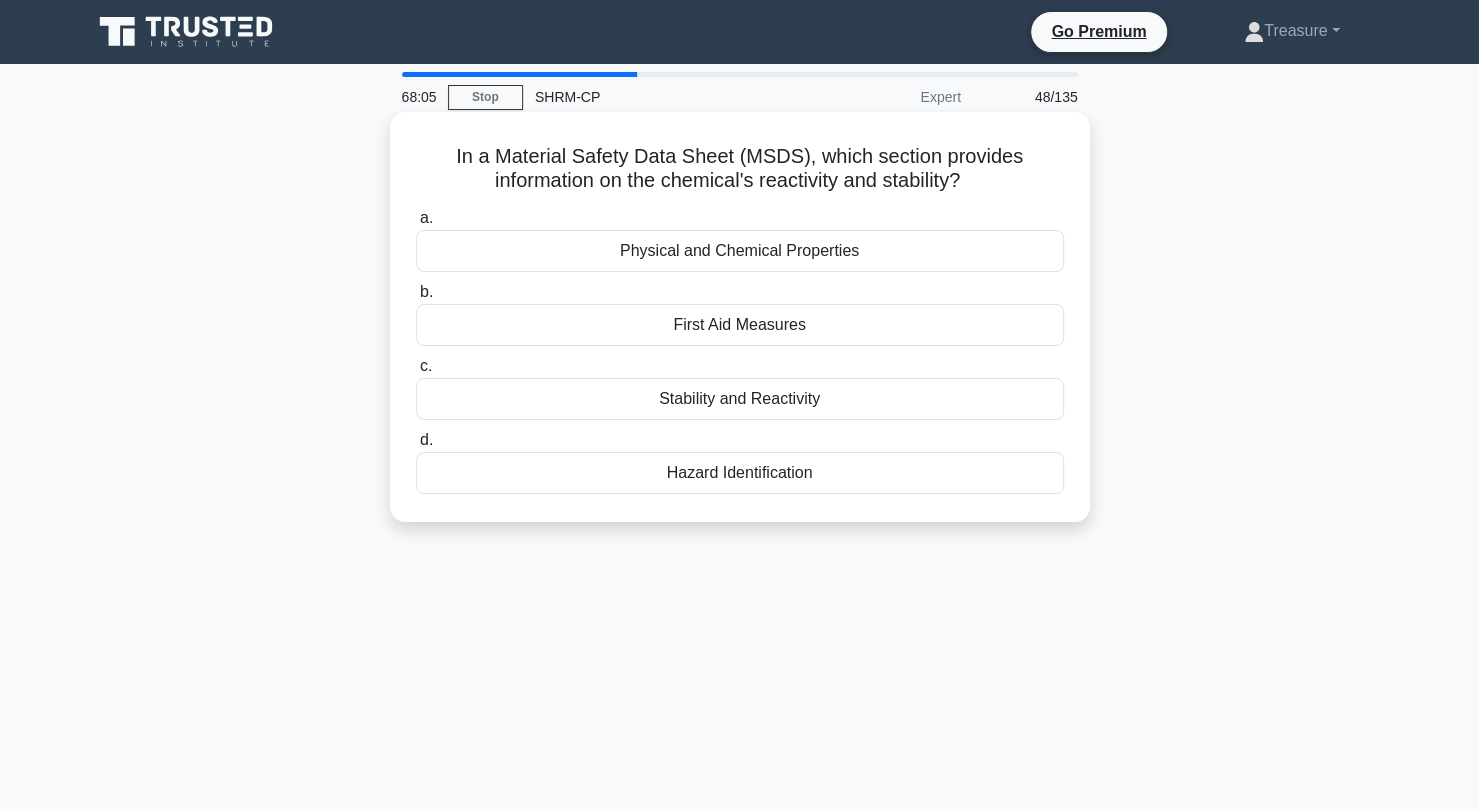 click on "Stability and Reactivity" at bounding box center (740, 399) 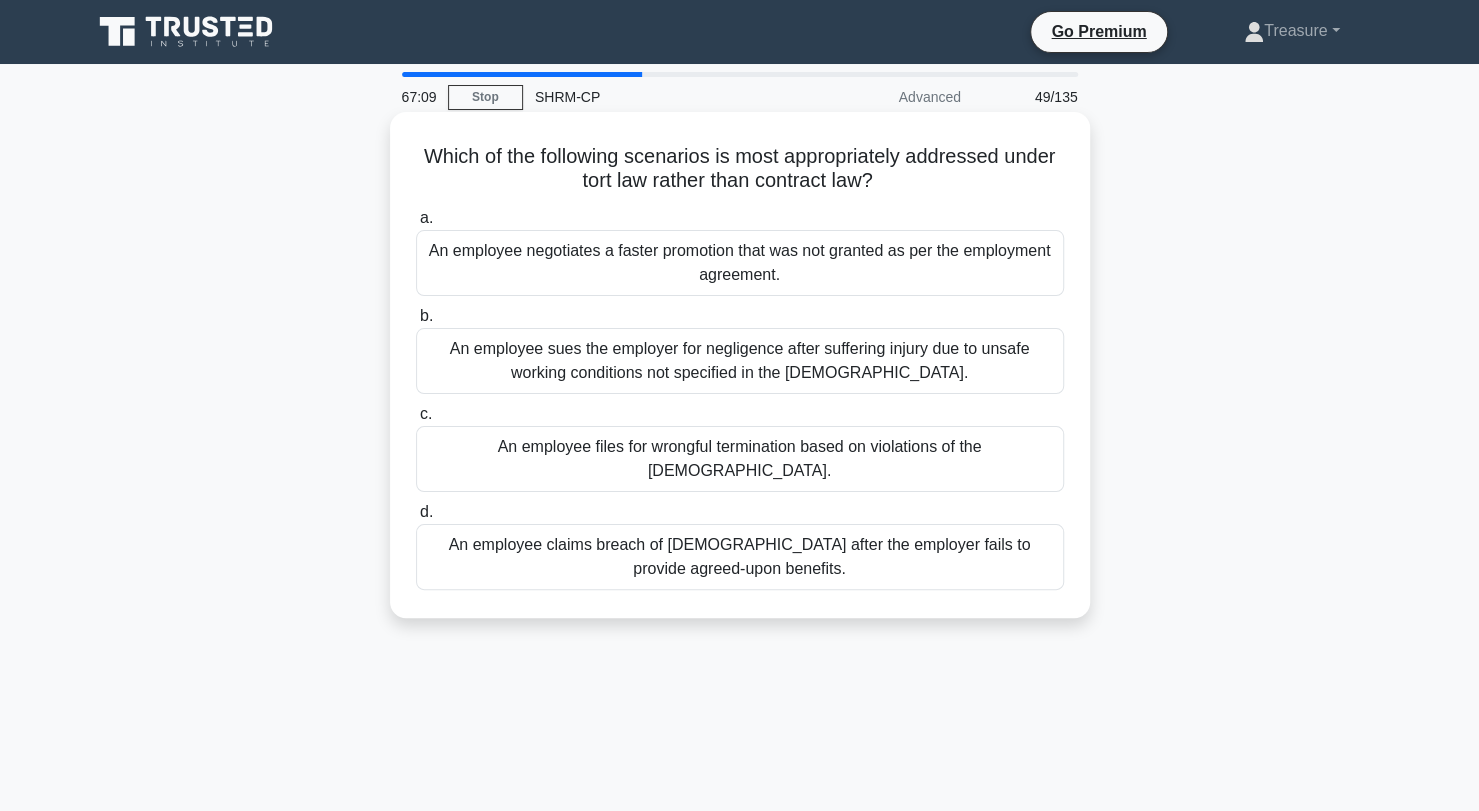 click on "An employee sues the employer for negligence after suffering injury due to unsafe working conditions not specified in the [DEMOGRAPHIC_DATA]." at bounding box center (740, 361) 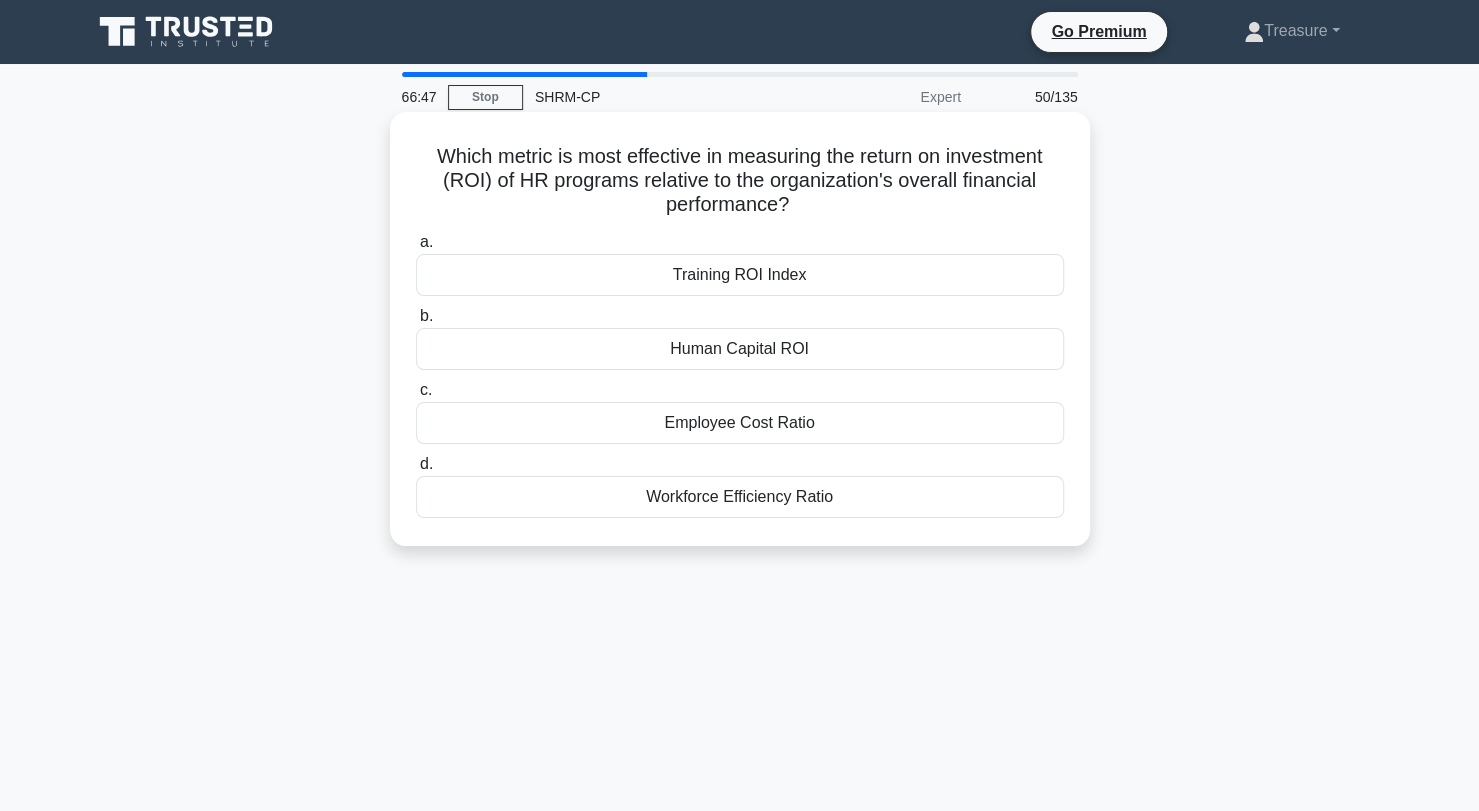 click on "Human Capital ROI" at bounding box center [740, 349] 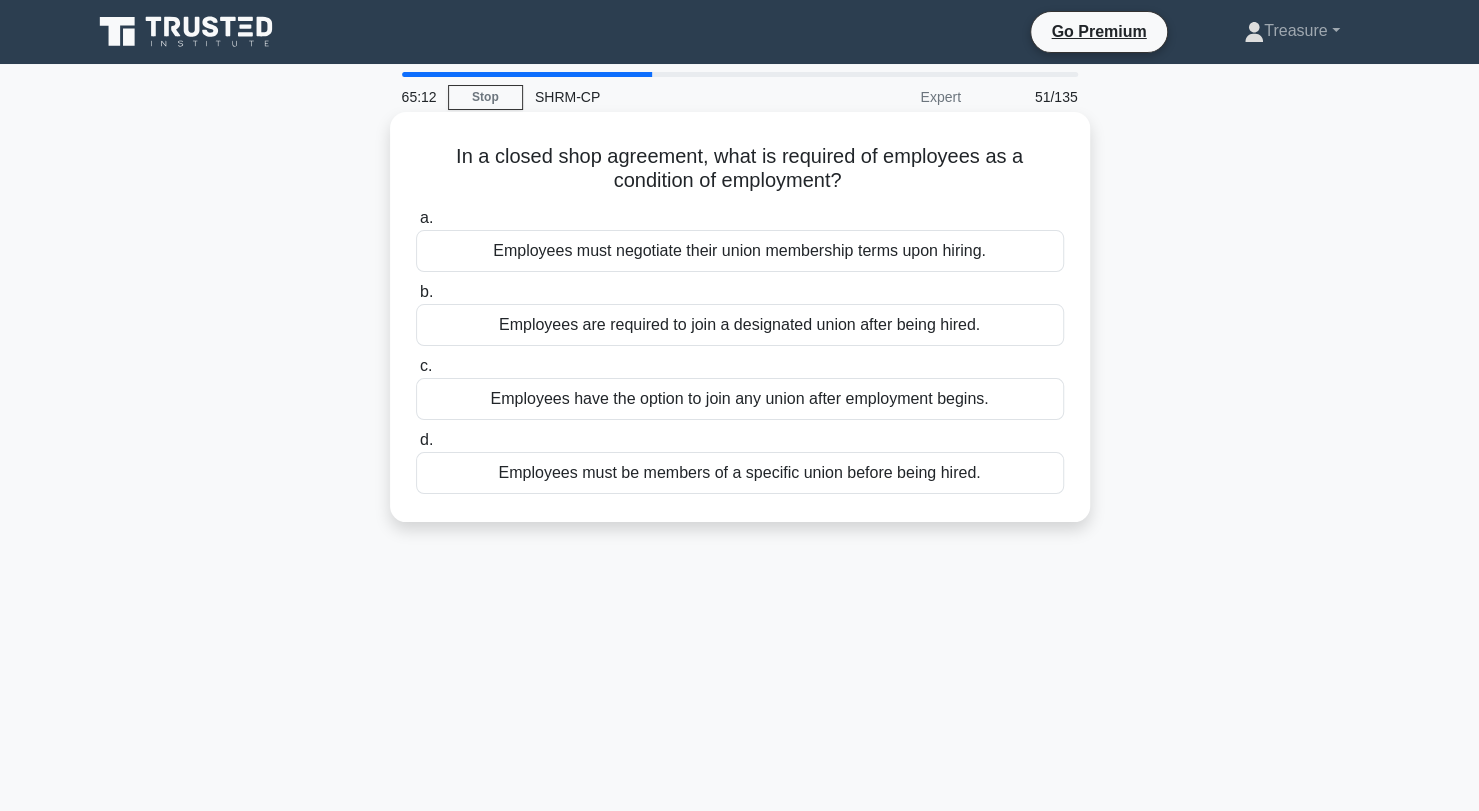 click on "Employees must be members of a specific union before being hired." at bounding box center (740, 473) 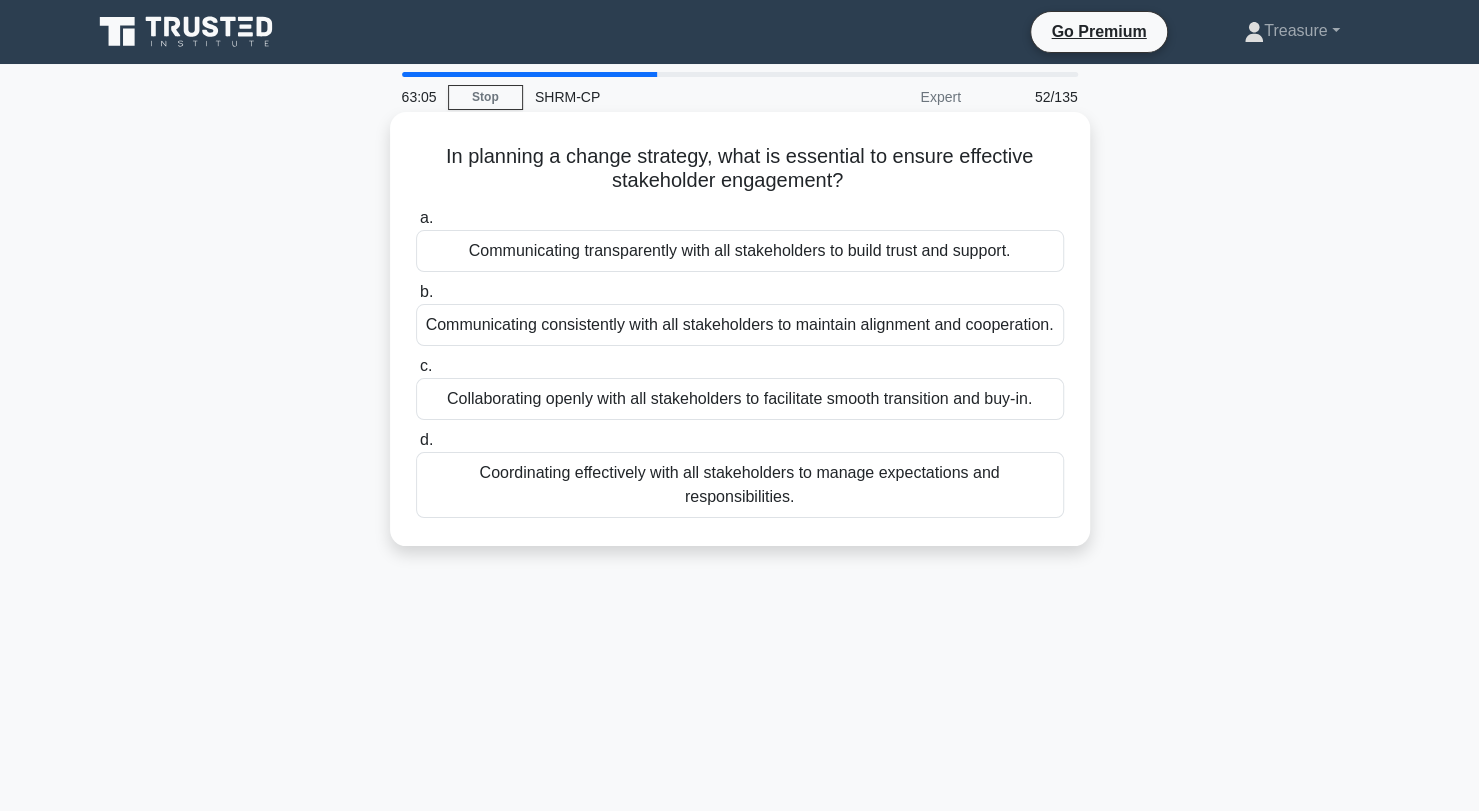 drag, startPoint x: 849, startPoint y: 188, endPoint x: 418, endPoint y: 165, distance: 431.61325 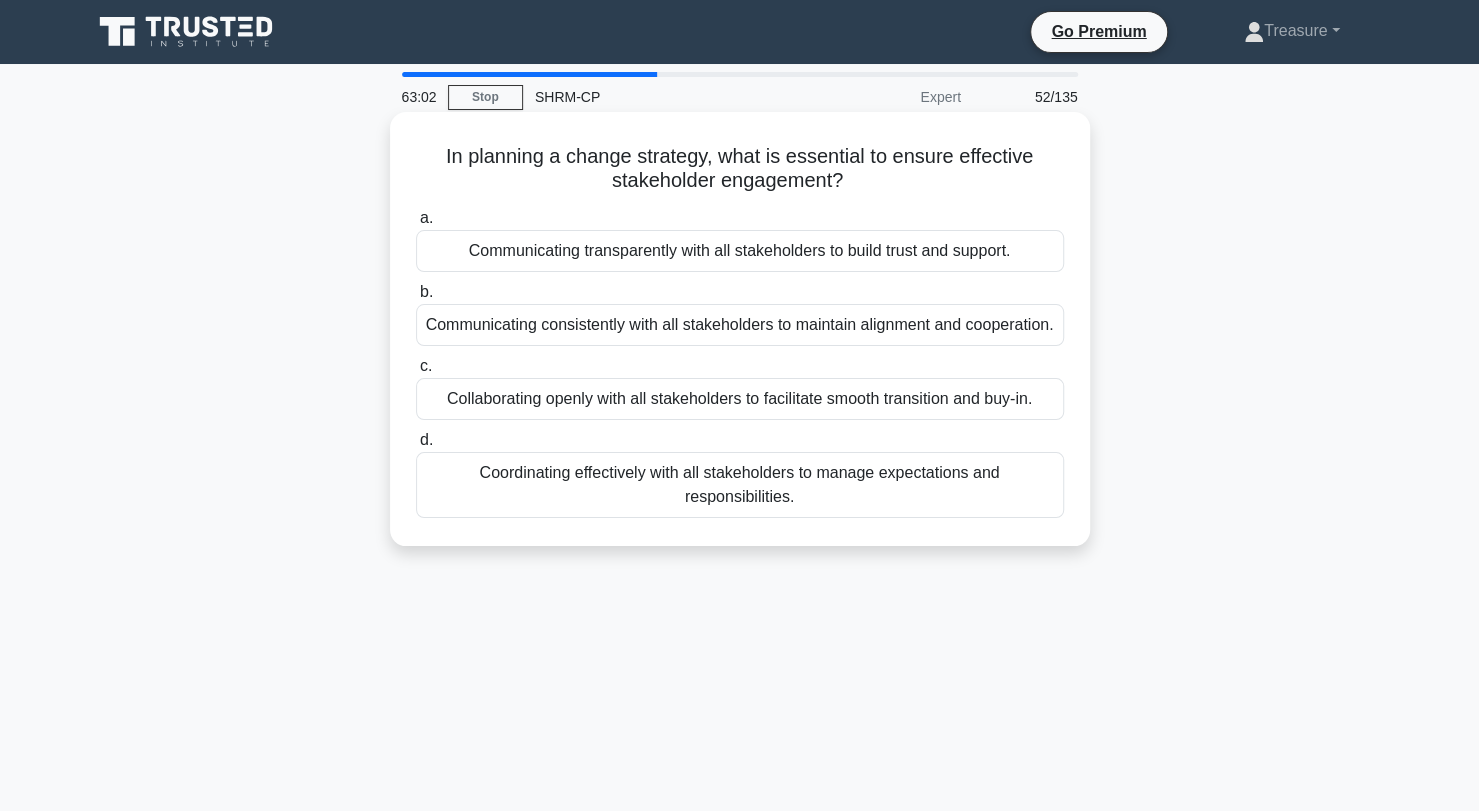copy on "In planning a change strategy, what is essential to ensure effective stakeholder engagement?" 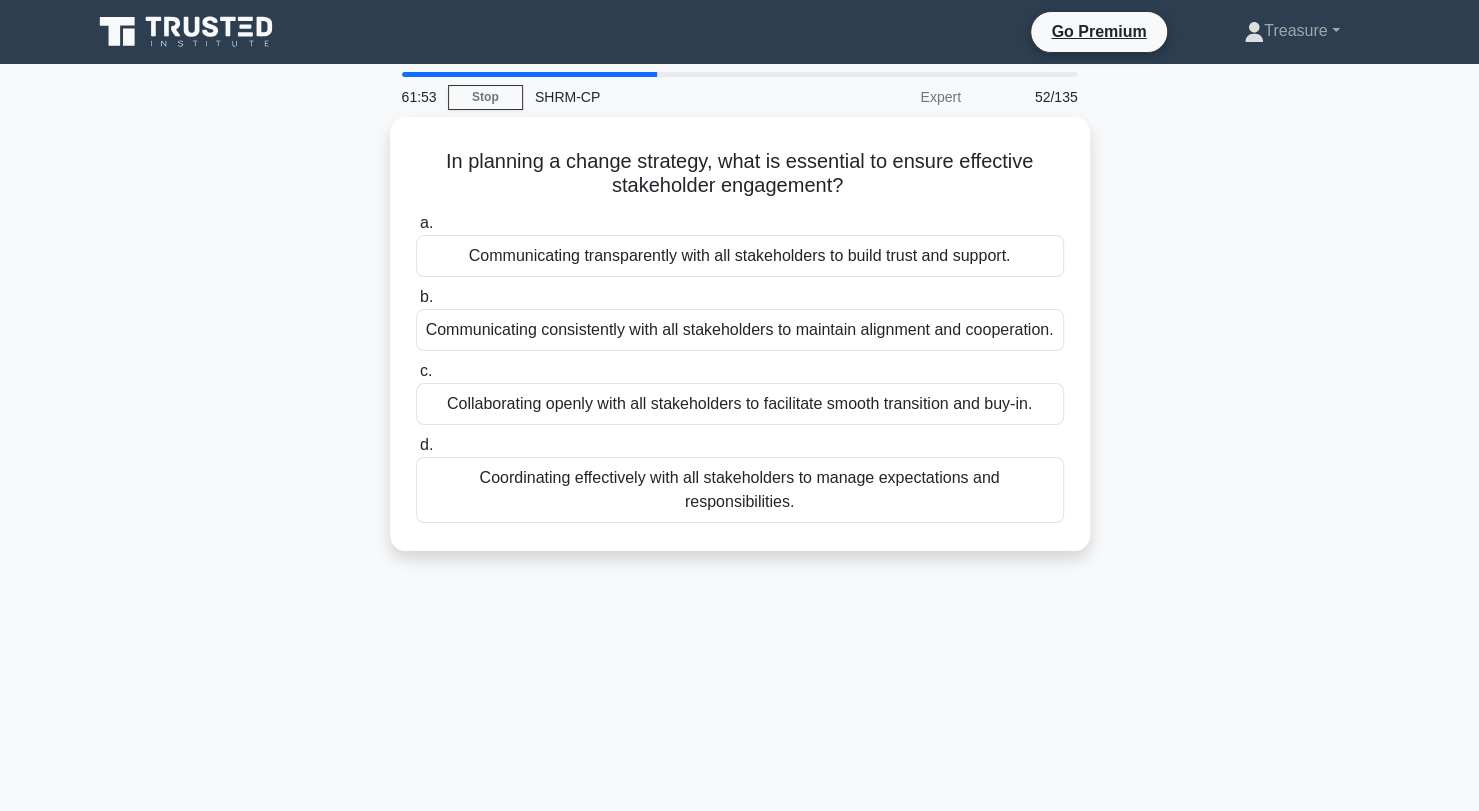 click on "In planning a change strategy, what is essential to ensure effective stakeholder engagement?
.spinner_0XTQ{transform-origin:center;animation:spinner_y6GP .75s linear infinite}@keyframes spinner_y6GP{100%{transform:rotate(360deg)}}
a.
Communicating transparently with all stakeholders to build trust and support.
b." at bounding box center (740, 346) 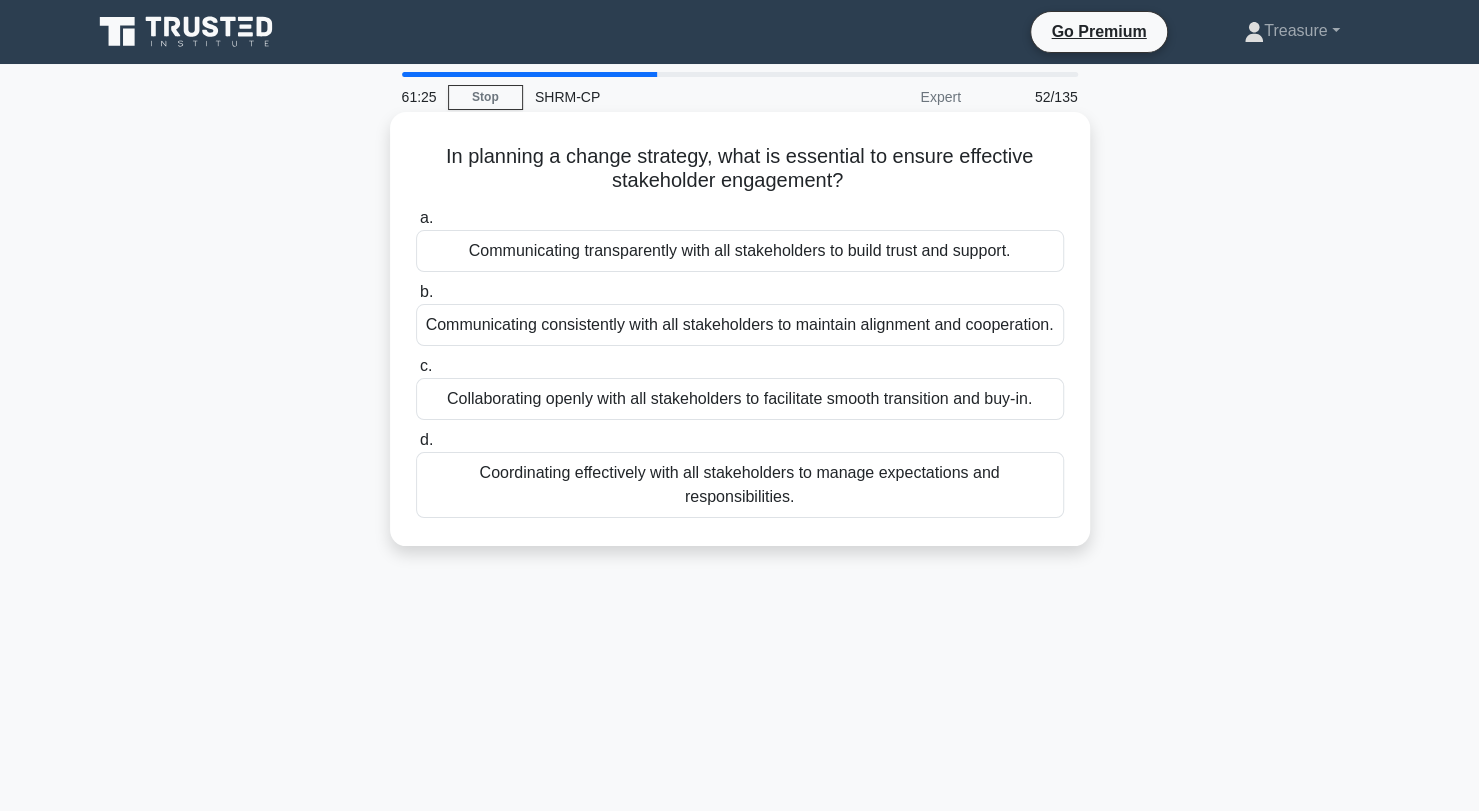 click on "Collaborating openly with all stakeholders to facilitate smooth transition and buy-in." at bounding box center [740, 399] 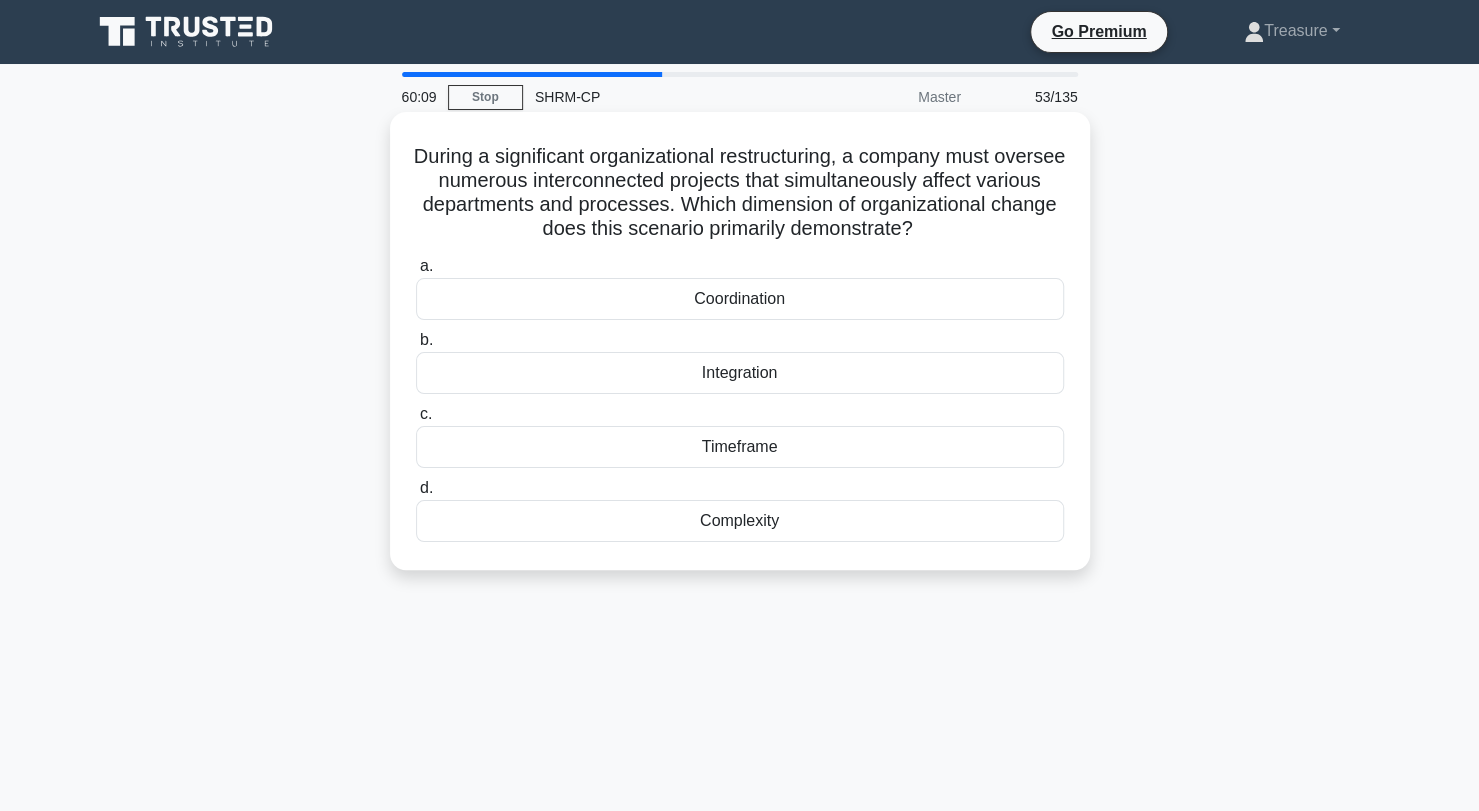 click on "Coordination" at bounding box center [740, 299] 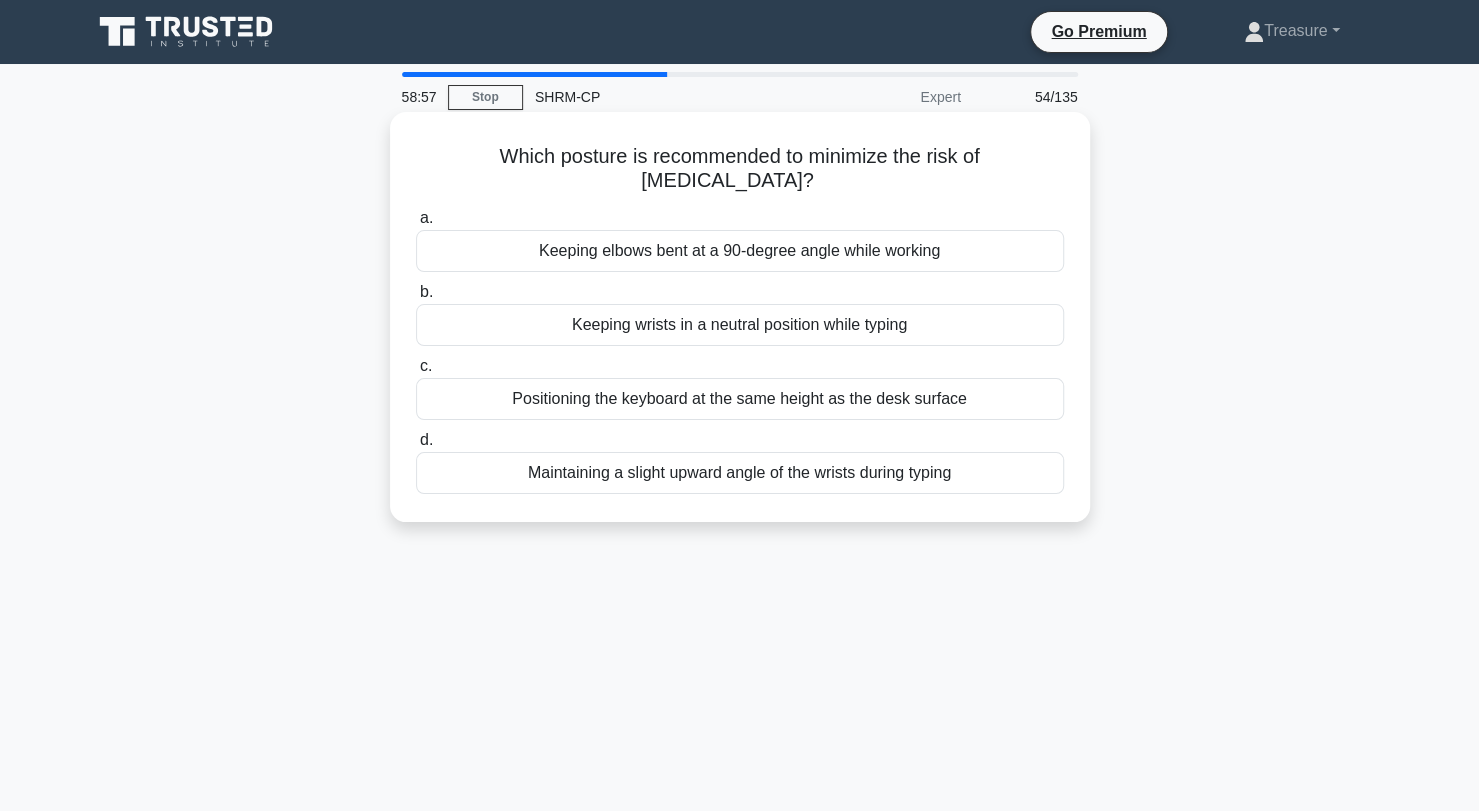 click on "Keeping elbows bent at a 90-degree angle while working" at bounding box center [740, 251] 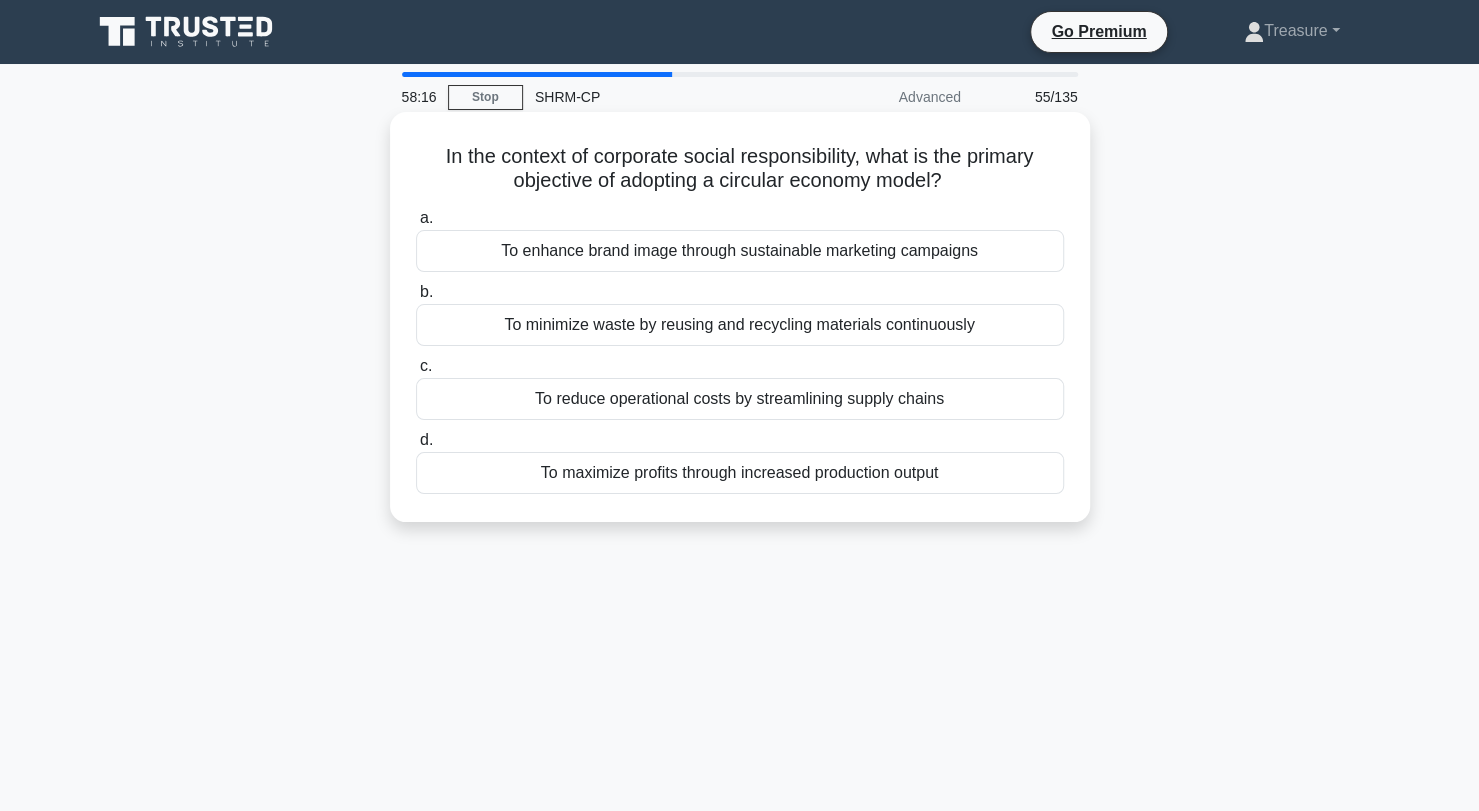 click on "To enhance brand image through sustainable marketing campaigns" at bounding box center [740, 251] 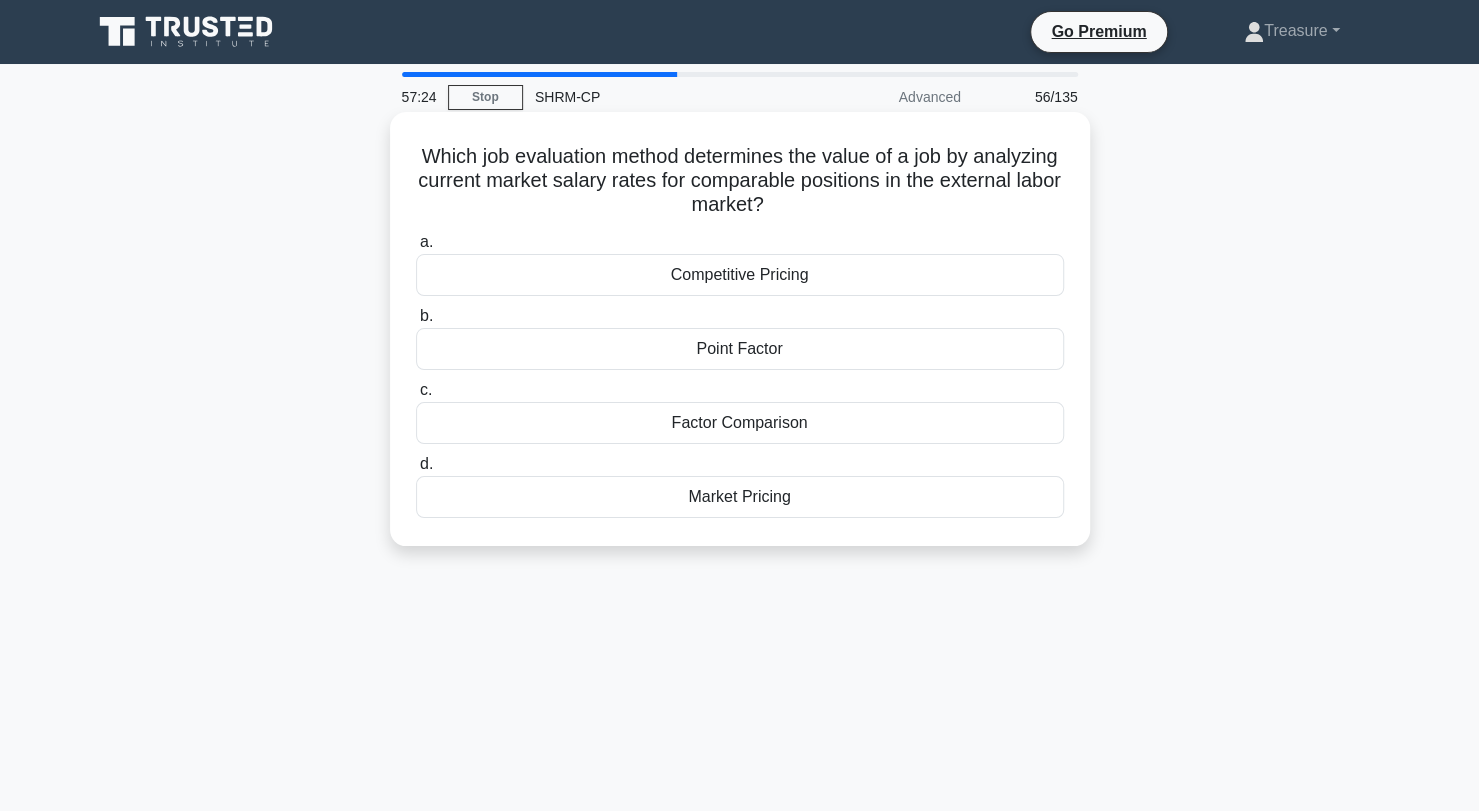 click on "Market Pricing" at bounding box center [740, 497] 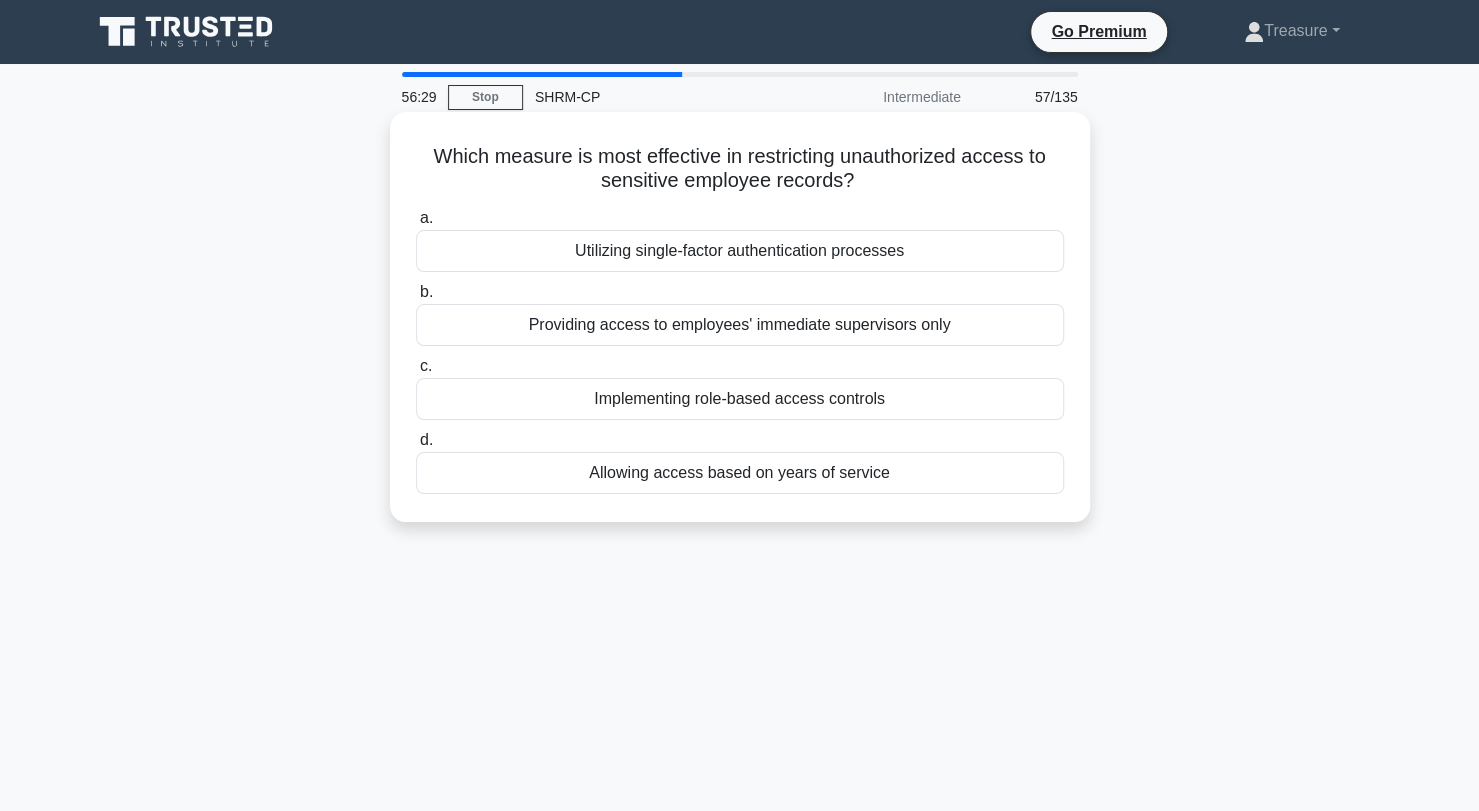 click on "Implementing role-based access controls" at bounding box center (740, 399) 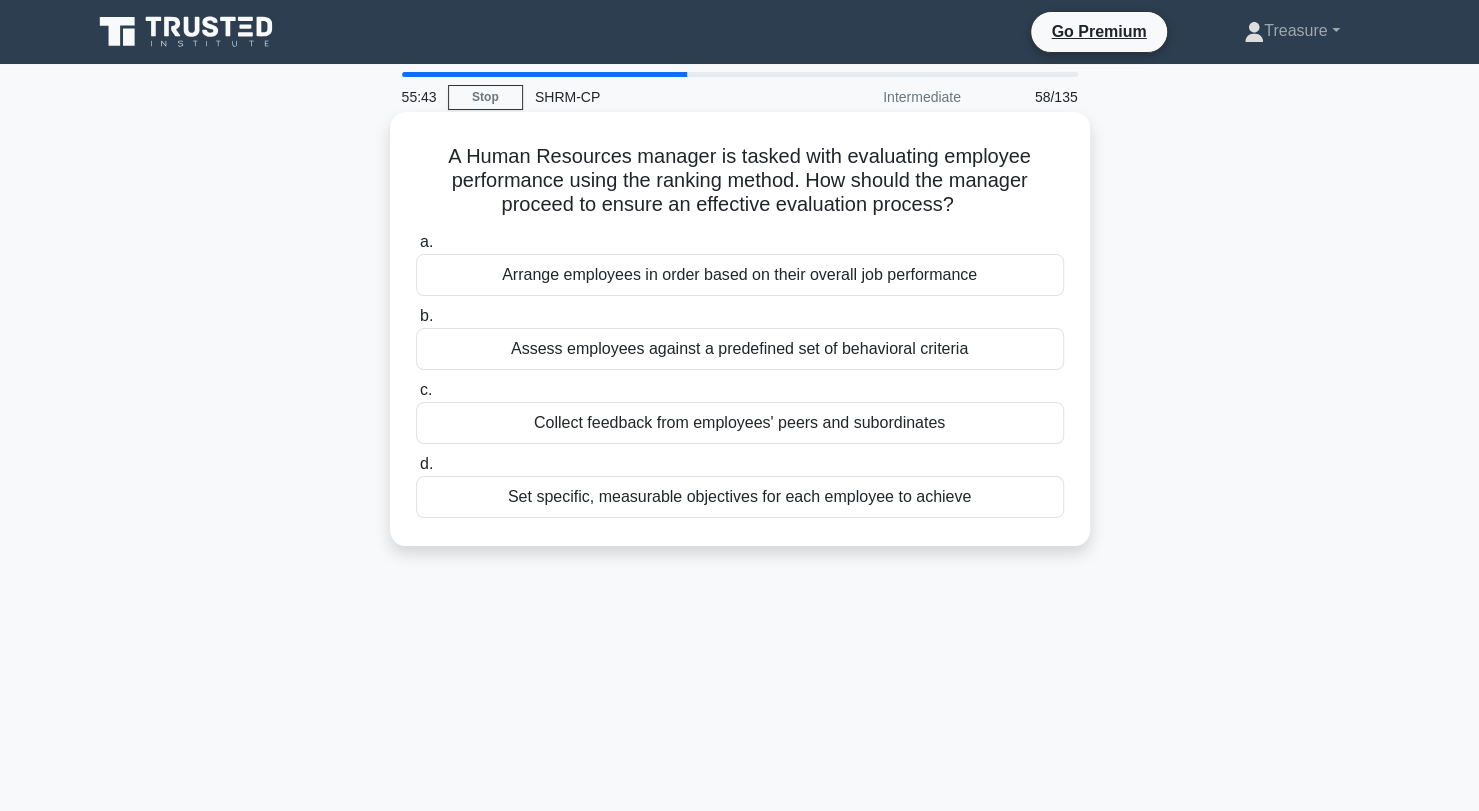 click on "Set specific, measurable objectives for each employee to achieve" at bounding box center (740, 497) 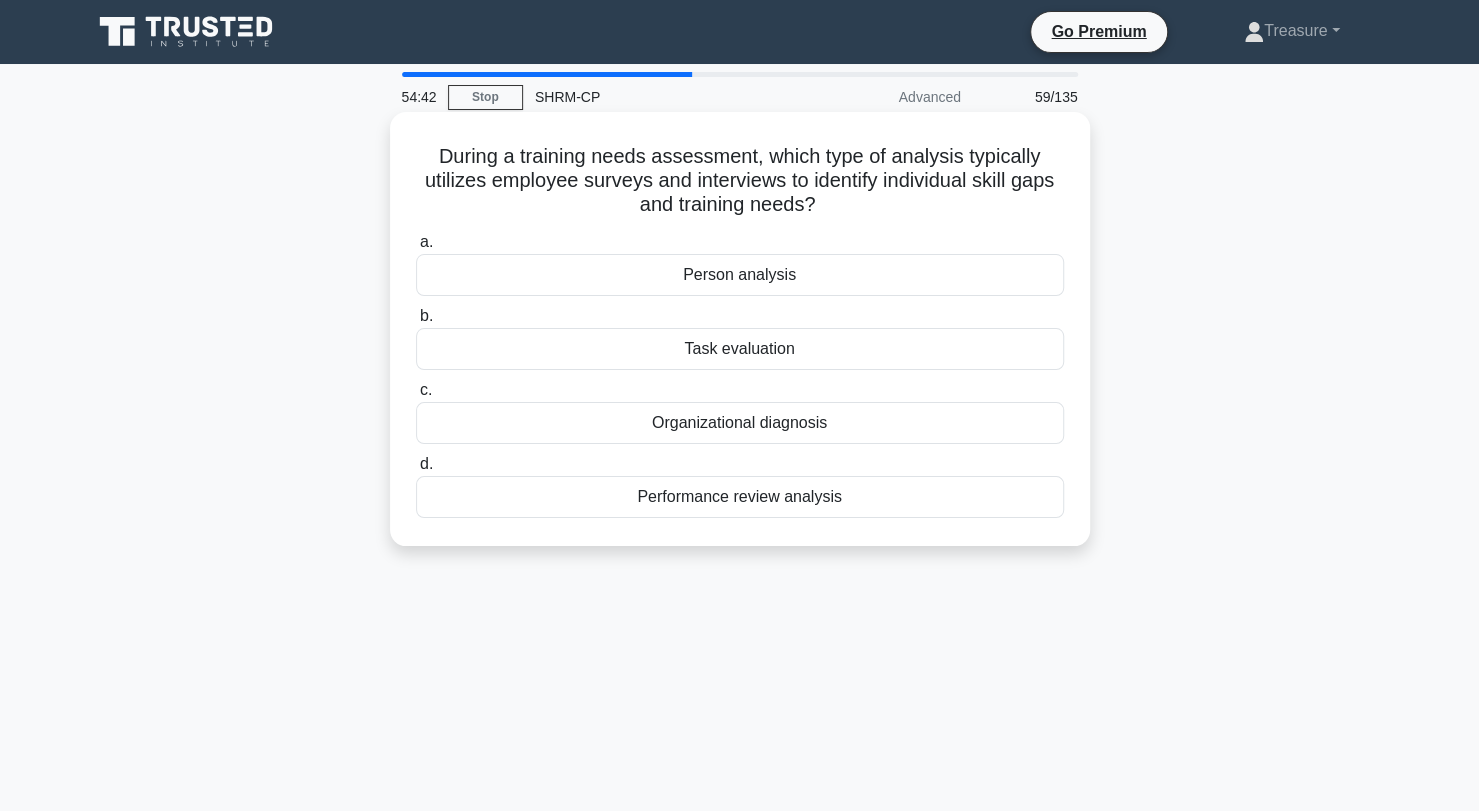 click on "Performance review analysis" at bounding box center [740, 497] 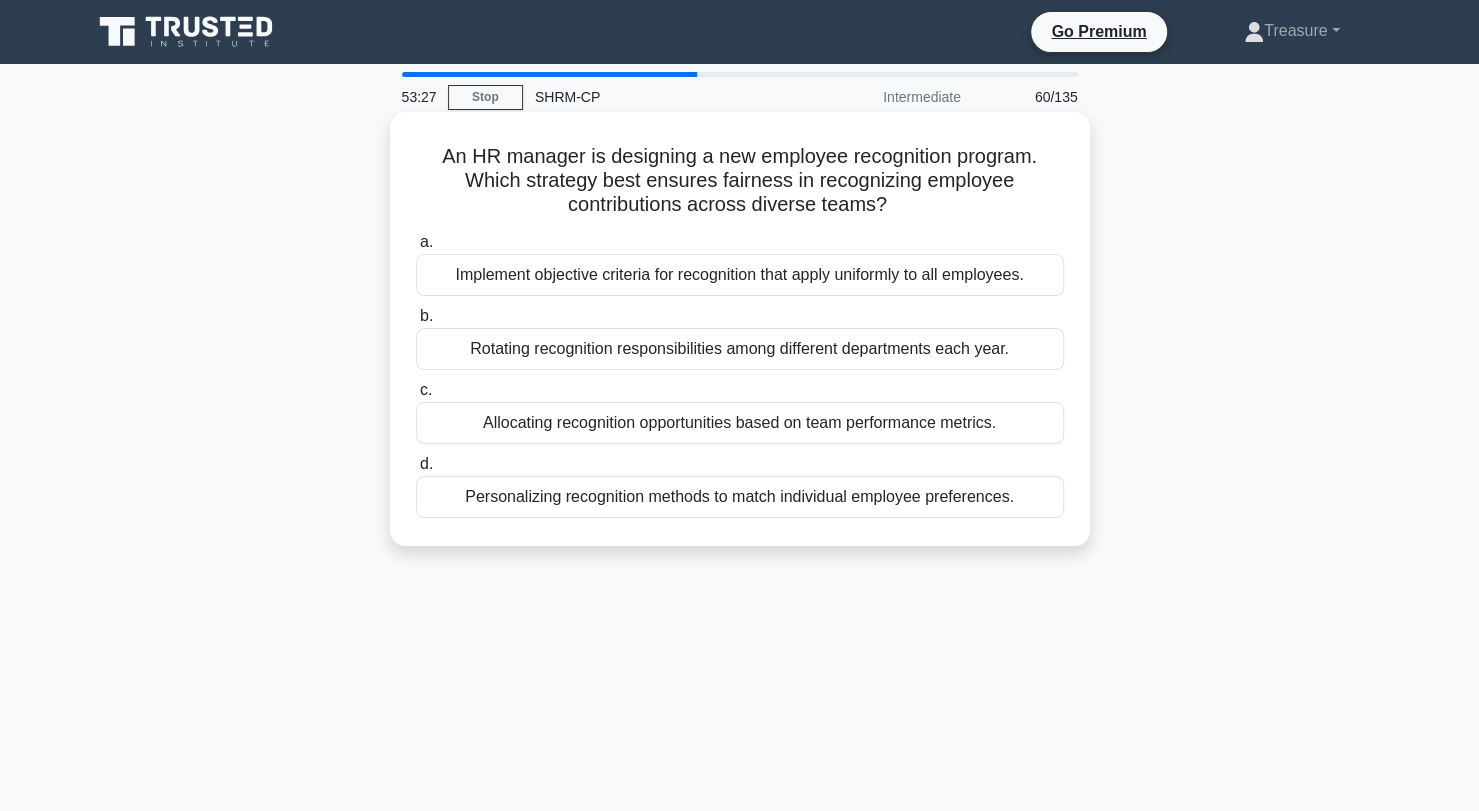 click on "Implement objective criteria for recognition that apply uniformly to all employees." at bounding box center [740, 275] 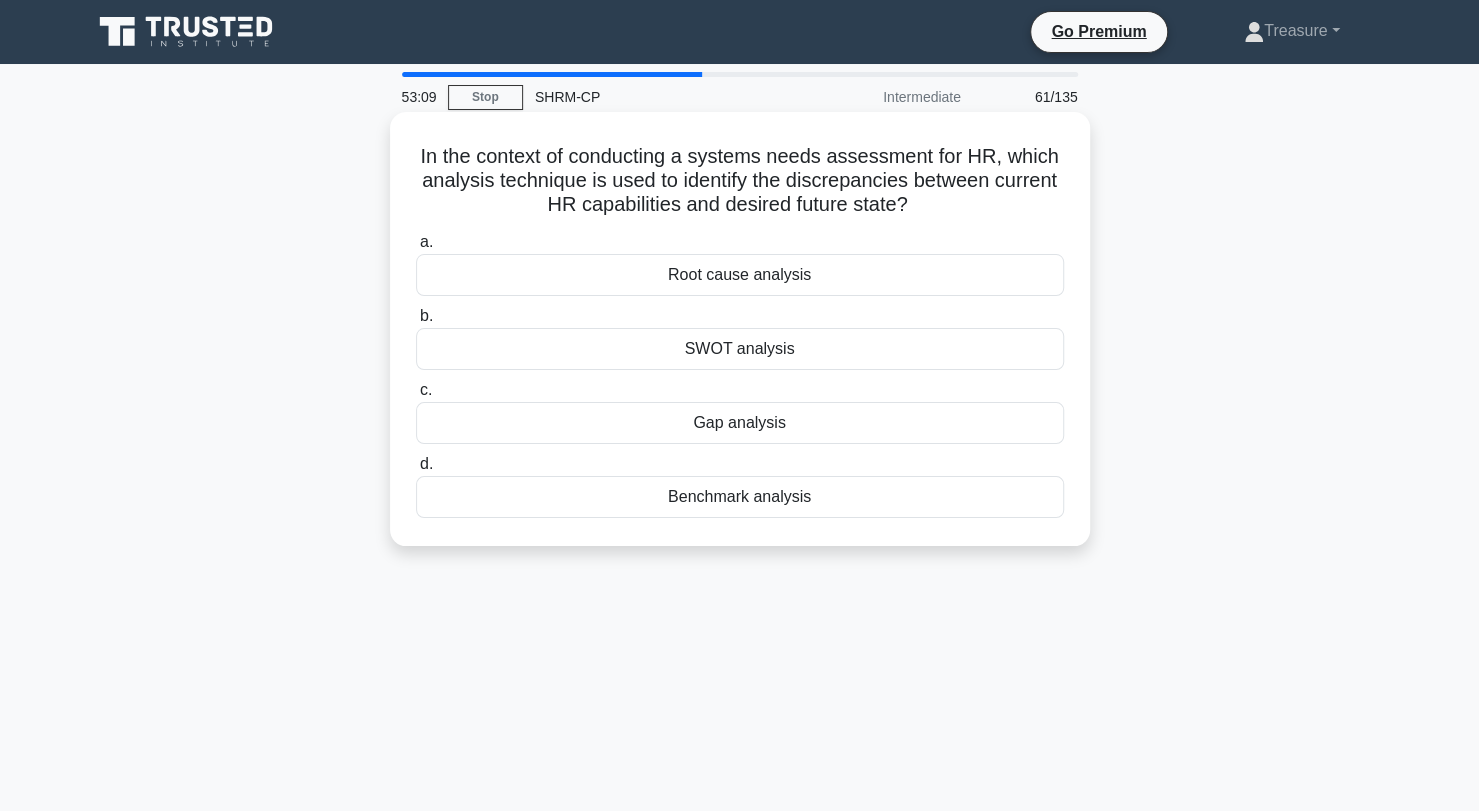 click on "Gap analysis" at bounding box center (740, 423) 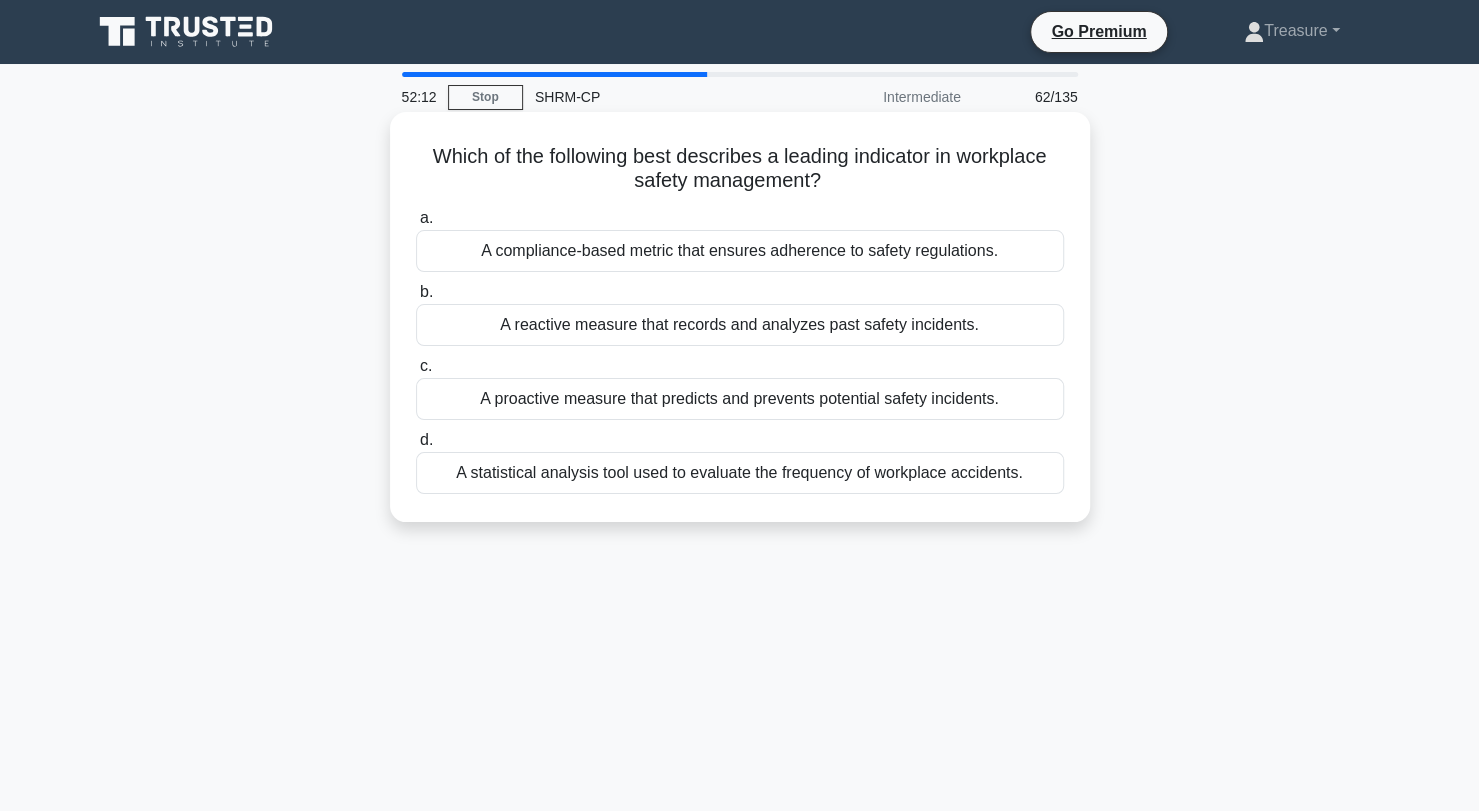 click on "A proactive measure that predicts and prevents potential safety incidents." at bounding box center [740, 399] 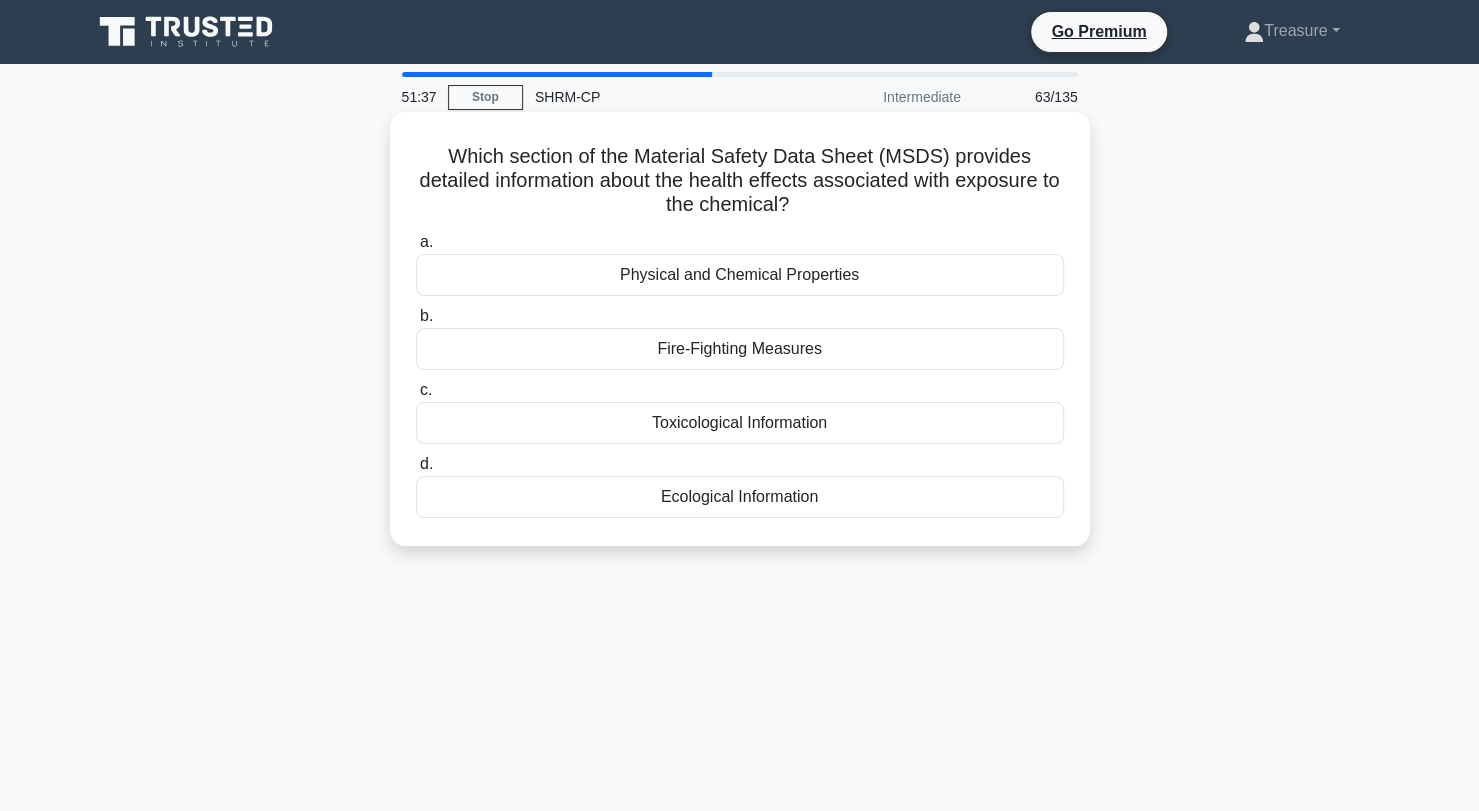 click on "Toxicological Information" at bounding box center [740, 423] 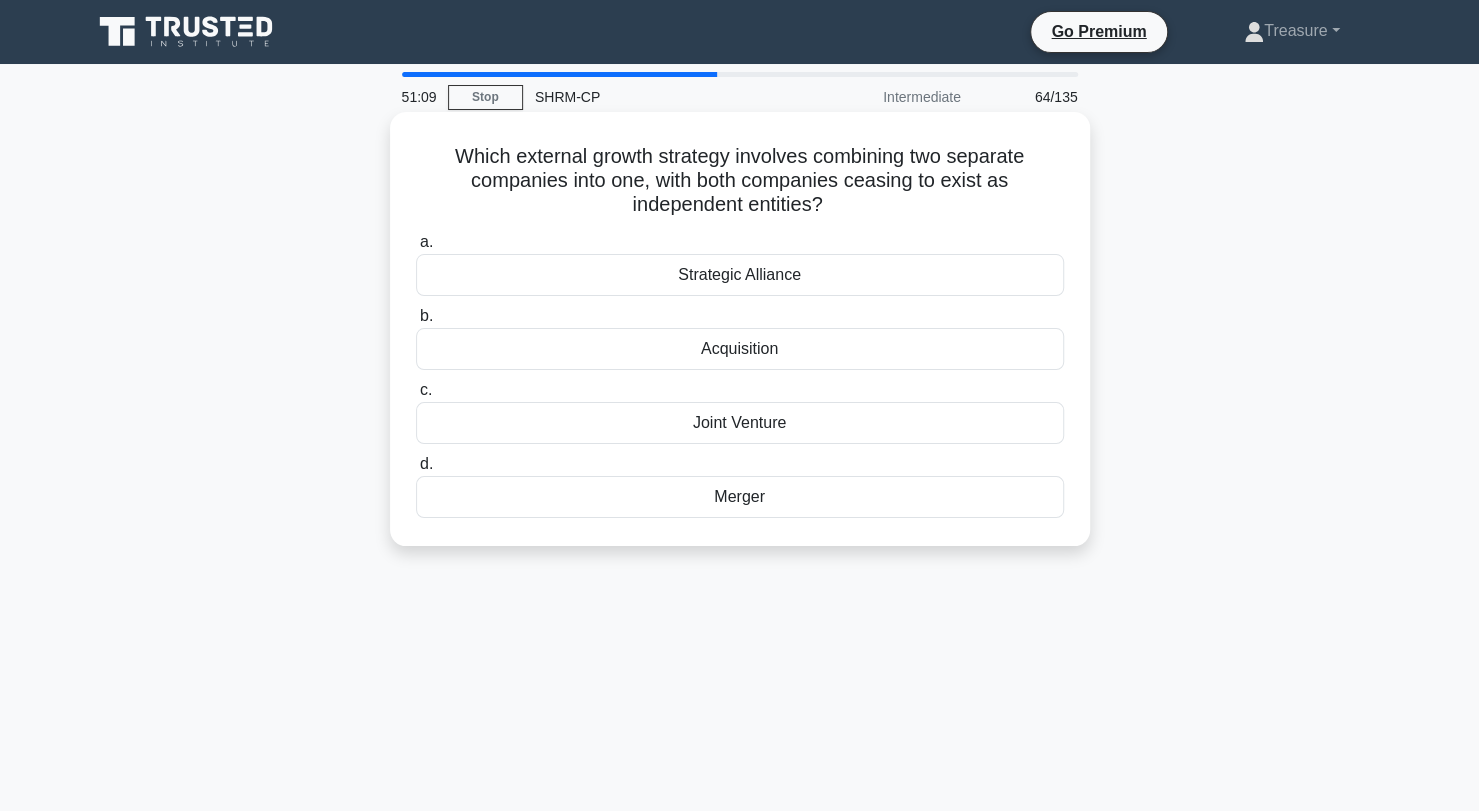 click on "Merger" at bounding box center [740, 497] 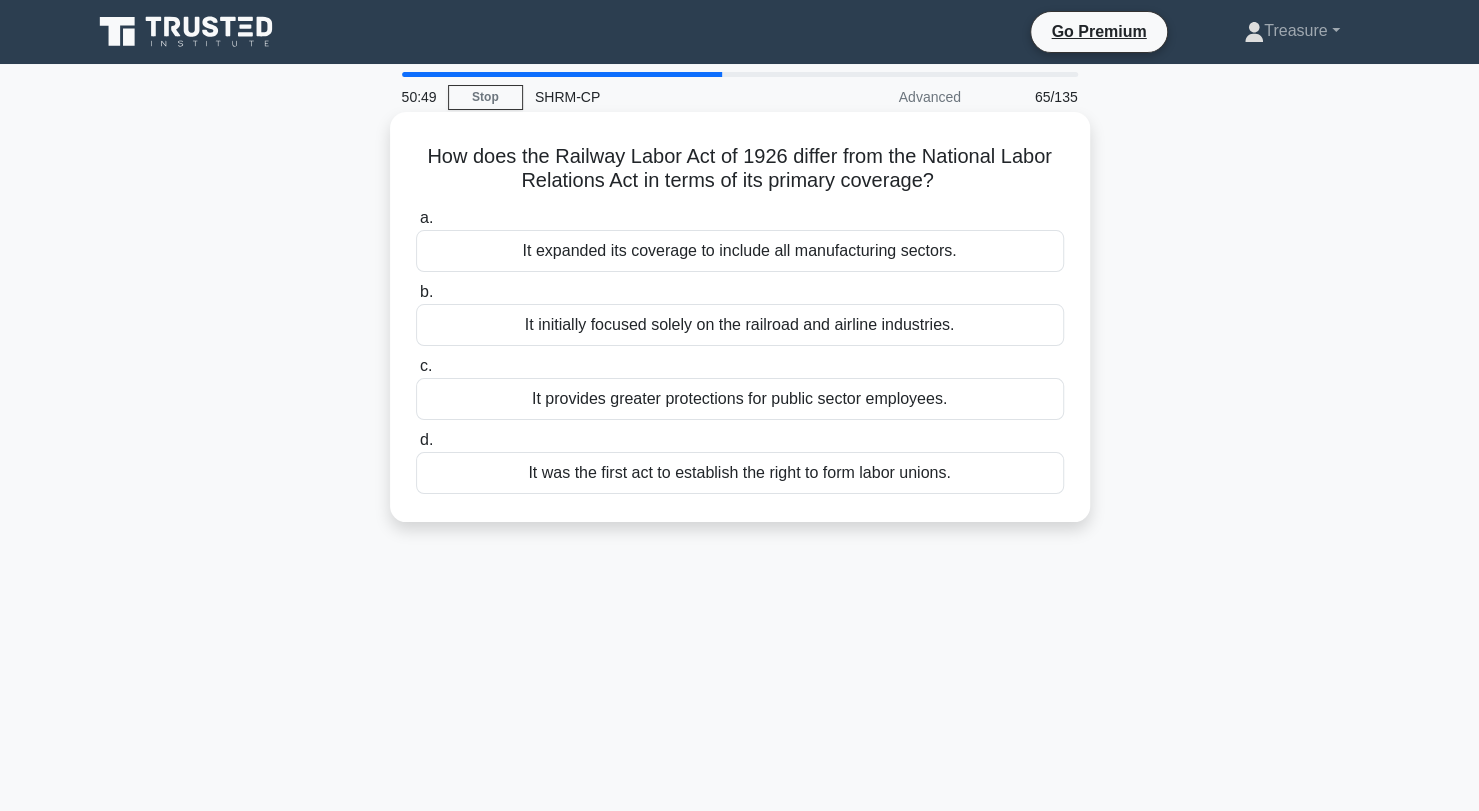 click on "It initially focused solely on the railroad and airline industries." at bounding box center [740, 325] 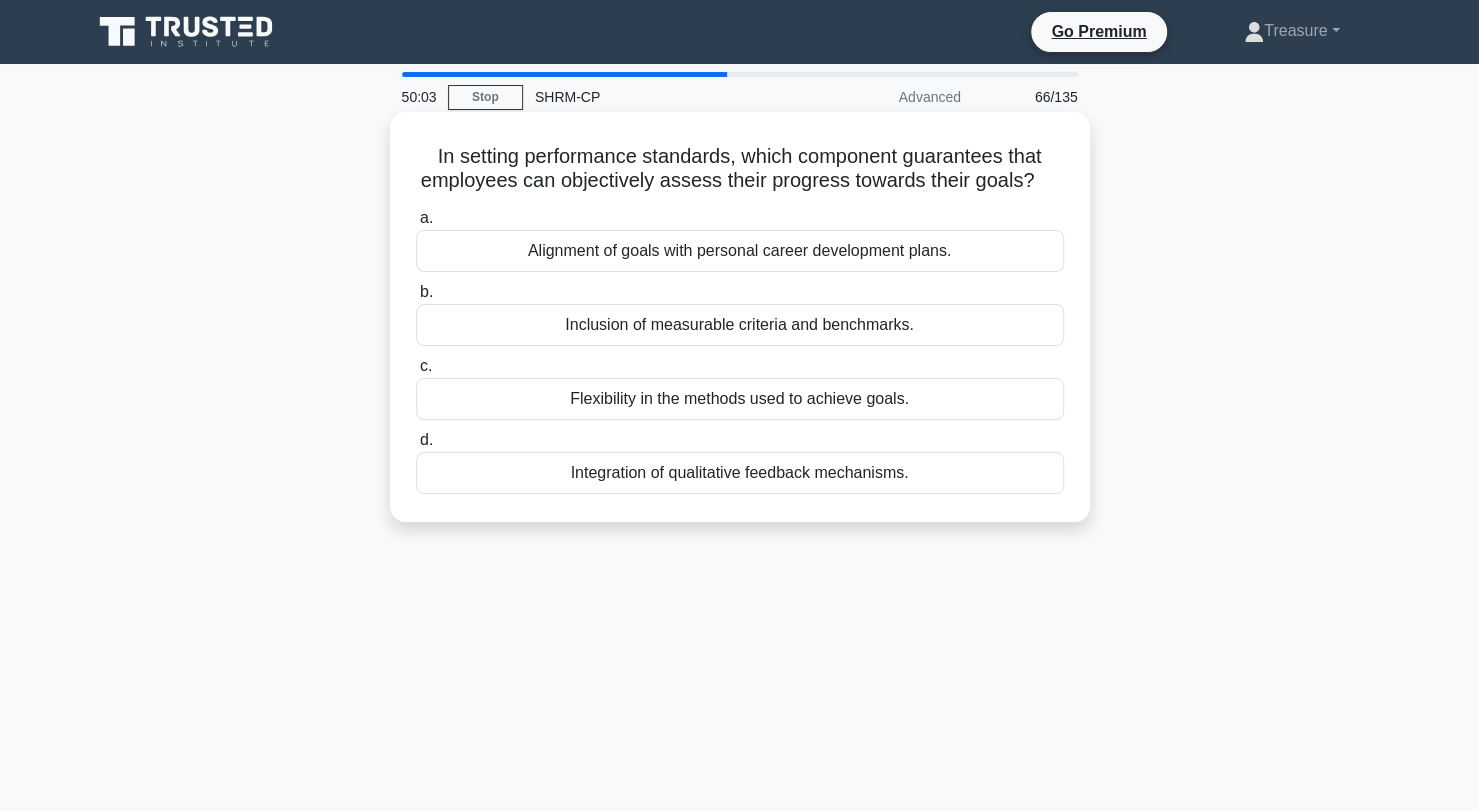 click on "Inclusion of measurable criteria and benchmarks." at bounding box center [740, 325] 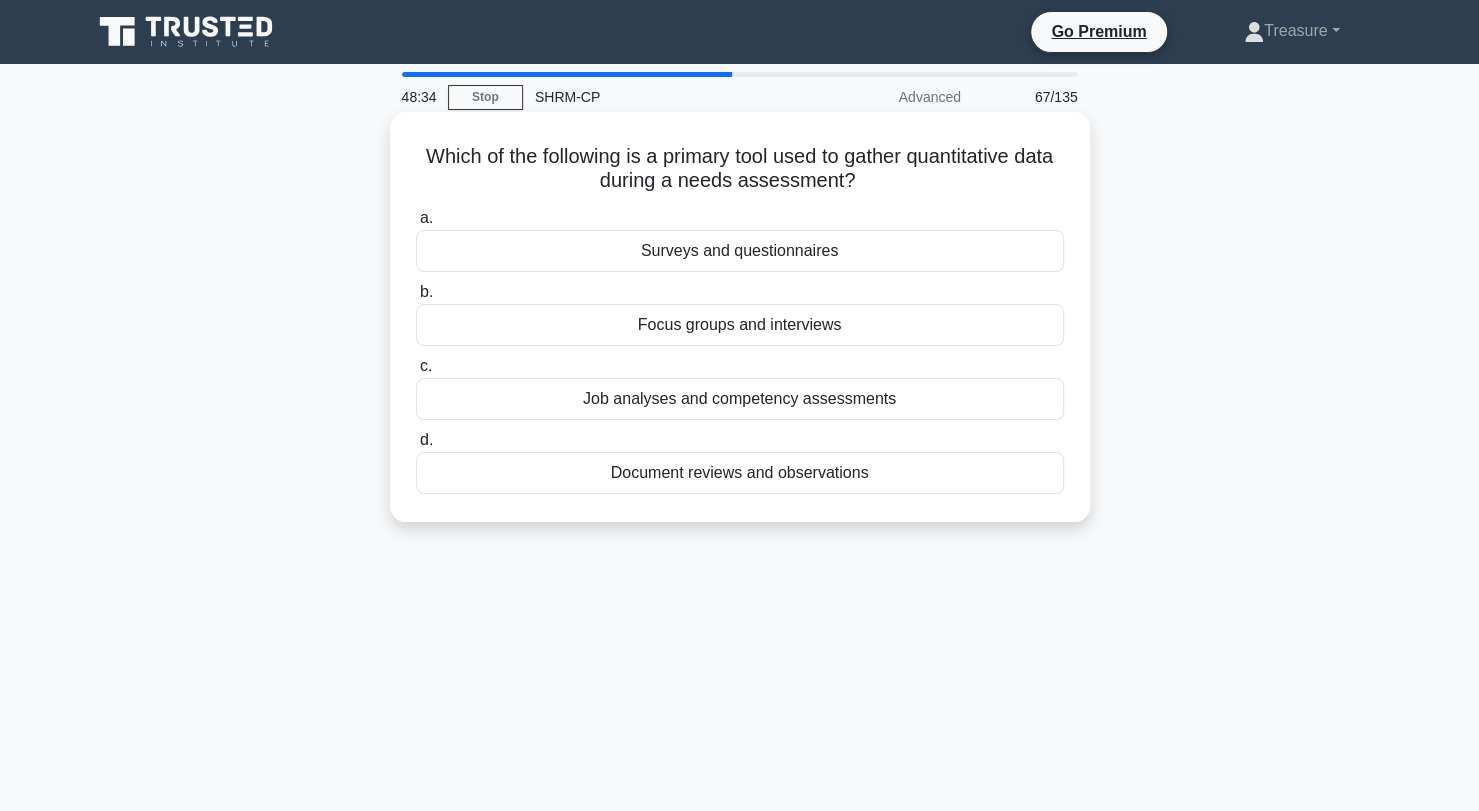 click on "Job analyses and competency assessments" at bounding box center (740, 399) 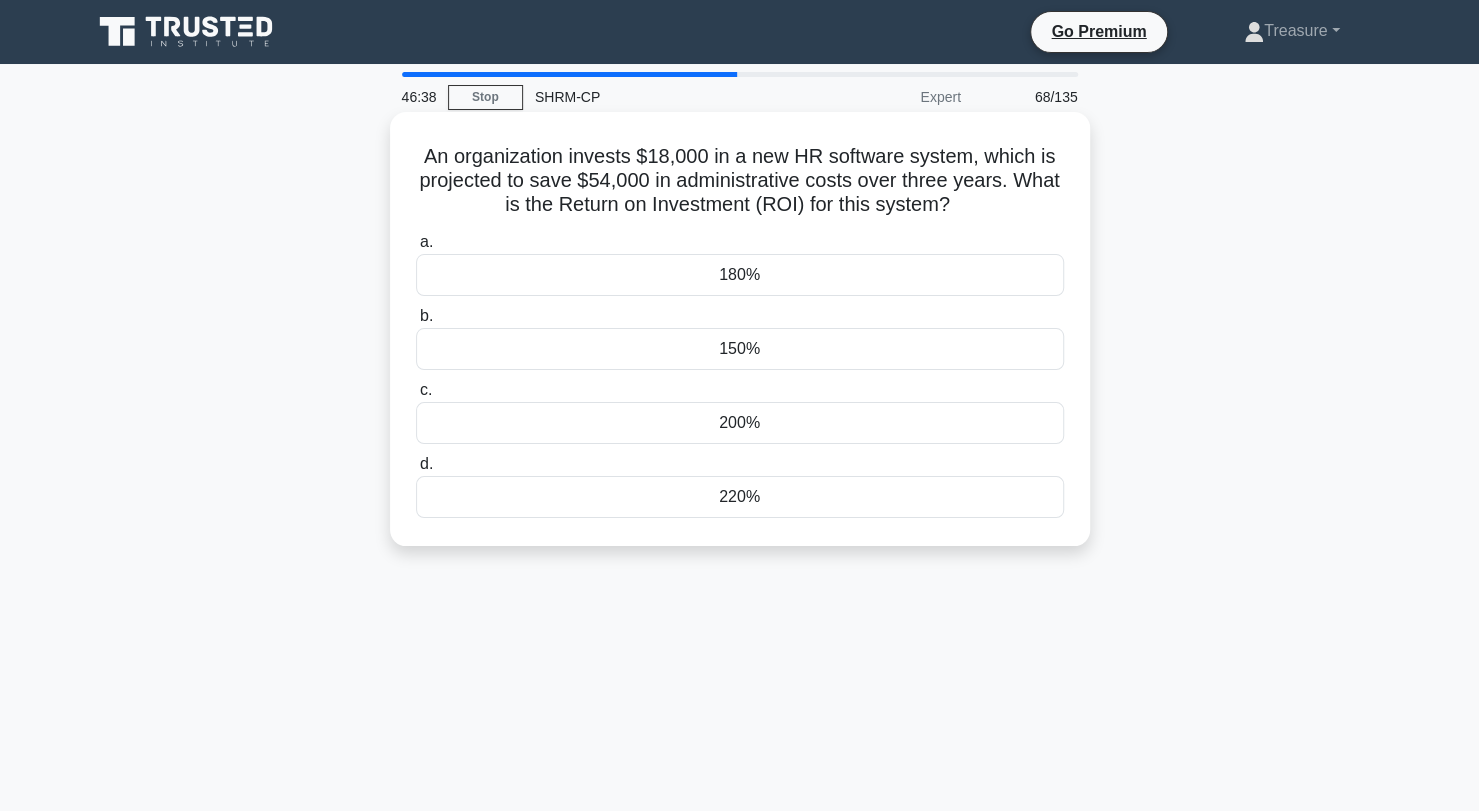 click on "200%" at bounding box center (740, 423) 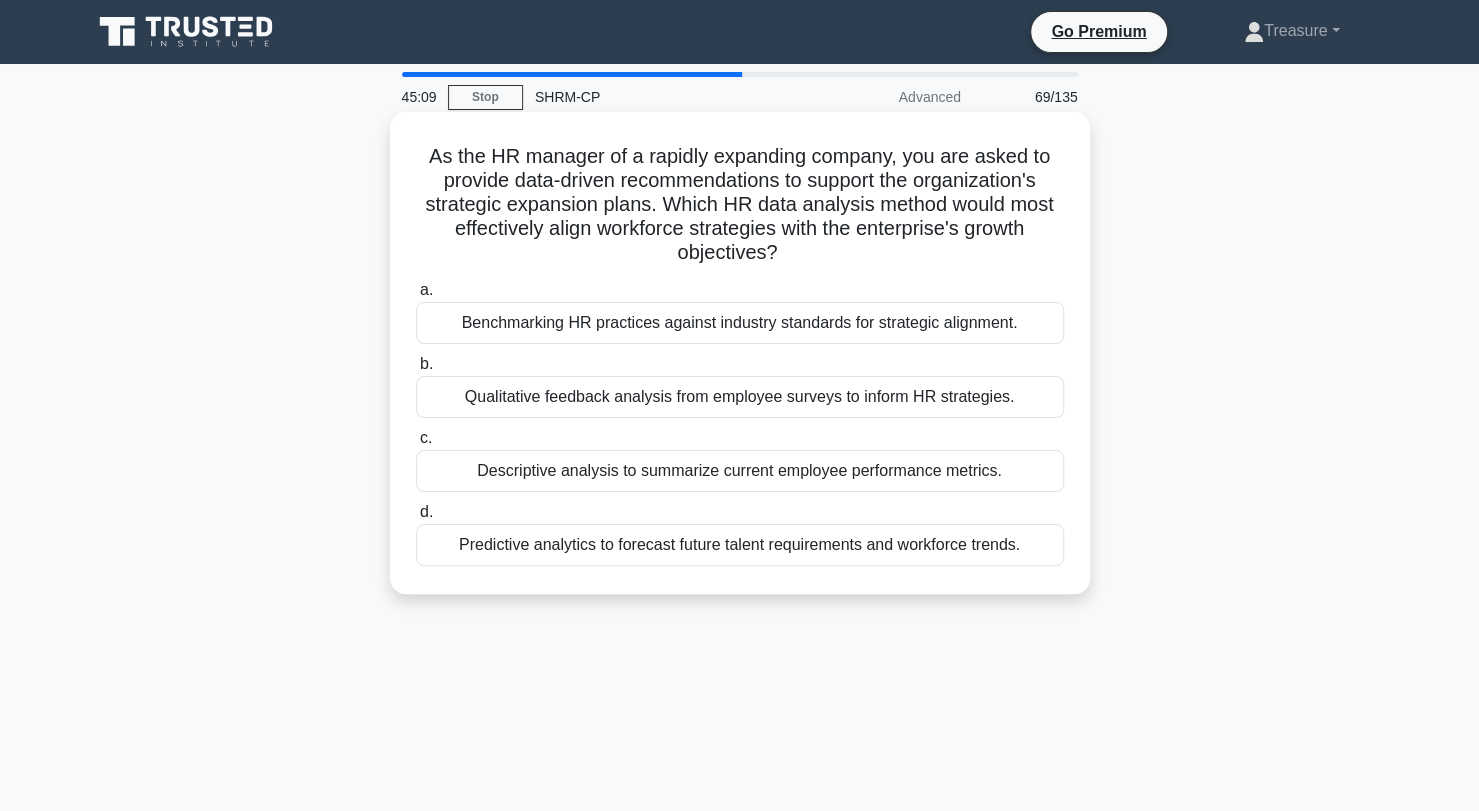 click on "Predictive analytics to forecast future talent requirements and workforce trends." at bounding box center (740, 545) 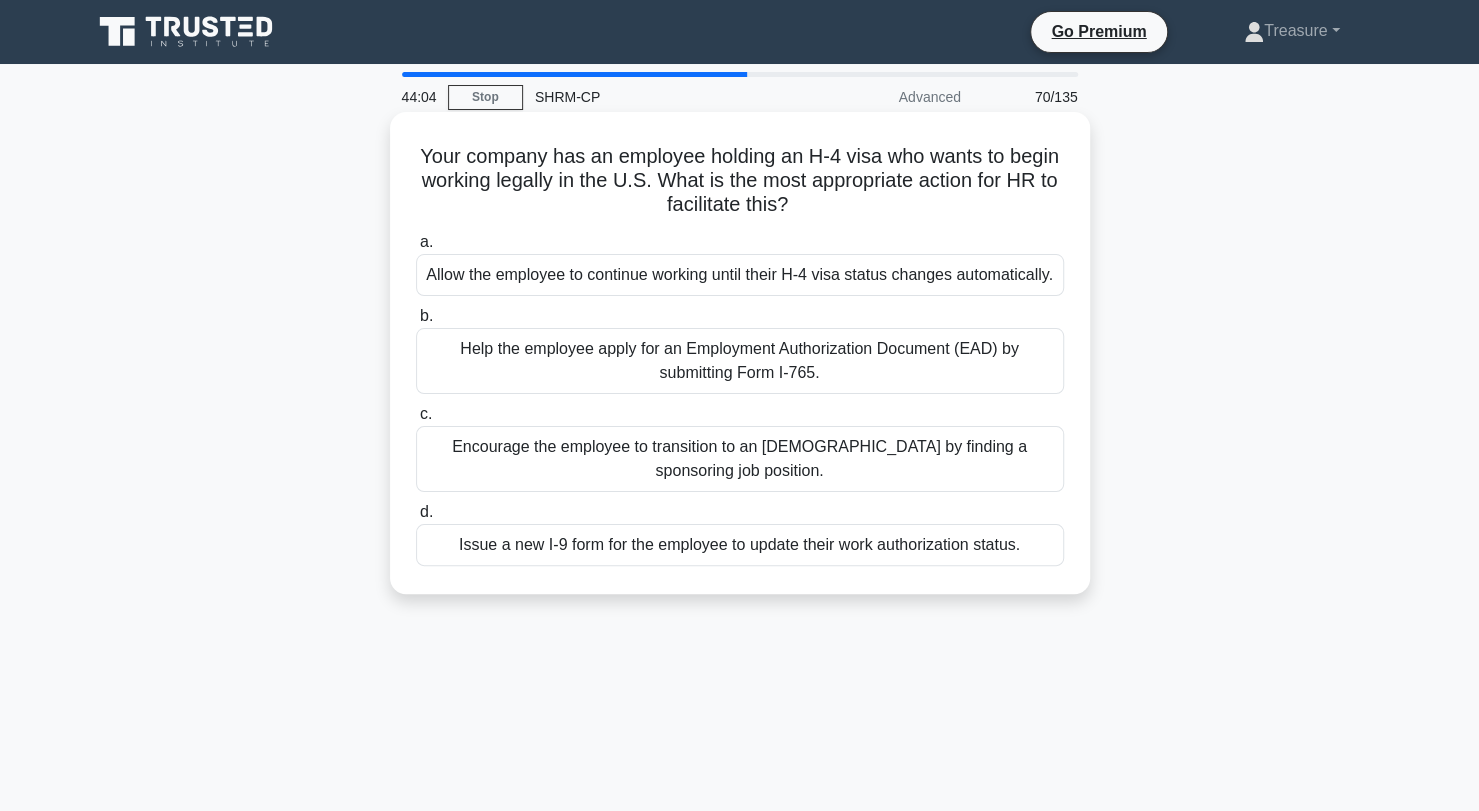 click on "Encourage the employee to transition to an [DEMOGRAPHIC_DATA] by finding a sponsoring job position." at bounding box center [740, 459] 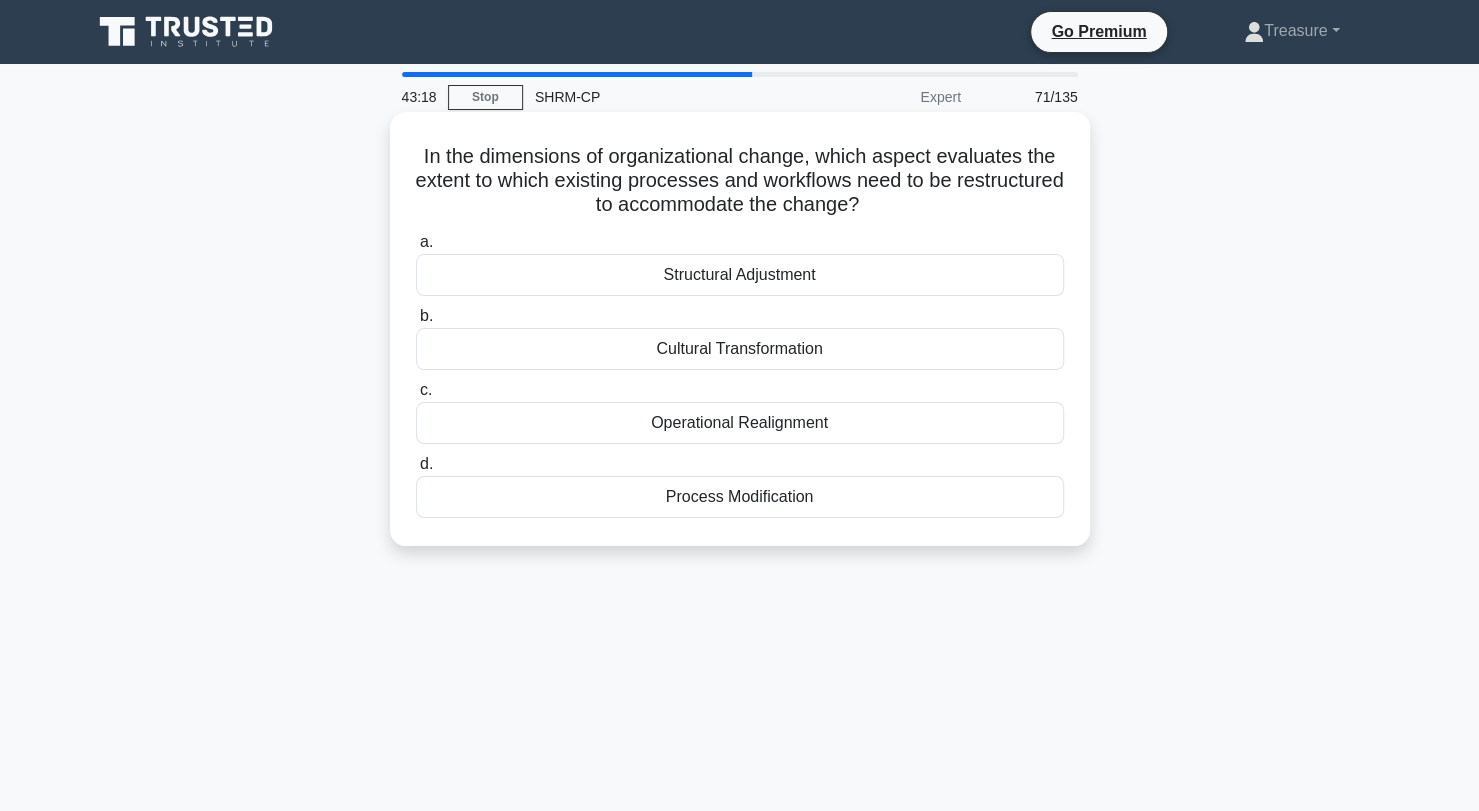 click on "Structural Adjustment" at bounding box center [740, 275] 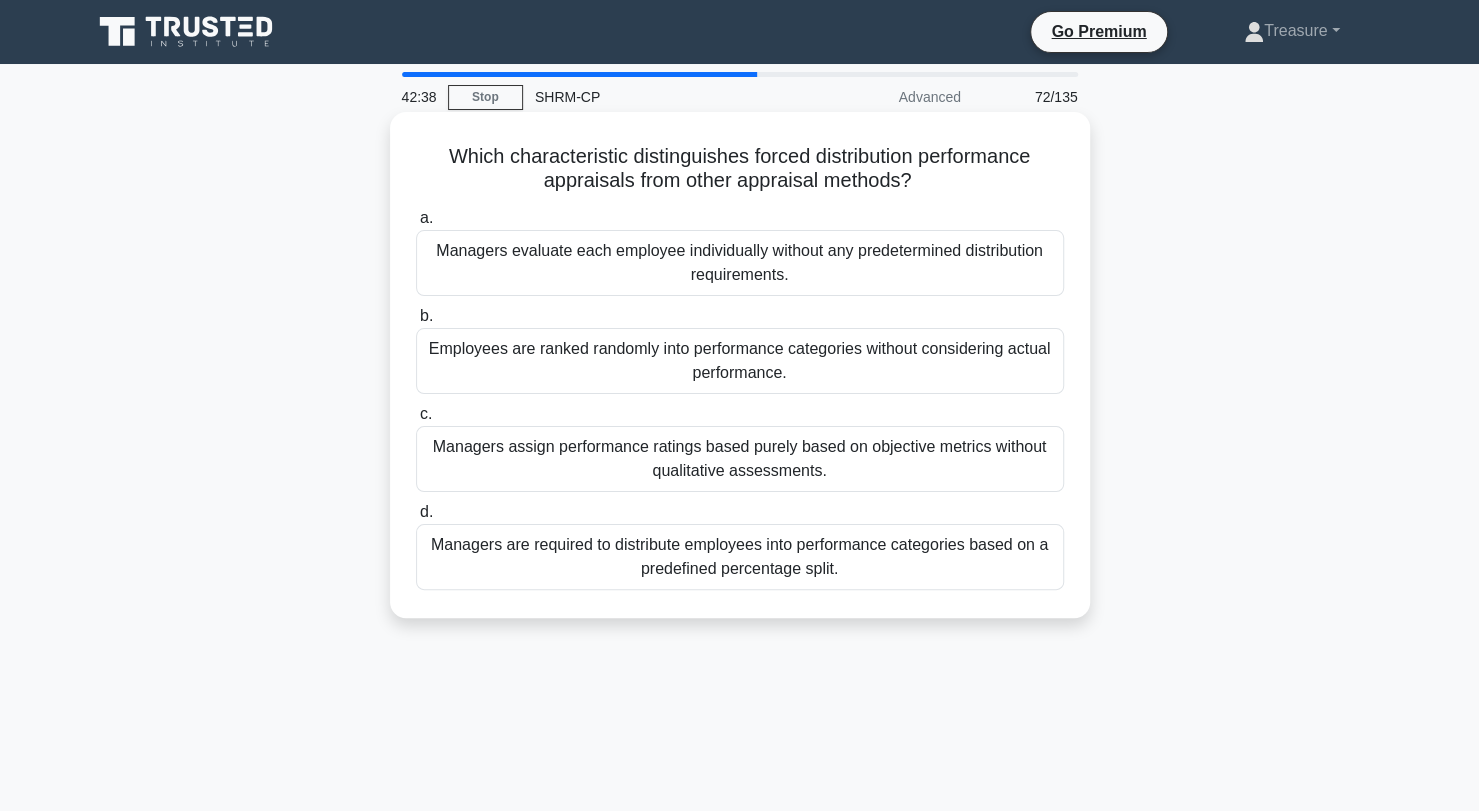 click on "Managers are required to distribute employees into performance categories based on a predefined percentage split." at bounding box center (740, 557) 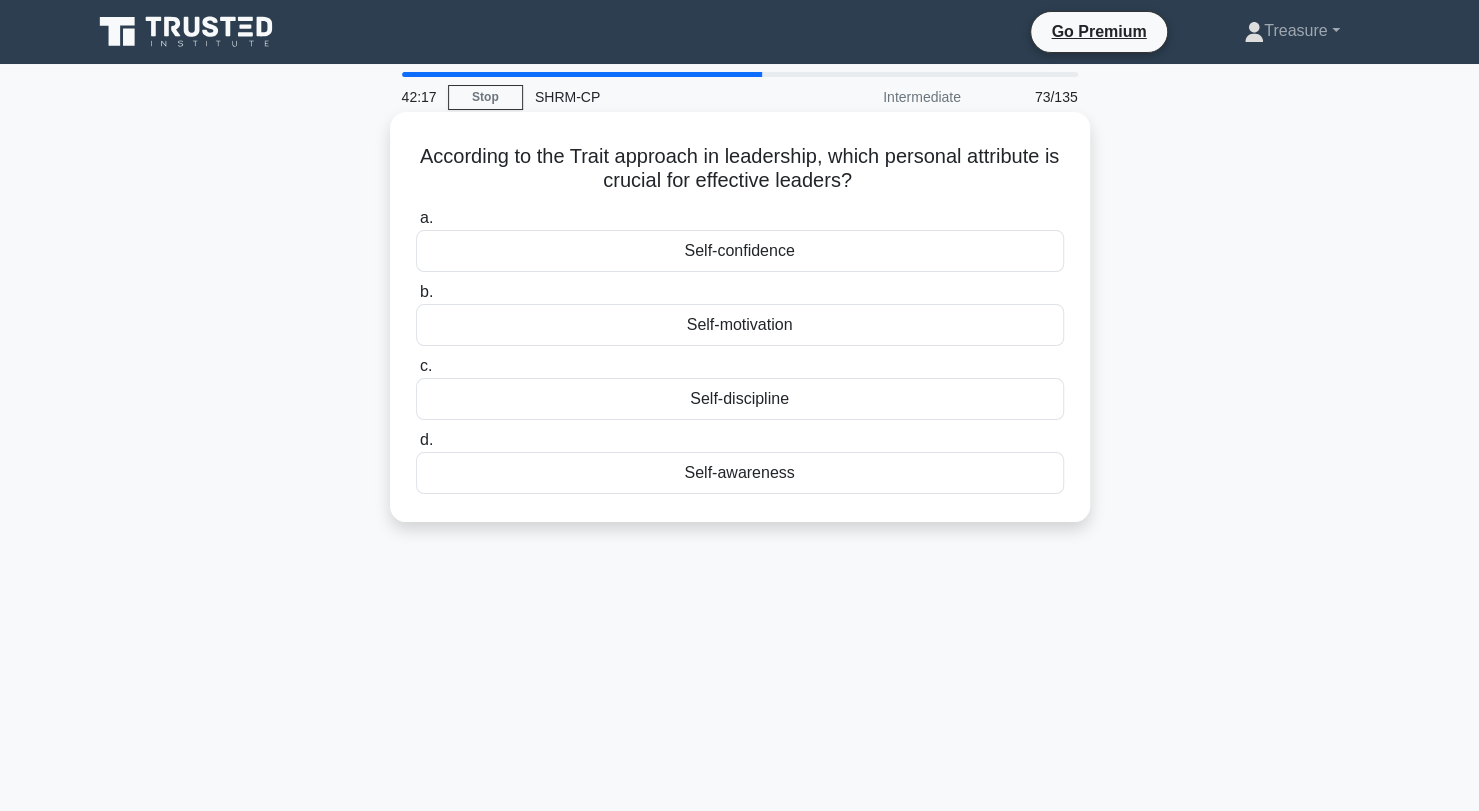 click on "Self-awareness" at bounding box center (740, 473) 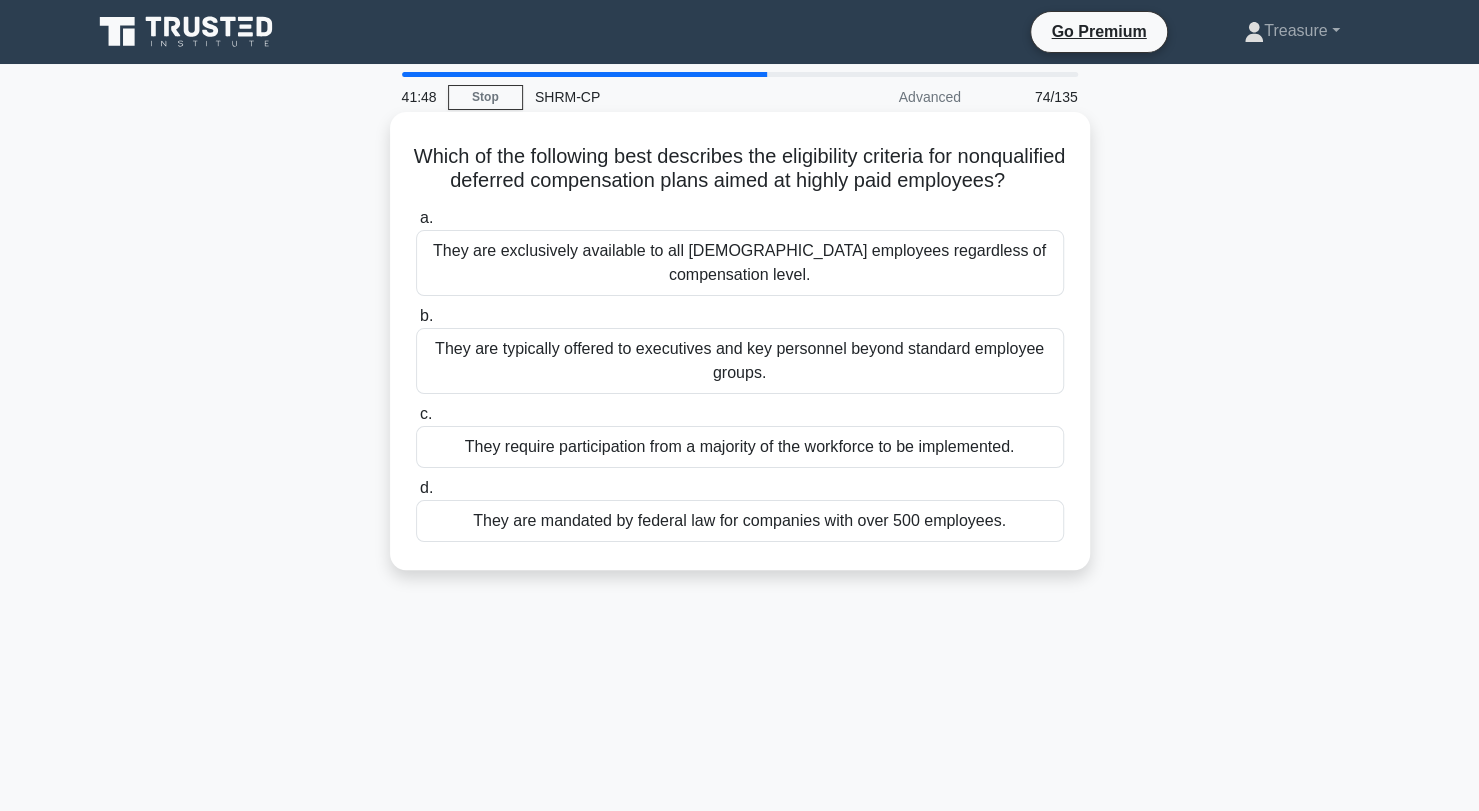 click on "They are typically offered to executives and key personnel beyond standard employee groups." at bounding box center [740, 361] 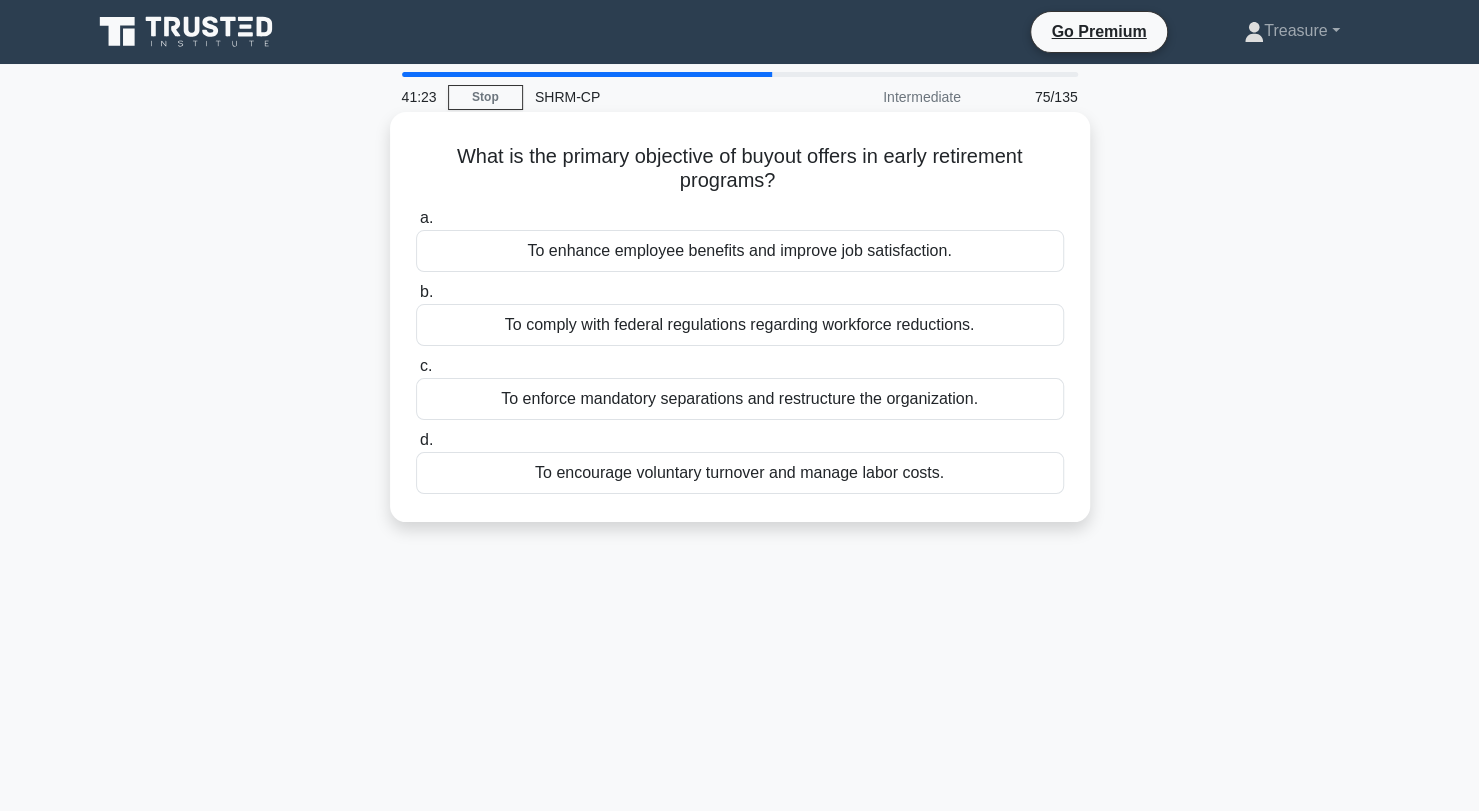click on "To encourage voluntary turnover and manage labor costs." at bounding box center [740, 473] 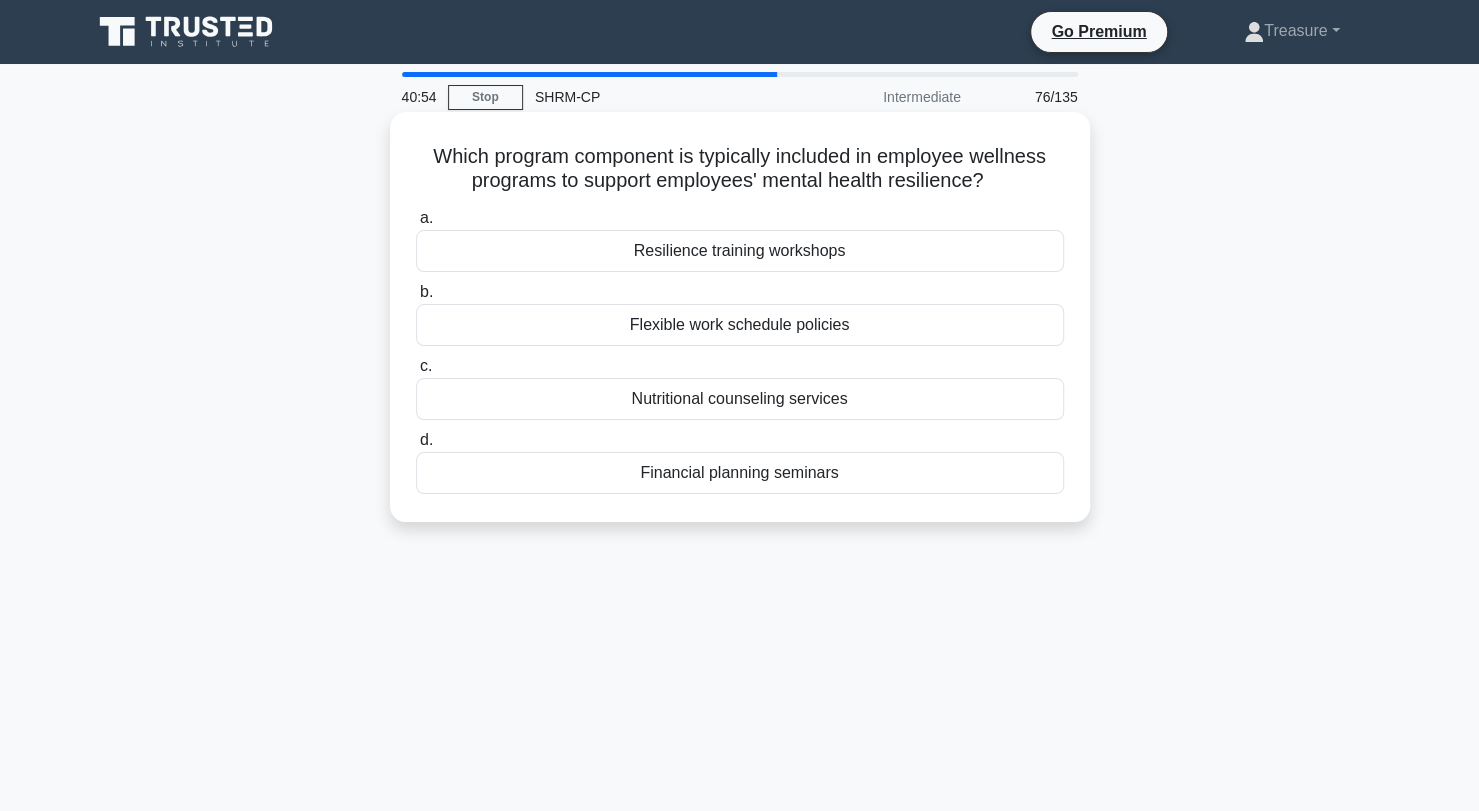 click on "Resilience training workshops" at bounding box center (740, 251) 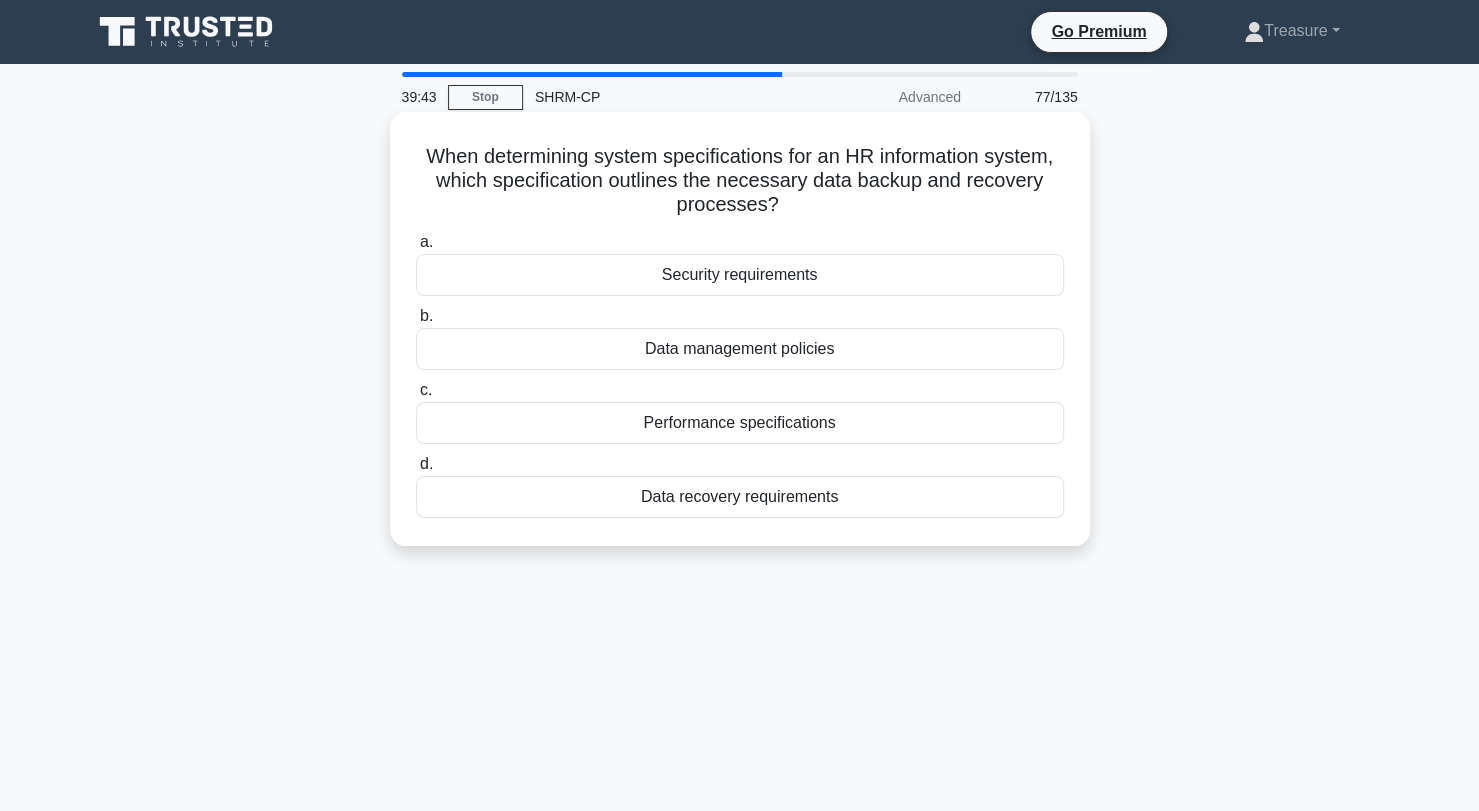click on "Data recovery requirements" at bounding box center [740, 497] 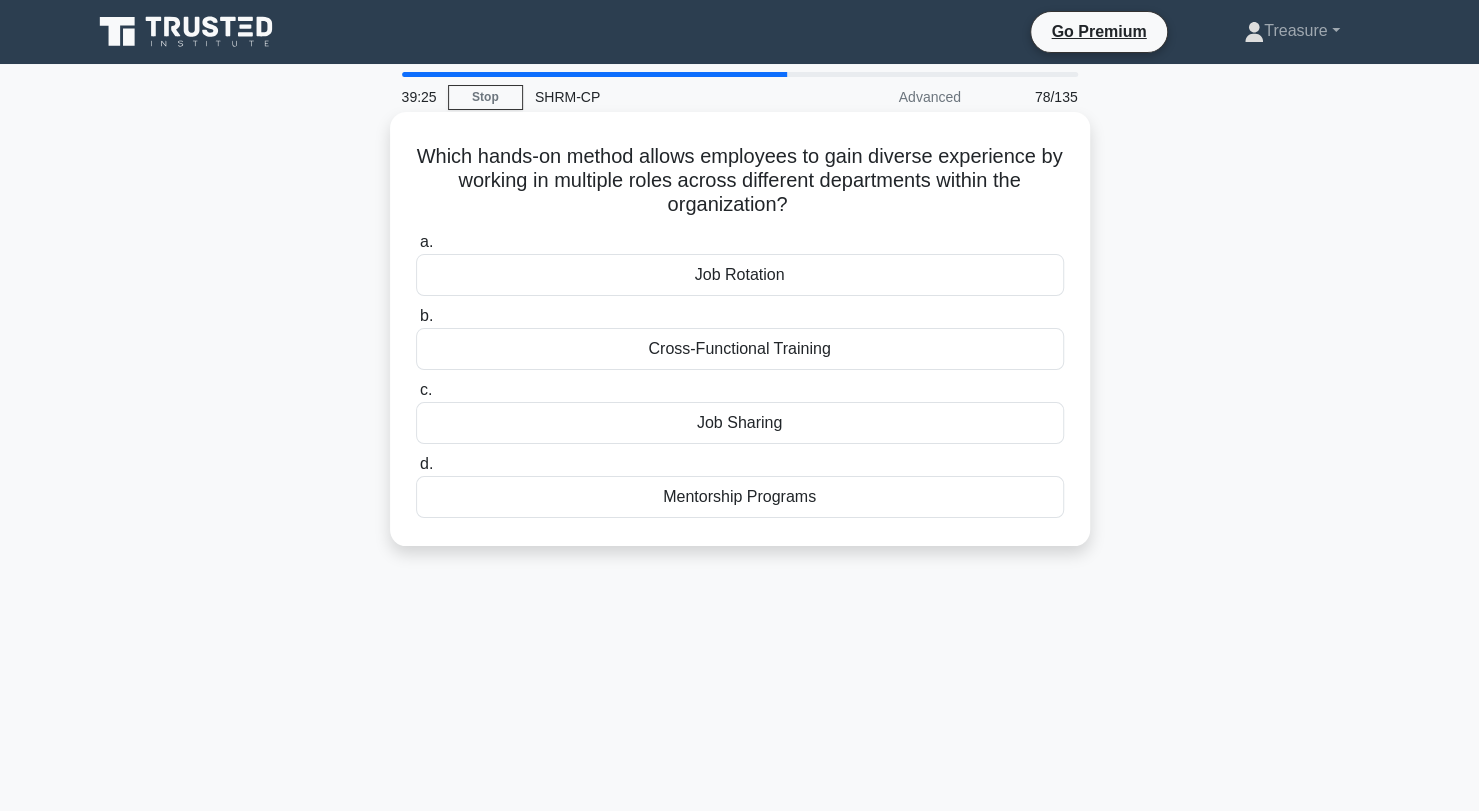 click on "Job Rotation" at bounding box center (740, 275) 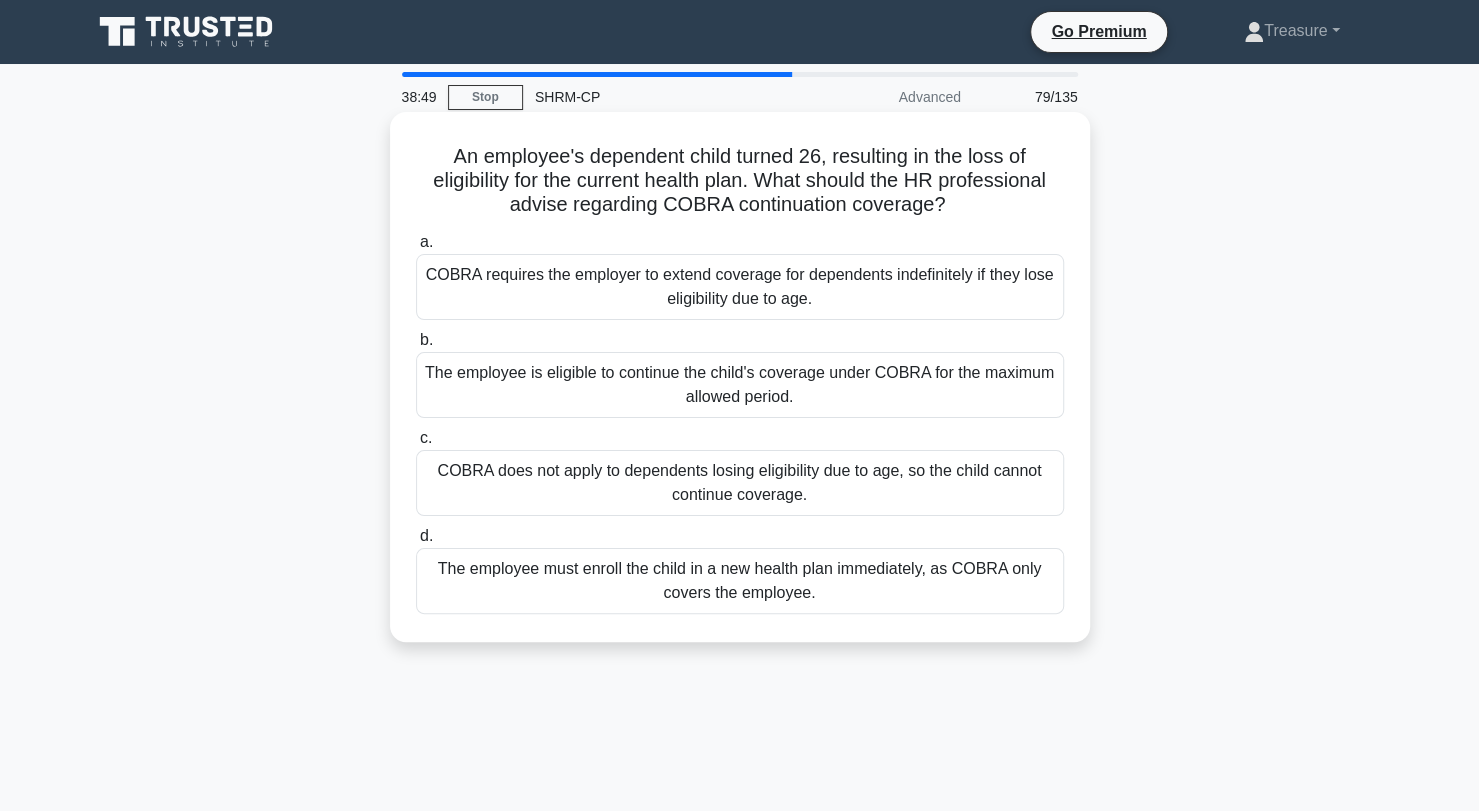 click on "COBRA does not apply to dependents losing eligibility due to age, so the child cannot continue coverage." at bounding box center (740, 483) 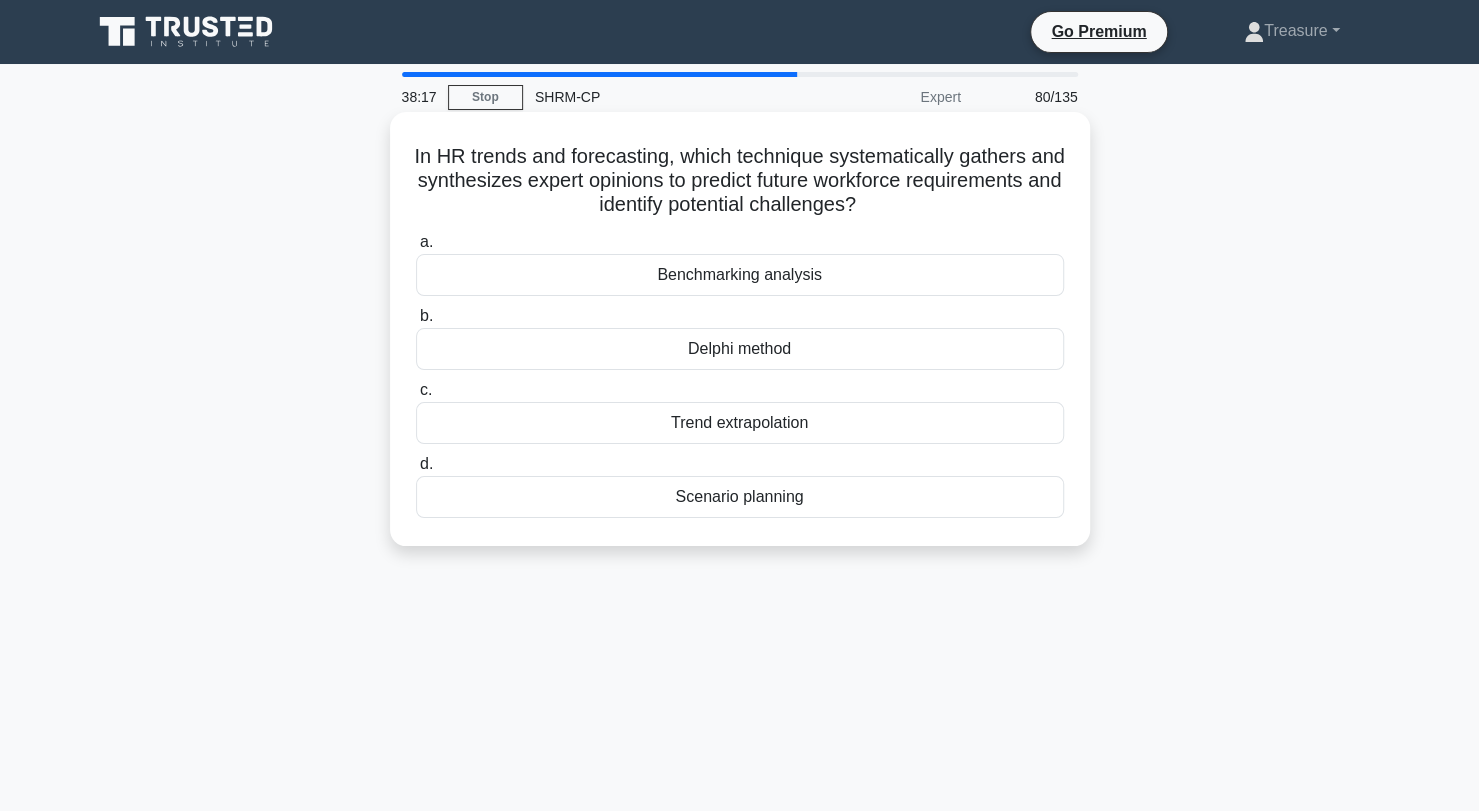 click on "Delphi method" at bounding box center [740, 349] 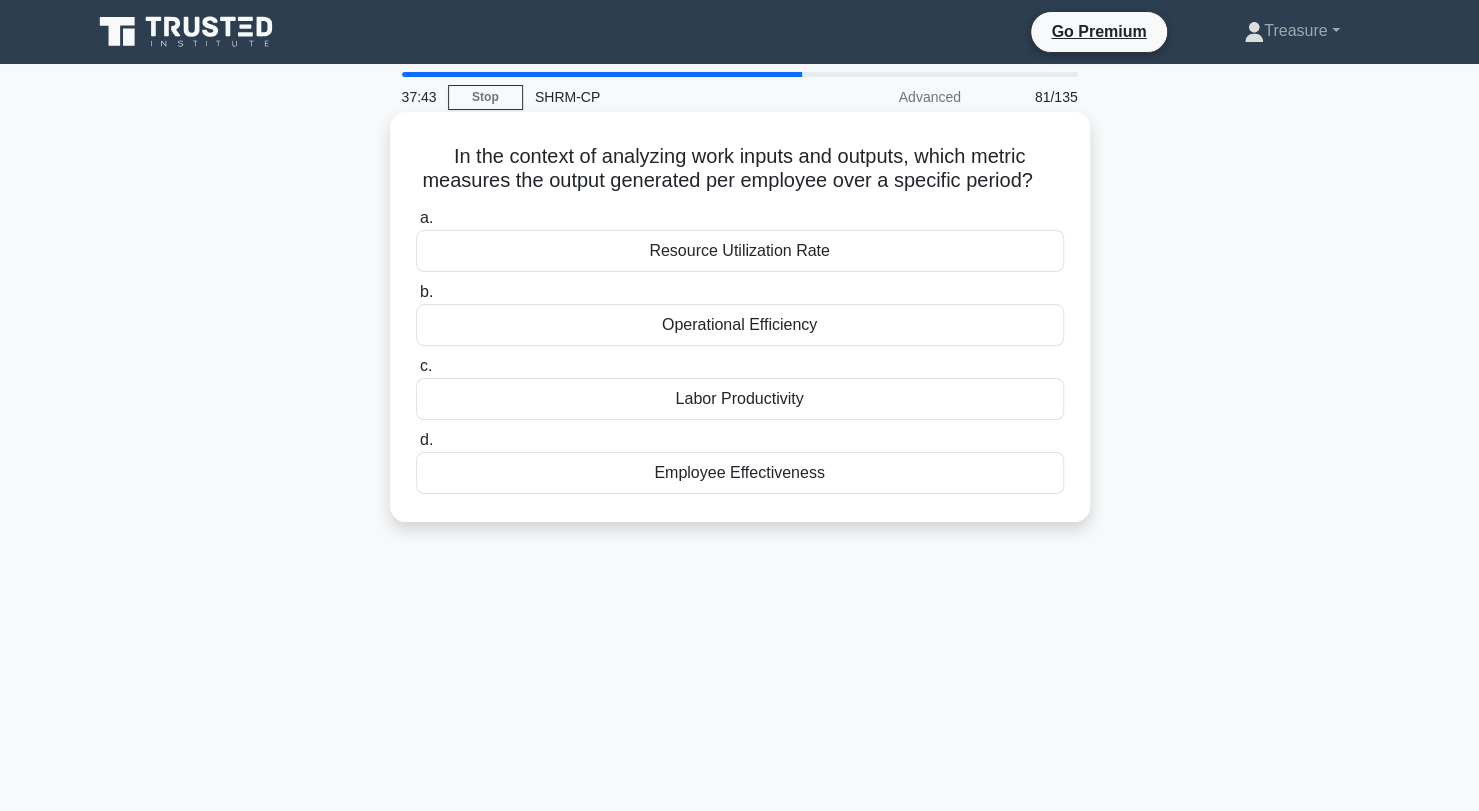 click on "Labor Productivity" at bounding box center (740, 399) 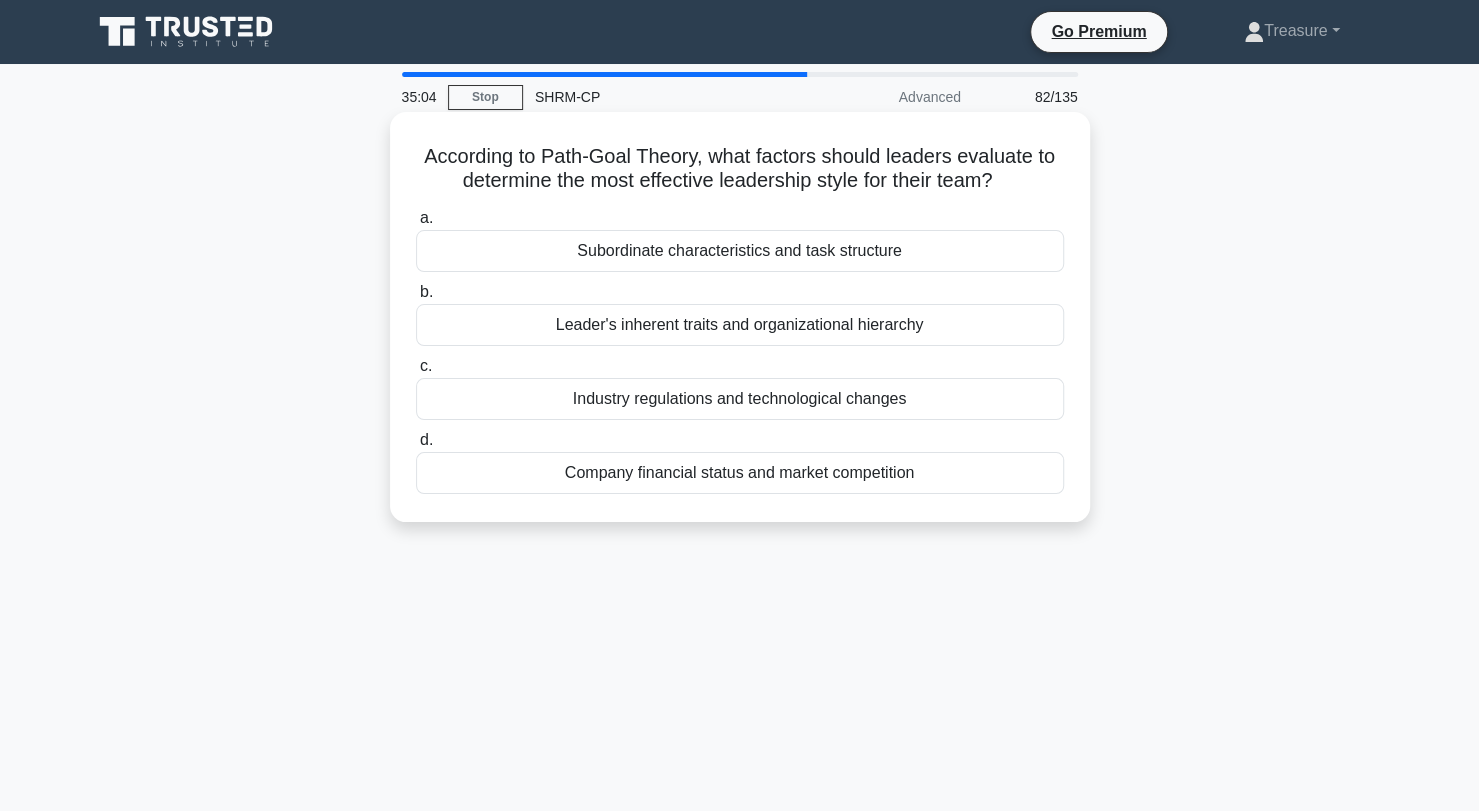 click on "Subordinate characteristics and task structure" at bounding box center (740, 251) 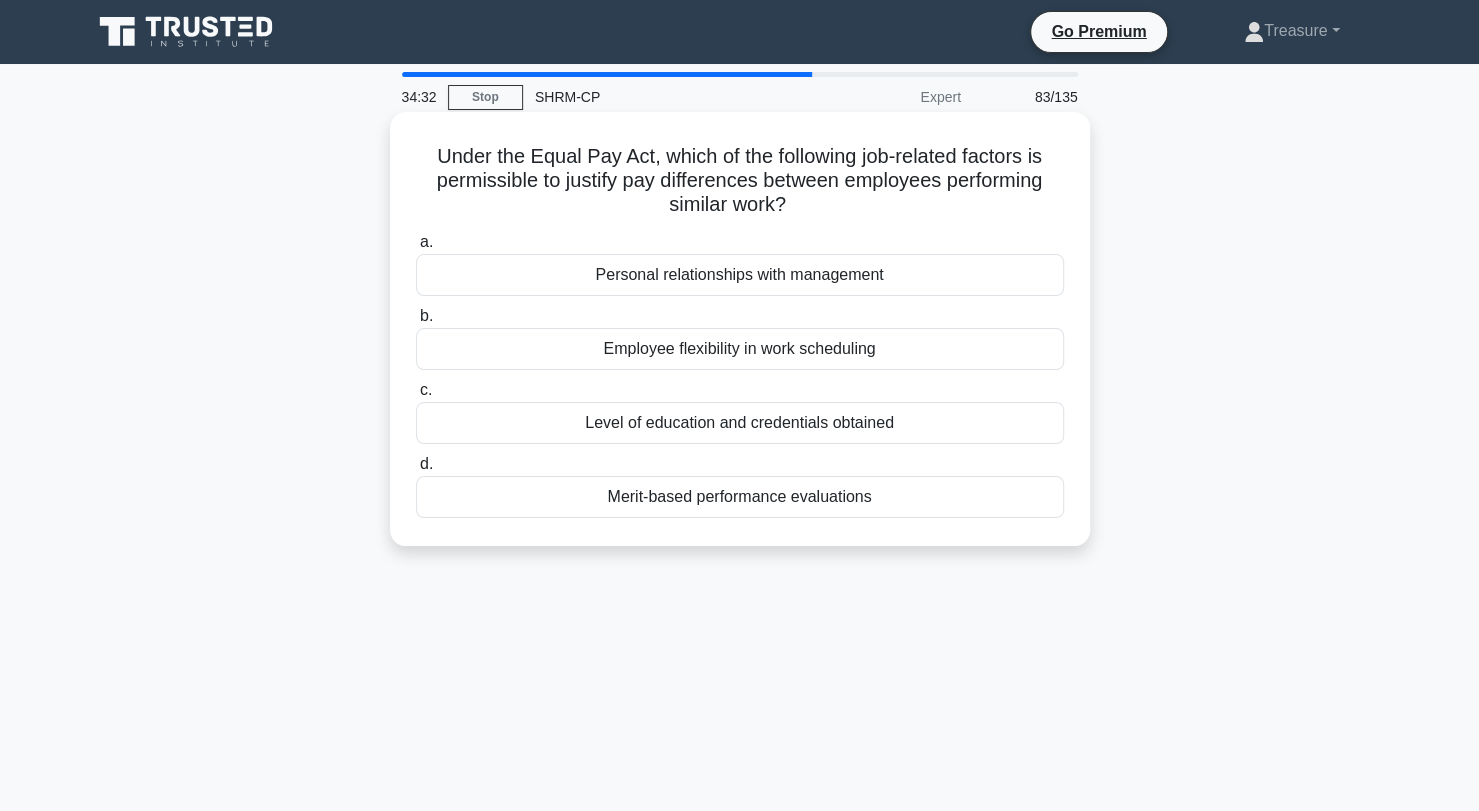 click on "Merit-based performance evaluations" at bounding box center [740, 497] 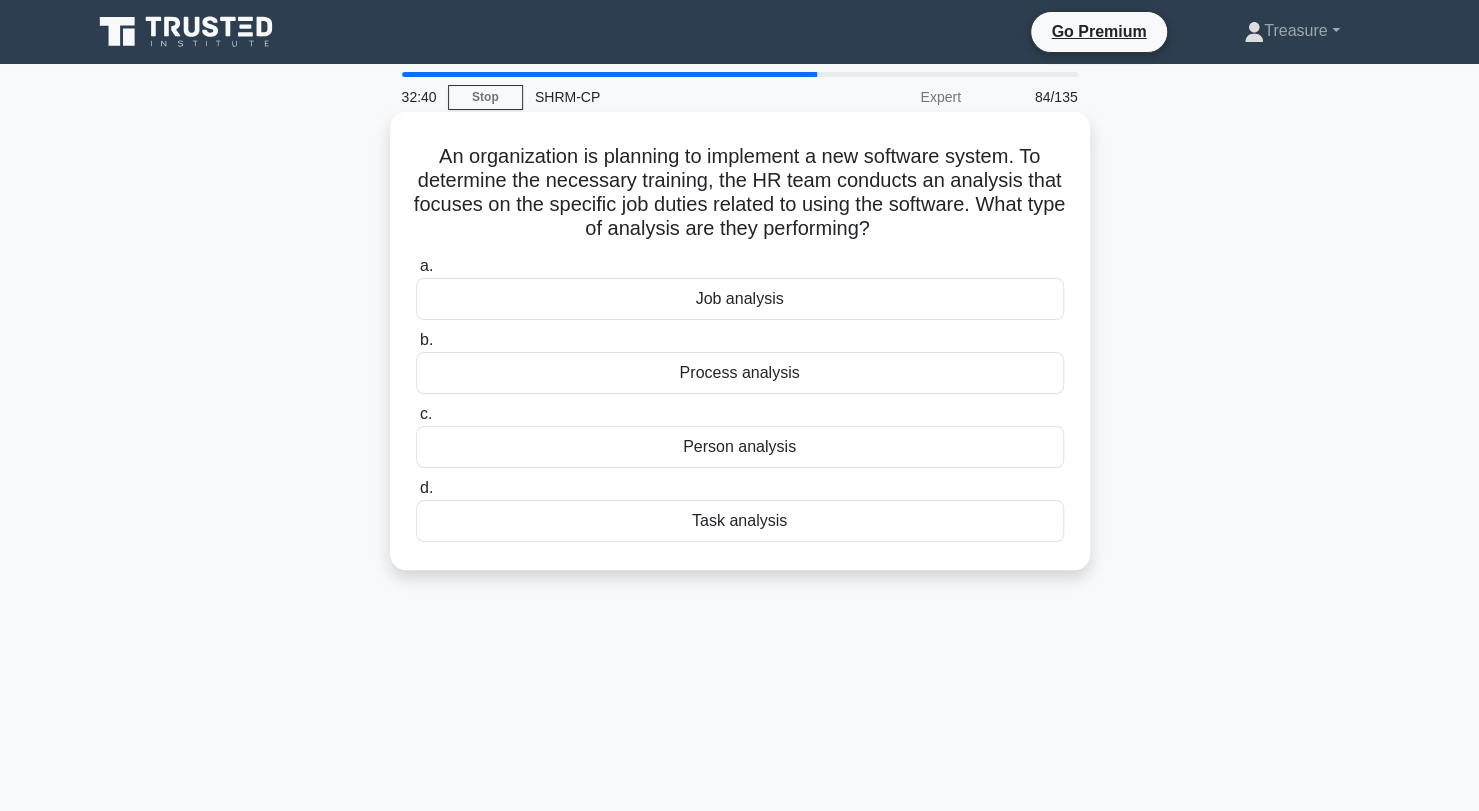 click on "Job analysis" at bounding box center [740, 299] 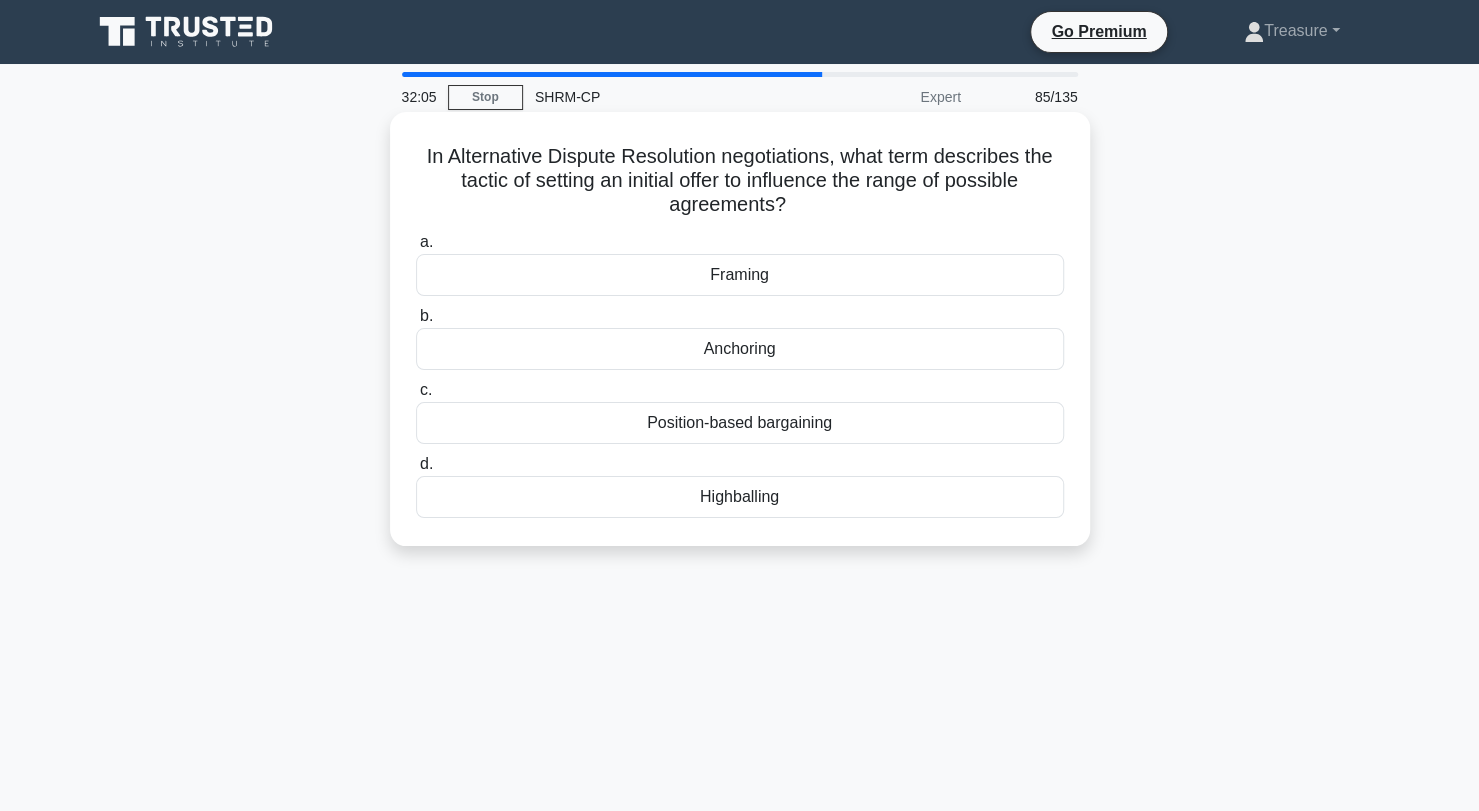 click on "Anchoring" at bounding box center [740, 349] 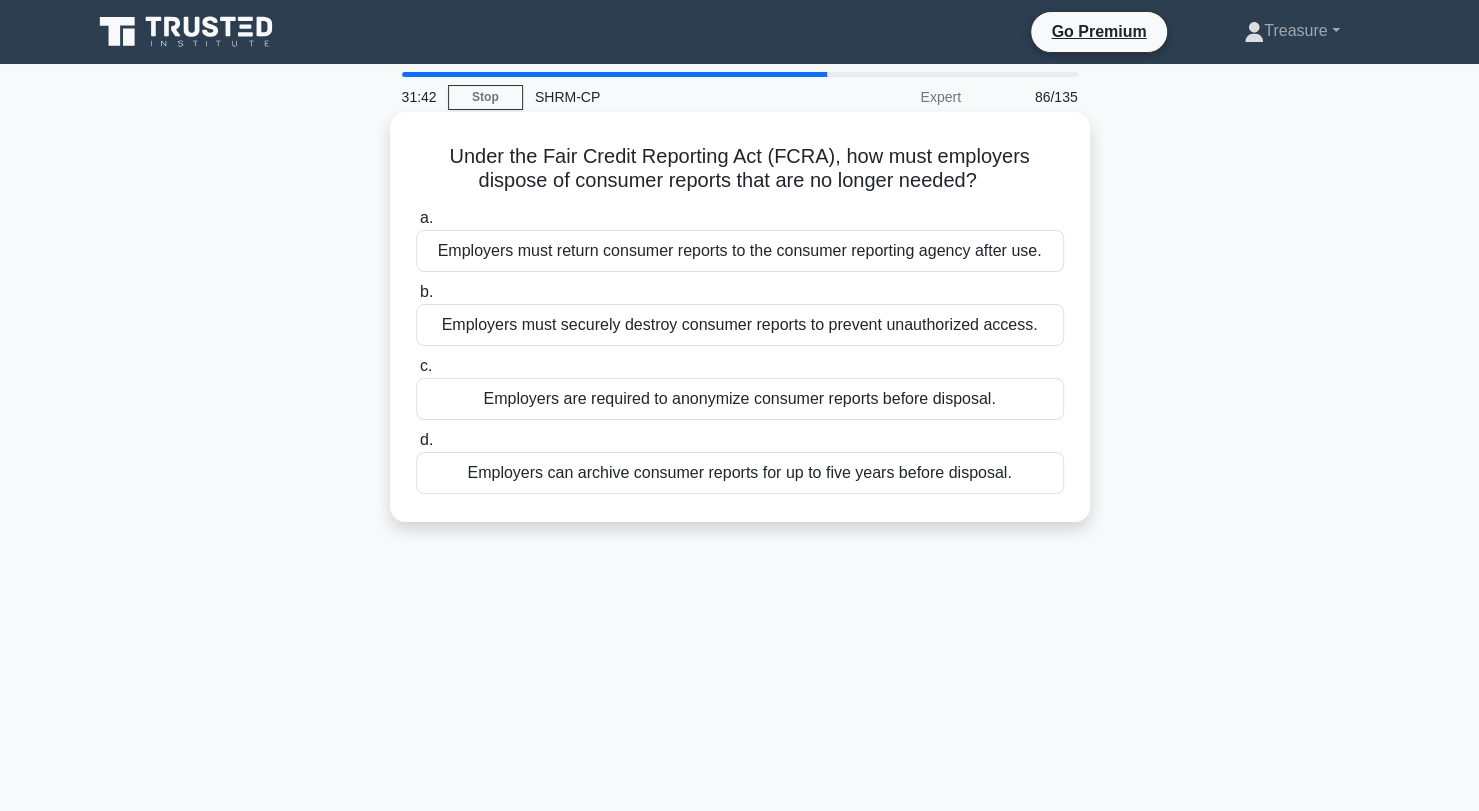 click on "Employers must securely destroy consumer reports to prevent unauthorized access." at bounding box center [740, 325] 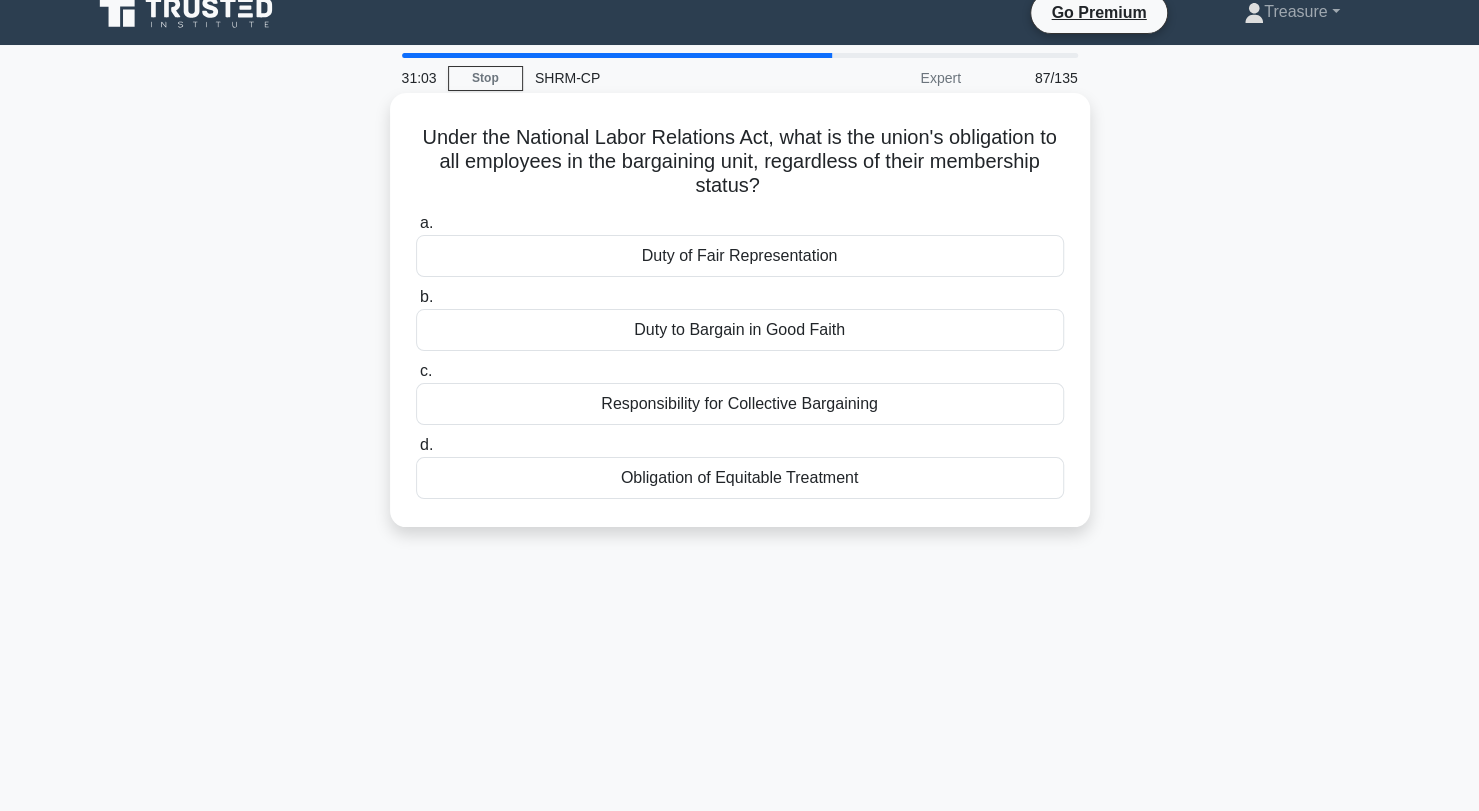 scroll, scrollTop: 20, scrollLeft: 0, axis: vertical 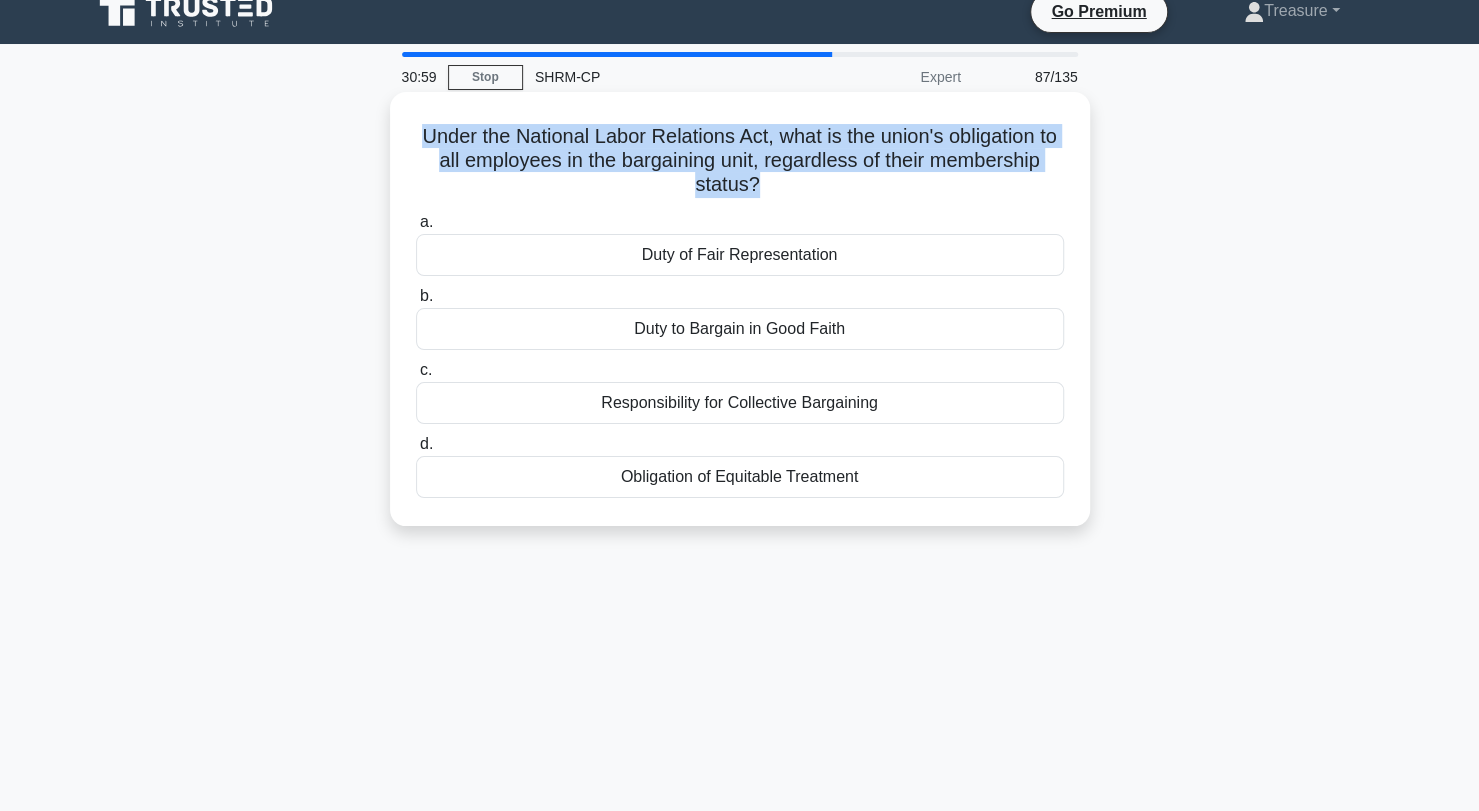 drag, startPoint x: 754, startPoint y: 179, endPoint x: 417, endPoint y: 133, distance: 340.12497 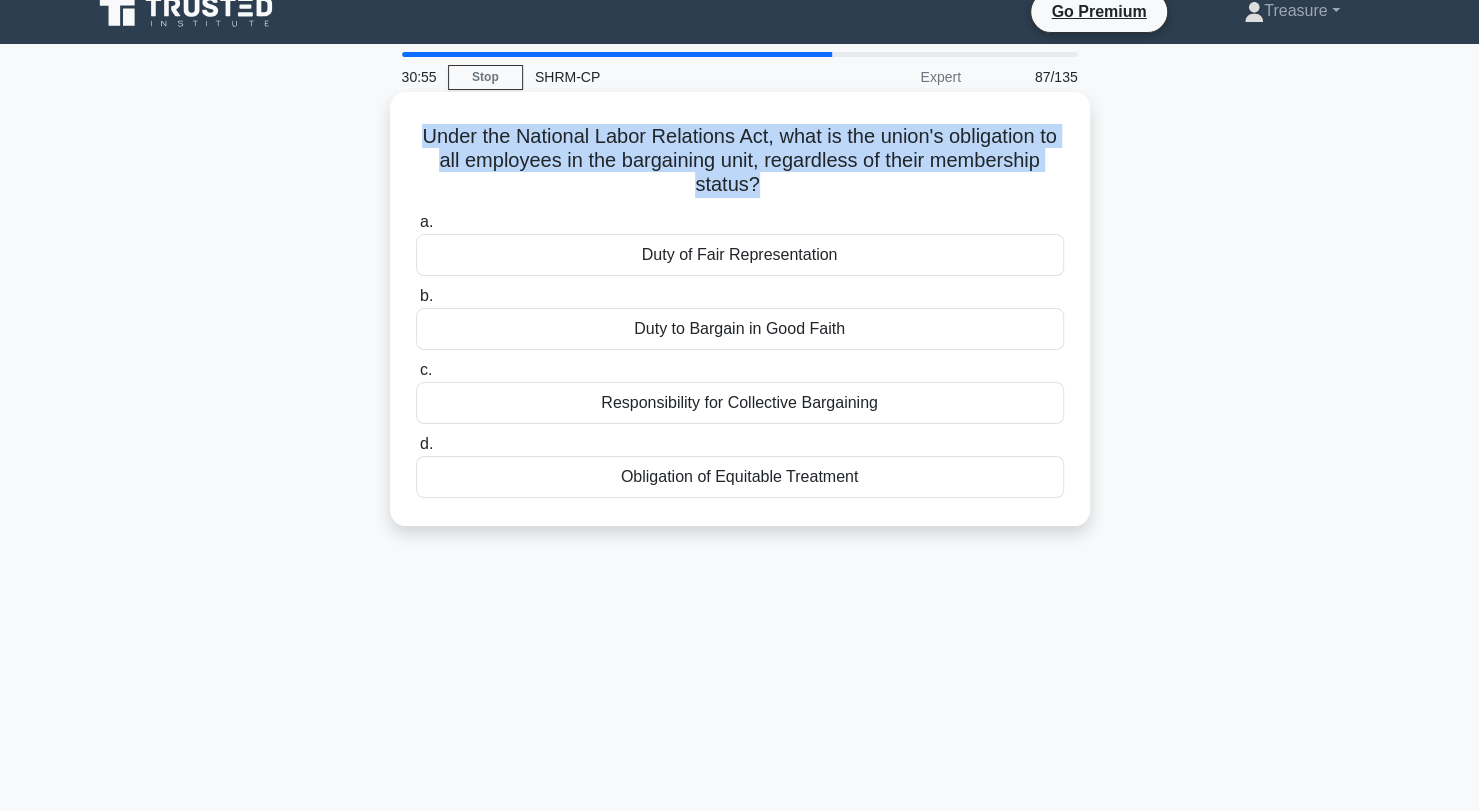 copy on "Under the National Labor Relations Act, what is the union's obligation to all employees in the bargaining unit, regardless of their membership status?" 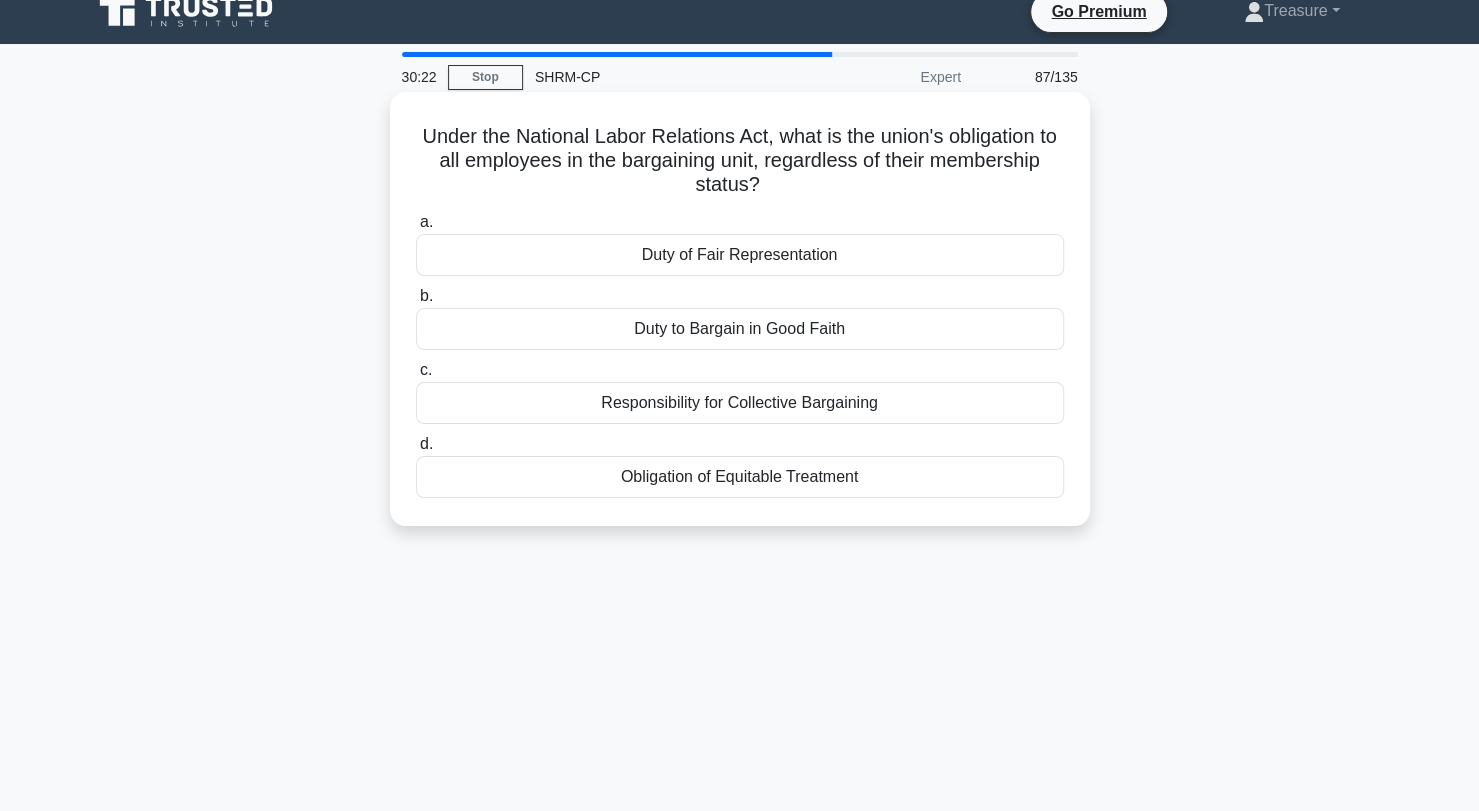 click on "Duty of Fair Representation" at bounding box center [740, 255] 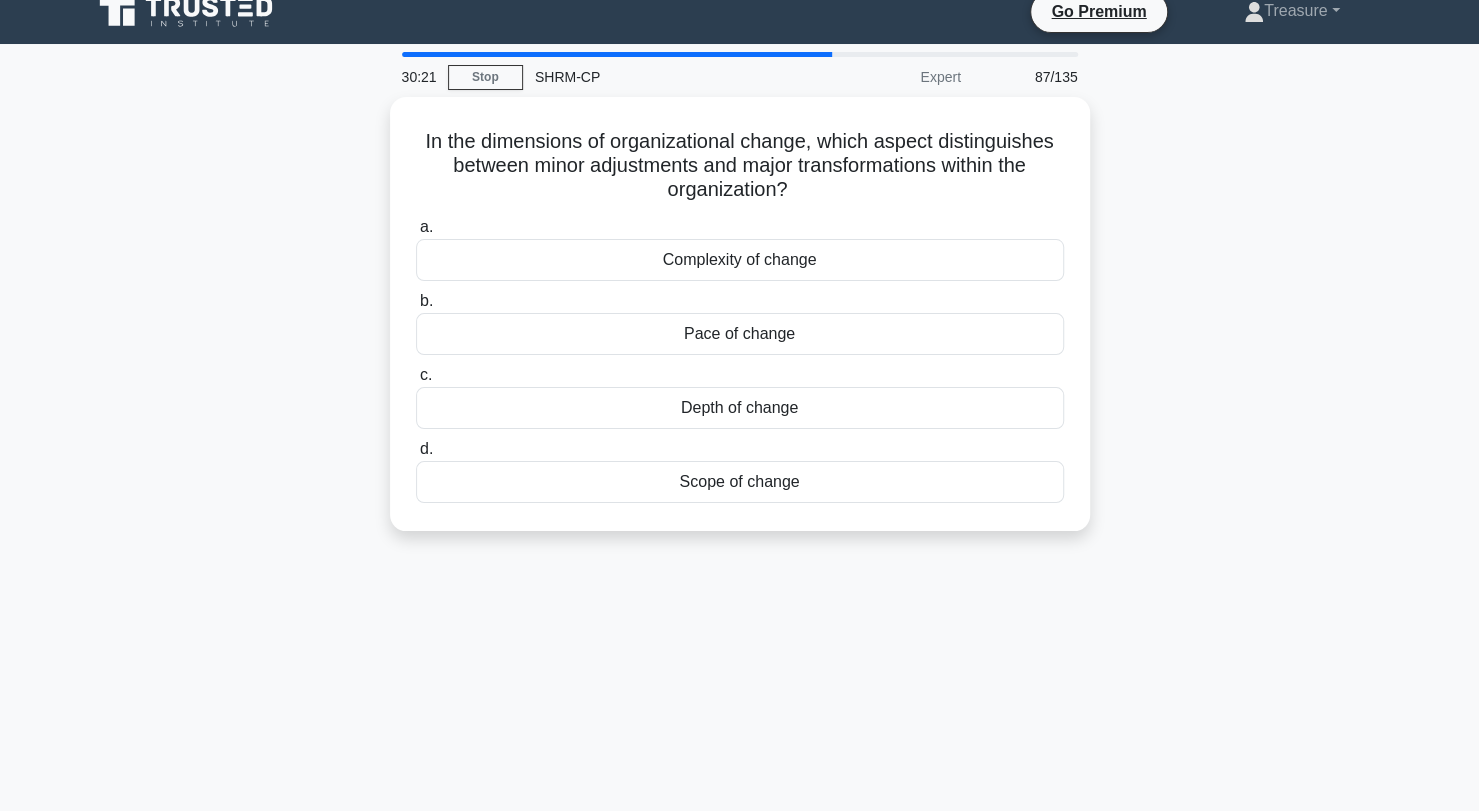 scroll, scrollTop: 0, scrollLeft: 0, axis: both 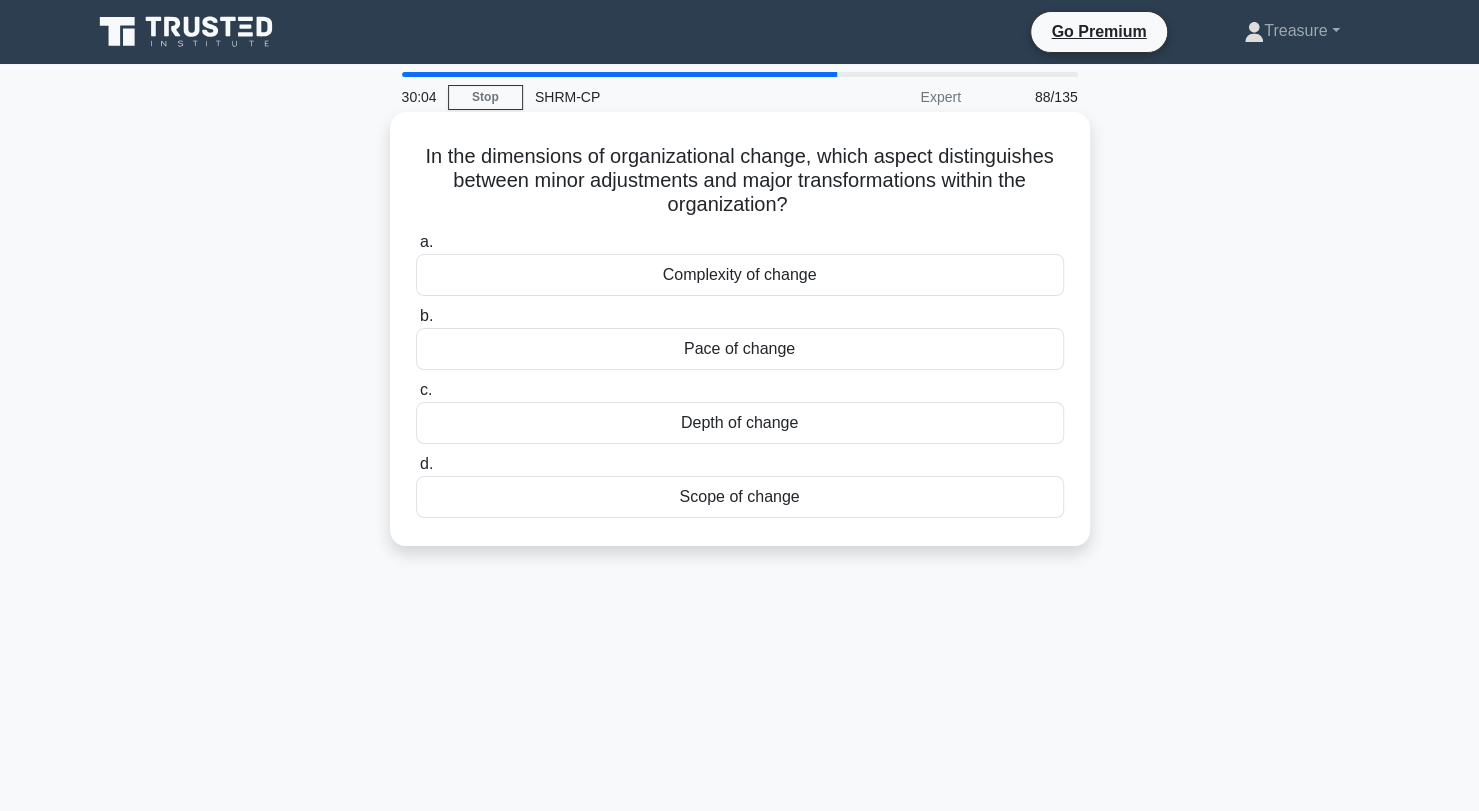 click on "Depth of change" at bounding box center (740, 423) 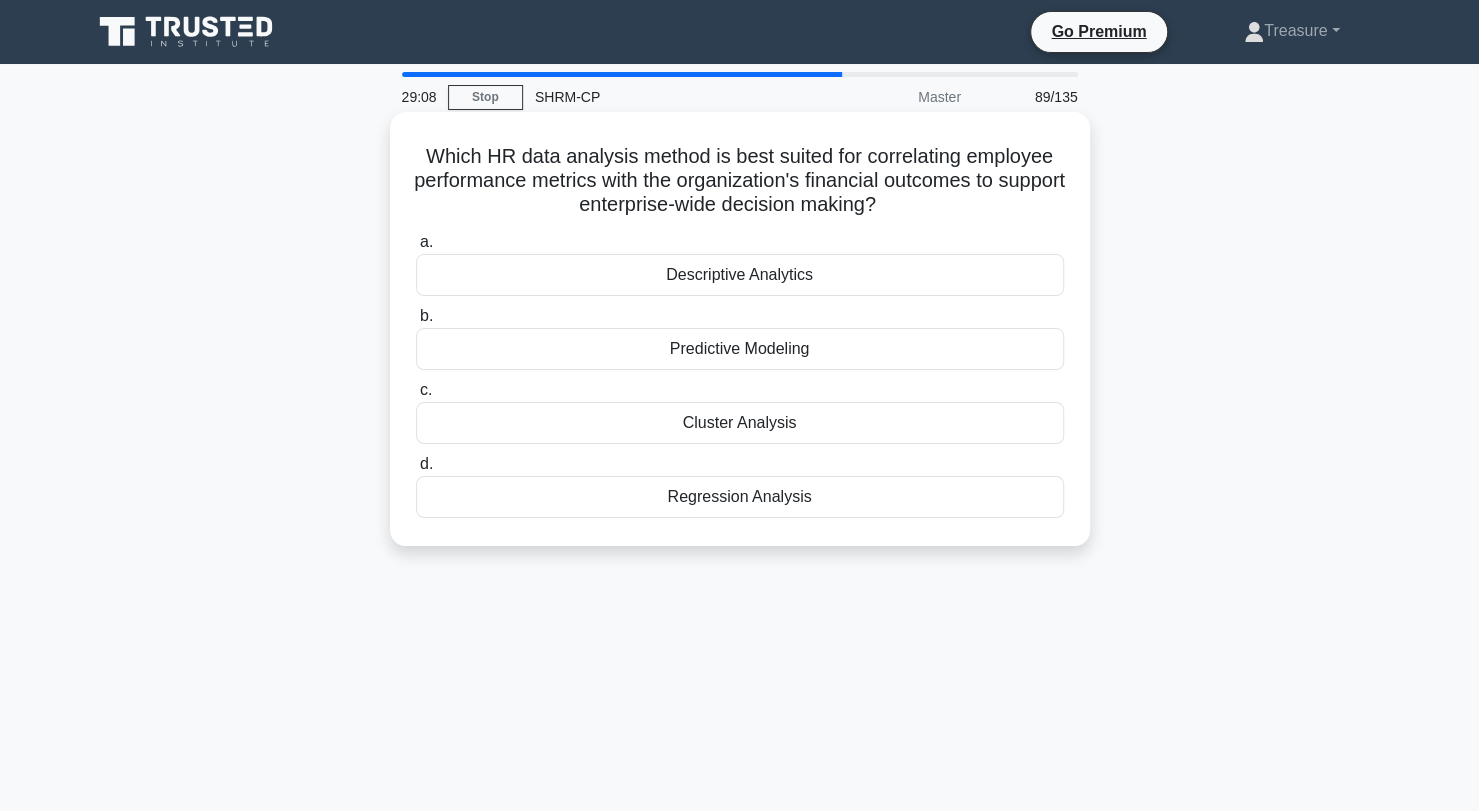 click on "Predictive Modeling" at bounding box center [740, 349] 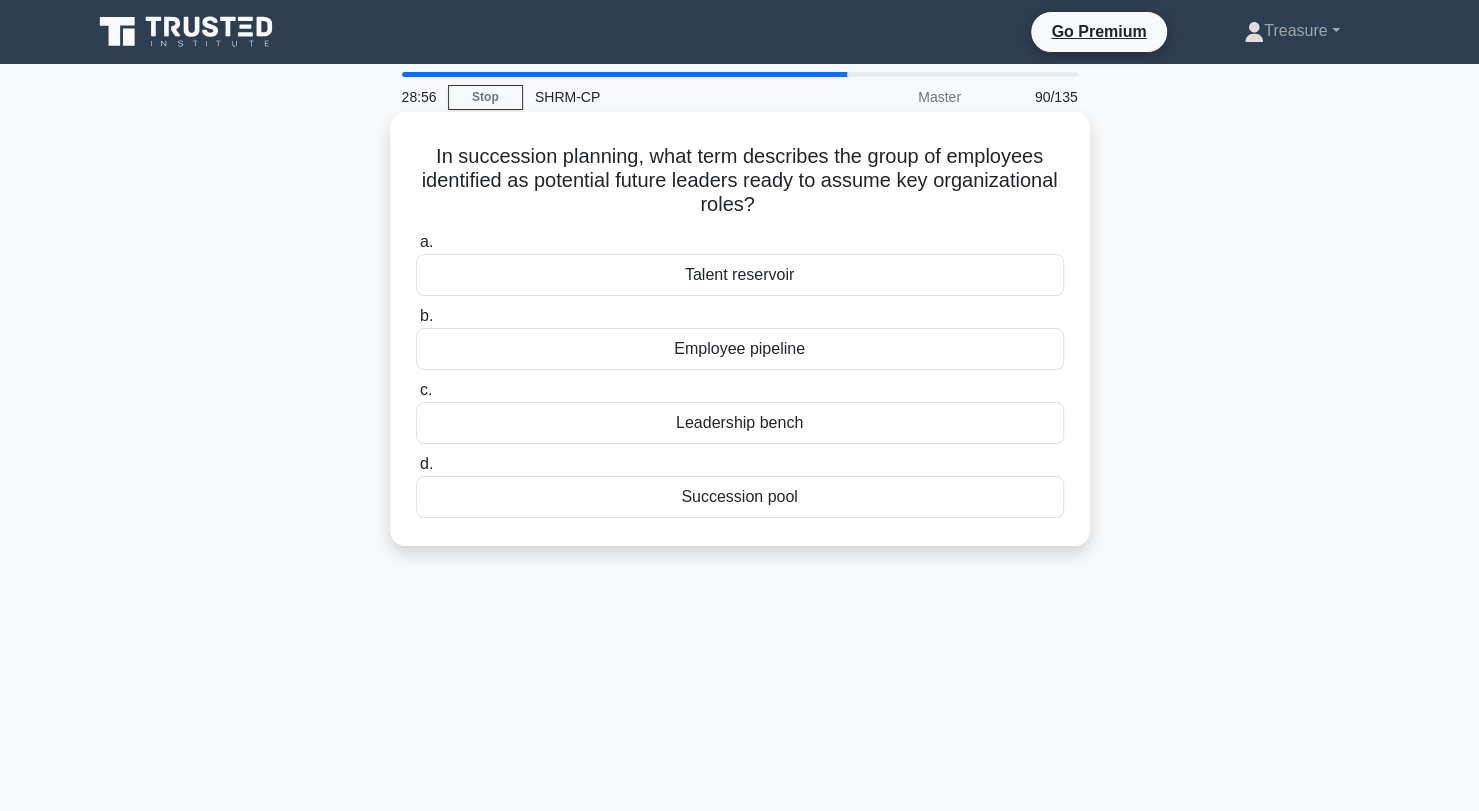 click on "Succession pool" at bounding box center (740, 497) 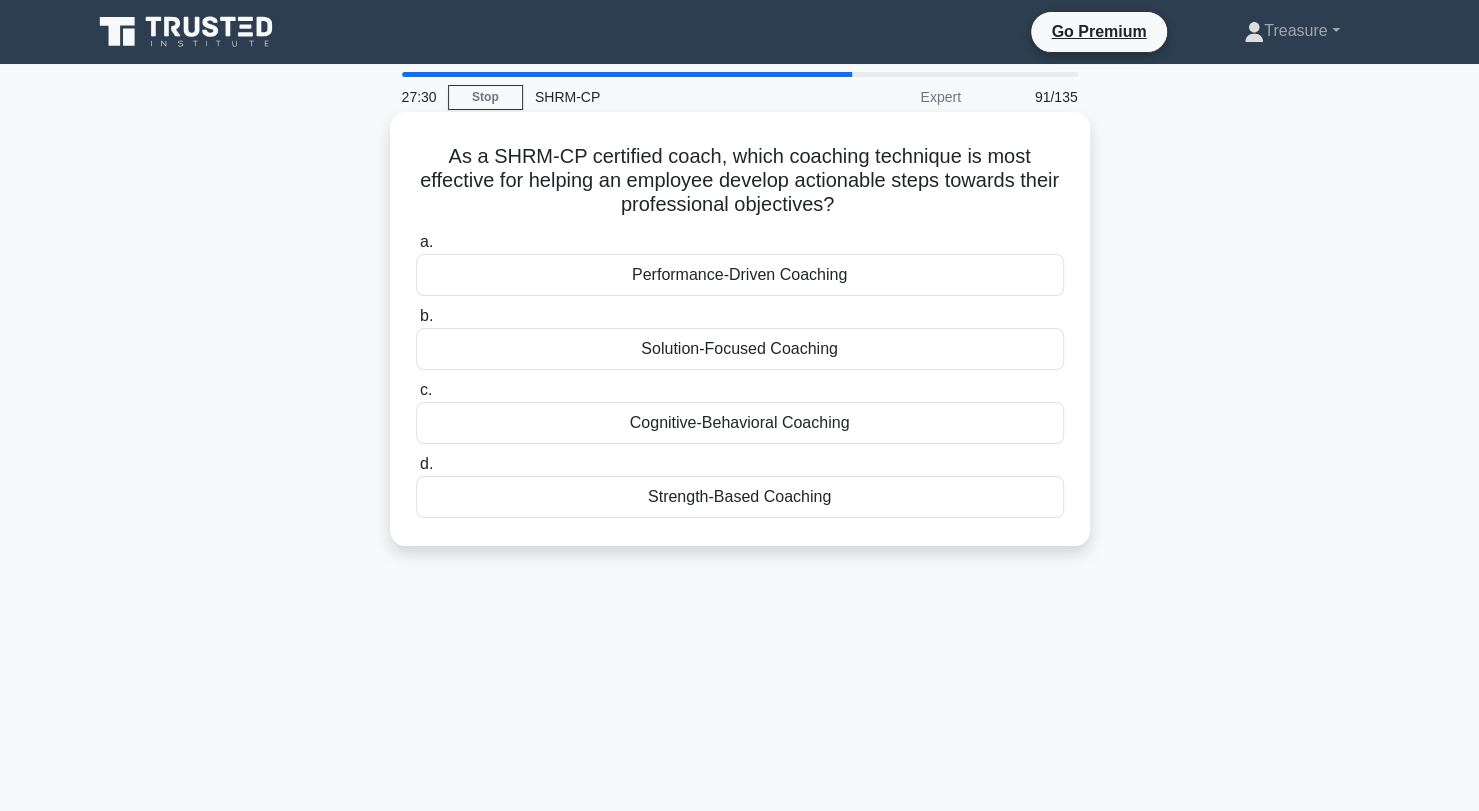 click on "Strength-Based Coaching" at bounding box center [740, 497] 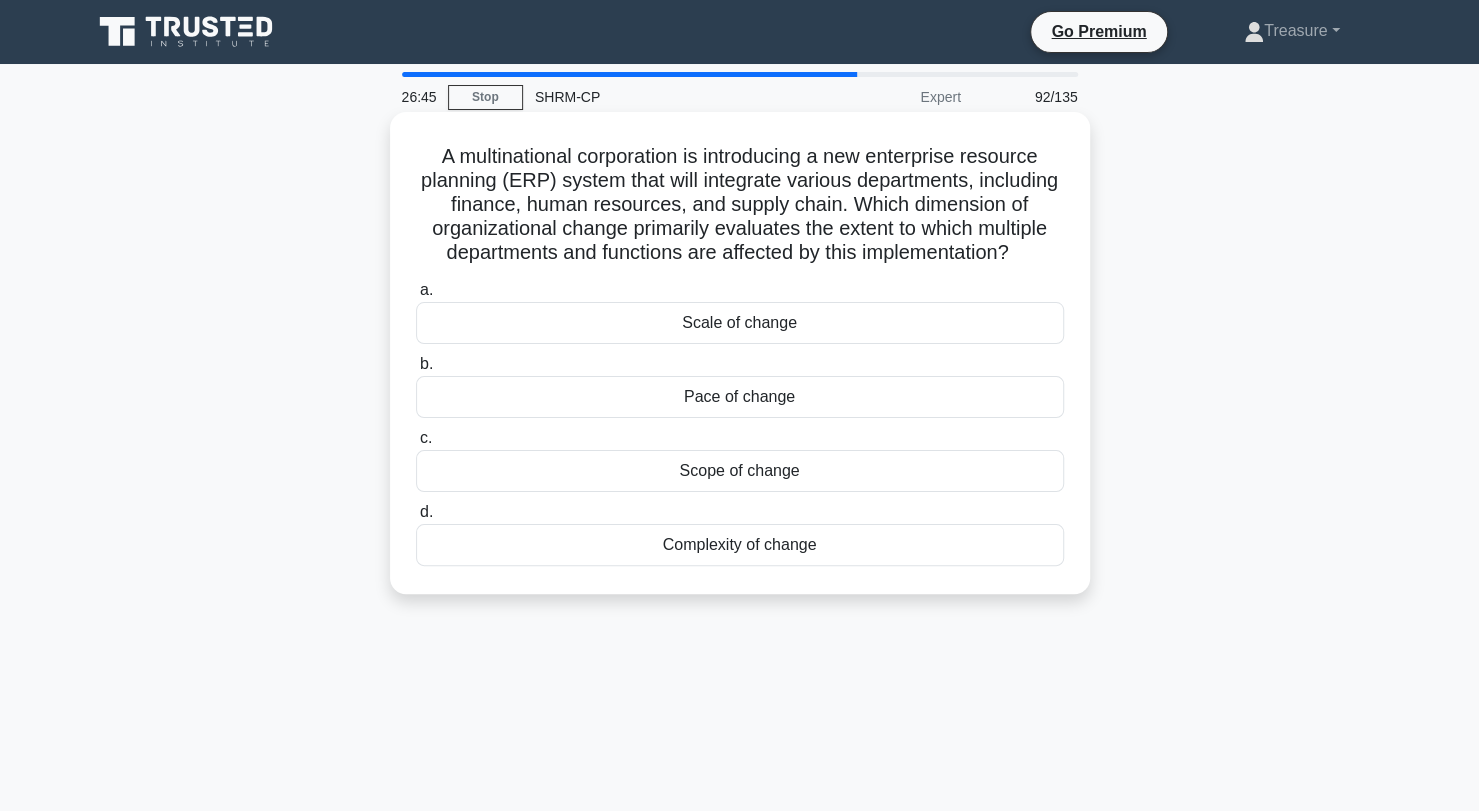 drag, startPoint x: 907, startPoint y: 201, endPoint x: 909, endPoint y: 275, distance: 74.02702 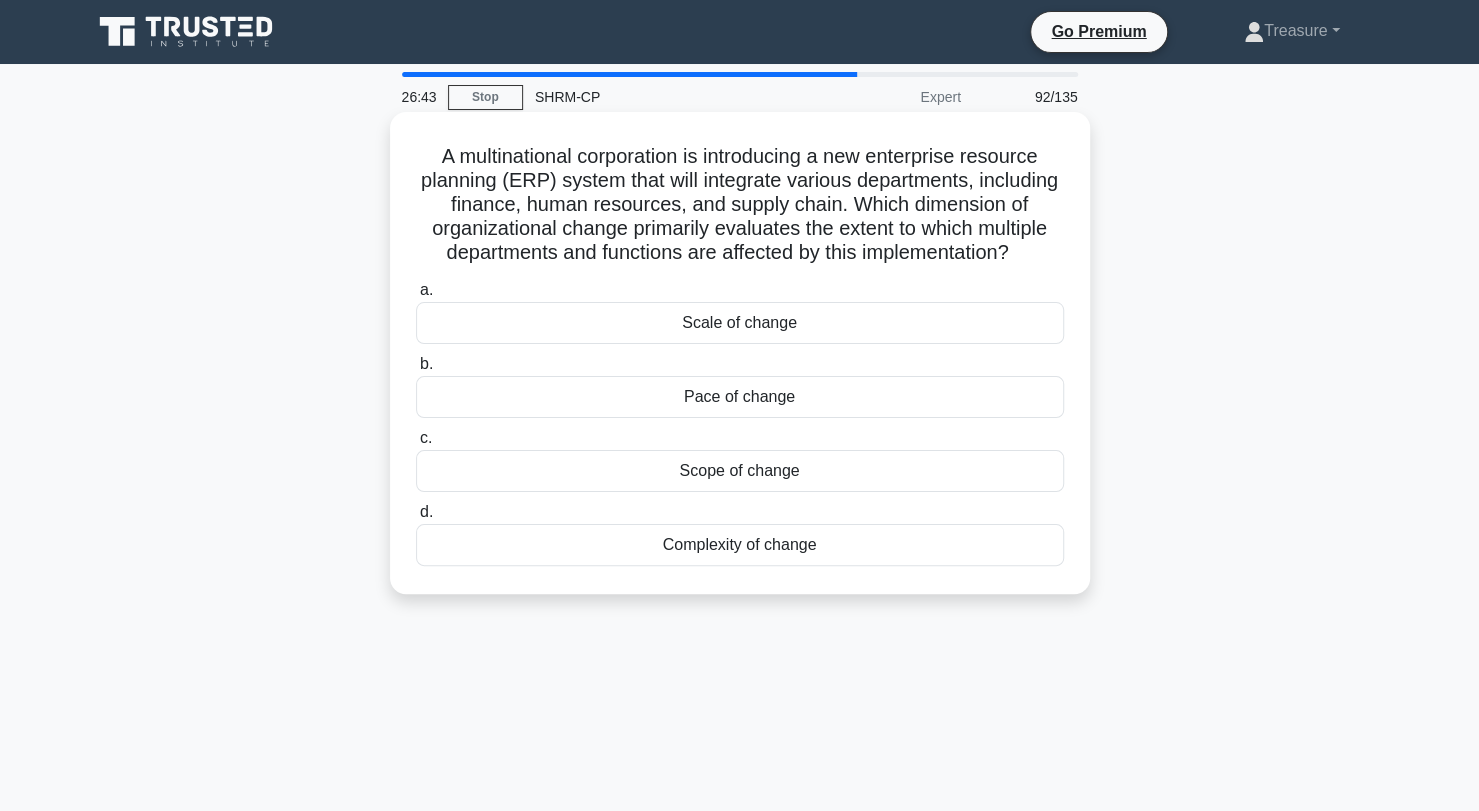 copy on "Which dimension of organizational change primarily evaluates the extent to which multiple departments and functions are affected by this implementation?" 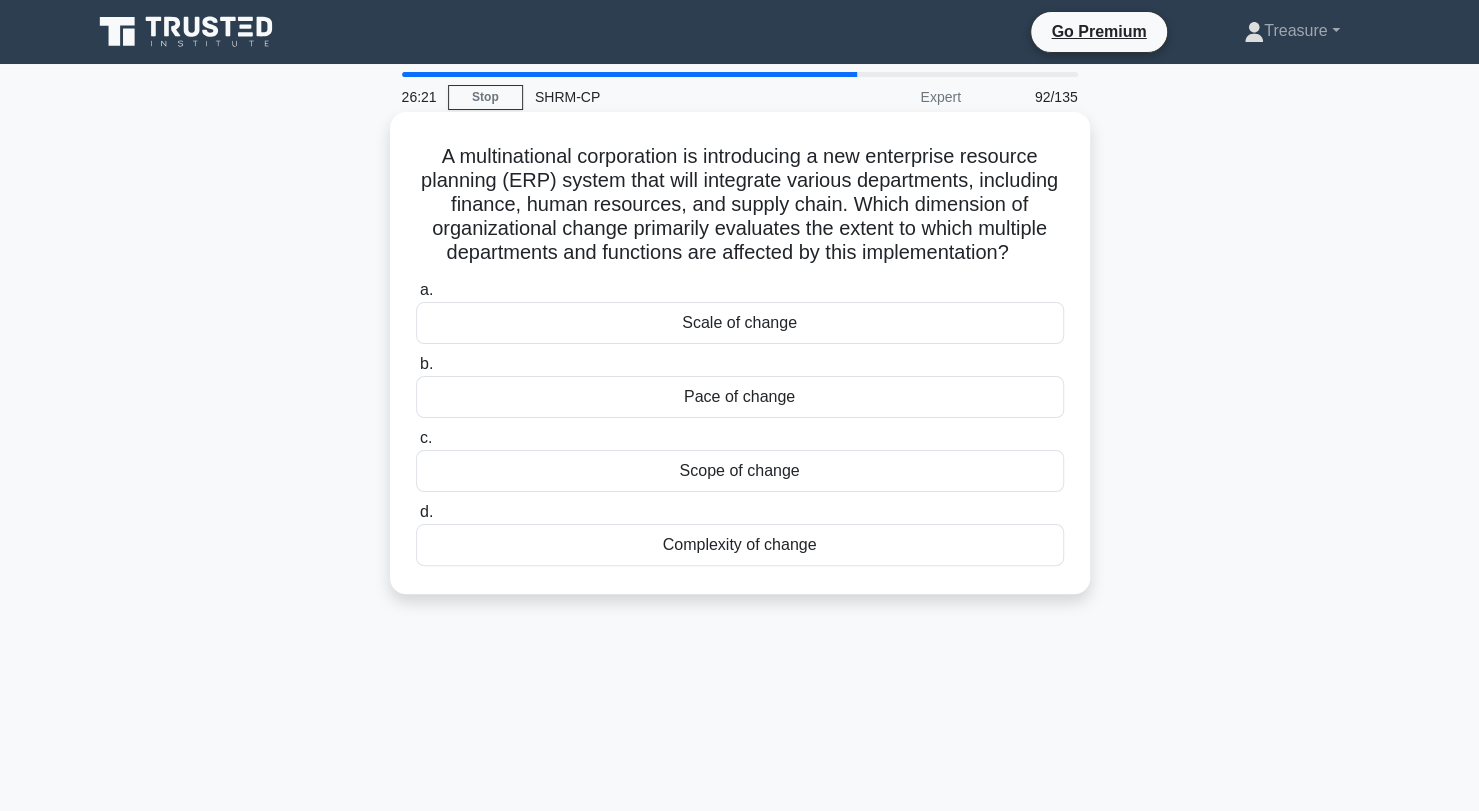 click on "Scope of change" at bounding box center (740, 471) 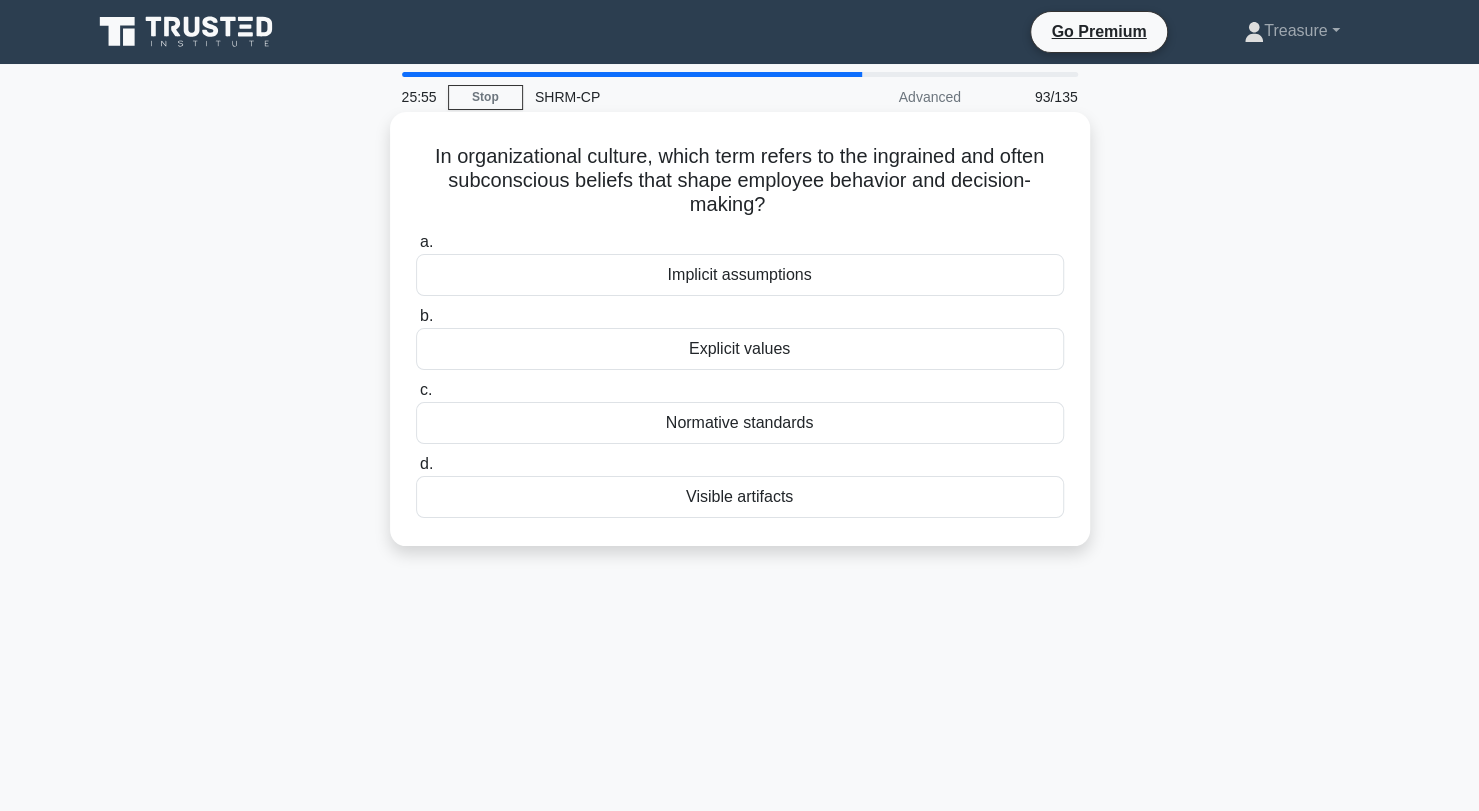 click on "Implicit assumptions" at bounding box center (740, 275) 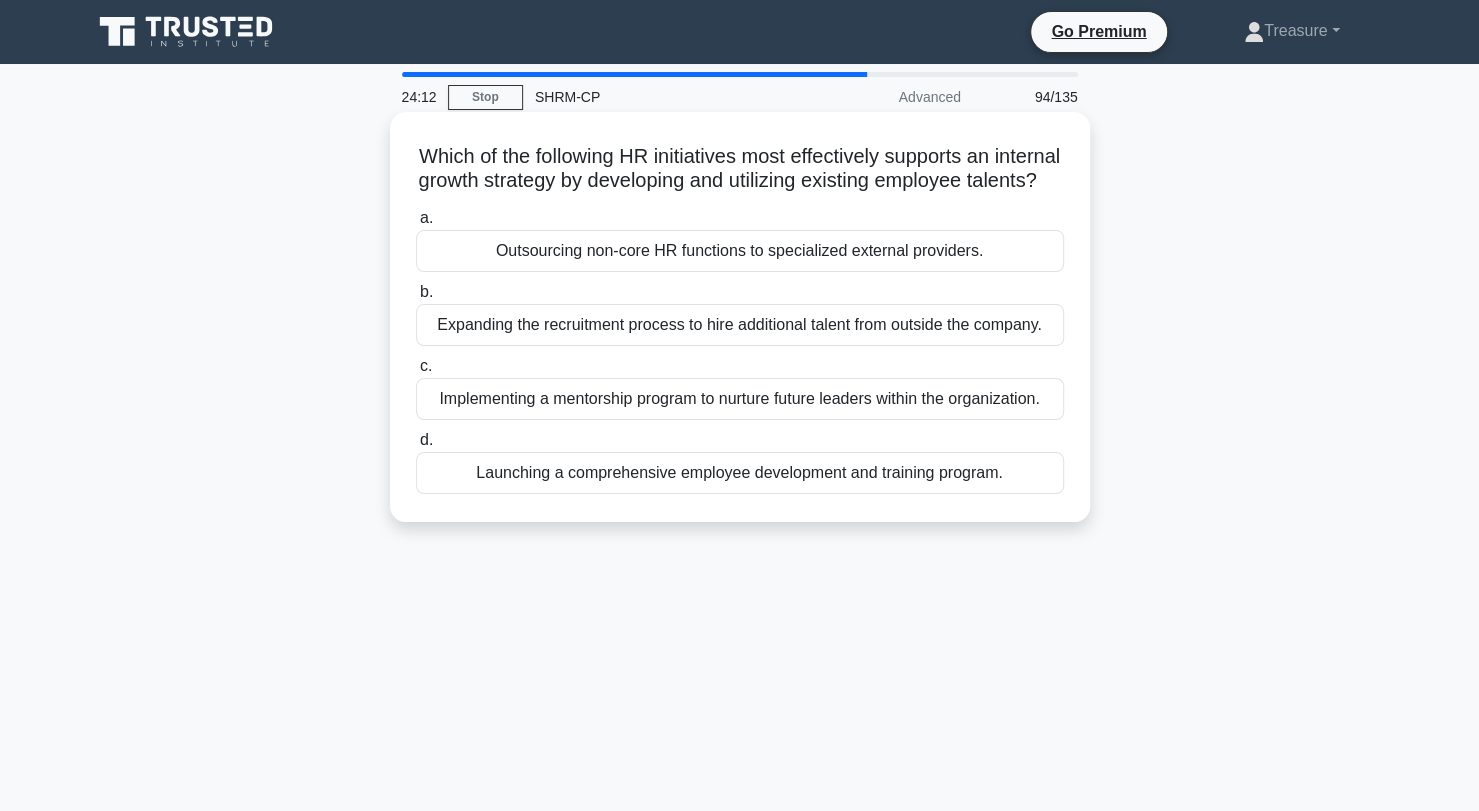 click on "Launching a comprehensive employee development and training program." at bounding box center (740, 473) 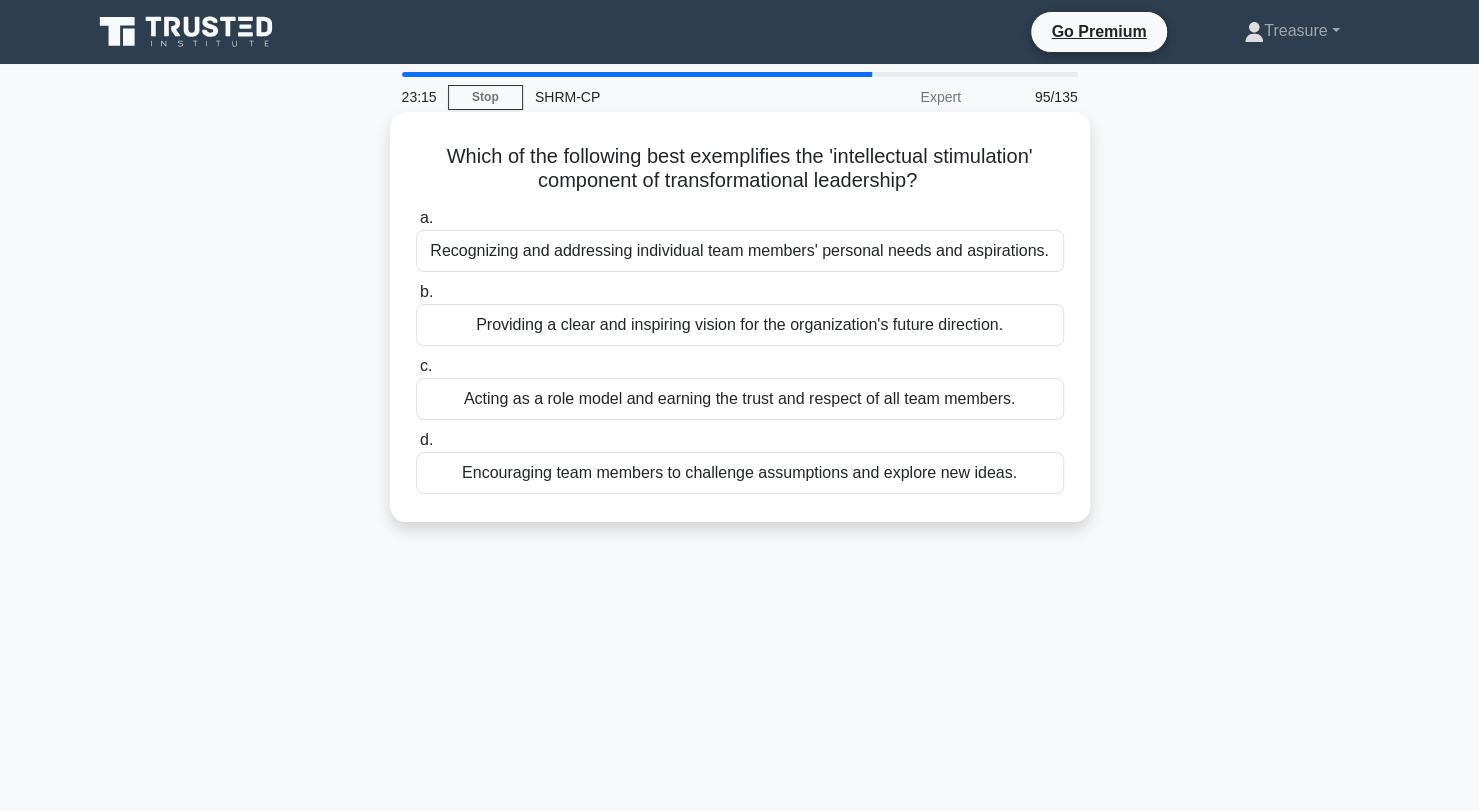 click on "Encouraging team members to challenge assumptions and explore new ideas." at bounding box center (740, 473) 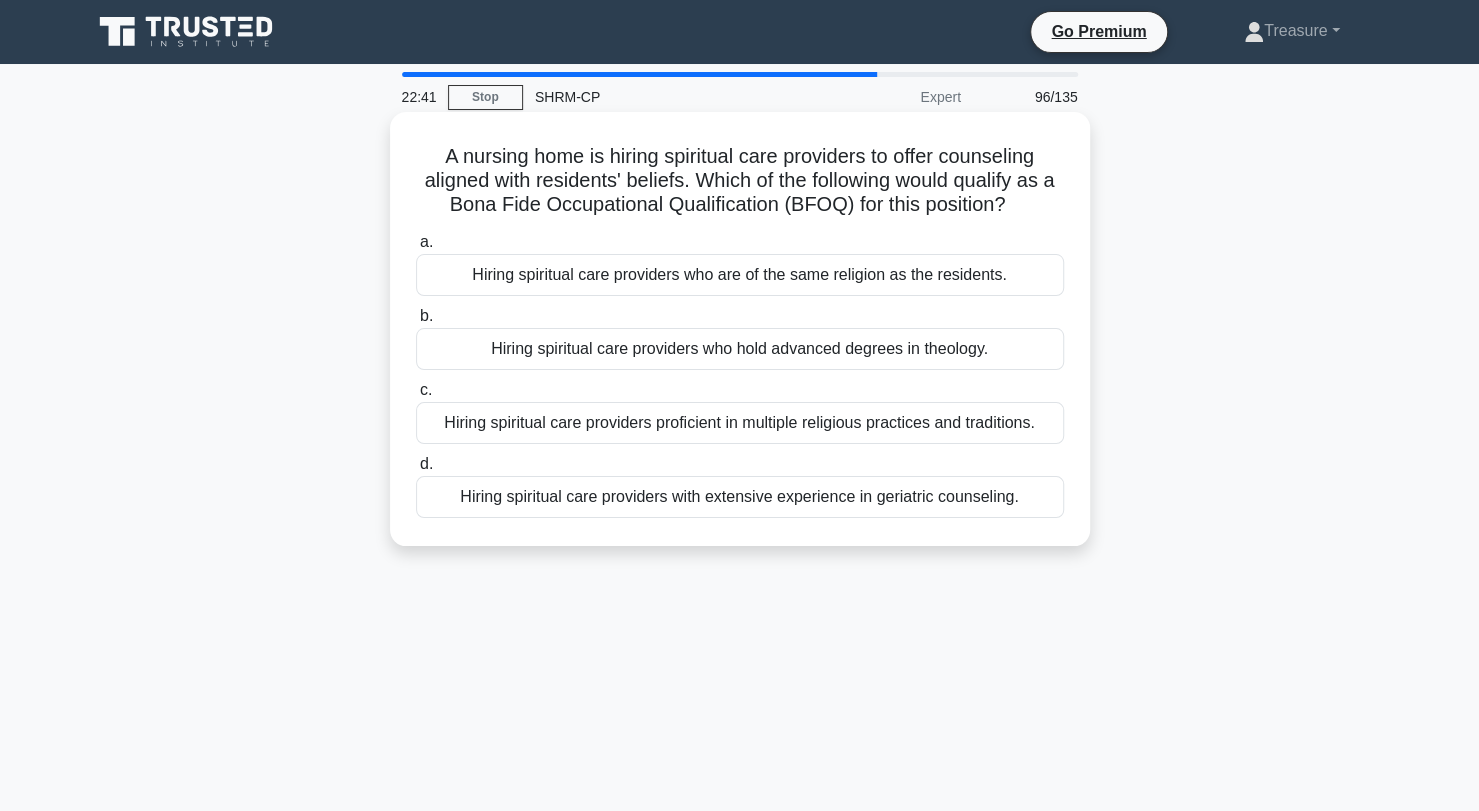 click on "Hiring spiritual care providers who are of the same religion as the residents." at bounding box center [740, 275] 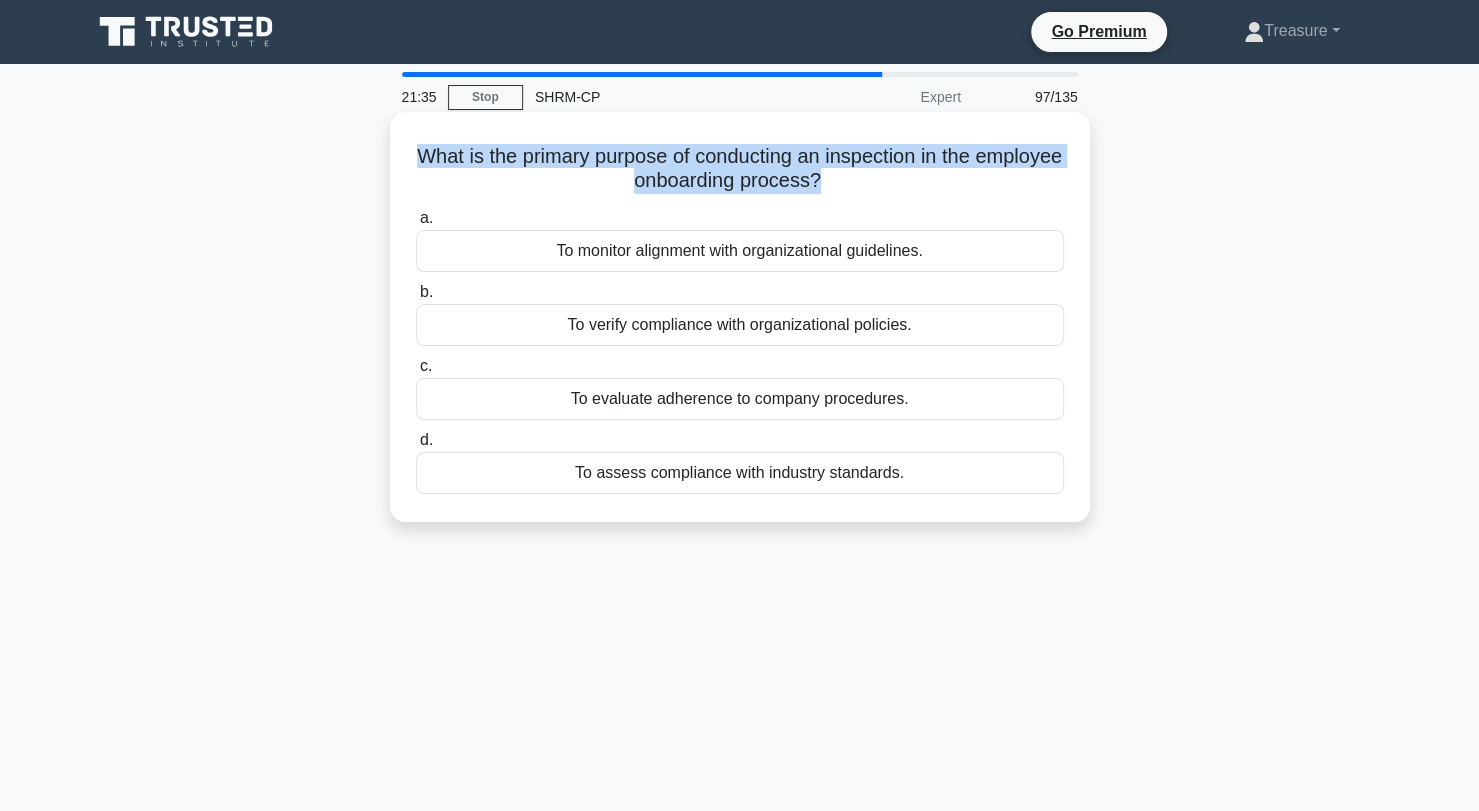 drag, startPoint x: 866, startPoint y: 186, endPoint x: 408, endPoint y: 153, distance: 459.18732 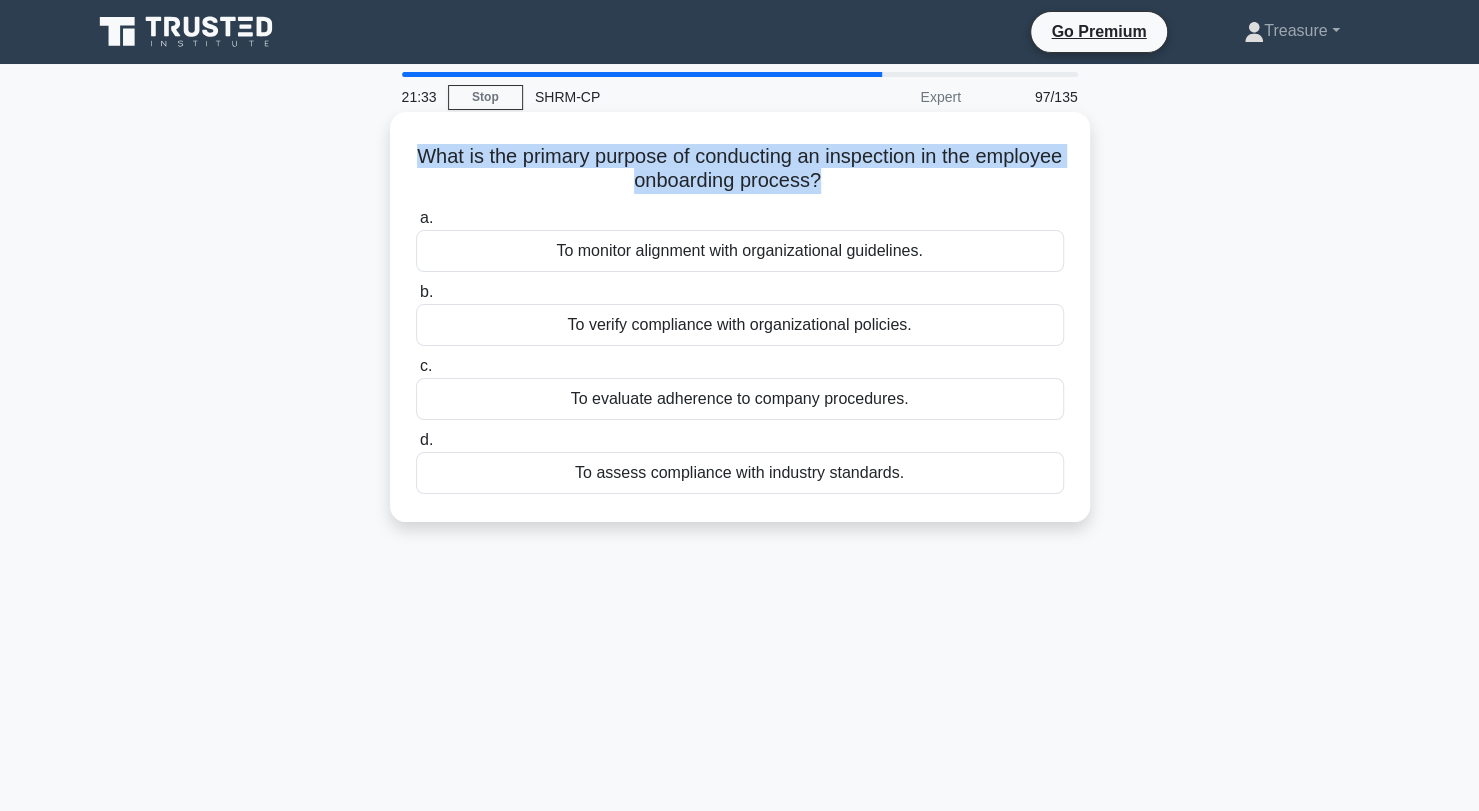 copy on "What is the primary purpose of conducting an inspection in the employee onboarding process?" 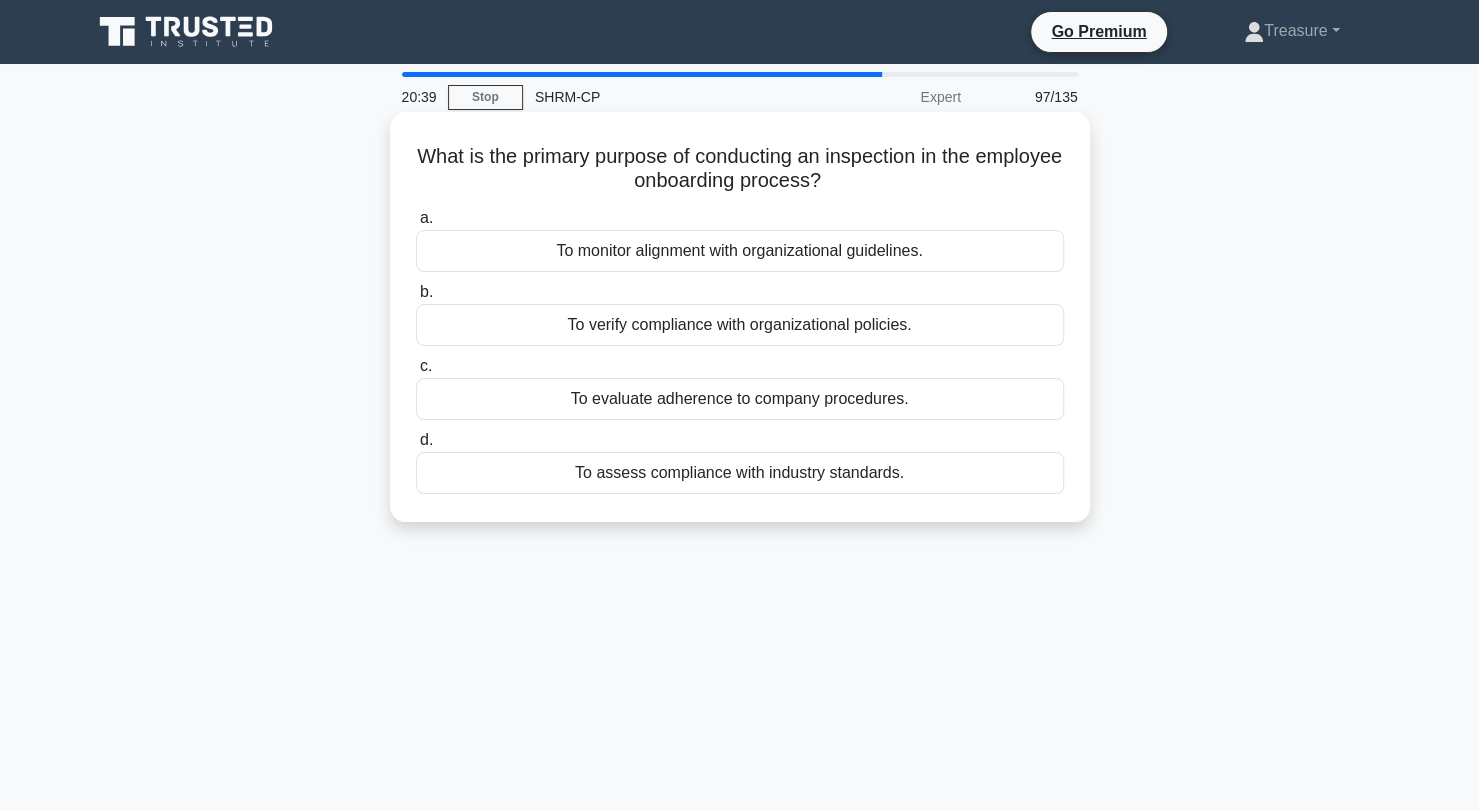 click on "To assess compliance with industry standards." at bounding box center (740, 473) 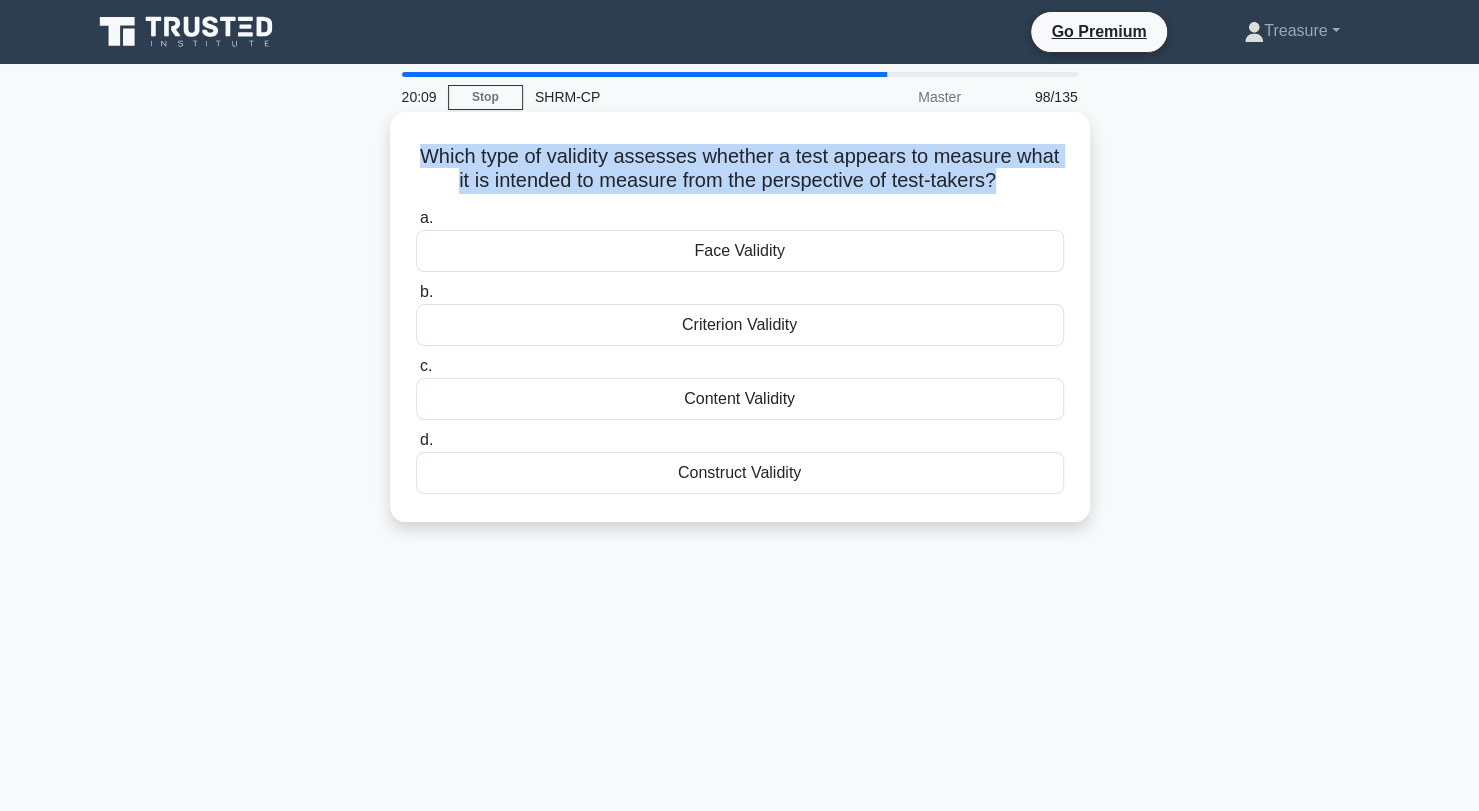 drag, startPoint x: 1000, startPoint y: 189, endPoint x: 396, endPoint y: 153, distance: 605.0719 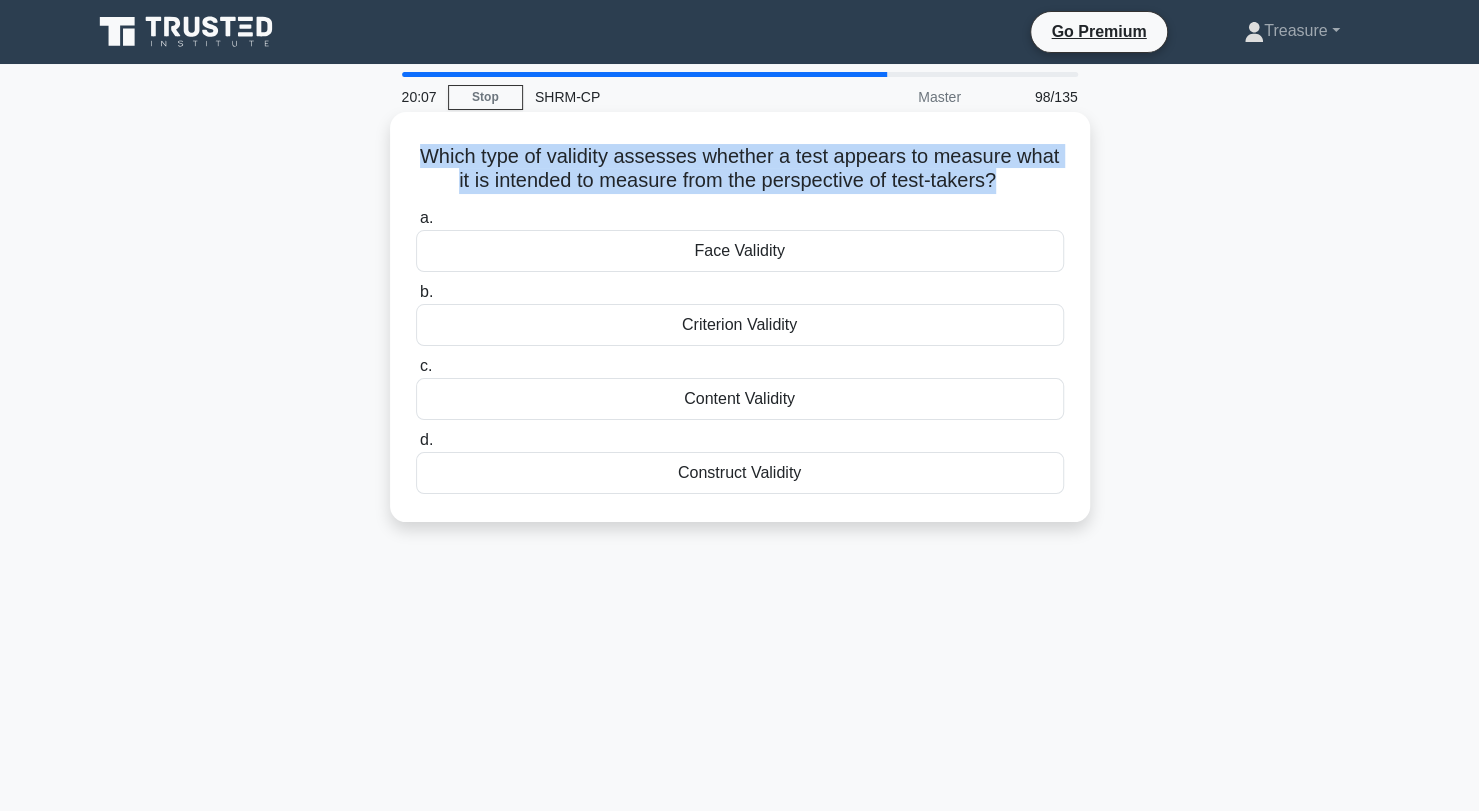 copy on "Which type of validity assesses whether a test appears to measure what it is intended to measure from the perspective of test-takers?" 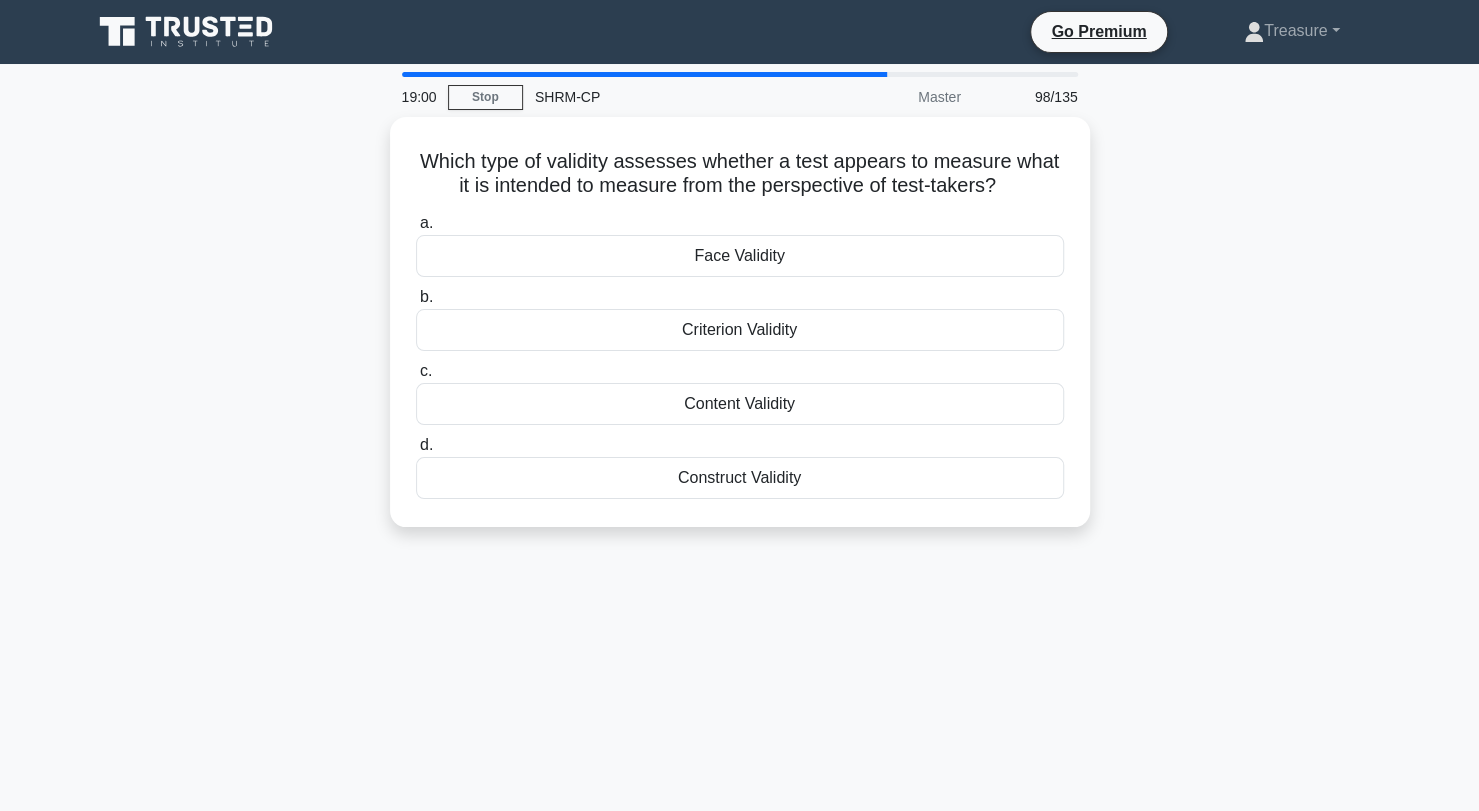 click on "Which type of validity assesses whether a test appears to measure what it is intended to measure from the perspective of test-takers?
.spinner_0XTQ{transform-origin:center;animation:spinner_y6GP .75s linear infinite}@keyframes spinner_y6GP{100%{transform:rotate(360deg)}}
a.
Face Validity
b." at bounding box center [740, 334] 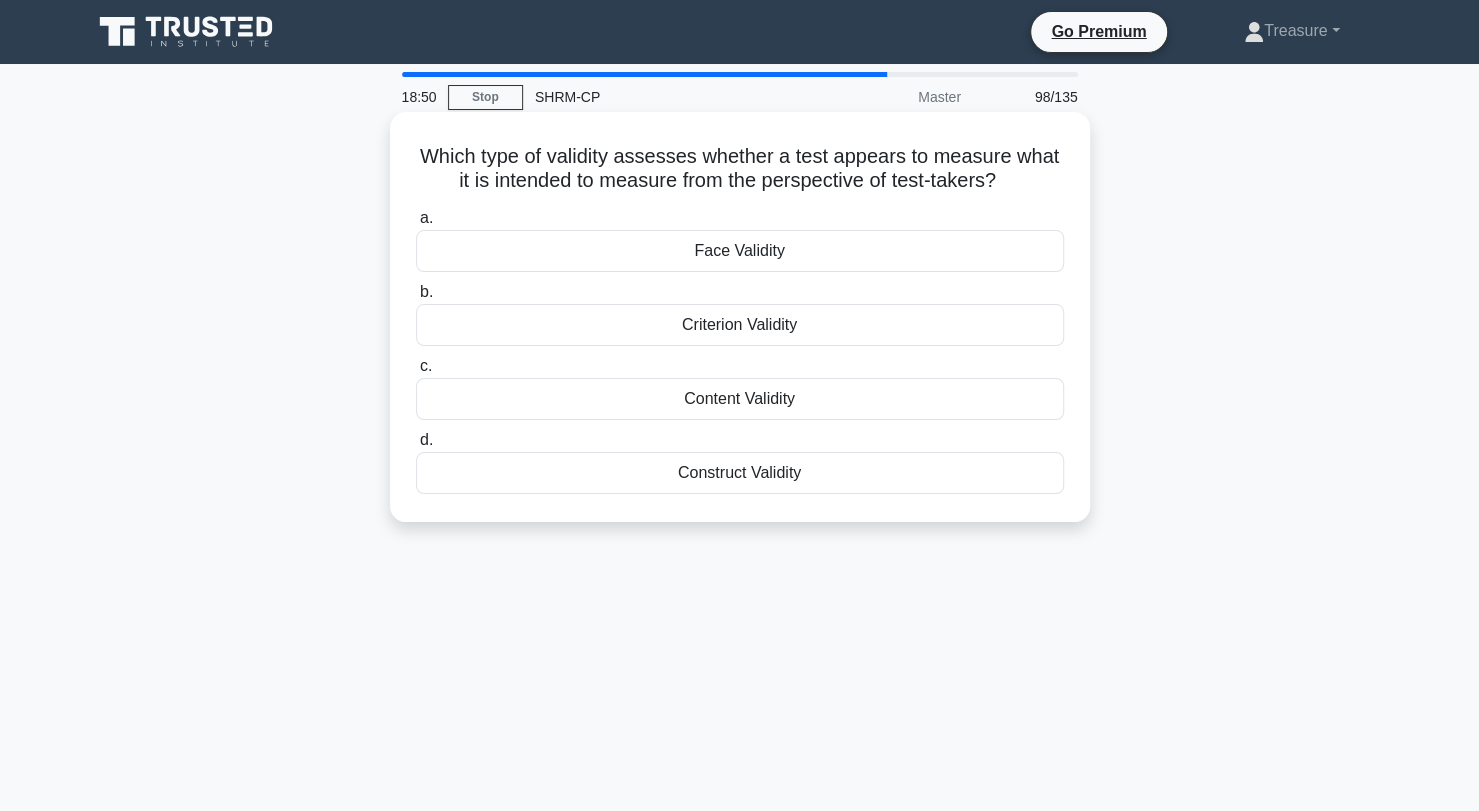 click on "Construct Validity" at bounding box center [740, 473] 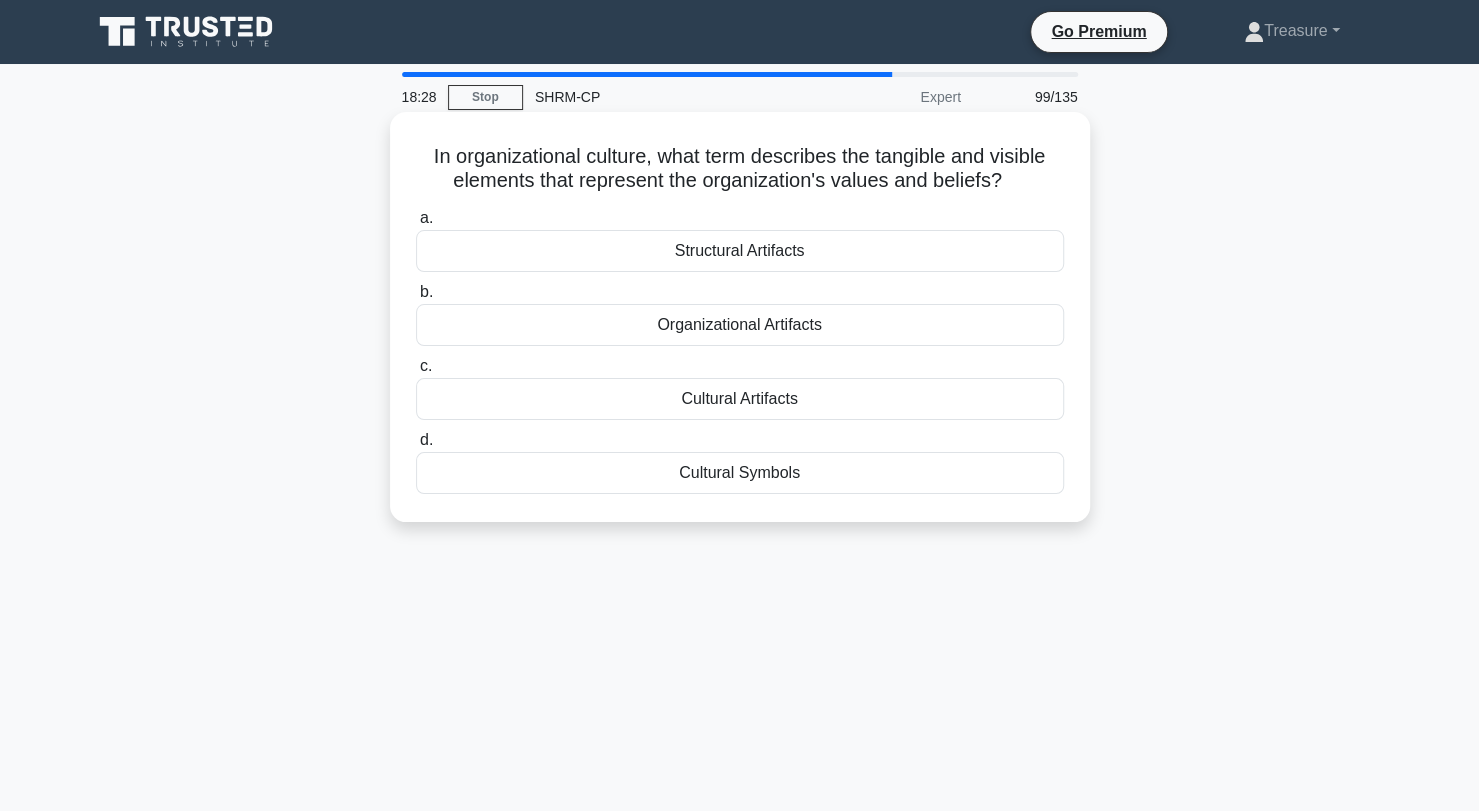 click on "Organizational Artifacts" at bounding box center [740, 325] 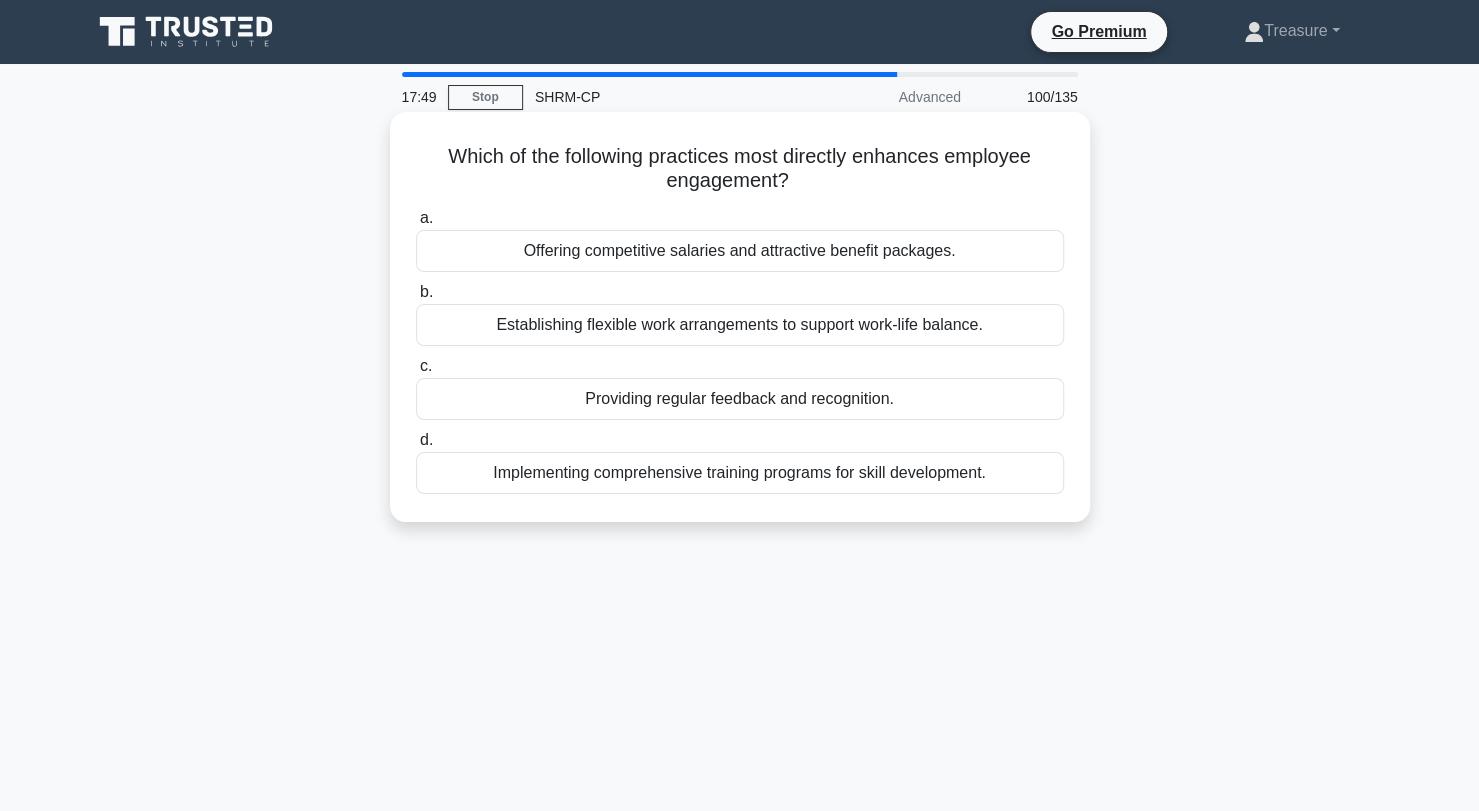 click on "Offering competitive salaries and attractive benefit packages." at bounding box center (740, 251) 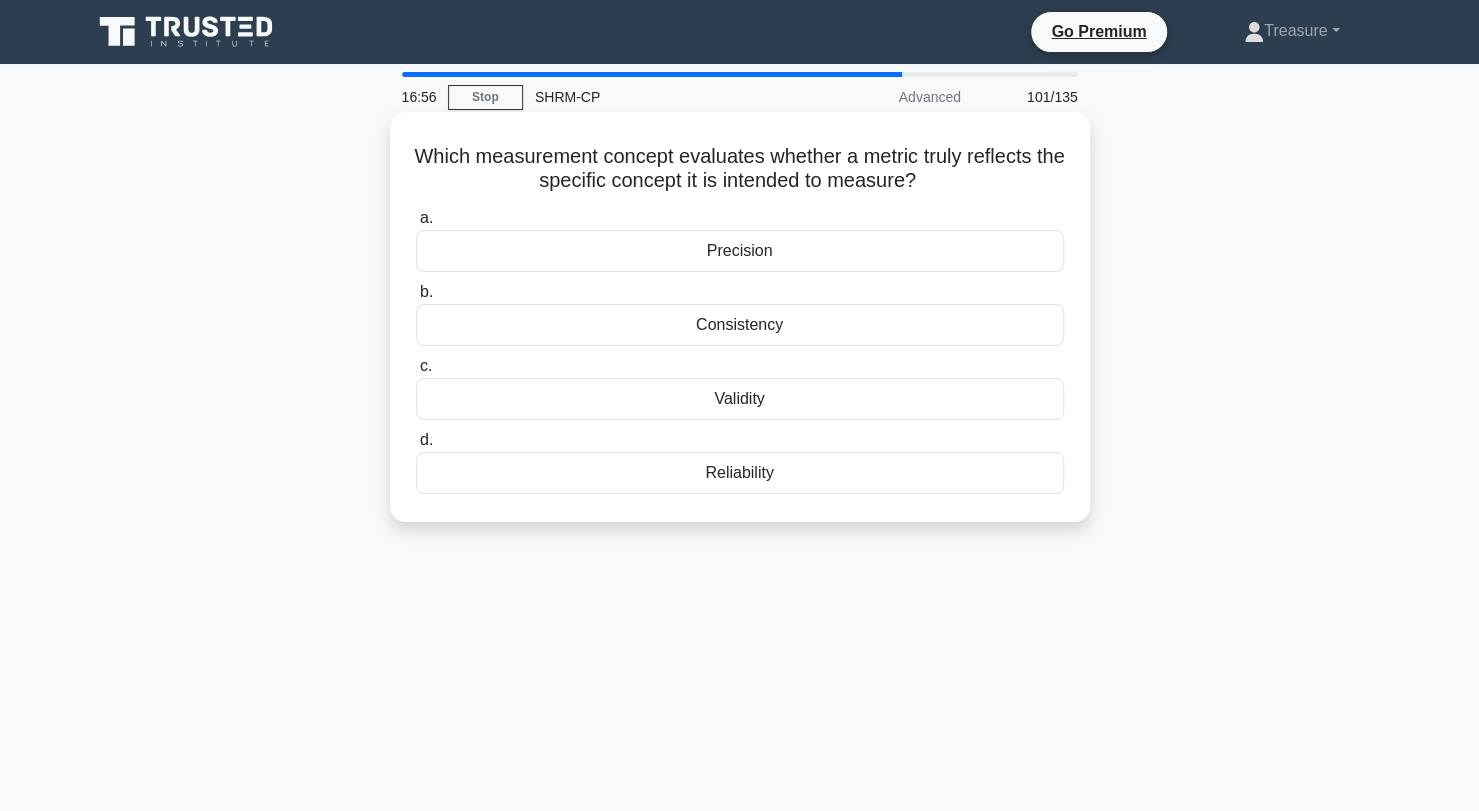 click on "Precision" at bounding box center [740, 251] 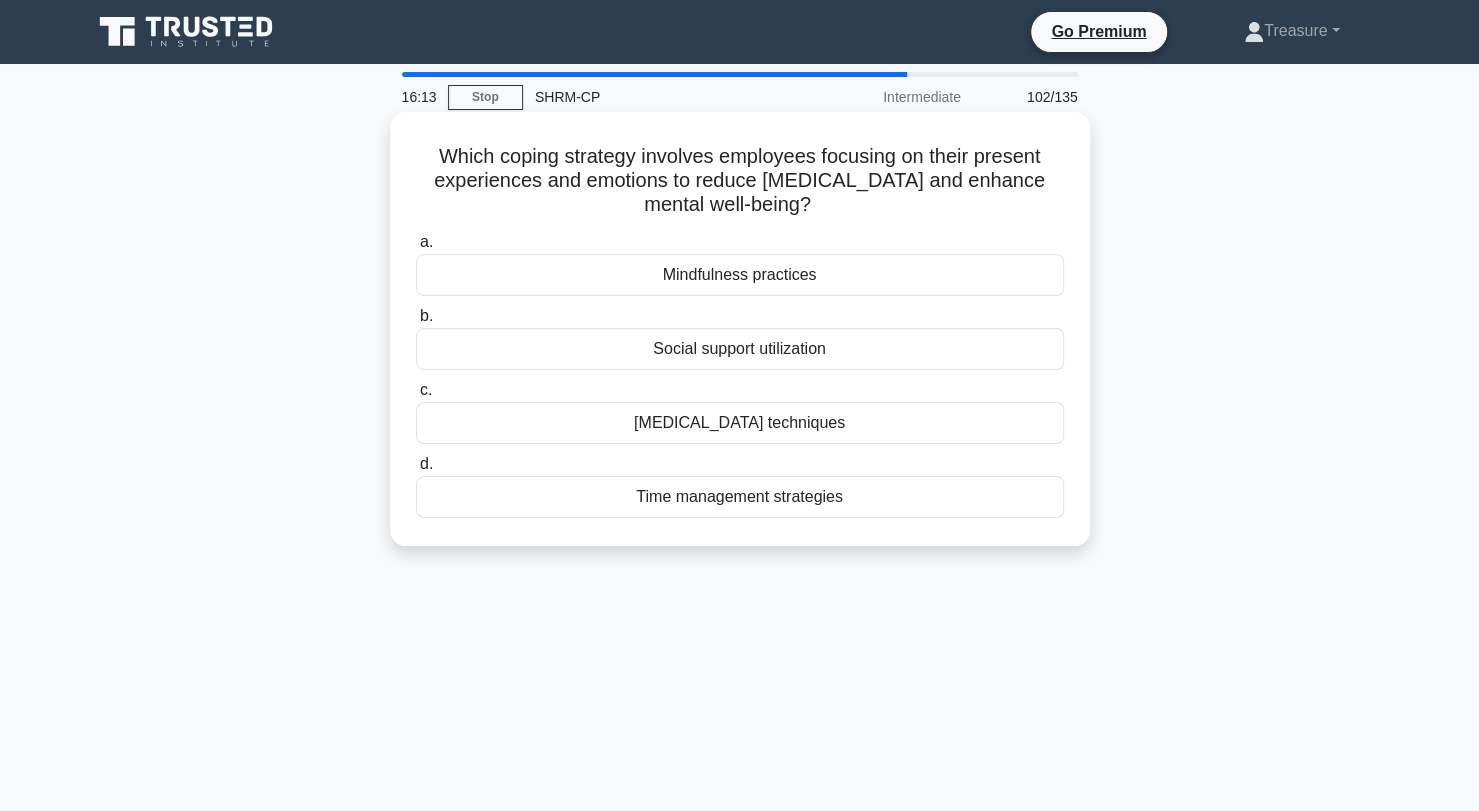 click on "Mindfulness practices" at bounding box center (740, 275) 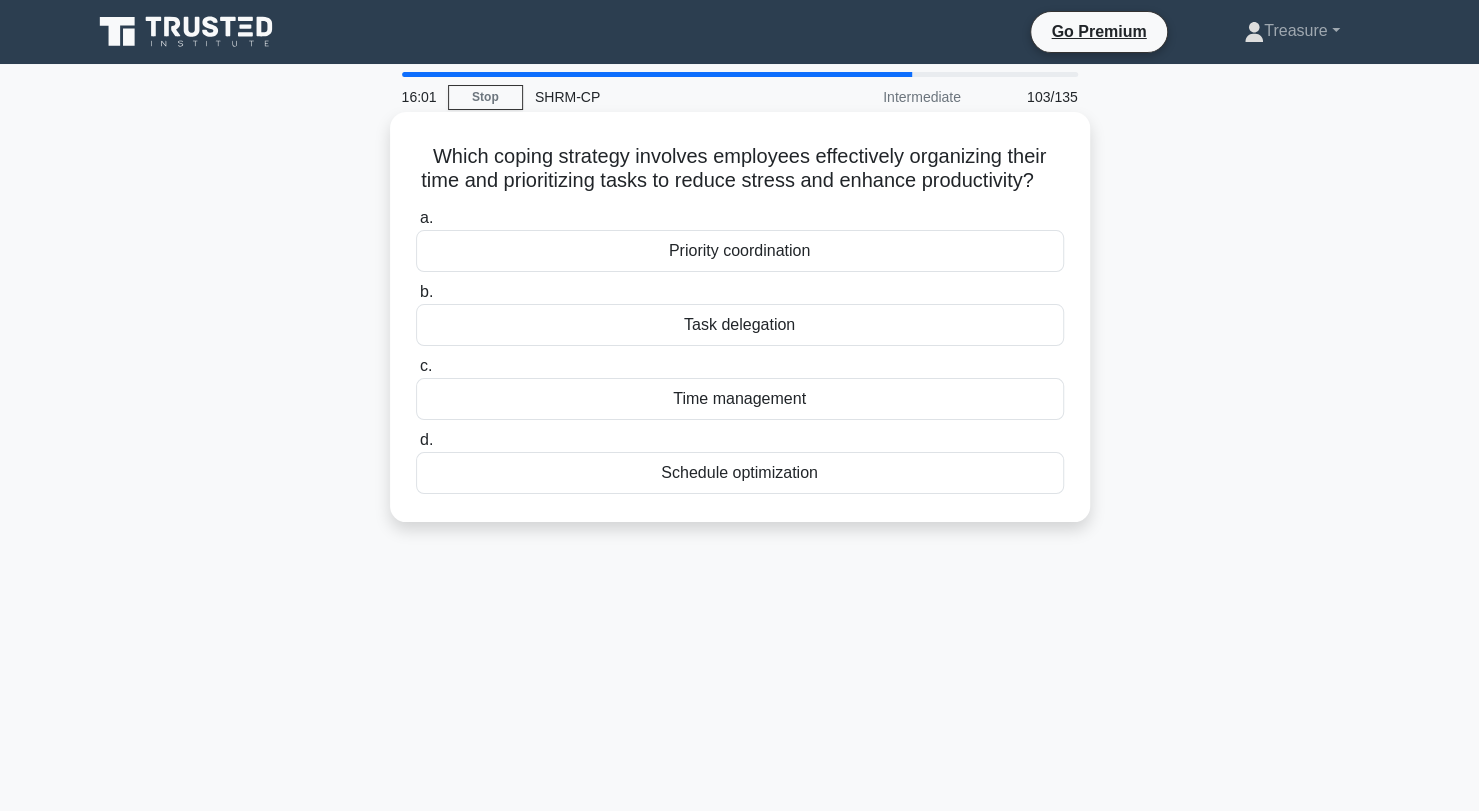 click on "Time management" at bounding box center [740, 399] 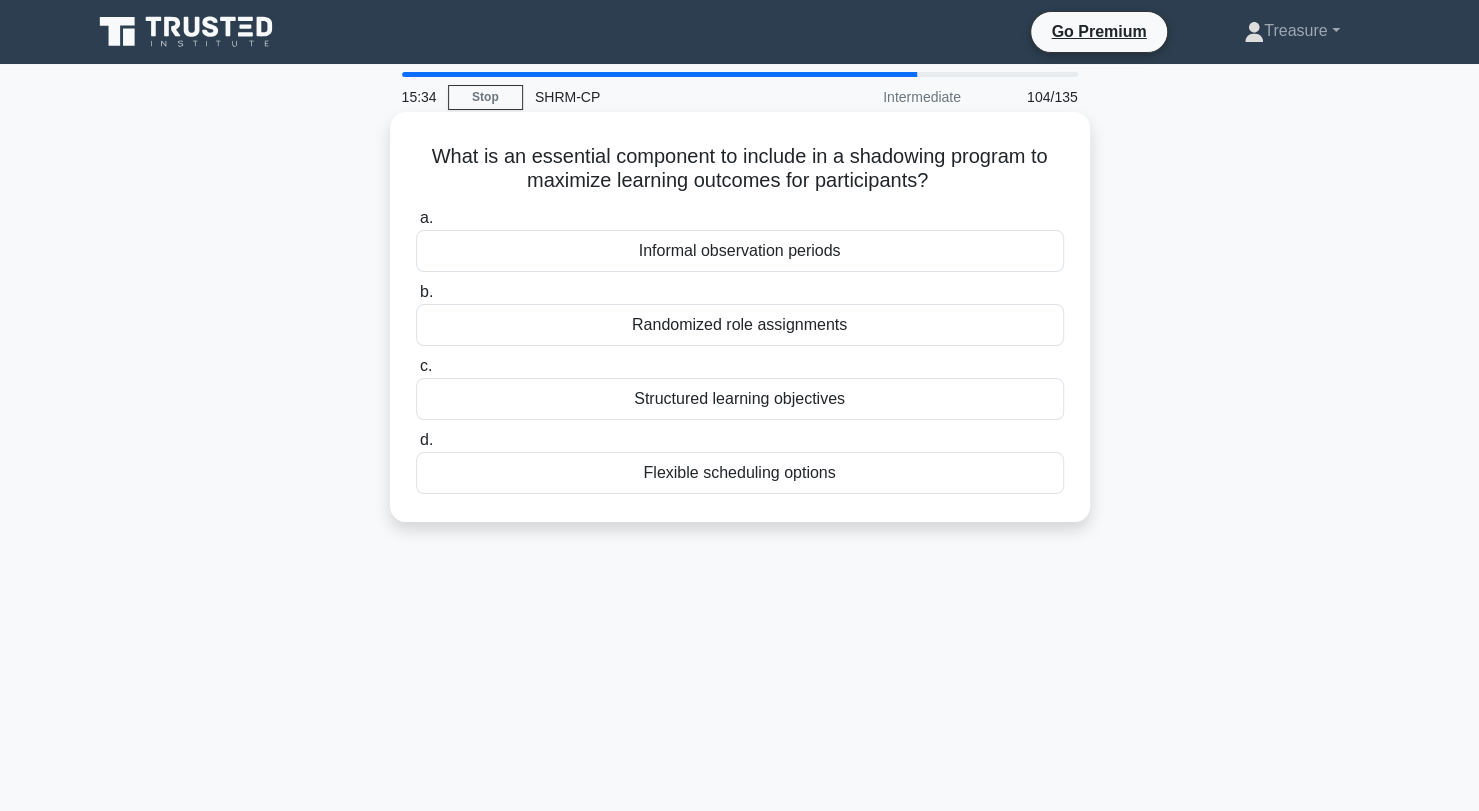 click on "Structured learning objectives" at bounding box center [740, 399] 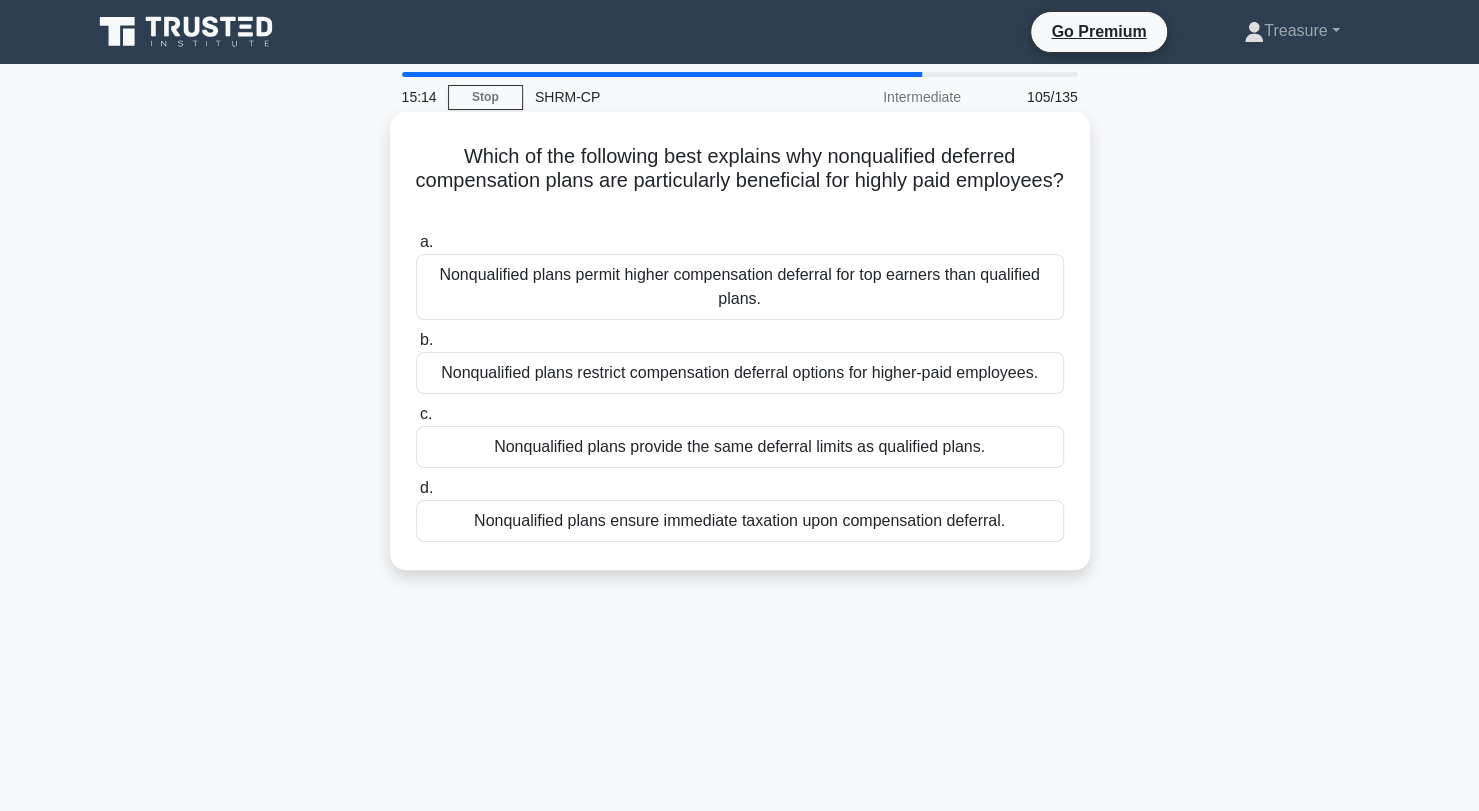 click on "Nonqualified plans permit higher compensation deferral for top earners than qualified plans." at bounding box center [740, 287] 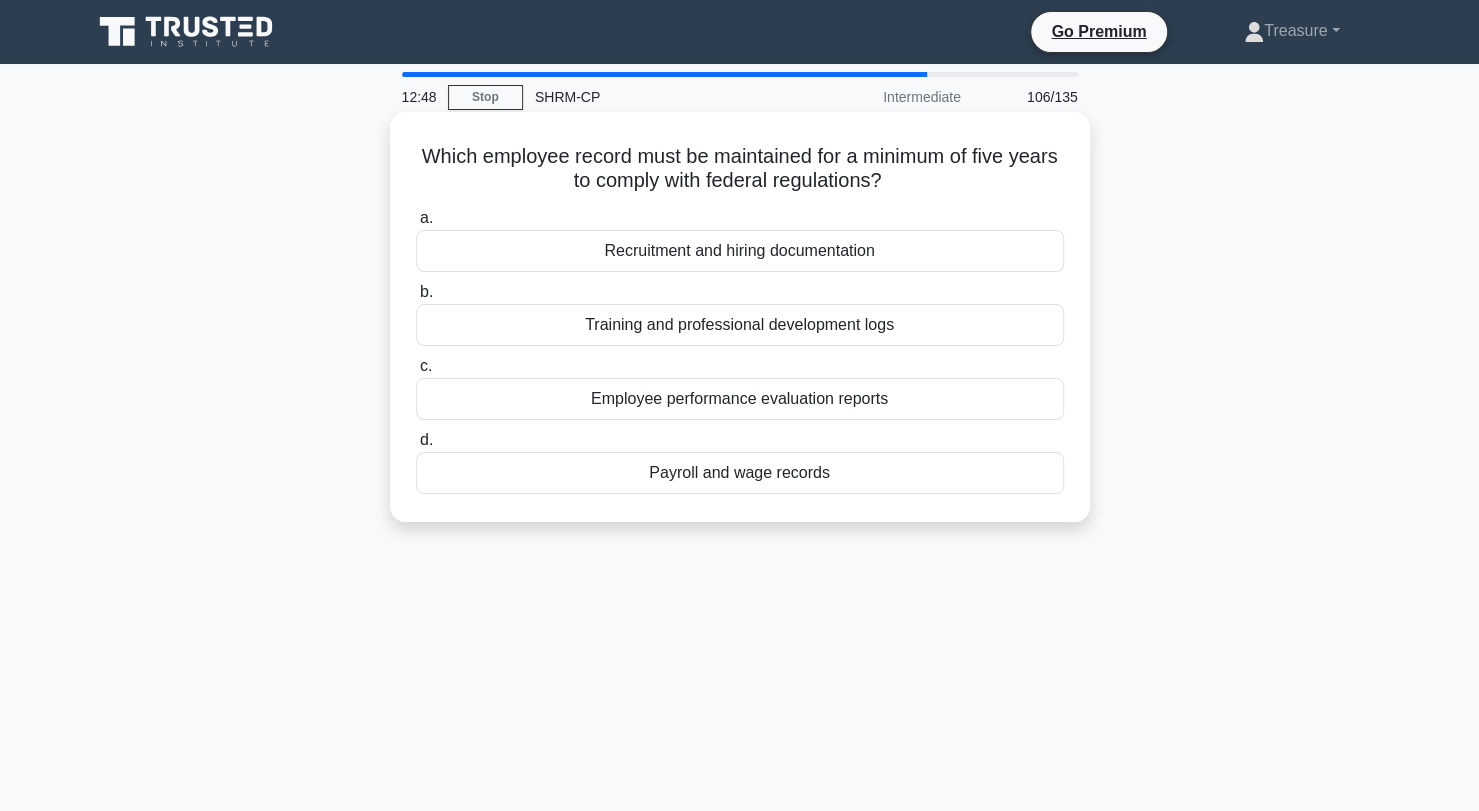 click on "Payroll and wage records" at bounding box center [740, 473] 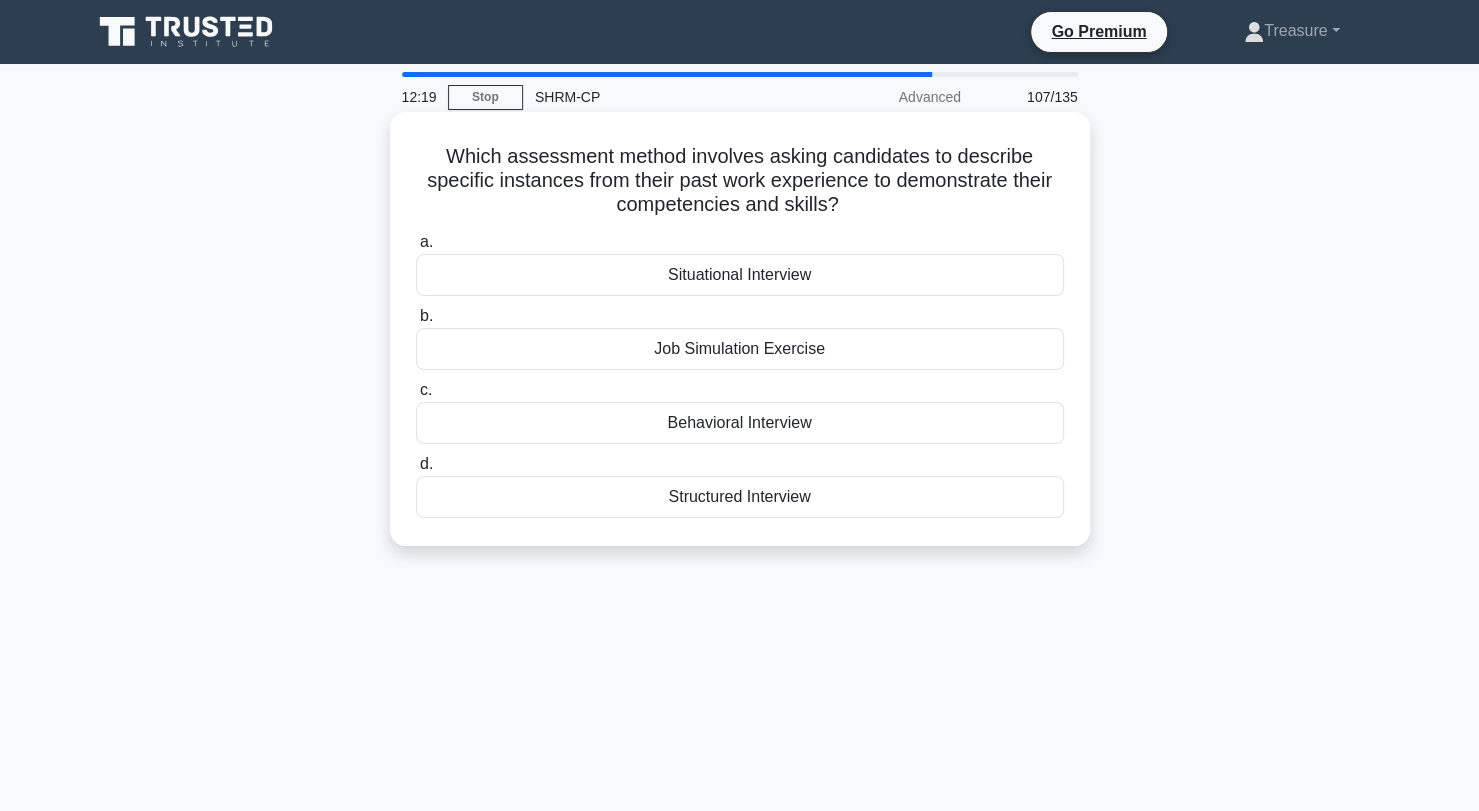 click on "Structured Interview" at bounding box center (740, 497) 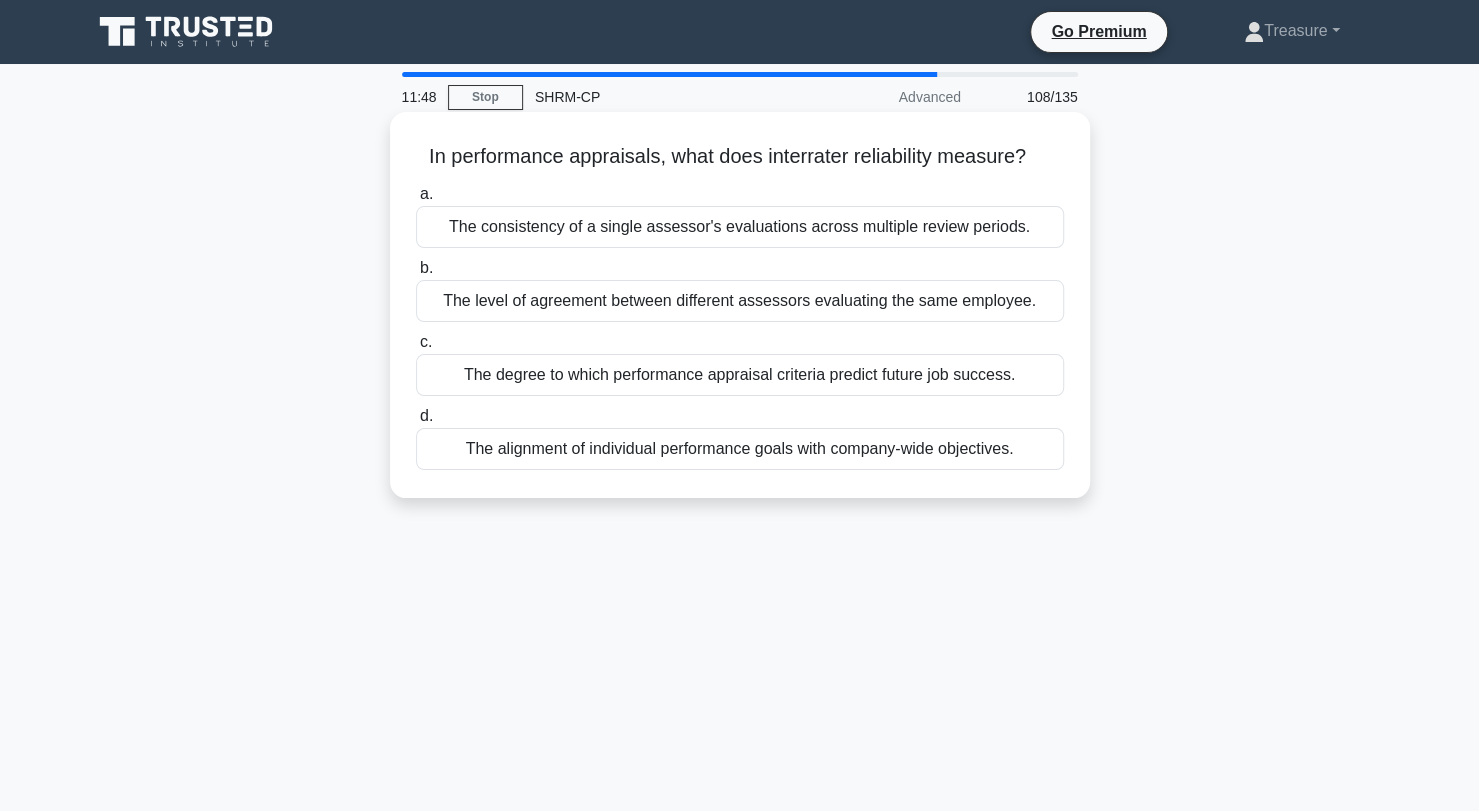 click on "The level of agreement between different assessors evaluating the same employee." at bounding box center [740, 301] 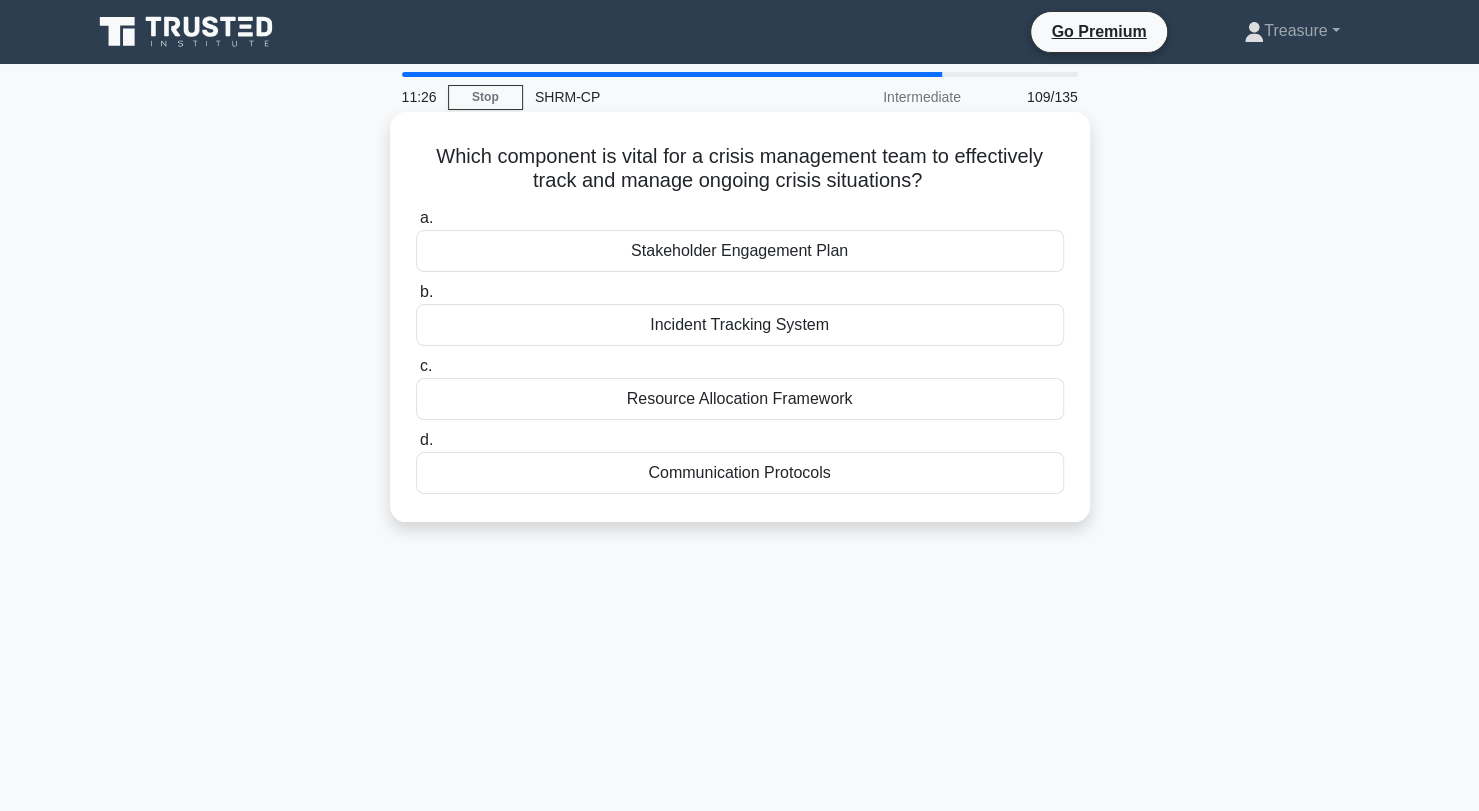click on "Incident Tracking System" at bounding box center [740, 325] 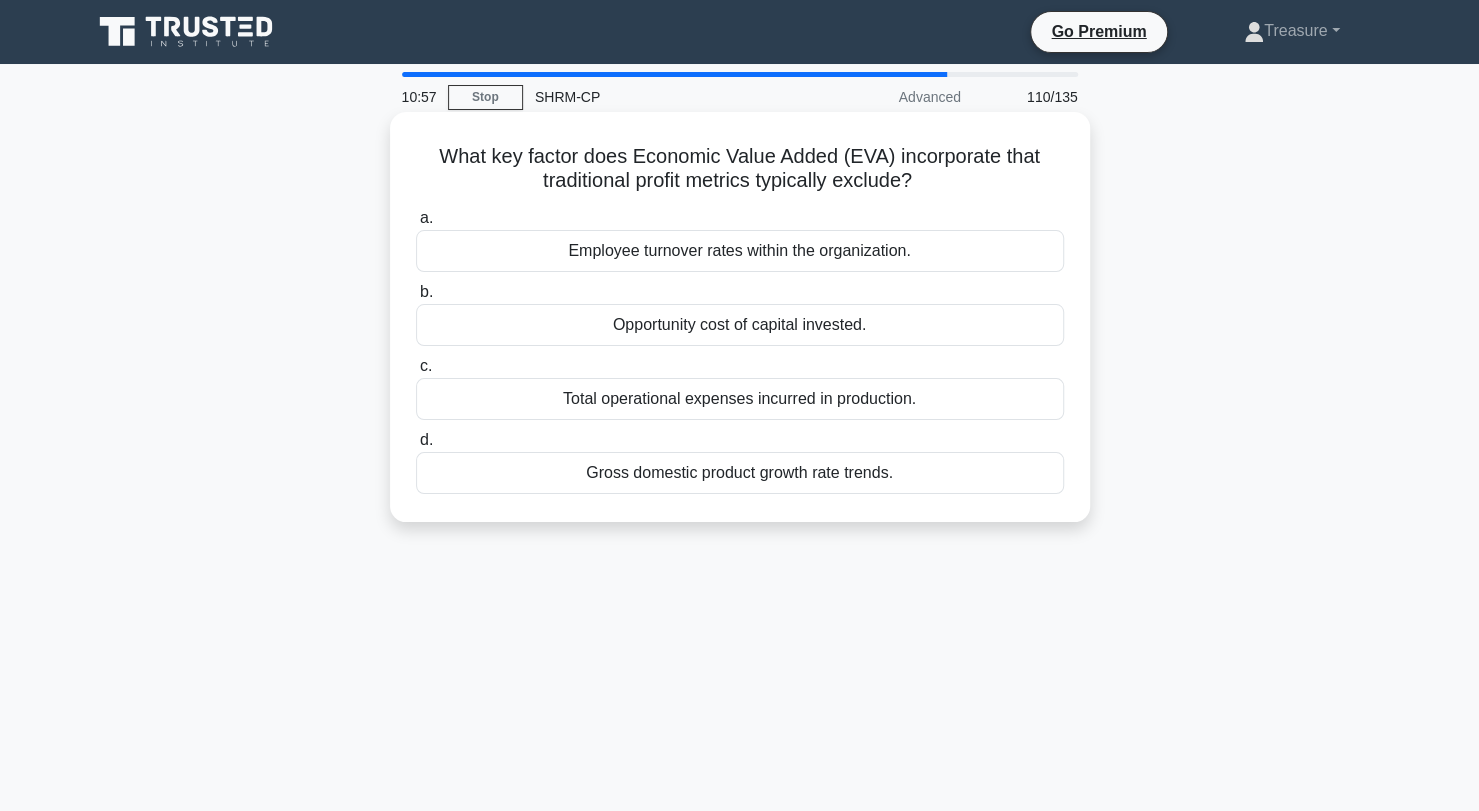 click on "Employee turnover rates within the organization." at bounding box center [740, 251] 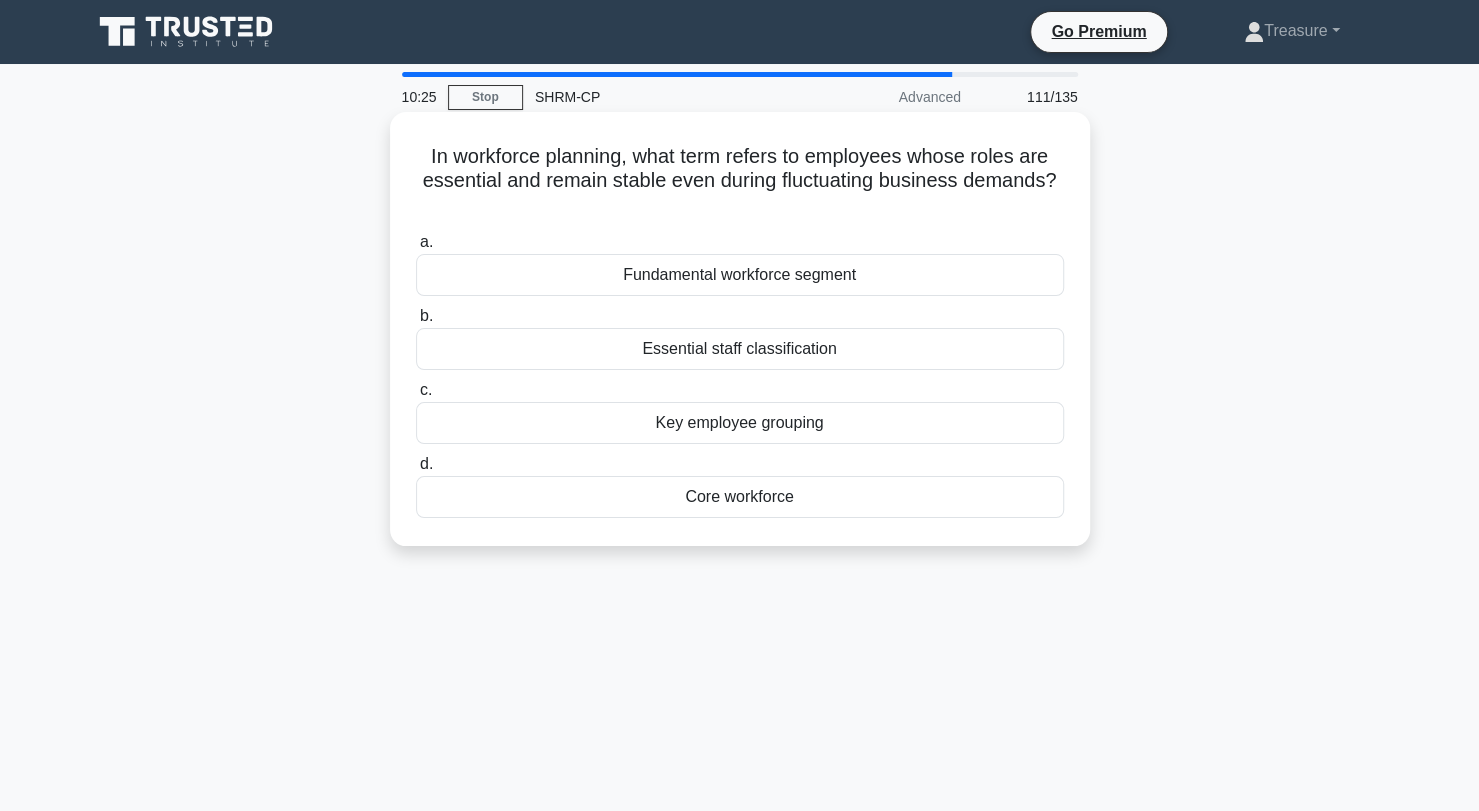 click on "Essential staff classification" at bounding box center [740, 349] 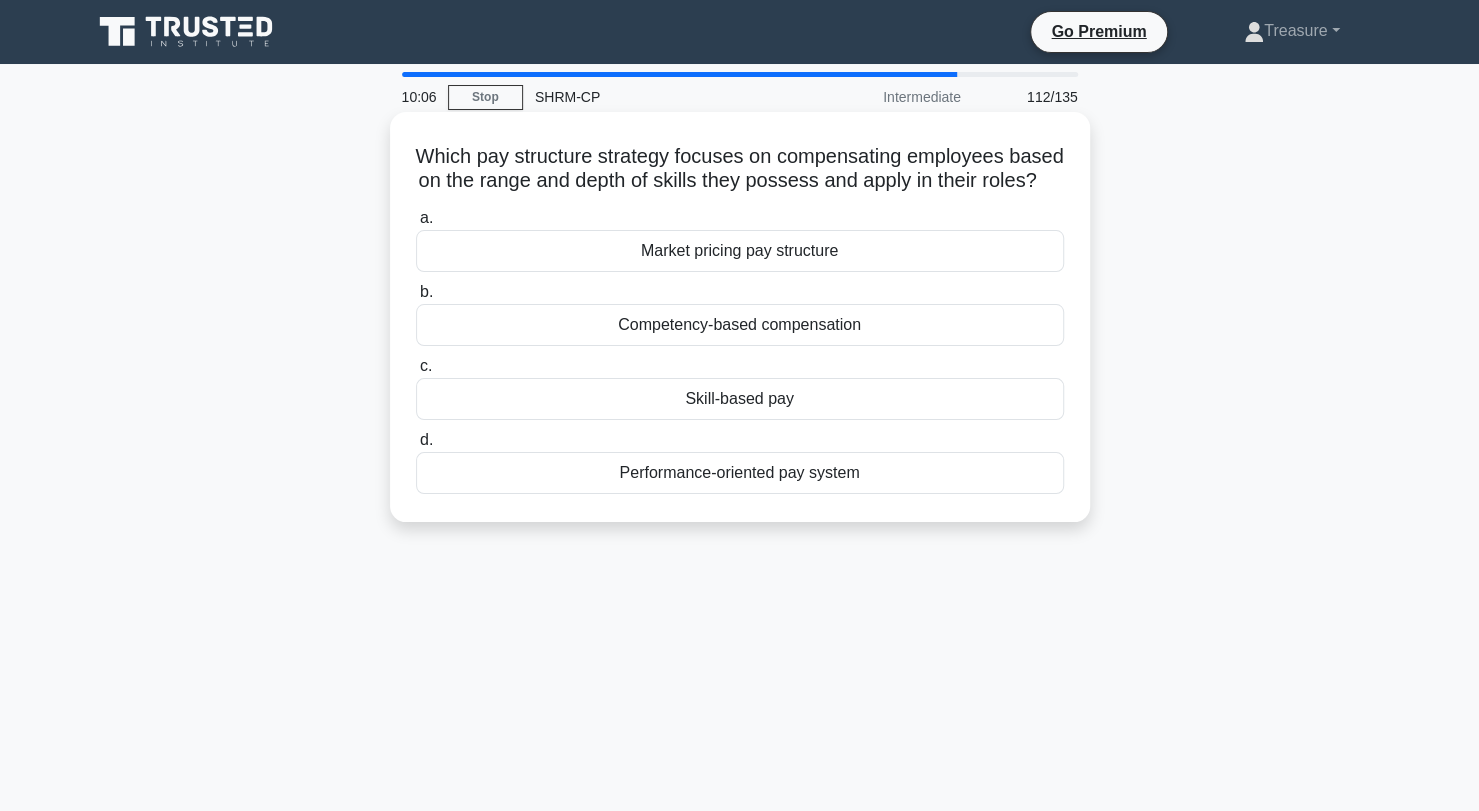 click on "Skill-based pay" at bounding box center [740, 399] 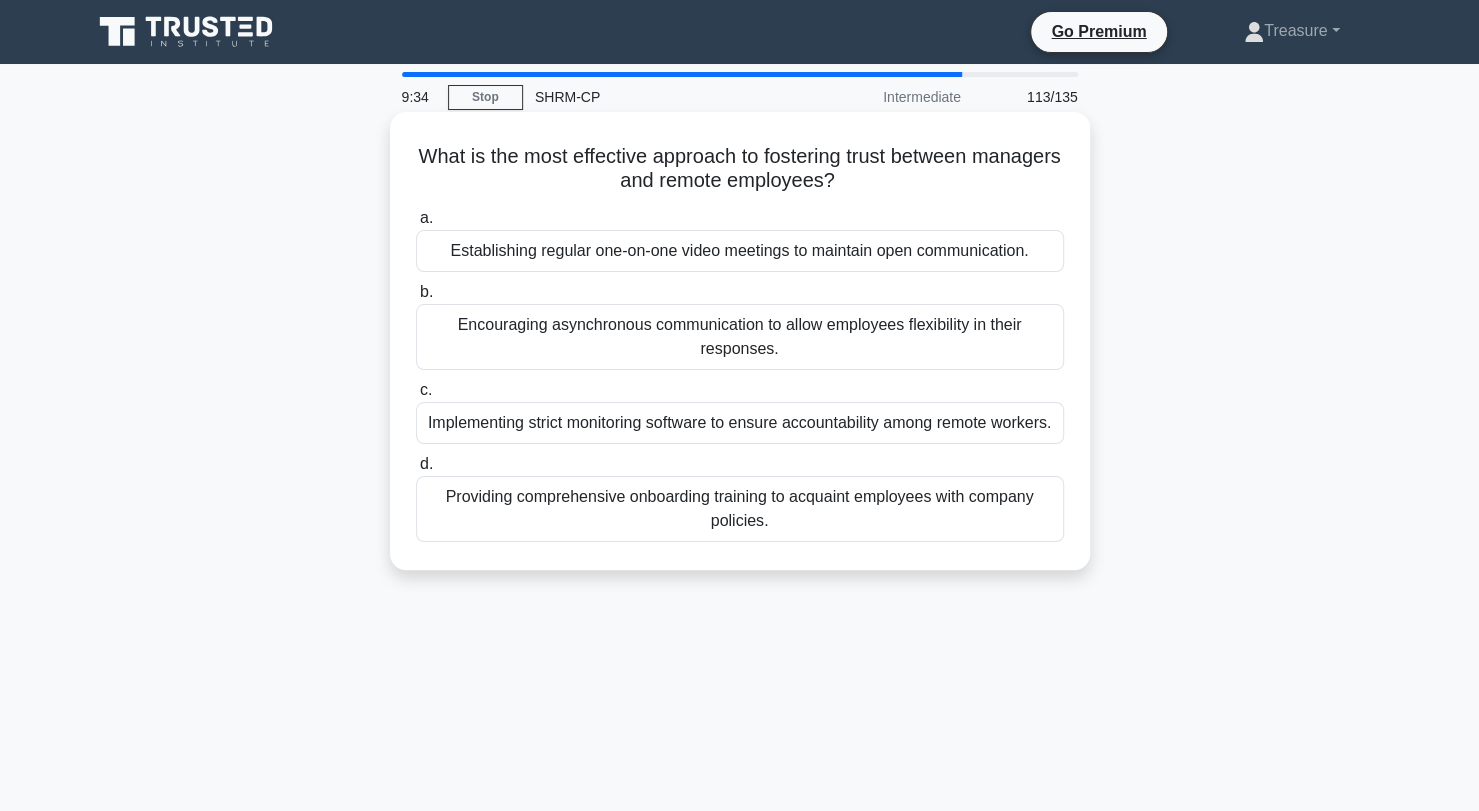 click on "Establishing regular one-on-one video meetings to maintain open communication." at bounding box center (740, 251) 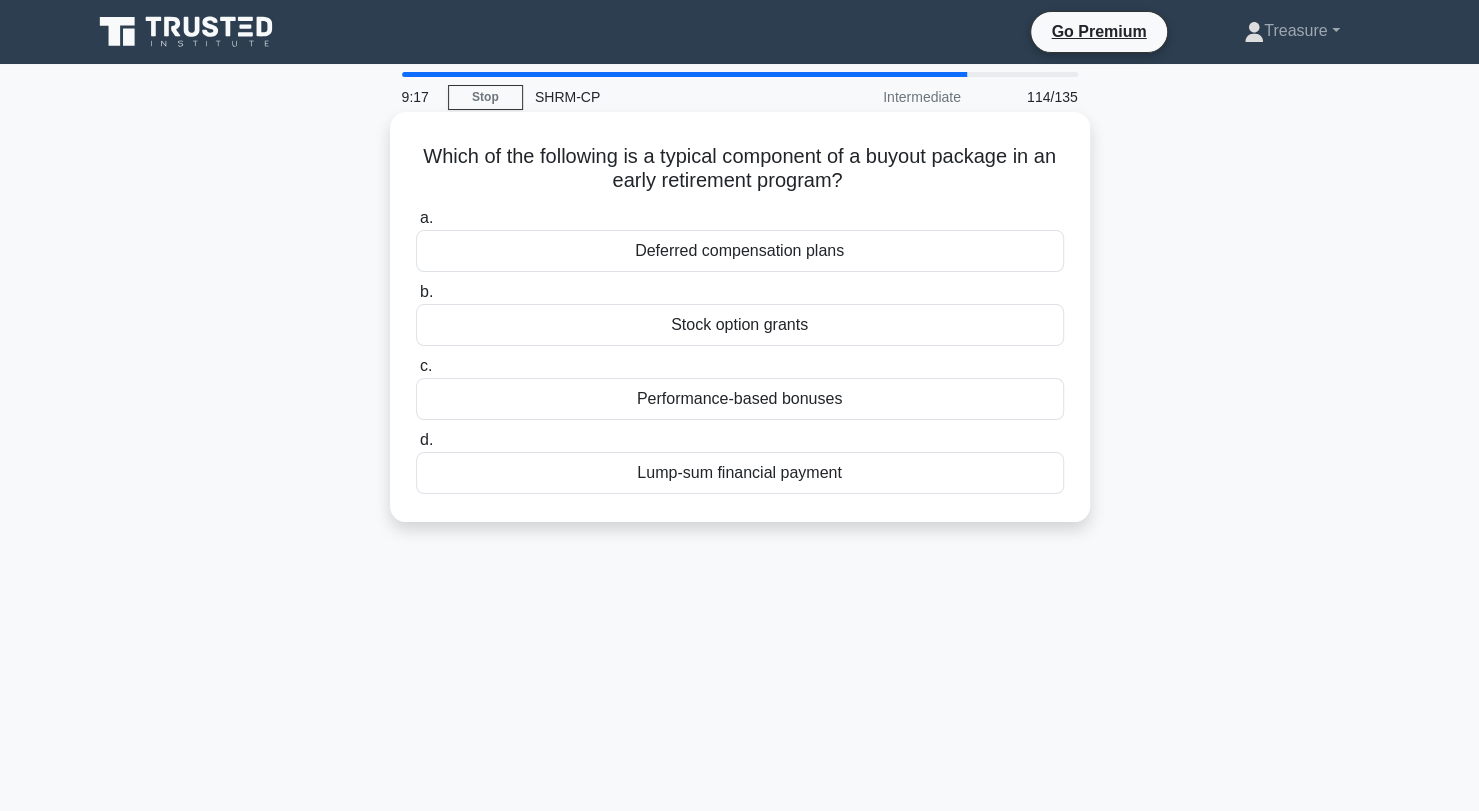 click on "Lump-sum financial payment" at bounding box center [740, 473] 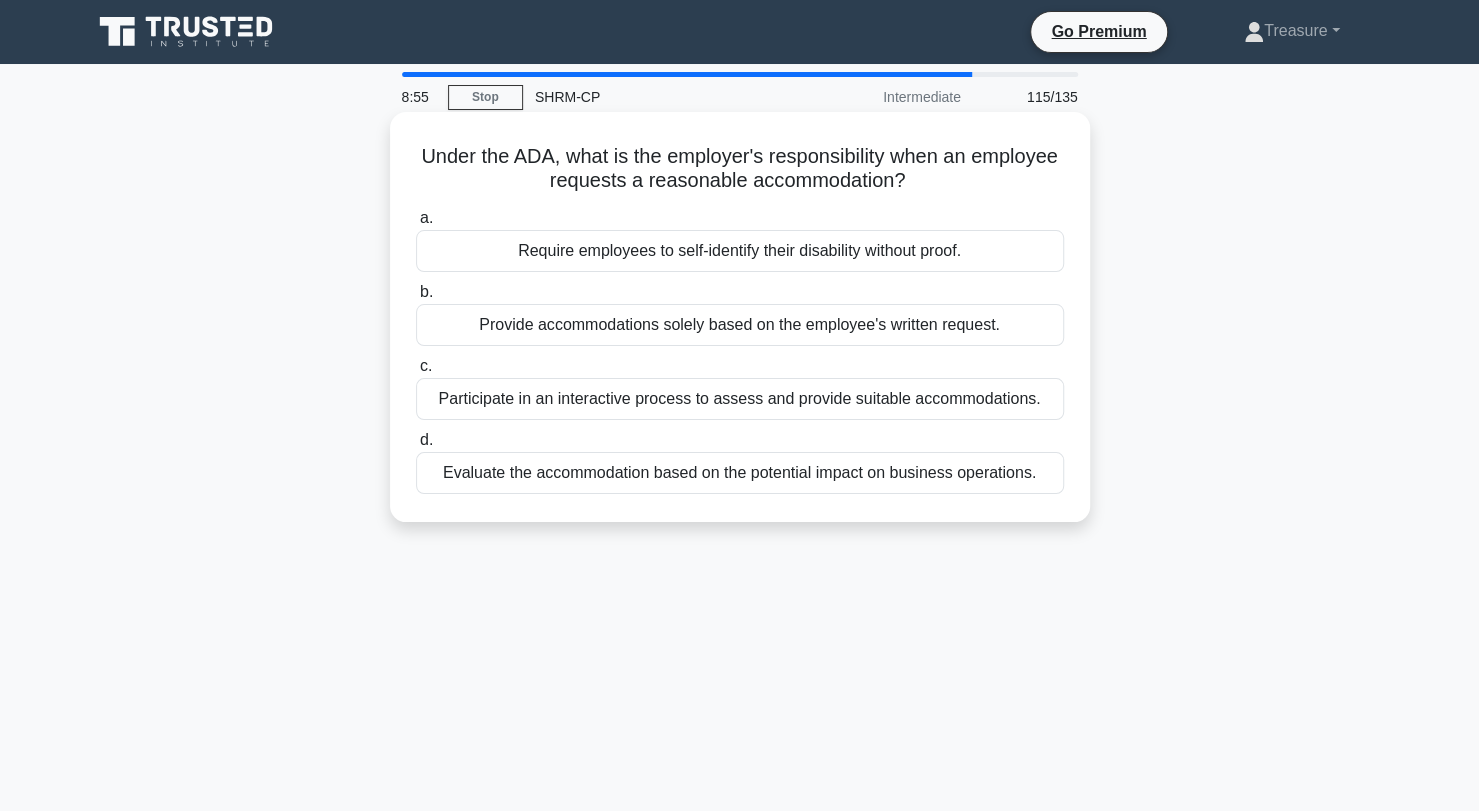 click on "Participate in an interactive process to assess and provide suitable accommodations." at bounding box center [740, 399] 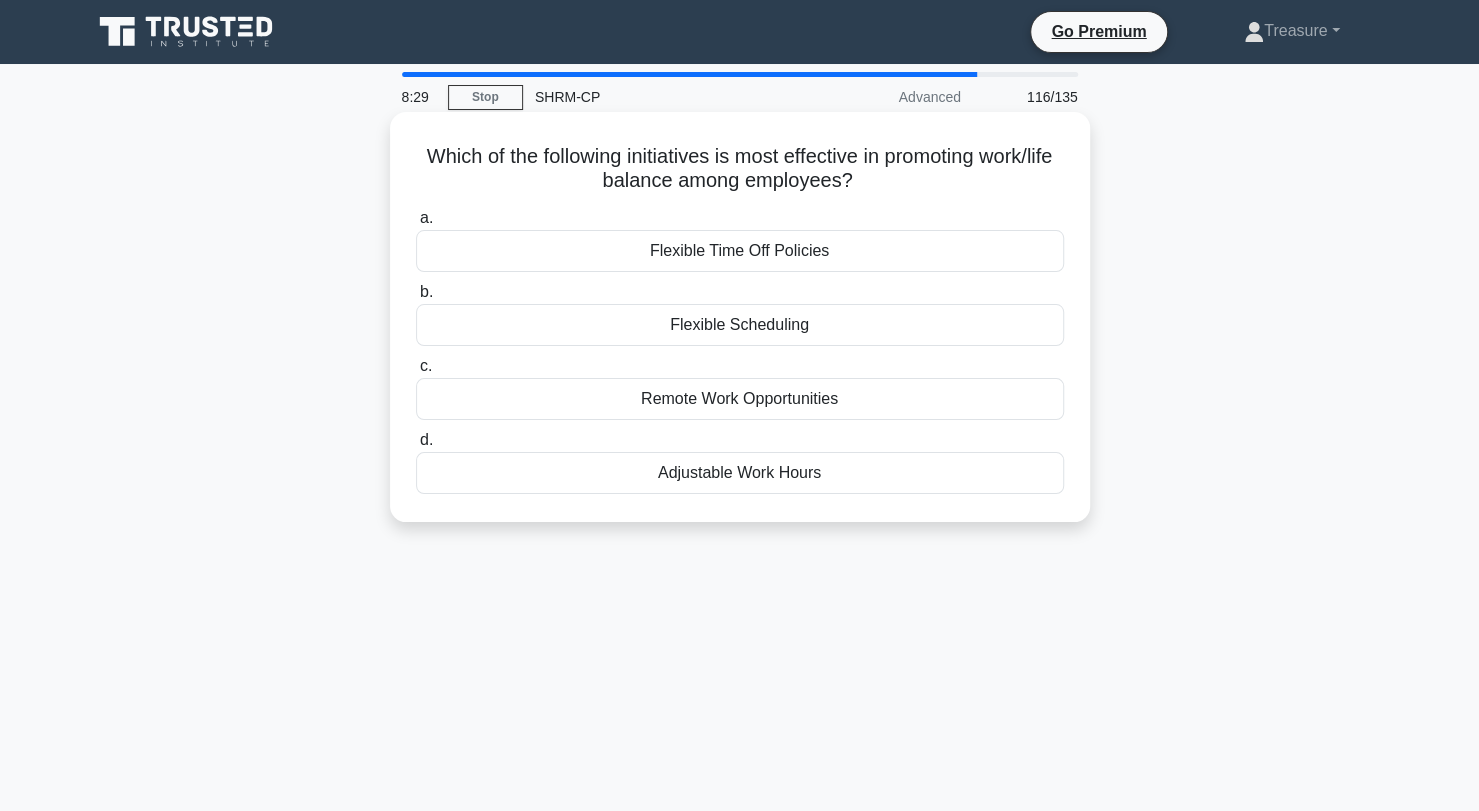 click on "Flexible Time Off Policies" at bounding box center (740, 251) 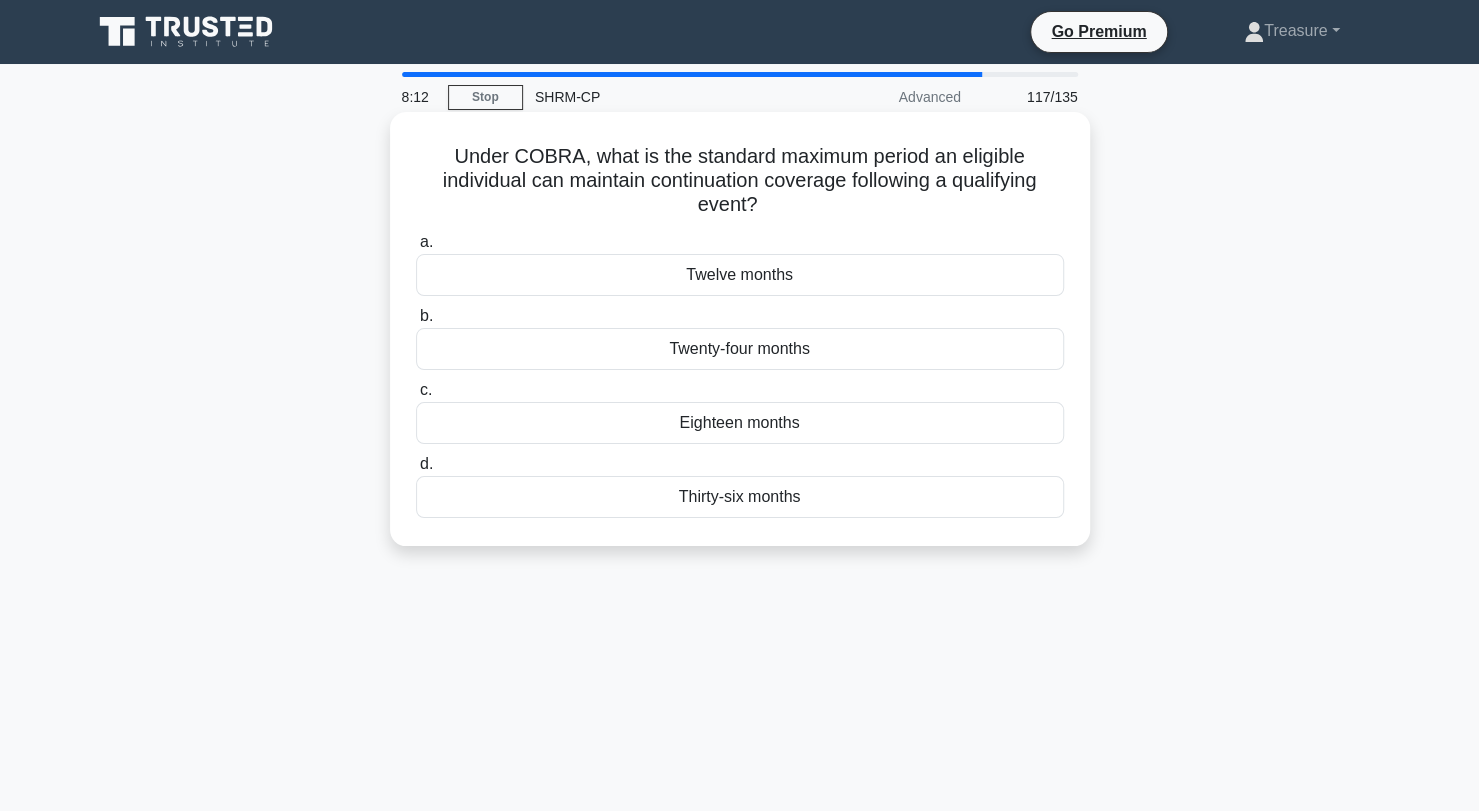 click on "Twelve months" at bounding box center [740, 275] 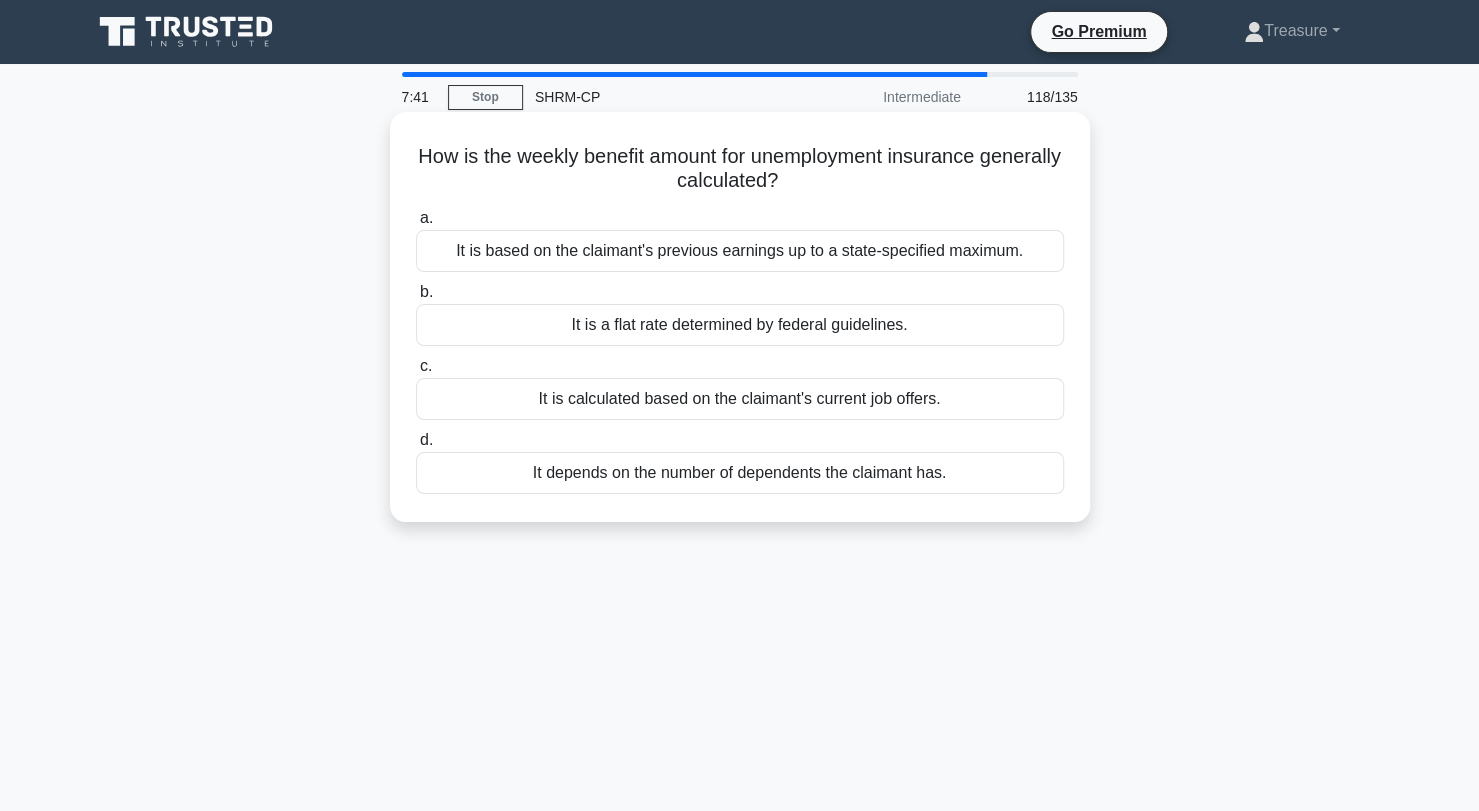 click on "It is based on the claimant's previous earnings up to a state-specified maximum." at bounding box center [740, 251] 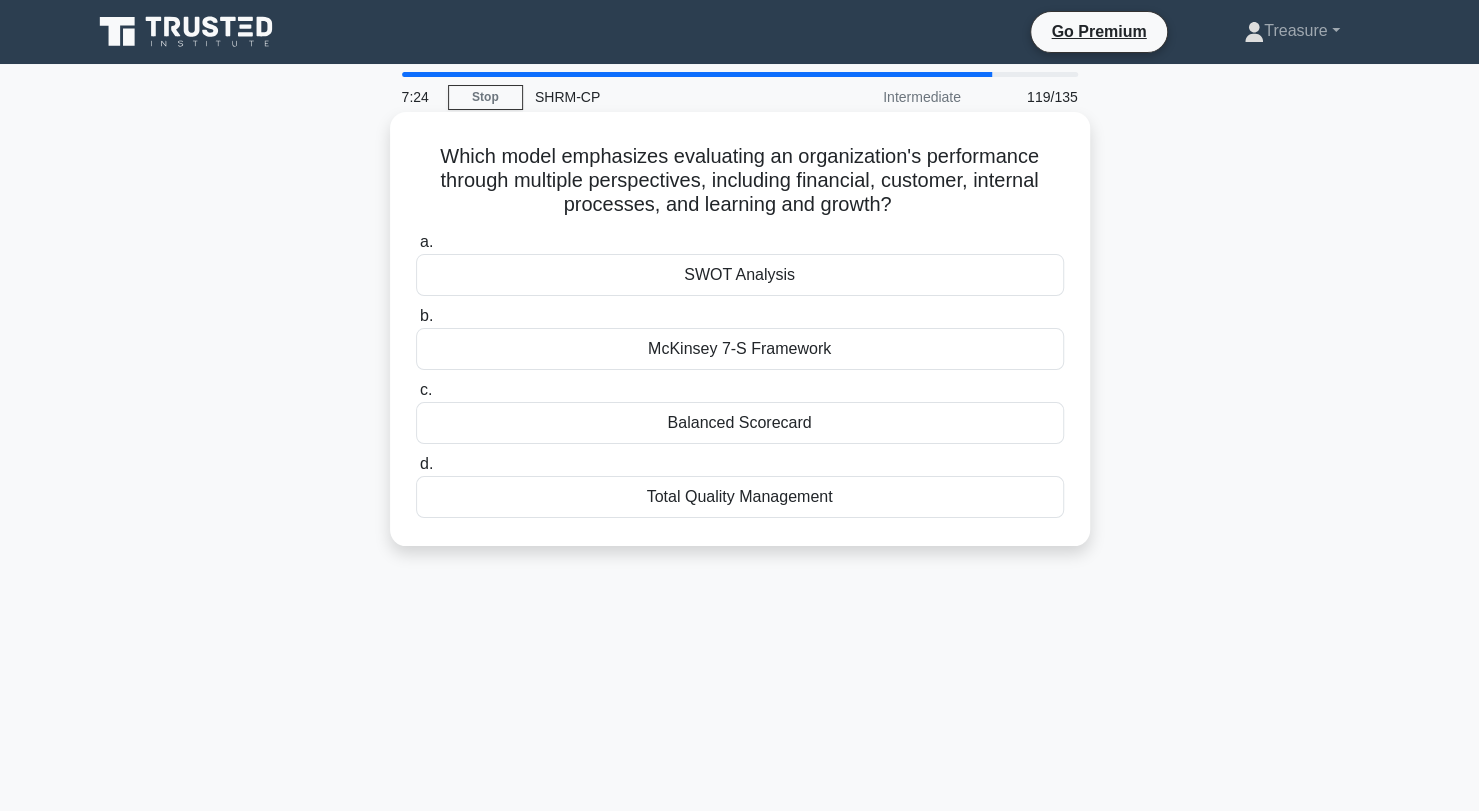 click on "Balanced Scorecard" at bounding box center [740, 423] 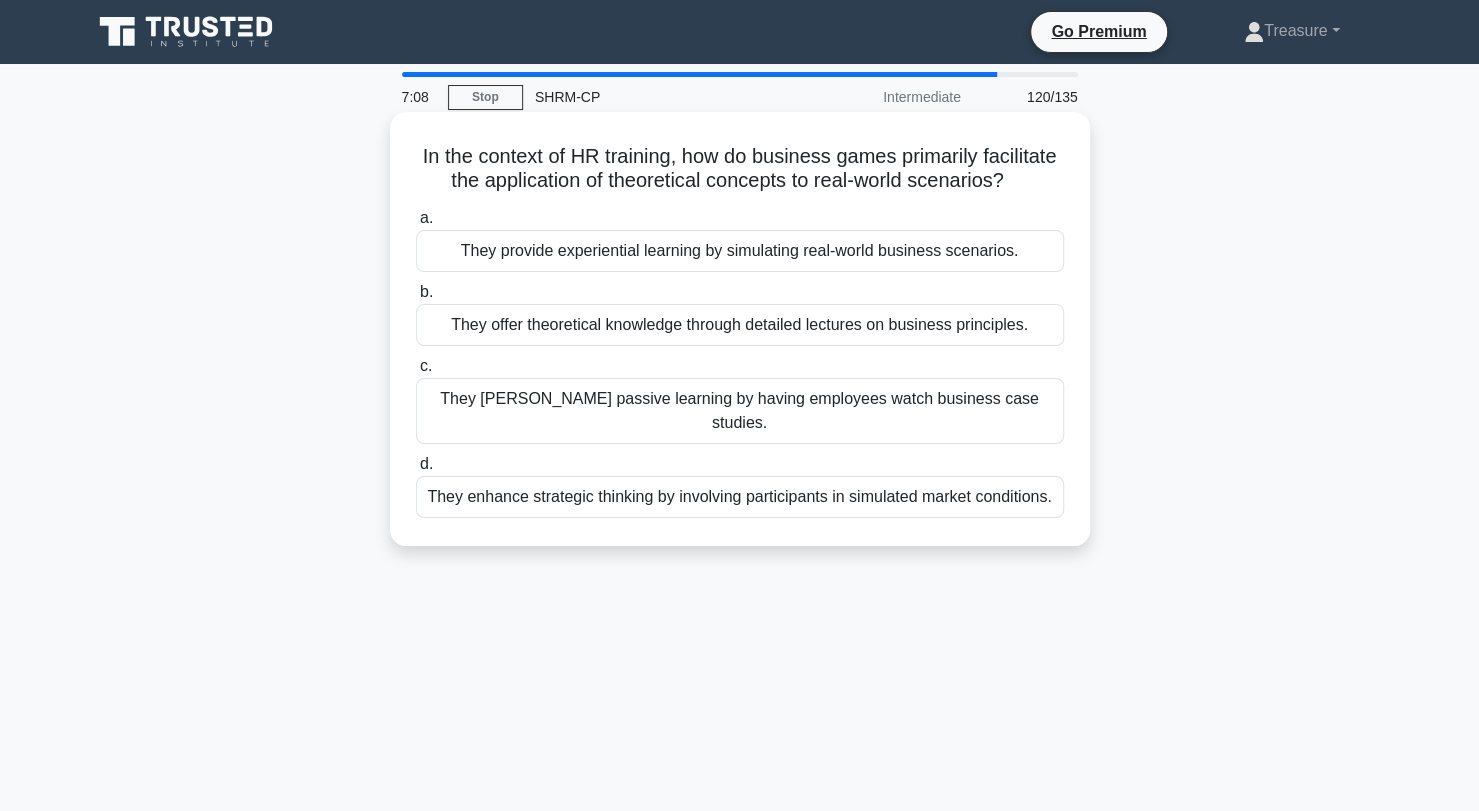 click on "They provide experiential learning by simulating real-world business scenarios." at bounding box center (740, 251) 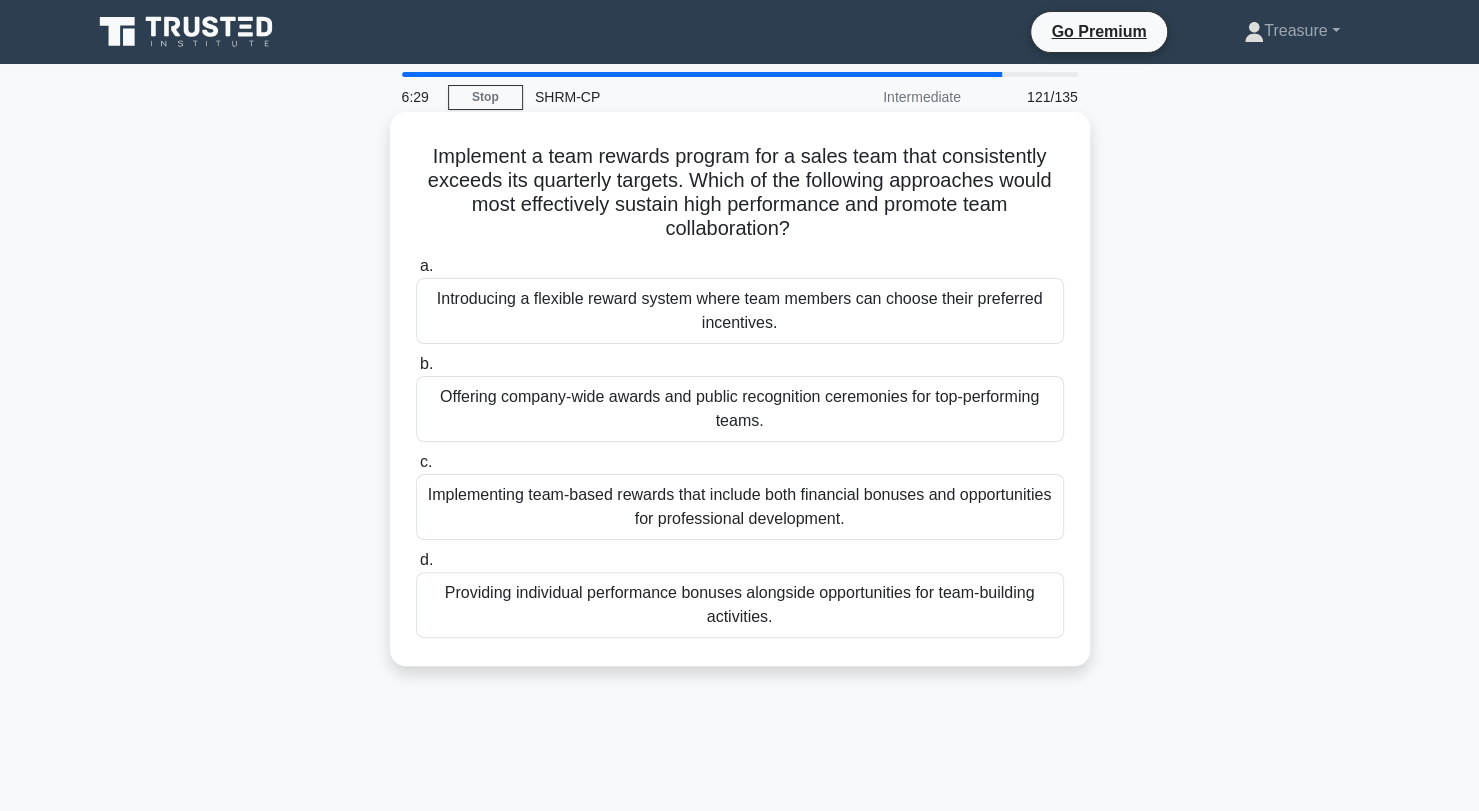 click on "Introducing a flexible reward system where team members can choose their preferred incentives." at bounding box center (740, 311) 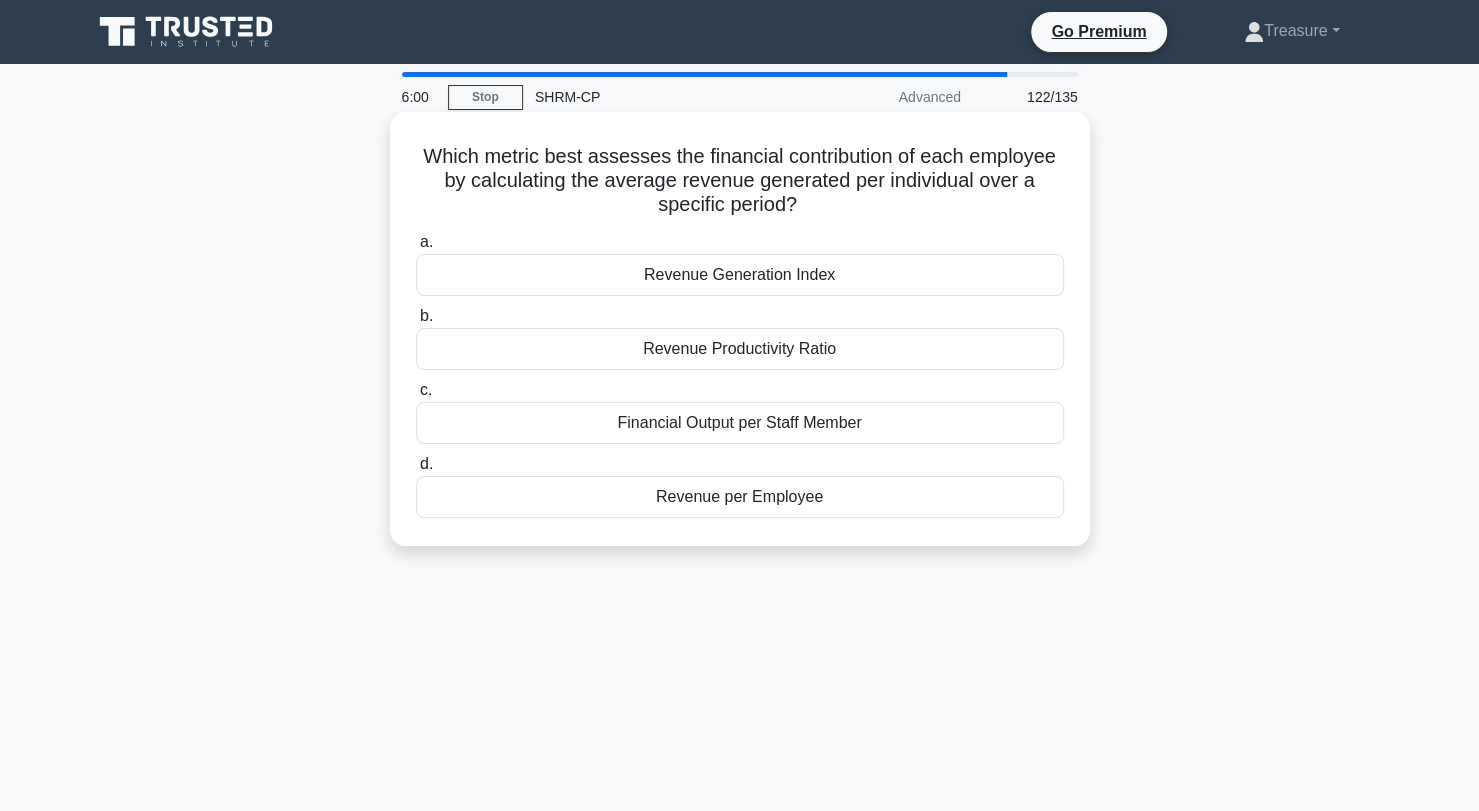 click on "Revenue per Employee" at bounding box center [740, 497] 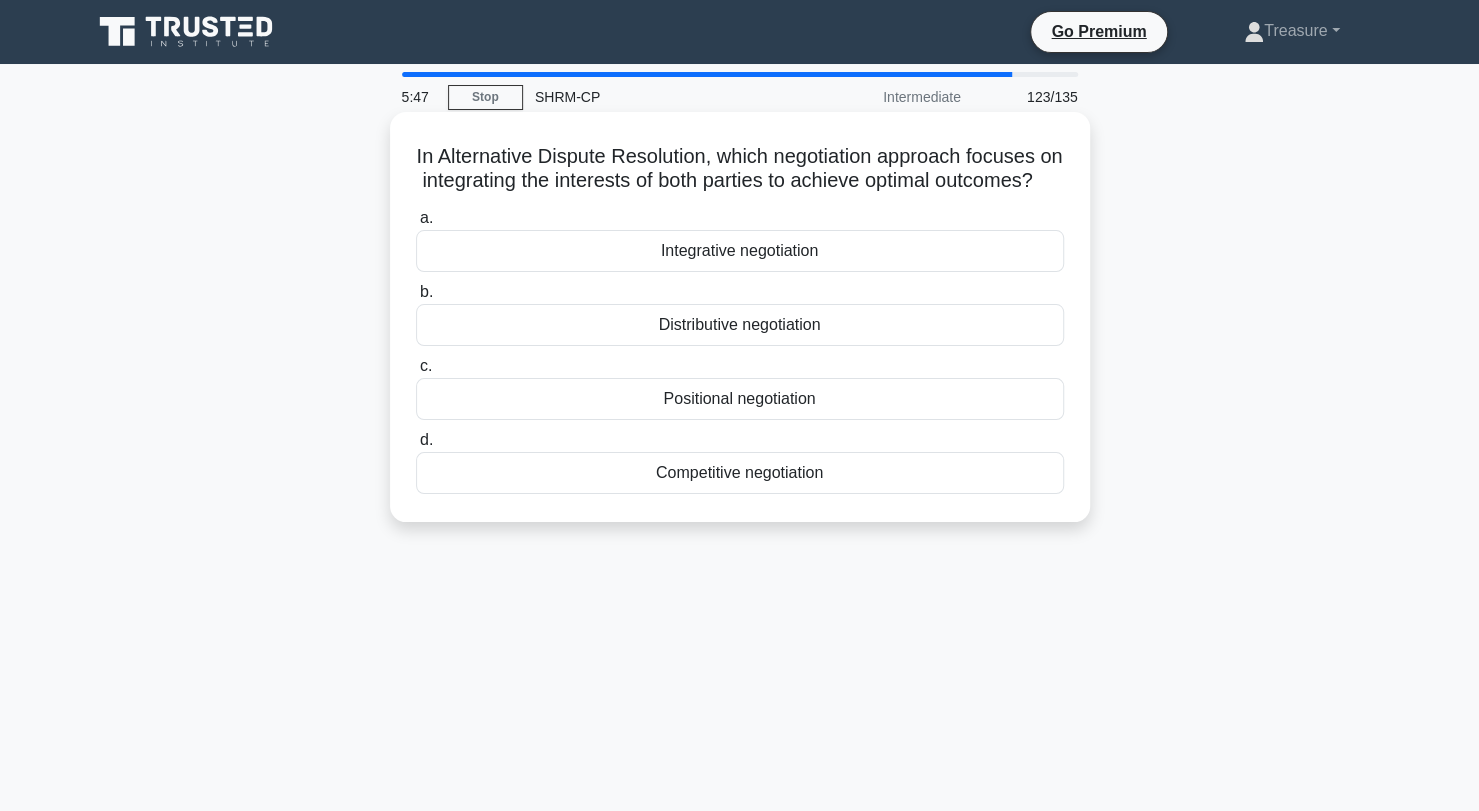 click on "Integrative negotiation" at bounding box center [740, 251] 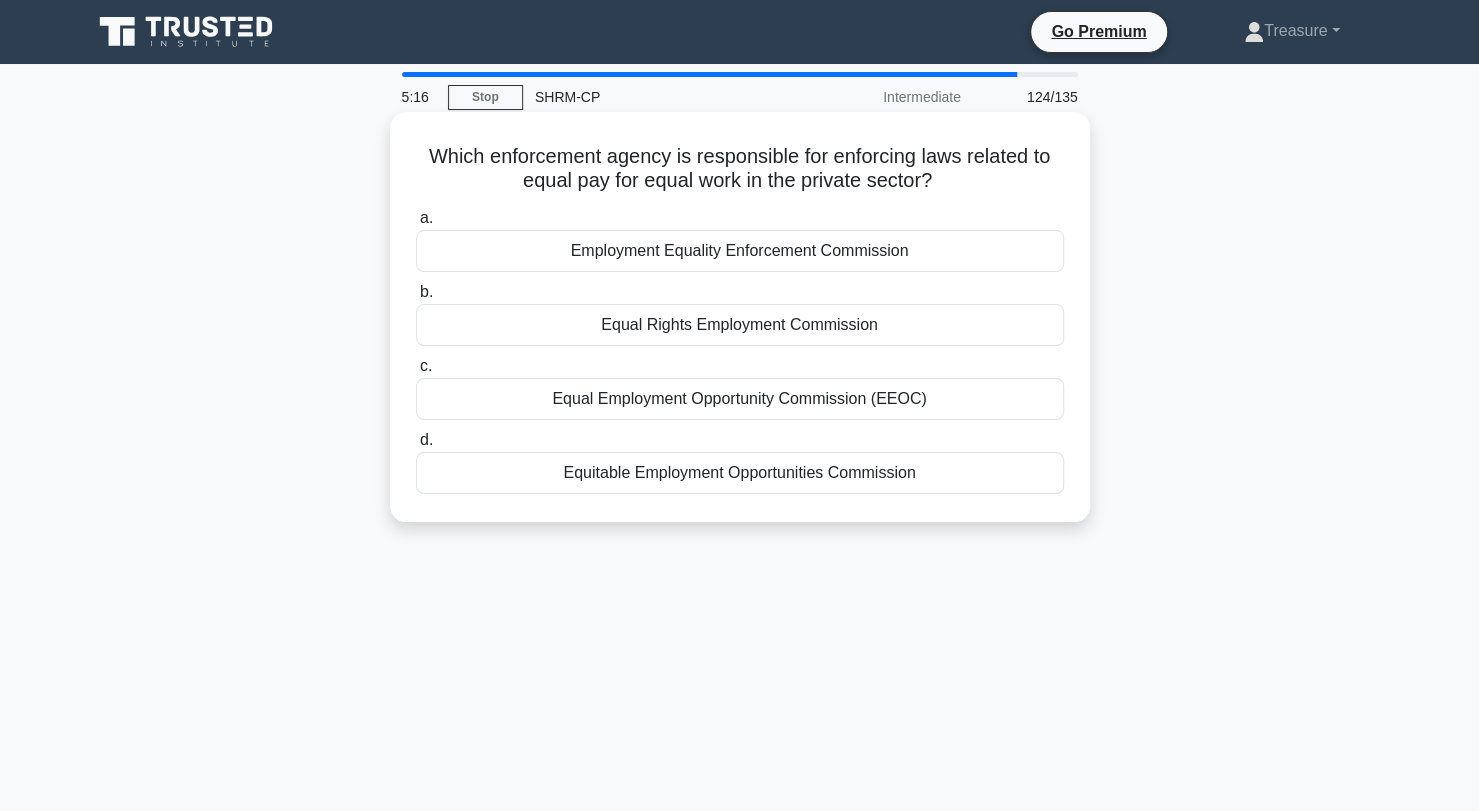 click on "Employment Equality Enforcement Commission" at bounding box center [740, 251] 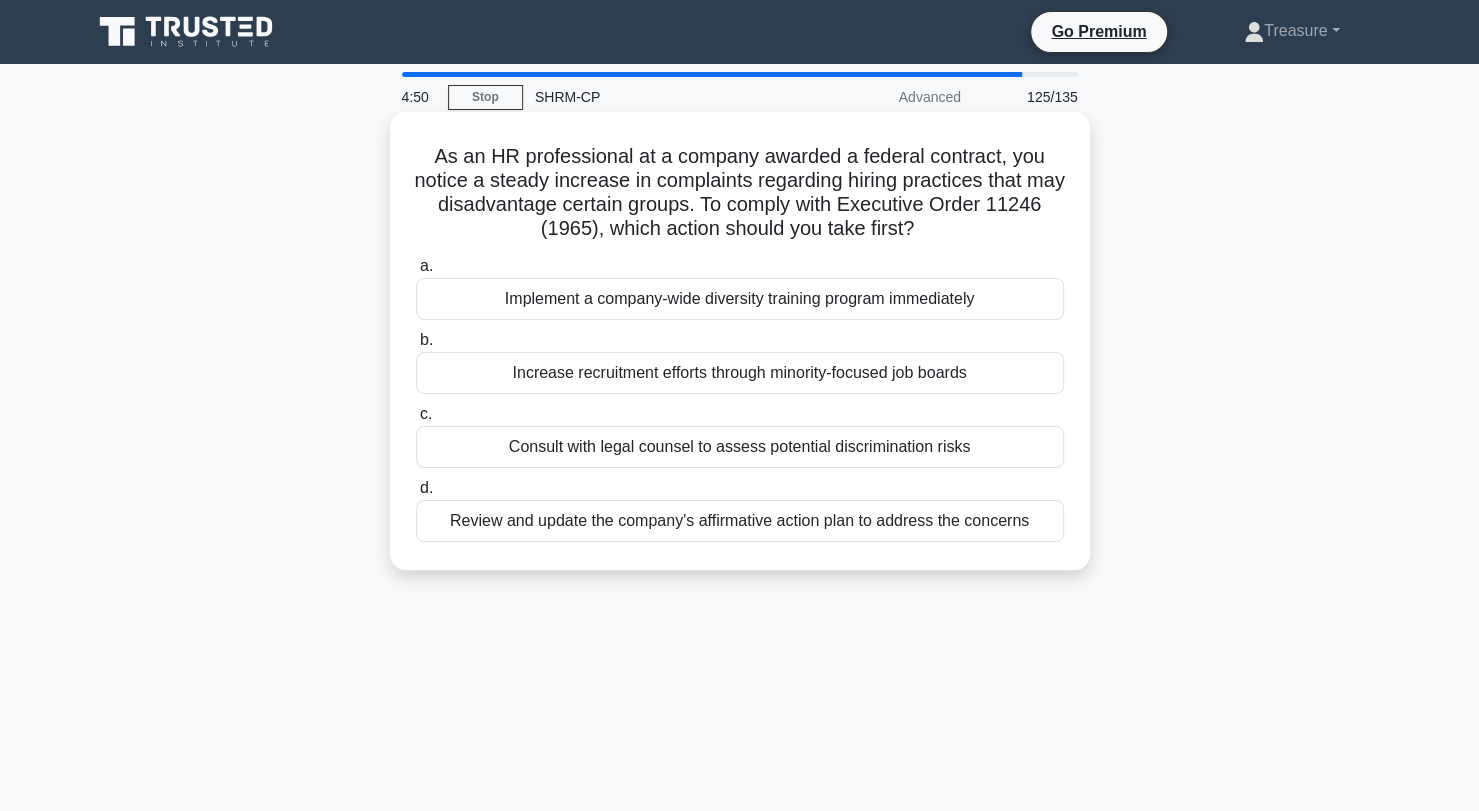 click on "Review and update the company's affirmative action plan to address the concerns" at bounding box center (740, 521) 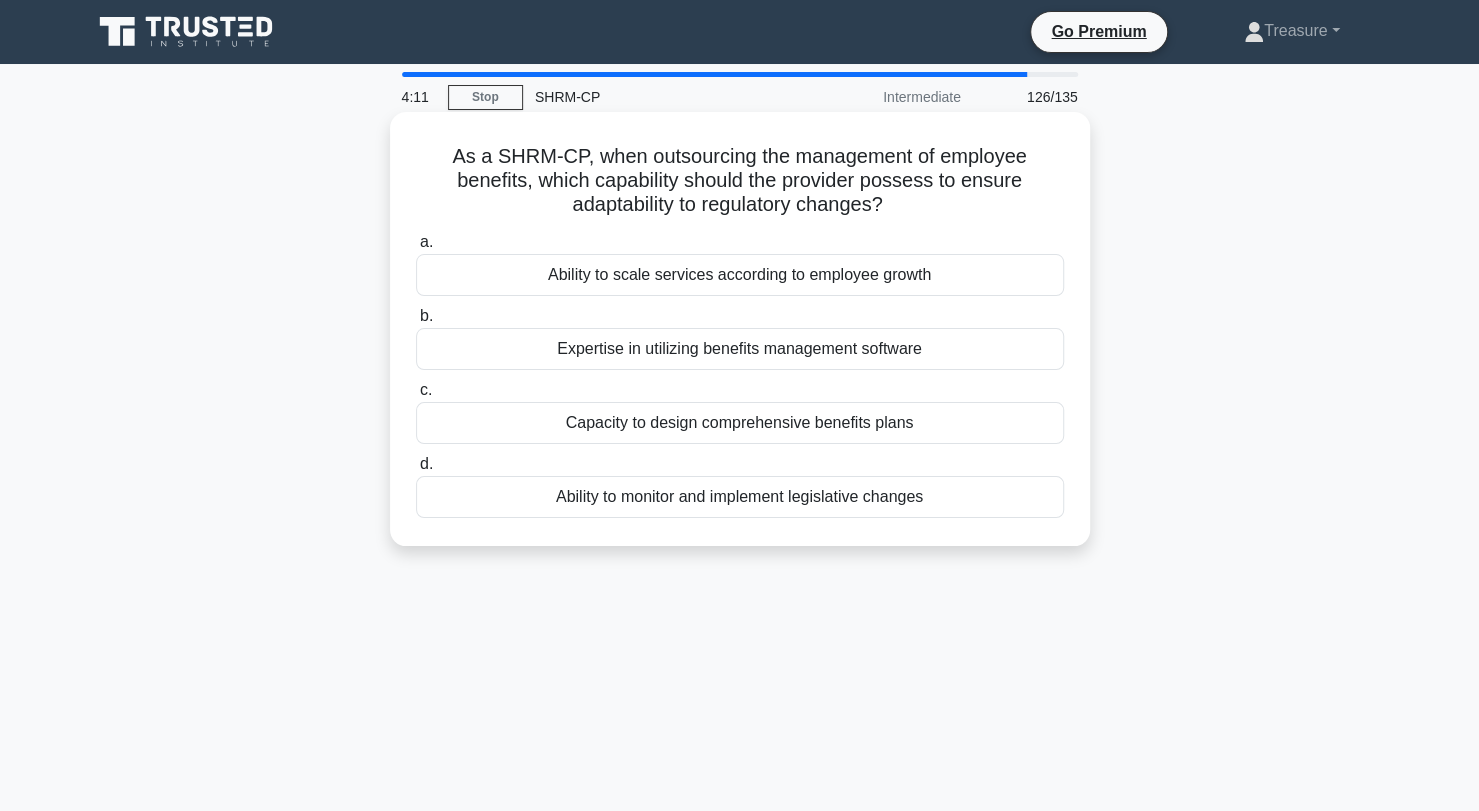 click on "Ability to monitor and implement legislative changes" at bounding box center [740, 497] 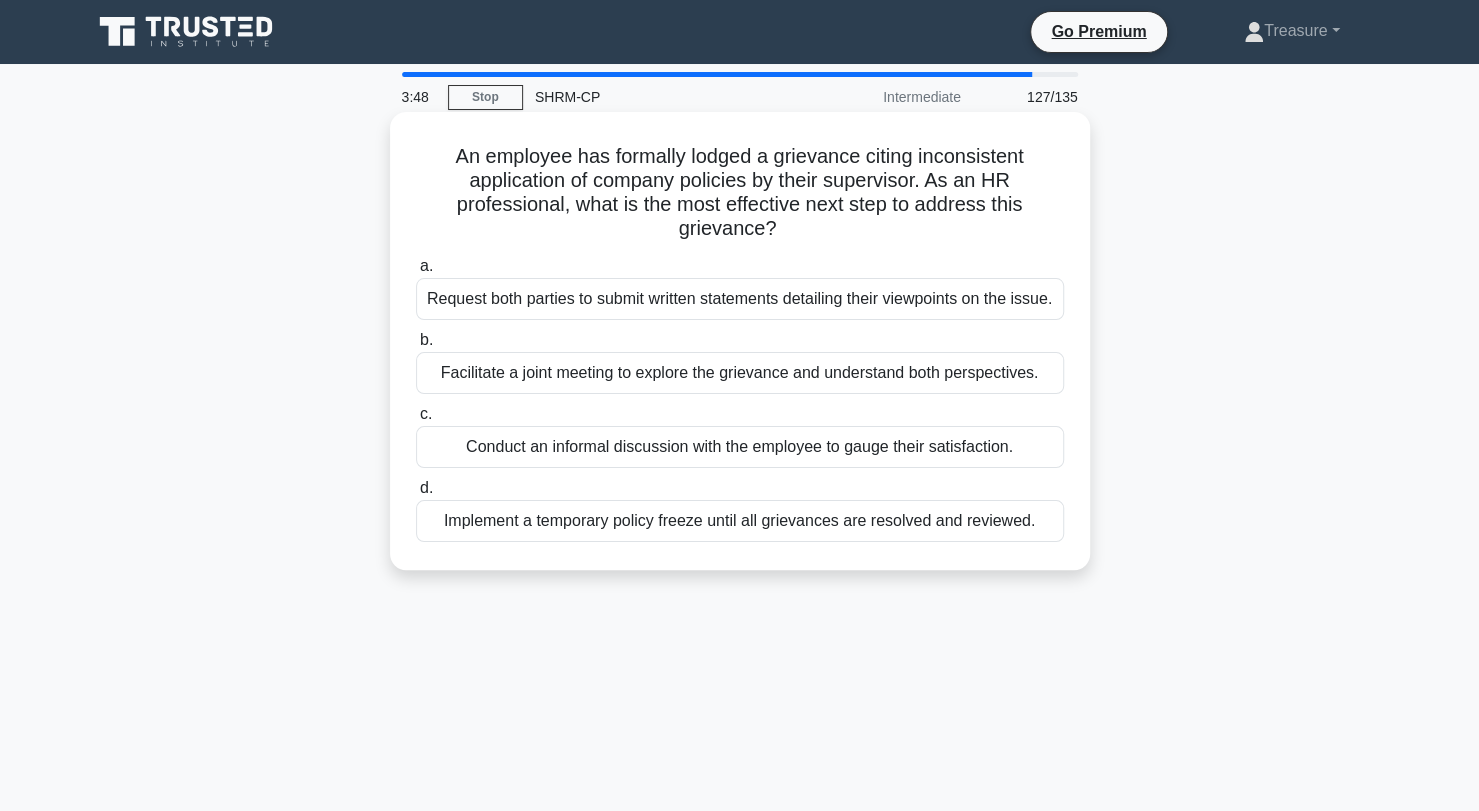 click on "Facilitate a joint meeting to explore the grievance and understand both perspectives." at bounding box center [740, 373] 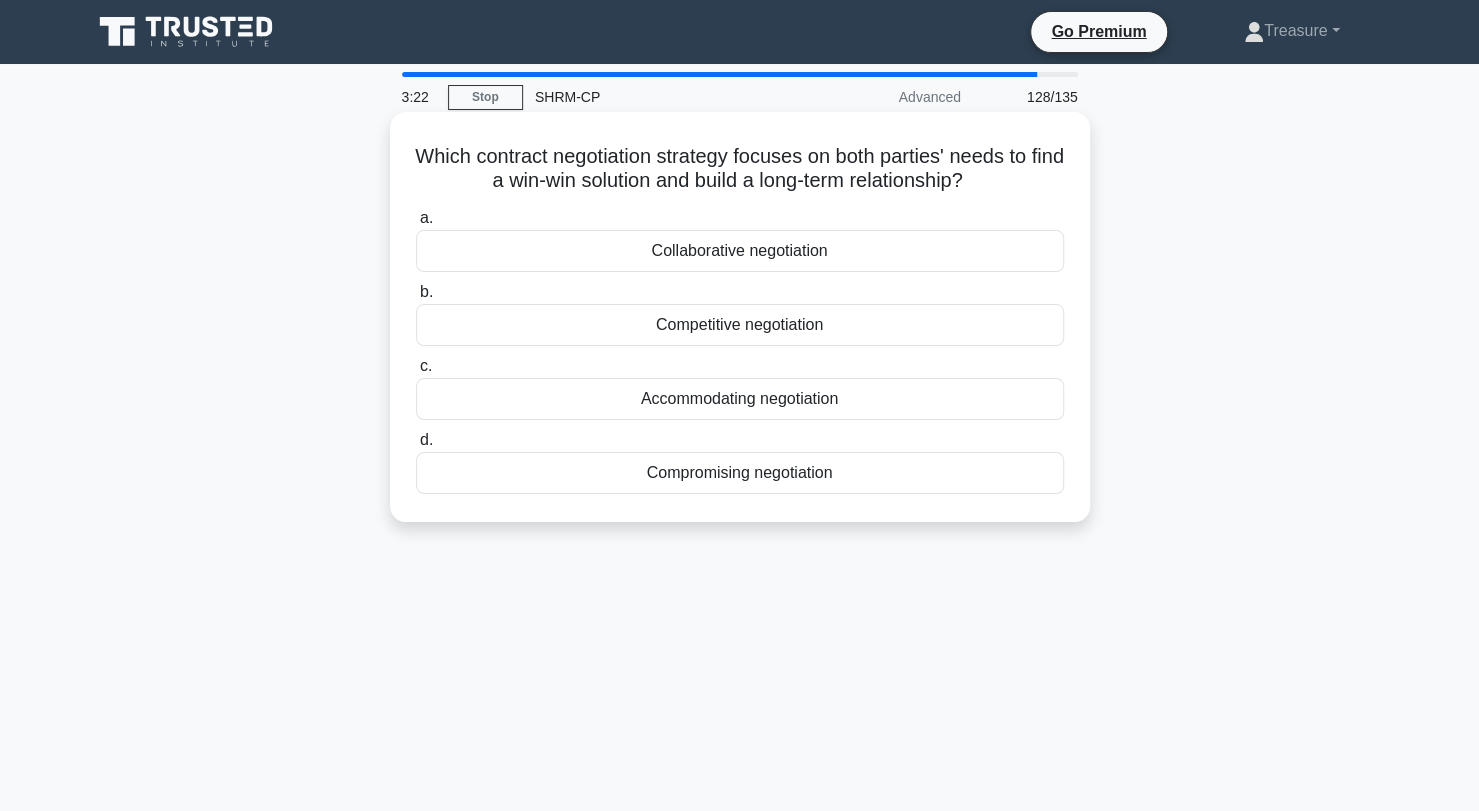 click on "Collaborative negotiation" at bounding box center (740, 251) 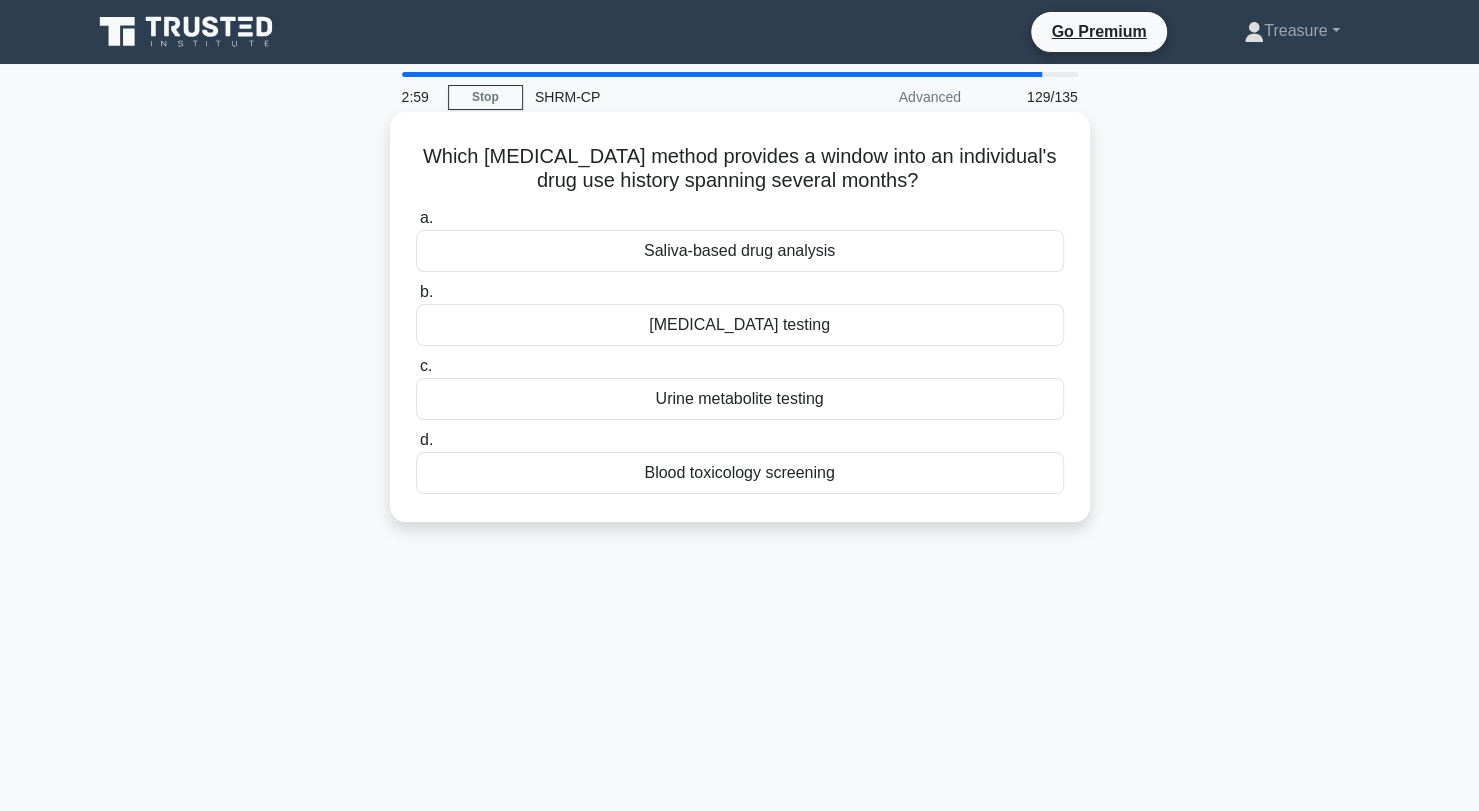 click on "Blood toxicology screening" at bounding box center (740, 473) 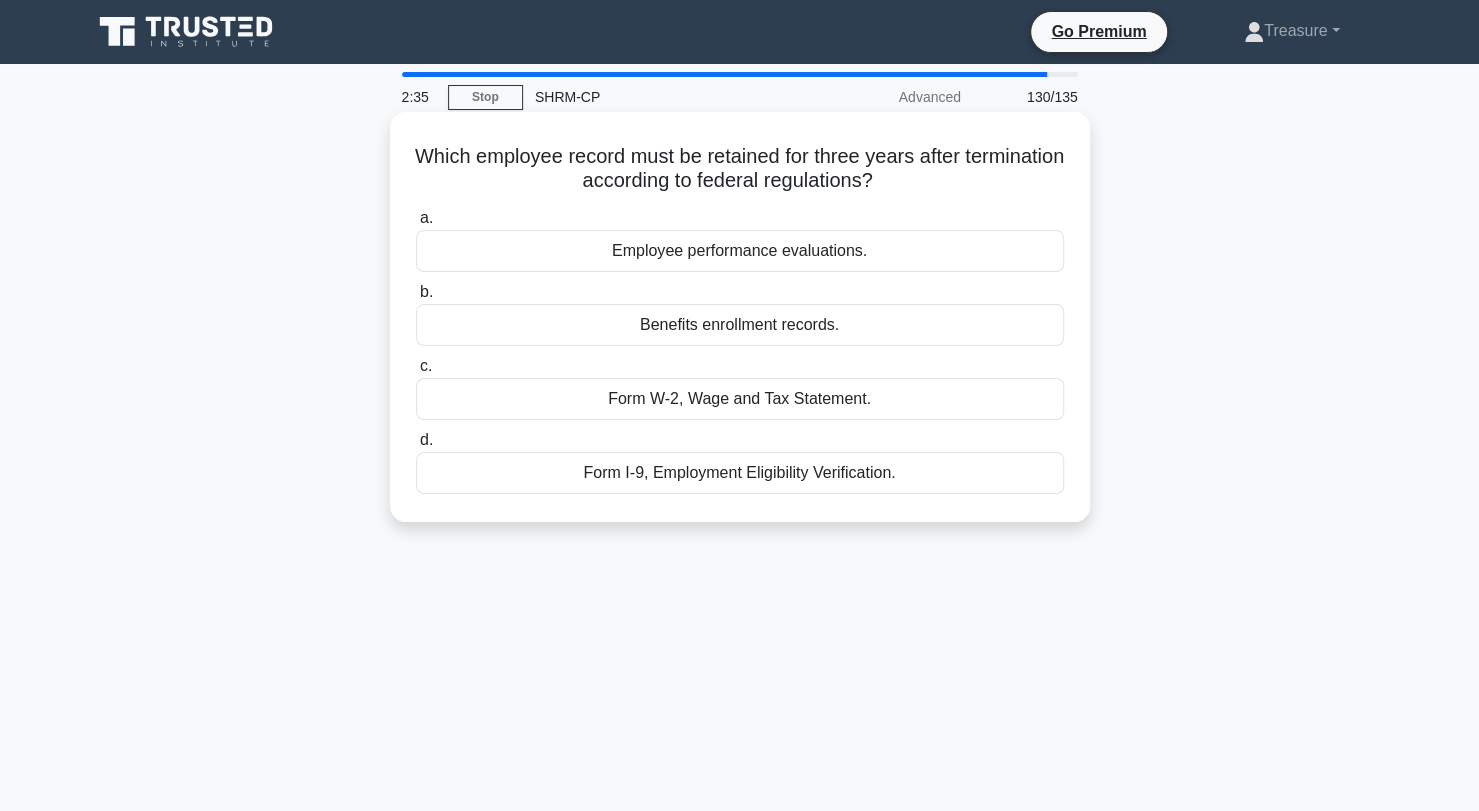 click on "Form W-2, Wage and Tax Statement." at bounding box center (740, 399) 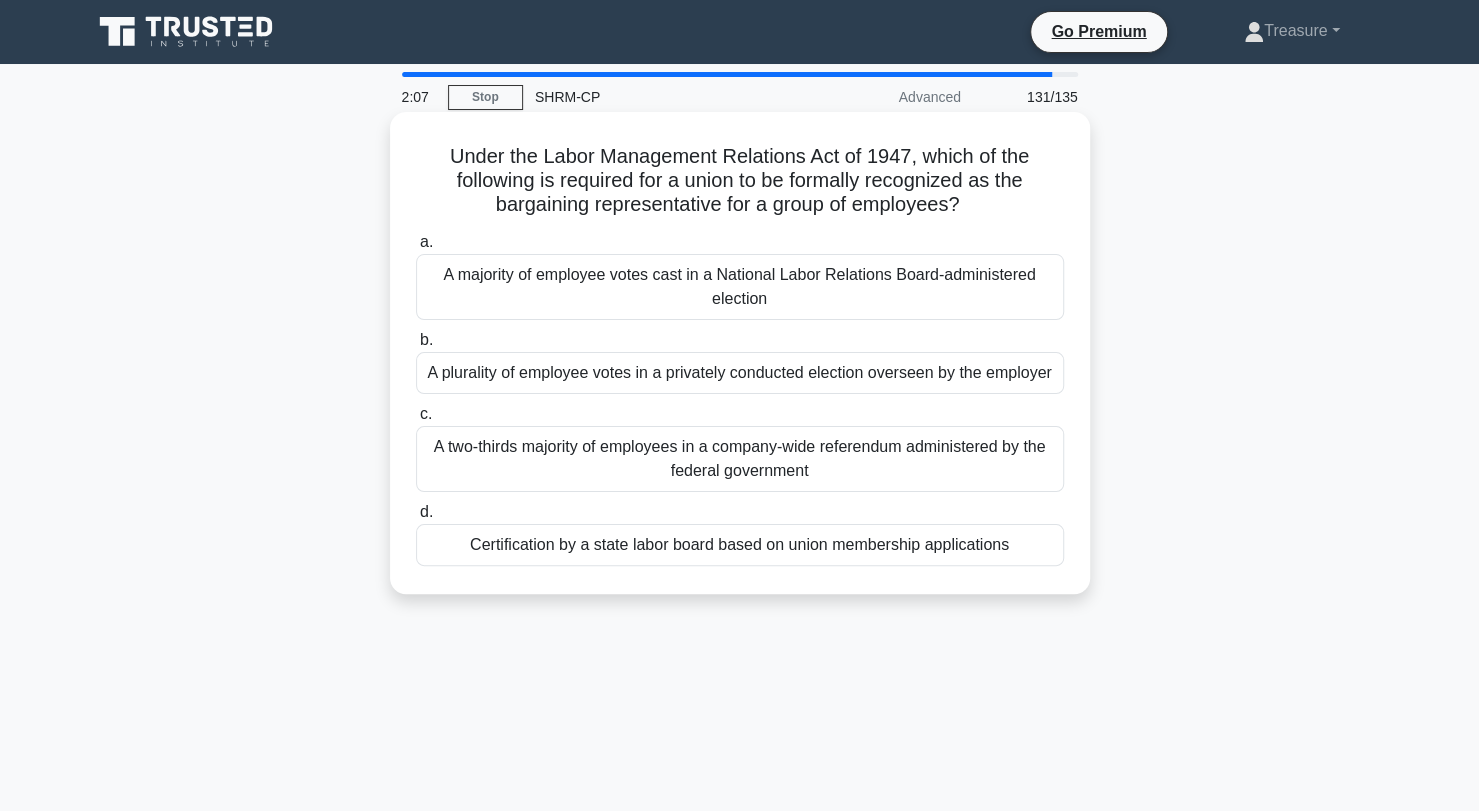 click on "A two-thirds majority of employees in a company-wide referendum administered by the federal government" at bounding box center [740, 459] 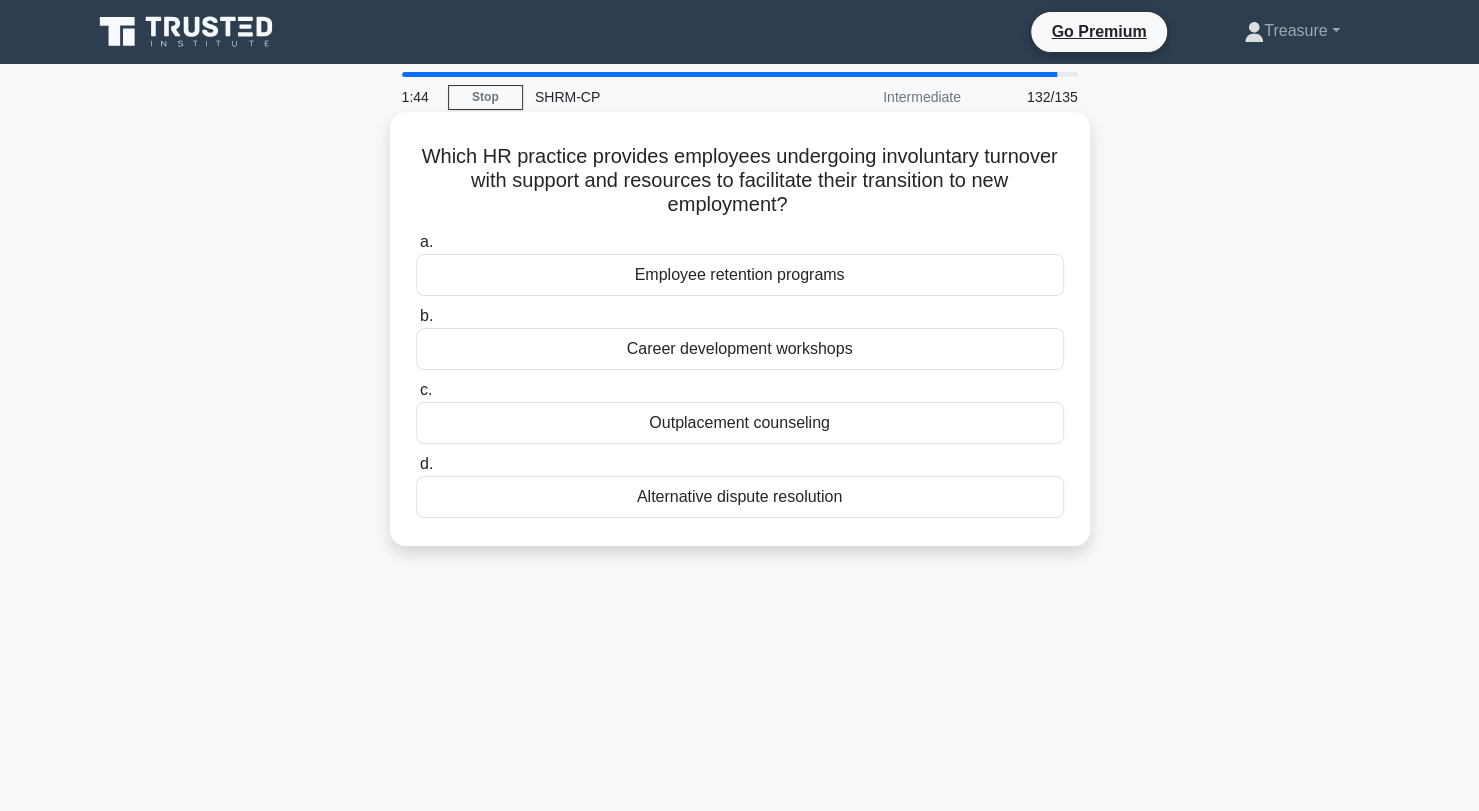 click on "Outplacement counseling" at bounding box center [740, 423] 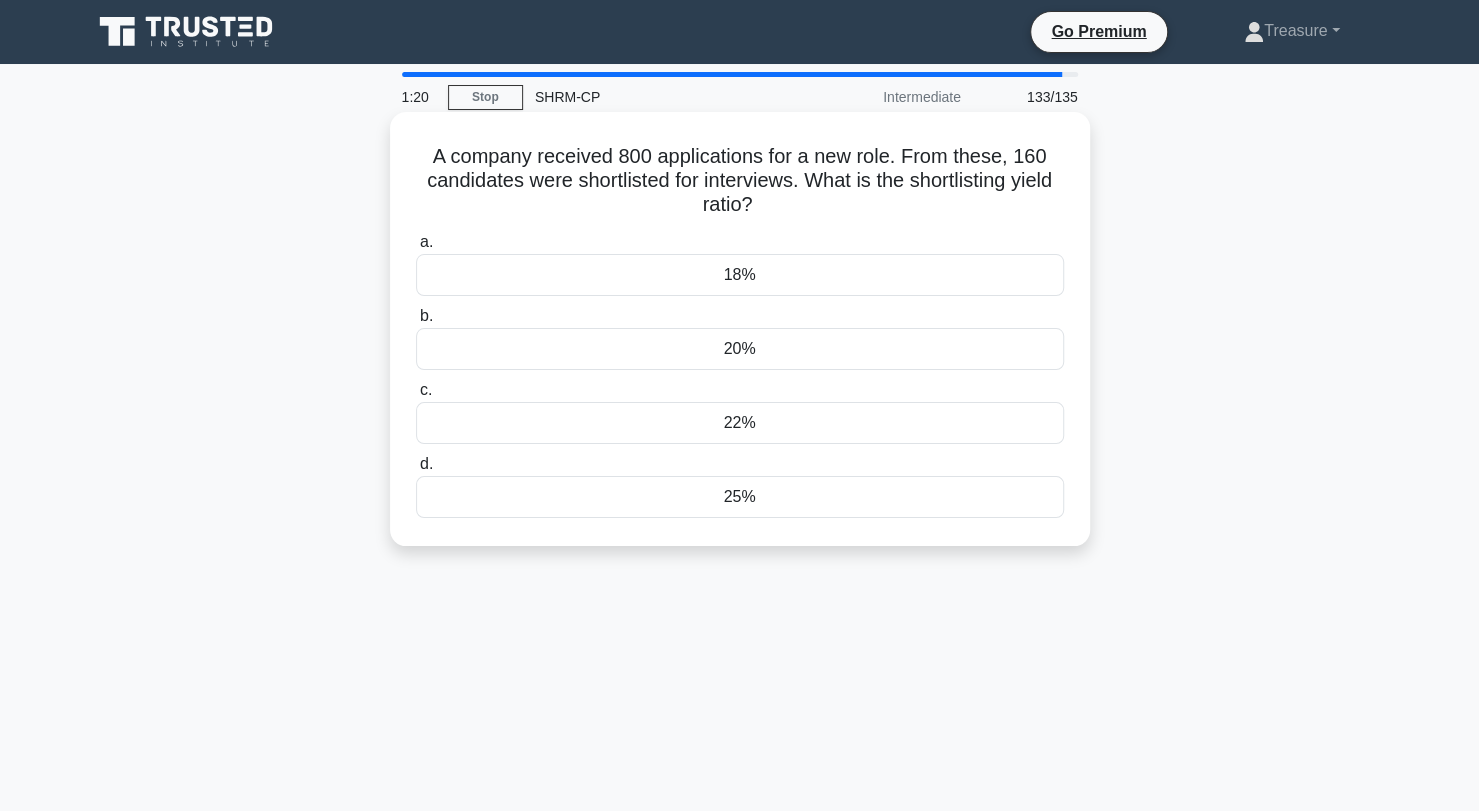click on "20%" at bounding box center [740, 349] 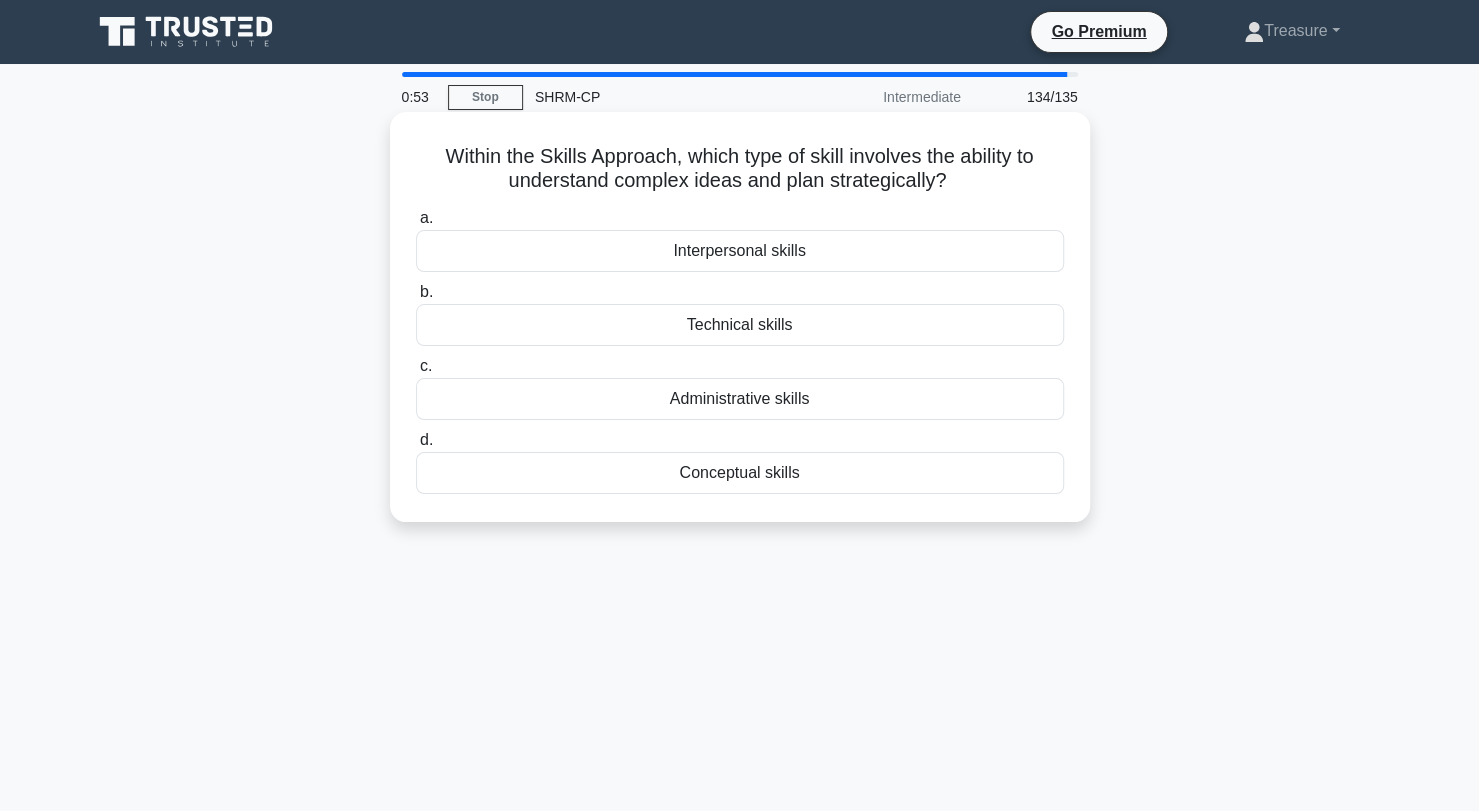 click on "Conceptual skills" at bounding box center (740, 473) 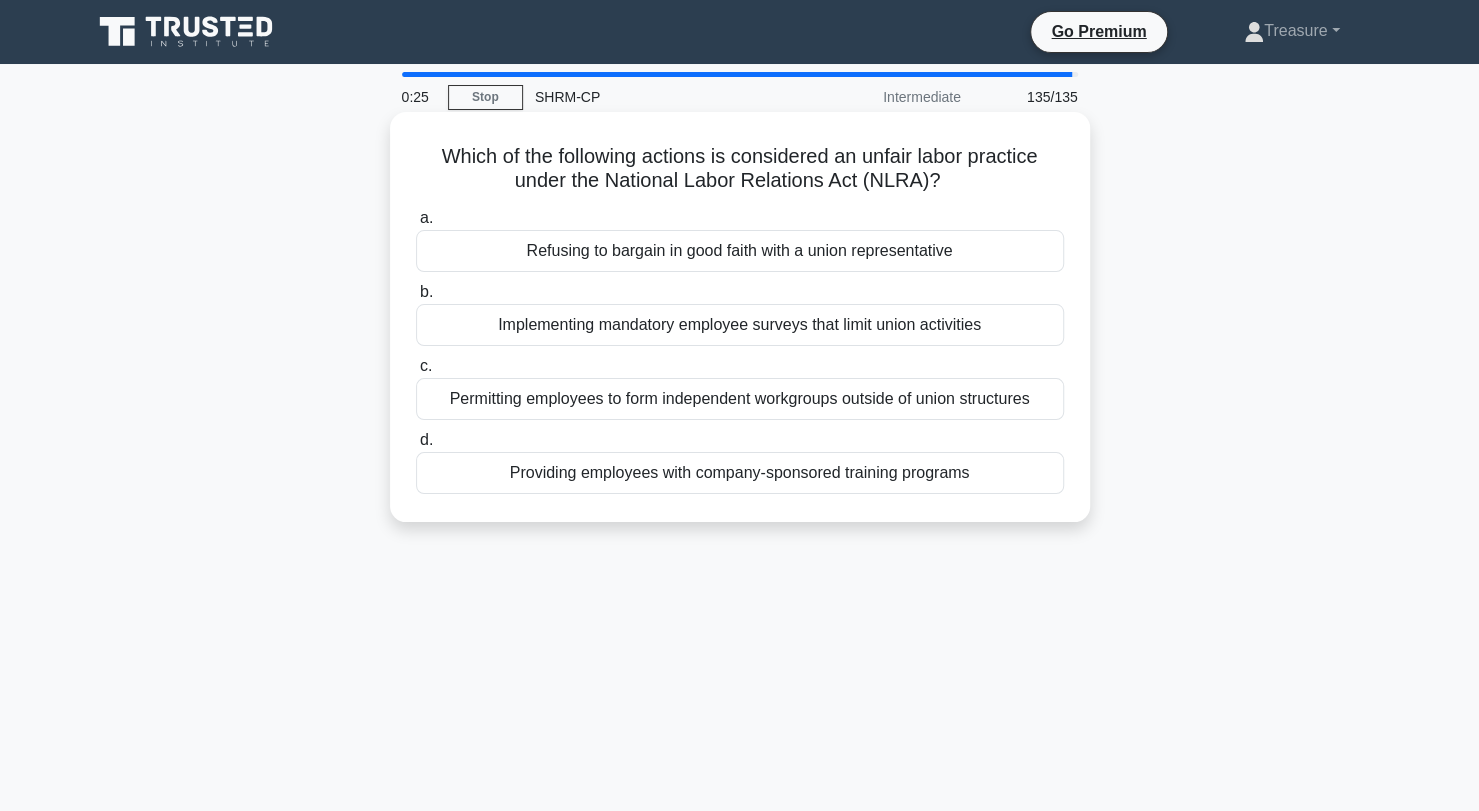 click on "Implementing mandatory employee surveys that limit union activities" at bounding box center (740, 325) 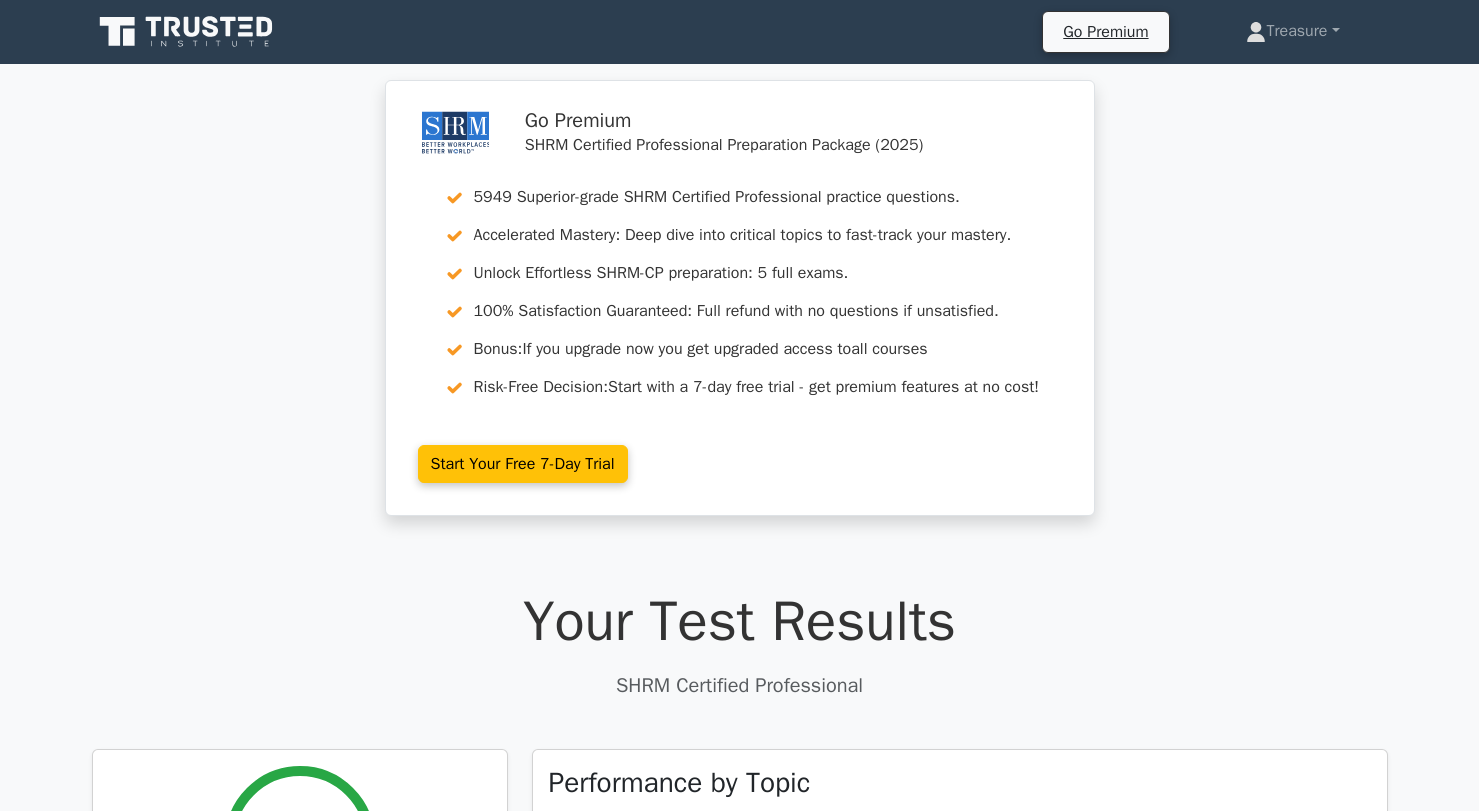 scroll, scrollTop: 0, scrollLeft: 0, axis: both 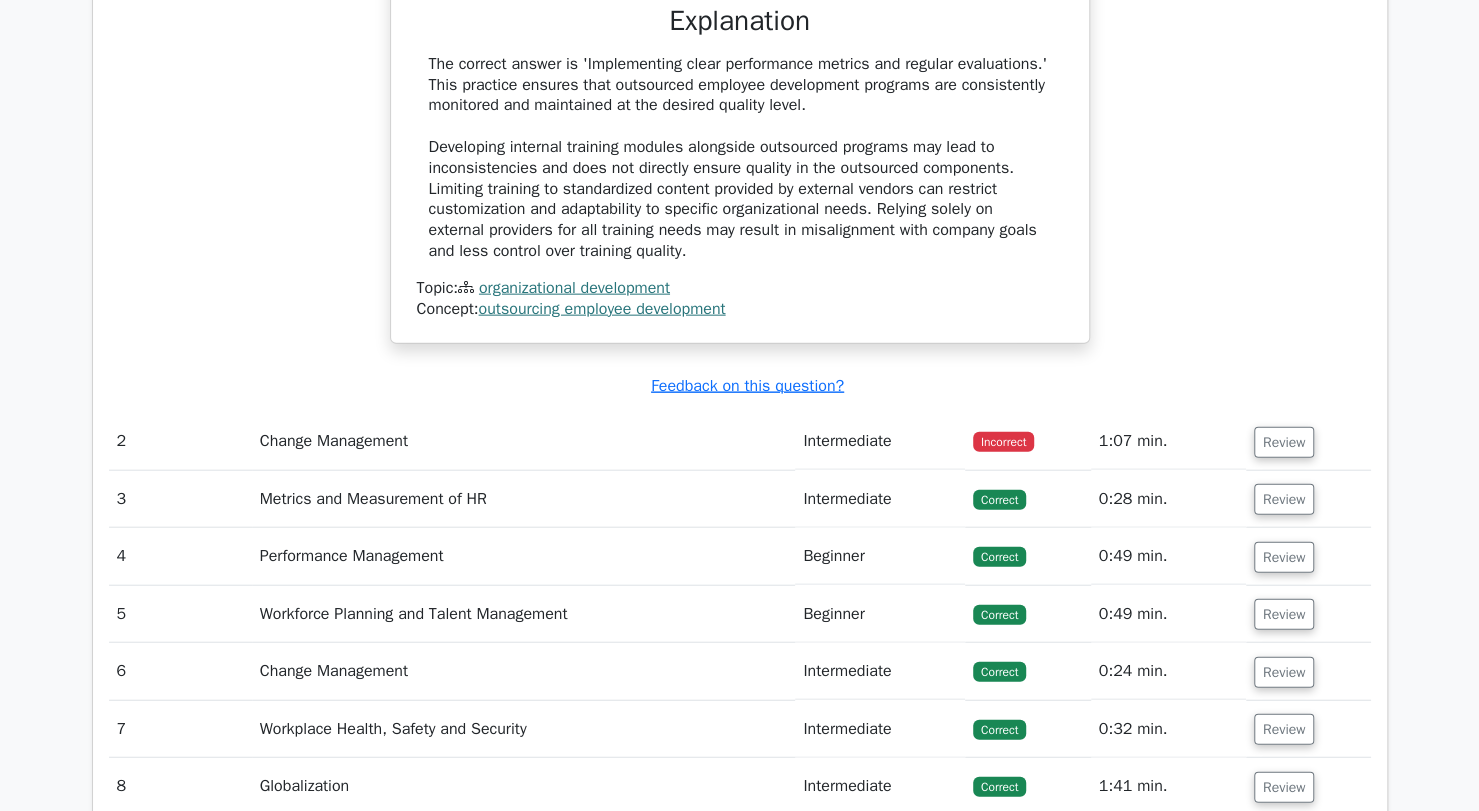 drag, startPoint x: 1288, startPoint y: 433, endPoint x: 755, endPoint y: 437, distance: 533.015 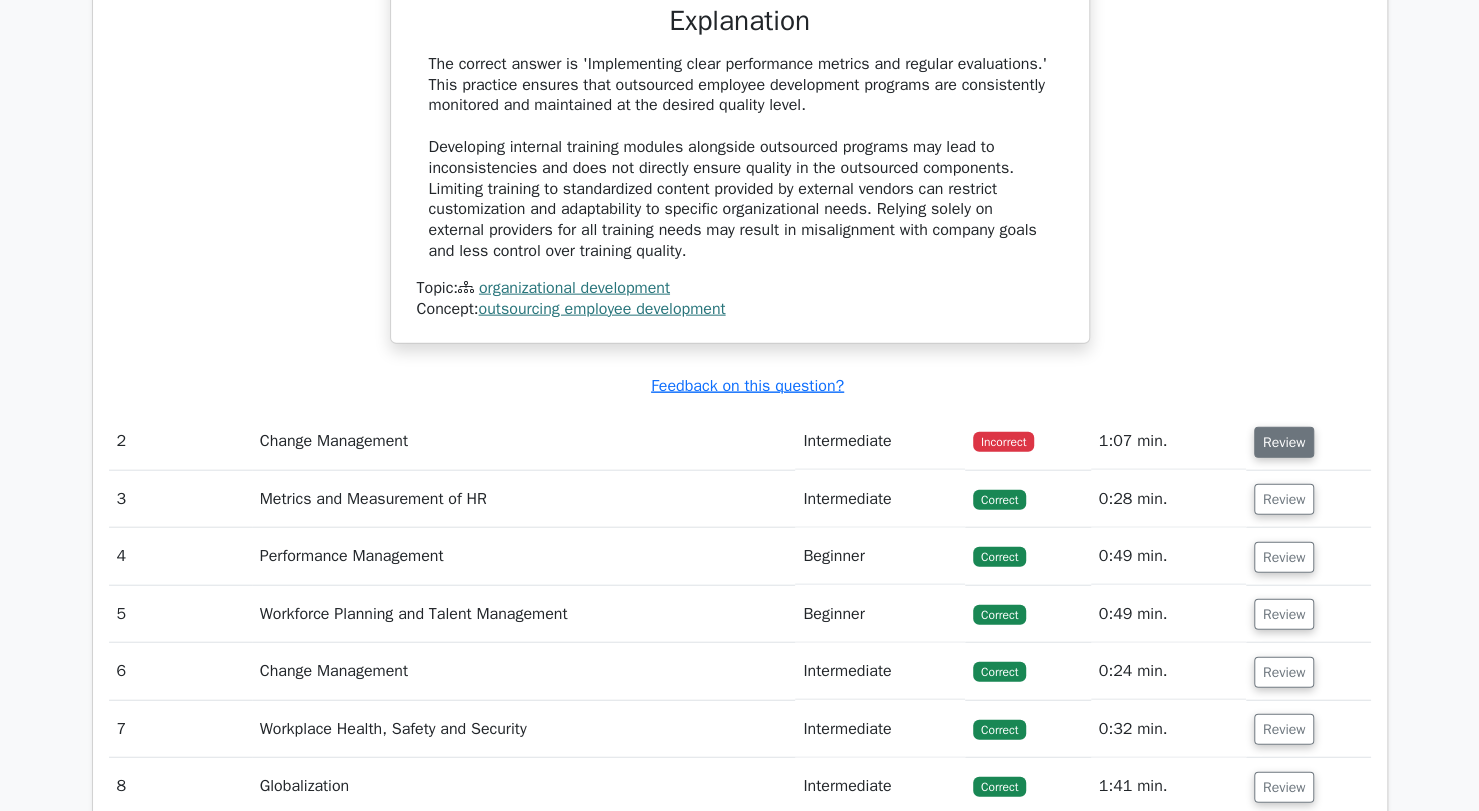 click on "Review" at bounding box center (1284, 442) 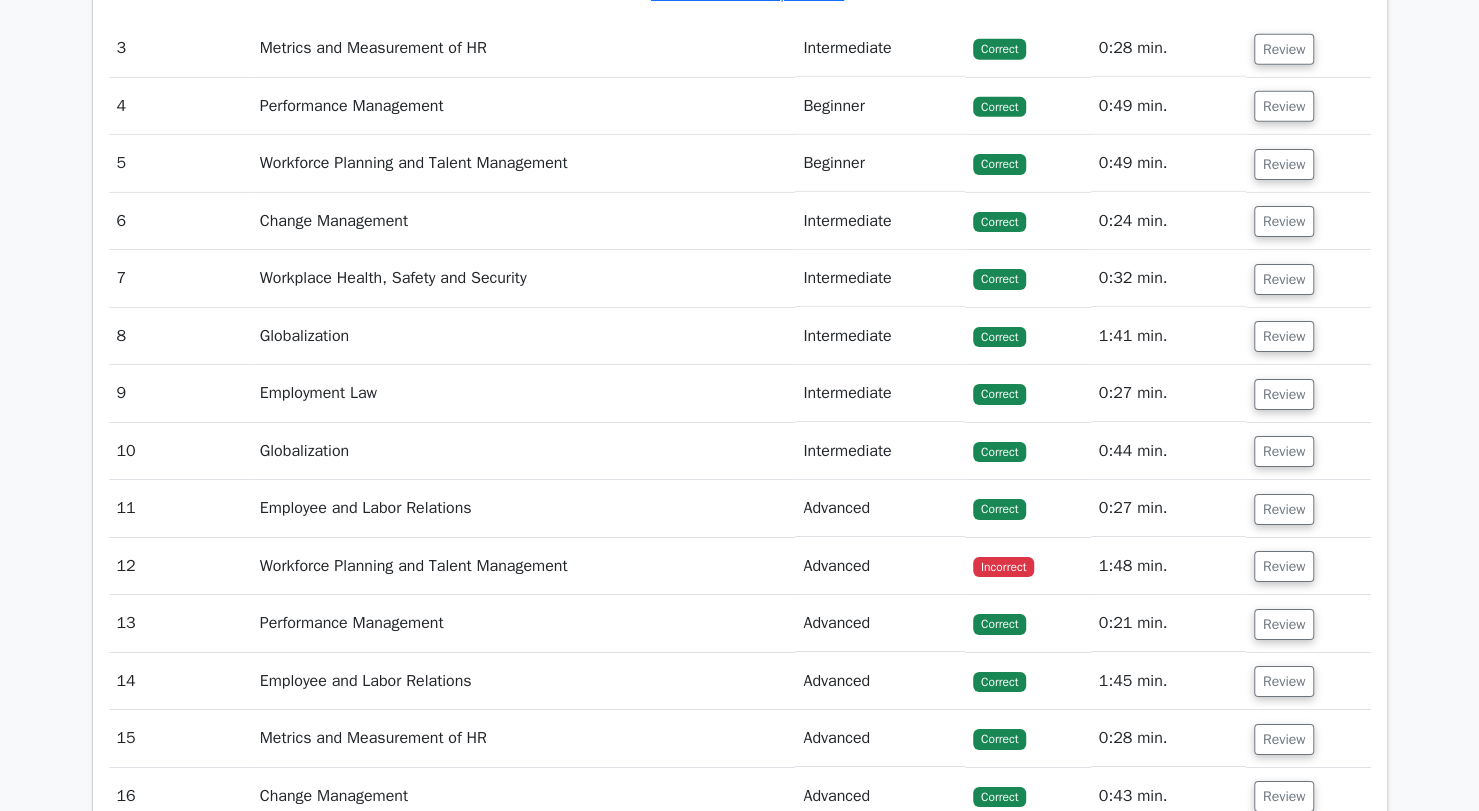 scroll, scrollTop: 3455, scrollLeft: 0, axis: vertical 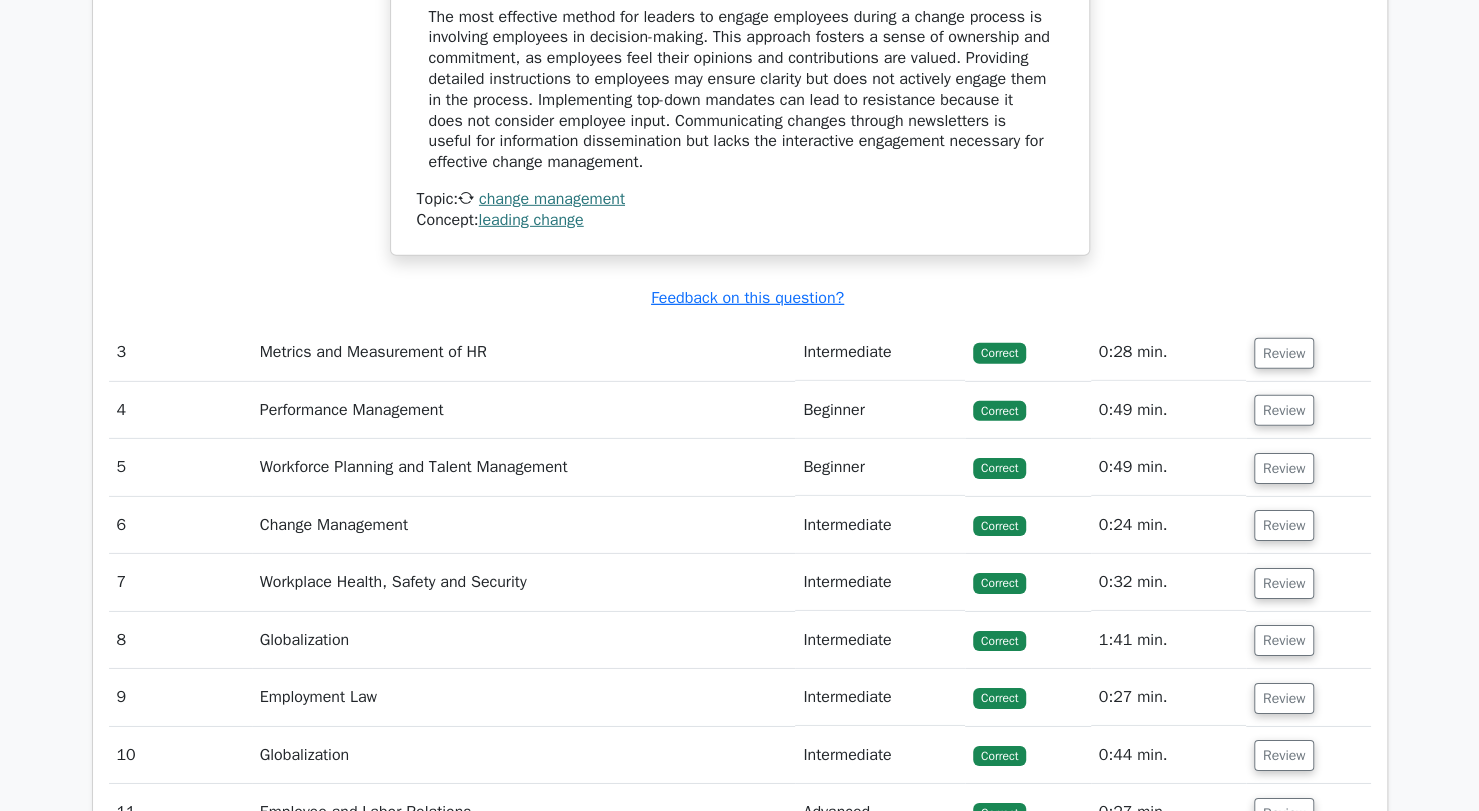 drag, startPoint x: 1209, startPoint y: 460, endPoint x: 918, endPoint y: 289, distance: 337.52335 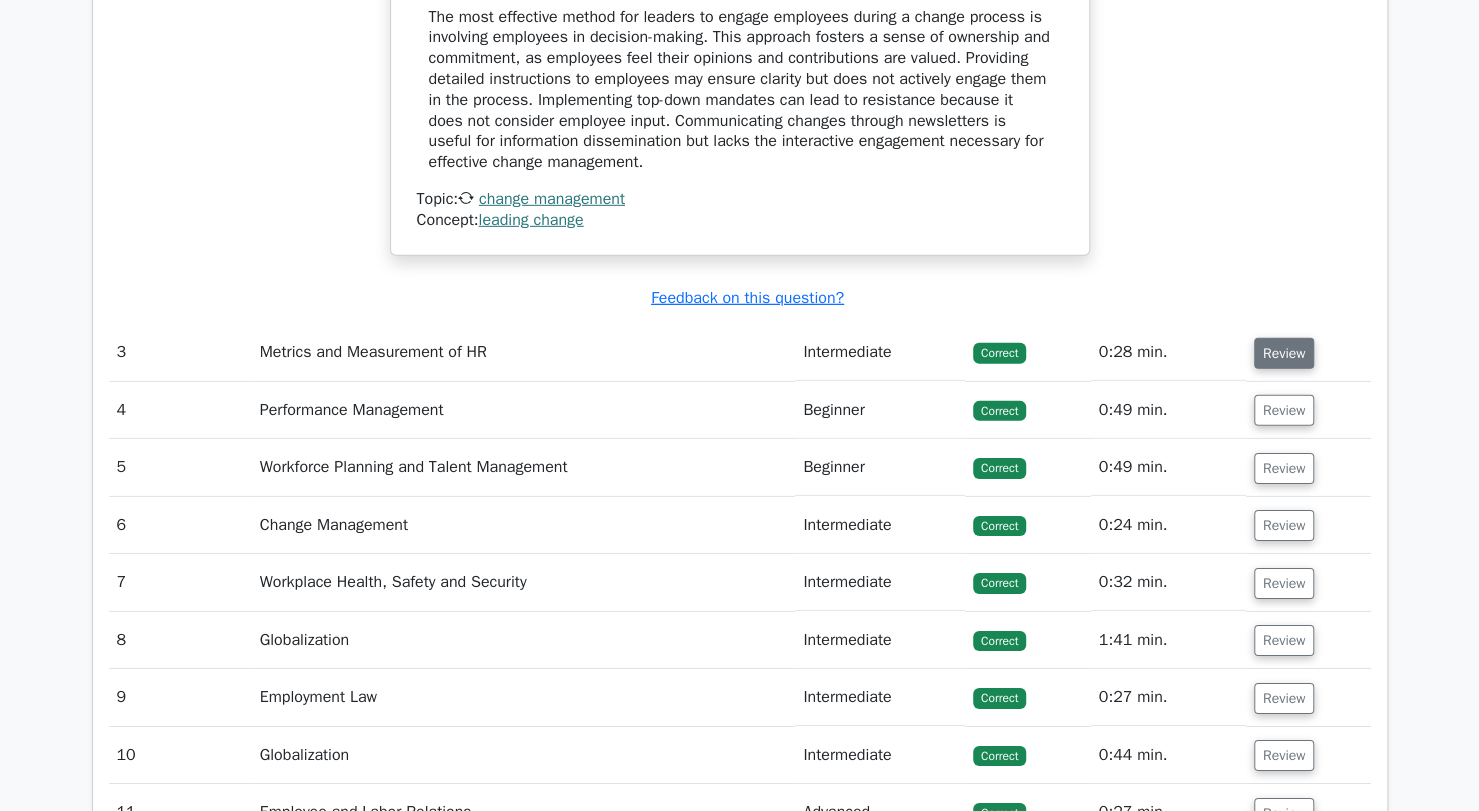 click on "Review" at bounding box center [1284, 353] 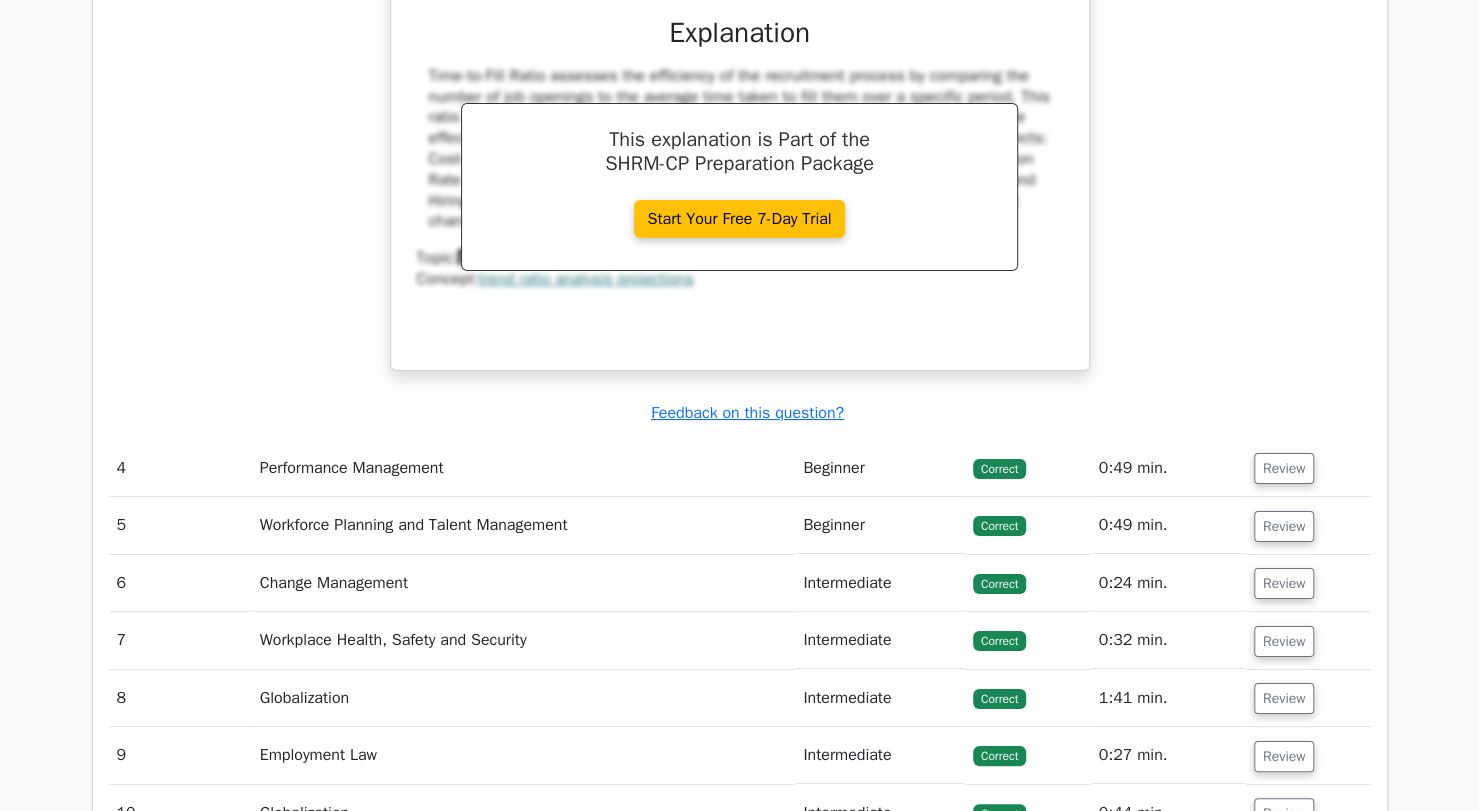 scroll, scrollTop: 4231, scrollLeft: 0, axis: vertical 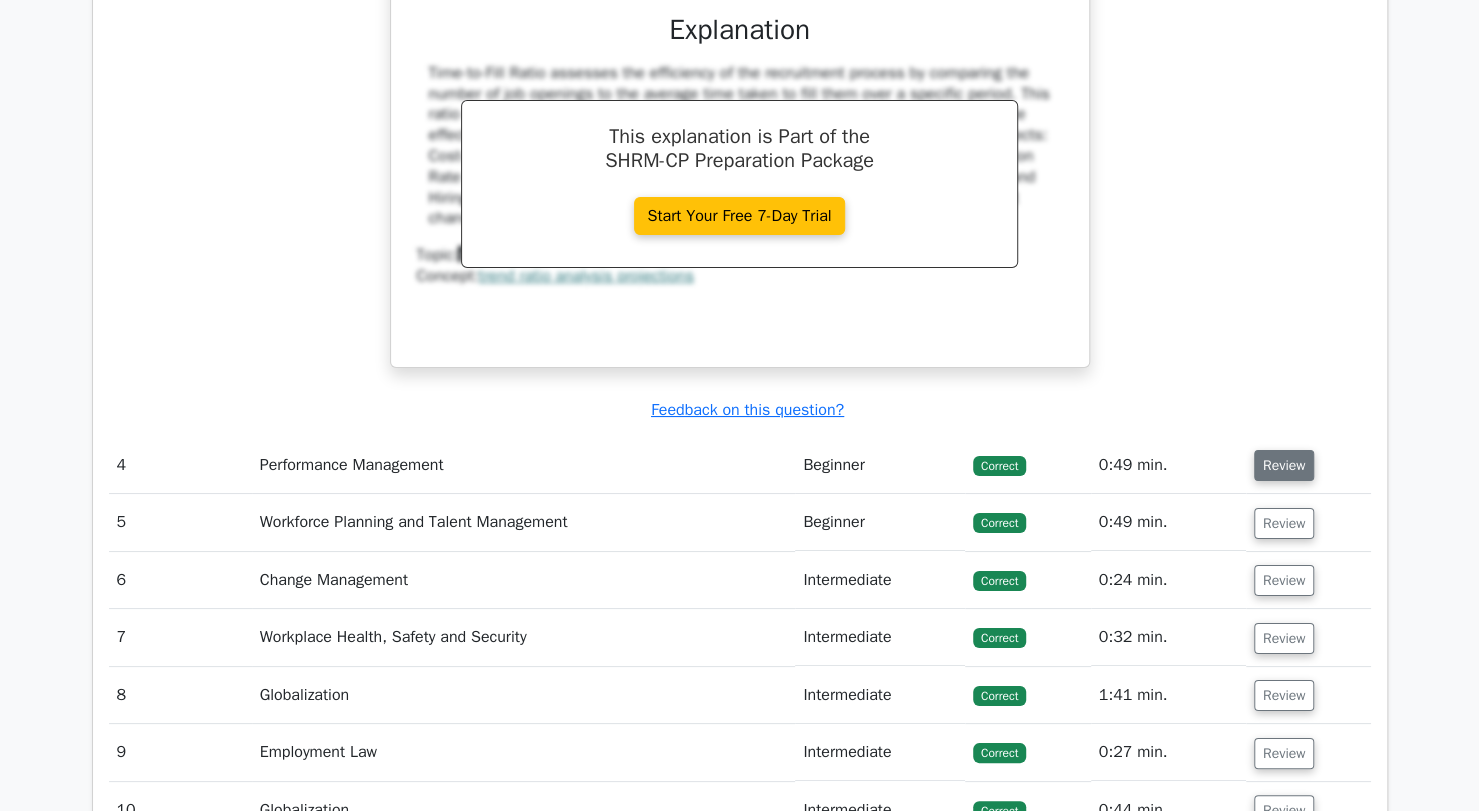 click on "Review" at bounding box center (1284, 465) 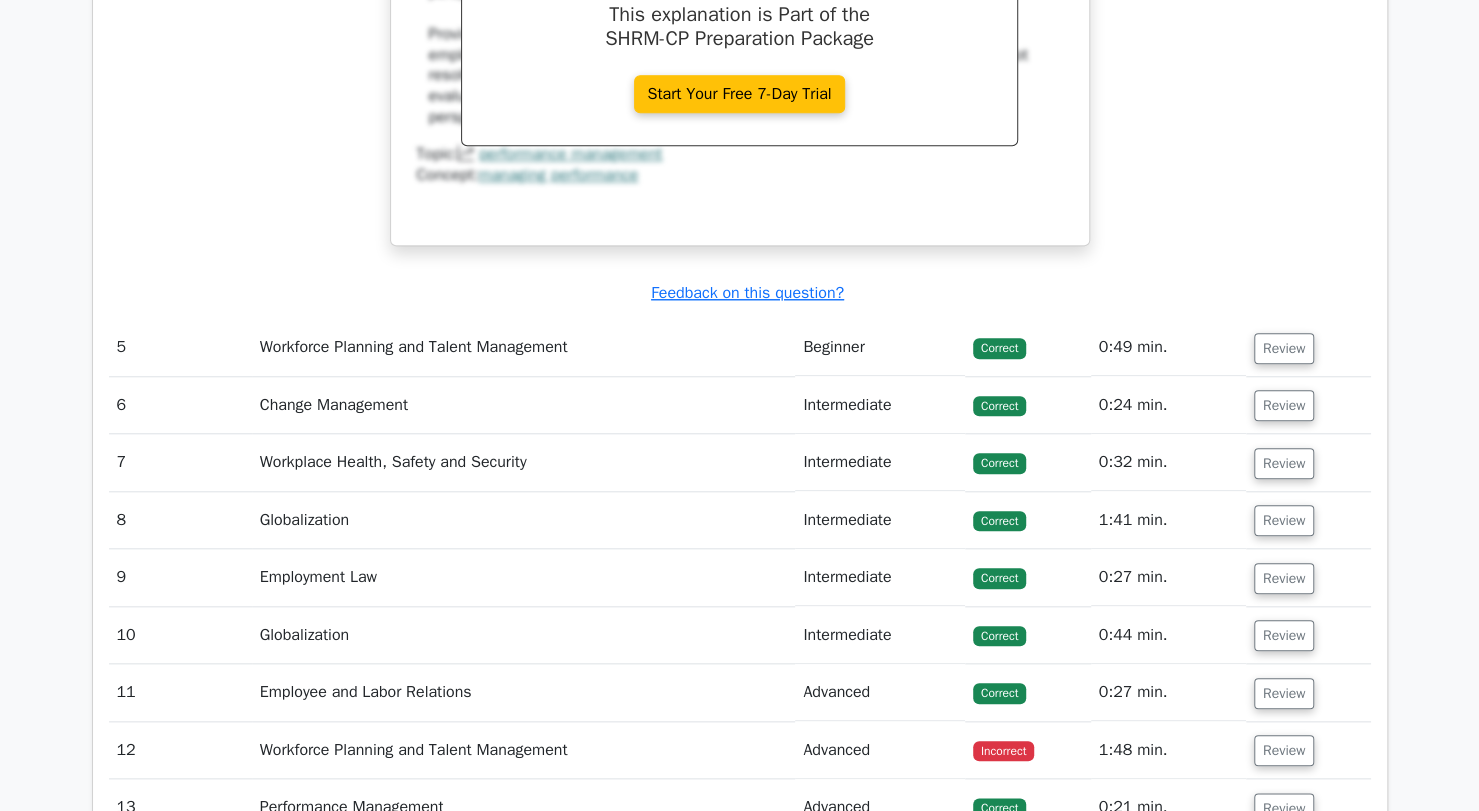 scroll, scrollTop: 5328, scrollLeft: 0, axis: vertical 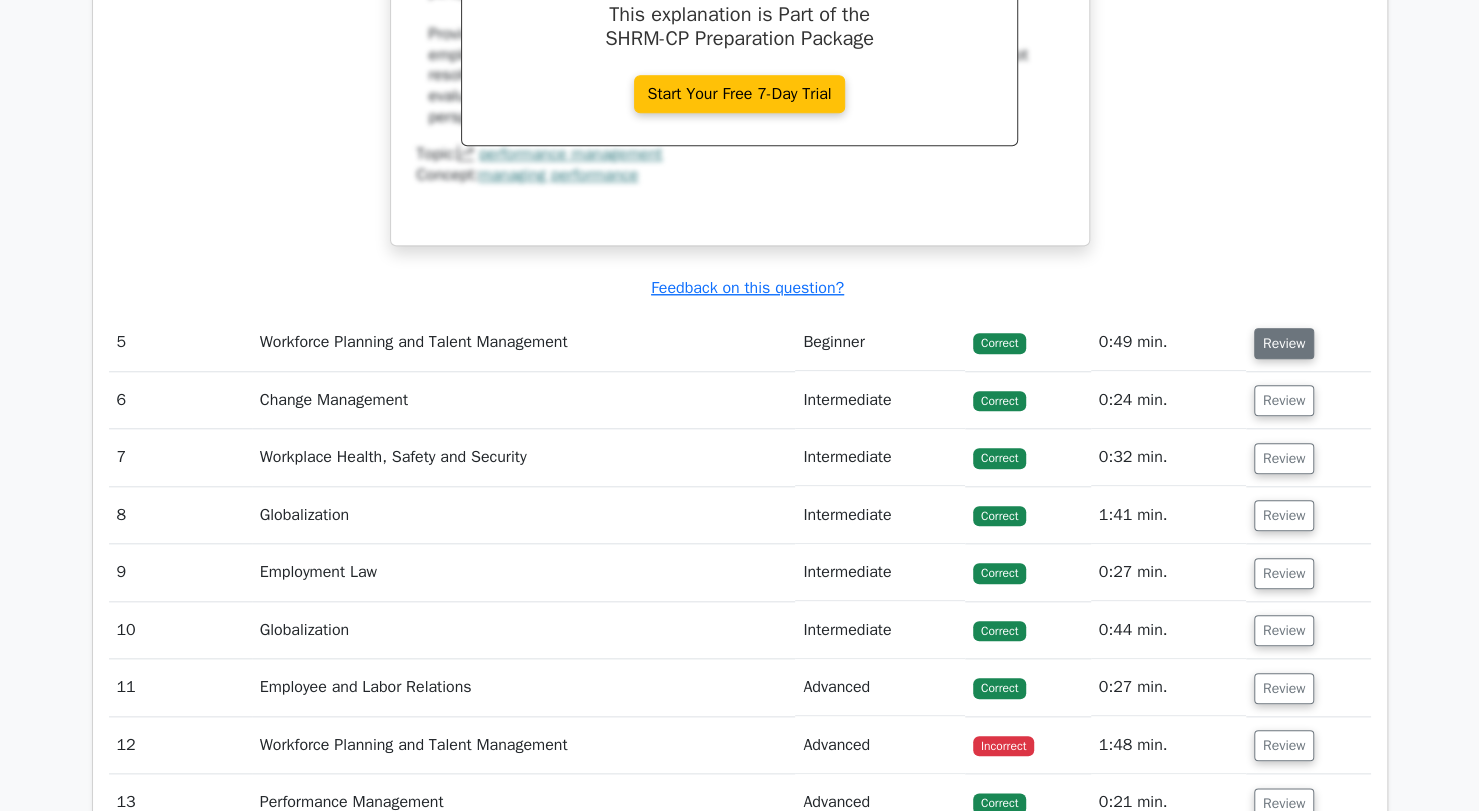 click on "Review" at bounding box center [1284, 343] 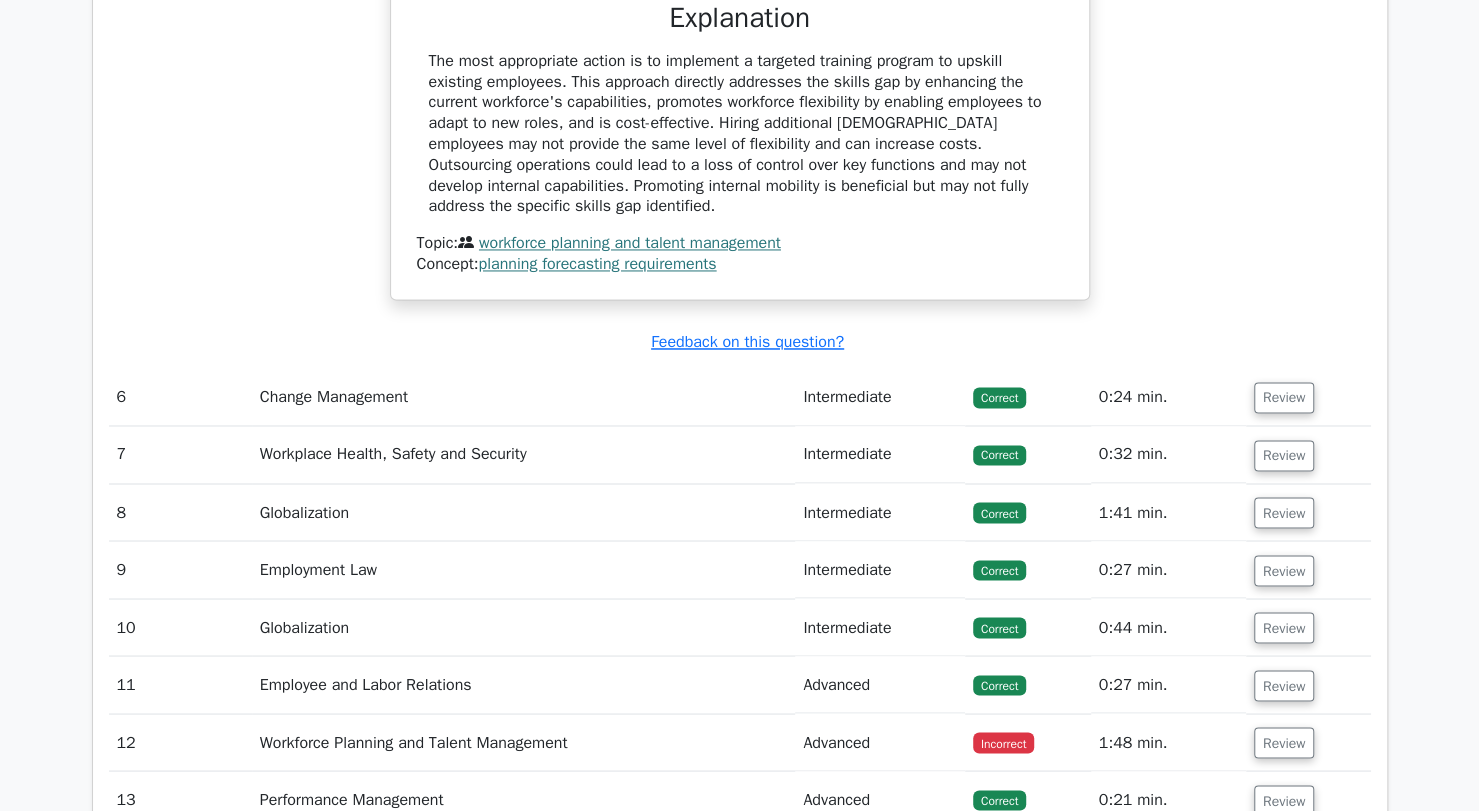 scroll, scrollTop: 6204, scrollLeft: 0, axis: vertical 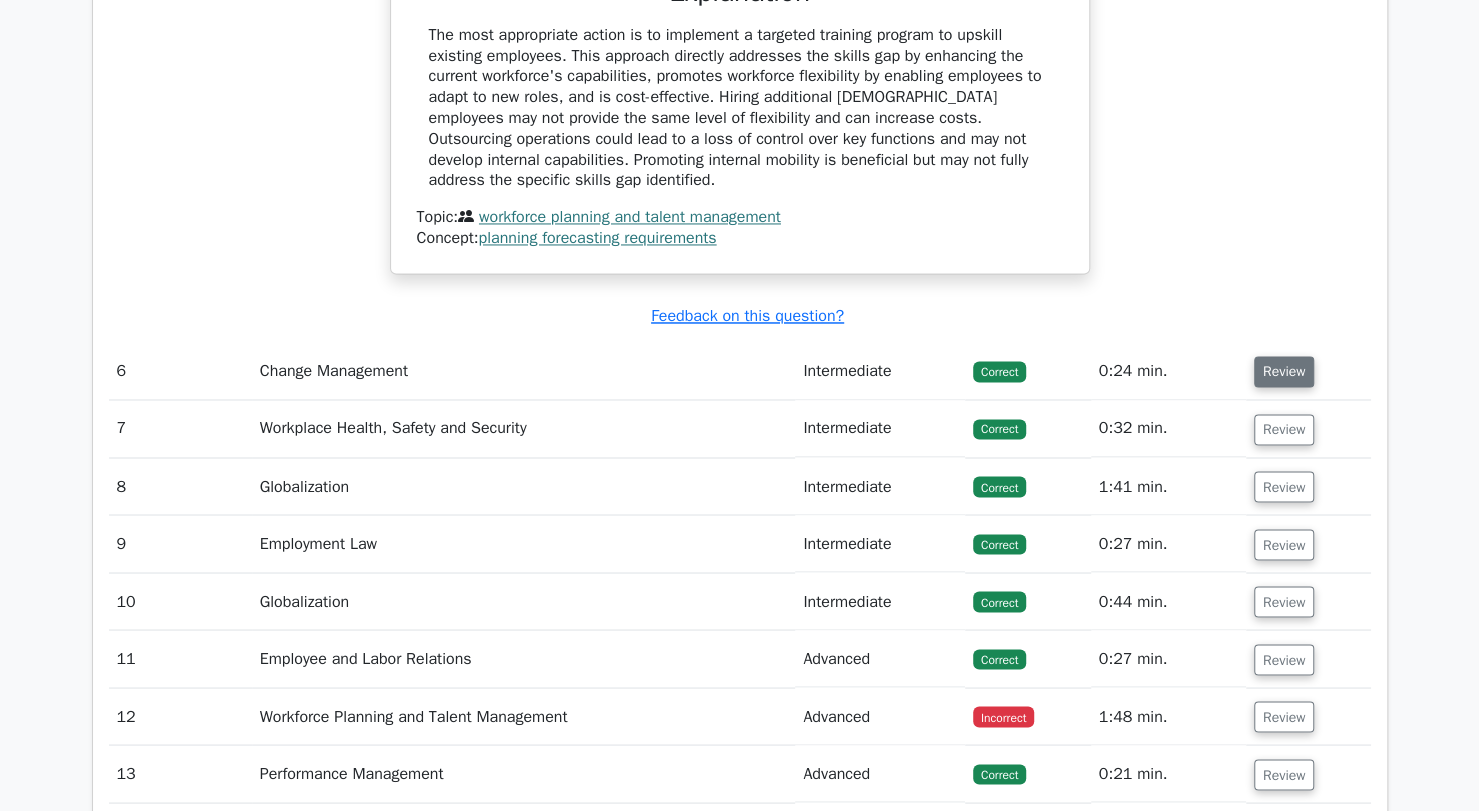 click on "Review" at bounding box center [1284, 371] 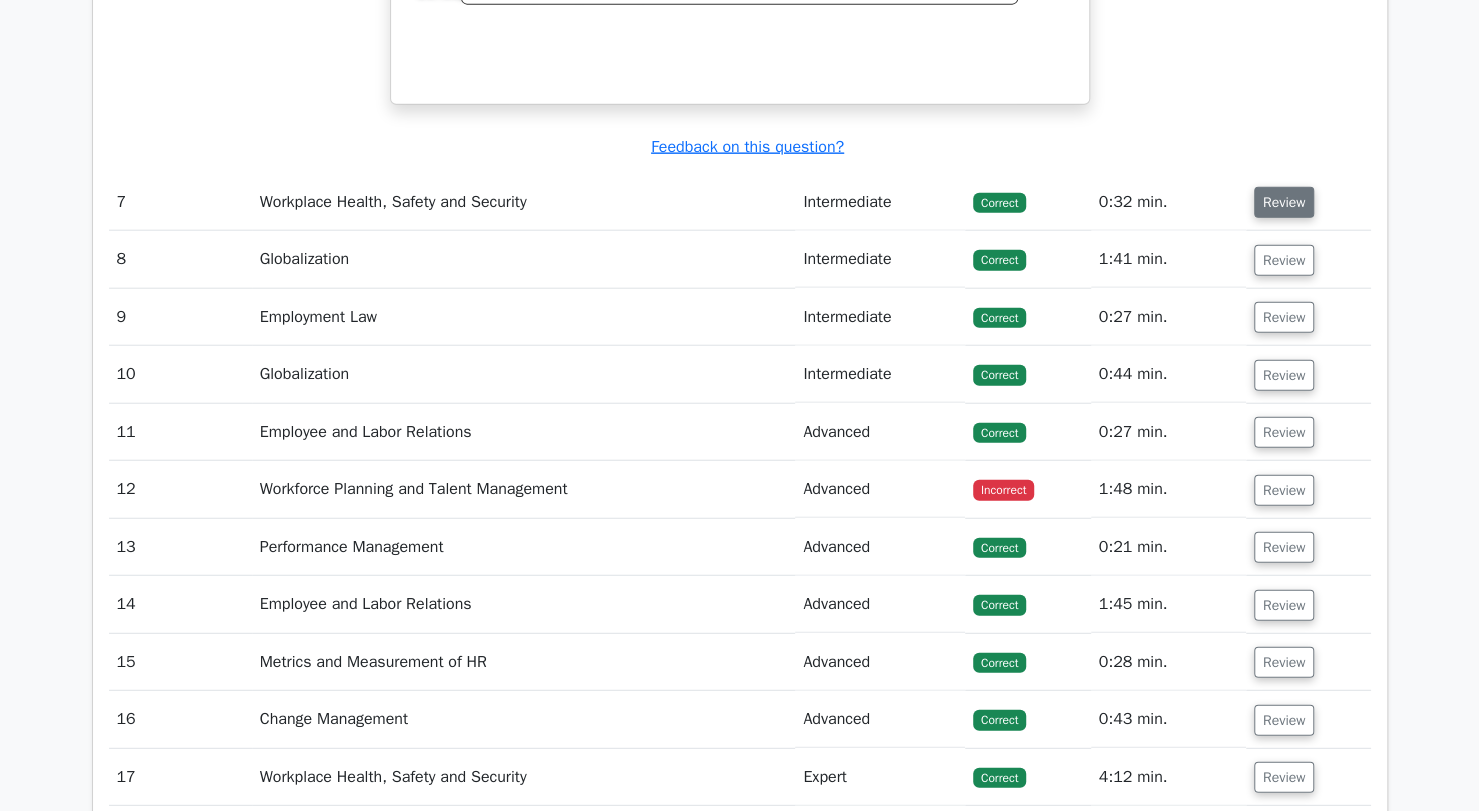 scroll, scrollTop: 7238, scrollLeft: 0, axis: vertical 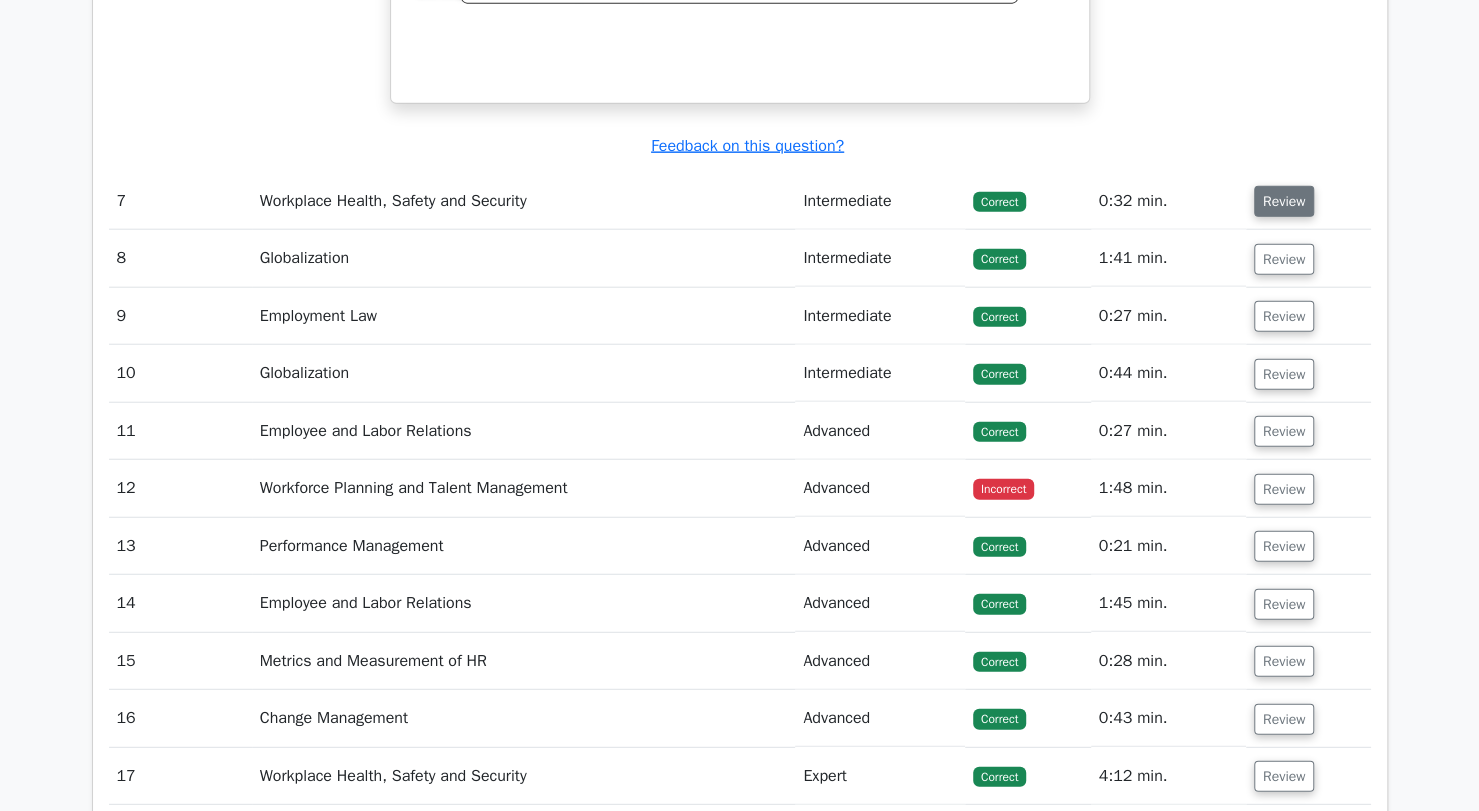 click on "Review" at bounding box center [1284, 201] 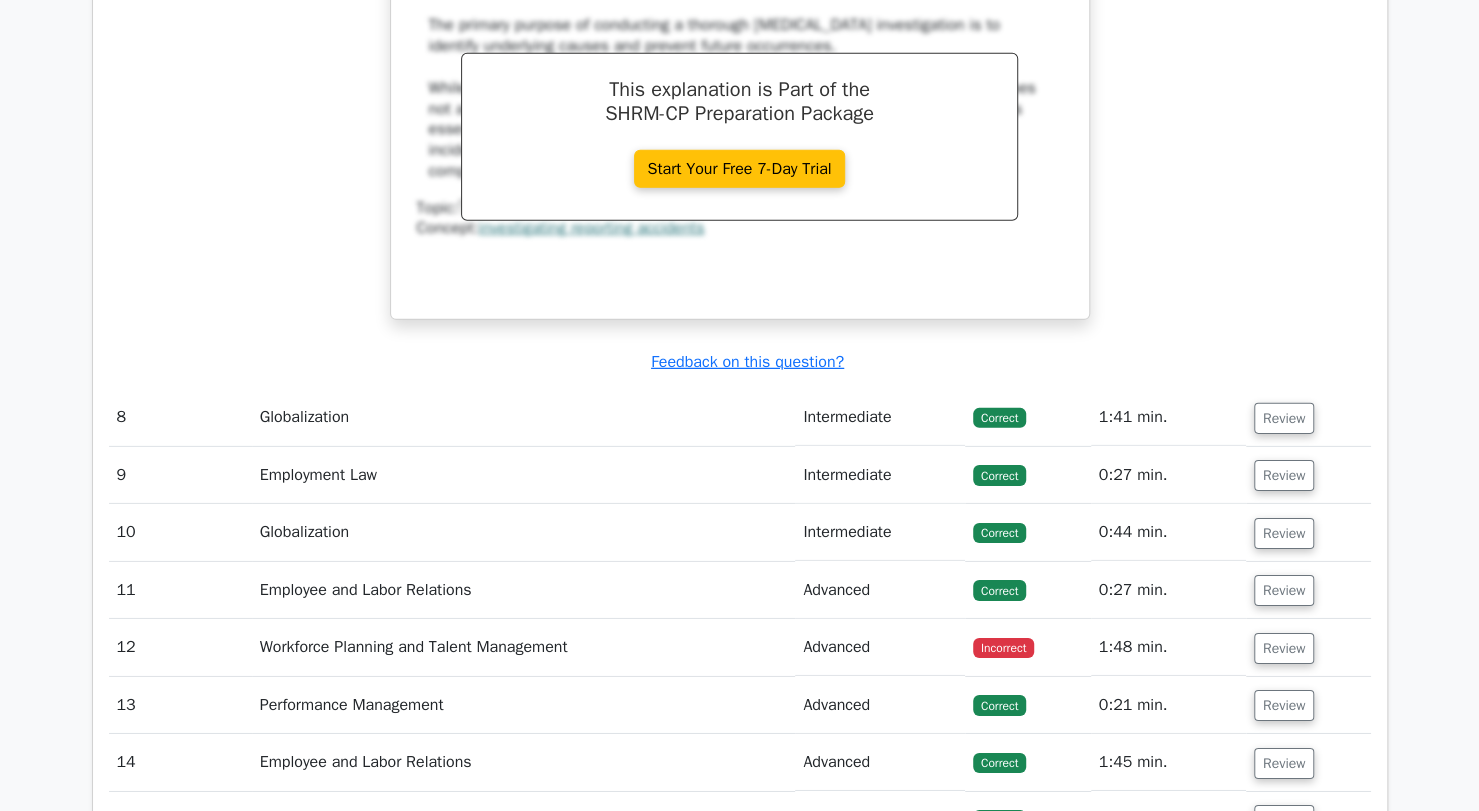scroll, scrollTop: 7887, scrollLeft: 0, axis: vertical 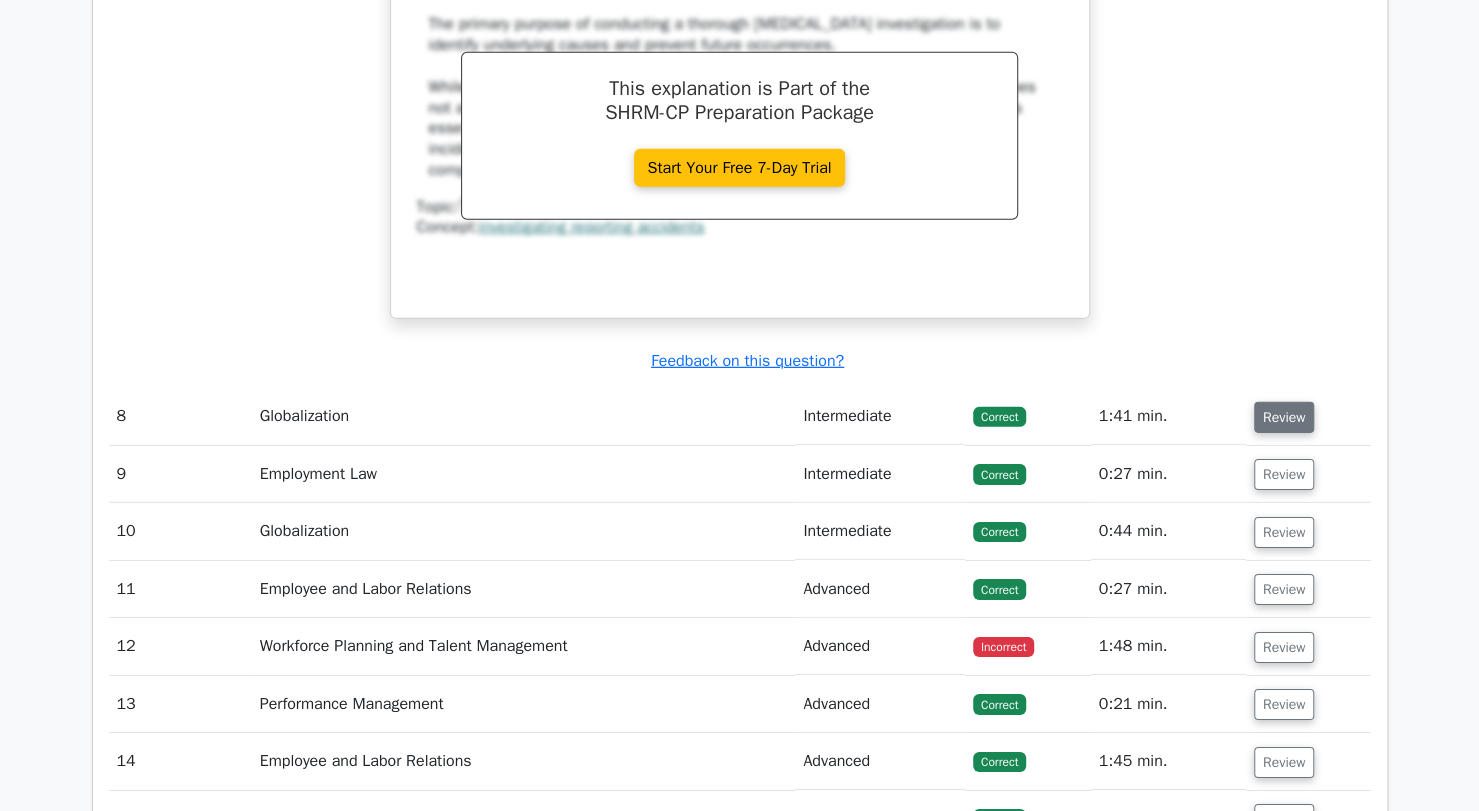 click on "Review" at bounding box center (1284, 417) 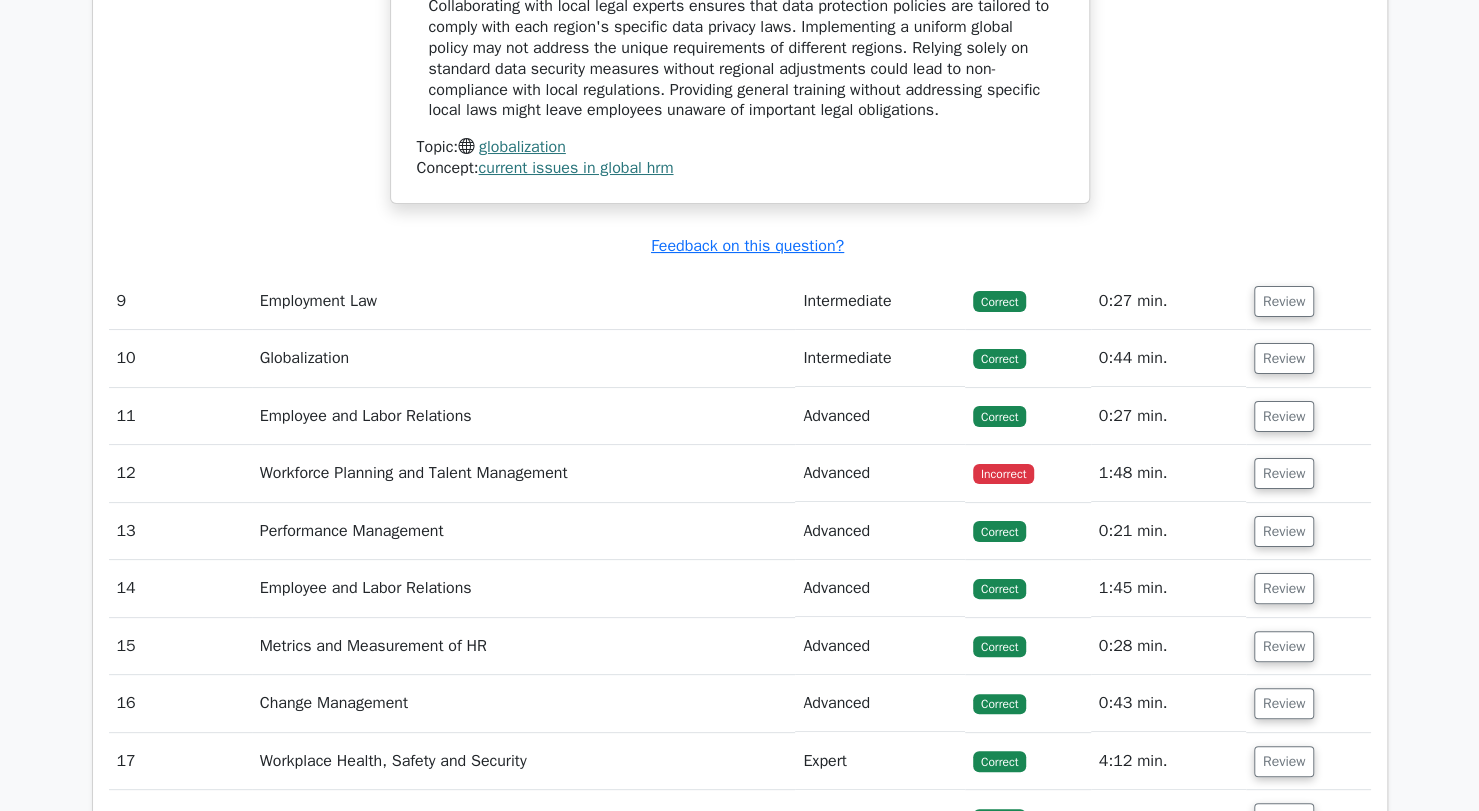 scroll, scrollTop: 8840, scrollLeft: 0, axis: vertical 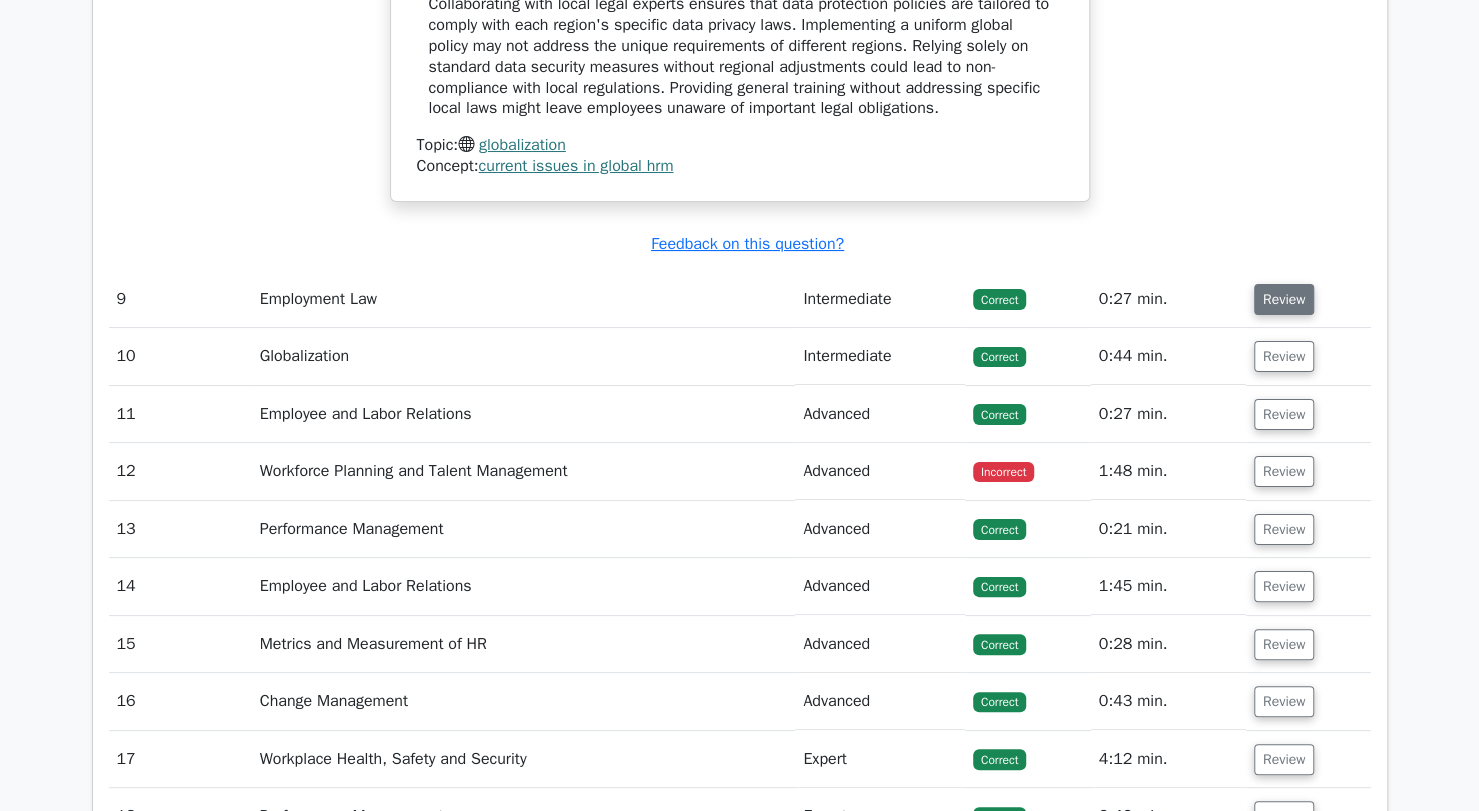 click on "Review" at bounding box center (1284, 299) 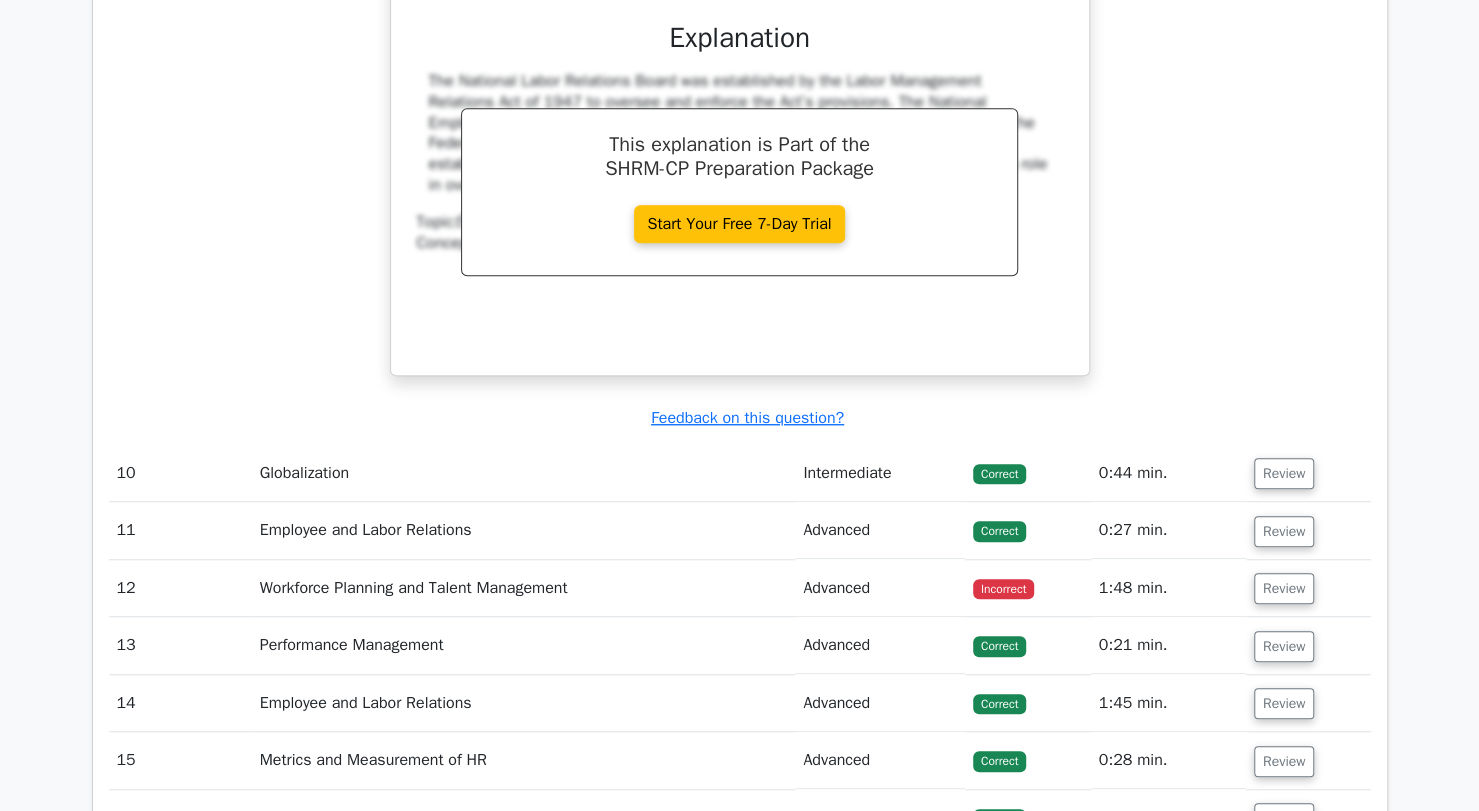 scroll, scrollTop: 9532, scrollLeft: 0, axis: vertical 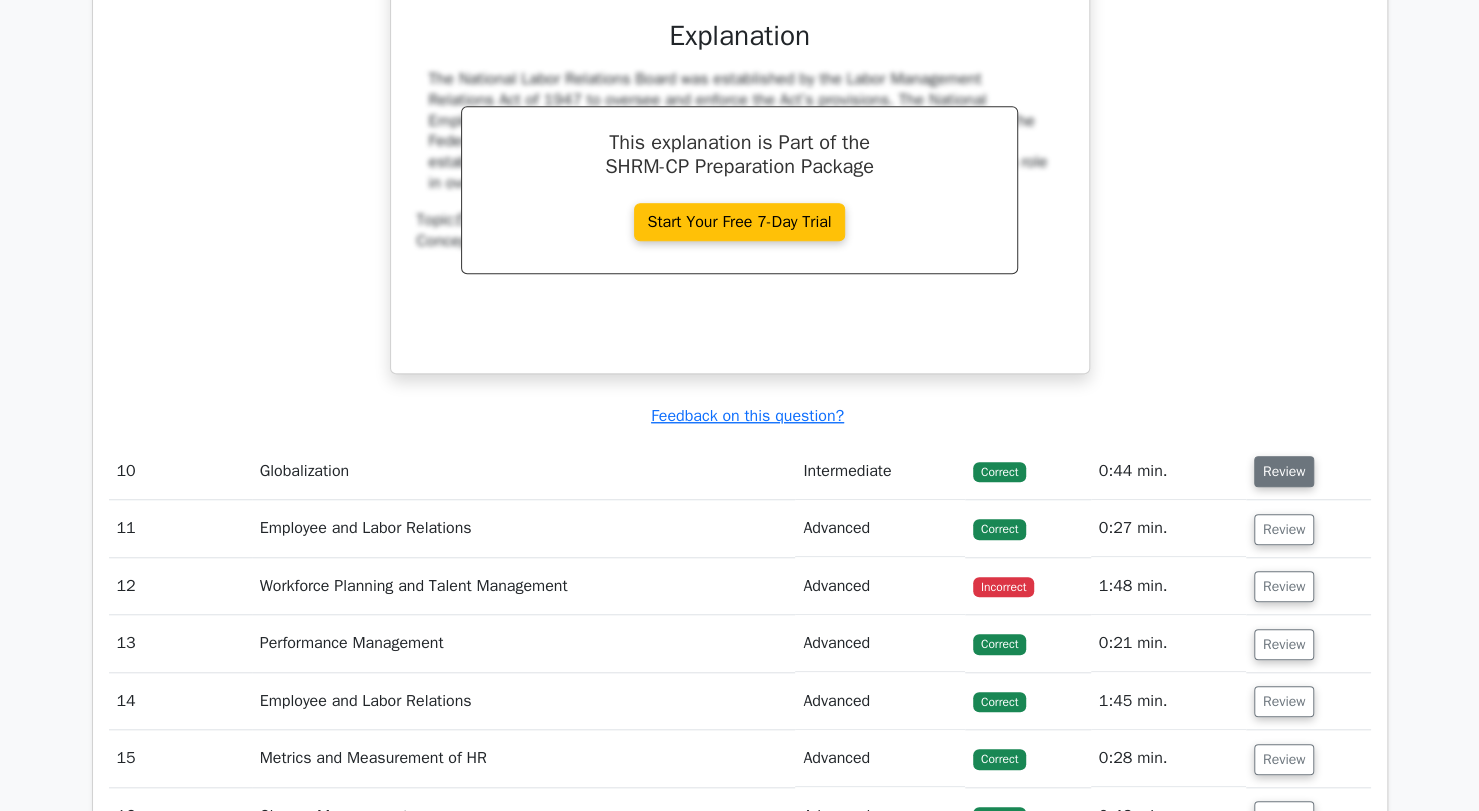 click on "Review" at bounding box center (1284, 471) 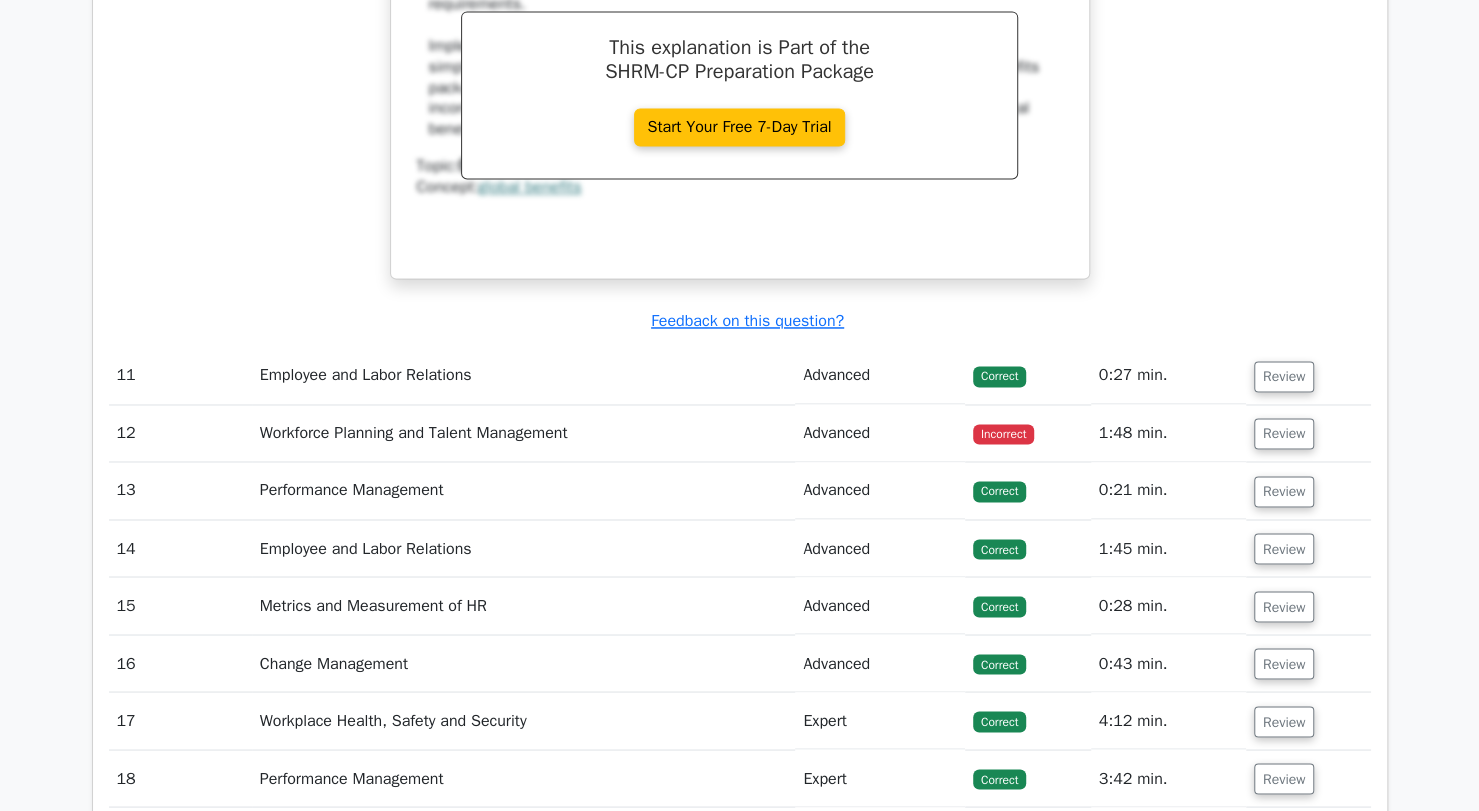 scroll, scrollTop: 10578, scrollLeft: 0, axis: vertical 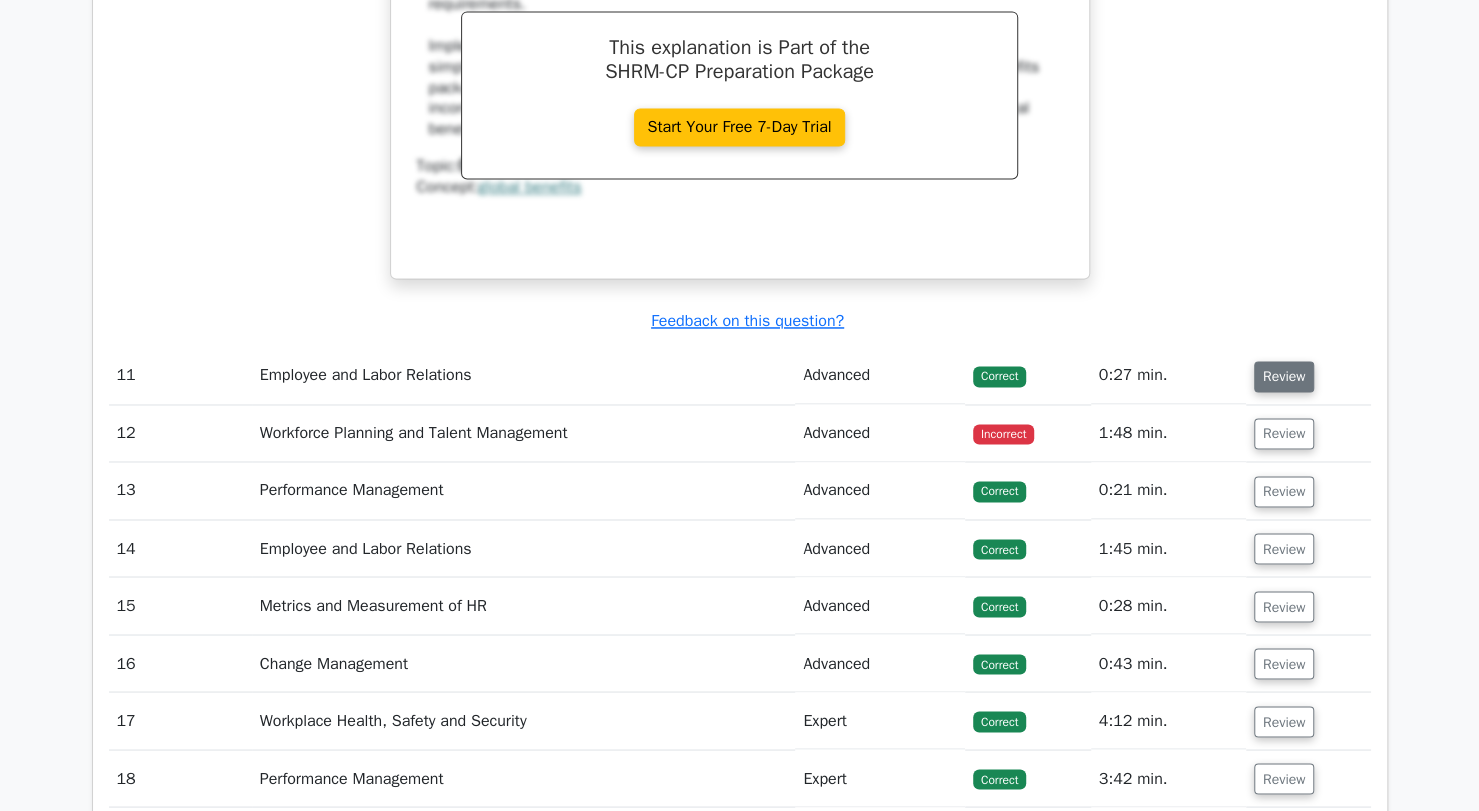 click on "Review" at bounding box center [1284, 376] 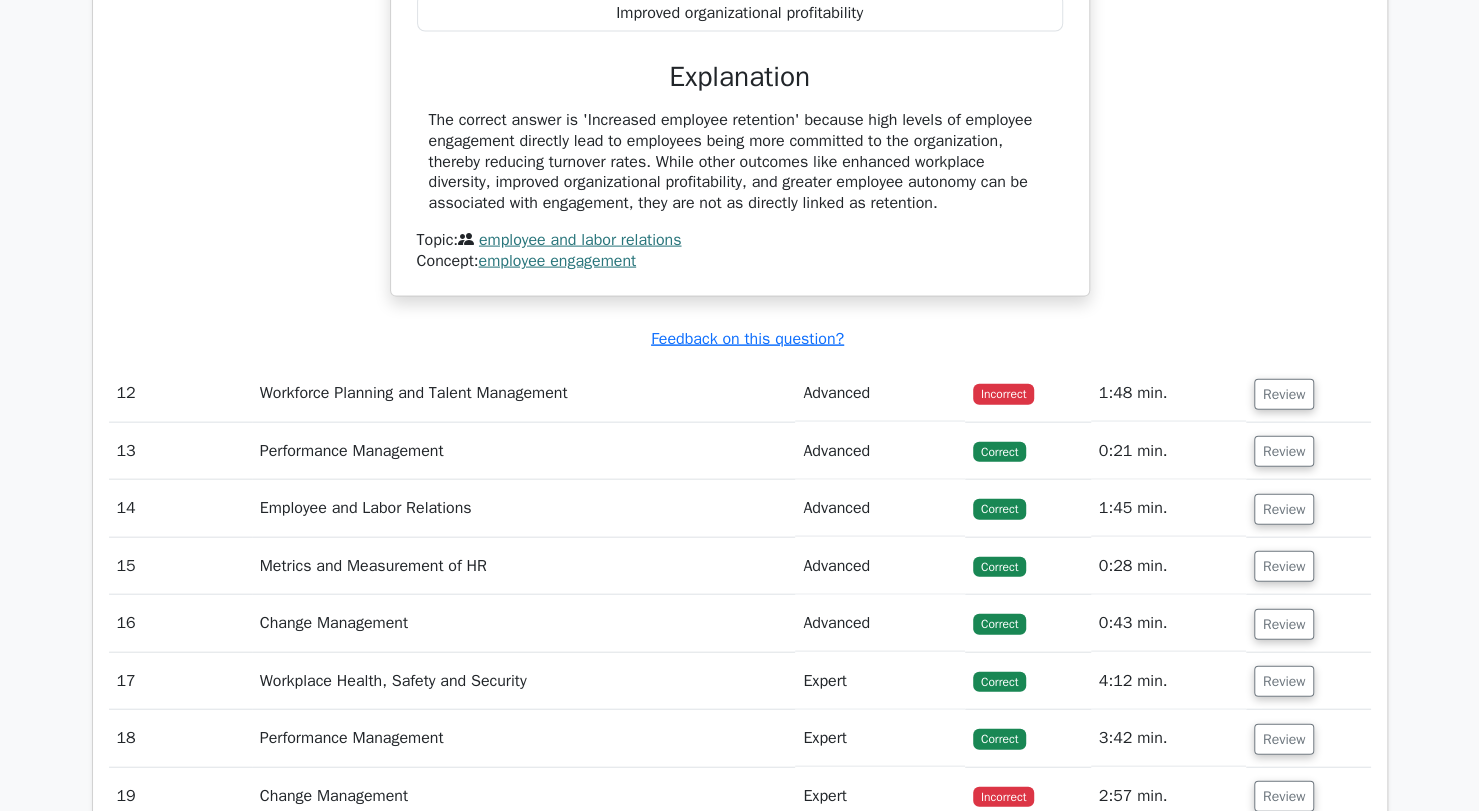 scroll, scrollTop: 11308, scrollLeft: 0, axis: vertical 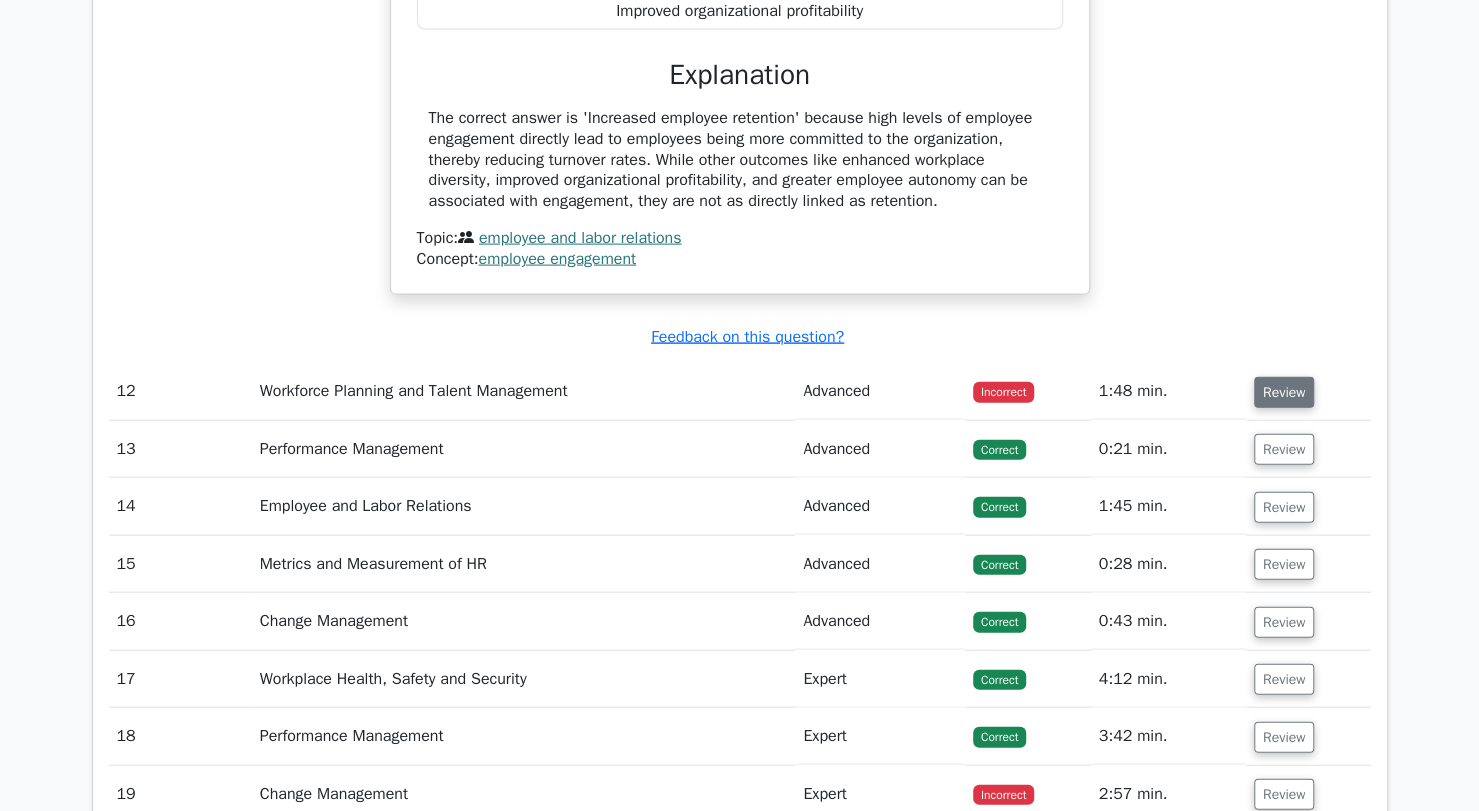 click on "Review" at bounding box center [1284, 392] 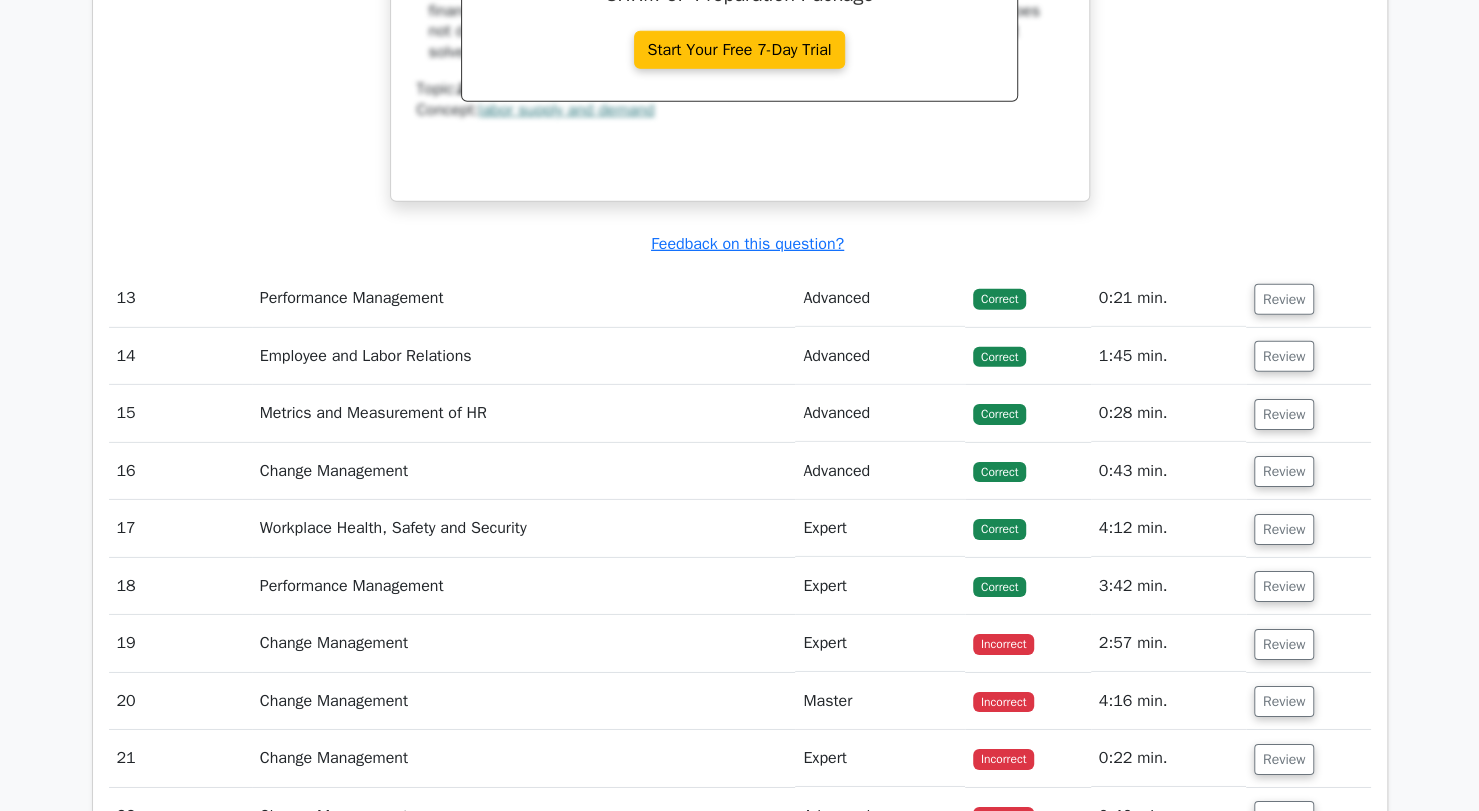 scroll, scrollTop: 12360, scrollLeft: 0, axis: vertical 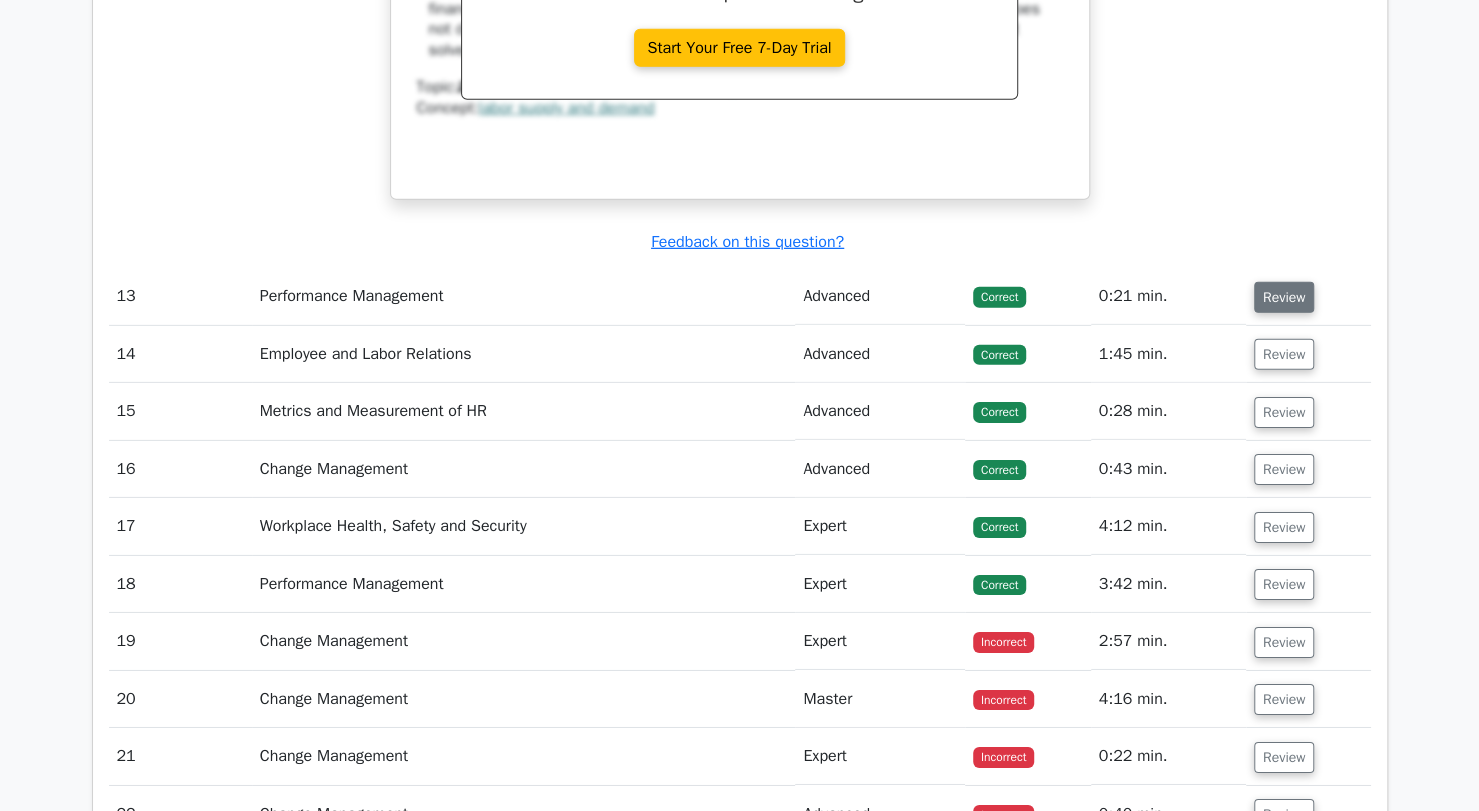 click on "Review" at bounding box center [1284, 297] 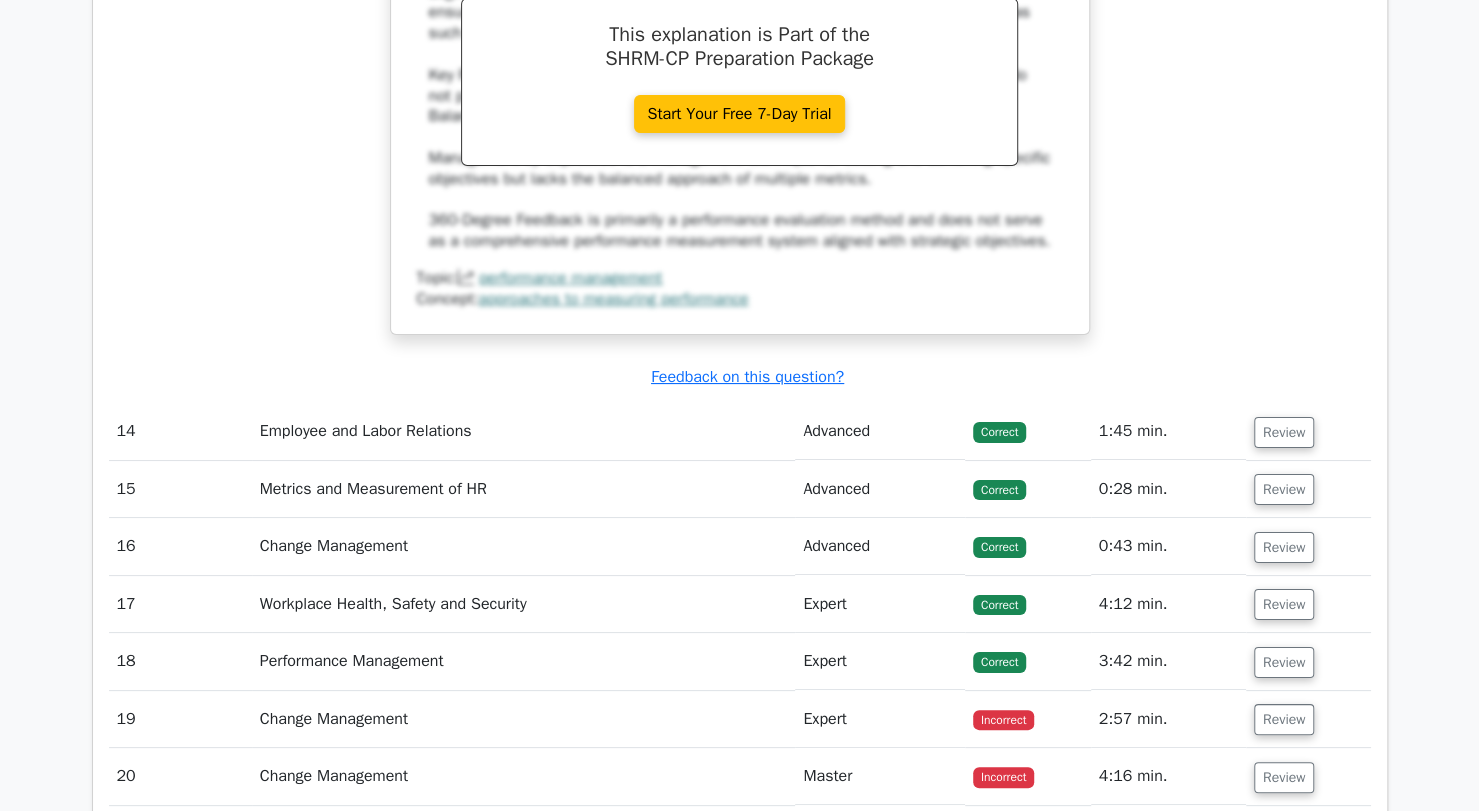 scroll, scrollTop: 13160, scrollLeft: 0, axis: vertical 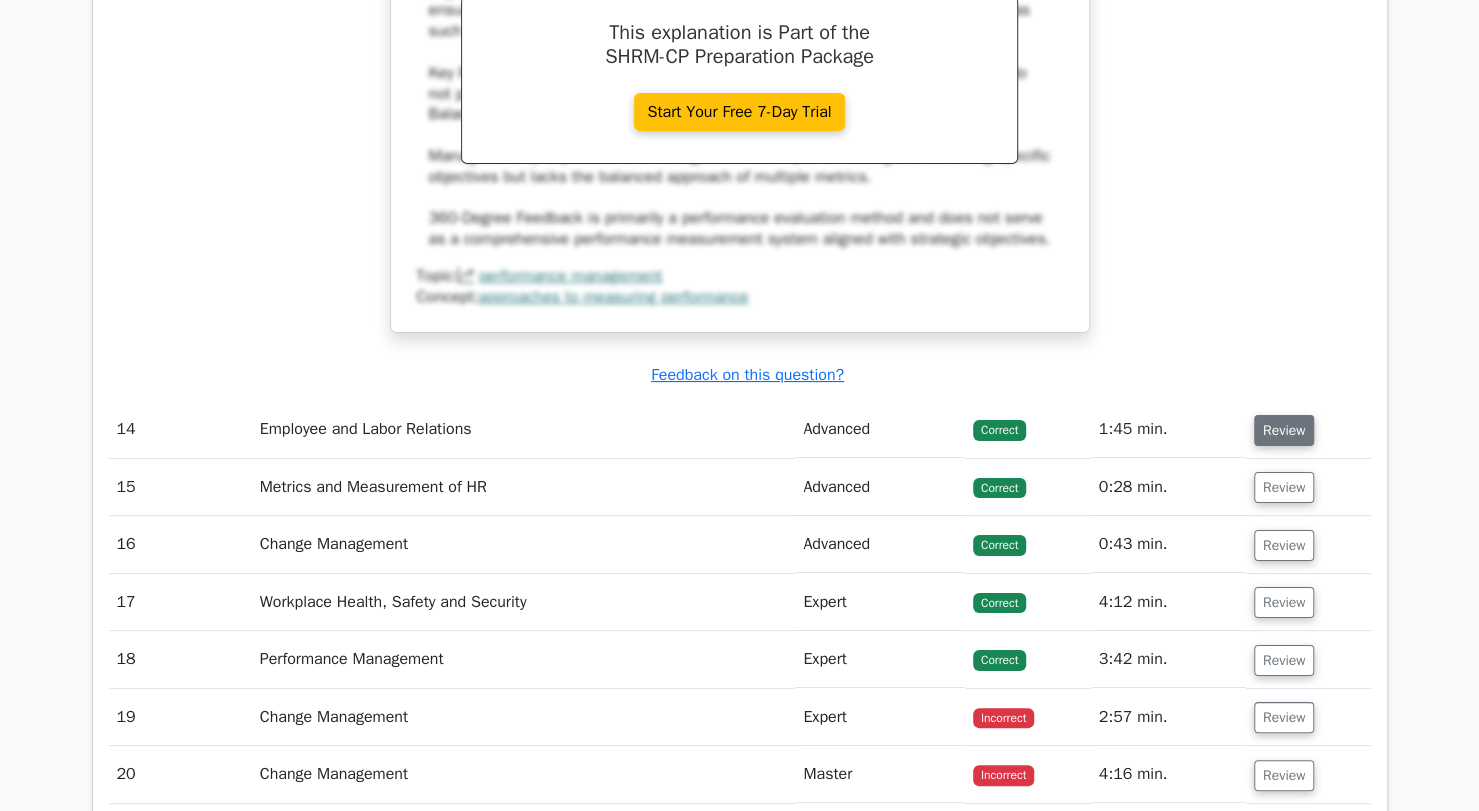 click on "Review" at bounding box center (1284, 430) 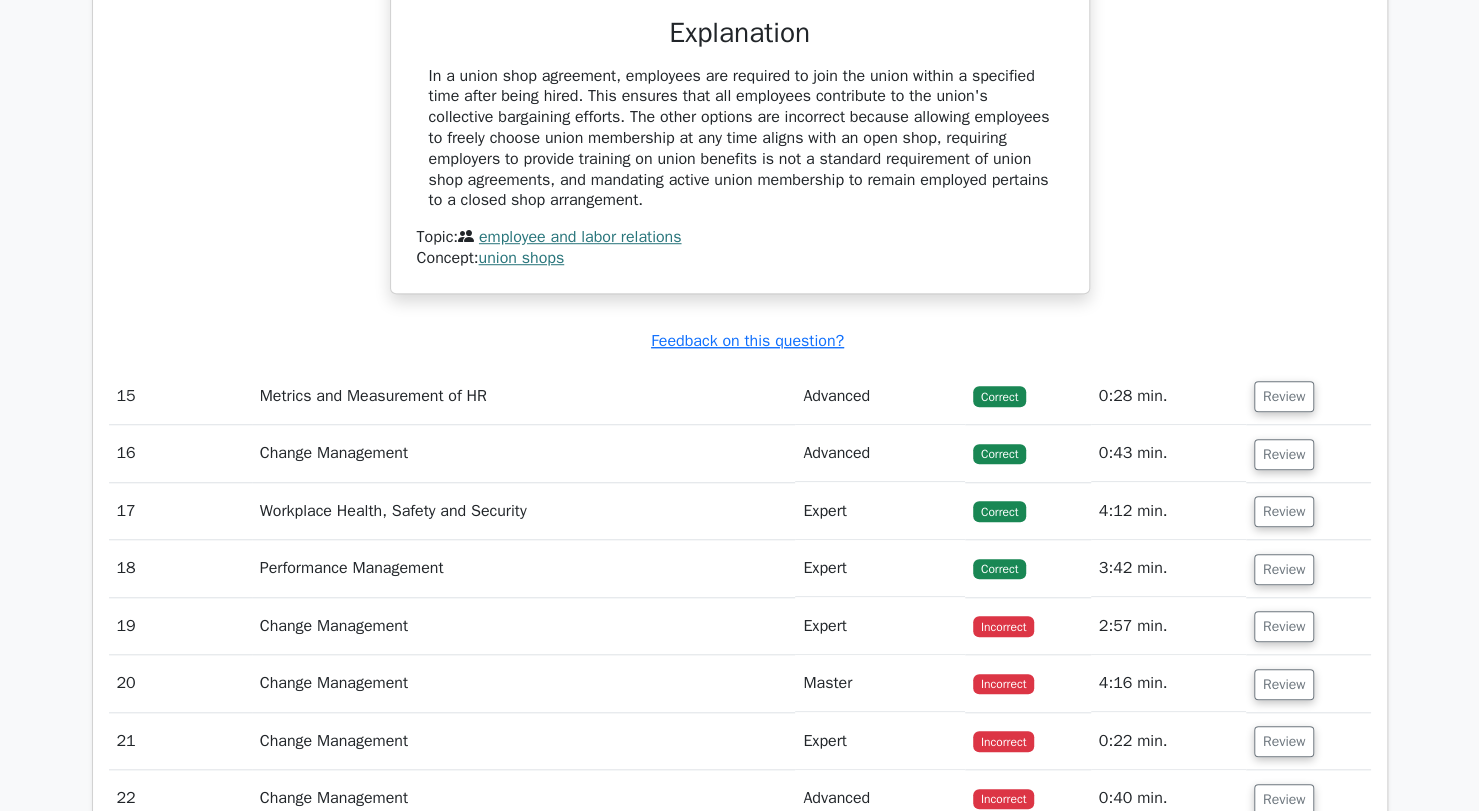 scroll, scrollTop: 14002, scrollLeft: 0, axis: vertical 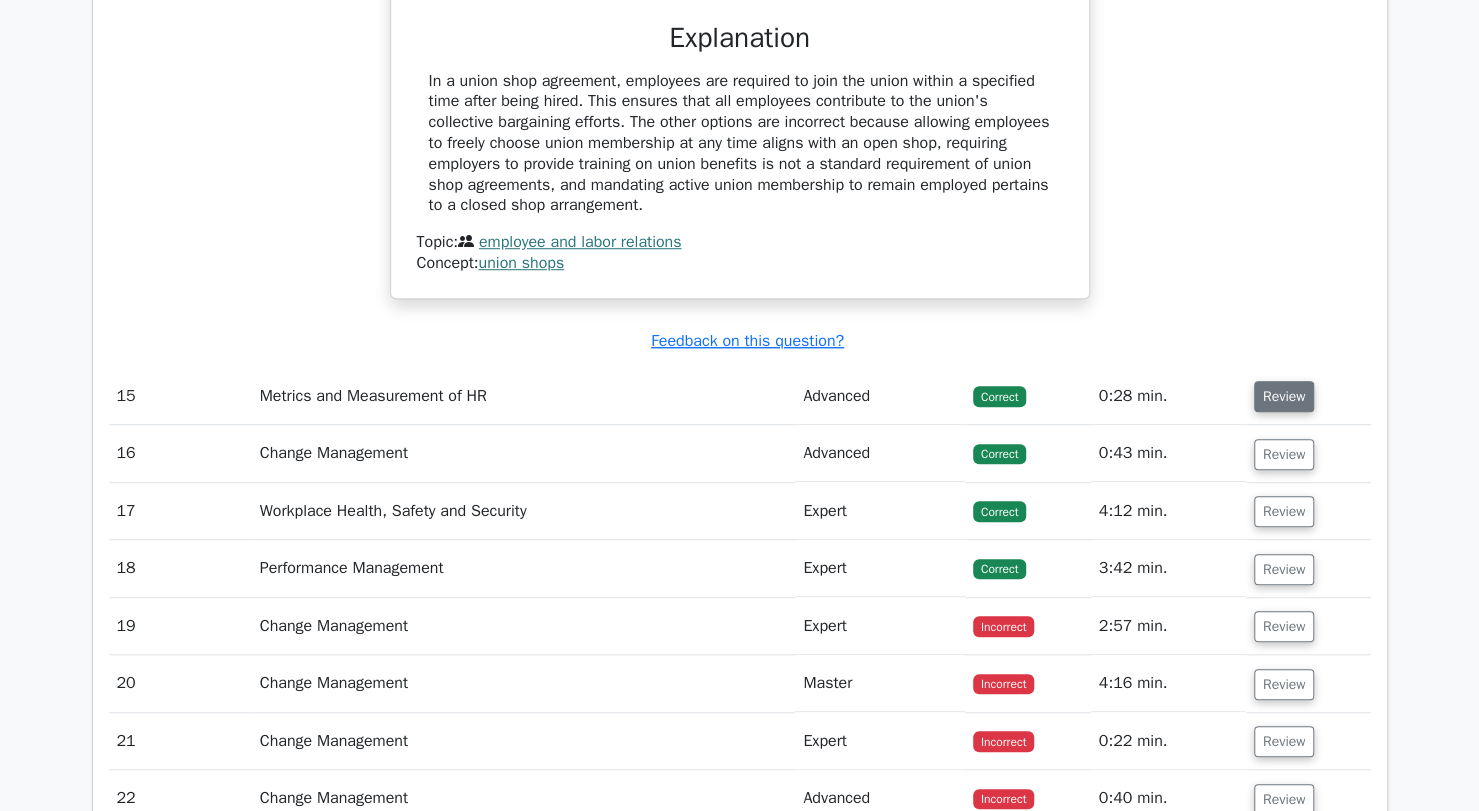 click on "Review" at bounding box center (1284, 396) 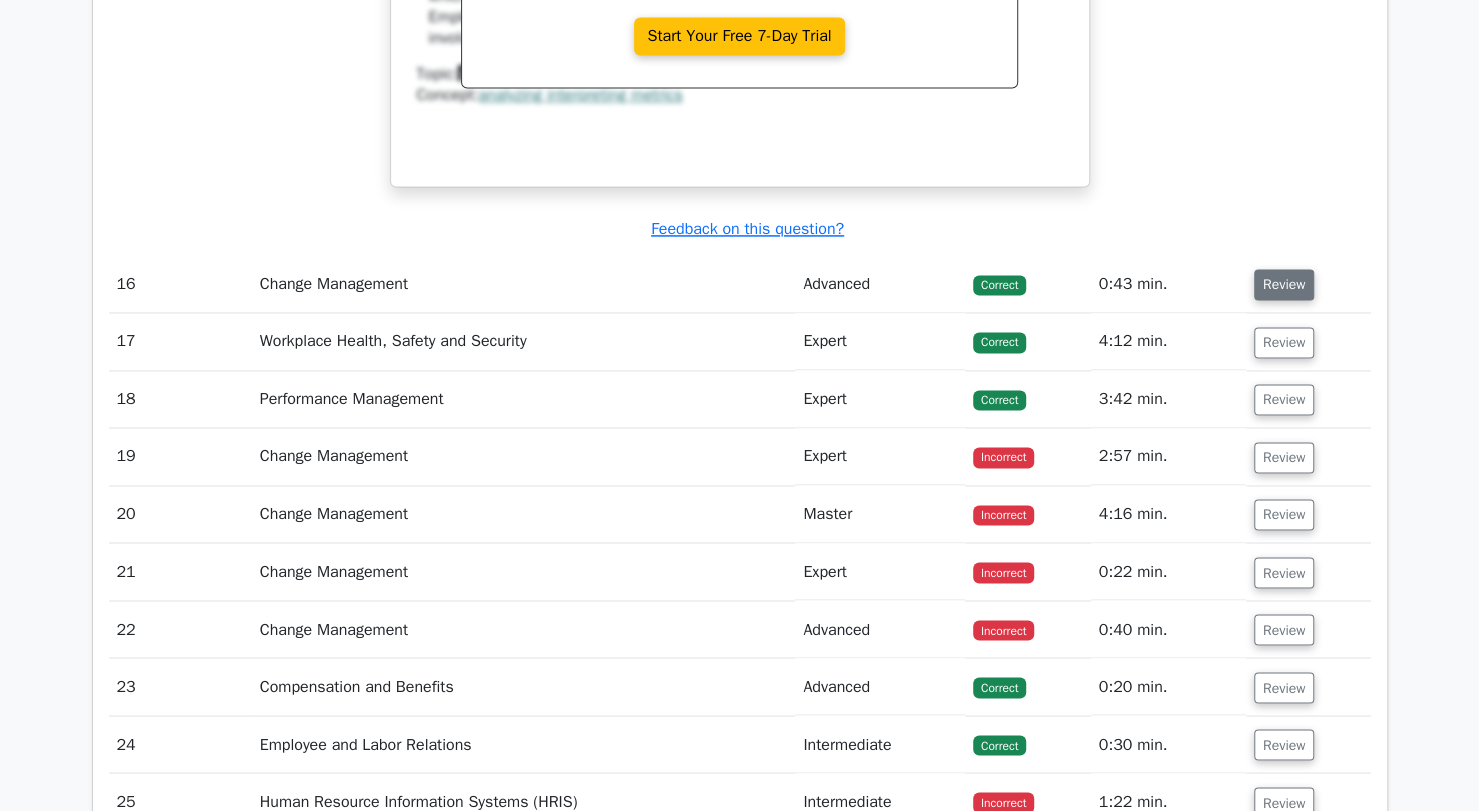 scroll, scrollTop: 14978, scrollLeft: 0, axis: vertical 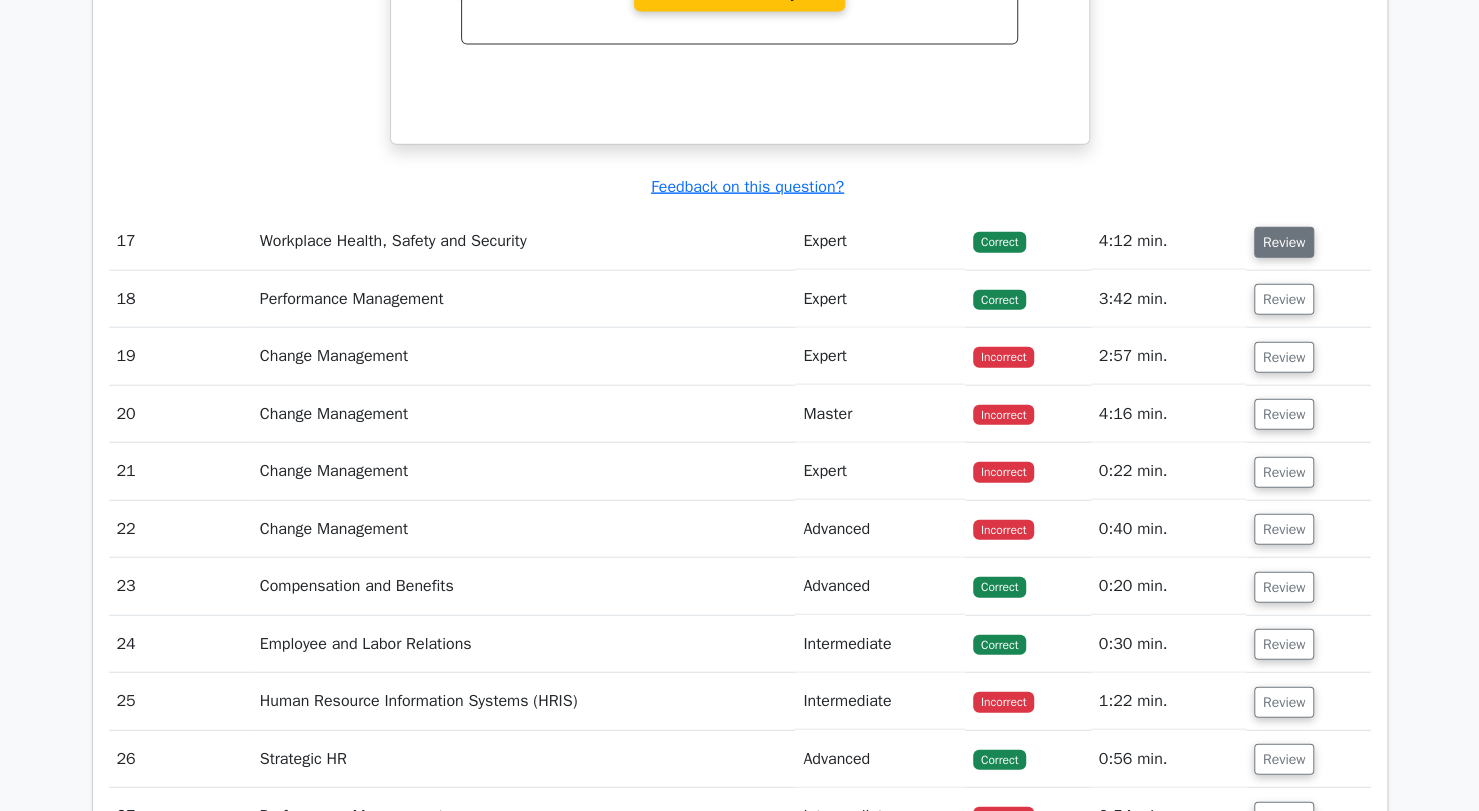 click on "Review" at bounding box center (1284, 242) 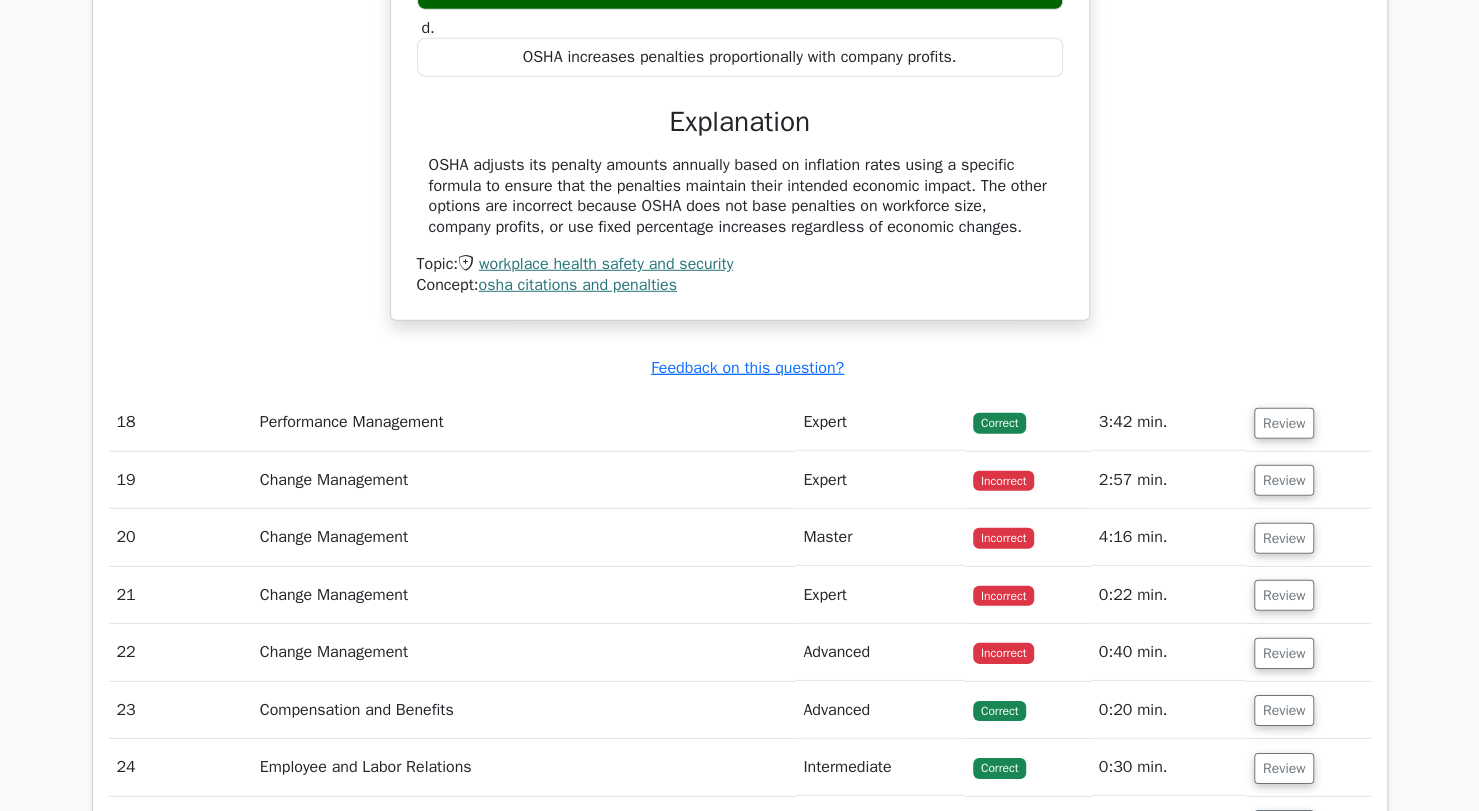 scroll, scrollTop: 16538, scrollLeft: 0, axis: vertical 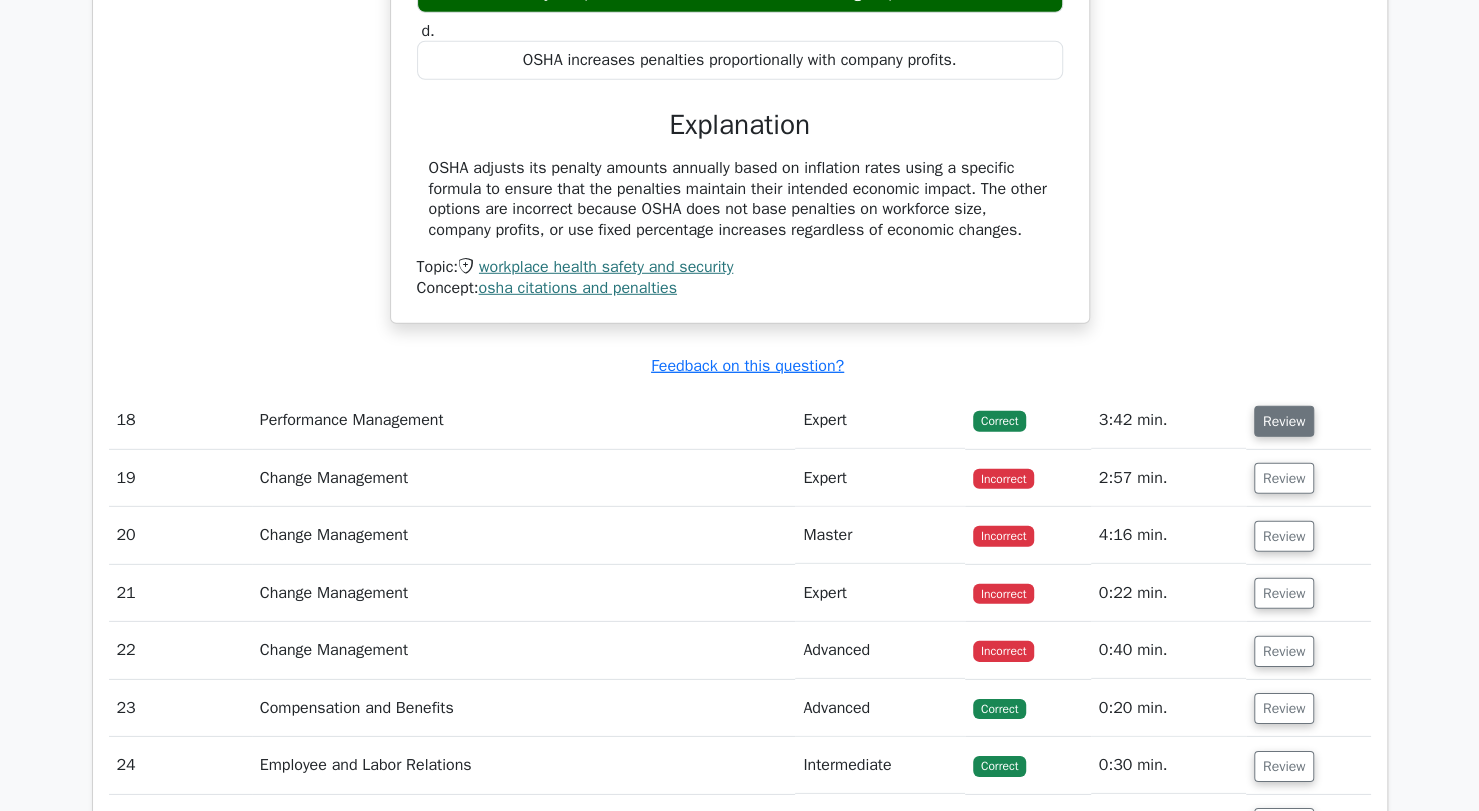click on "Review" at bounding box center [1284, 421] 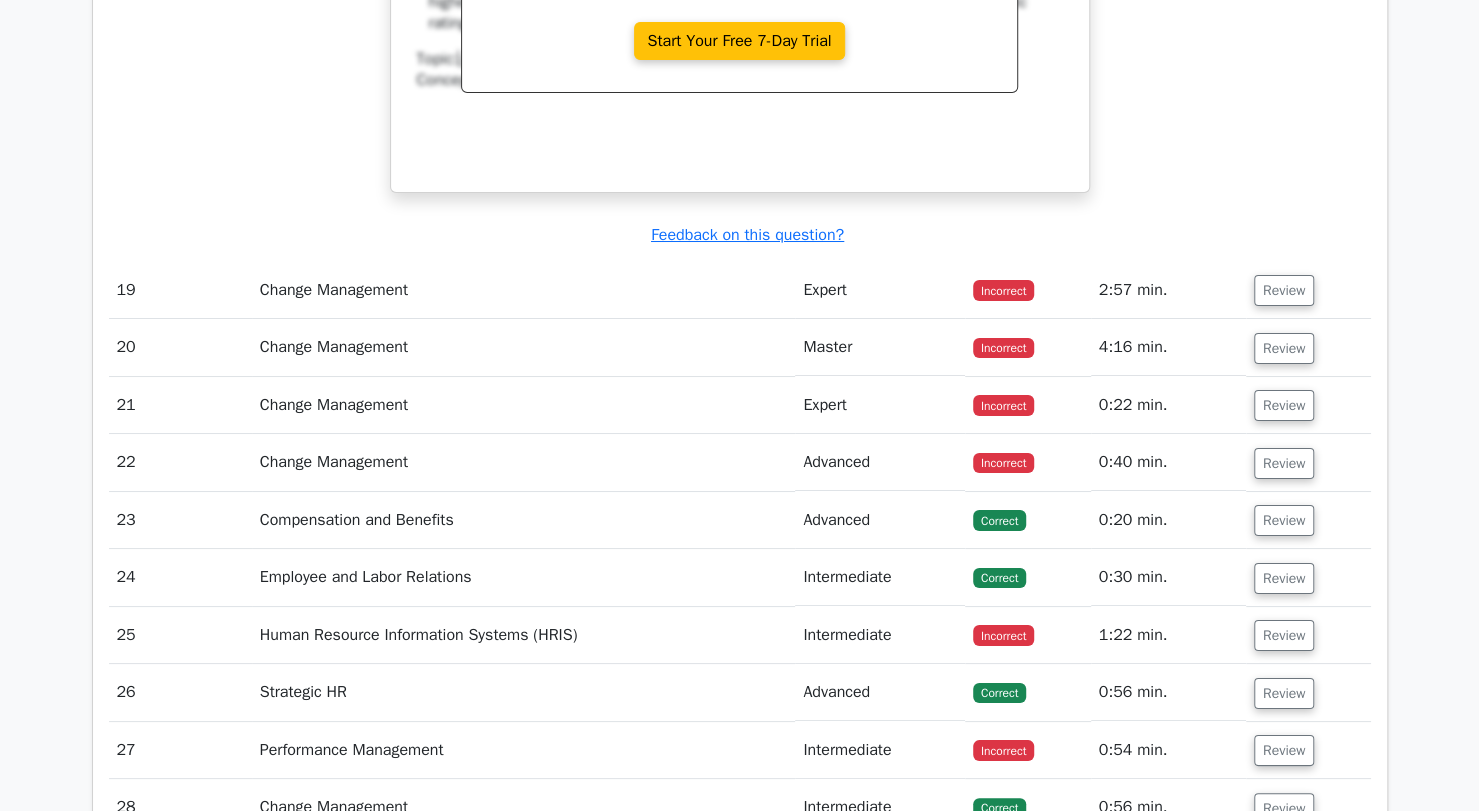 scroll, scrollTop: 17534, scrollLeft: 0, axis: vertical 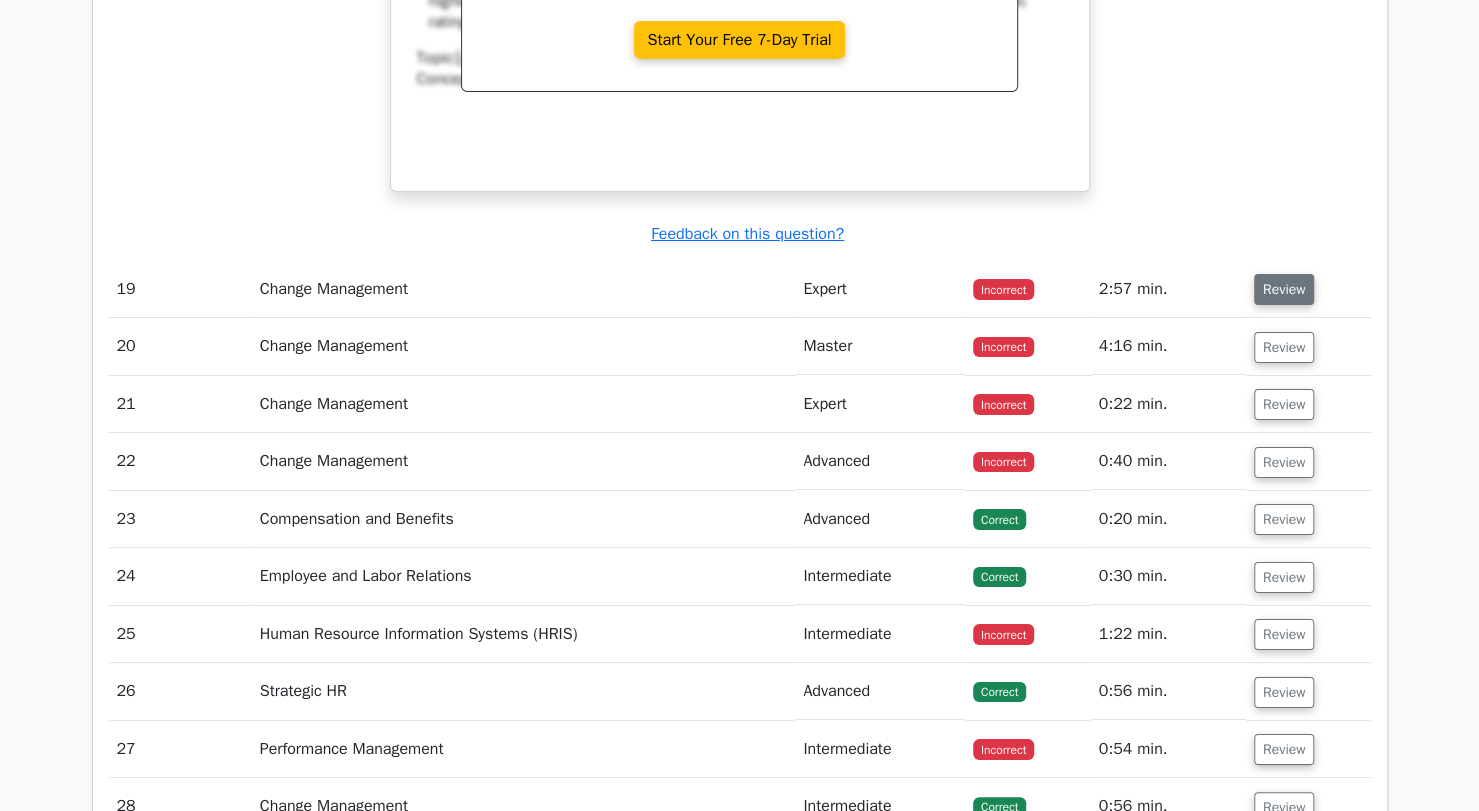 click on "Review" at bounding box center (1284, 289) 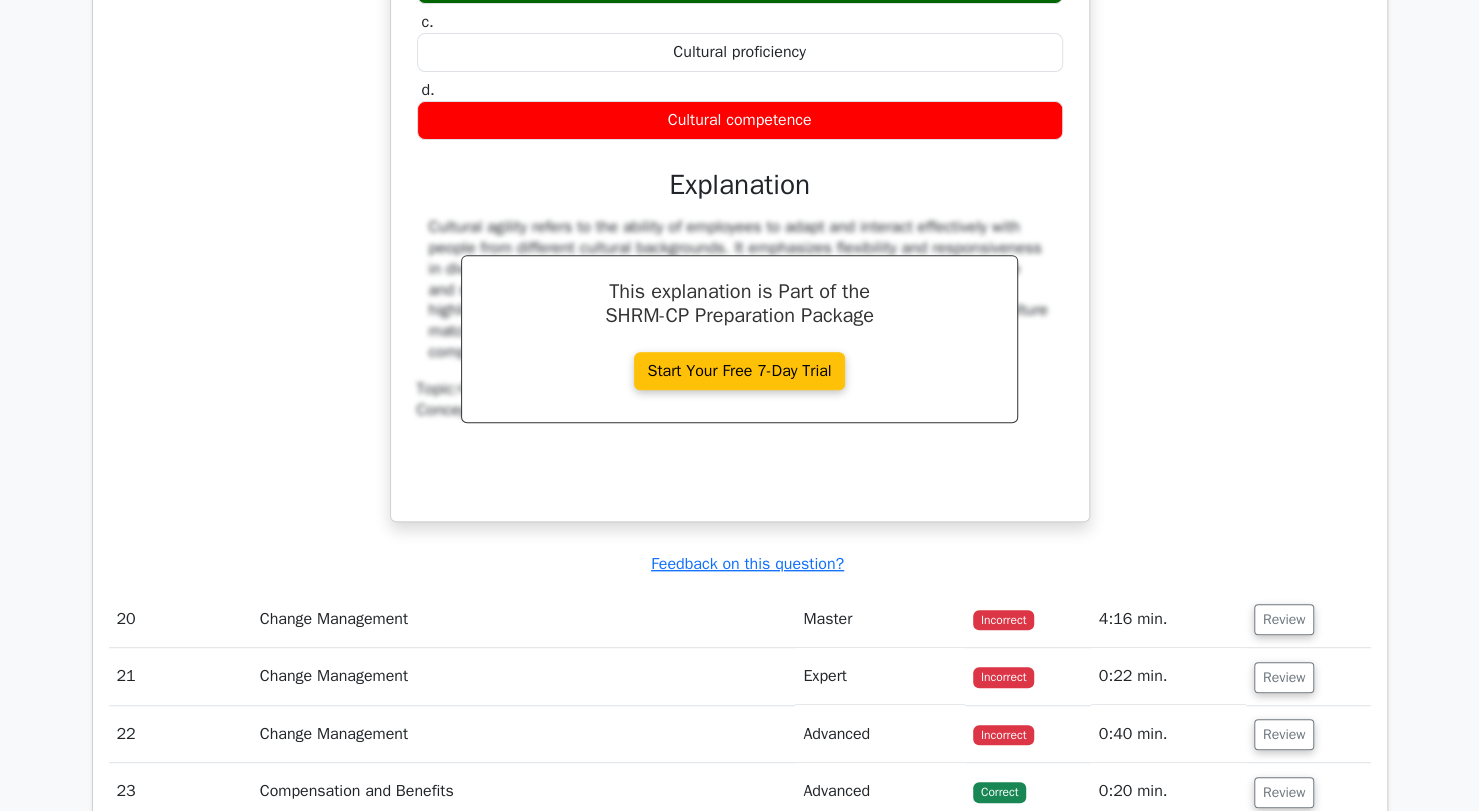 scroll, scrollTop: 18093, scrollLeft: 0, axis: vertical 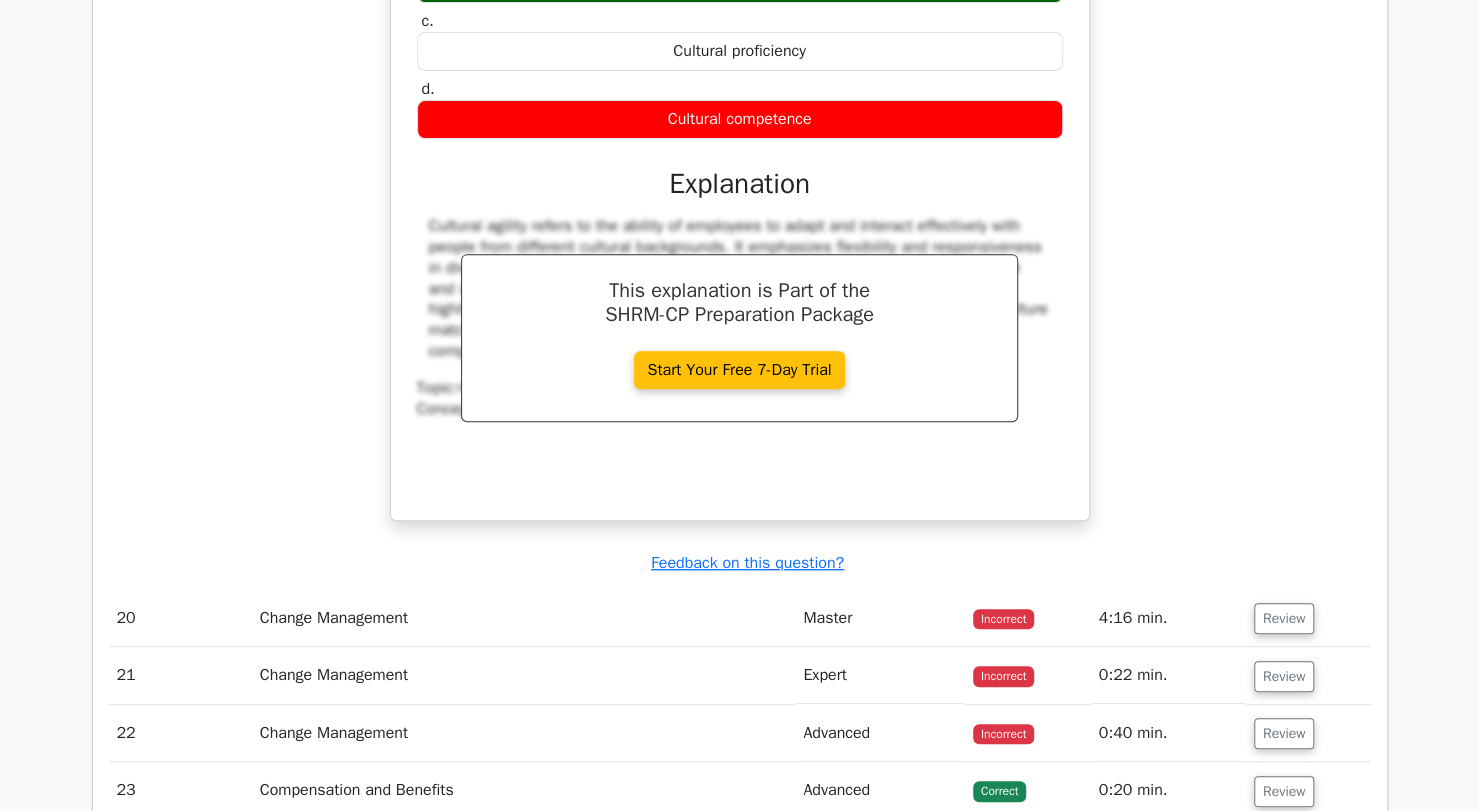 drag, startPoint x: 1287, startPoint y: 614, endPoint x: 962, endPoint y: 565, distance: 328.6731 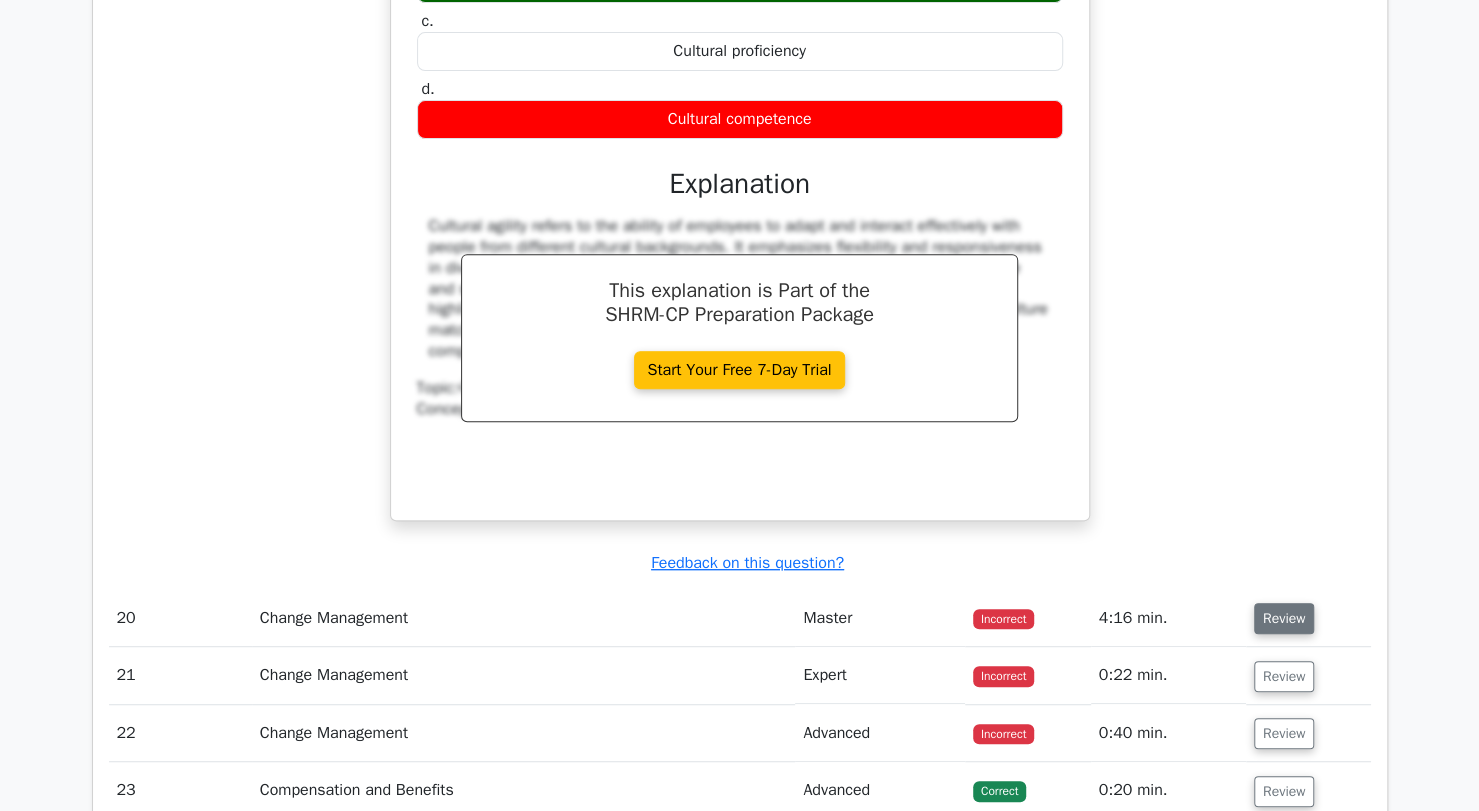 click on "Review" at bounding box center (1284, 618) 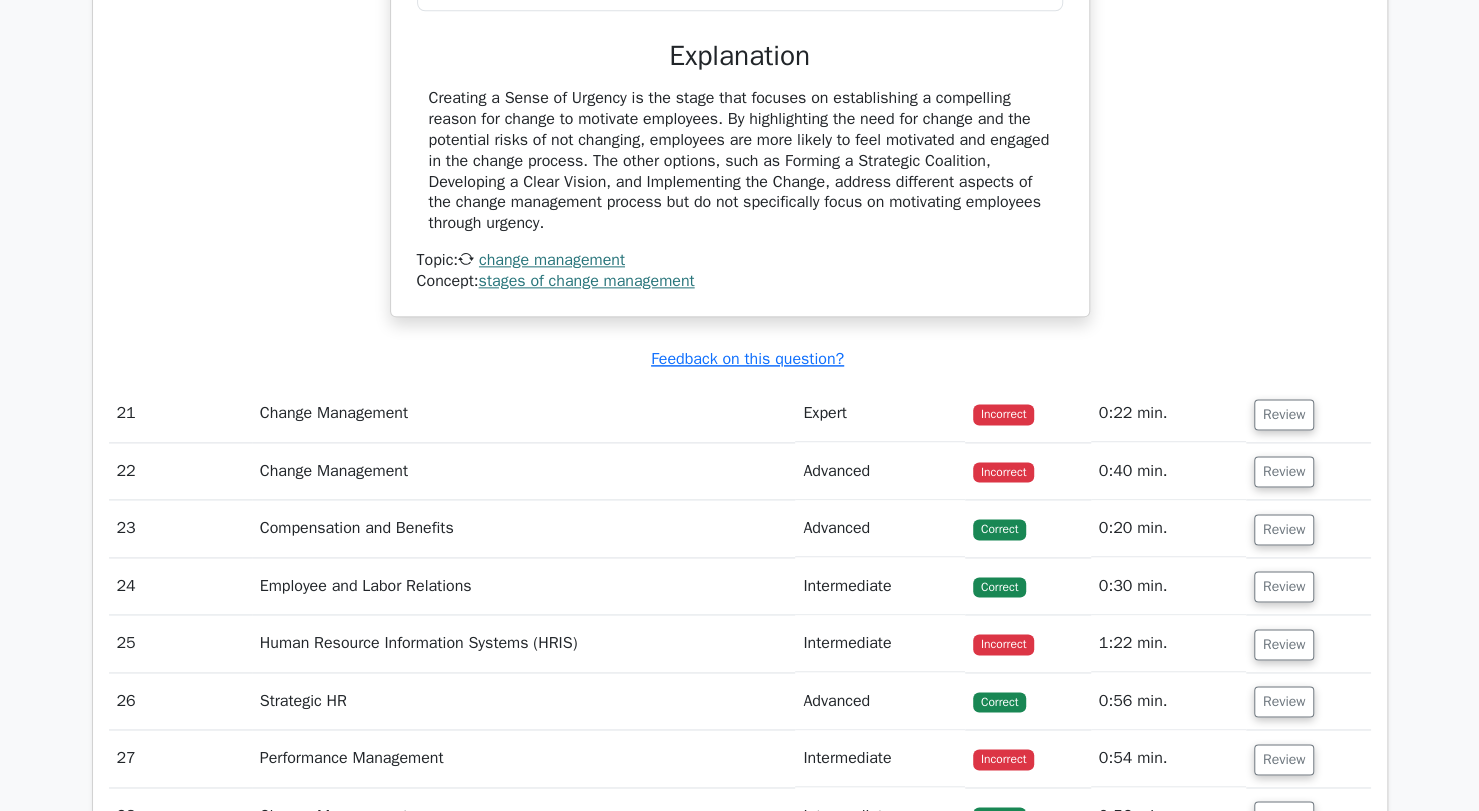 scroll, scrollTop: 19086, scrollLeft: 0, axis: vertical 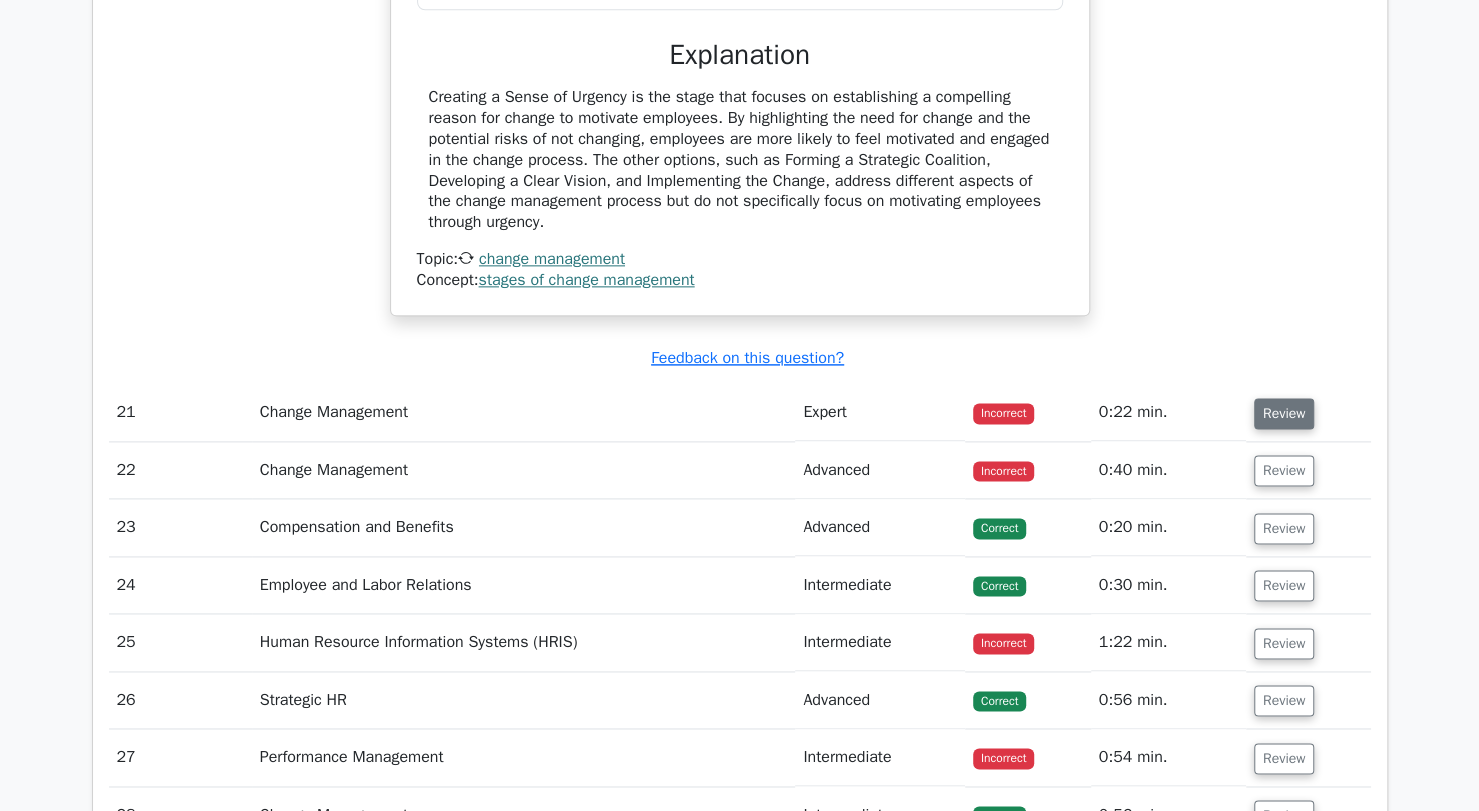 click on "Review" at bounding box center (1284, 413) 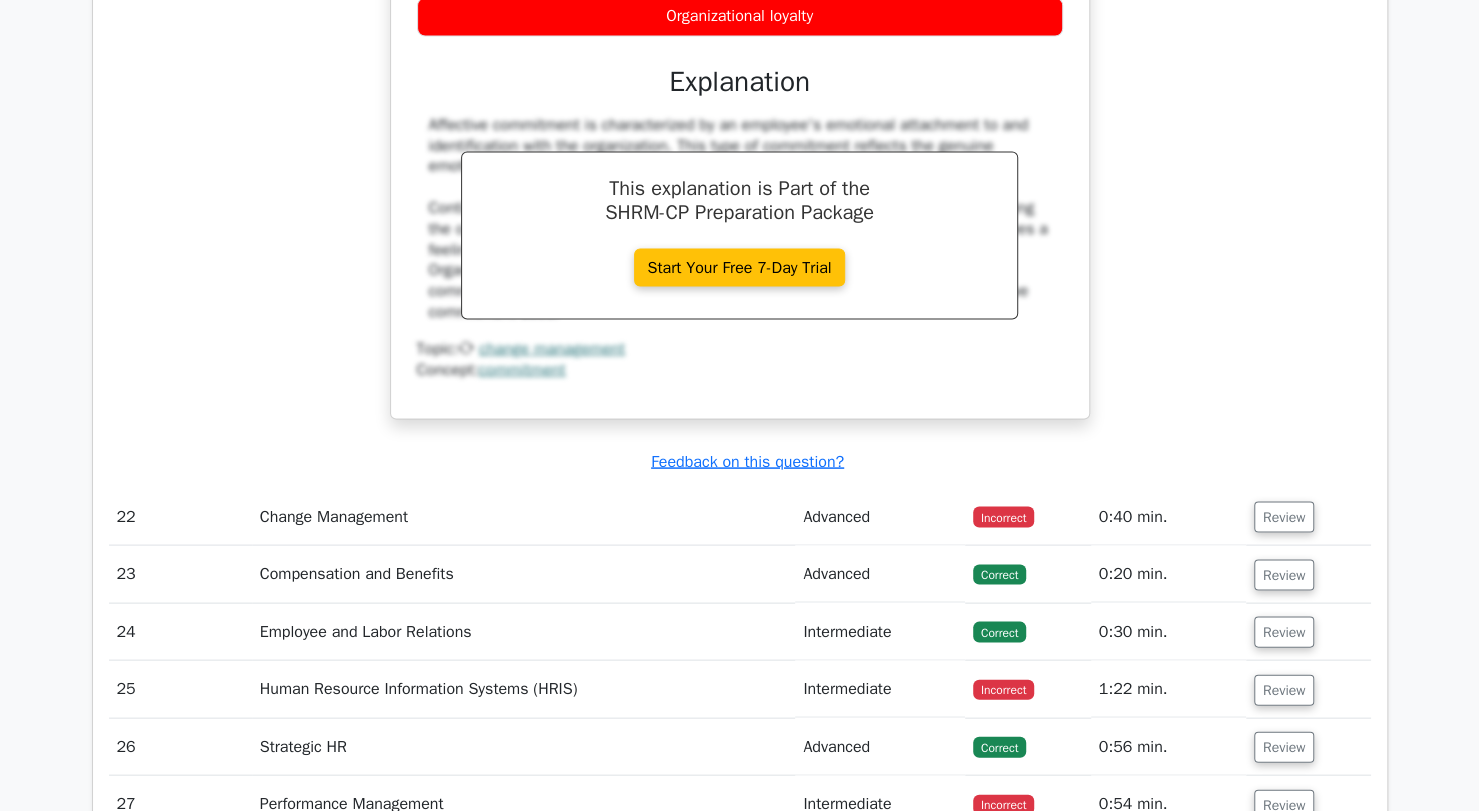 scroll, scrollTop: 19926, scrollLeft: 0, axis: vertical 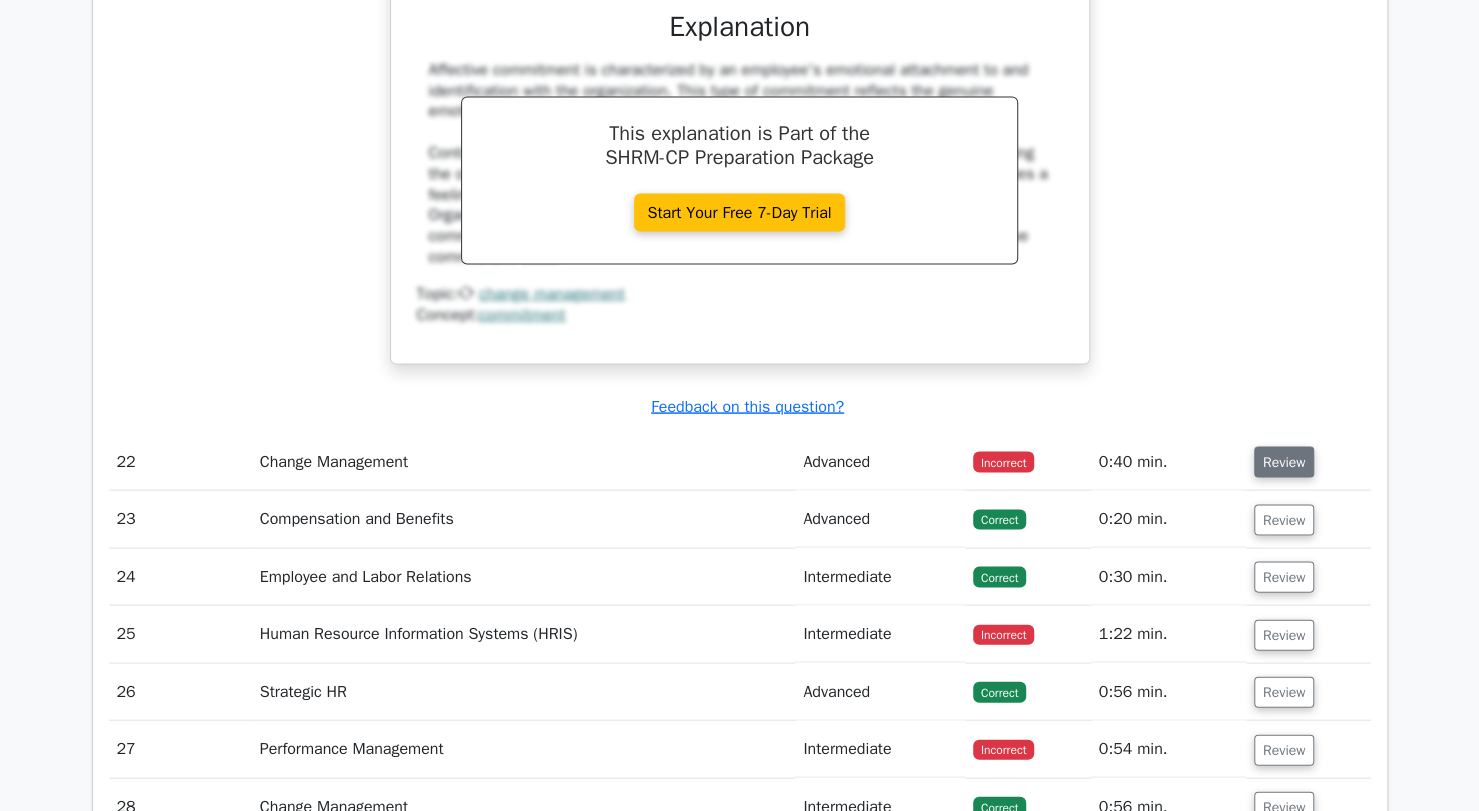 click on "Review" at bounding box center (1284, 461) 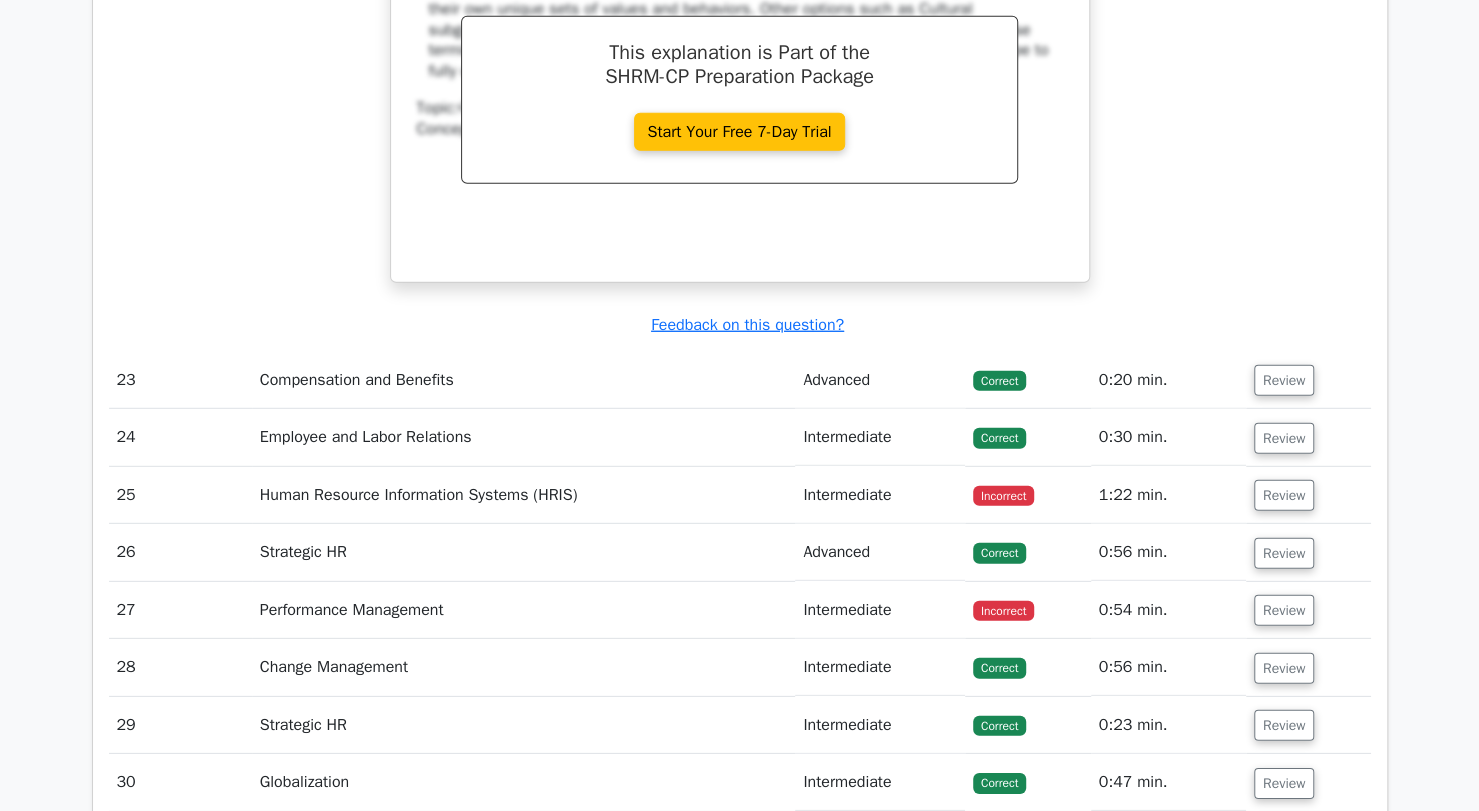 scroll, scrollTop: 20875, scrollLeft: 0, axis: vertical 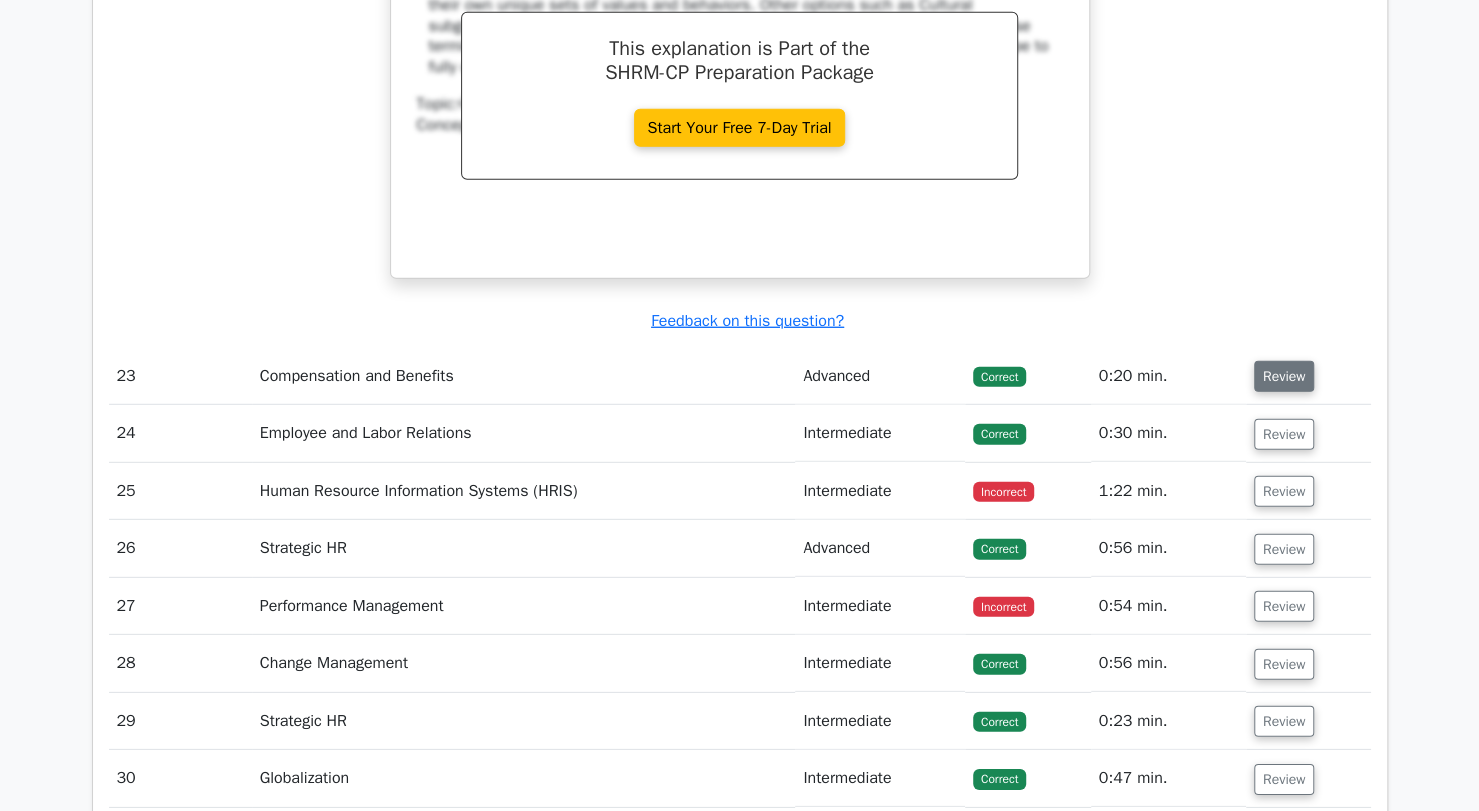 click on "Review" at bounding box center (1284, 376) 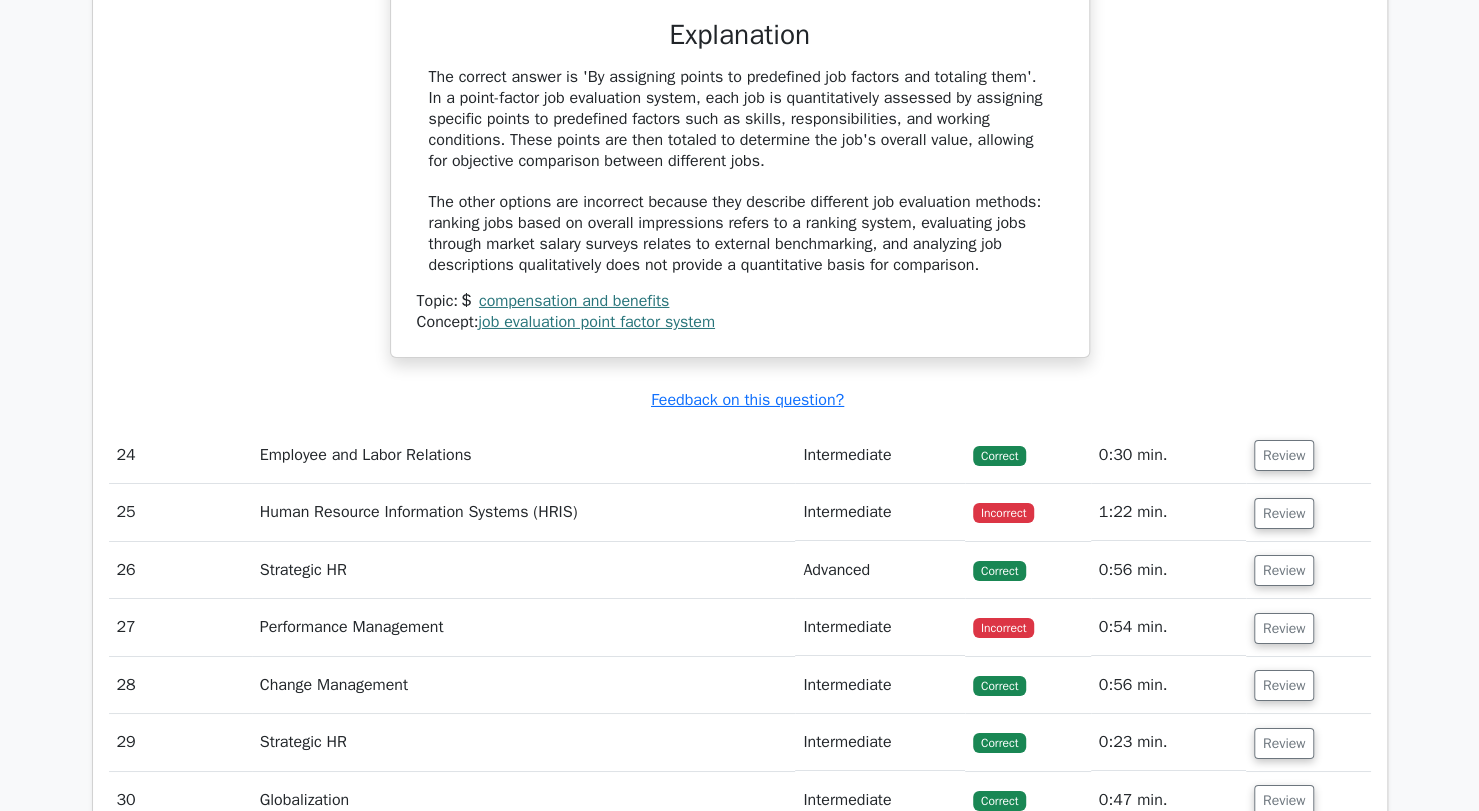 scroll, scrollTop: 21647, scrollLeft: 0, axis: vertical 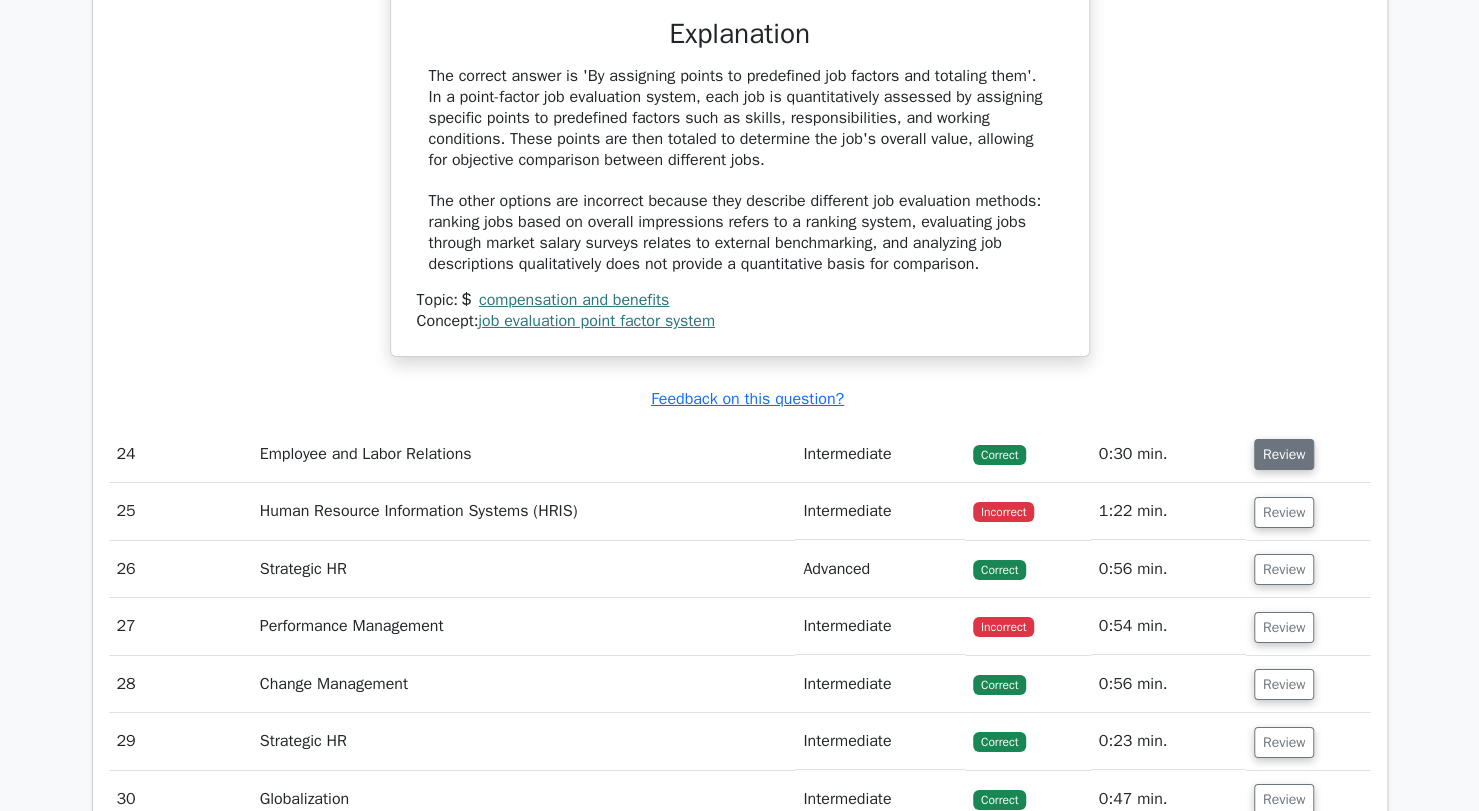 click on "Review" at bounding box center [1284, 454] 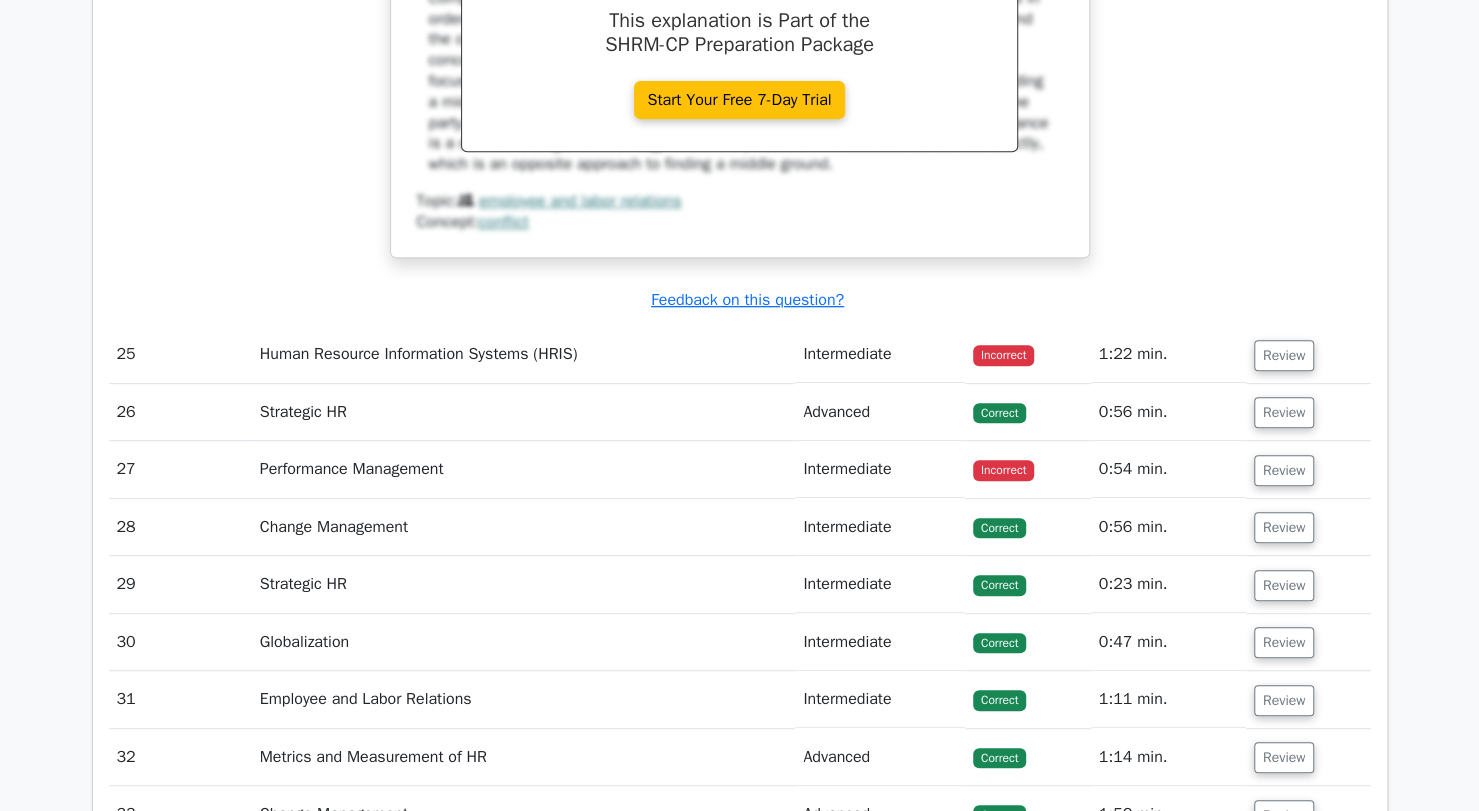 scroll, scrollTop: 22669, scrollLeft: 0, axis: vertical 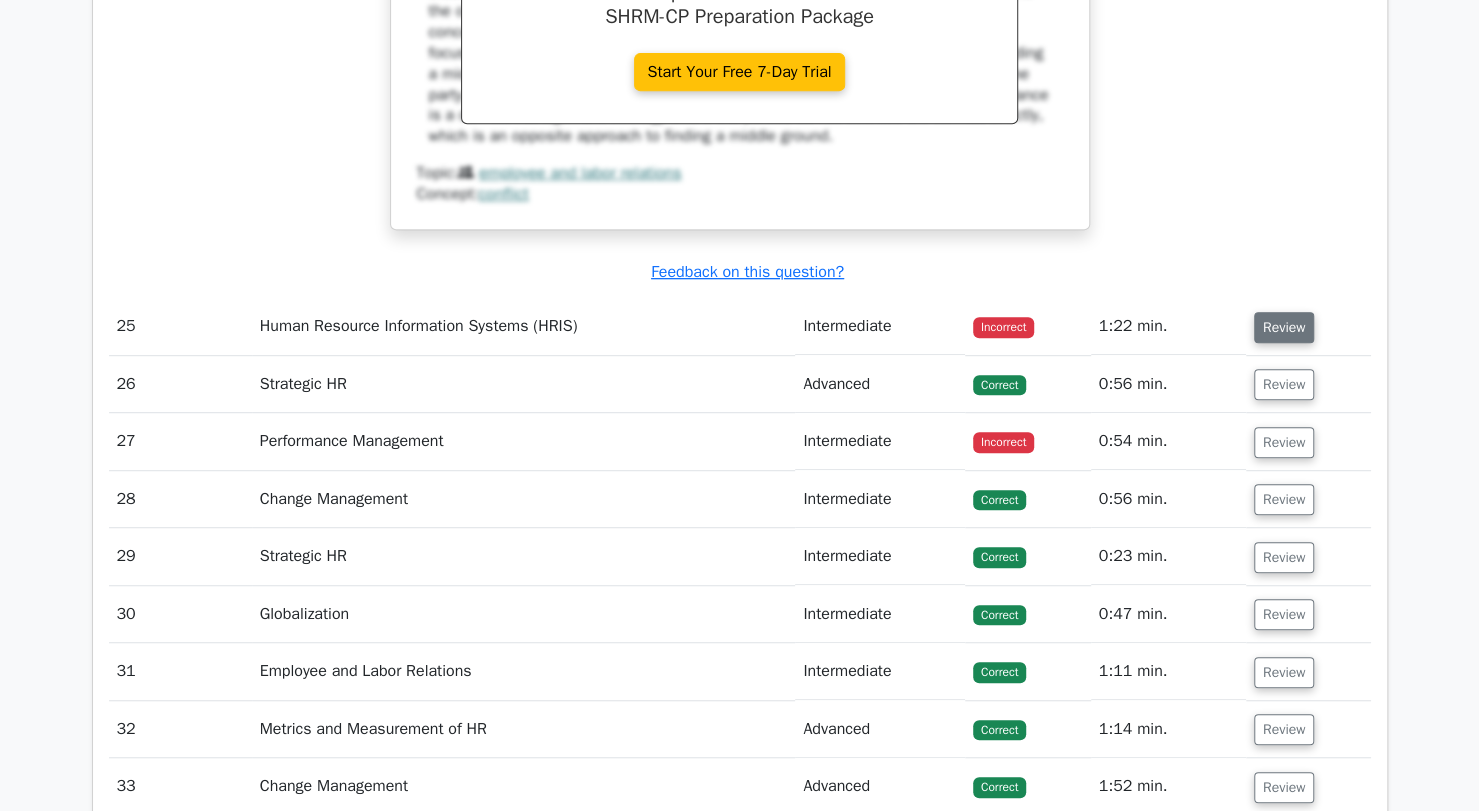 click on "Review" at bounding box center [1284, 327] 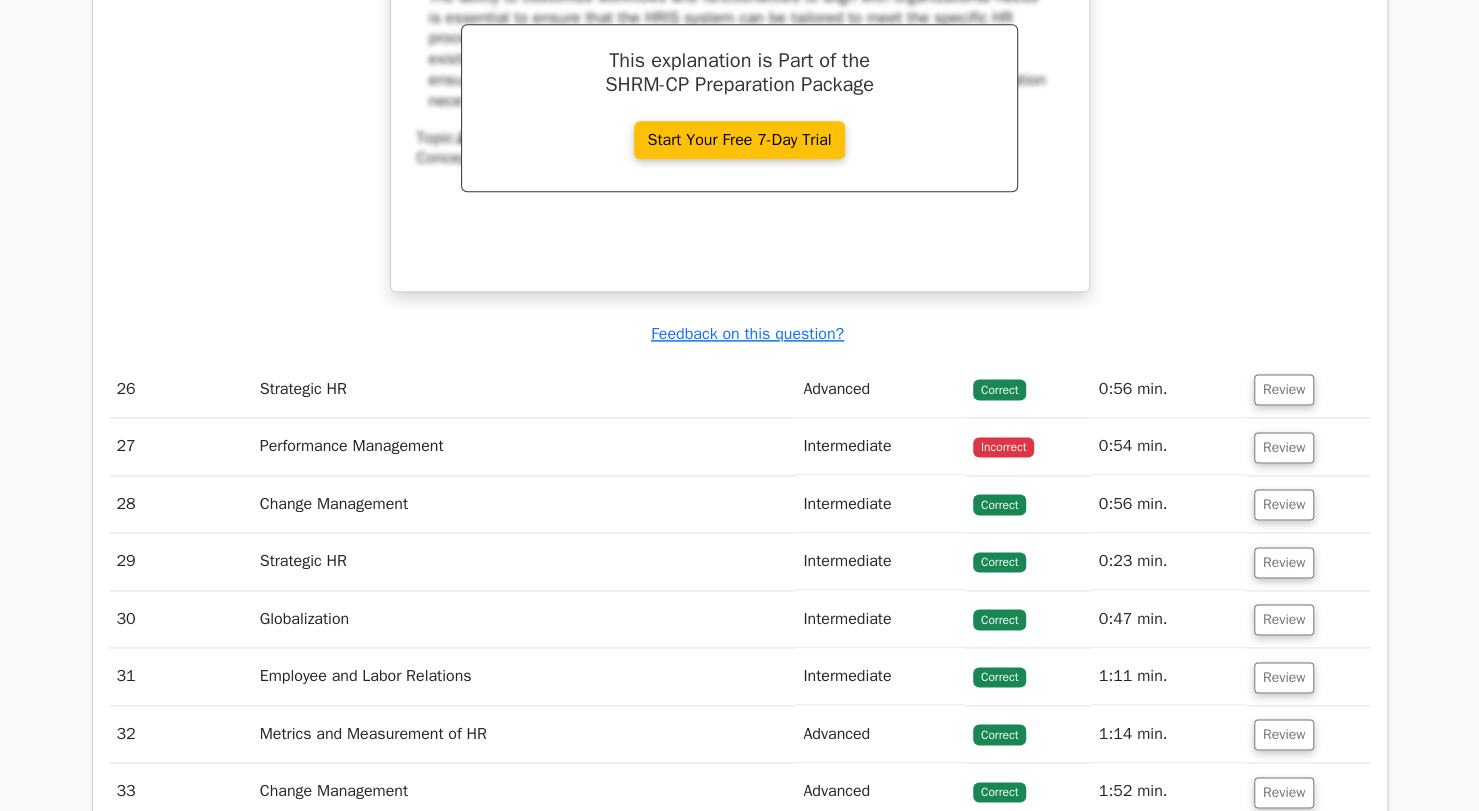 scroll, scrollTop: 23503, scrollLeft: 0, axis: vertical 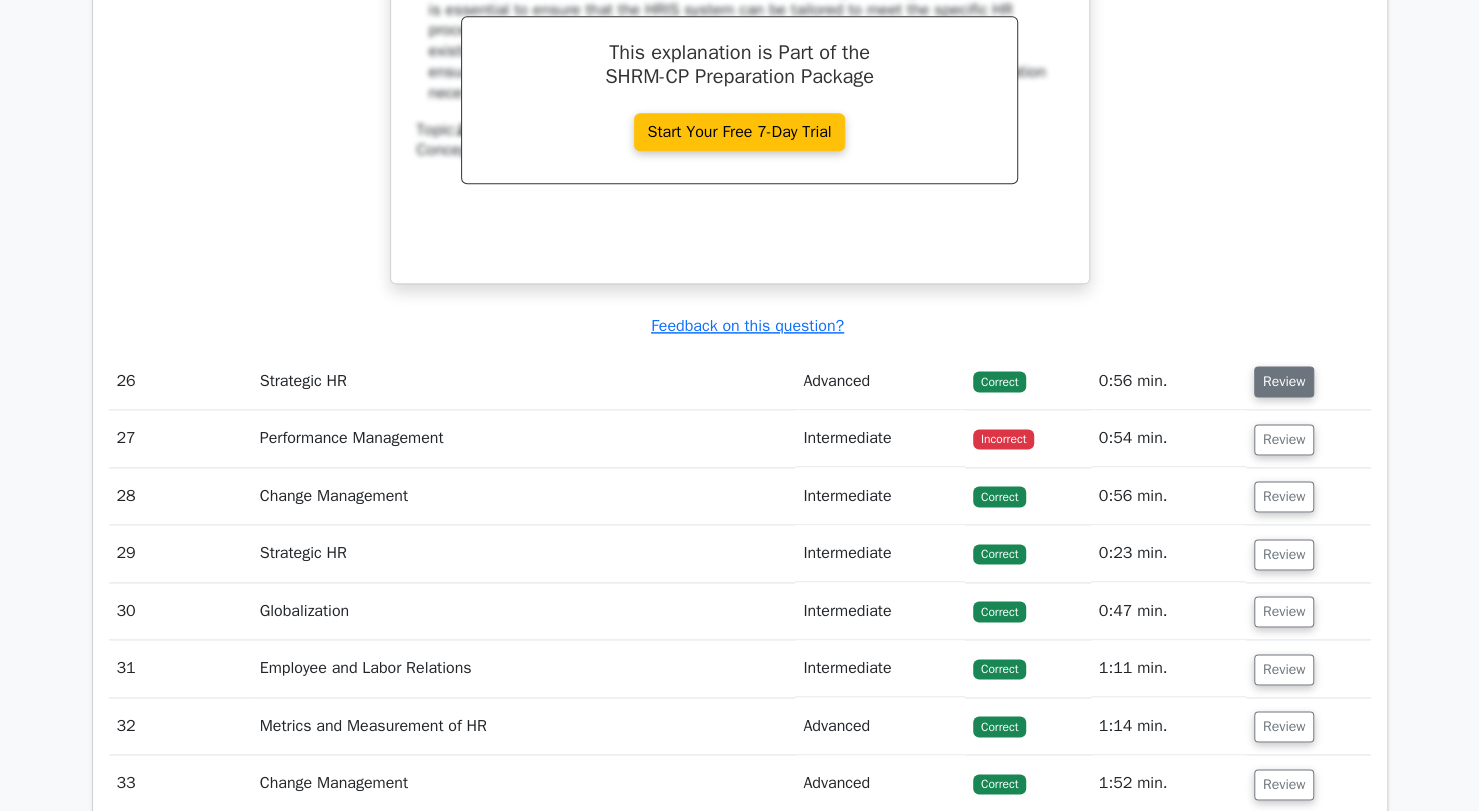 click on "Review" at bounding box center (1284, 381) 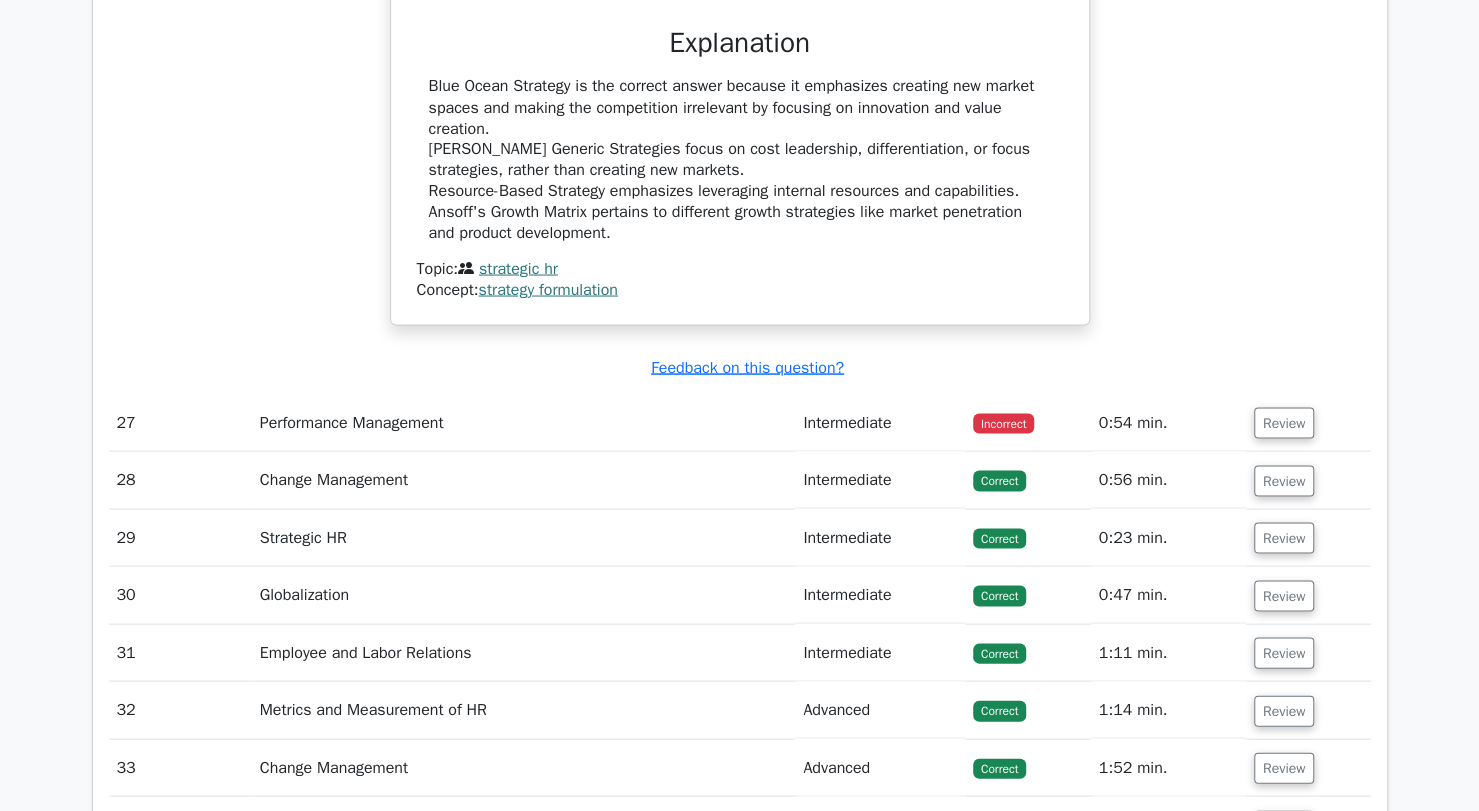 scroll, scrollTop: 24293, scrollLeft: 0, axis: vertical 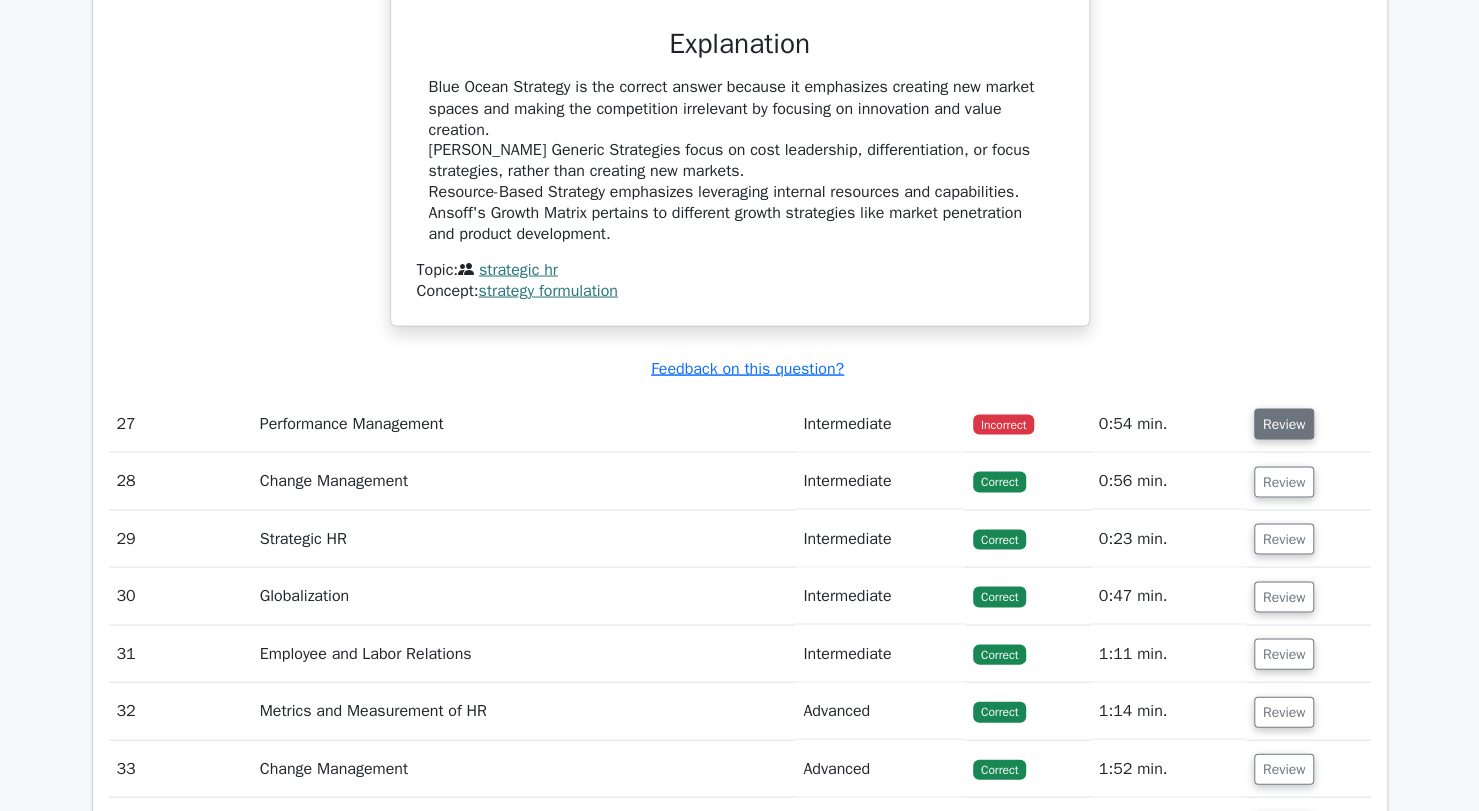 click on "Review" at bounding box center (1284, 423) 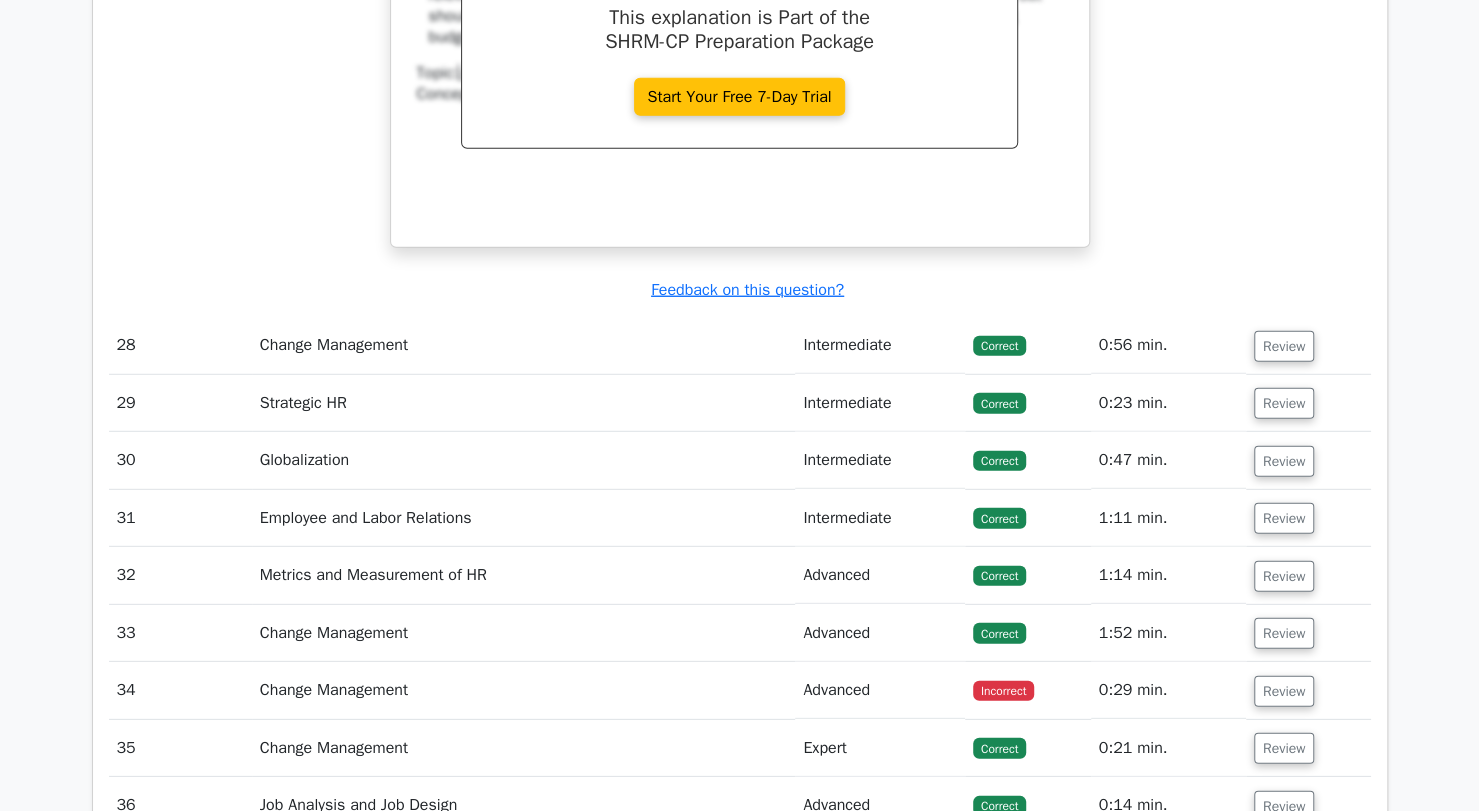 scroll, scrollTop: 25258, scrollLeft: 0, axis: vertical 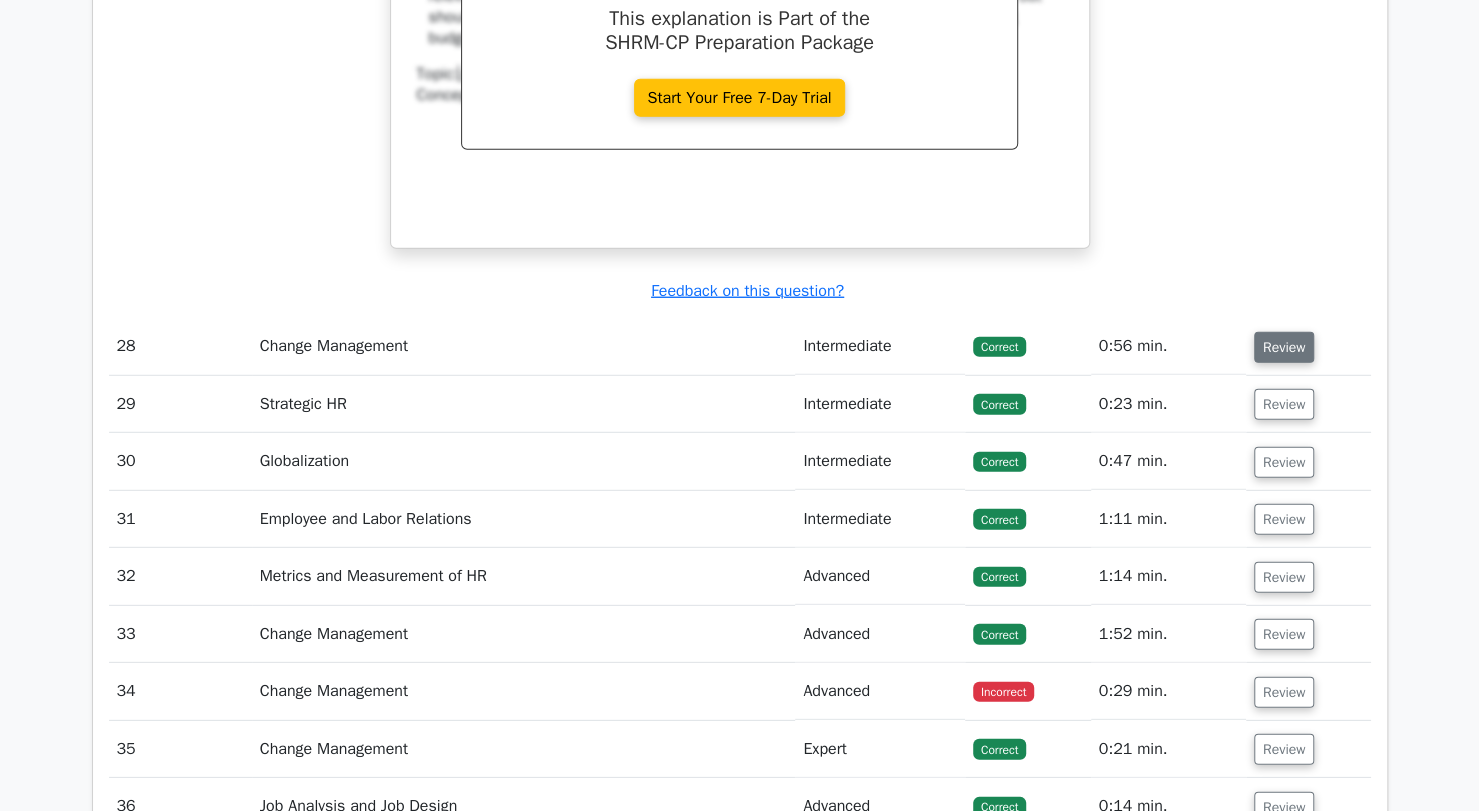 click on "Review" at bounding box center [1284, 347] 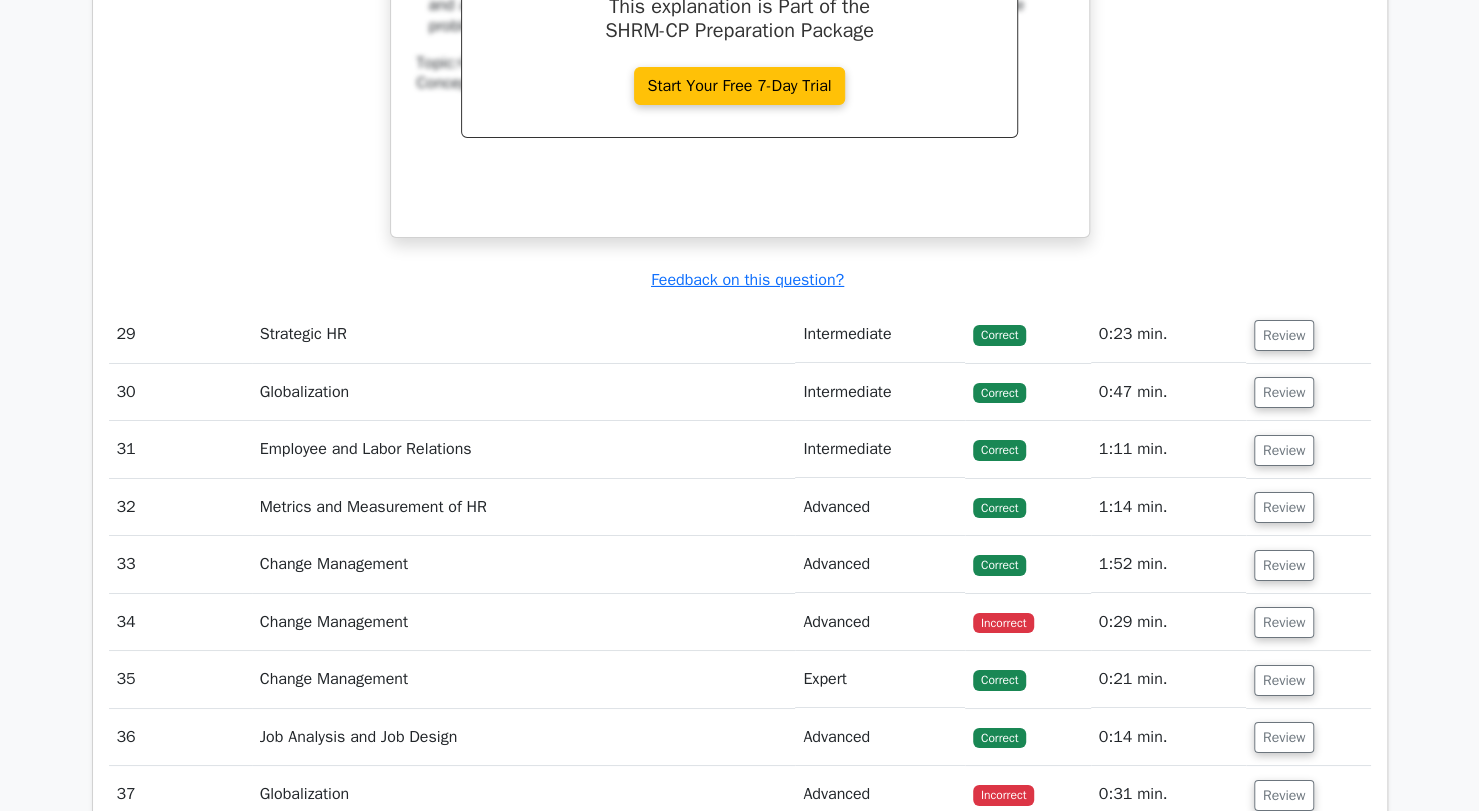 scroll, scrollTop: 26135, scrollLeft: 0, axis: vertical 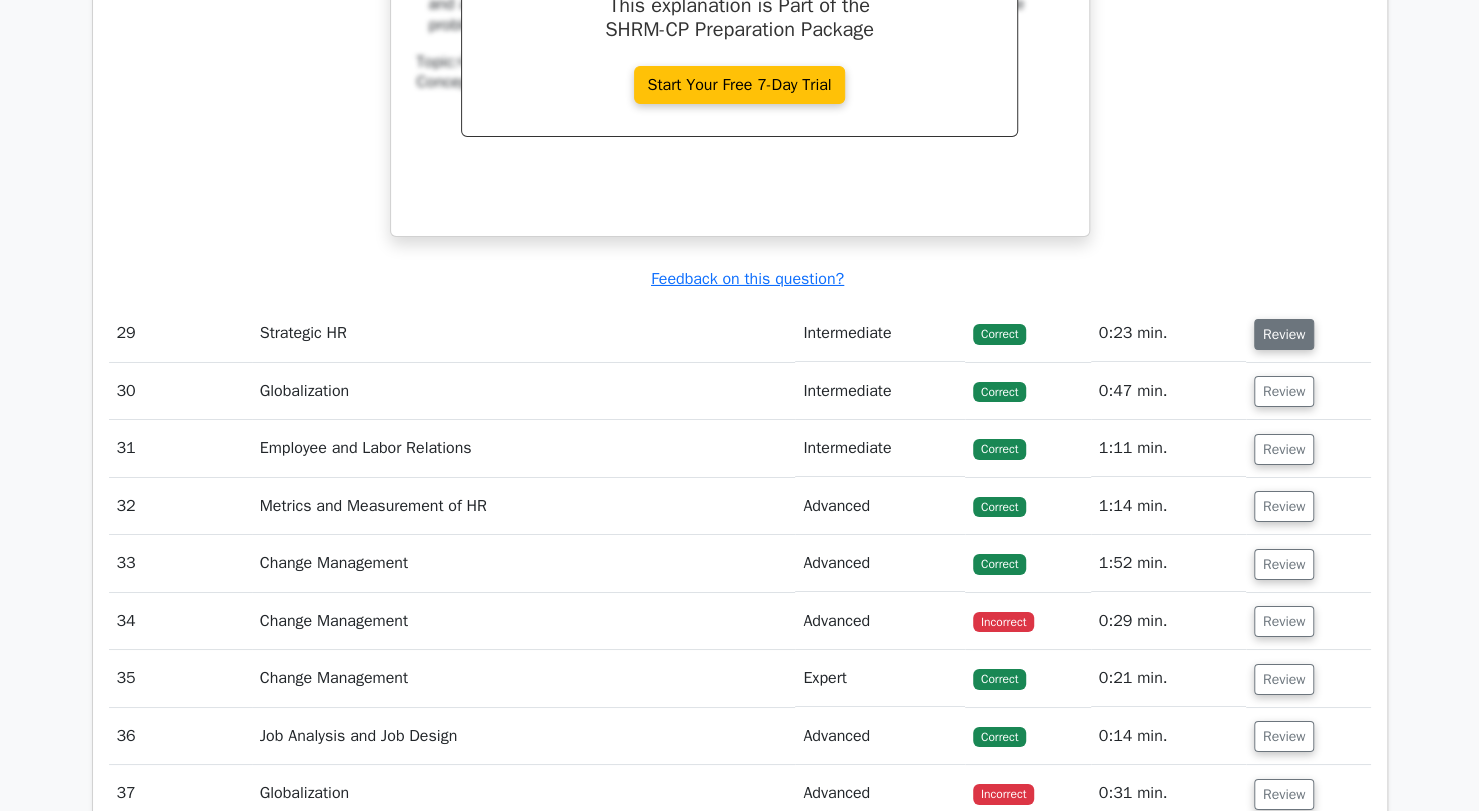 click on "Review" at bounding box center (1284, 334) 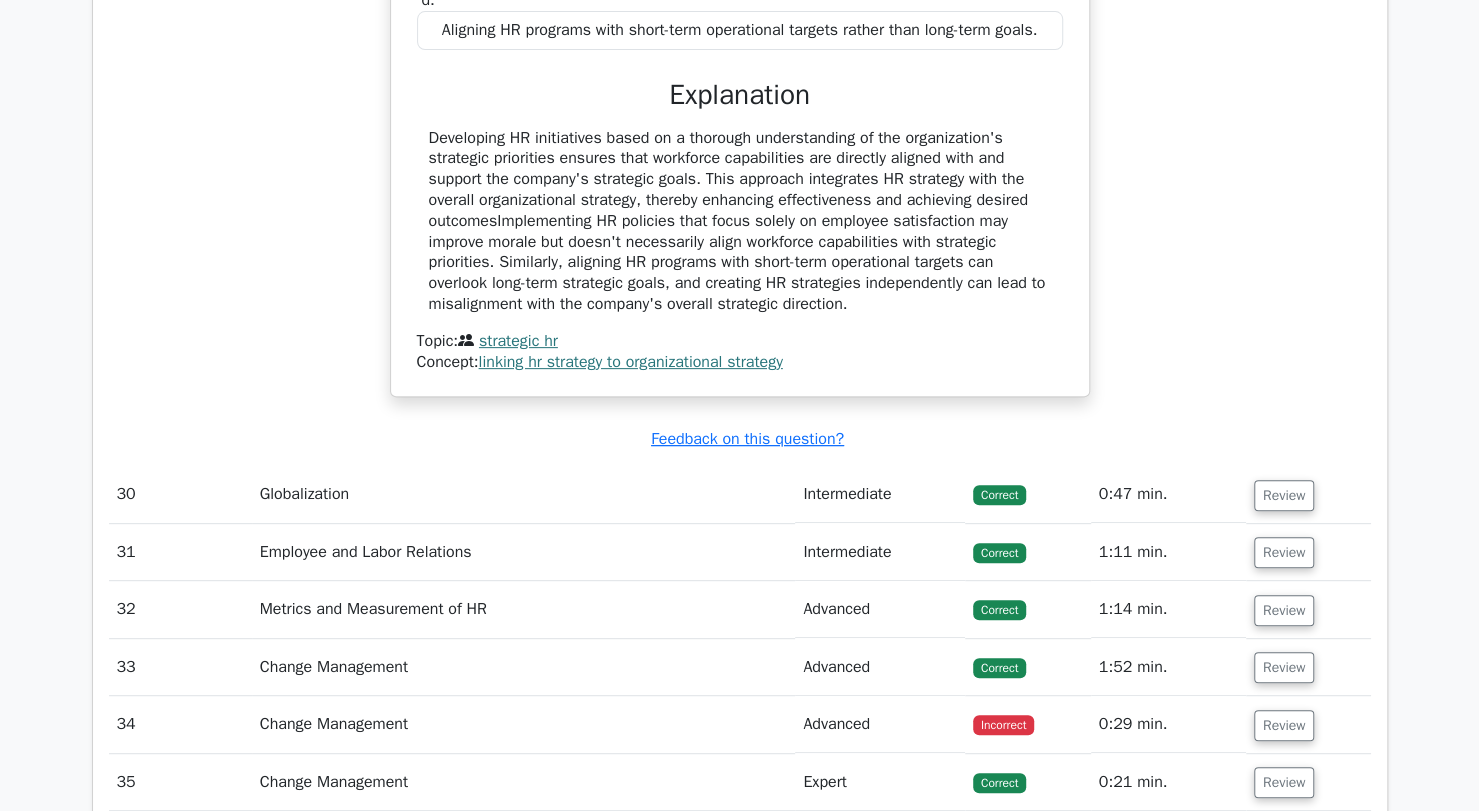 scroll, scrollTop: 26944, scrollLeft: 0, axis: vertical 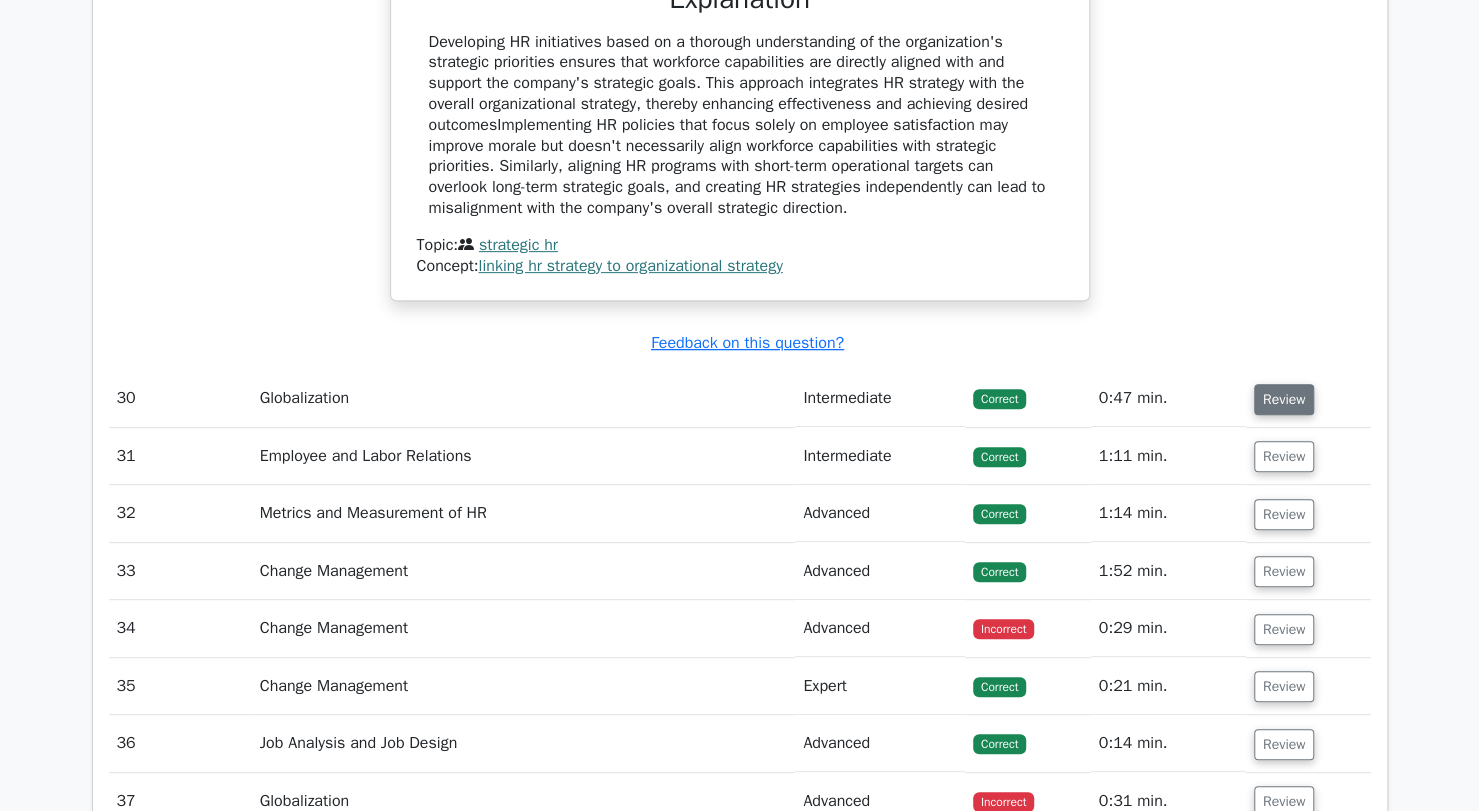 click on "Review" at bounding box center (1284, 399) 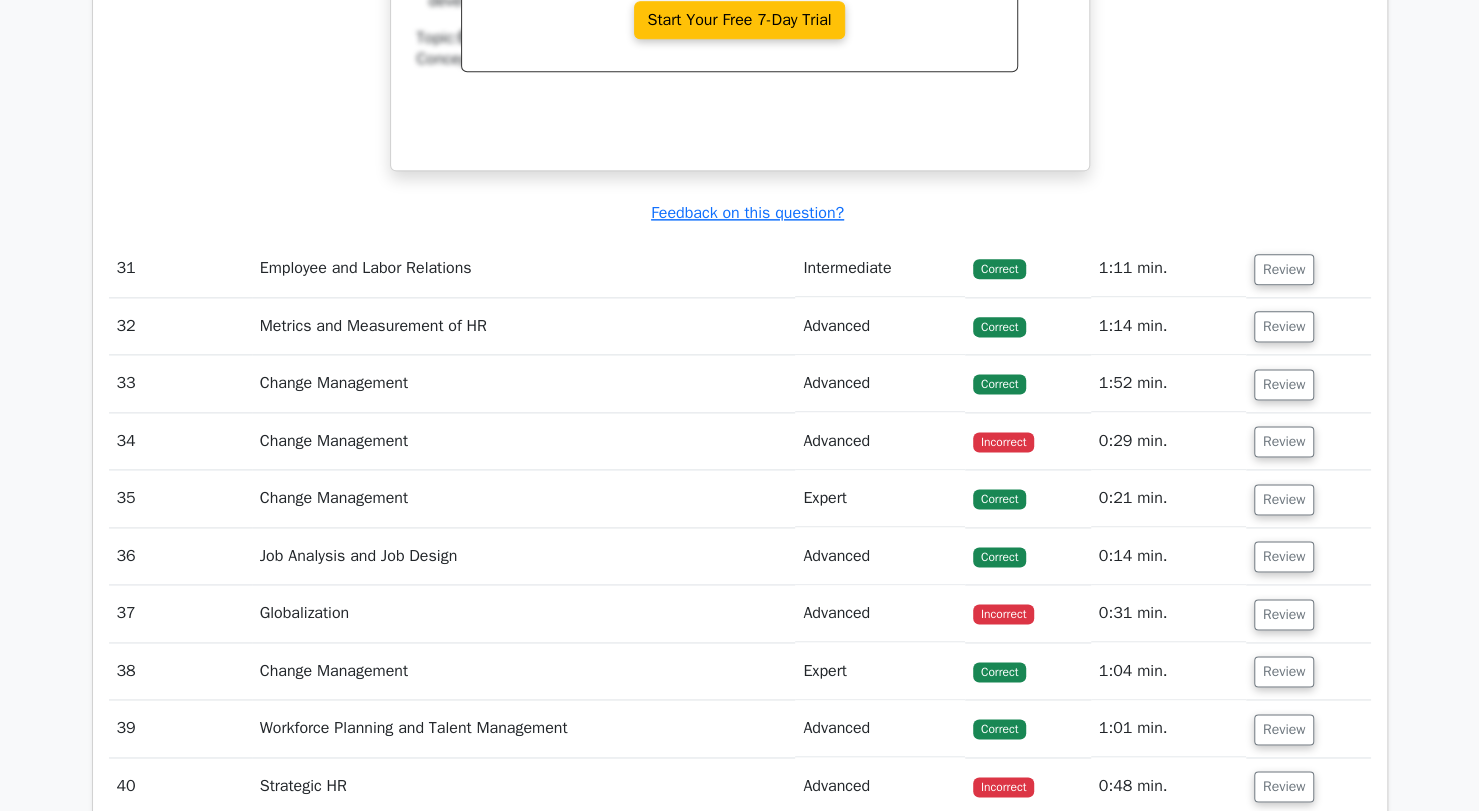 scroll, scrollTop: 27962, scrollLeft: 0, axis: vertical 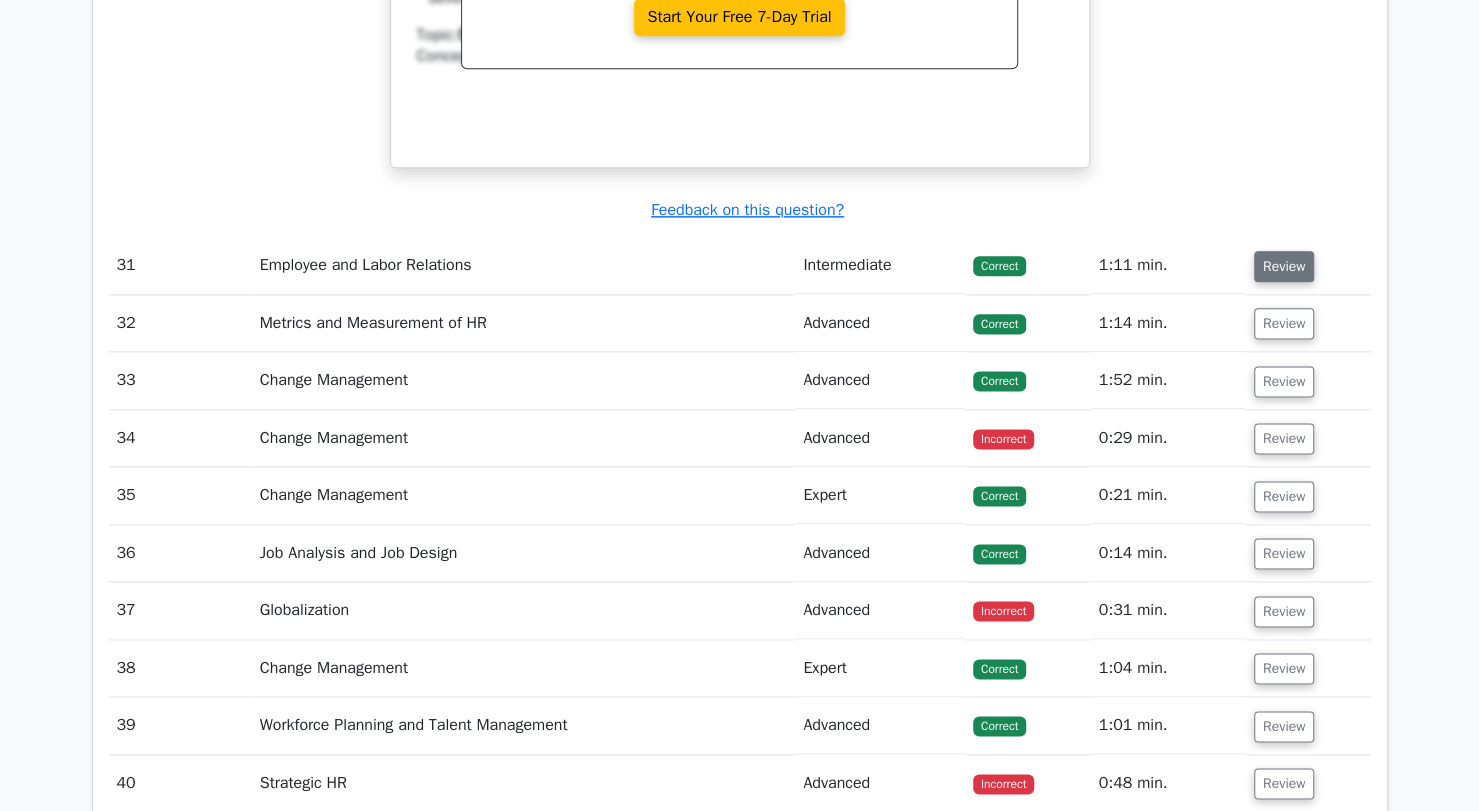 click on "Review" at bounding box center [1284, 266] 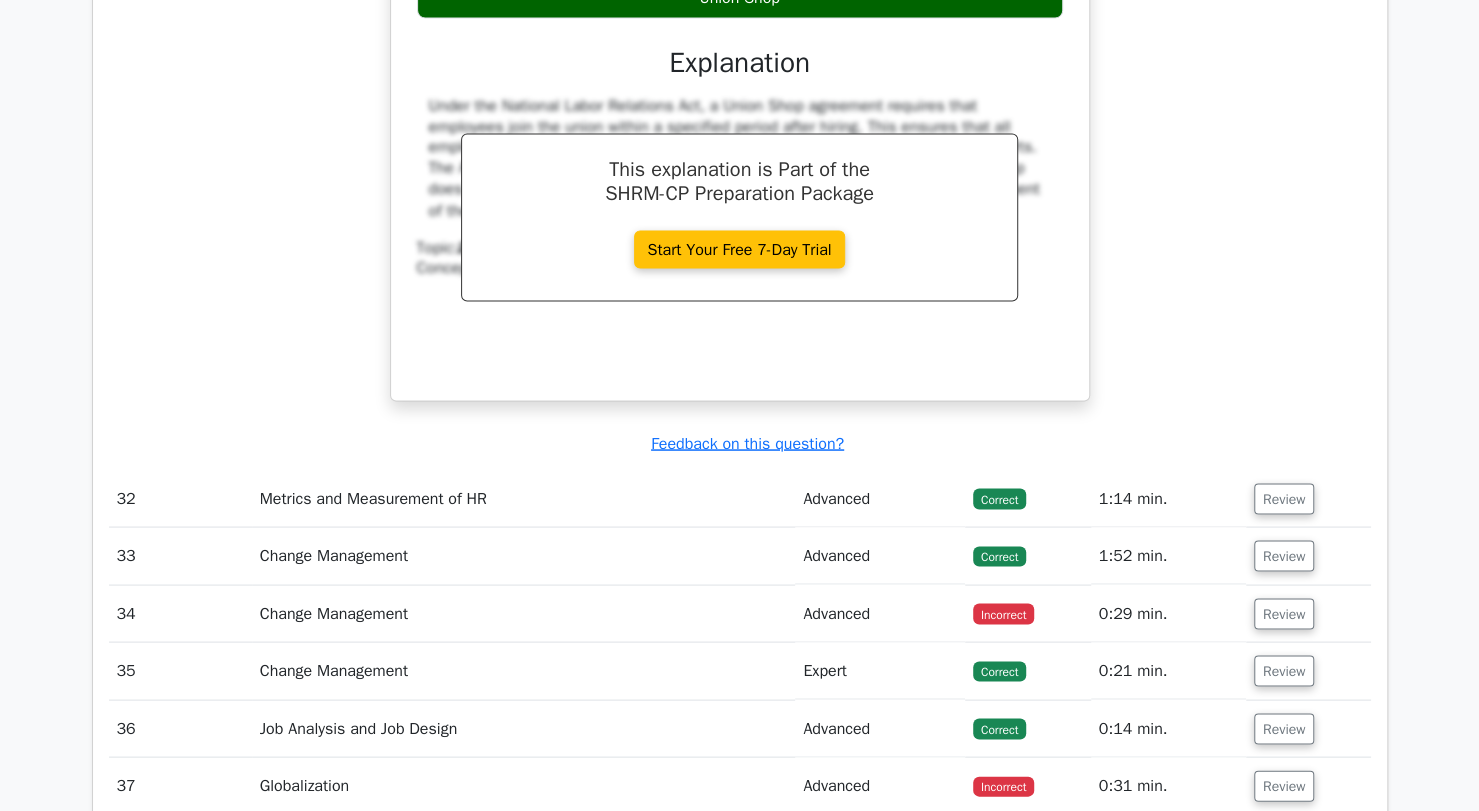 scroll, scrollTop: 28619, scrollLeft: 0, axis: vertical 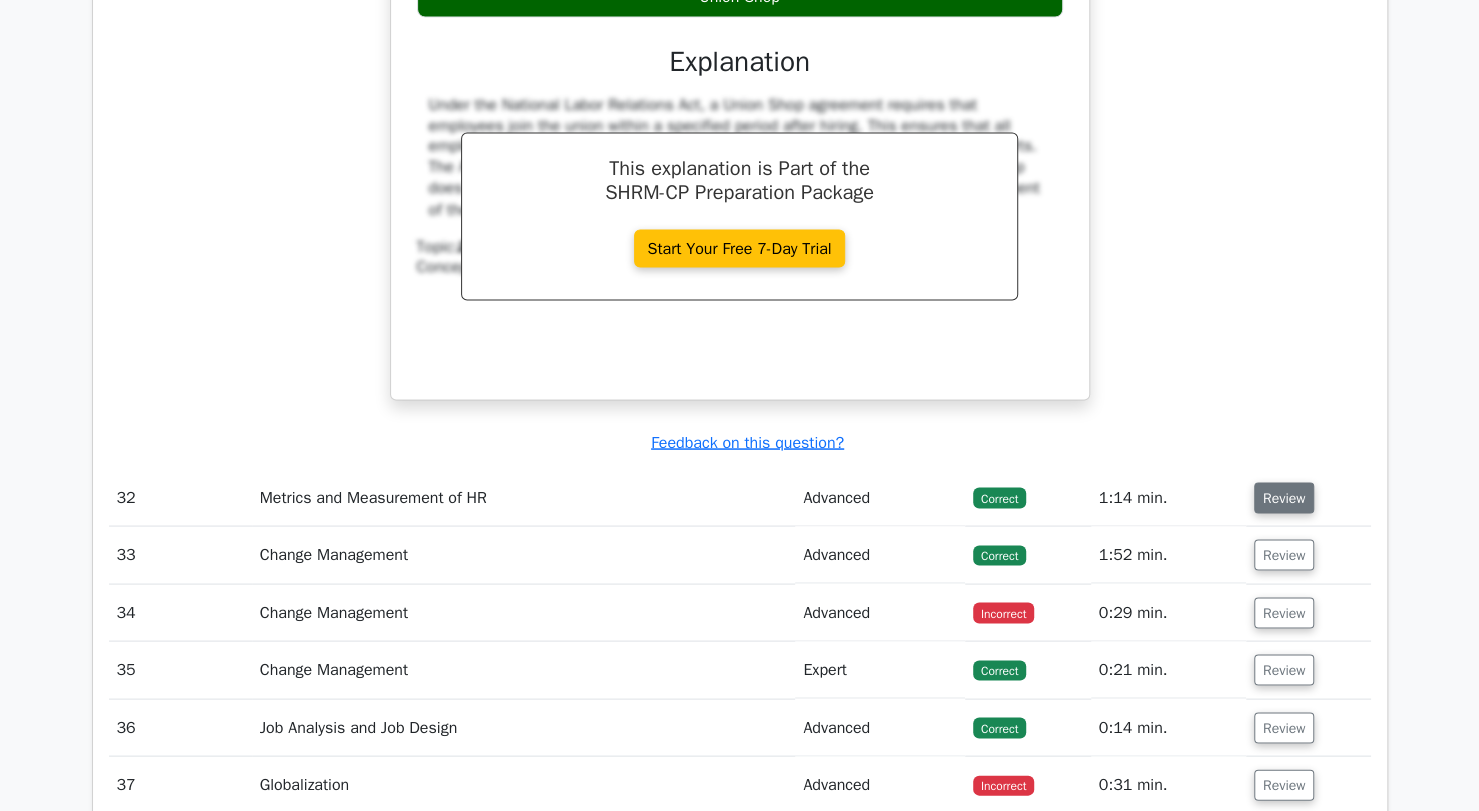 click on "Review" at bounding box center [1284, 497] 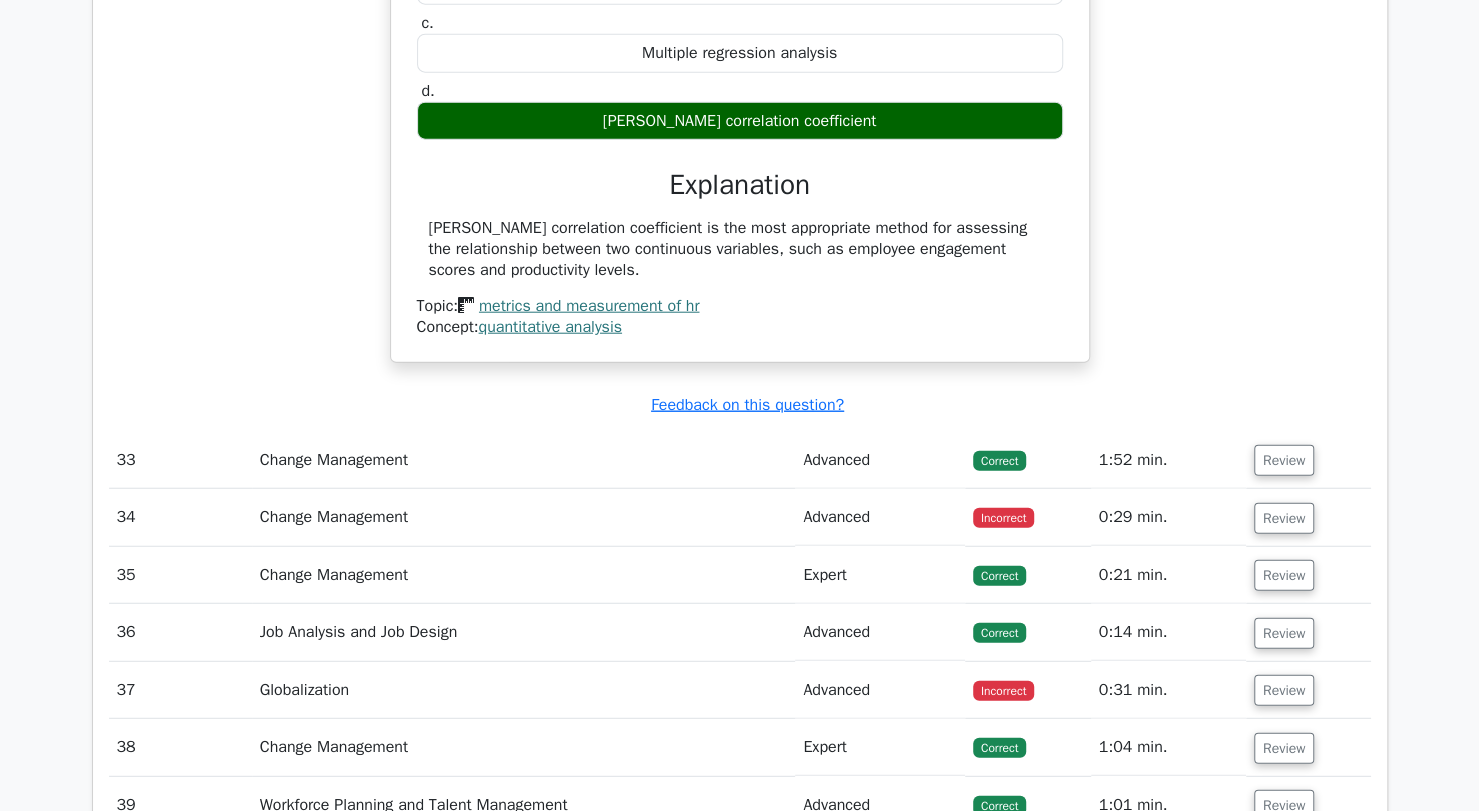 scroll, scrollTop: 29385, scrollLeft: 0, axis: vertical 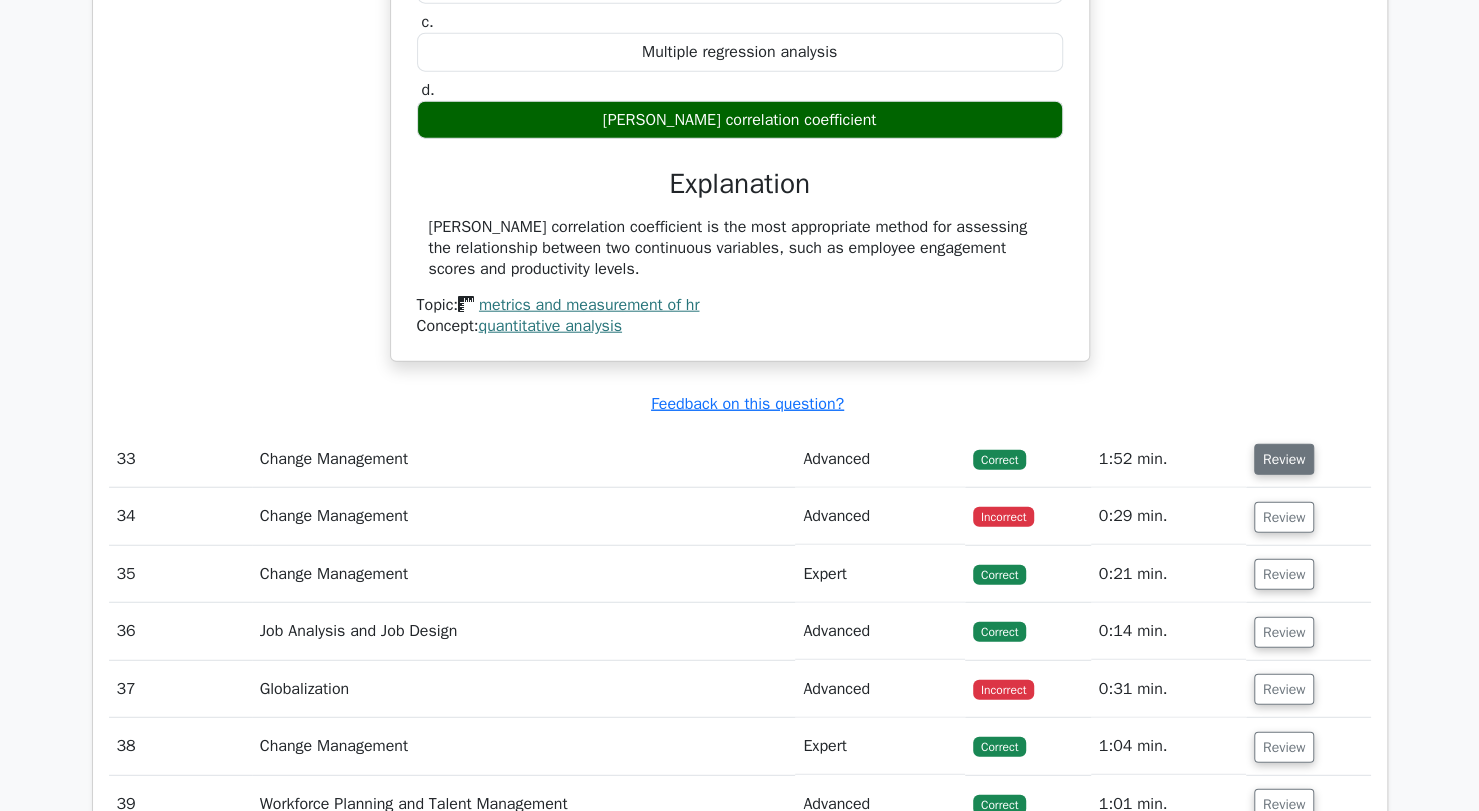 click on "Review" at bounding box center (1284, 459) 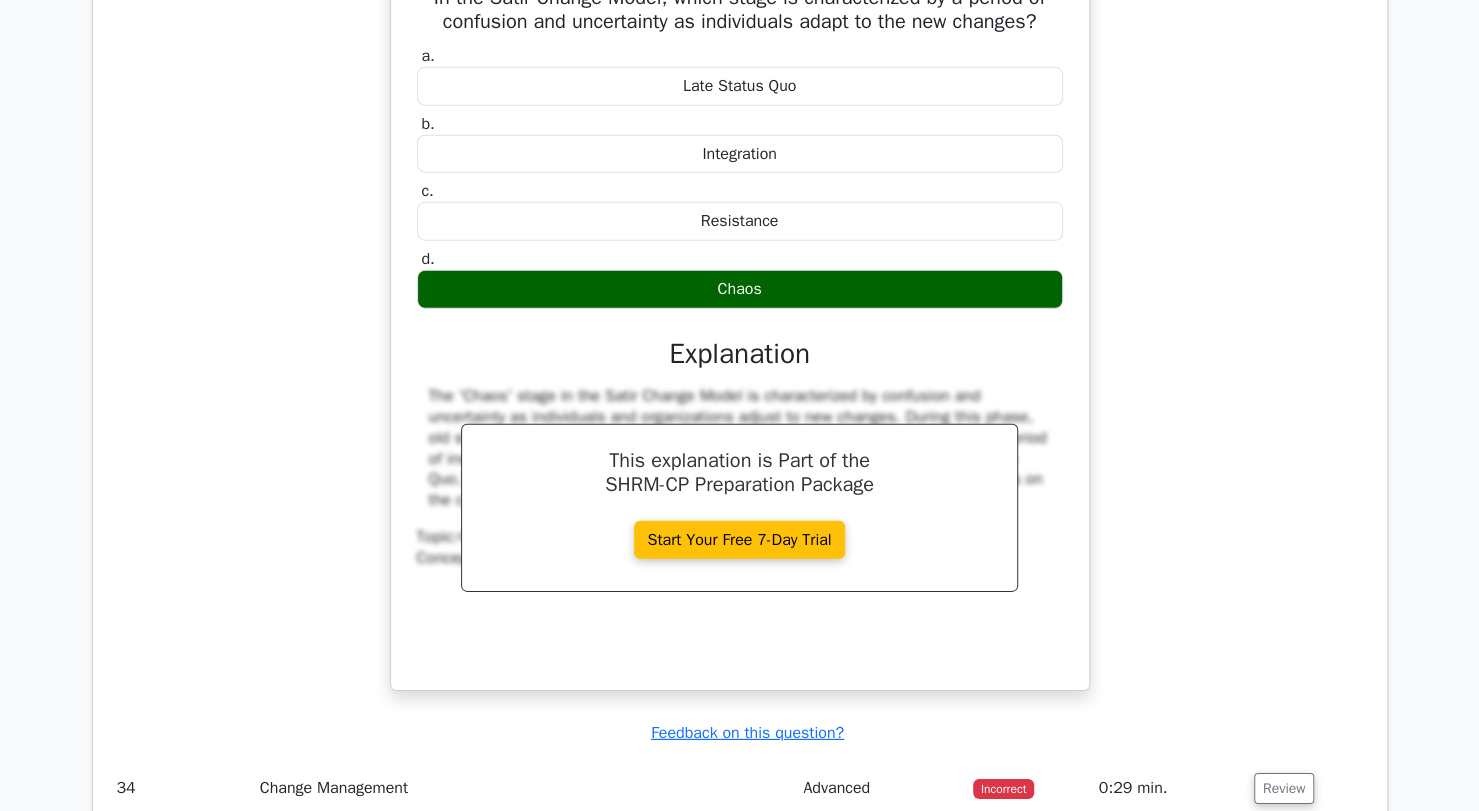 scroll, scrollTop: 29919, scrollLeft: 0, axis: vertical 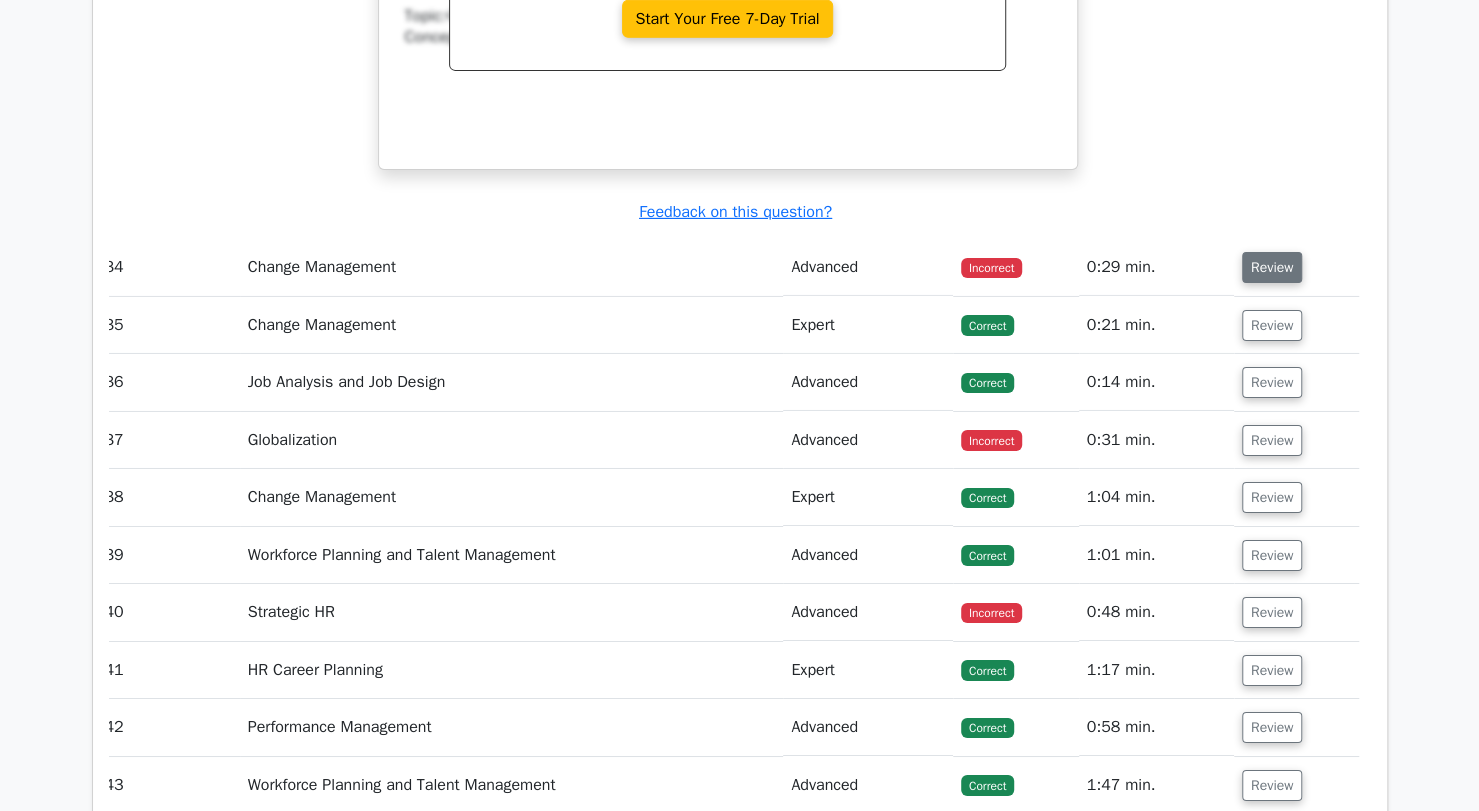 click on "Review" at bounding box center [1272, 267] 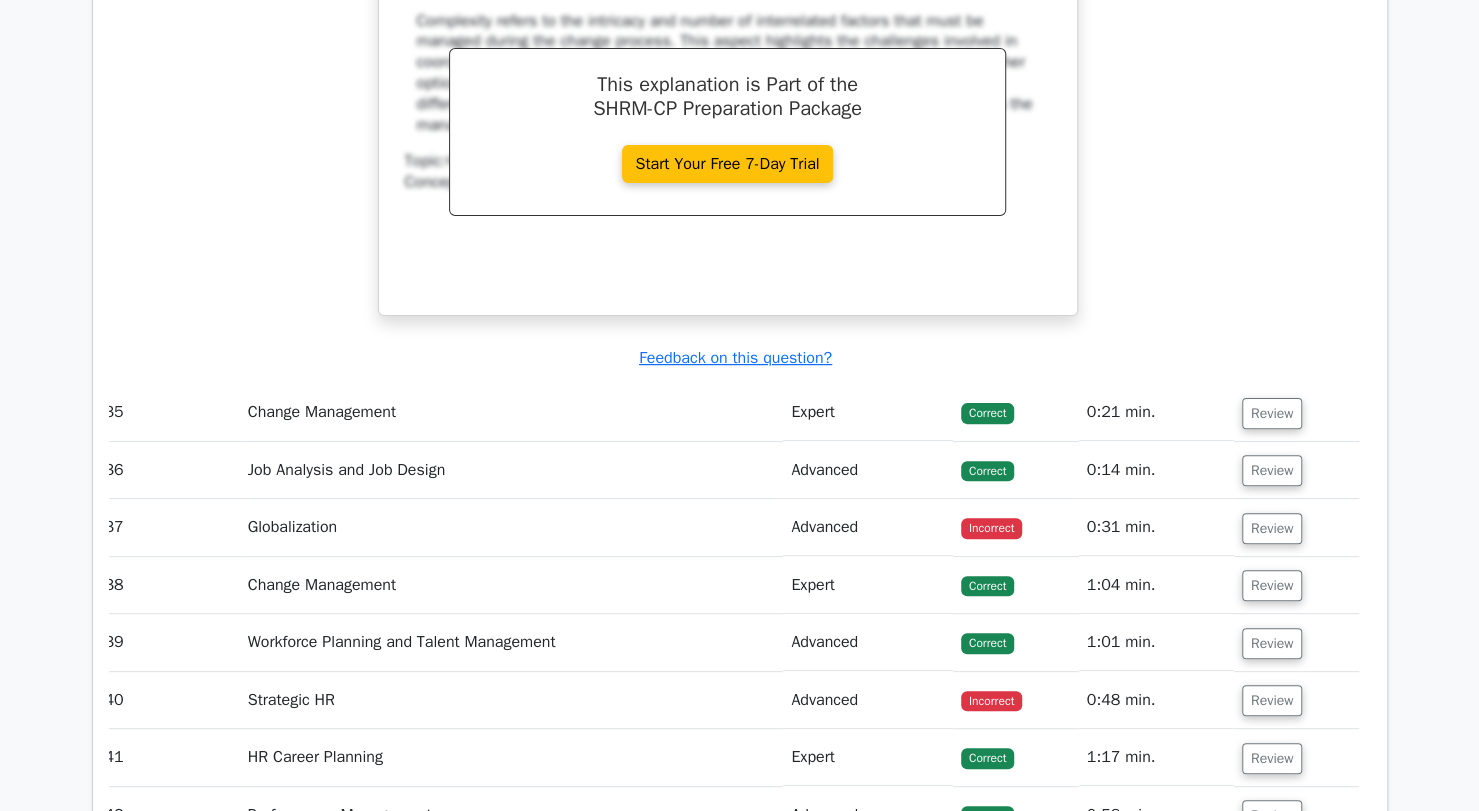 scroll, scrollTop: 31187, scrollLeft: 0, axis: vertical 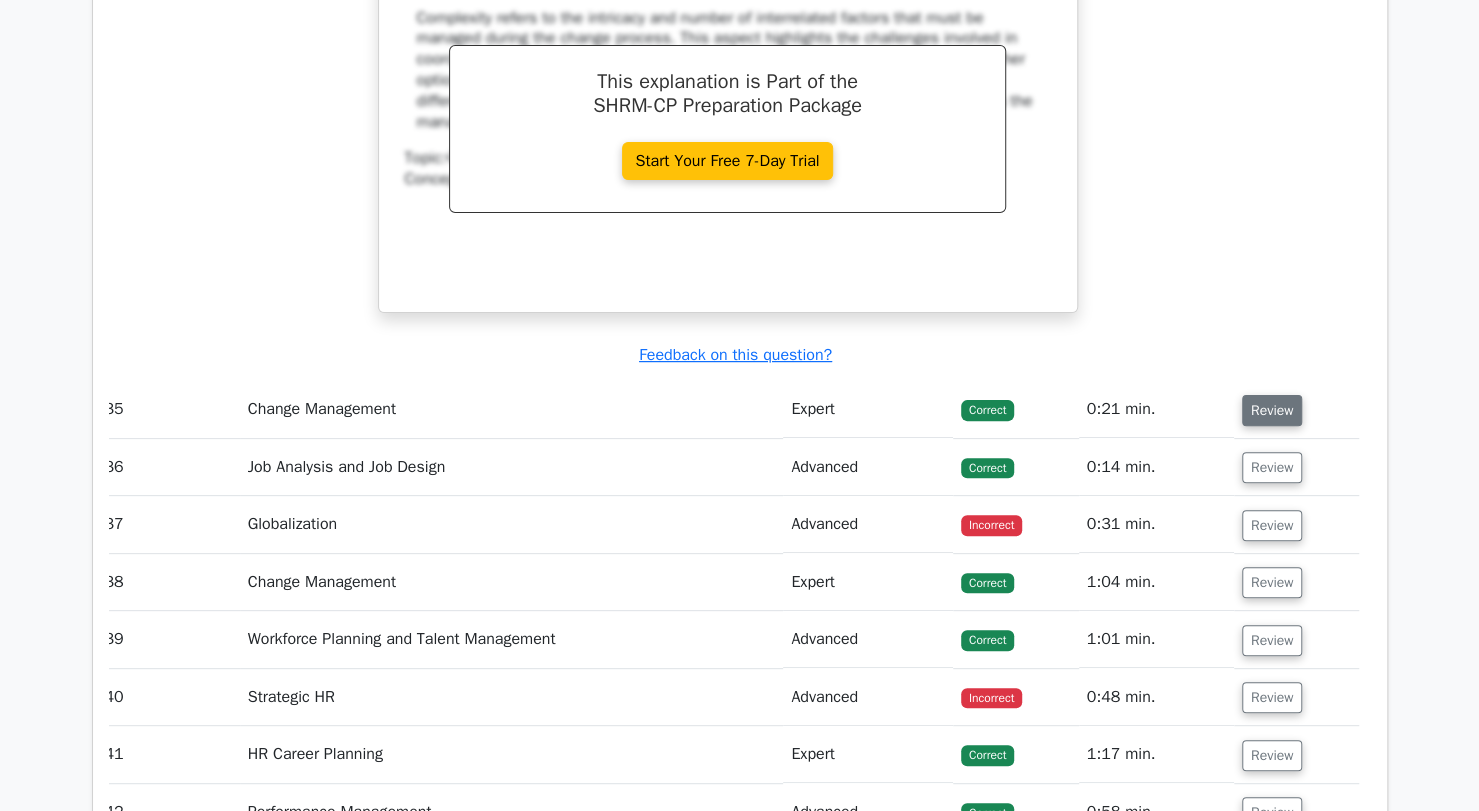 click on "Review" at bounding box center (1272, 410) 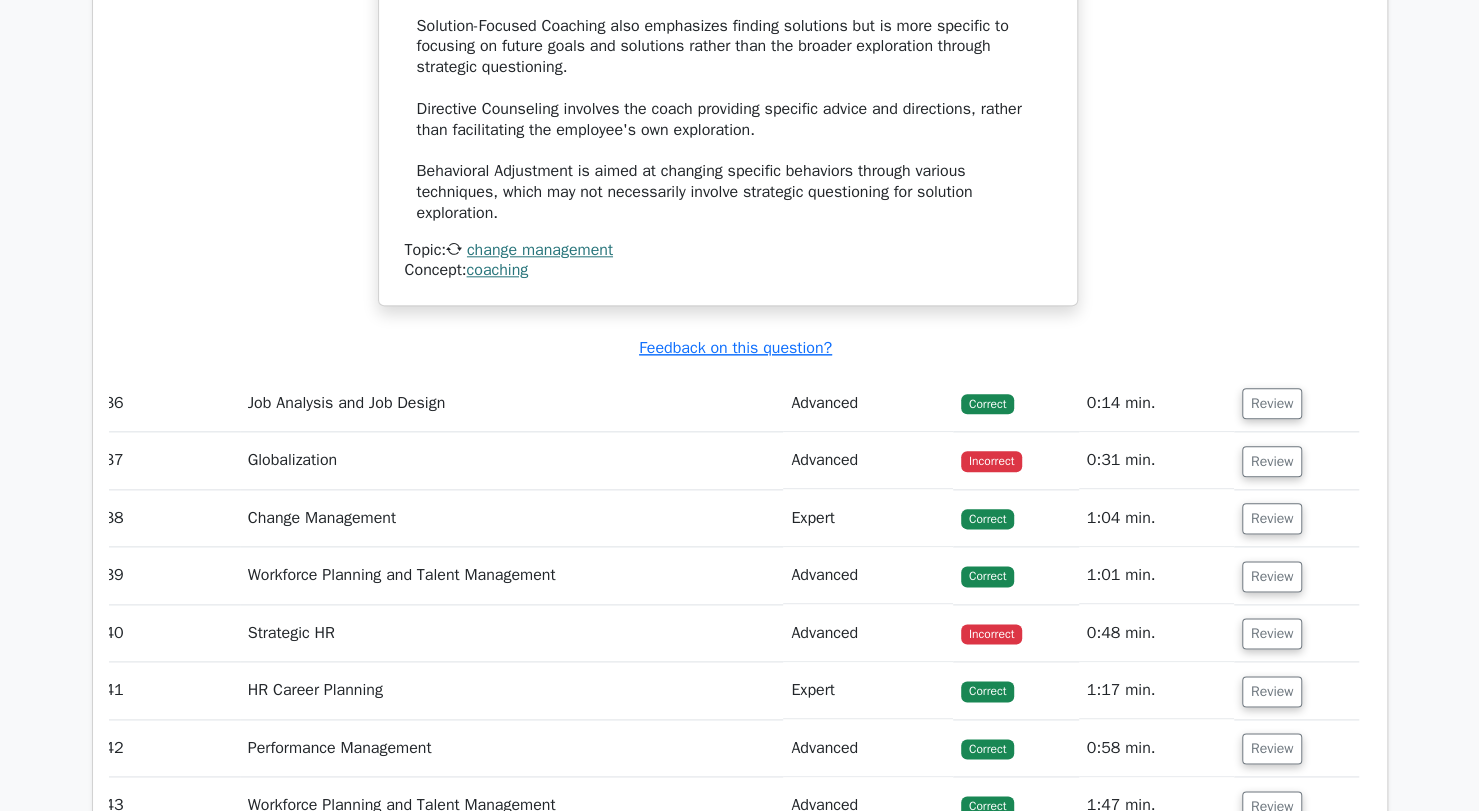 scroll, scrollTop: 32191, scrollLeft: 0, axis: vertical 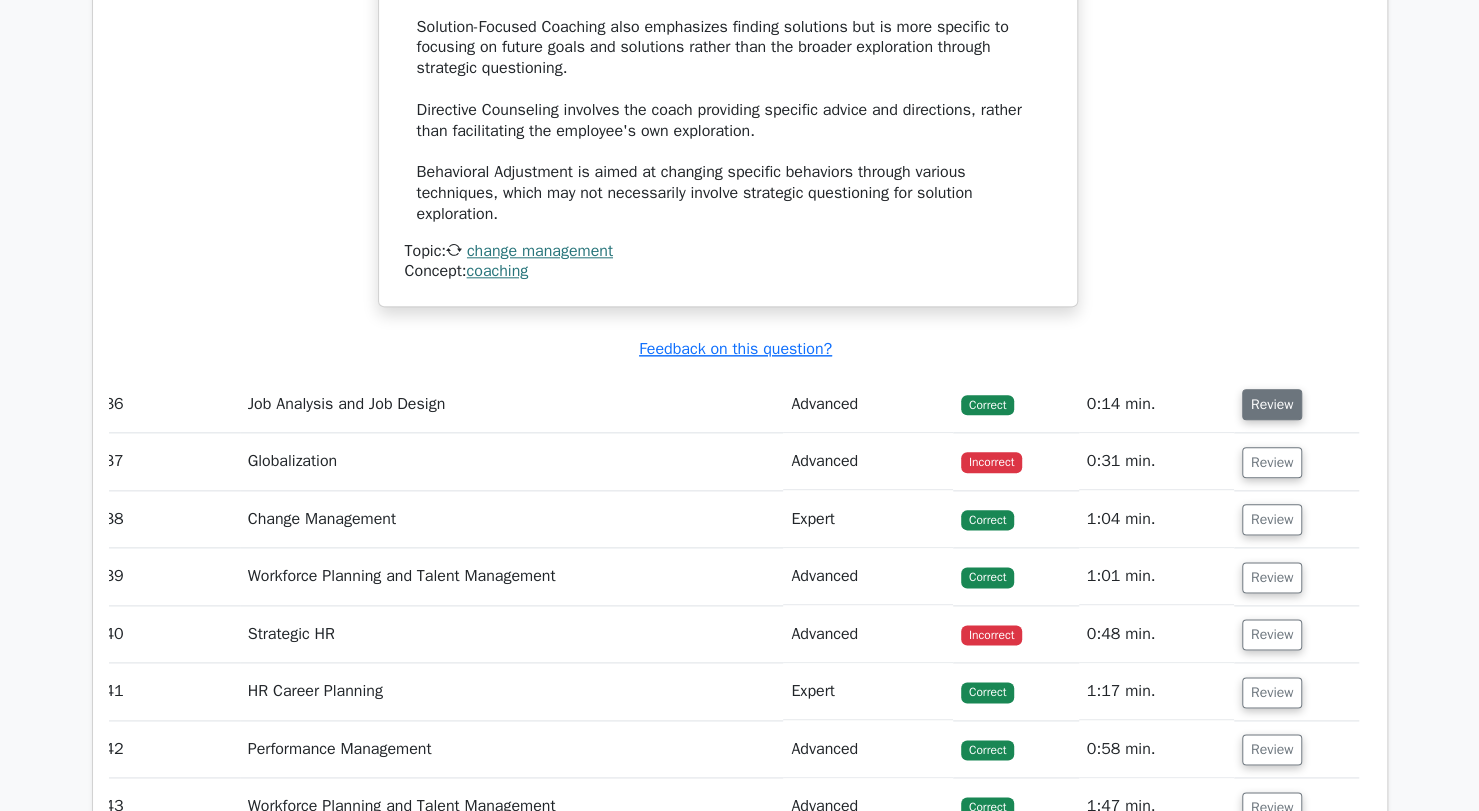 click on "Review" at bounding box center [1272, 404] 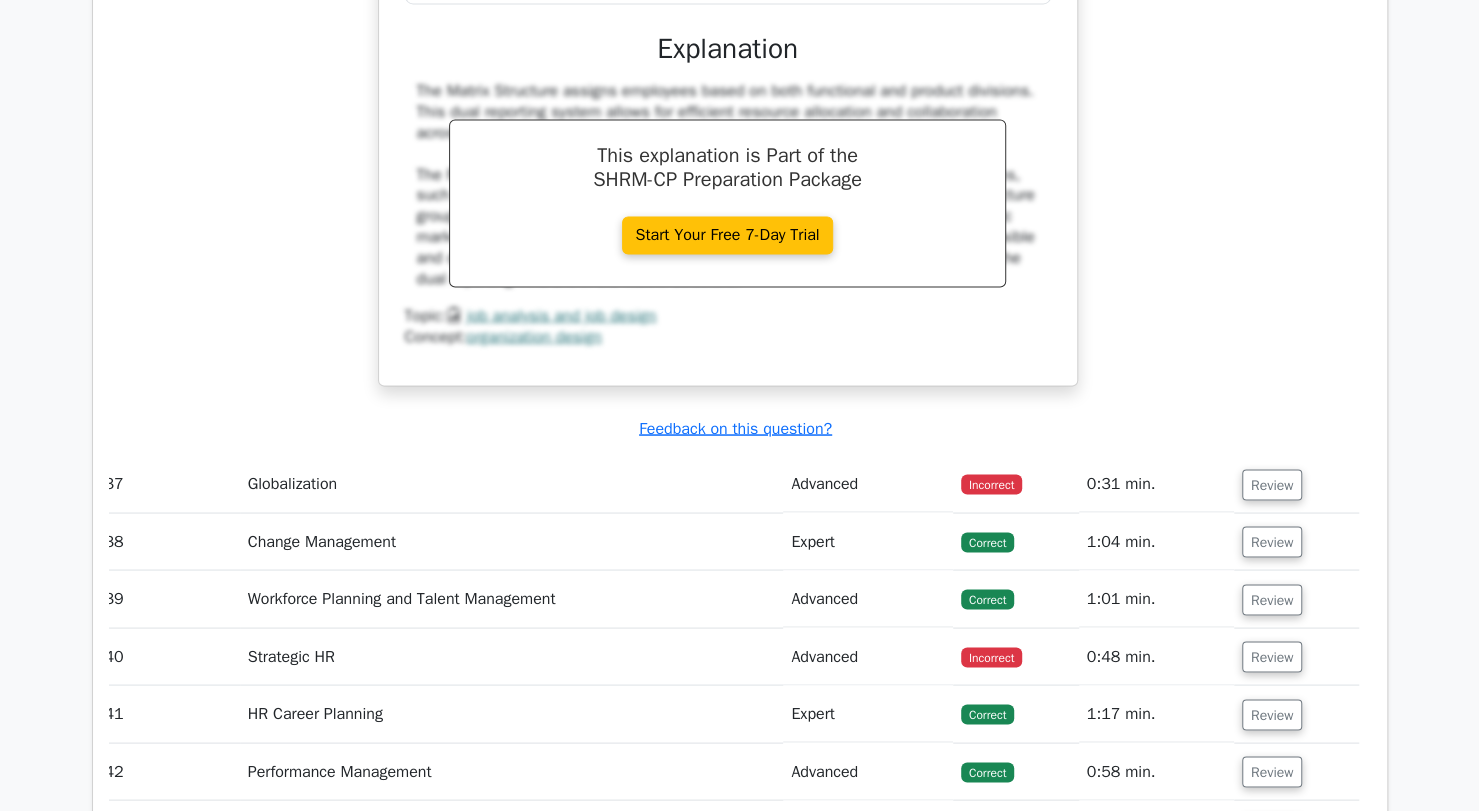 scroll, scrollTop: 32977, scrollLeft: 0, axis: vertical 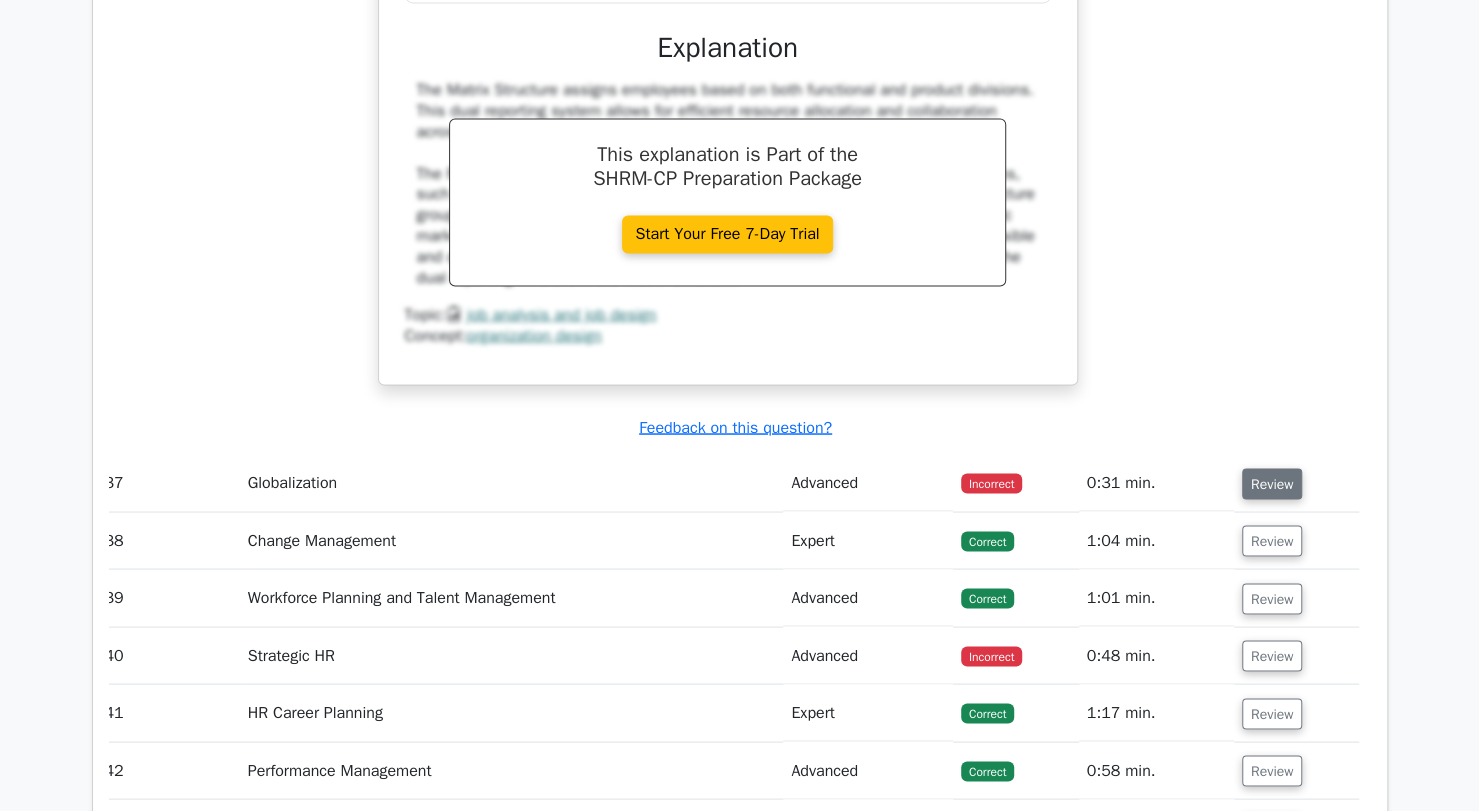 click on "Review" at bounding box center [1272, 483] 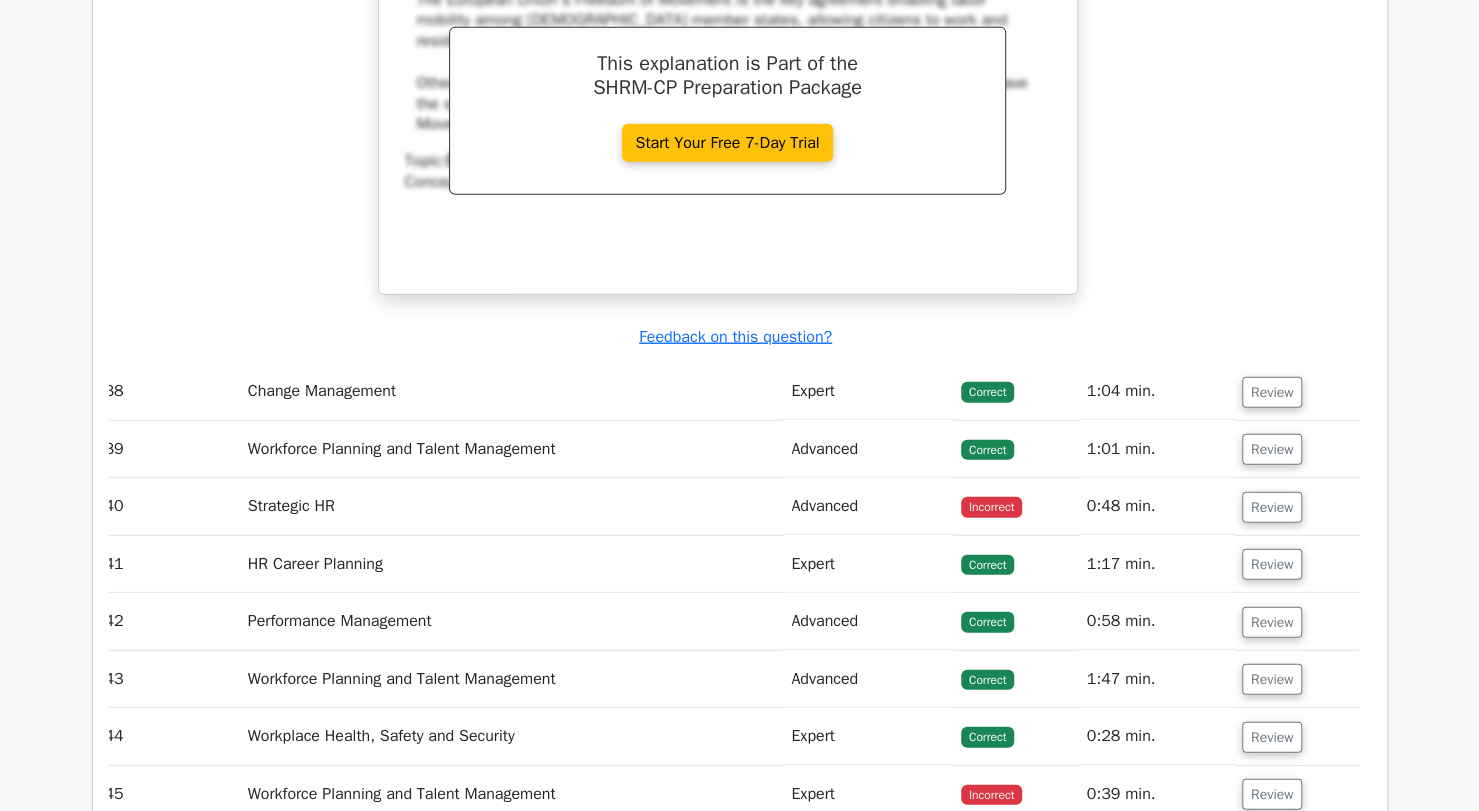 scroll, scrollTop: 33935, scrollLeft: 0, axis: vertical 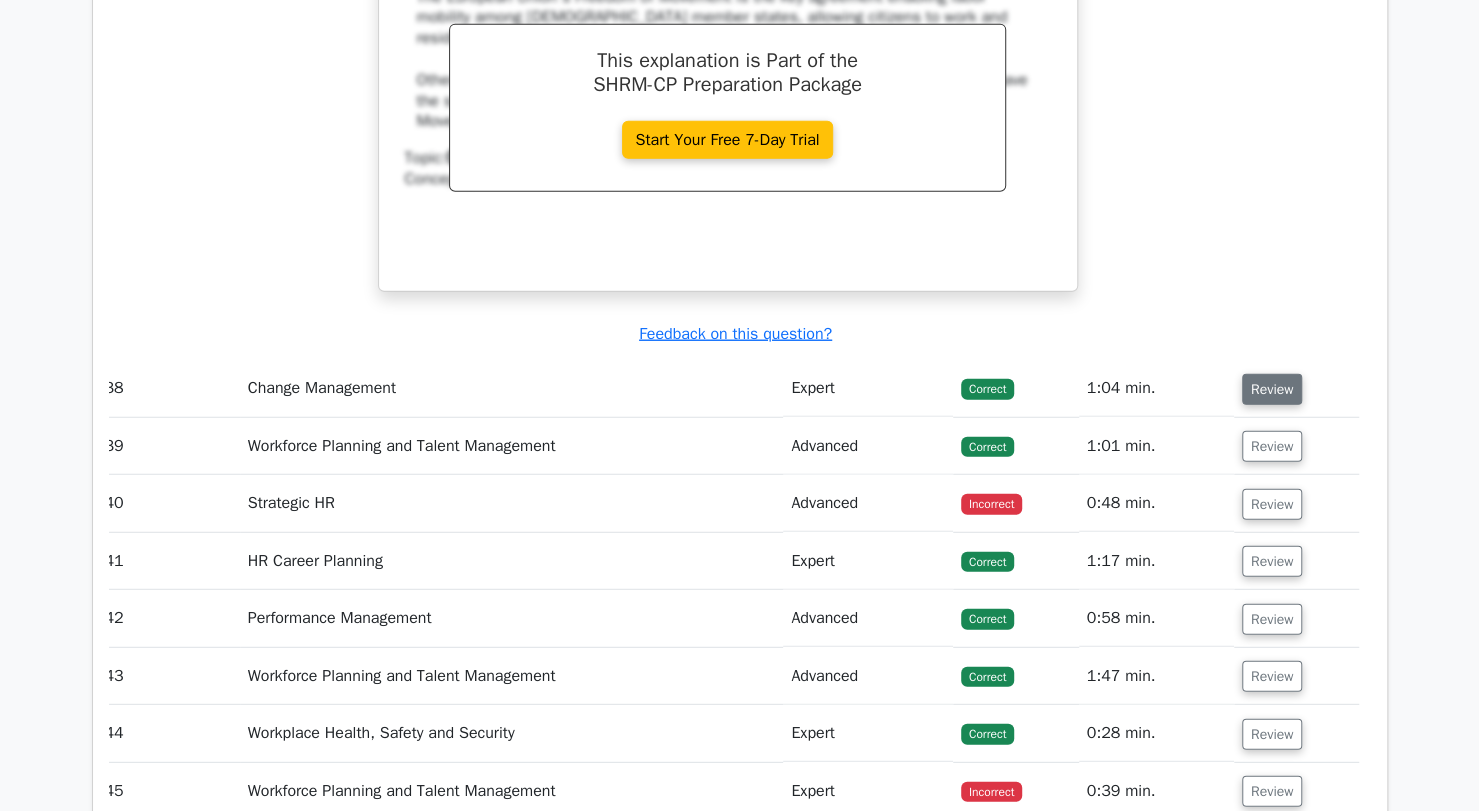 click on "Review" at bounding box center (1272, 389) 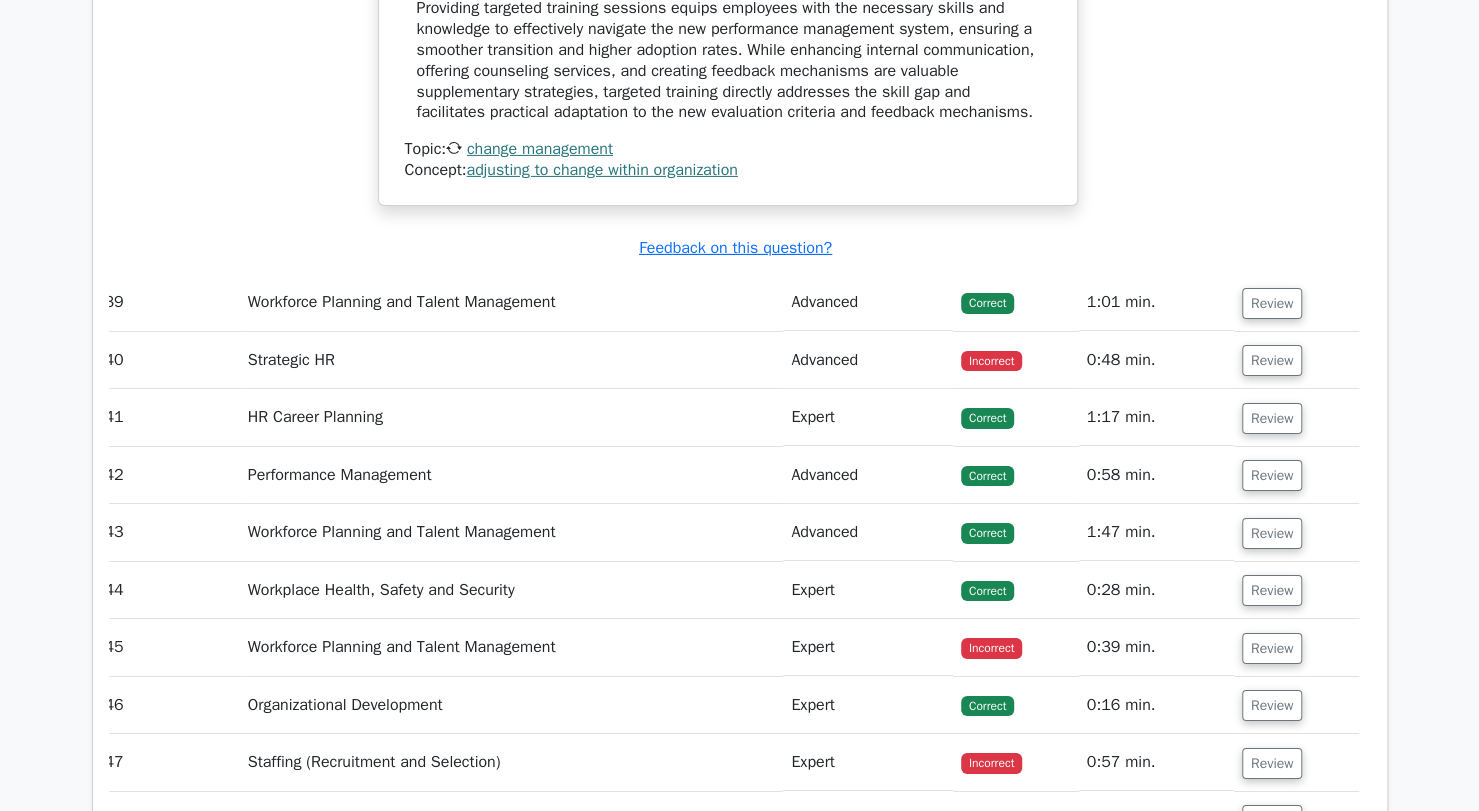 scroll, scrollTop: 34900, scrollLeft: 0, axis: vertical 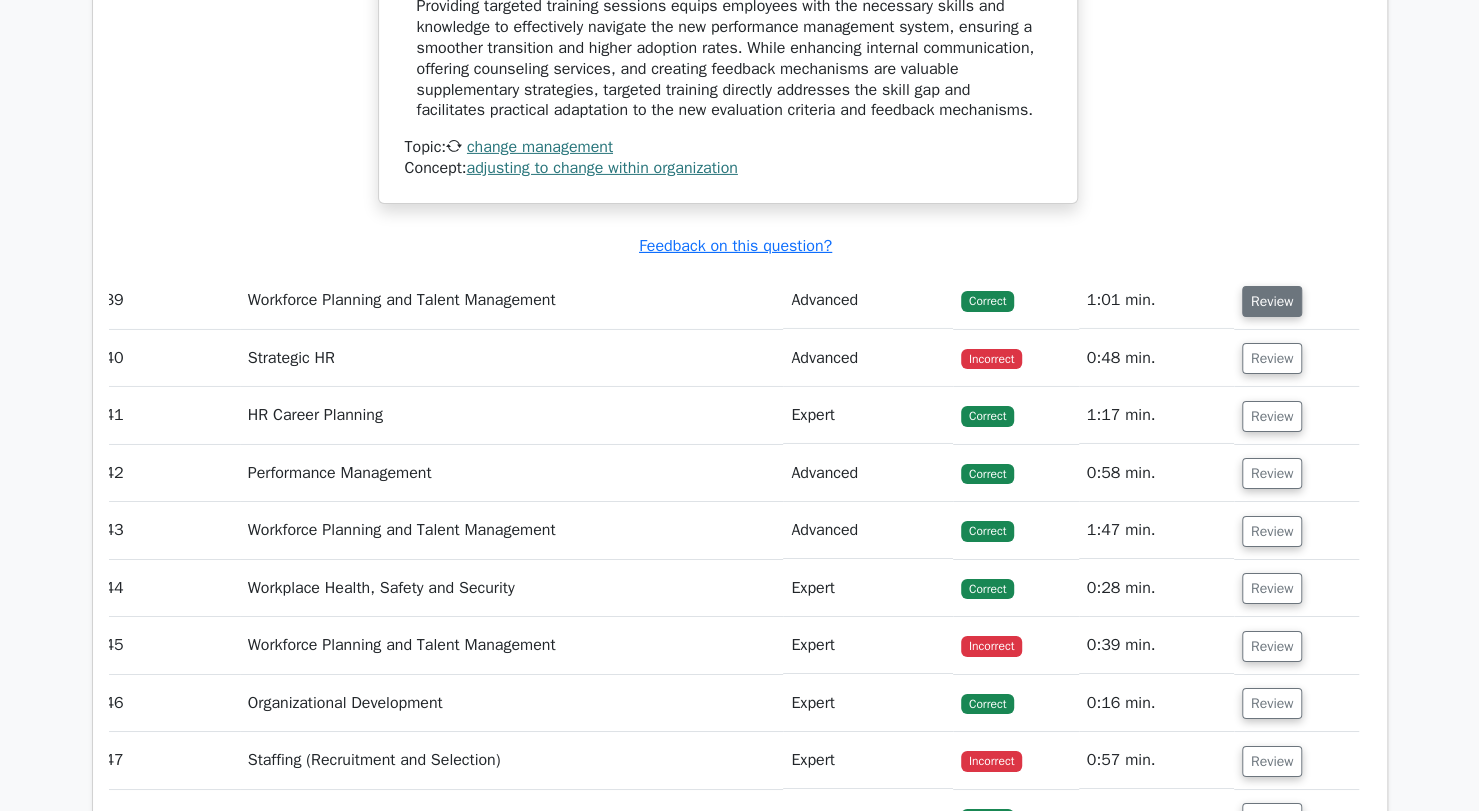 click on "Review" at bounding box center (1272, 301) 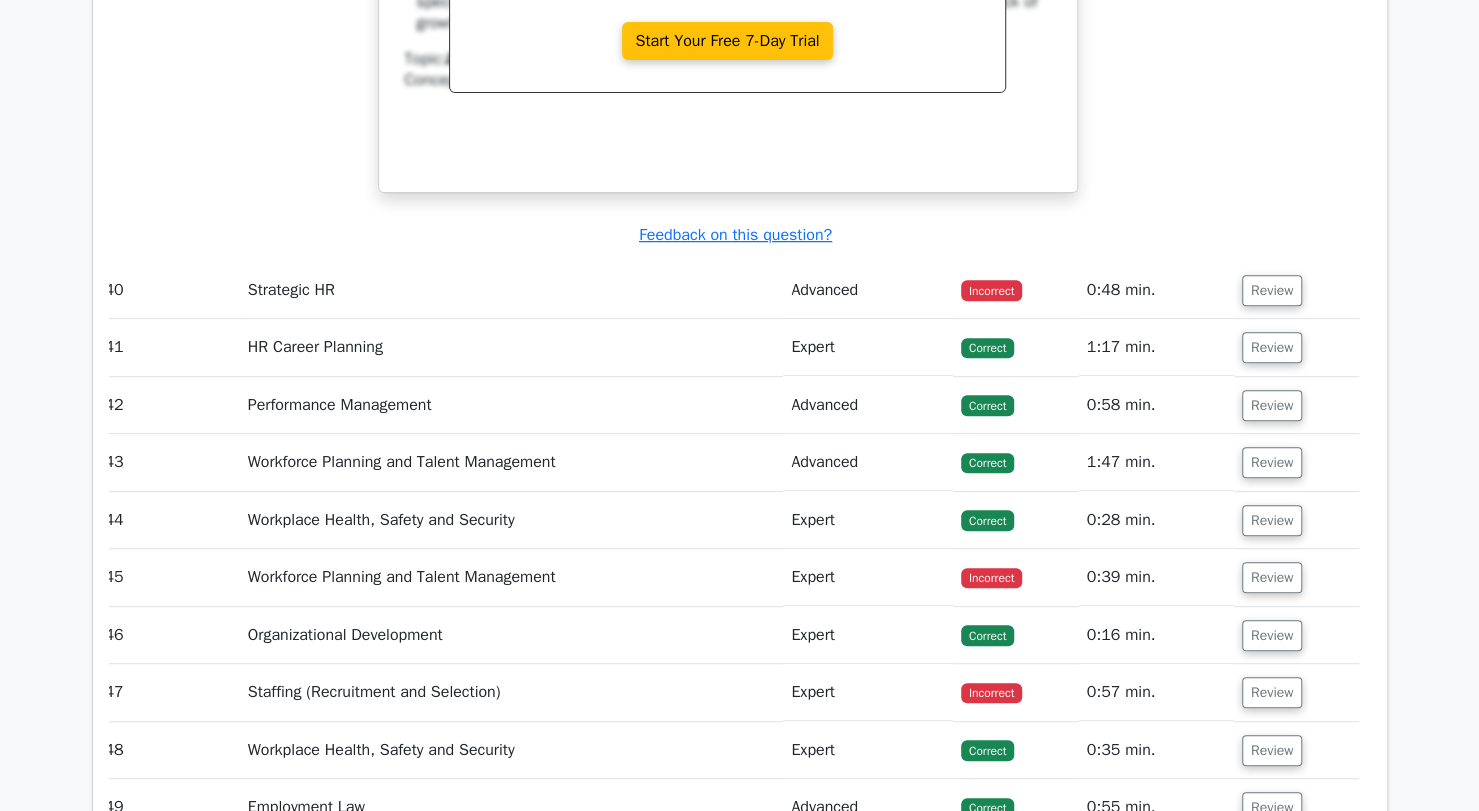 scroll, scrollTop: 35846, scrollLeft: 0, axis: vertical 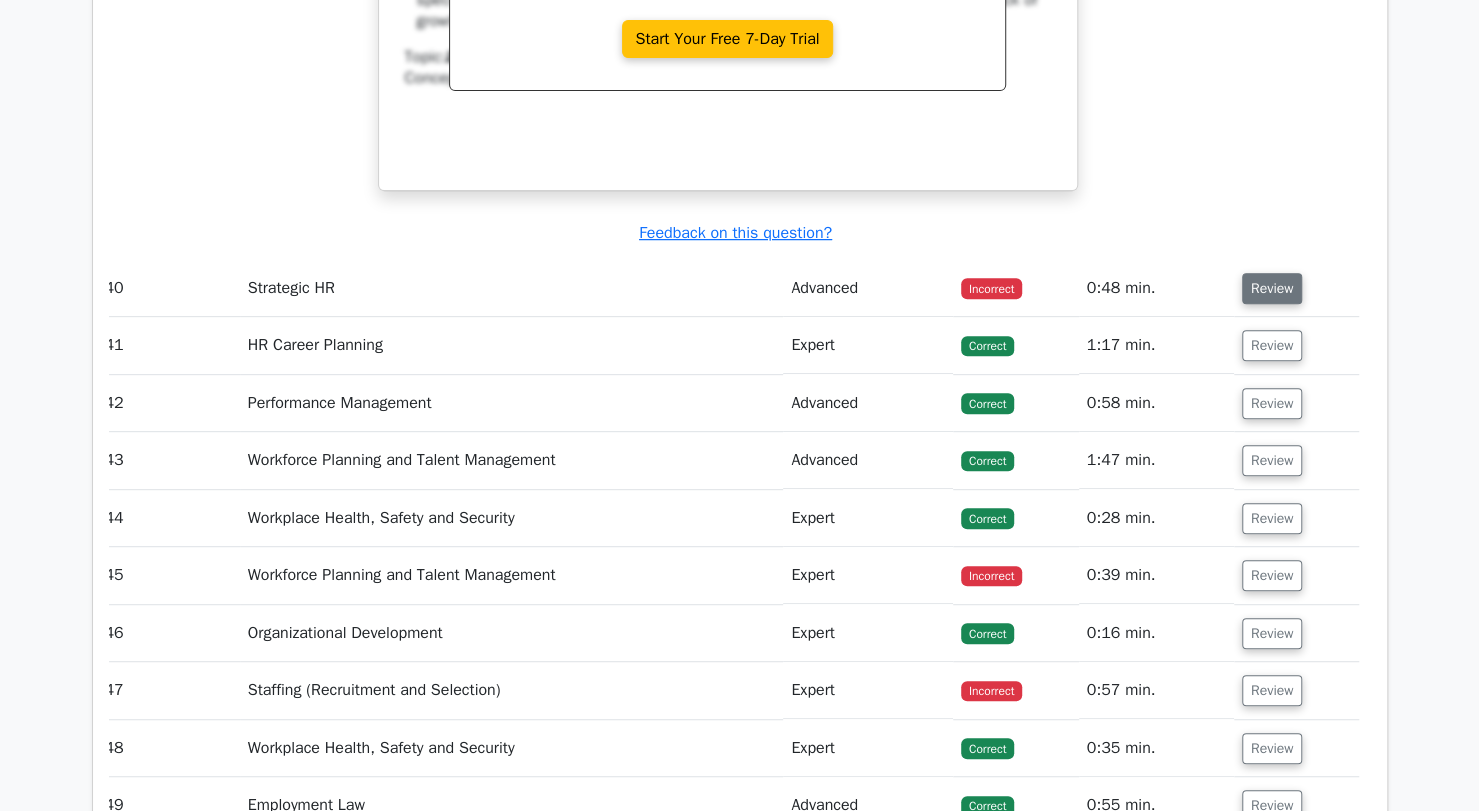 click on "Review" at bounding box center [1272, 288] 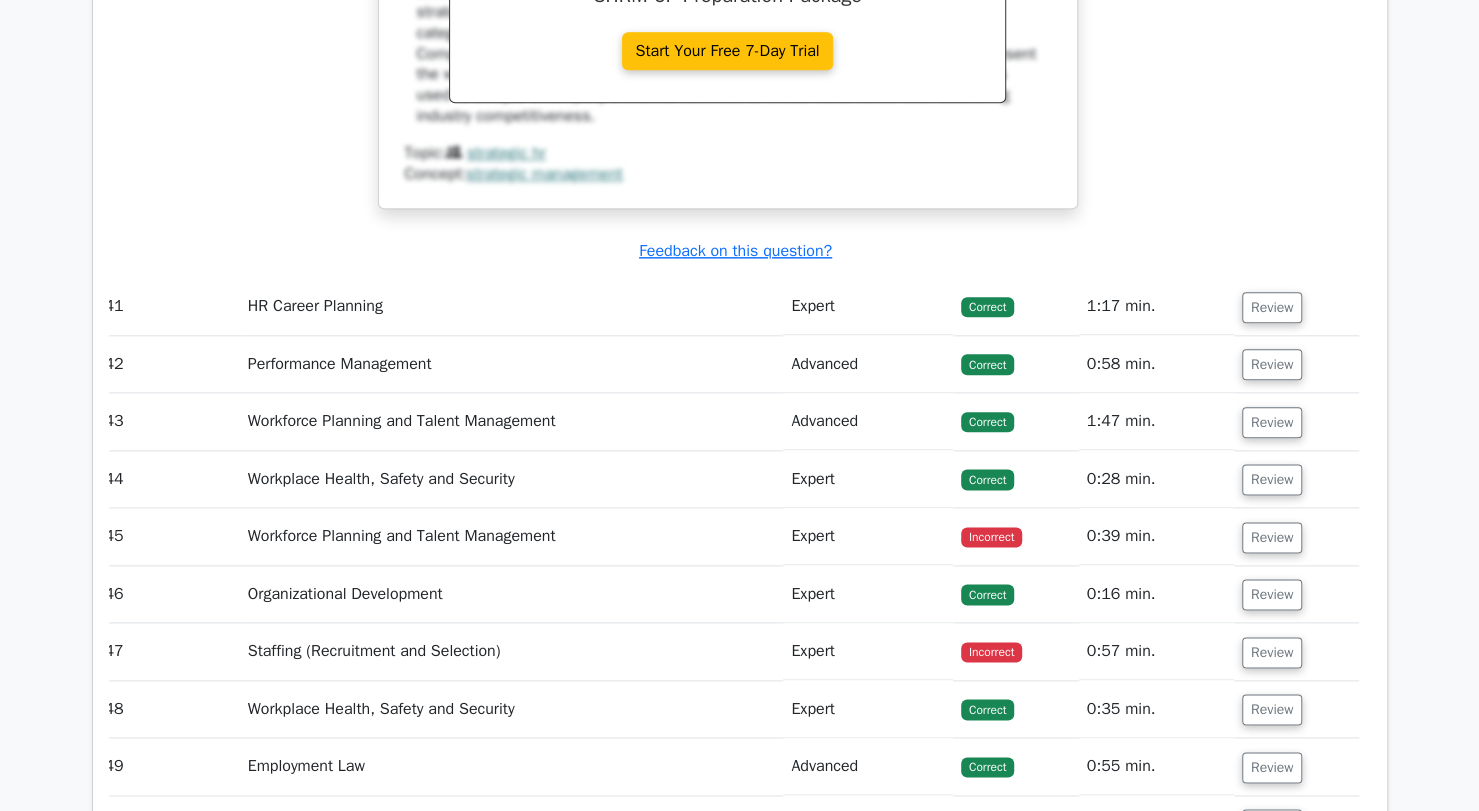scroll, scrollTop: 36700, scrollLeft: 0, axis: vertical 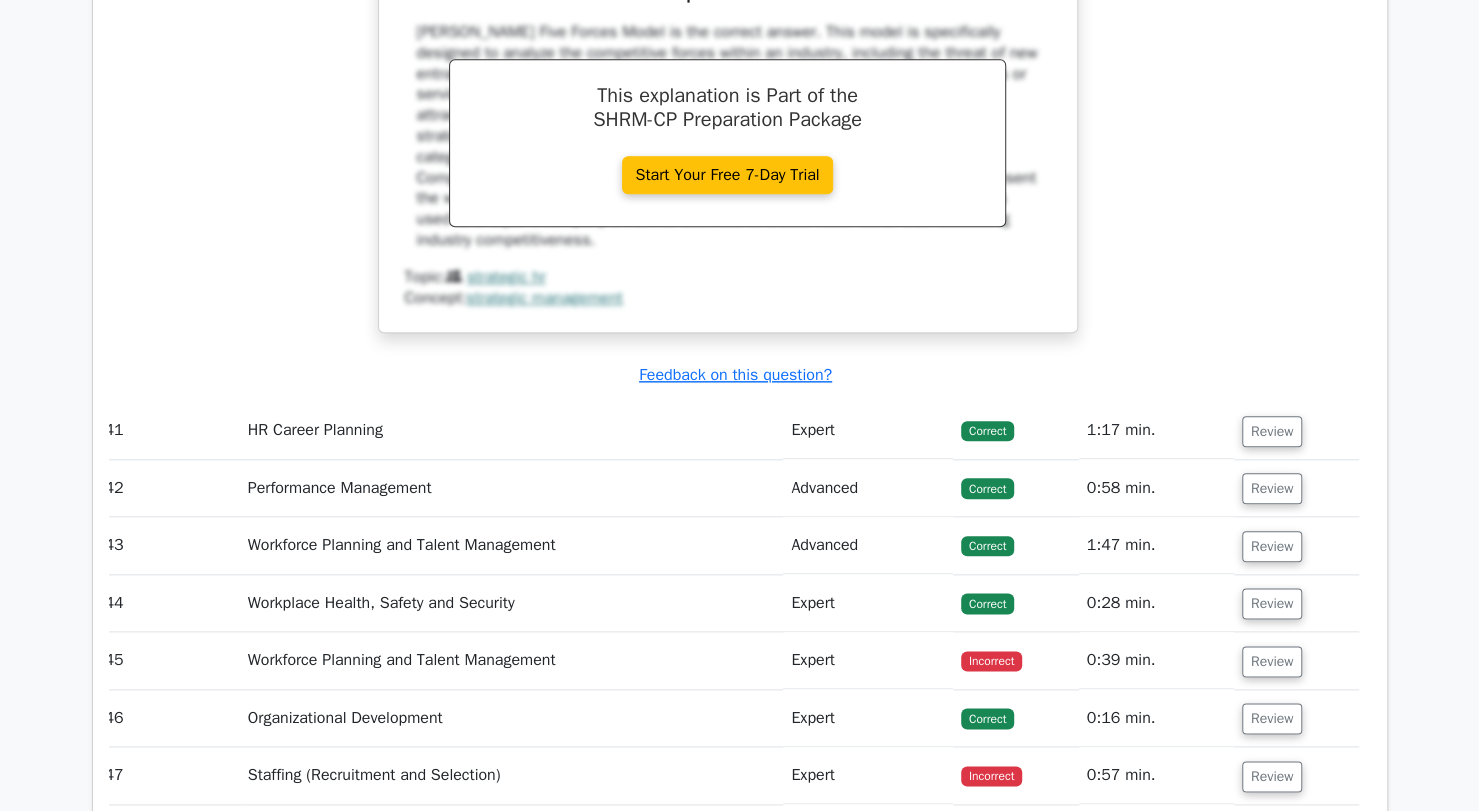 drag, startPoint x: 1262, startPoint y: 410, endPoint x: 1250, endPoint y: 187, distance: 223.32263 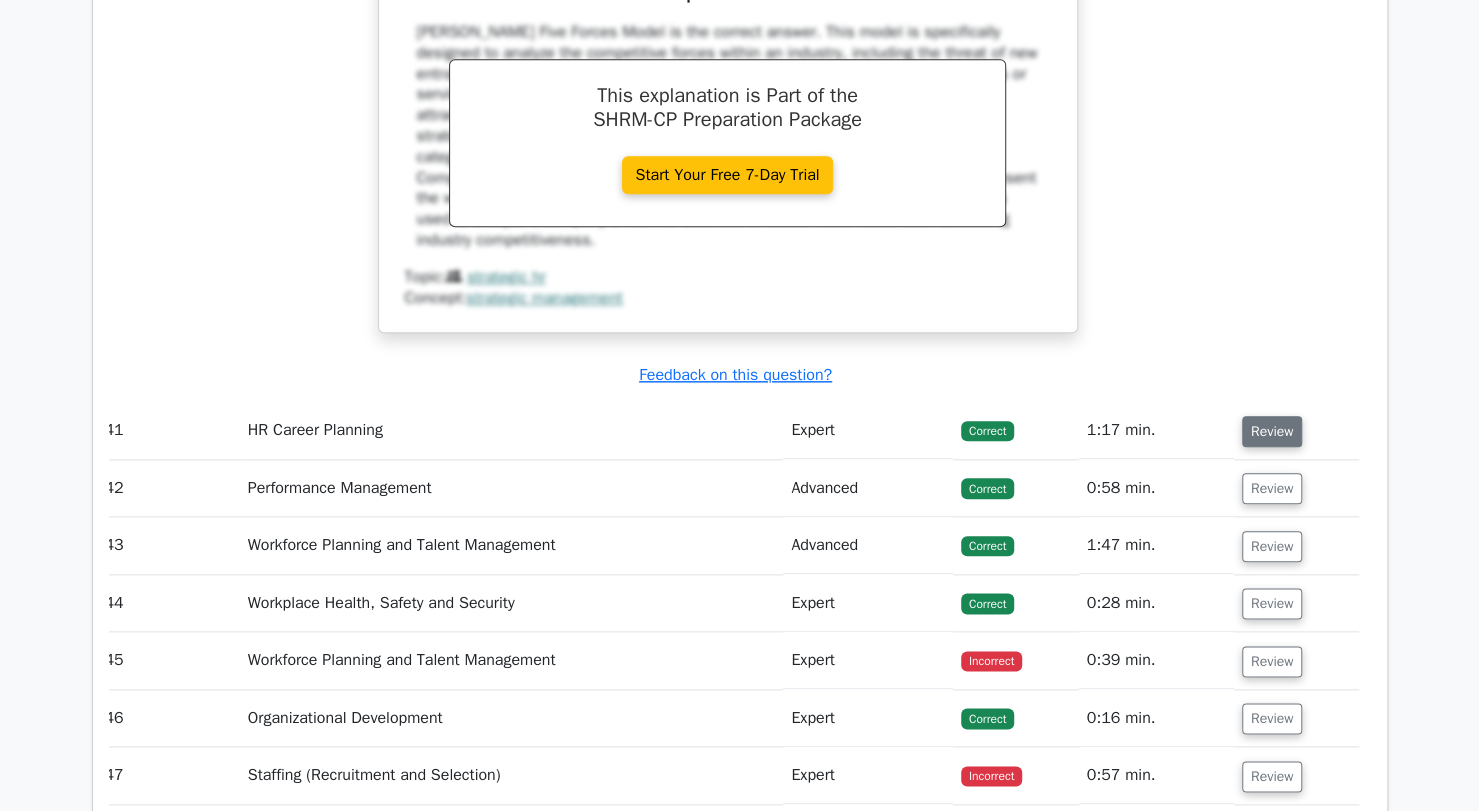 click on "Review" at bounding box center (1272, 431) 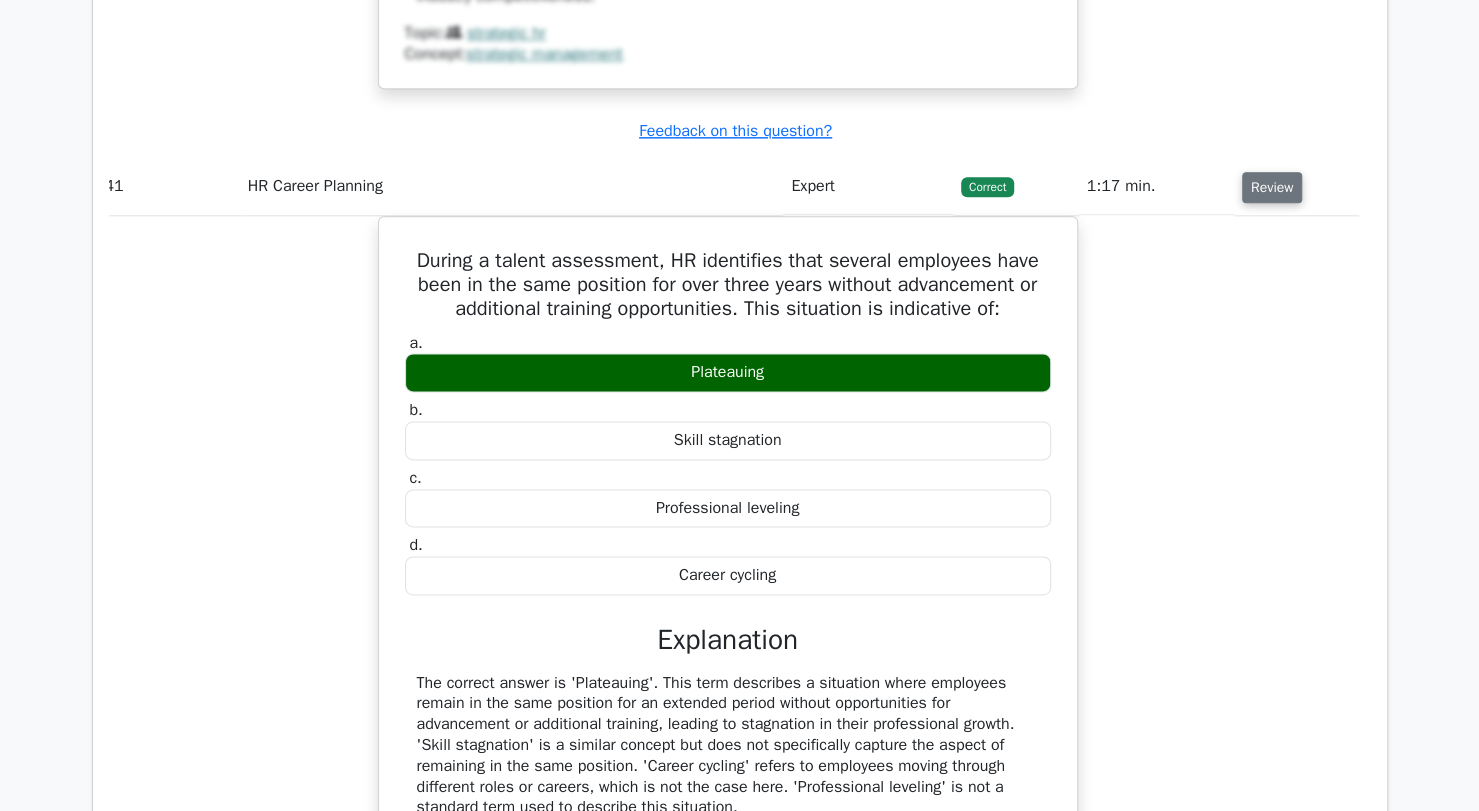 scroll, scrollTop: 36824, scrollLeft: 0, axis: vertical 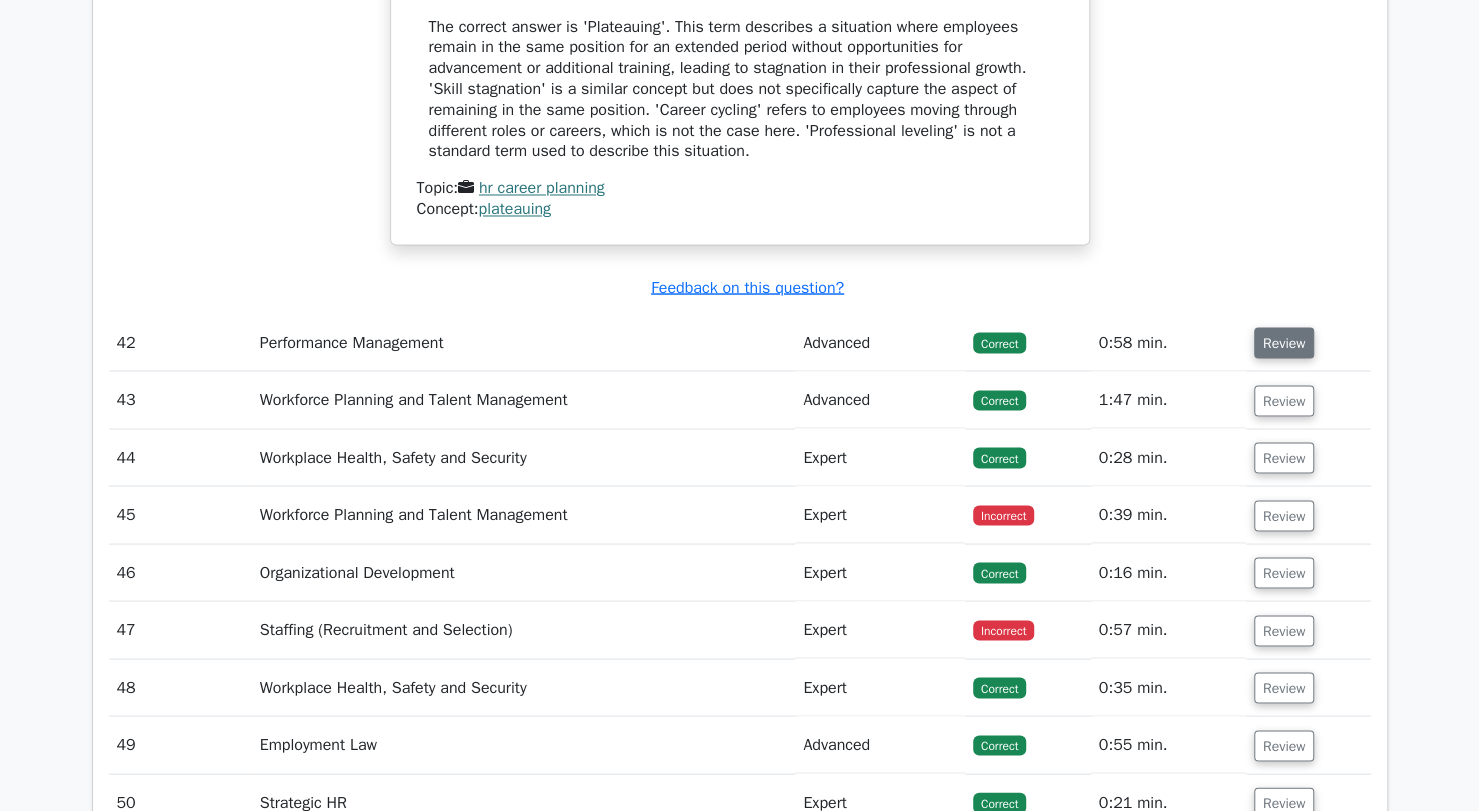 click on "Review" at bounding box center [1284, 342] 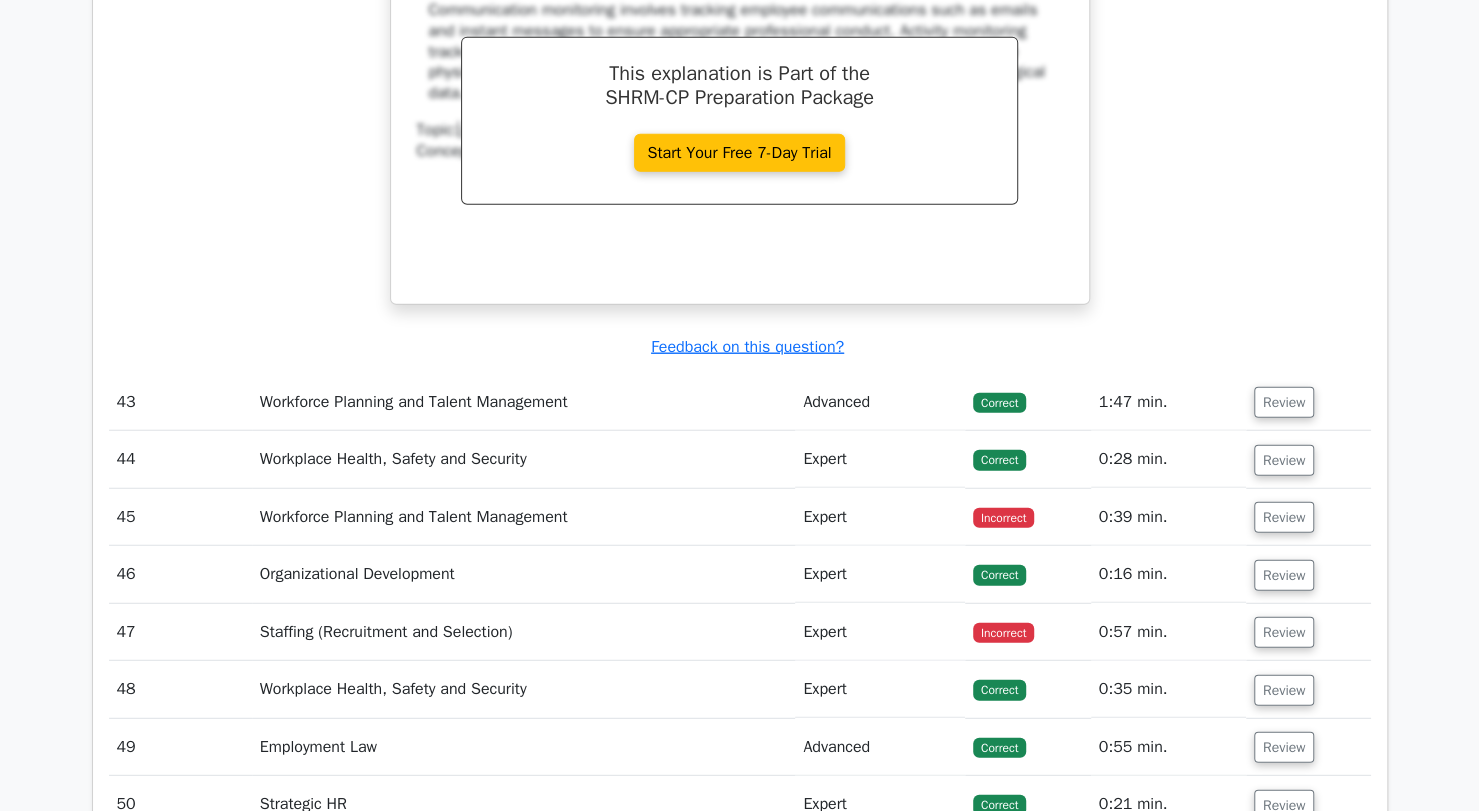 scroll, scrollTop: 38302, scrollLeft: 0, axis: vertical 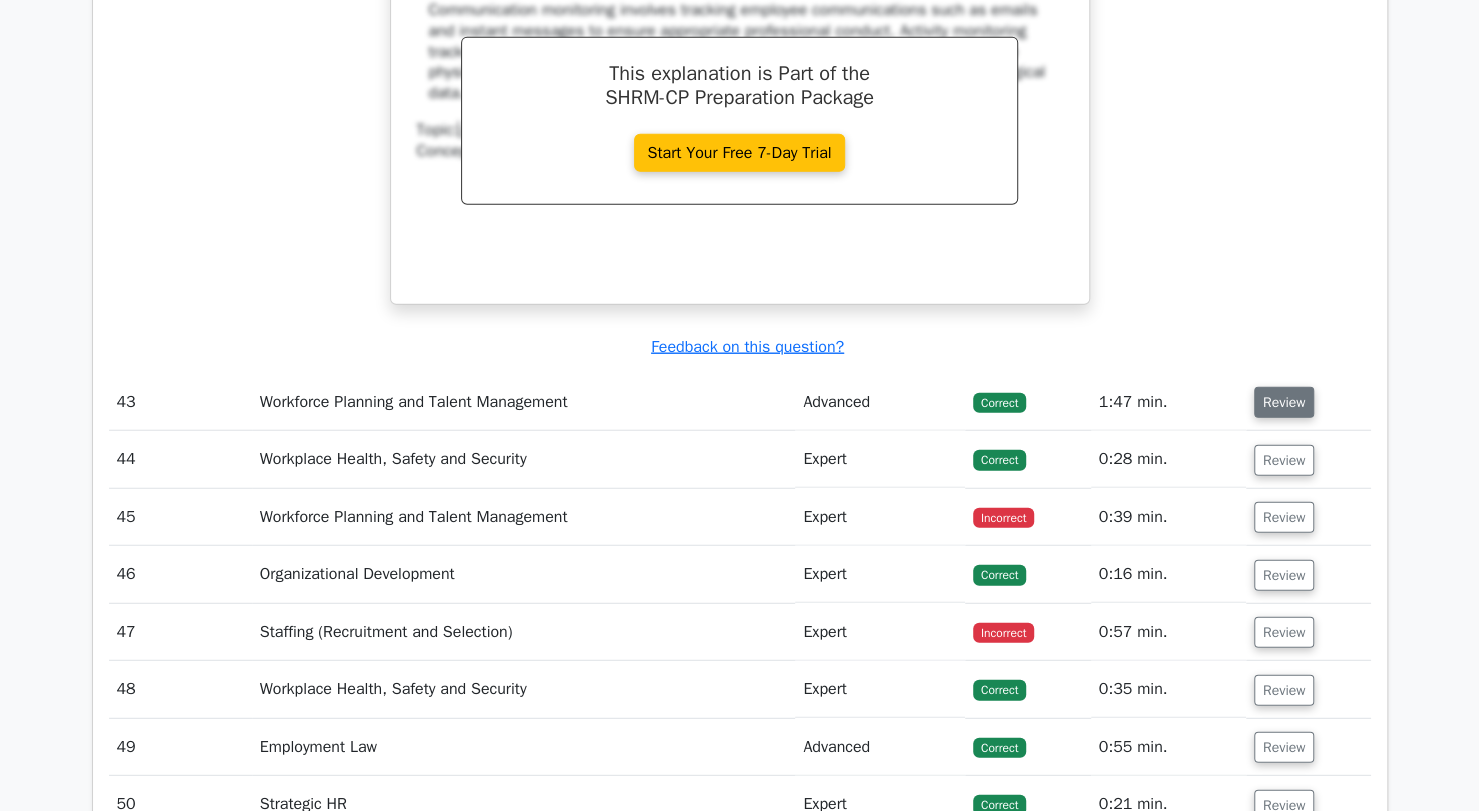 click on "Review" at bounding box center [1284, 402] 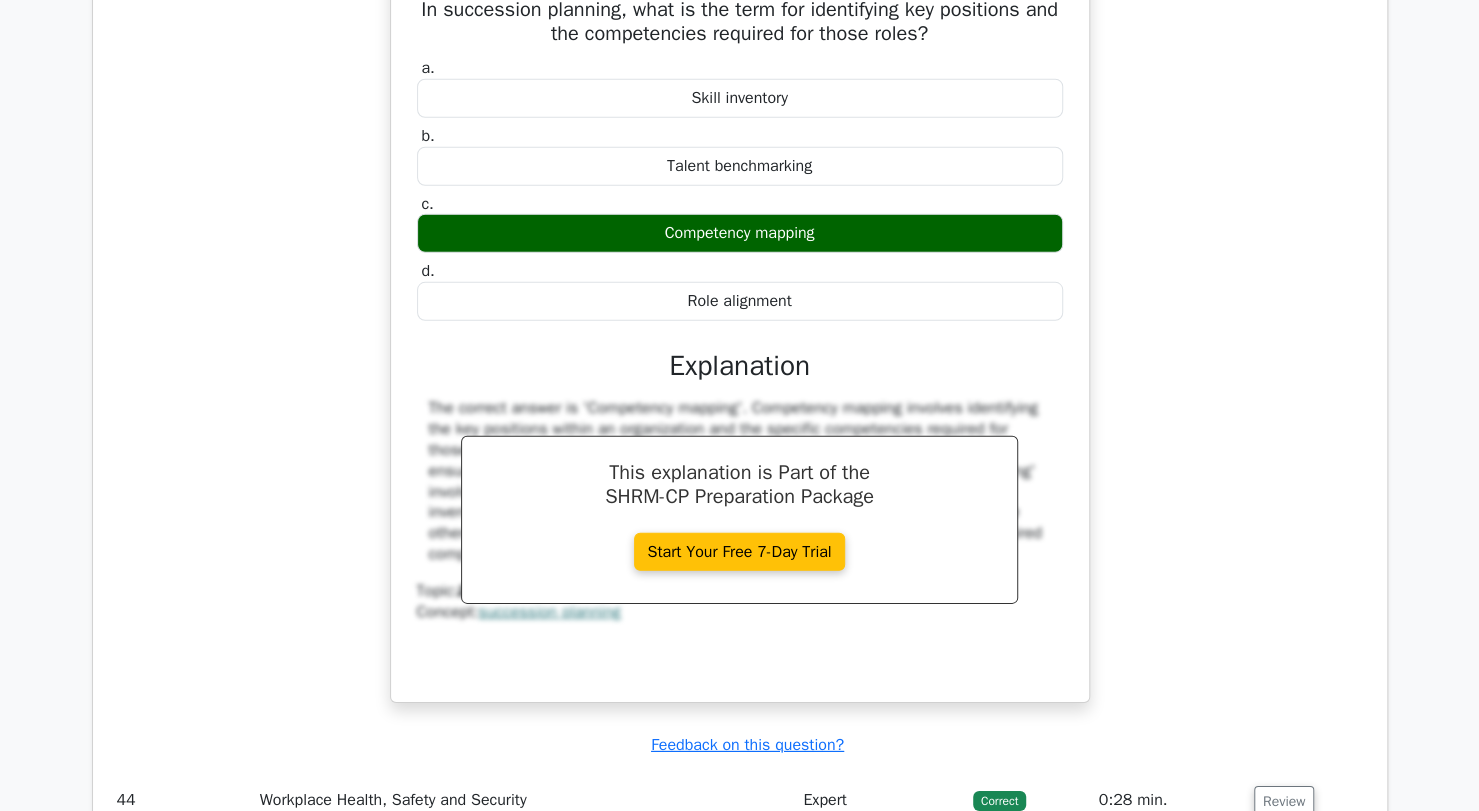 scroll, scrollTop: 38598, scrollLeft: 0, axis: vertical 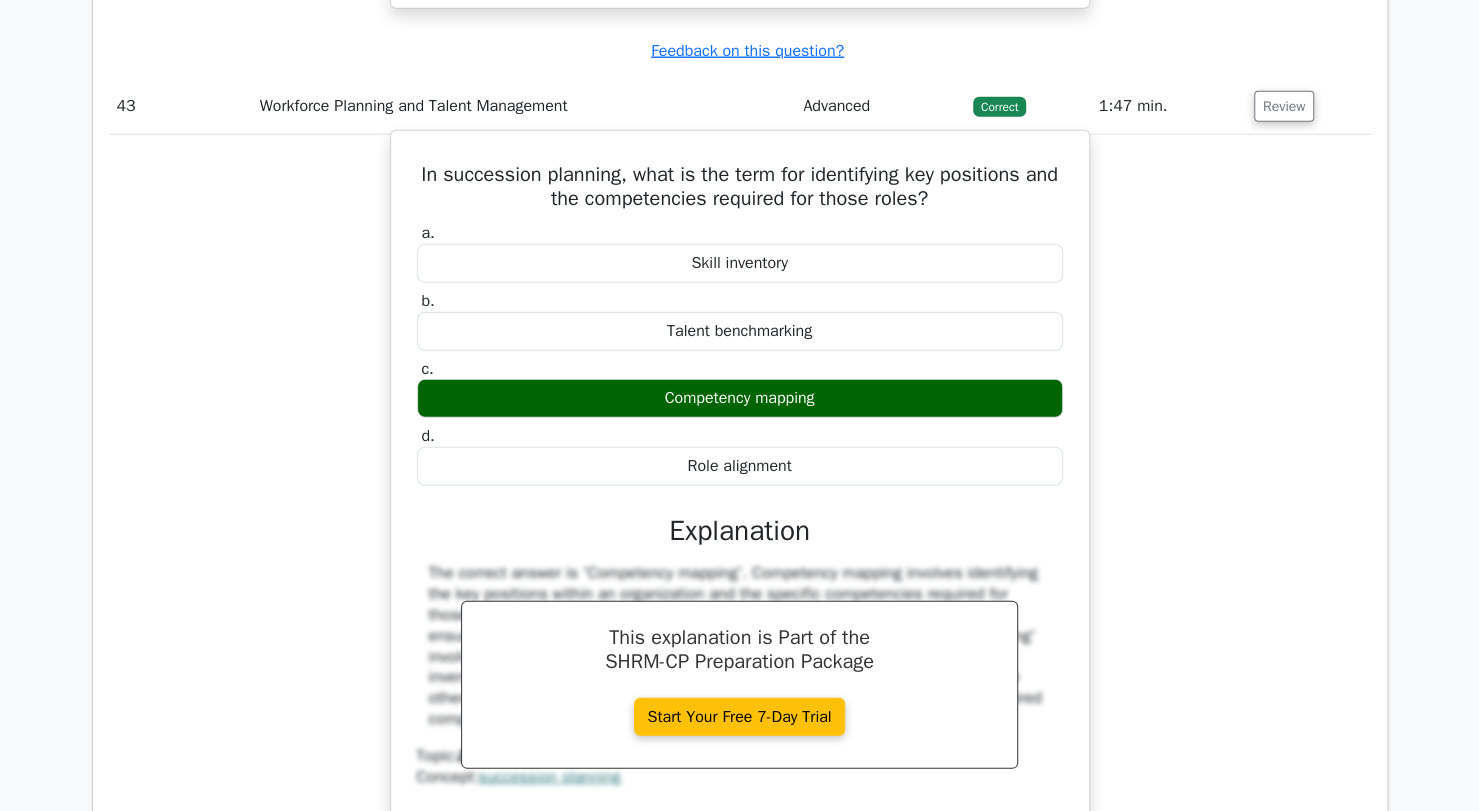 click on "Skill inventory" at bounding box center (740, 263) 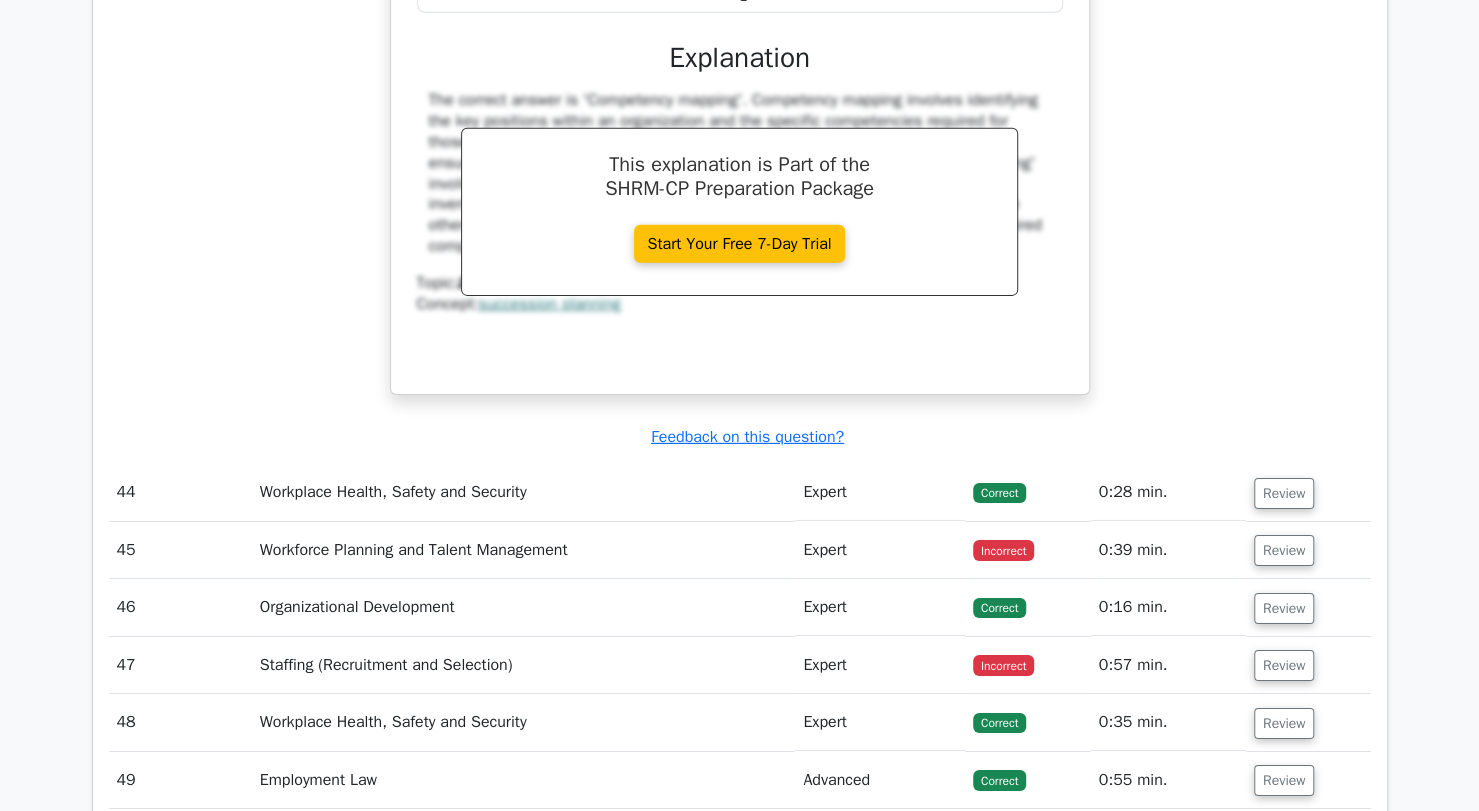 scroll, scrollTop: 39078, scrollLeft: 0, axis: vertical 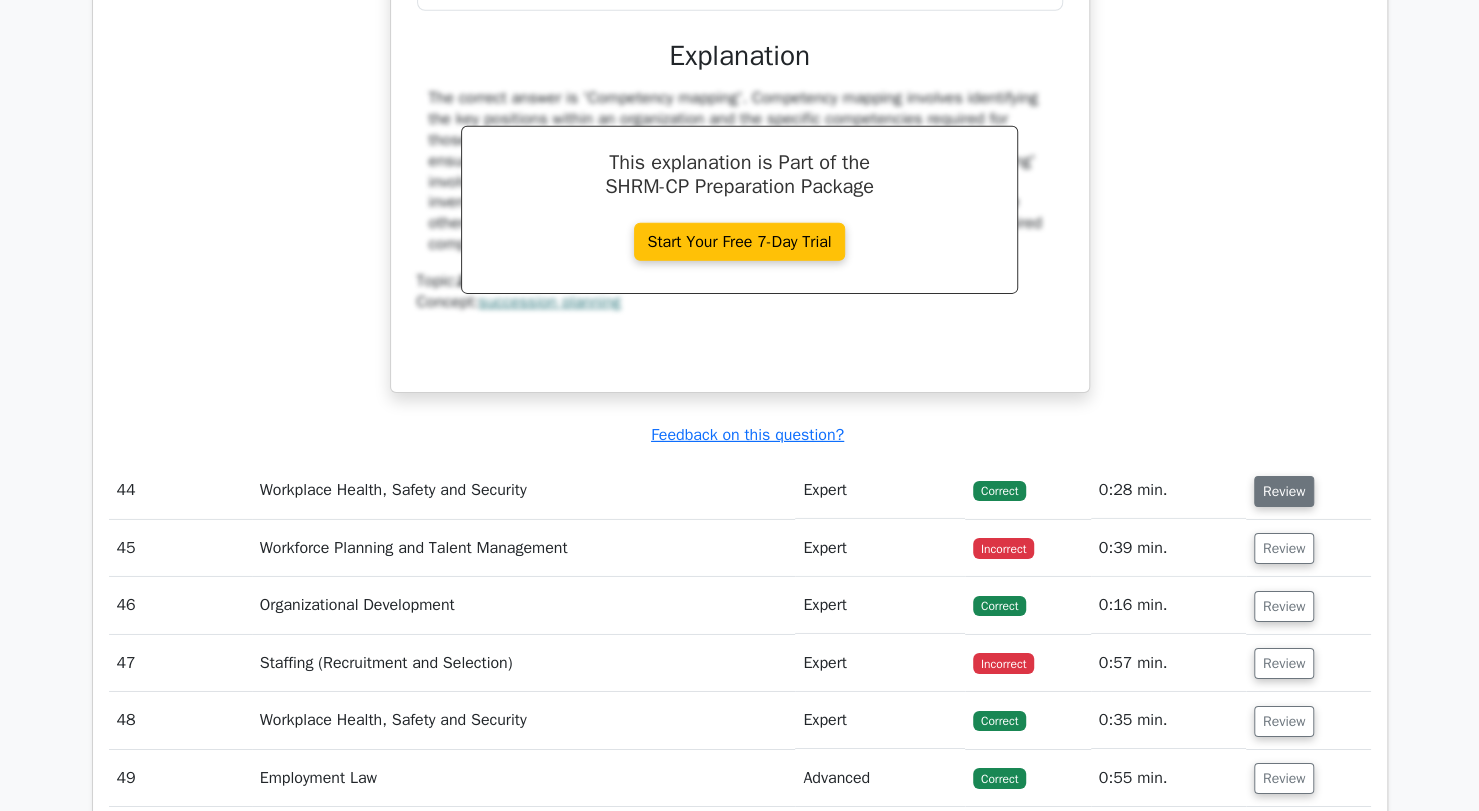 click on "Review" at bounding box center (1284, 491) 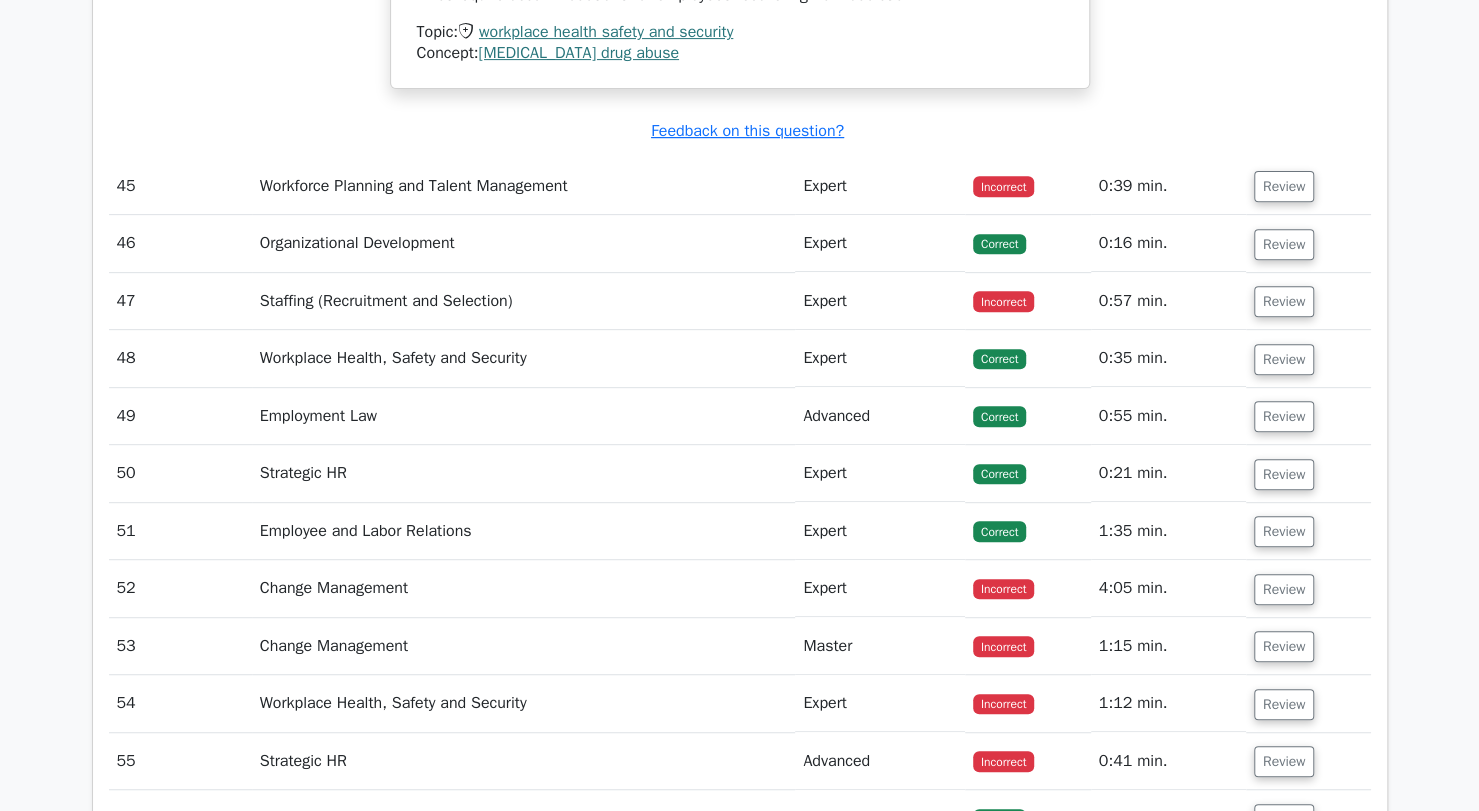 scroll, scrollTop: 40300, scrollLeft: 0, axis: vertical 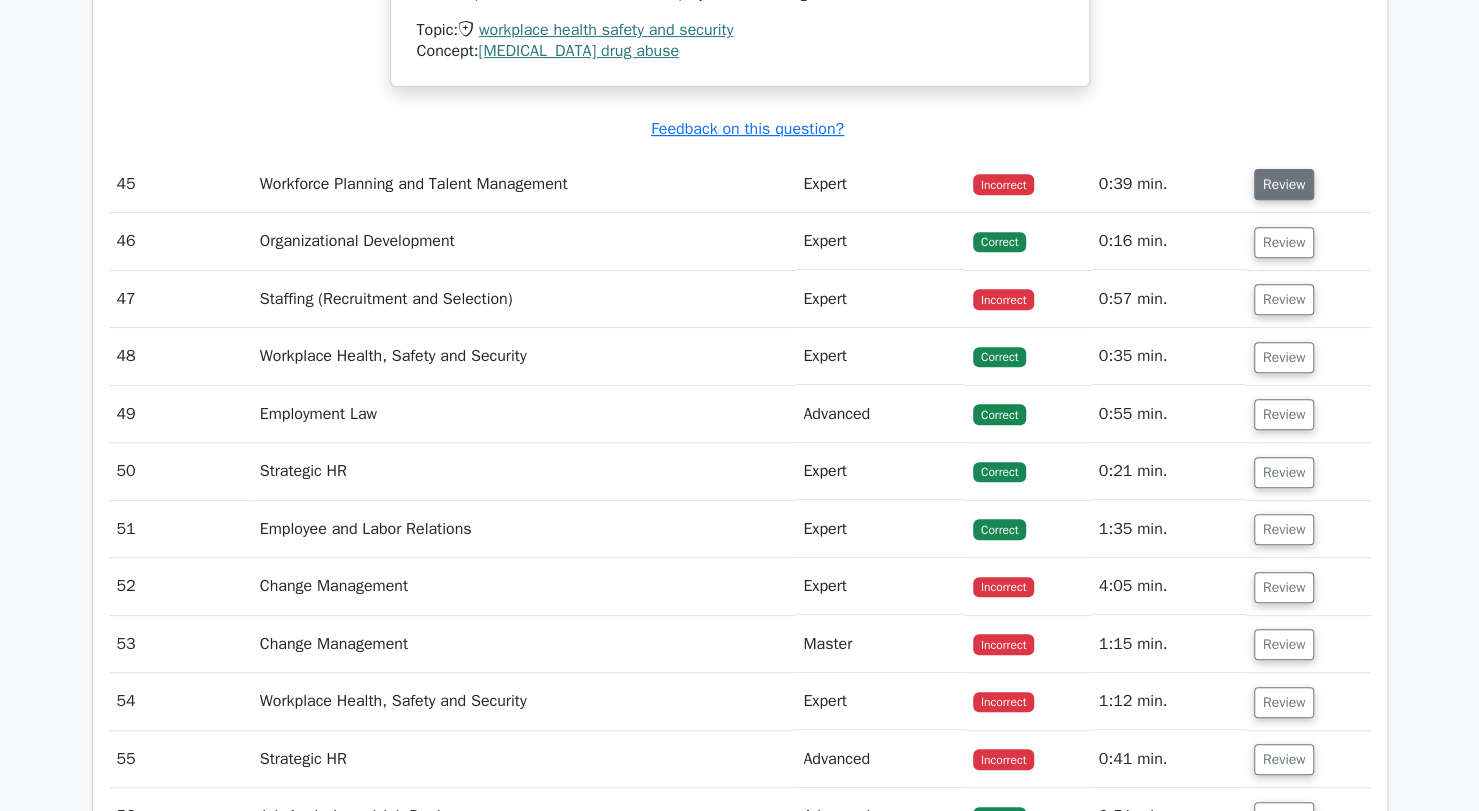 click on "Review" at bounding box center [1284, 184] 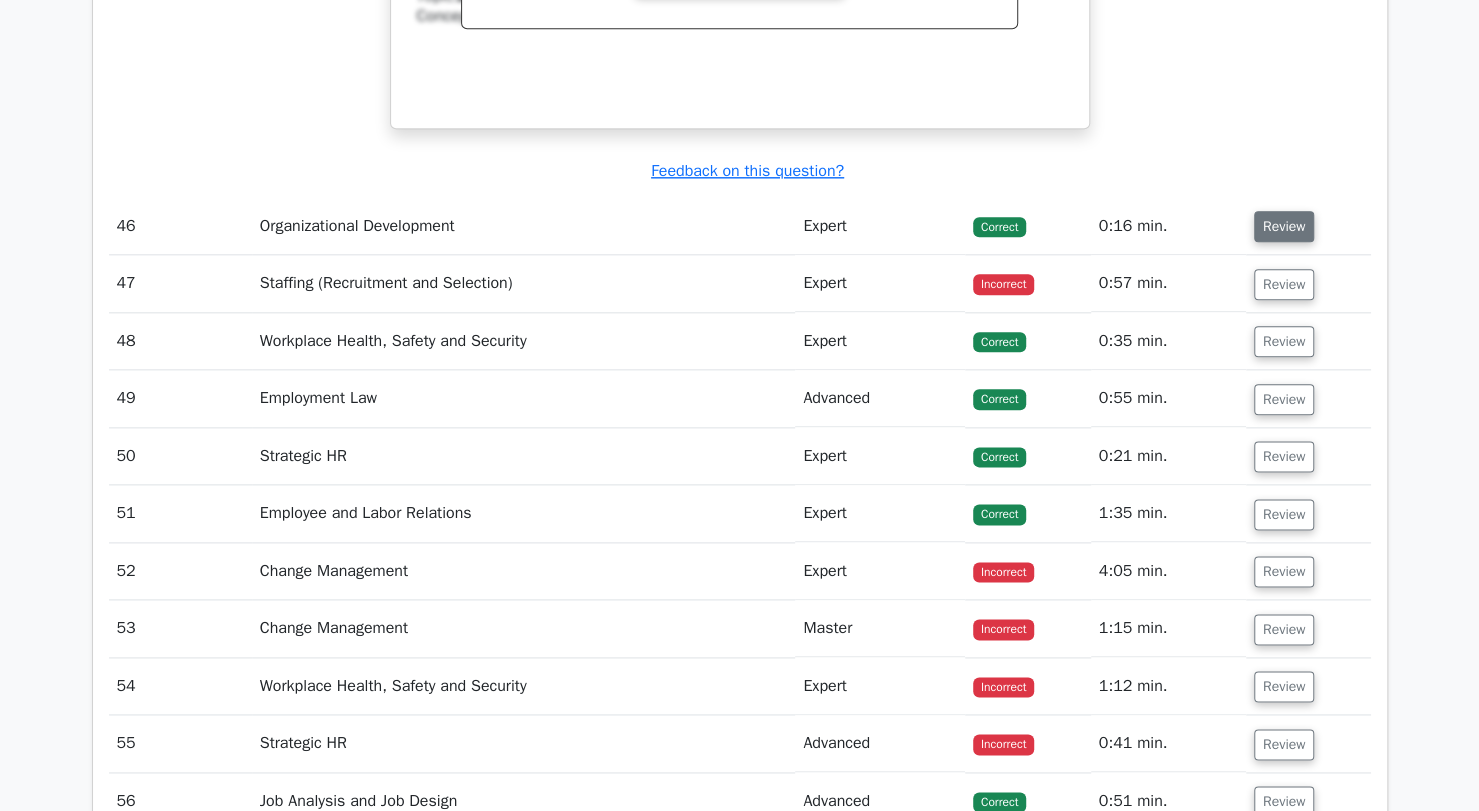 scroll, scrollTop: 41162, scrollLeft: 0, axis: vertical 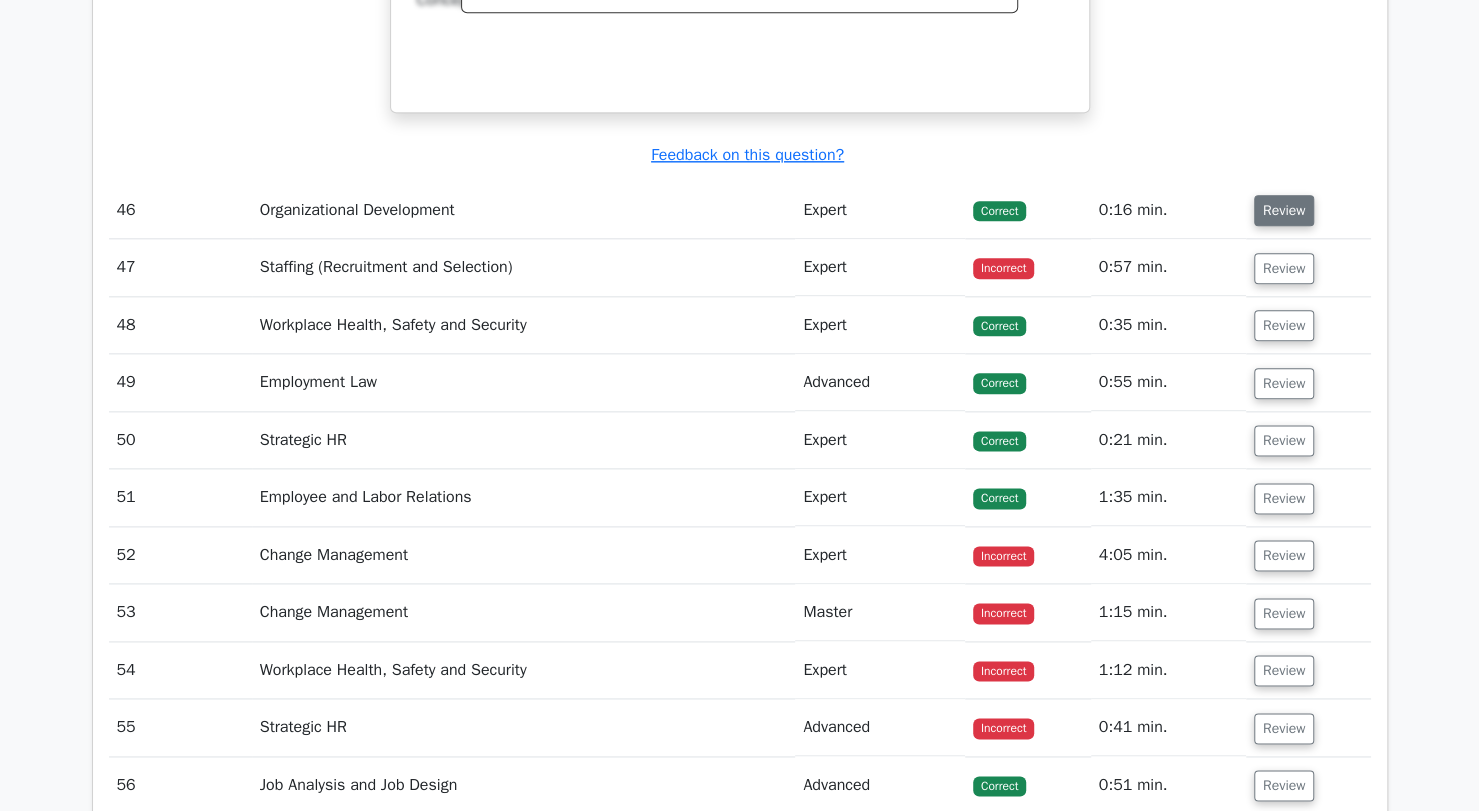 click on "Review" at bounding box center (1284, 210) 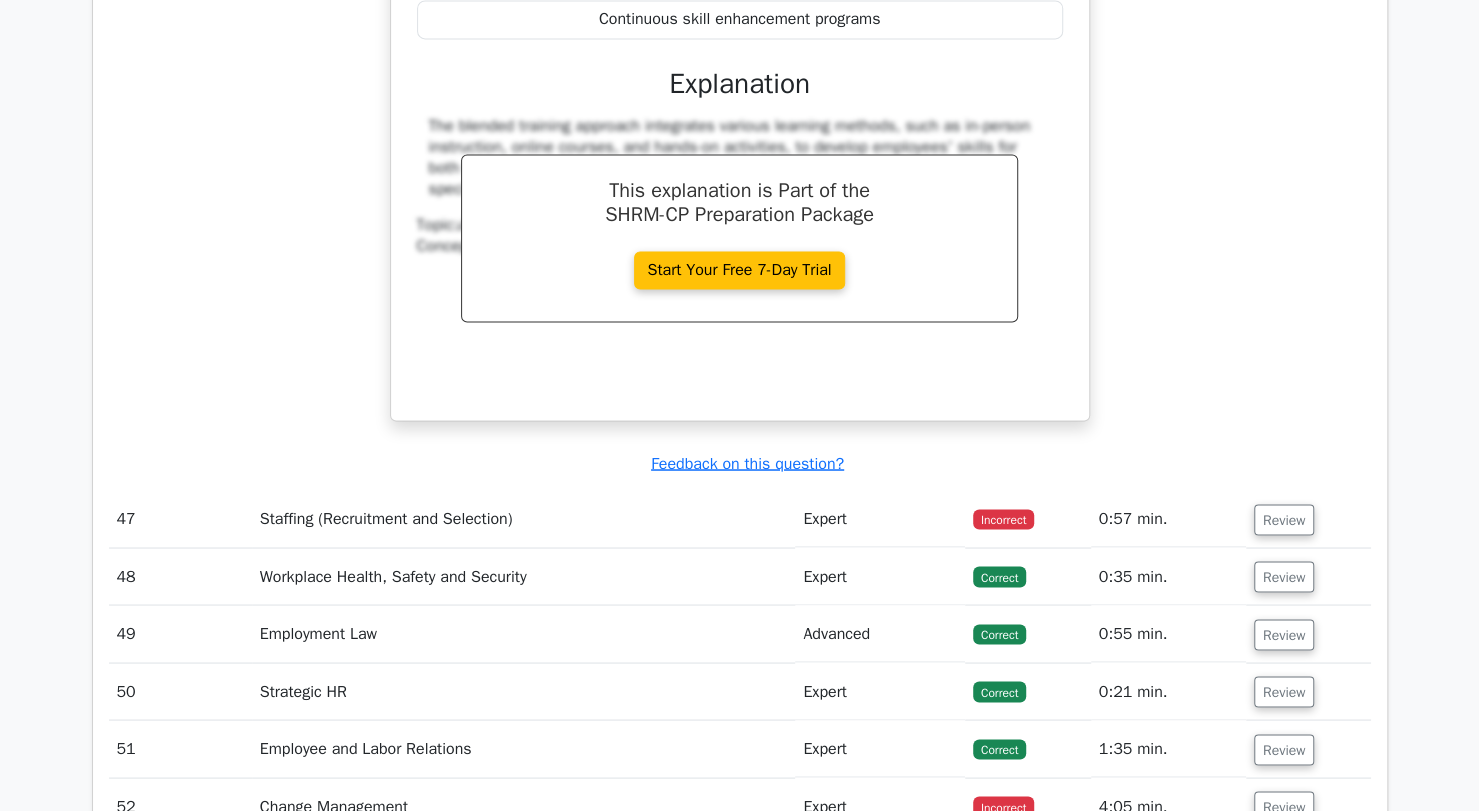 scroll, scrollTop: 41742, scrollLeft: 0, axis: vertical 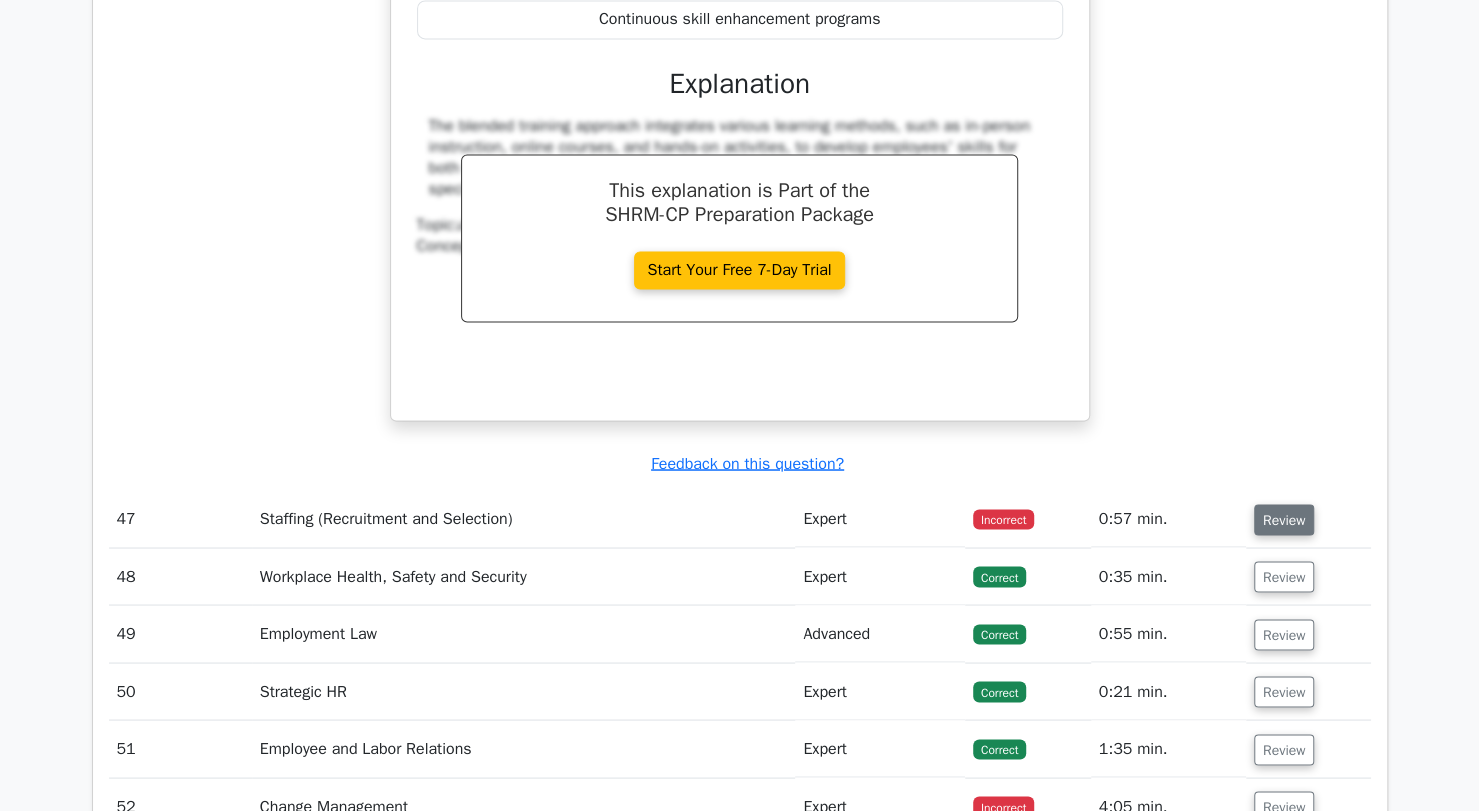 click on "Review" at bounding box center [1284, 519] 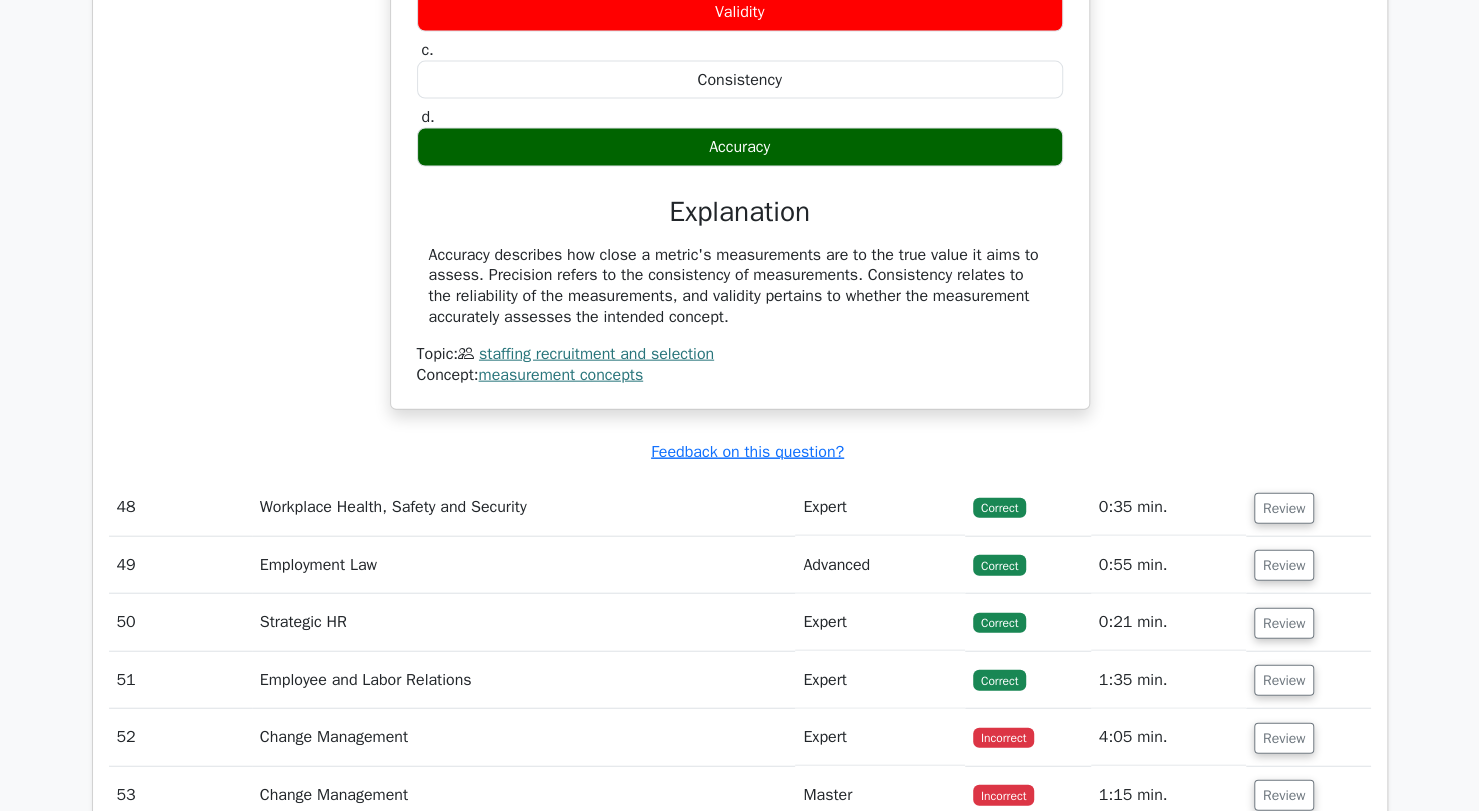 scroll, scrollTop: 42478, scrollLeft: 0, axis: vertical 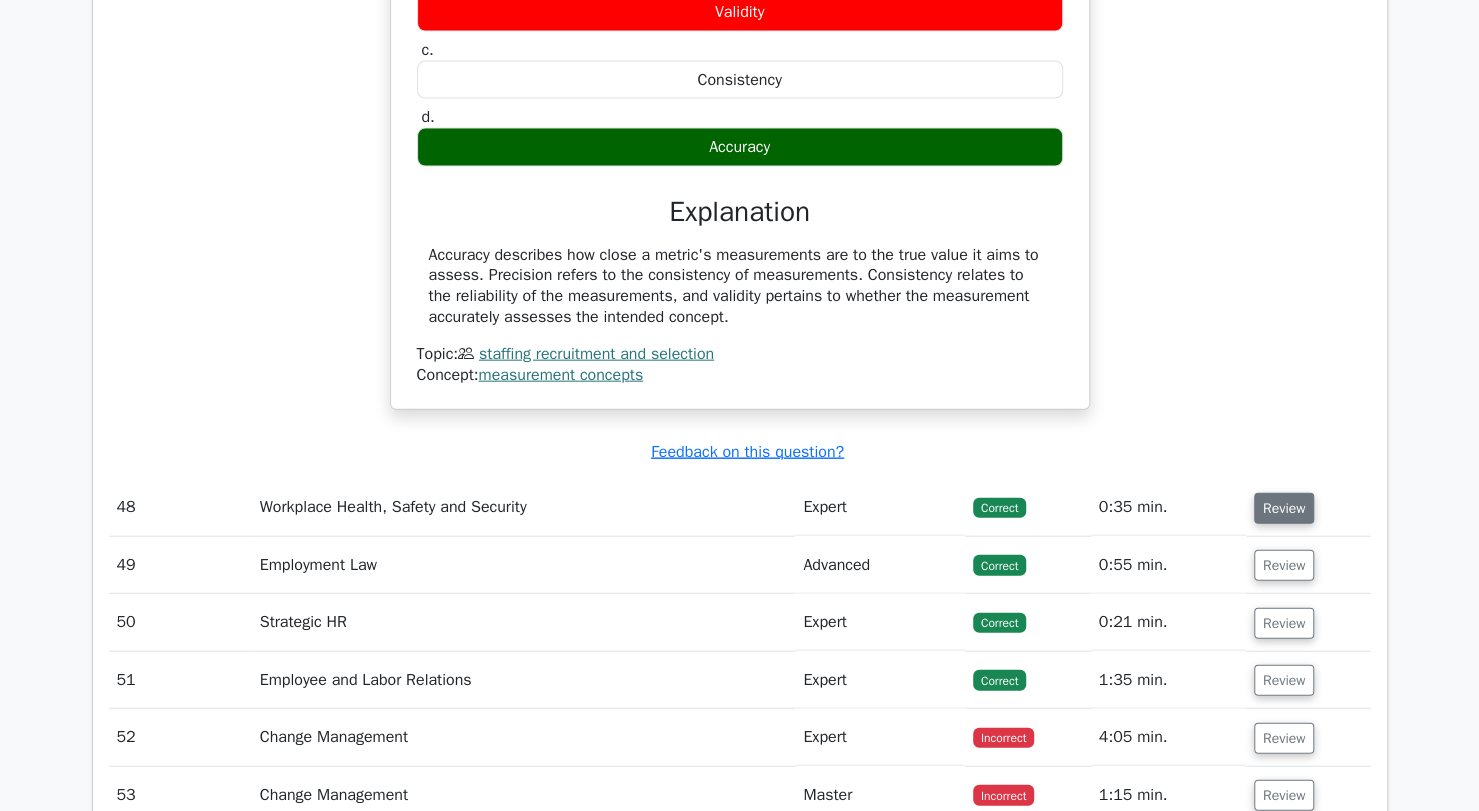 click on "Review" at bounding box center [1284, 508] 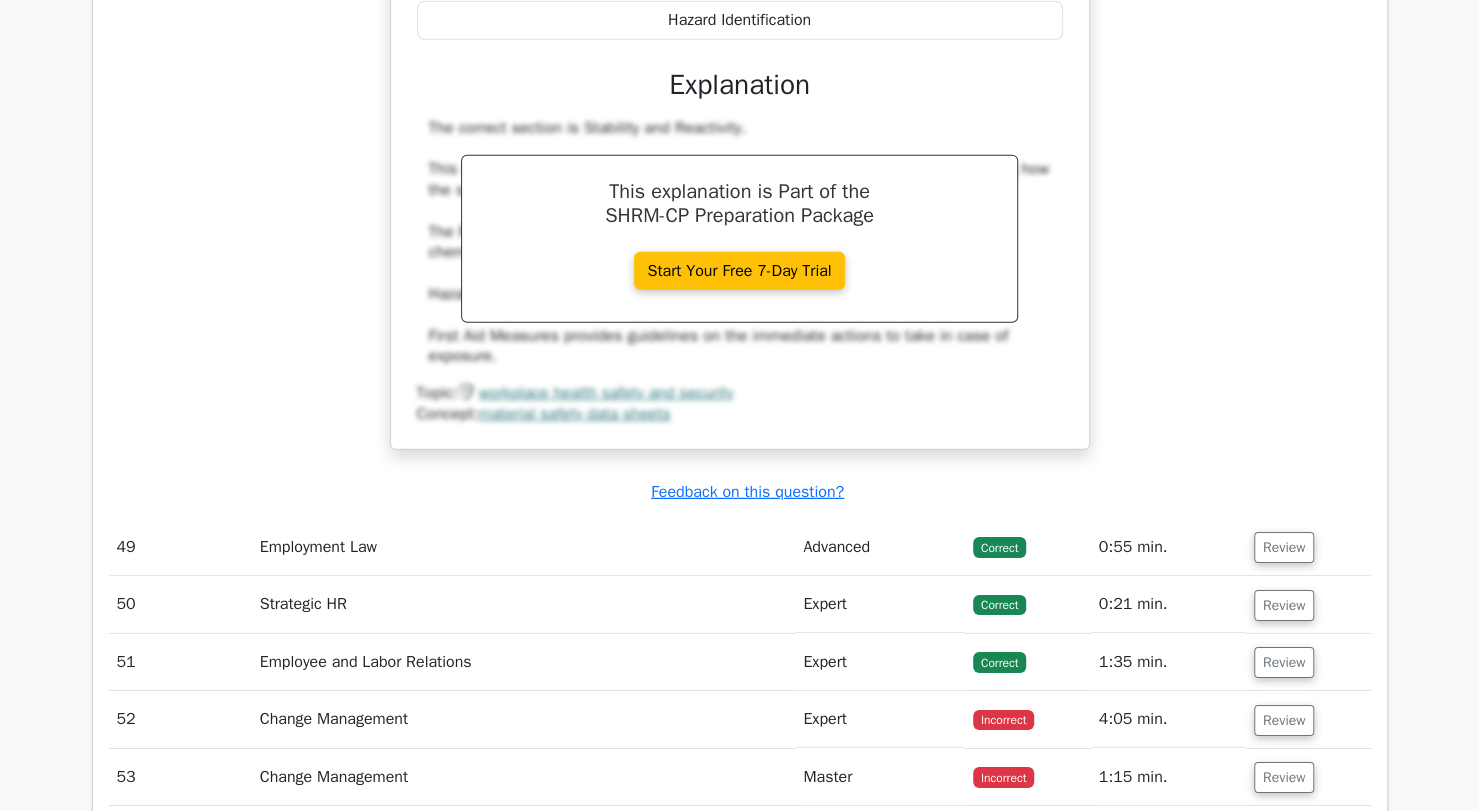 scroll, scrollTop: 43346, scrollLeft: 0, axis: vertical 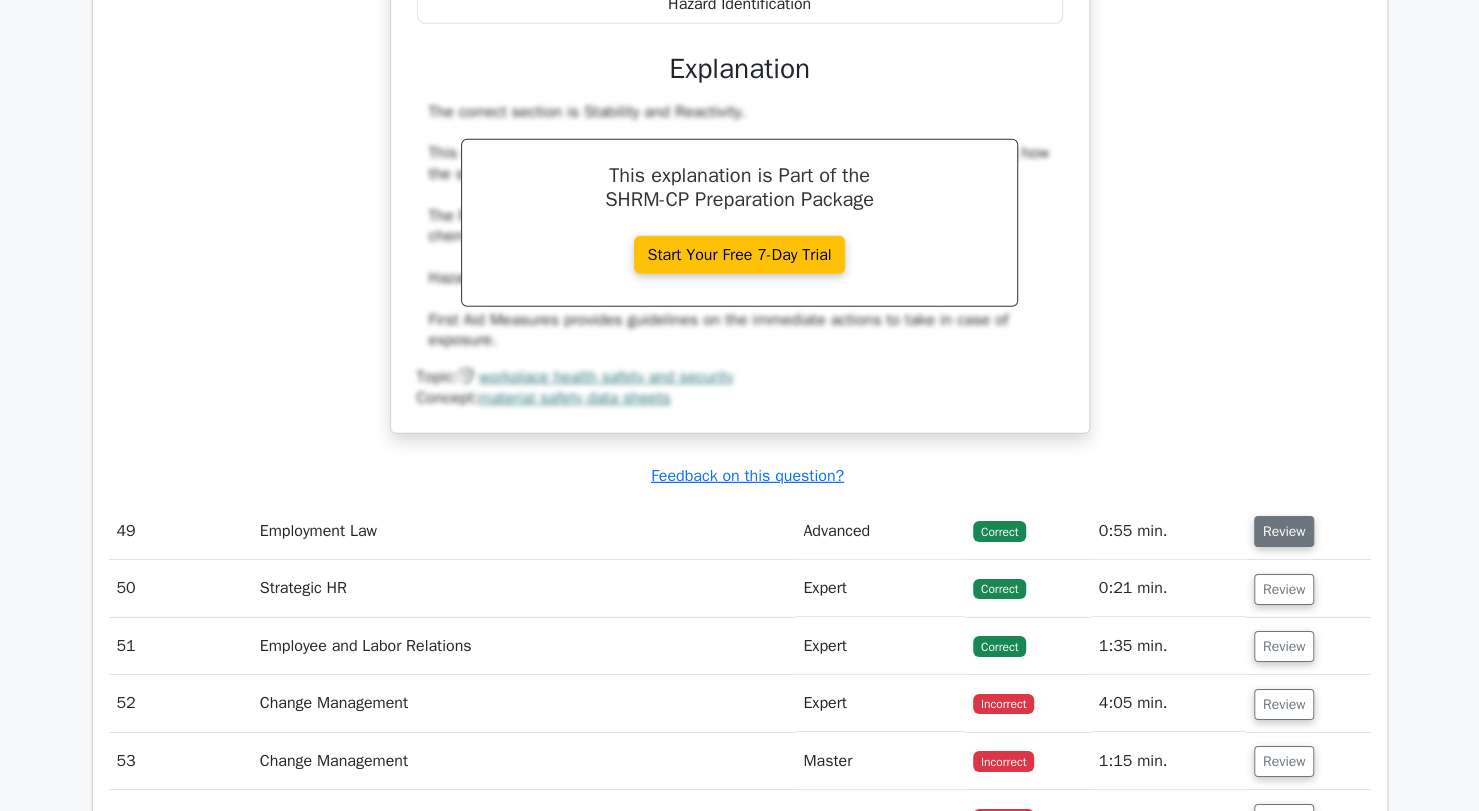 click on "Review" at bounding box center (1284, 531) 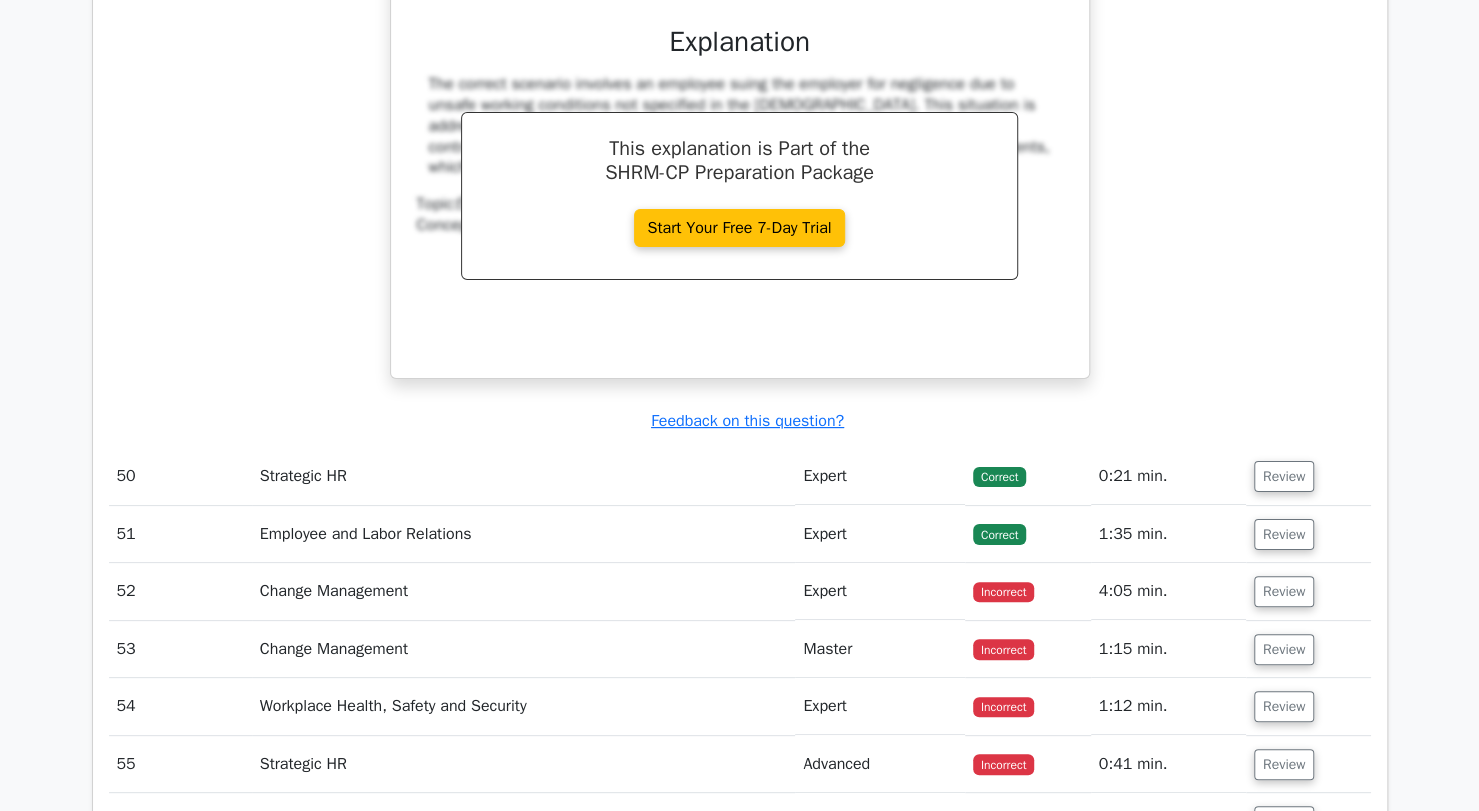 scroll, scrollTop: 44442, scrollLeft: 0, axis: vertical 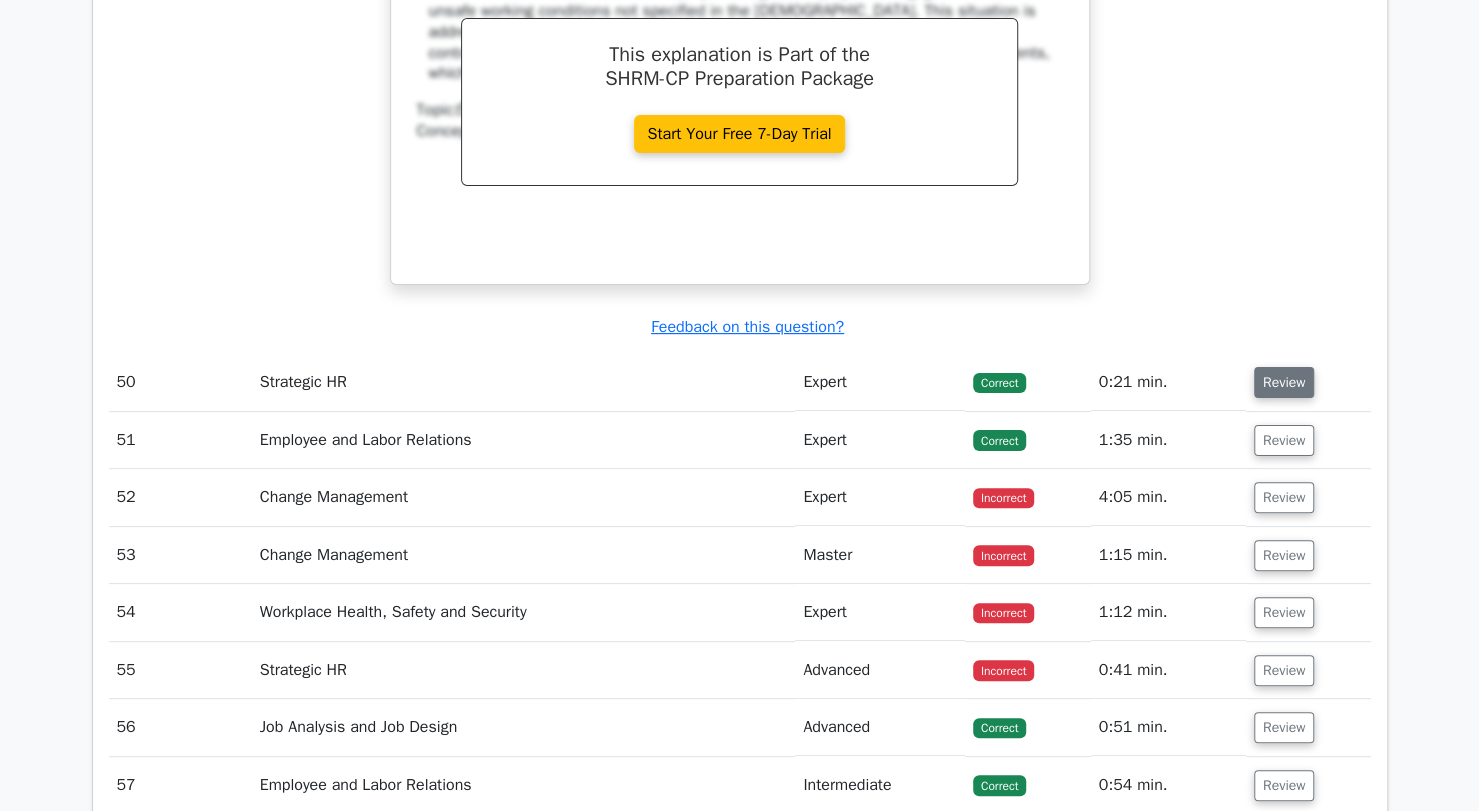click on "Review" at bounding box center [1284, 382] 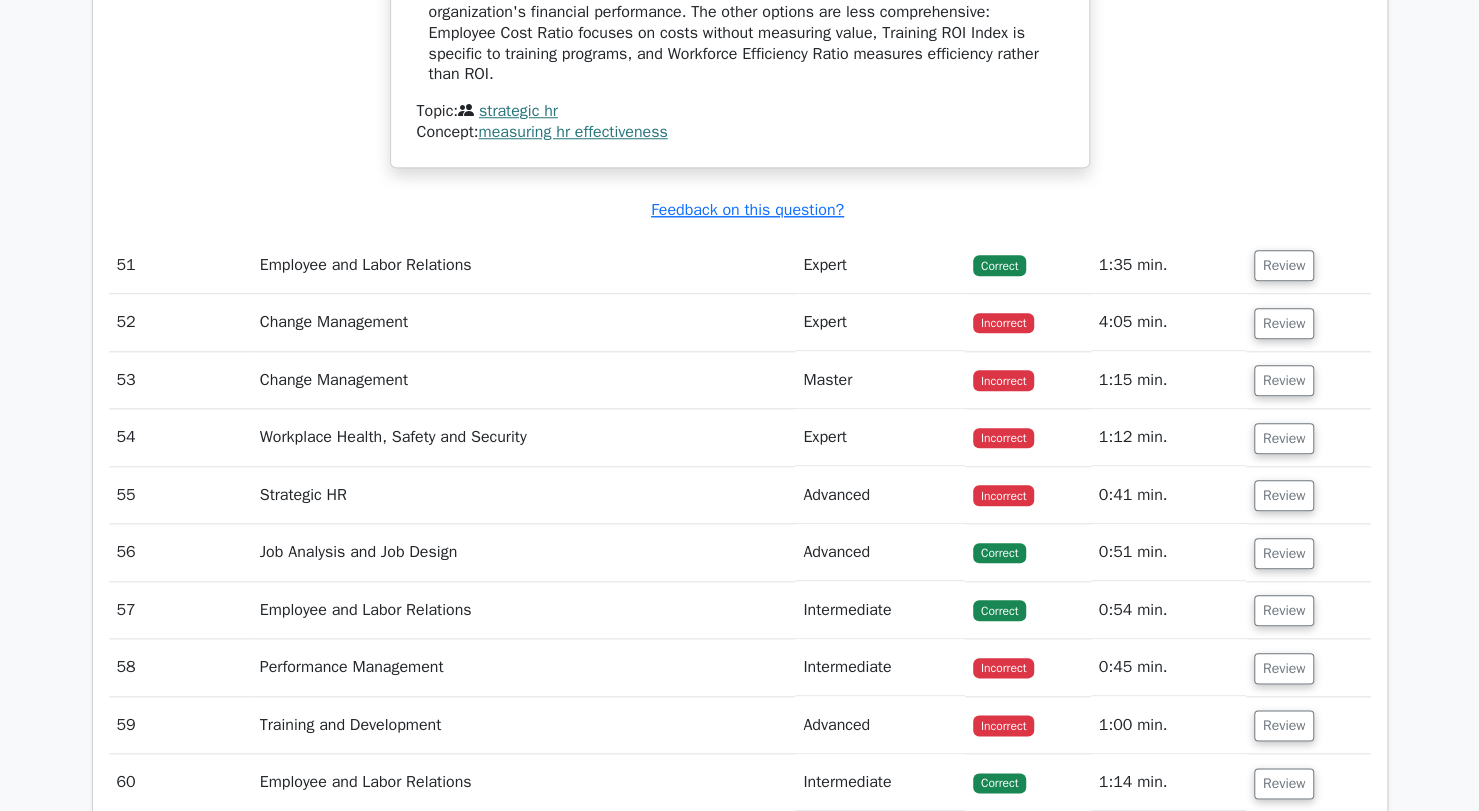scroll, scrollTop: 45346, scrollLeft: 0, axis: vertical 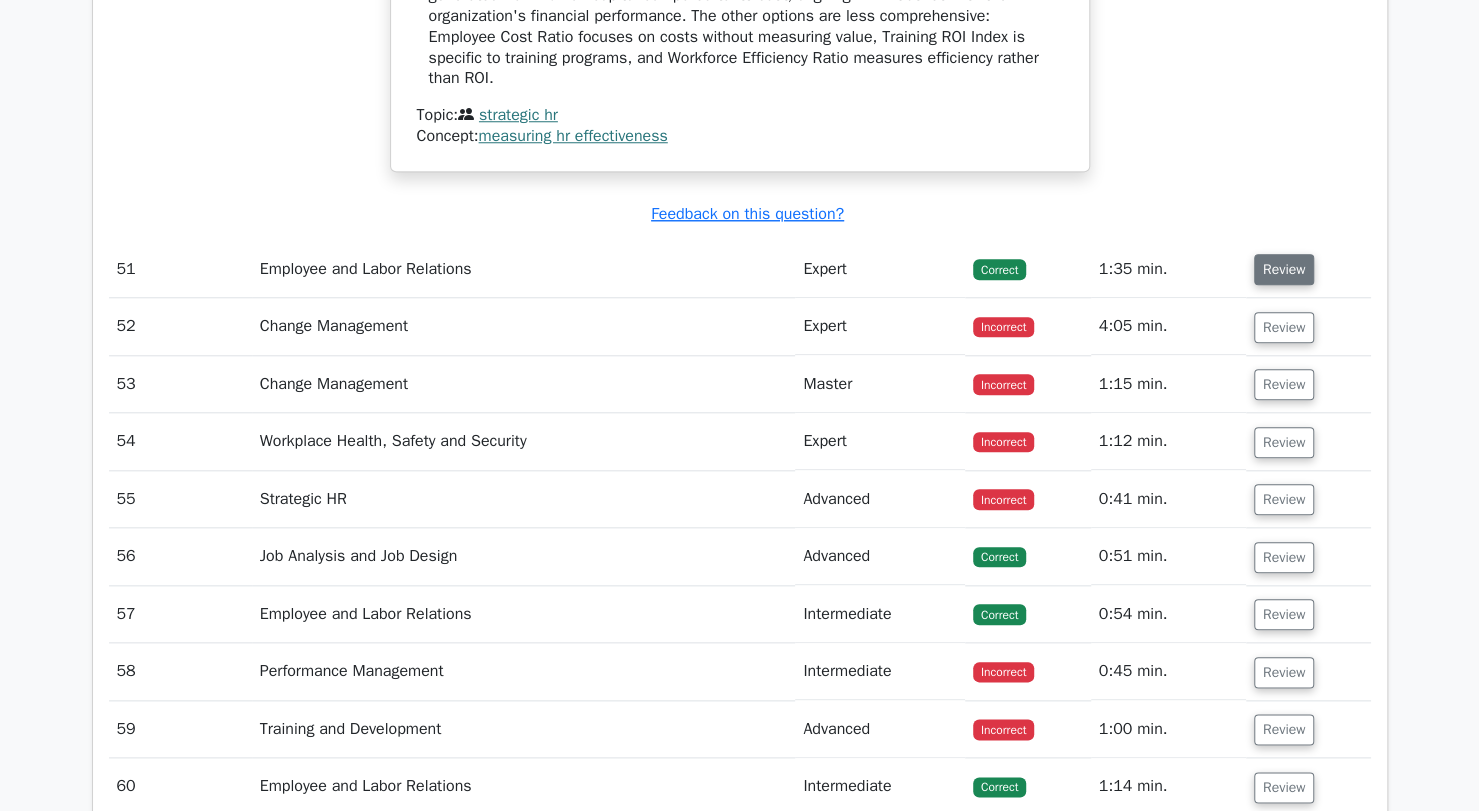 click on "Review" at bounding box center (1284, 269) 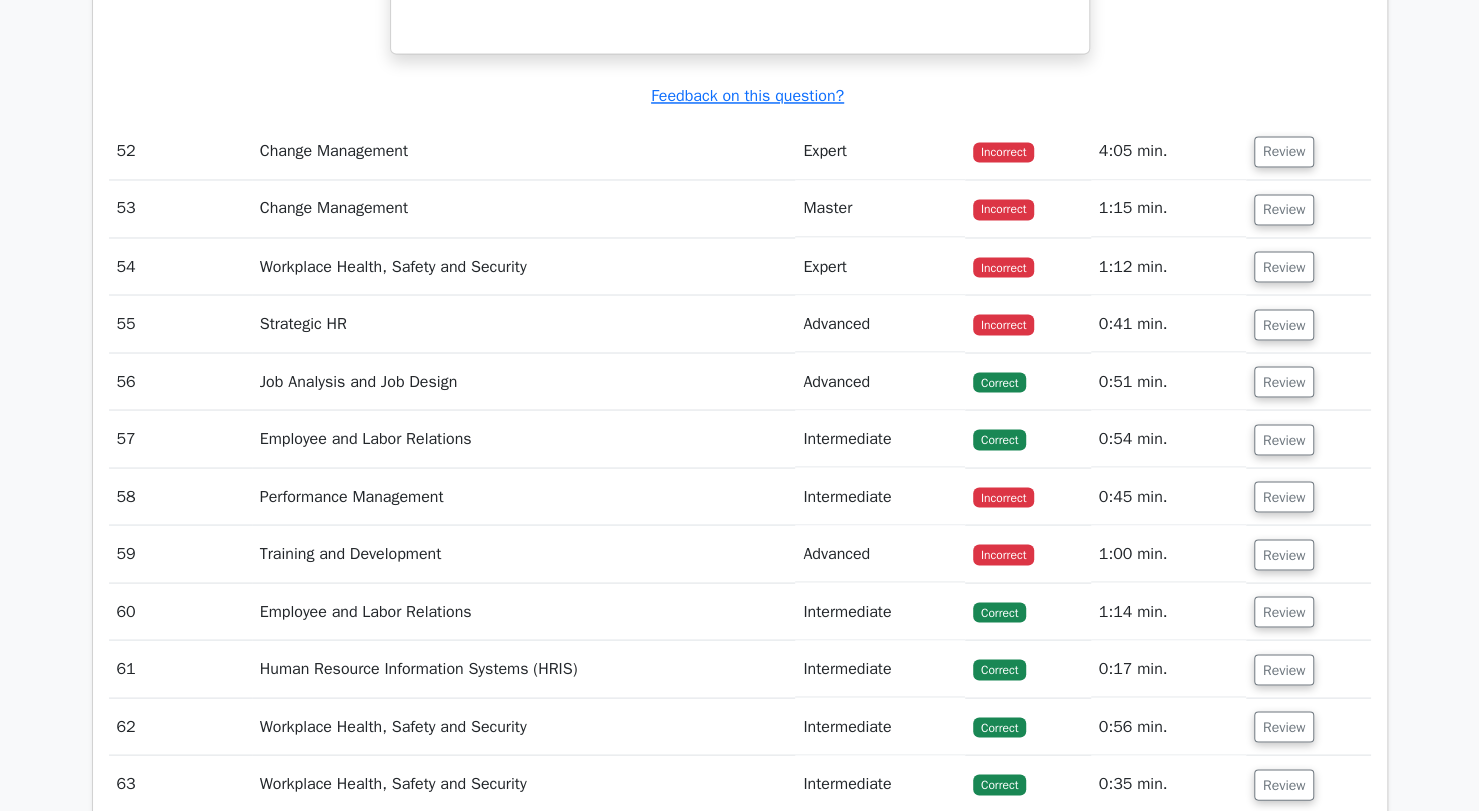 scroll, scrollTop: 46332, scrollLeft: 0, axis: vertical 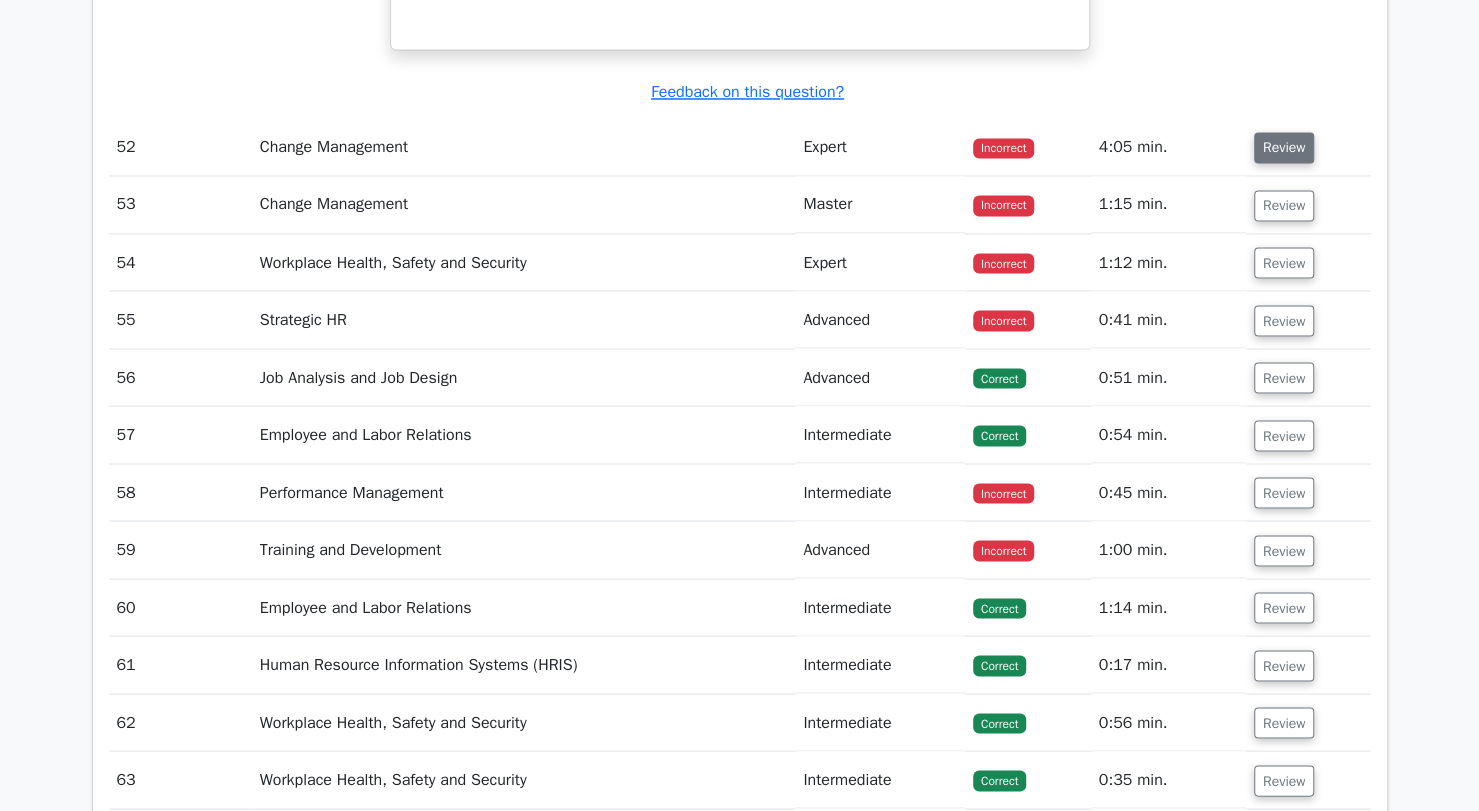 click on "Review" at bounding box center [1284, 147] 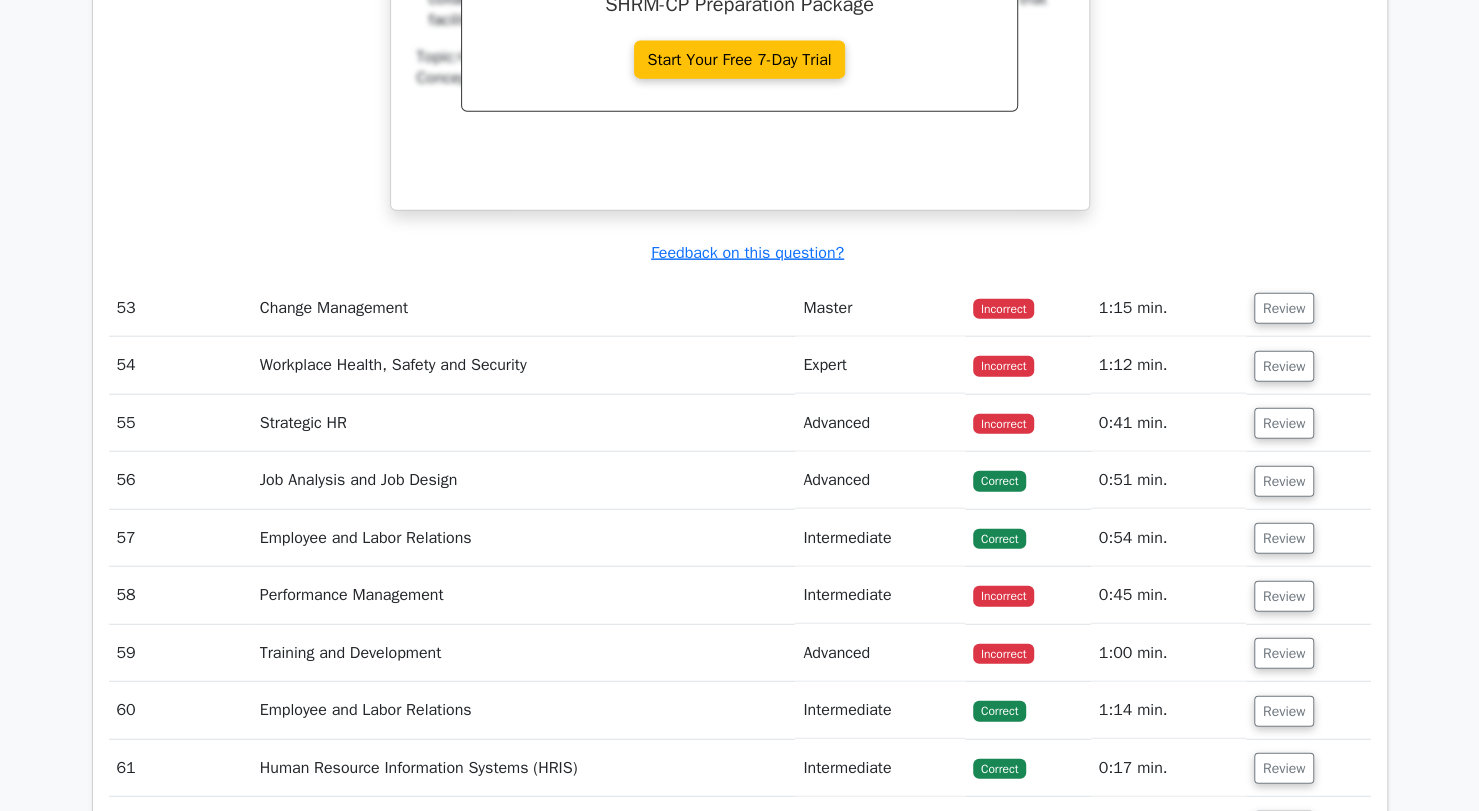 scroll, scrollTop: 47060, scrollLeft: 0, axis: vertical 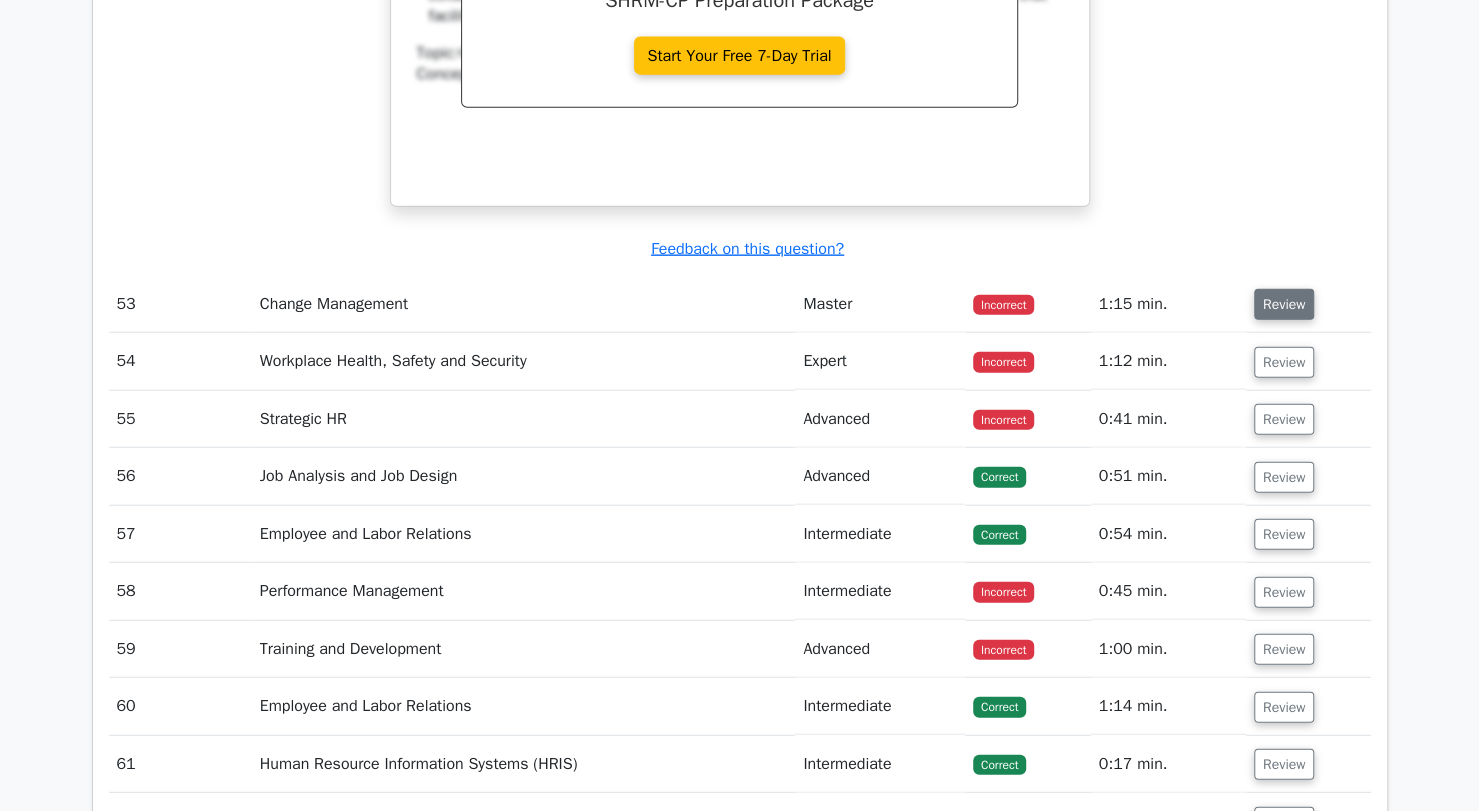 click on "Review" at bounding box center [1284, 304] 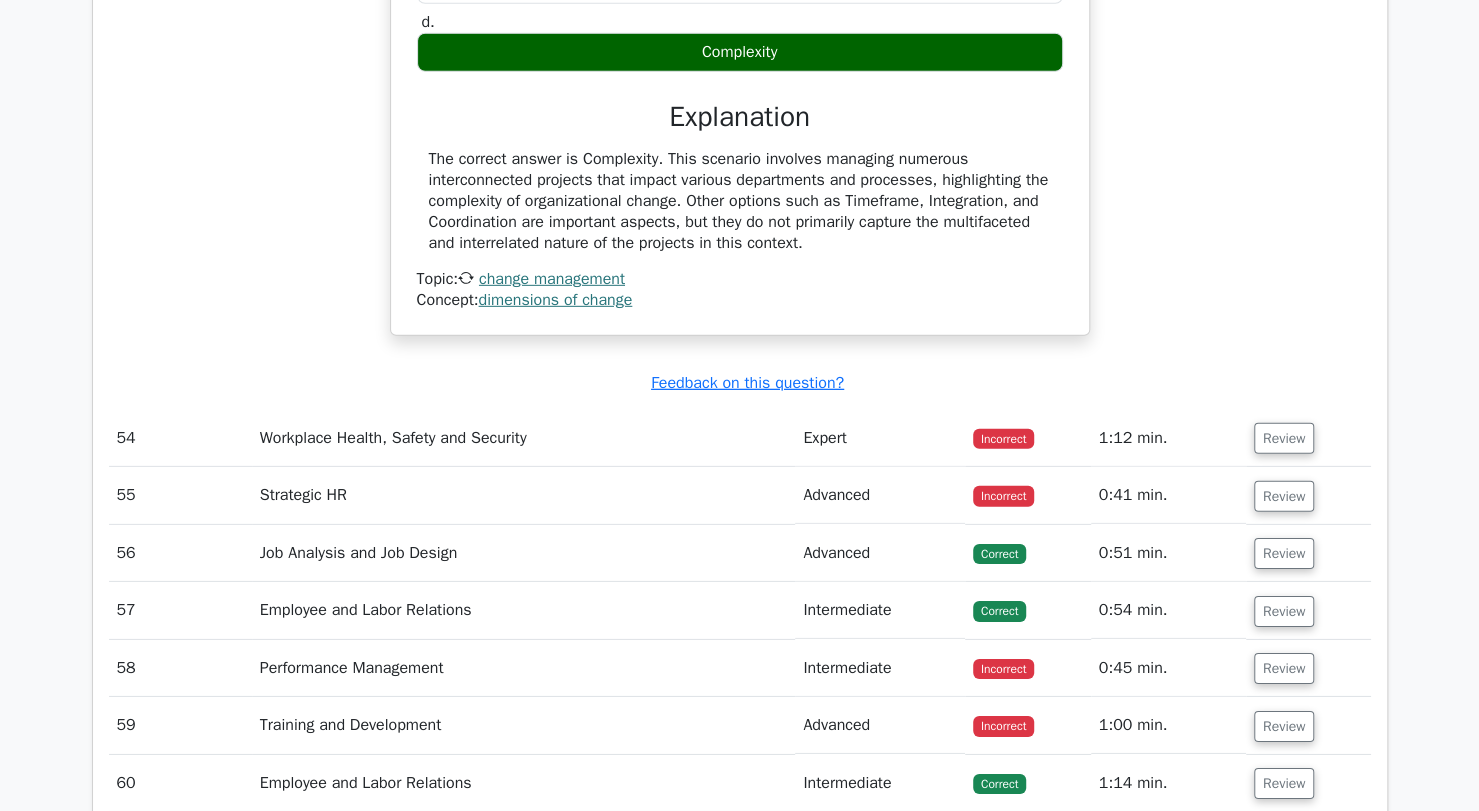 scroll, scrollTop: 47720, scrollLeft: 0, axis: vertical 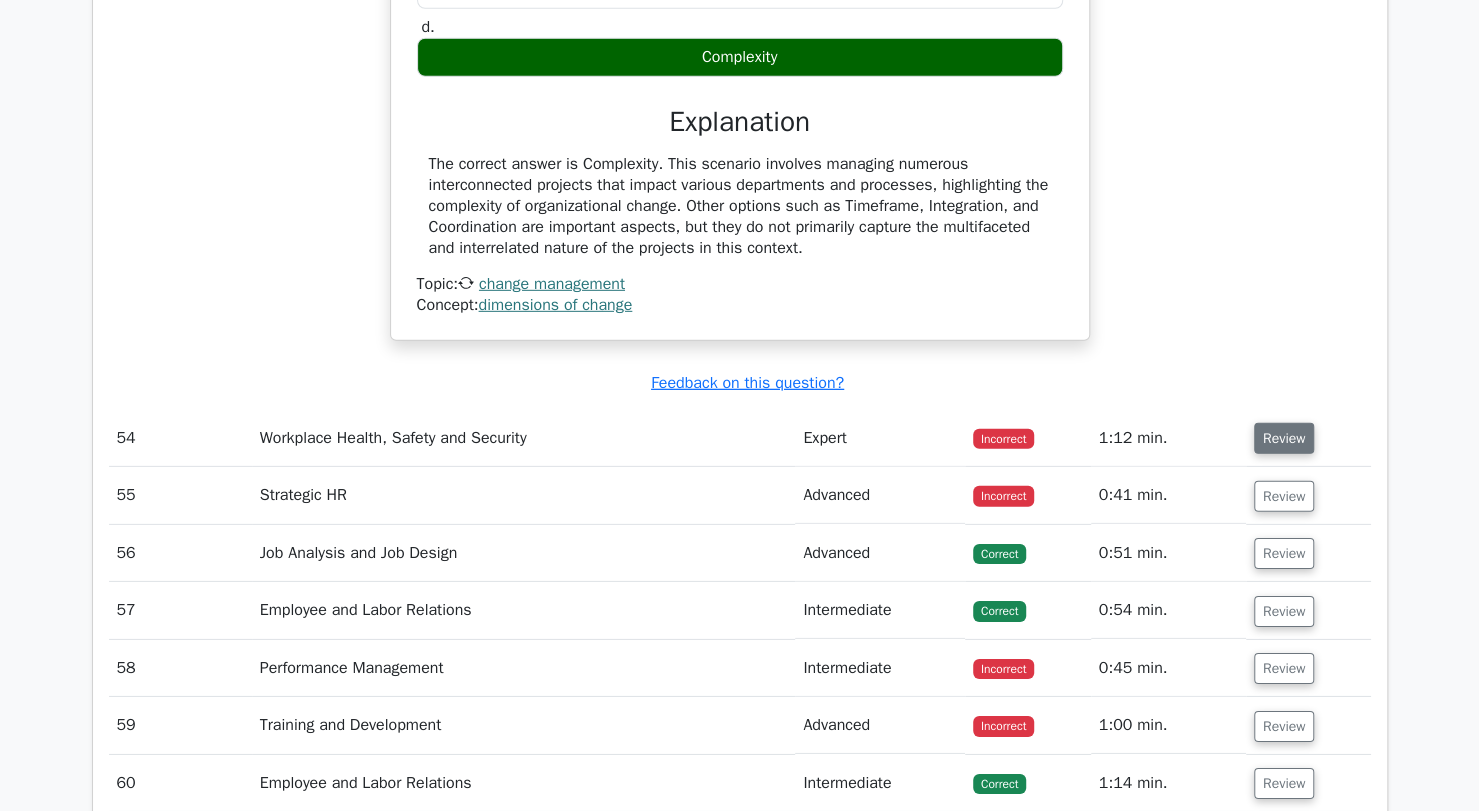 click on "Review" at bounding box center [1284, 438] 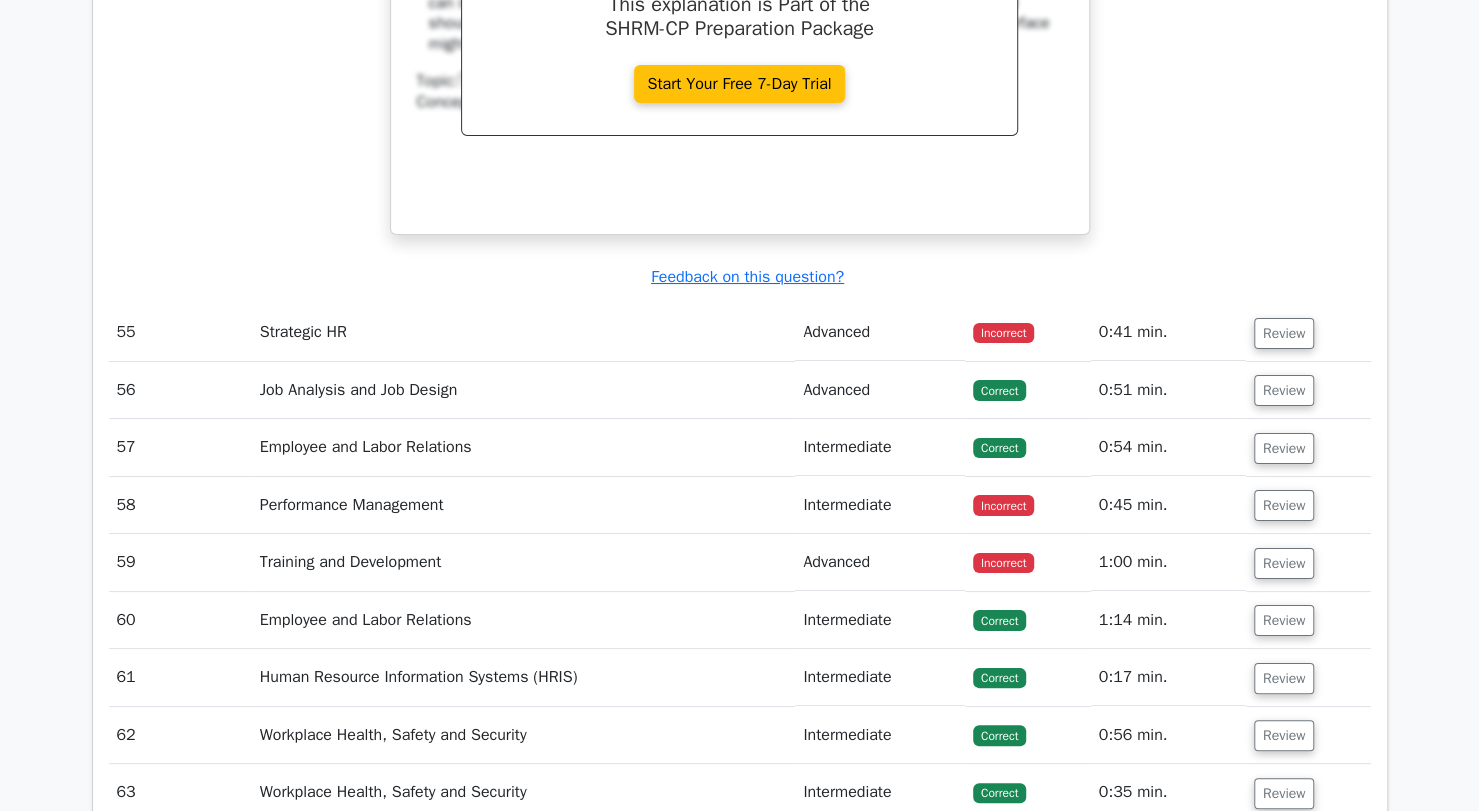 scroll, scrollTop: 48668, scrollLeft: 0, axis: vertical 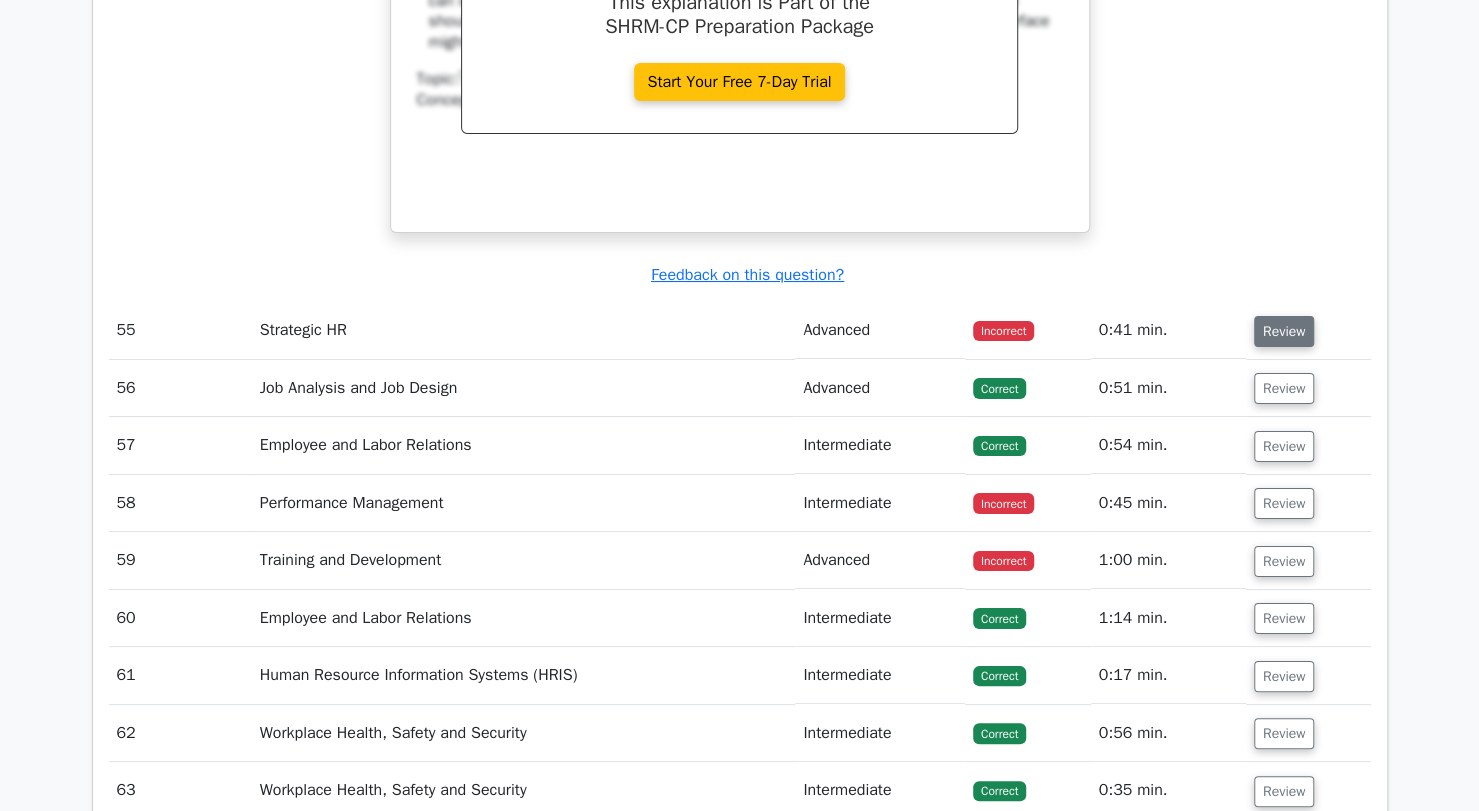 click on "Review" at bounding box center (1284, 331) 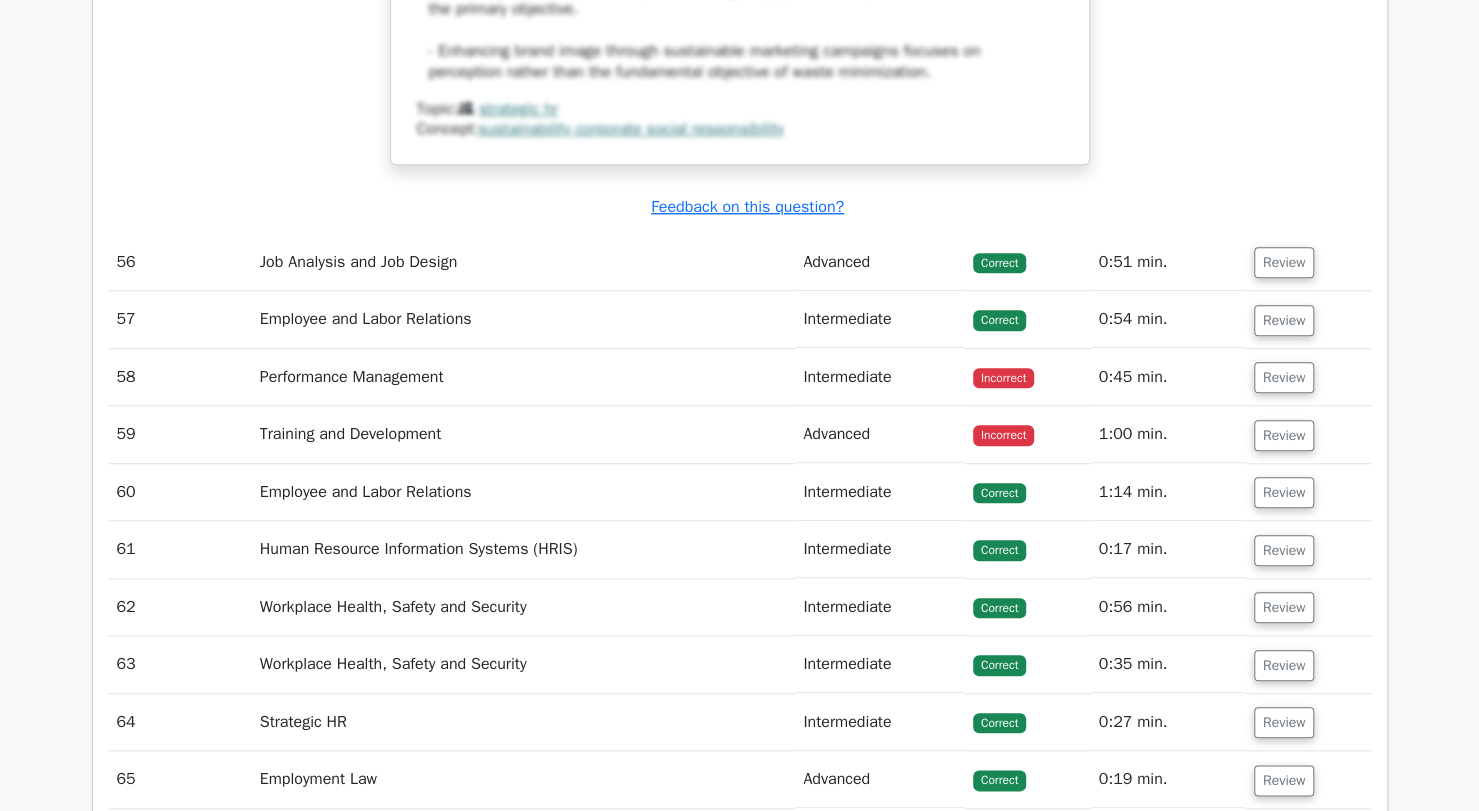 scroll, scrollTop: 49690, scrollLeft: 0, axis: vertical 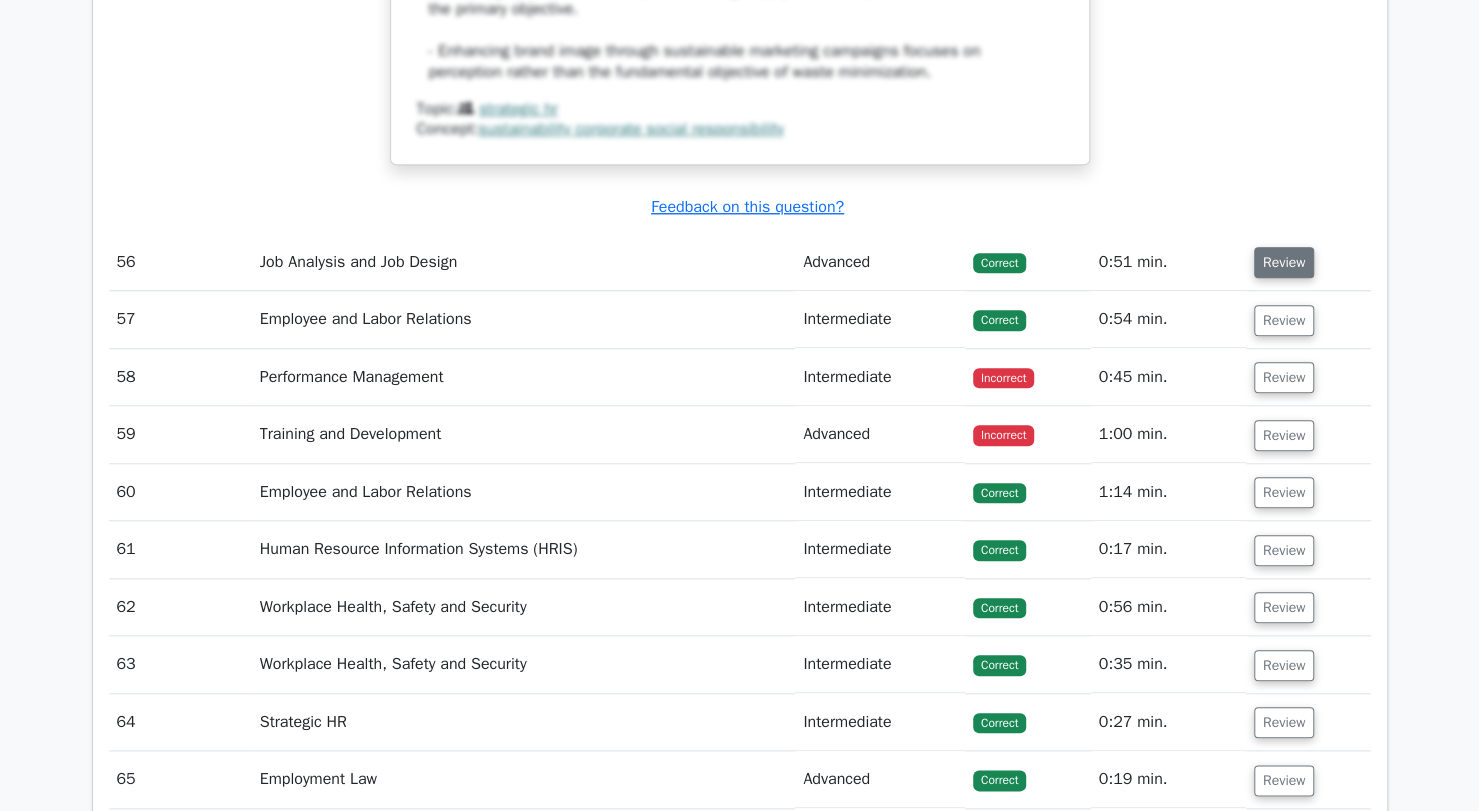 click on "Review" at bounding box center [1284, 262] 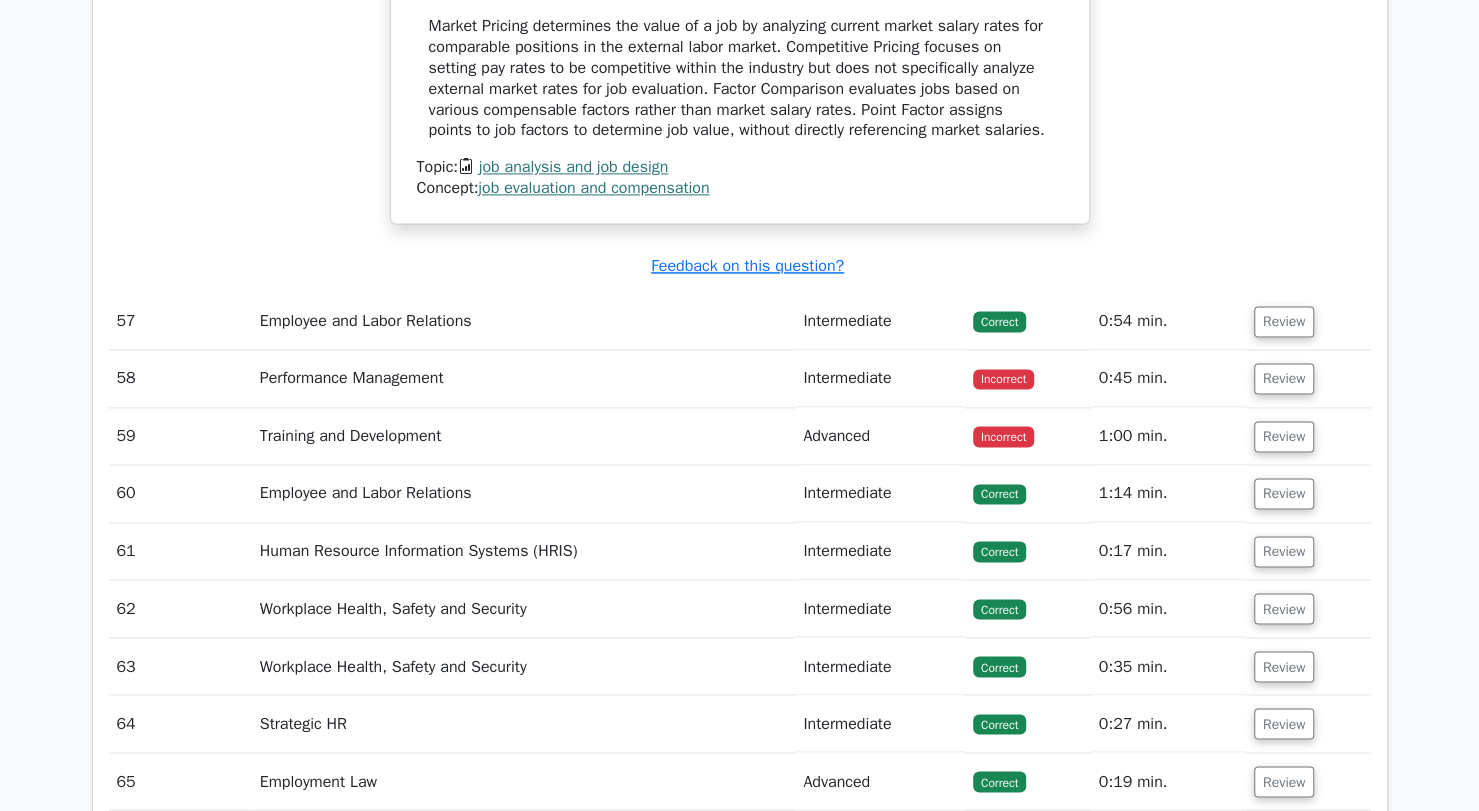 scroll, scrollTop: 50434, scrollLeft: 0, axis: vertical 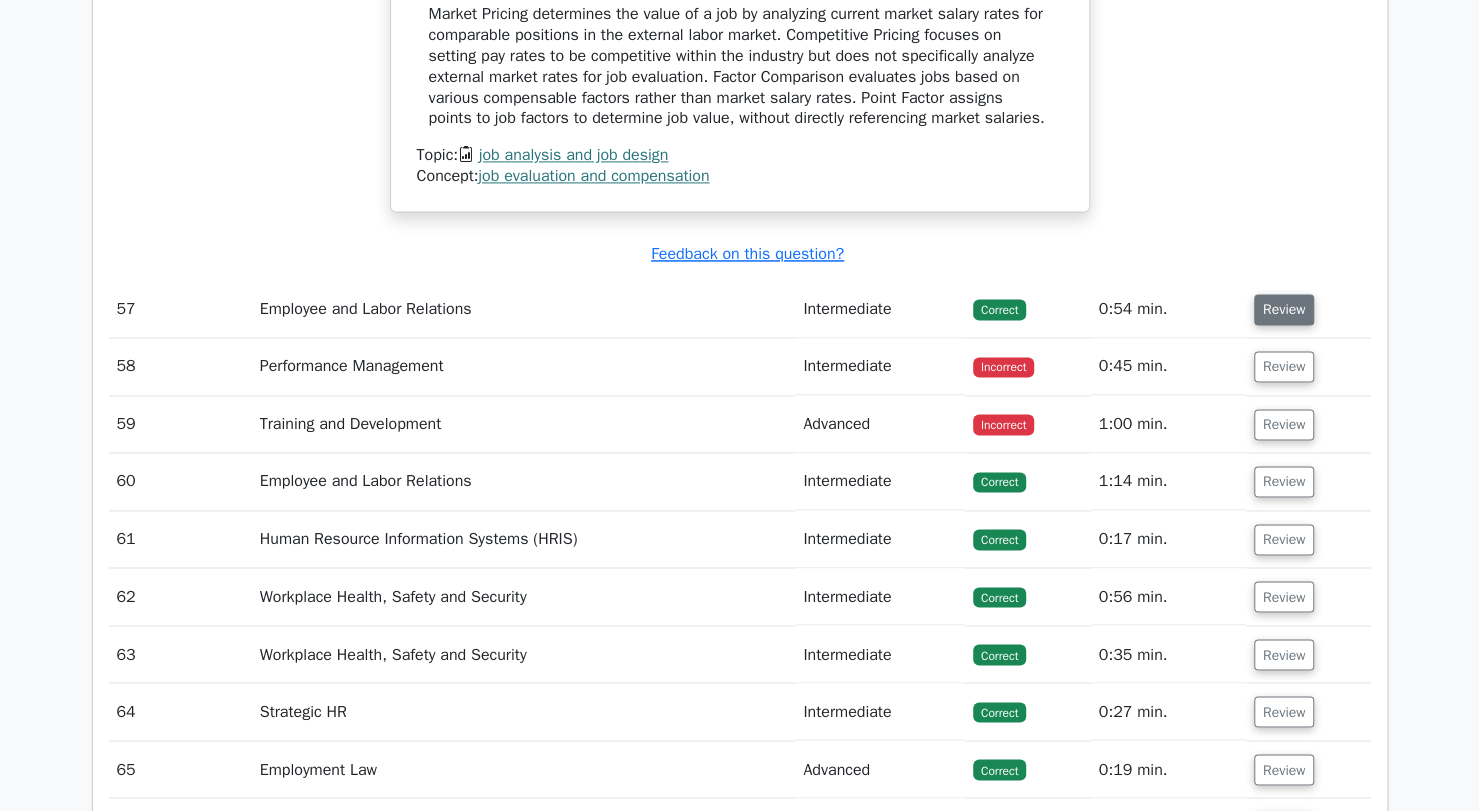 click on "Review" at bounding box center [1284, 309] 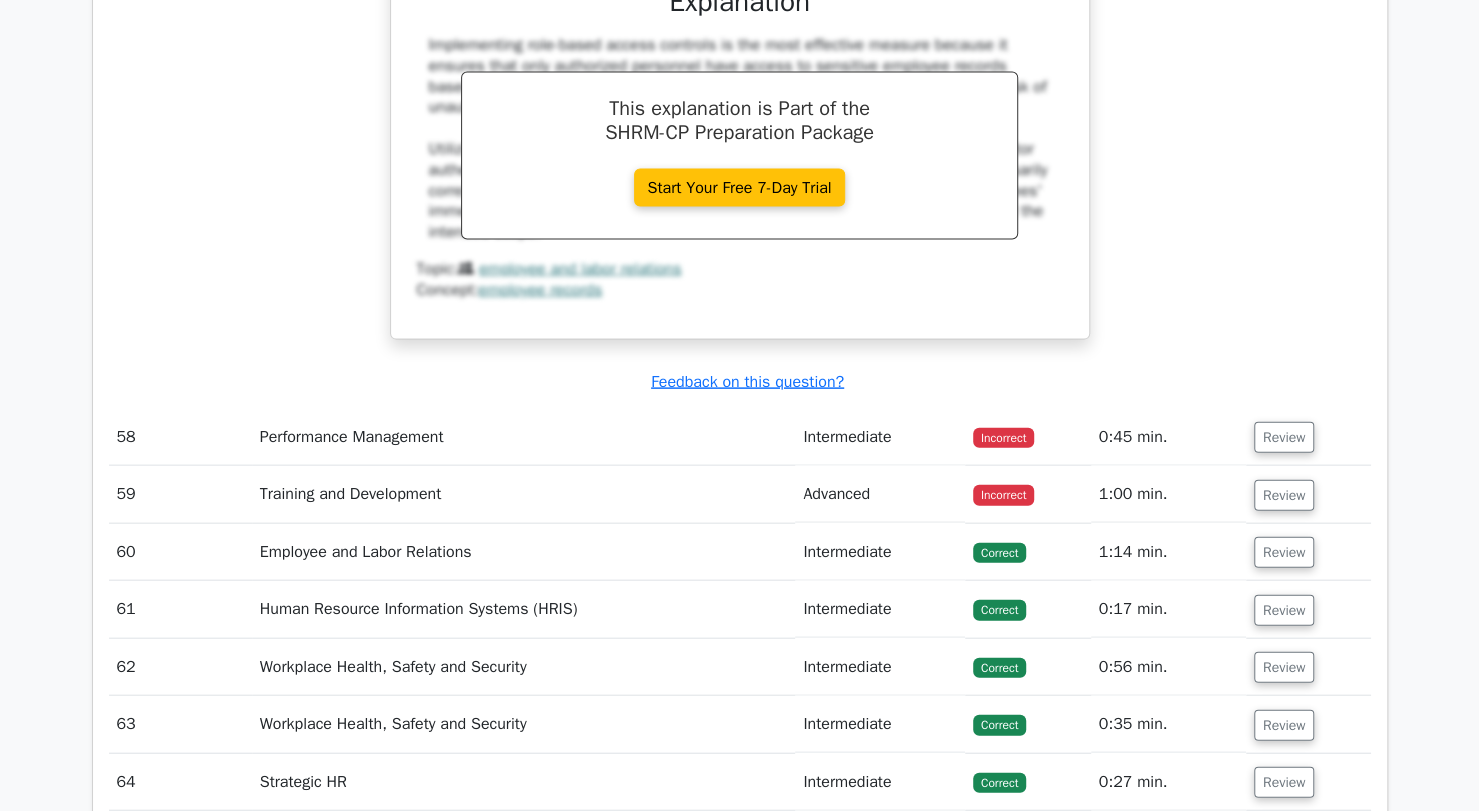 scroll, scrollTop: 51178, scrollLeft: 0, axis: vertical 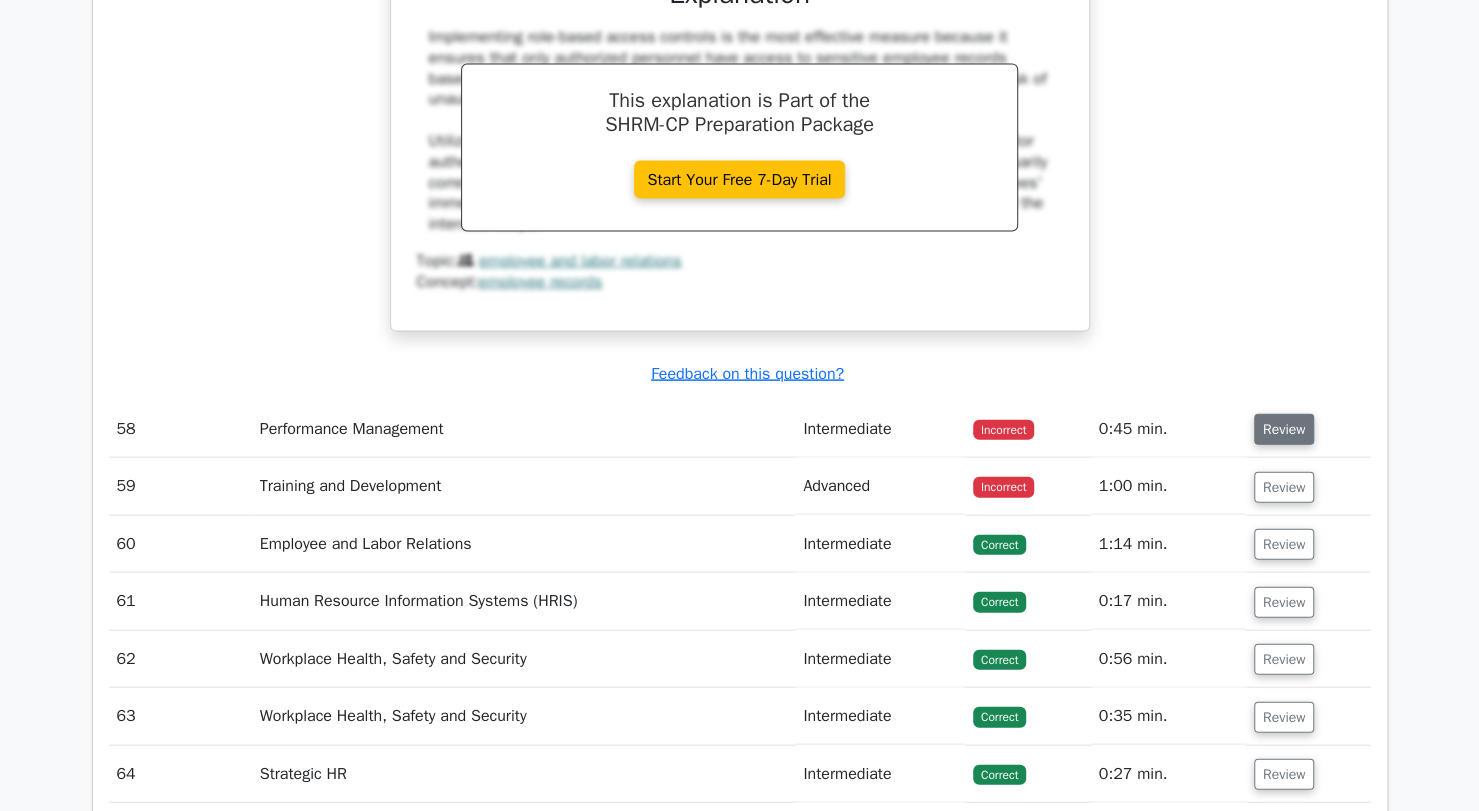 click on "Review" at bounding box center [1284, 429] 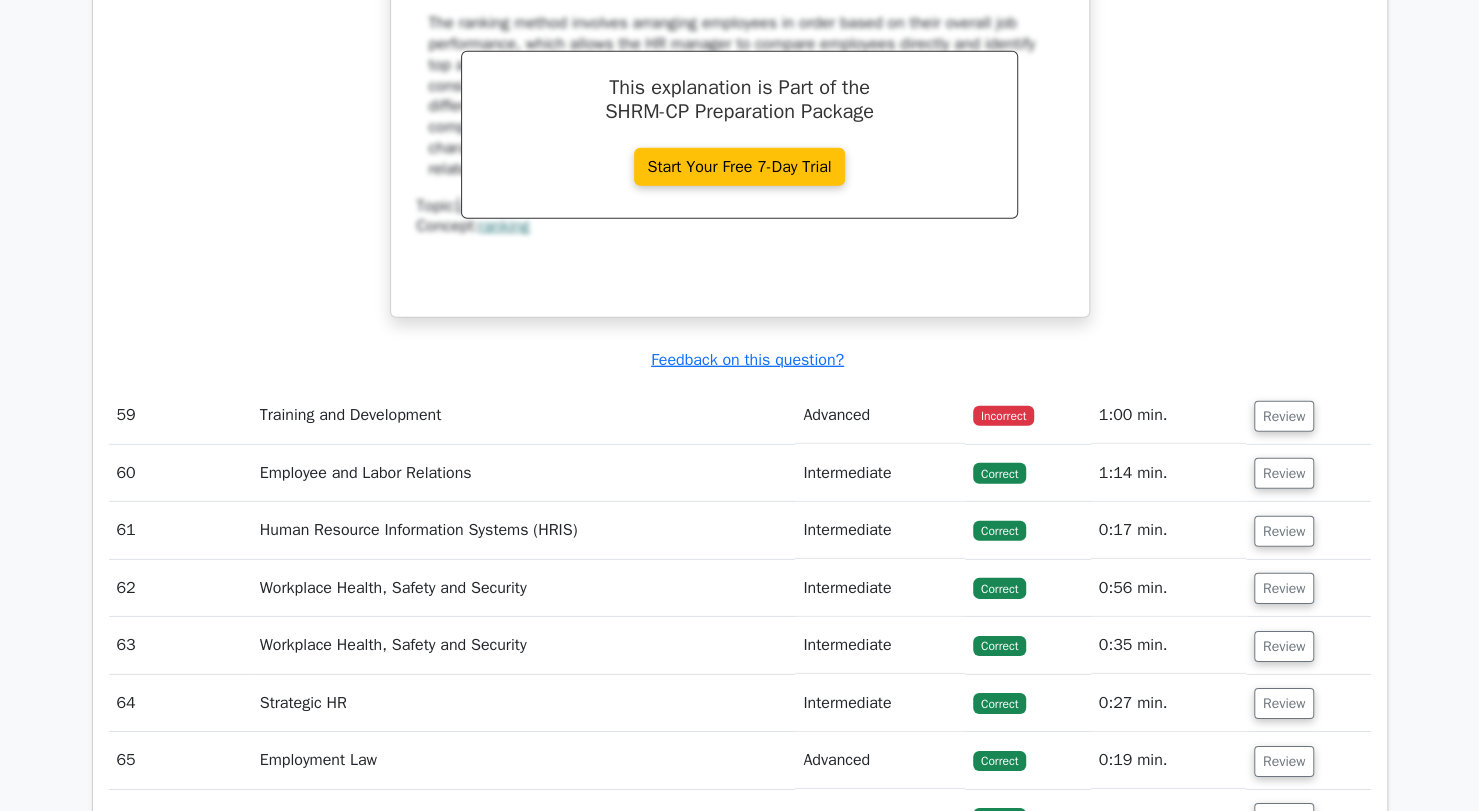 scroll, scrollTop: 52084, scrollLeft: 0, axis: vertical 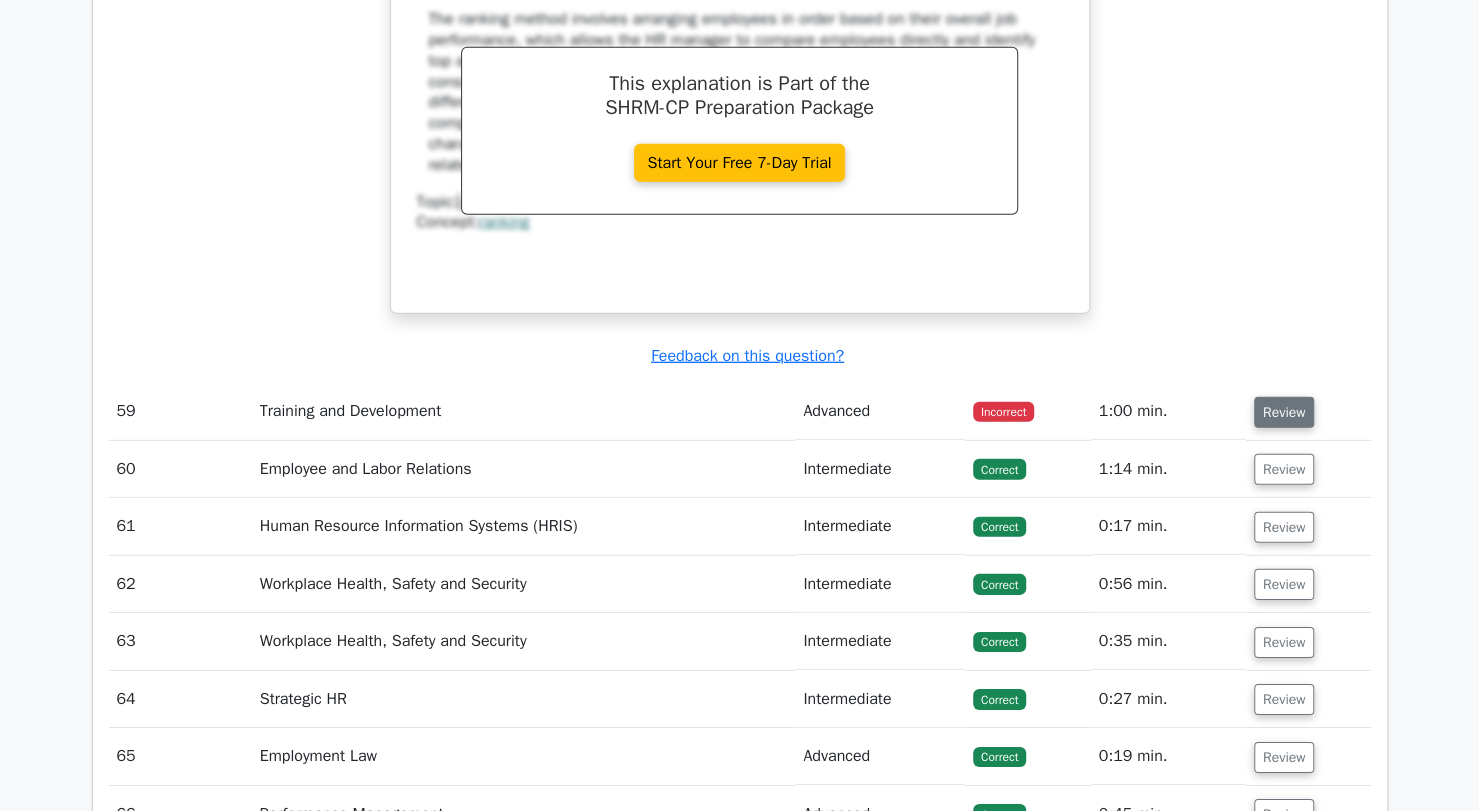 click on "Review" at bounding box center [1284, 412] 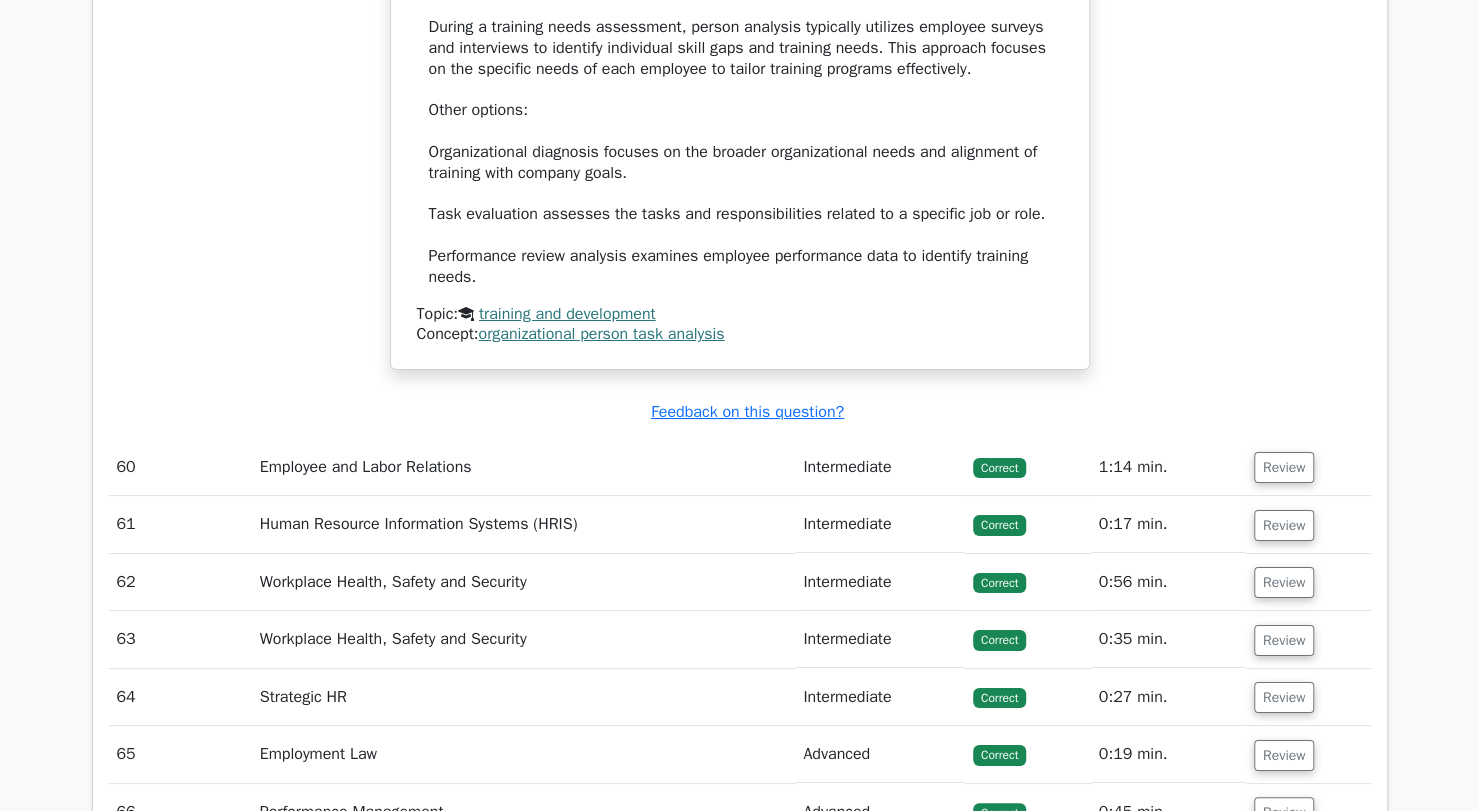 scroll, scrollTop: 53010, scrollLeft: 0, axis: vertical 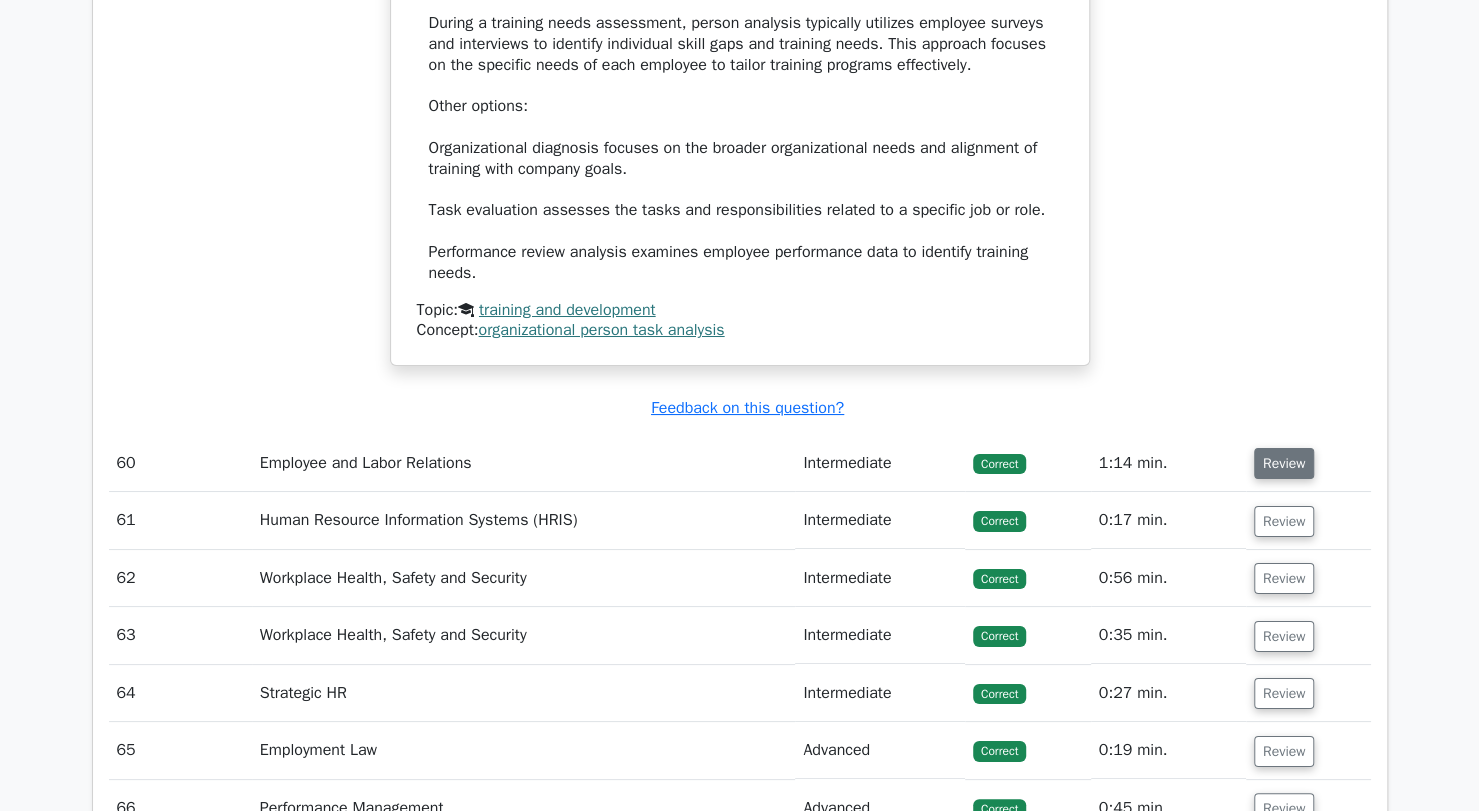 click on "Review" at bounding box center (1284, 463) 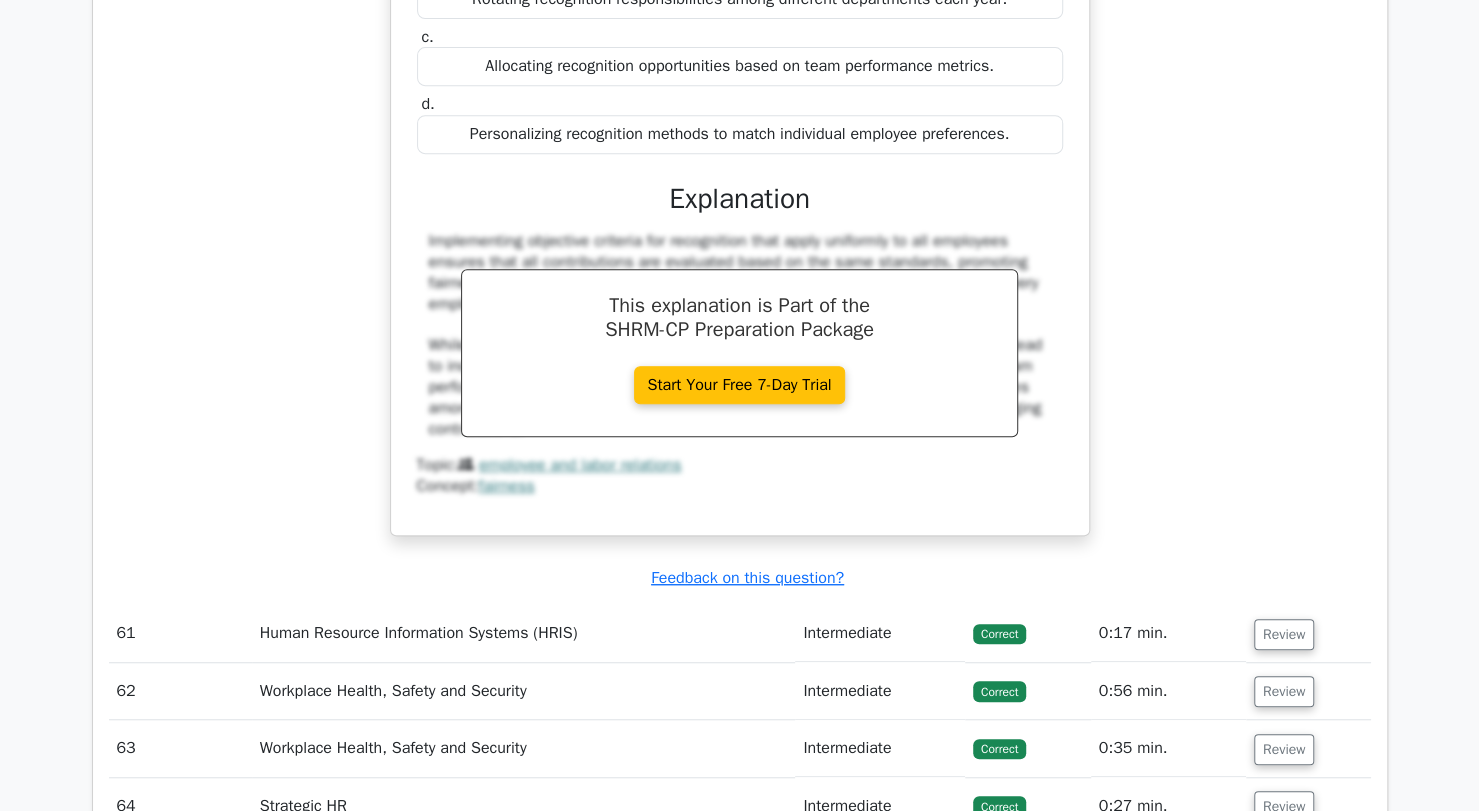 scroll, scrollTop: 53728, scrollLeft: 0, axis: vertical 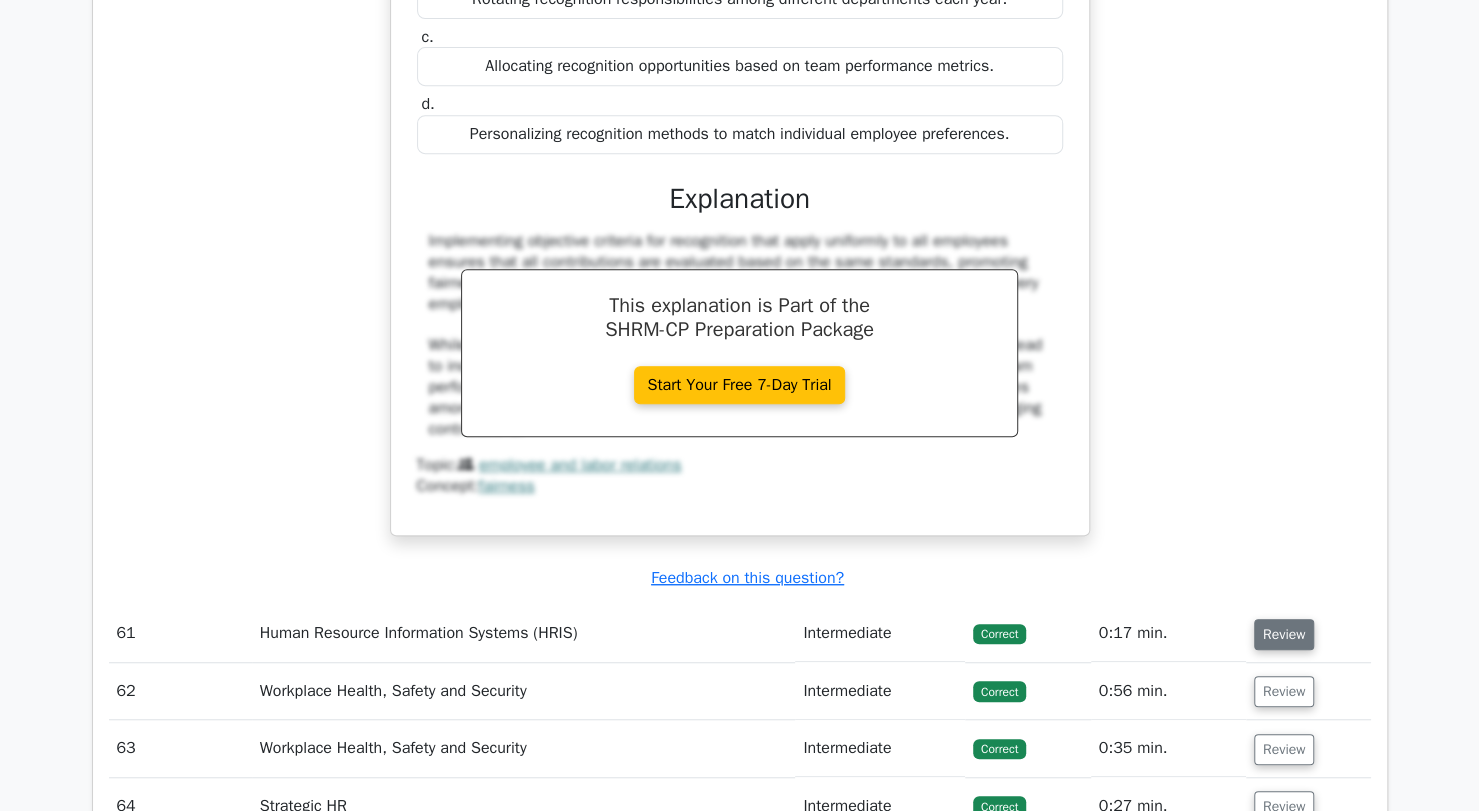 click on "Review" at bounding box center (1284, 634) 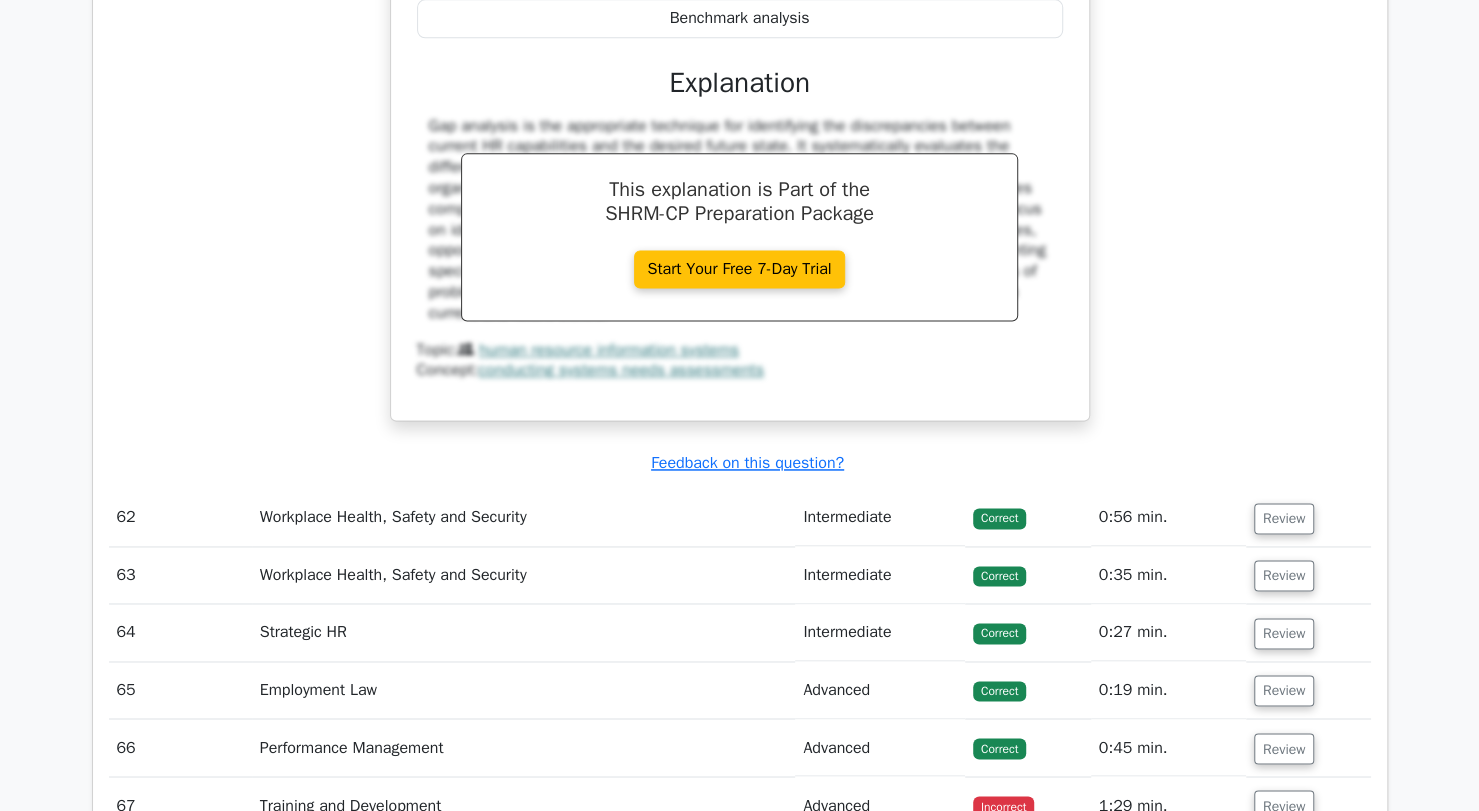 scroll, scrollTop: 54732, scrollLeft: 0, axis: vertical 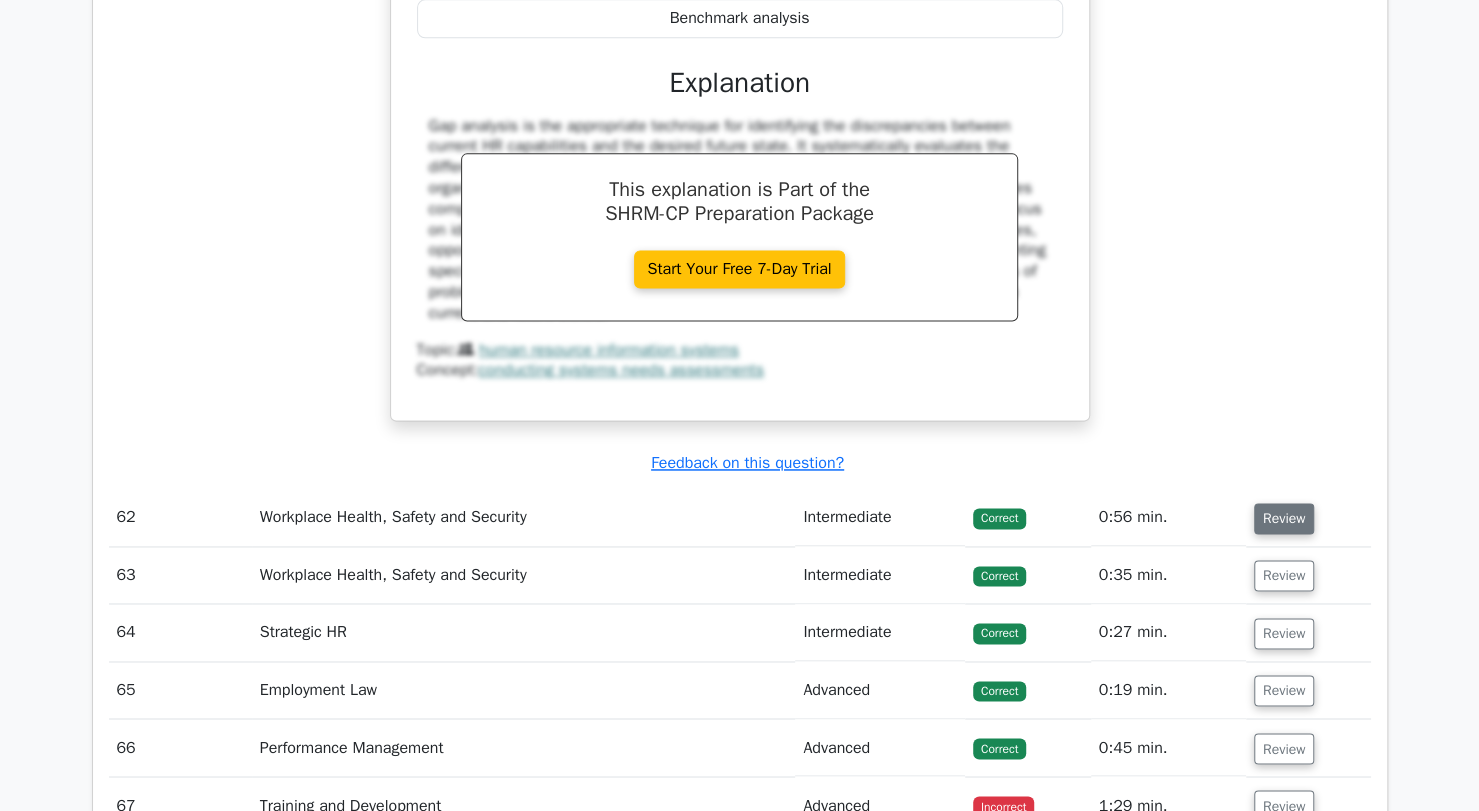 click on "Review" at bounding box center (1284, 518) 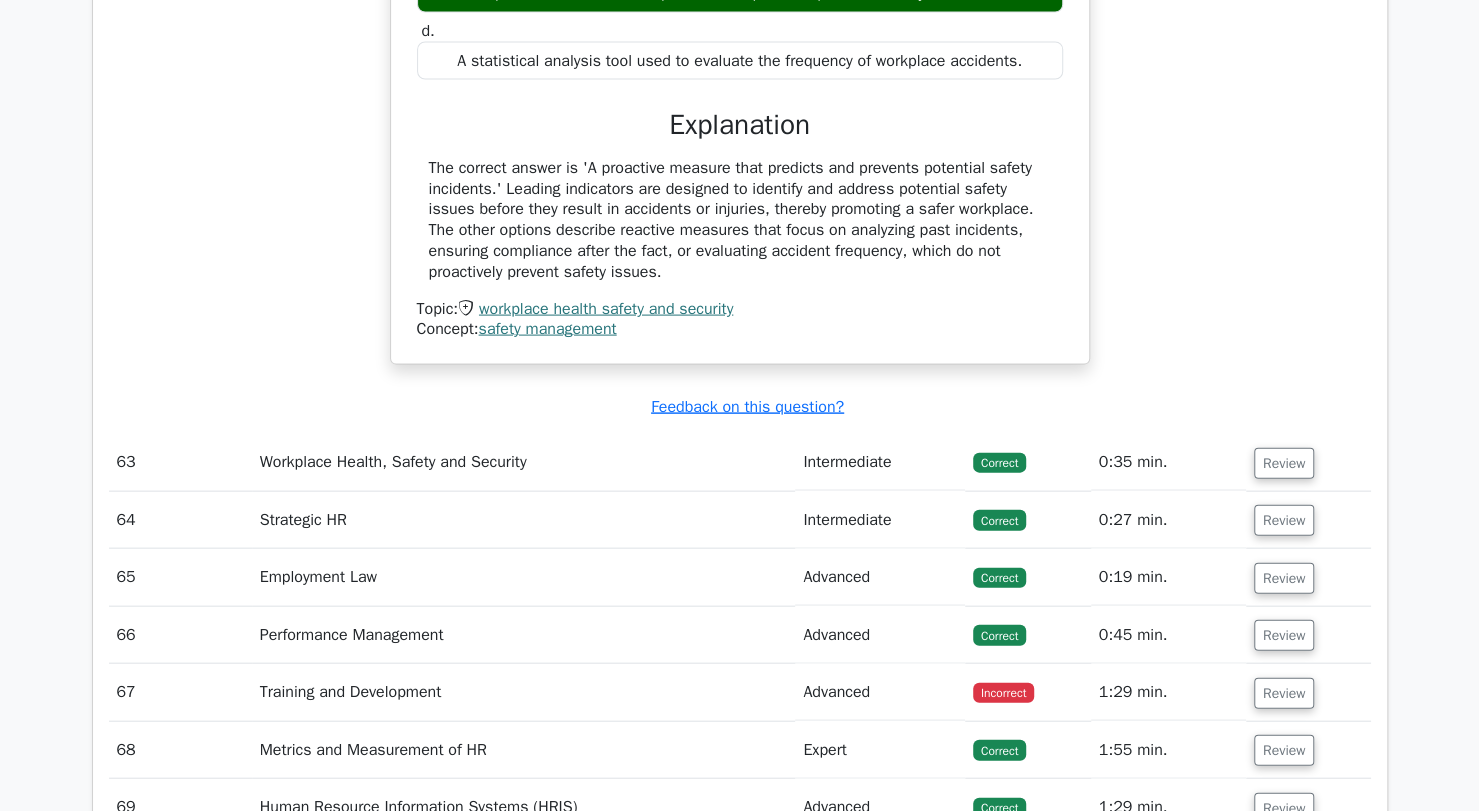 scroll, scrollTop: 55712, scrollLeft: 0, axis: vertical 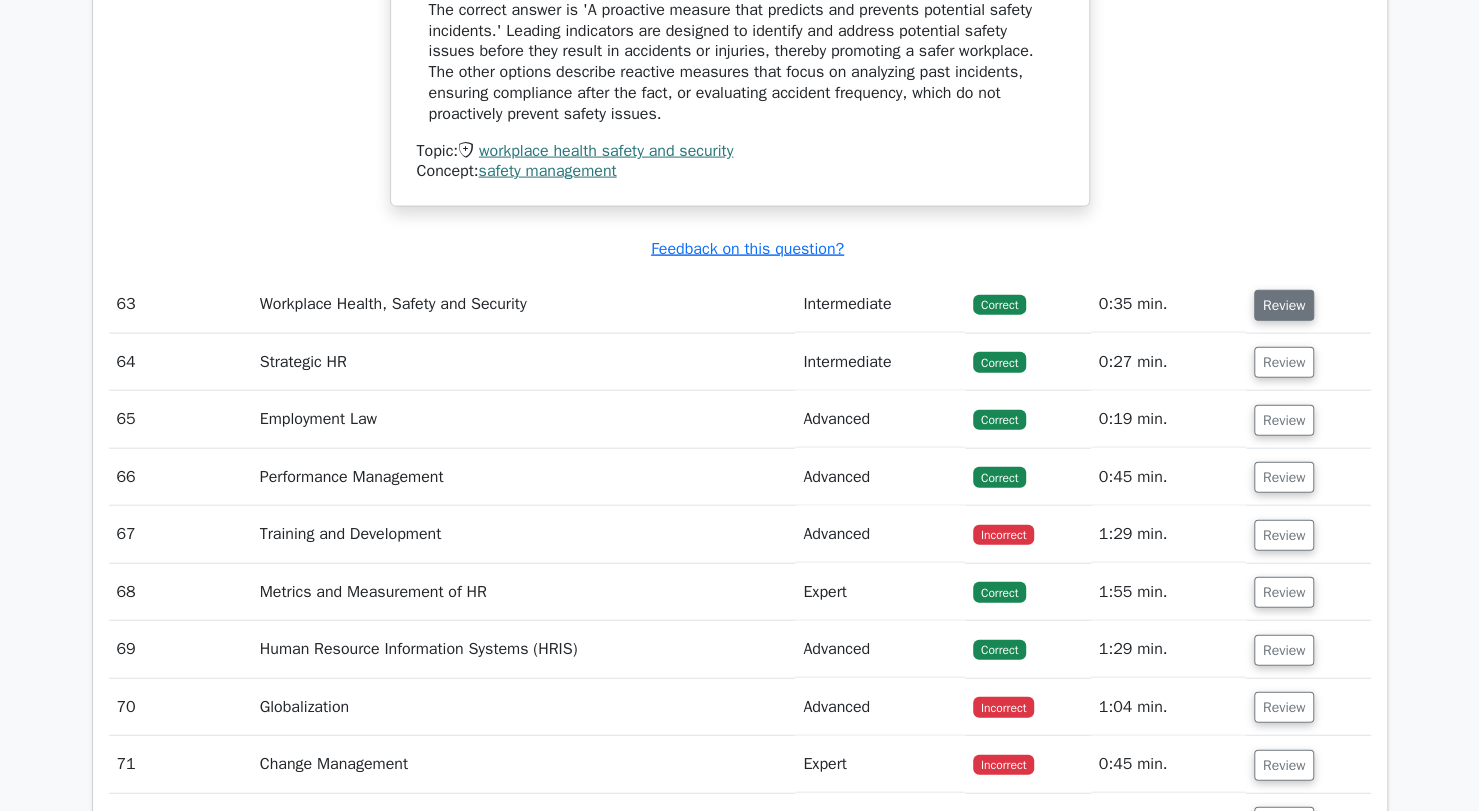 click on "Review" at bounding box center (1284, 305) 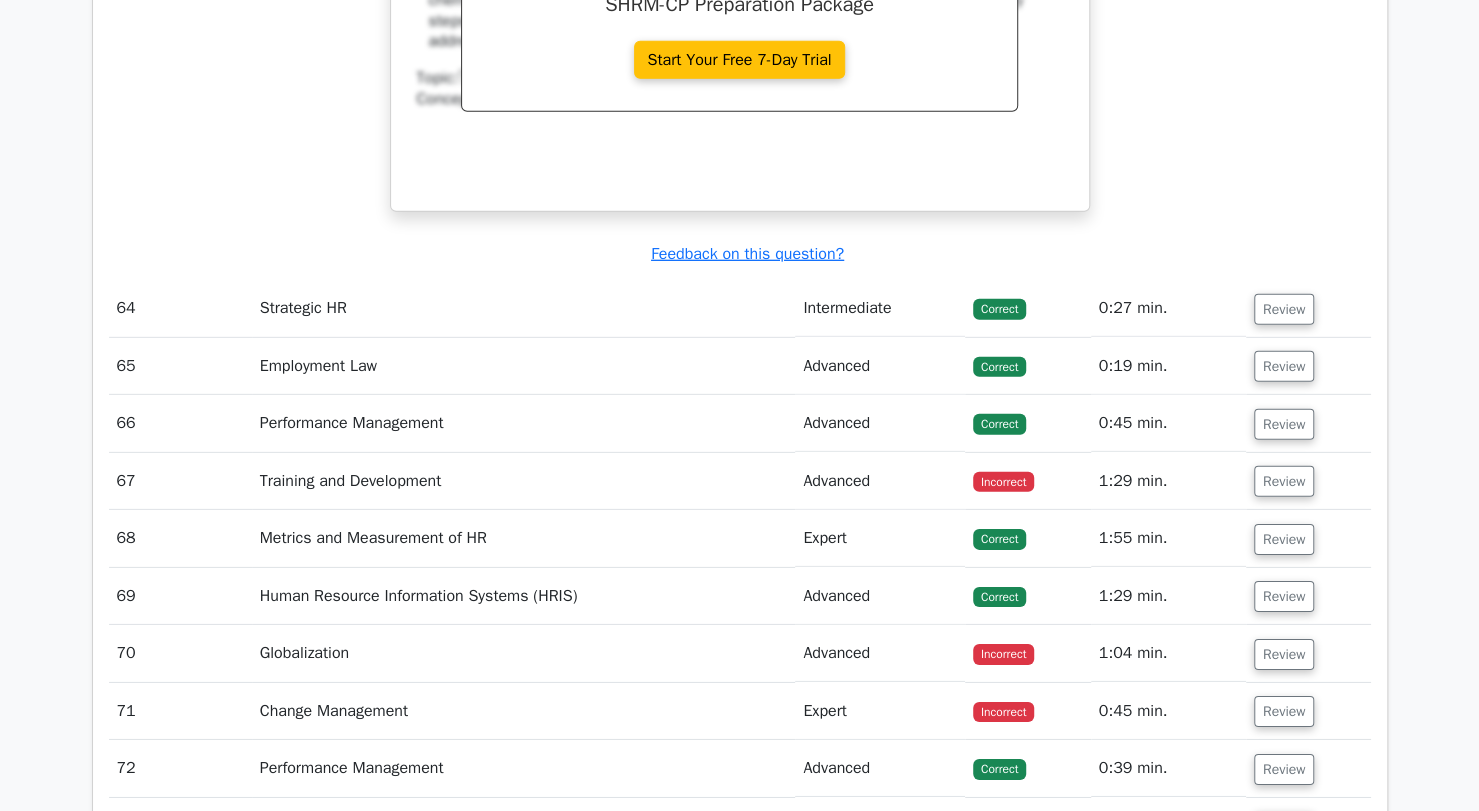 scroll, scrollTop: 56596, scrollLeft: 0, axis: vertical 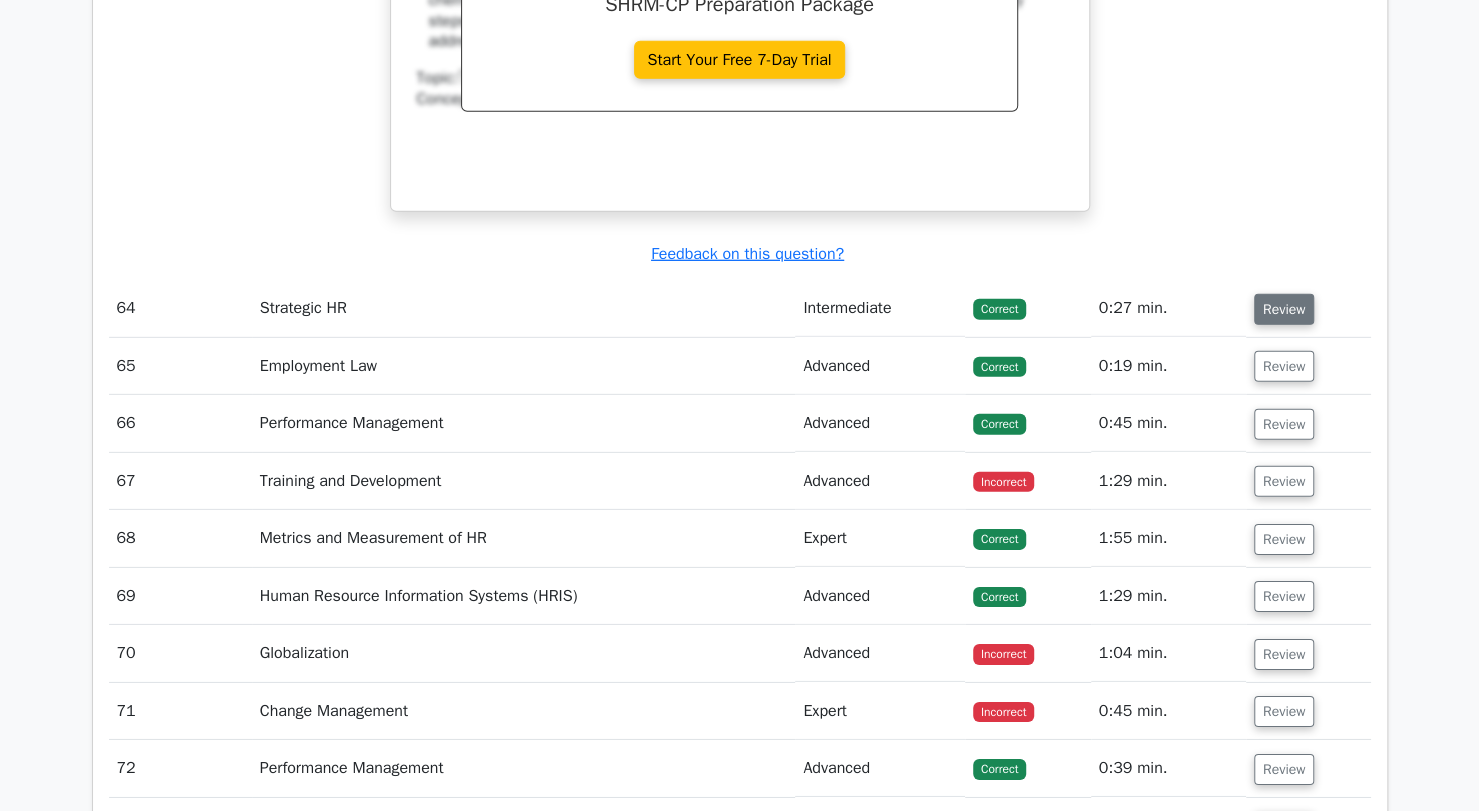 click on "Review" at bounding box center [1284, 309] 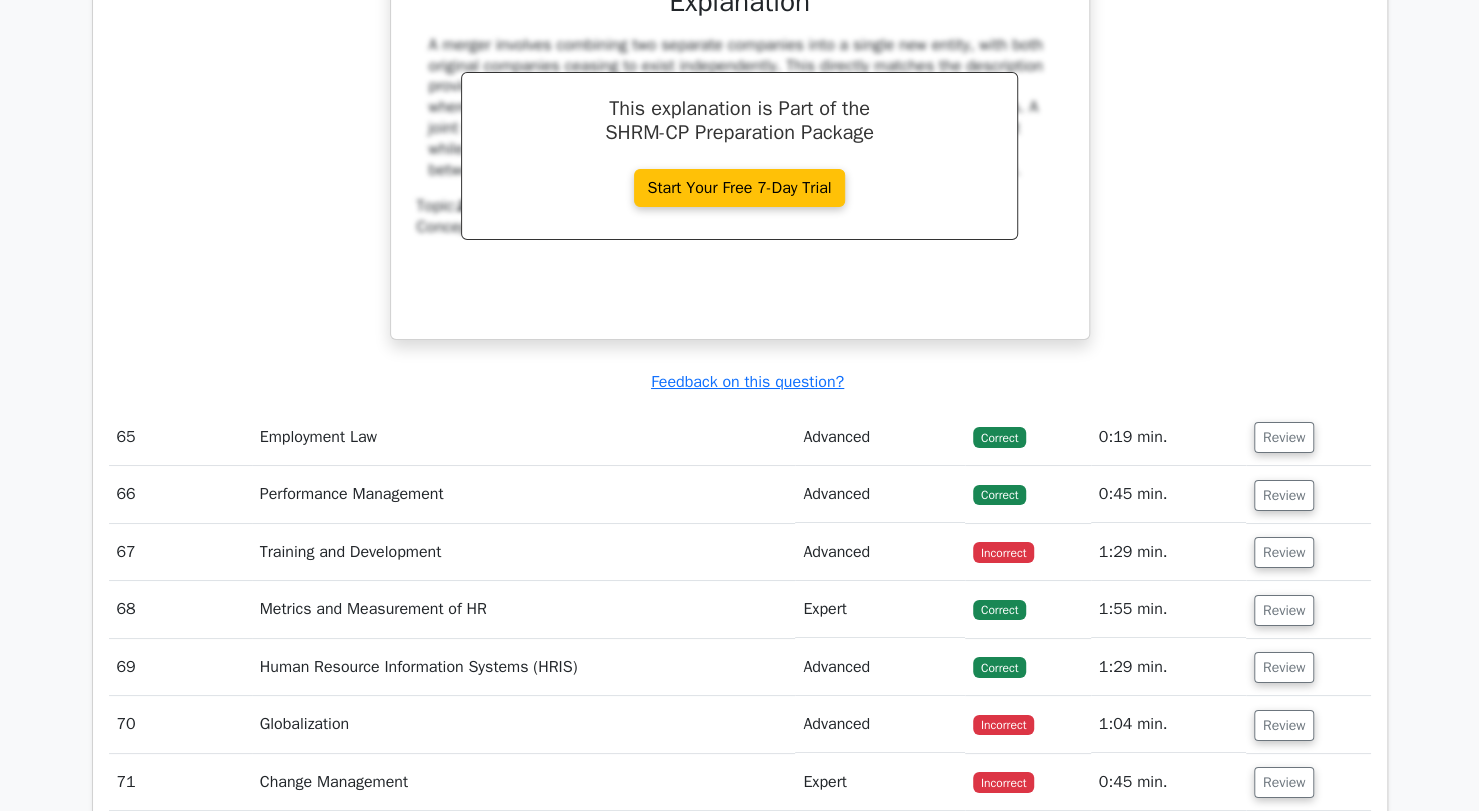 scroll, scrollTop: 57358, scrollLeft: 0, axis: vertical 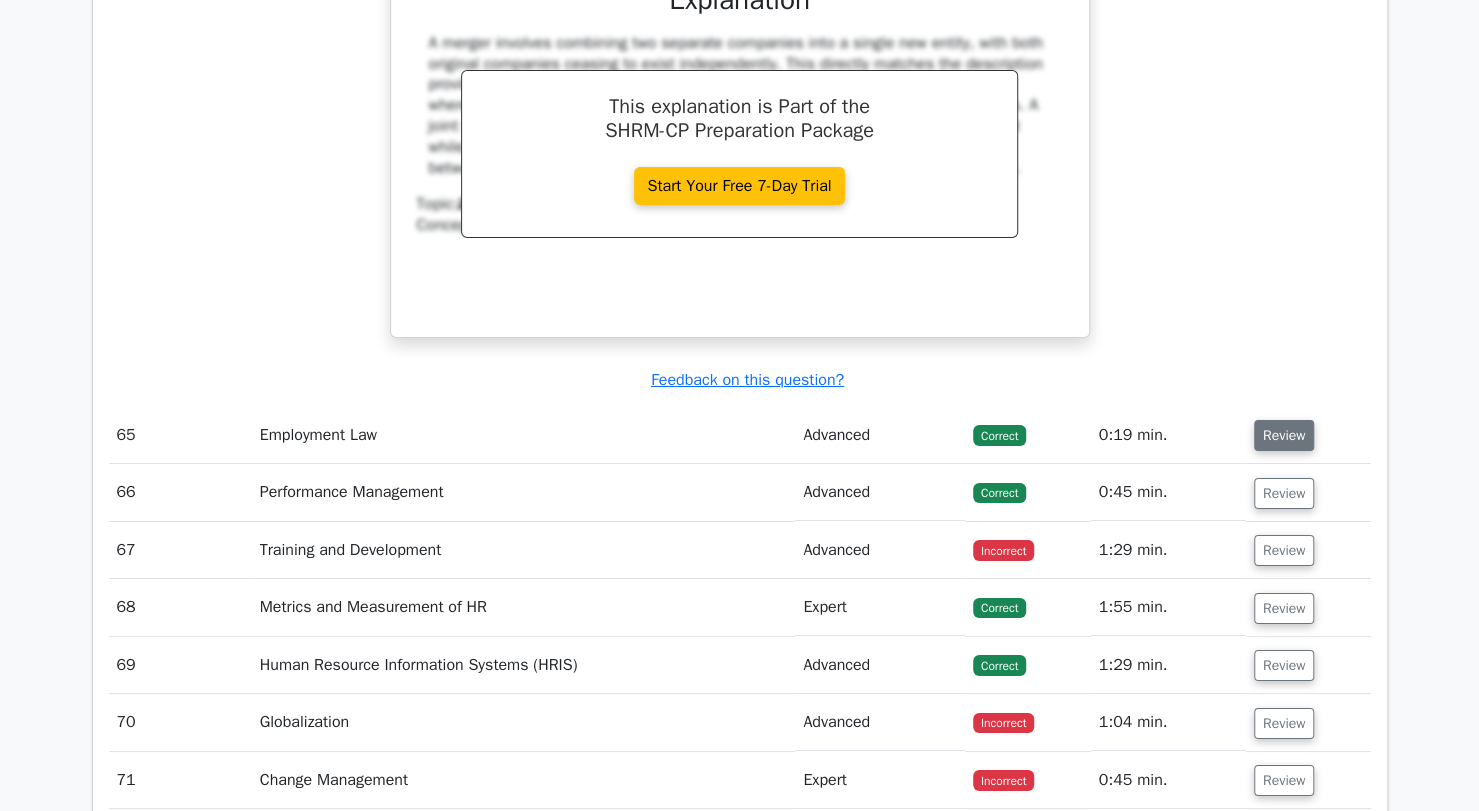 click on "Review" at bounding box center (1284, 435) 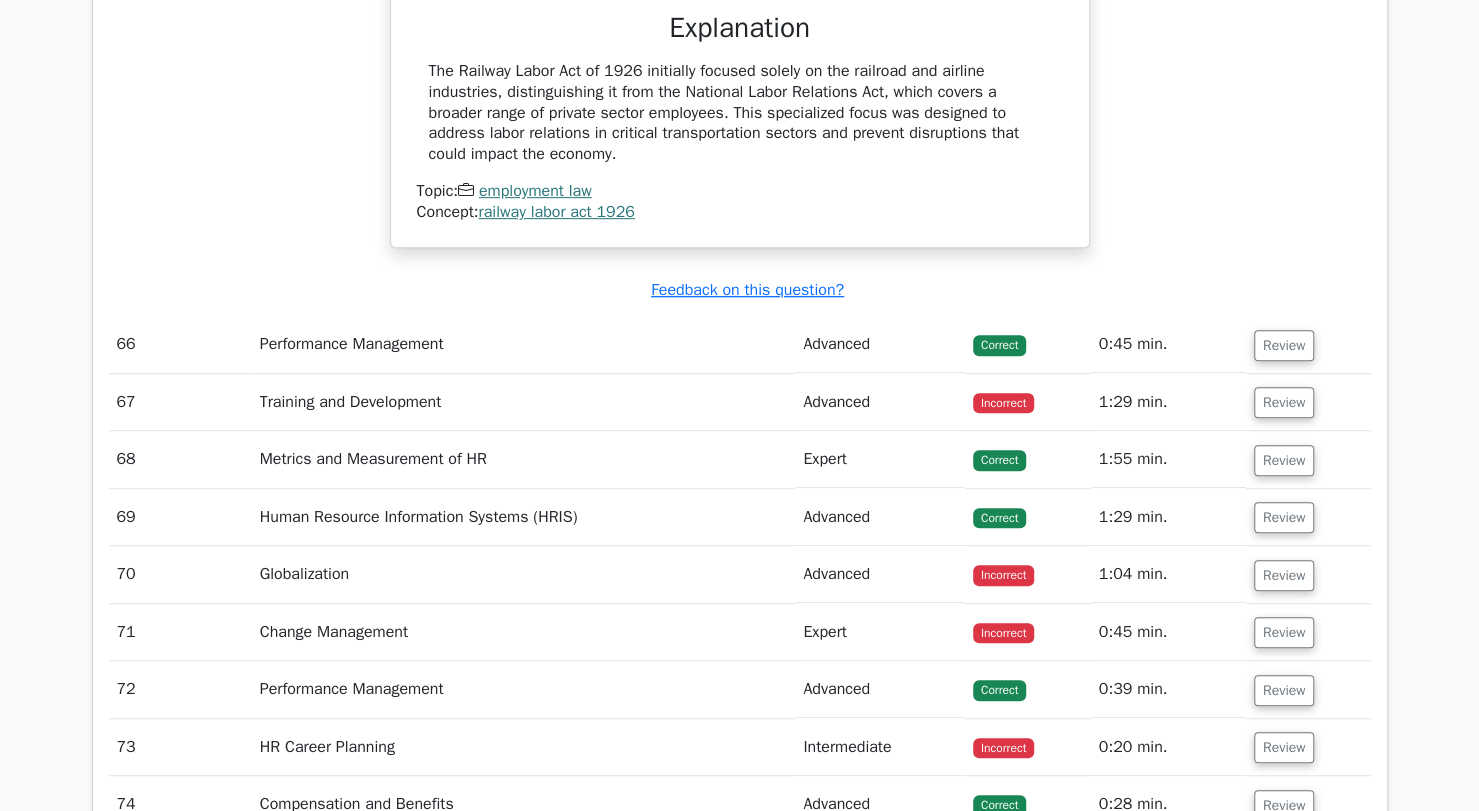 scroll, scrollTop: 58196, scrollLeft: 0, axis: vertical 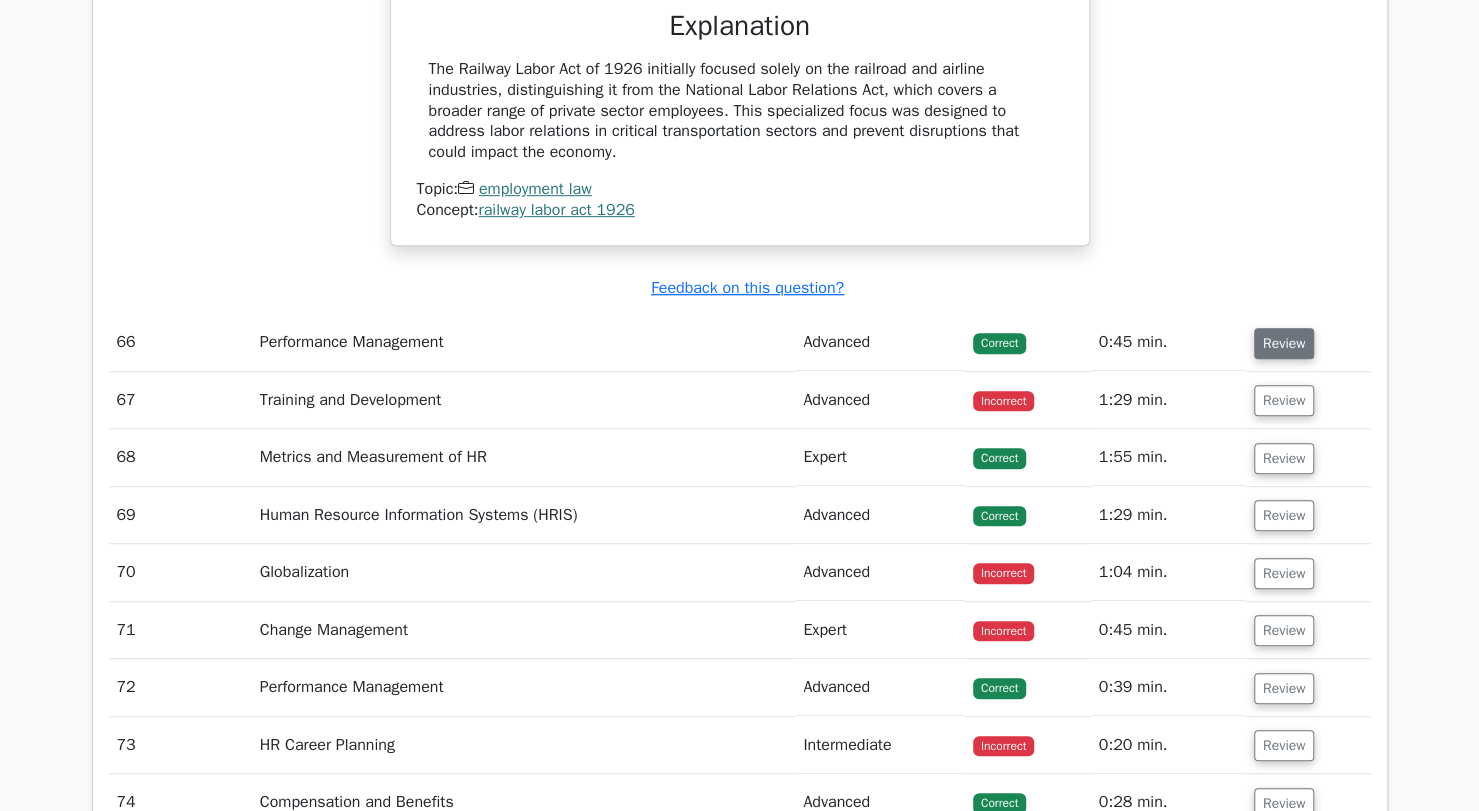 click on "Review" at bounding box center (1284, 343) 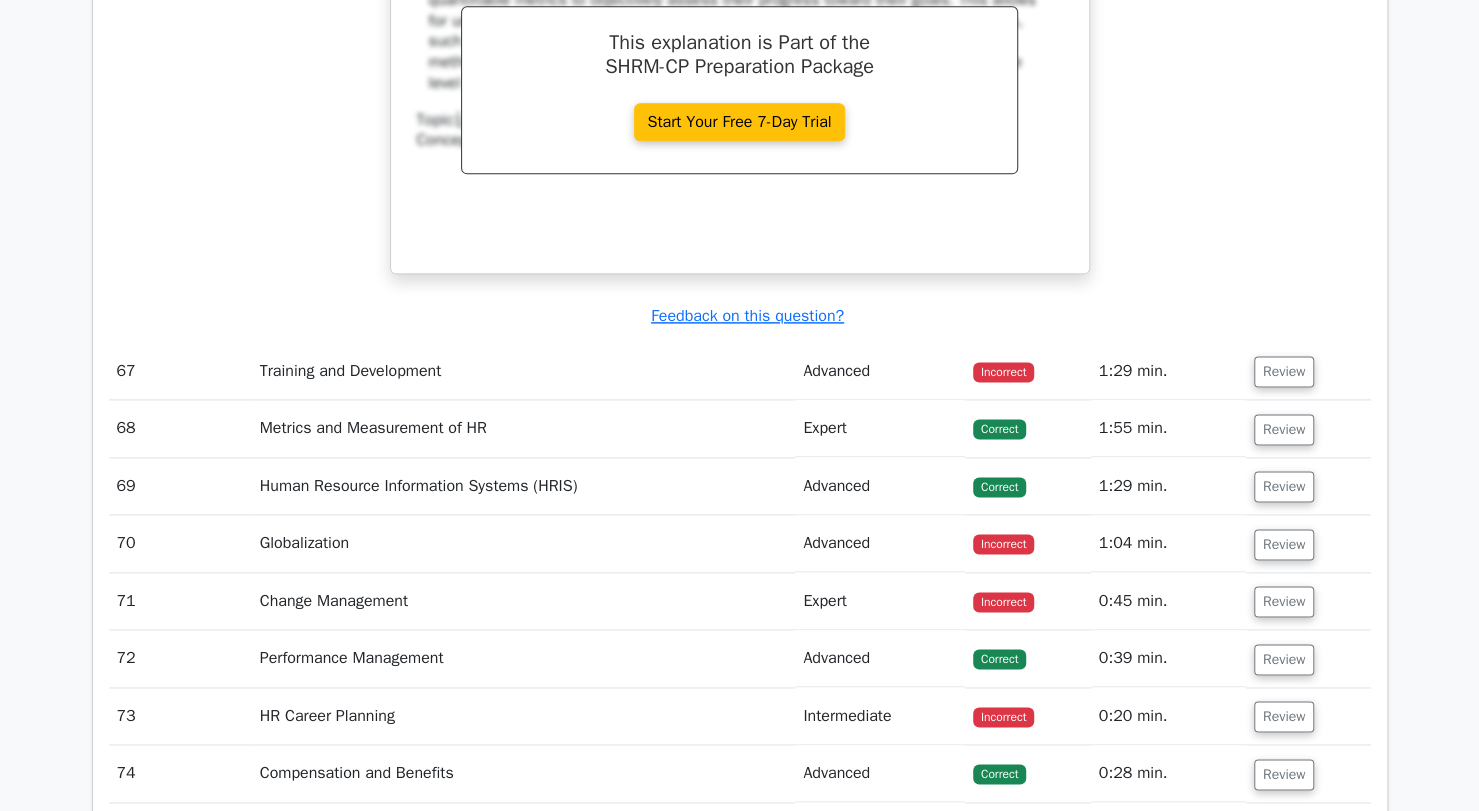 scroll, scrollTop: 59036, scrollLeft: 0, axis: vertical 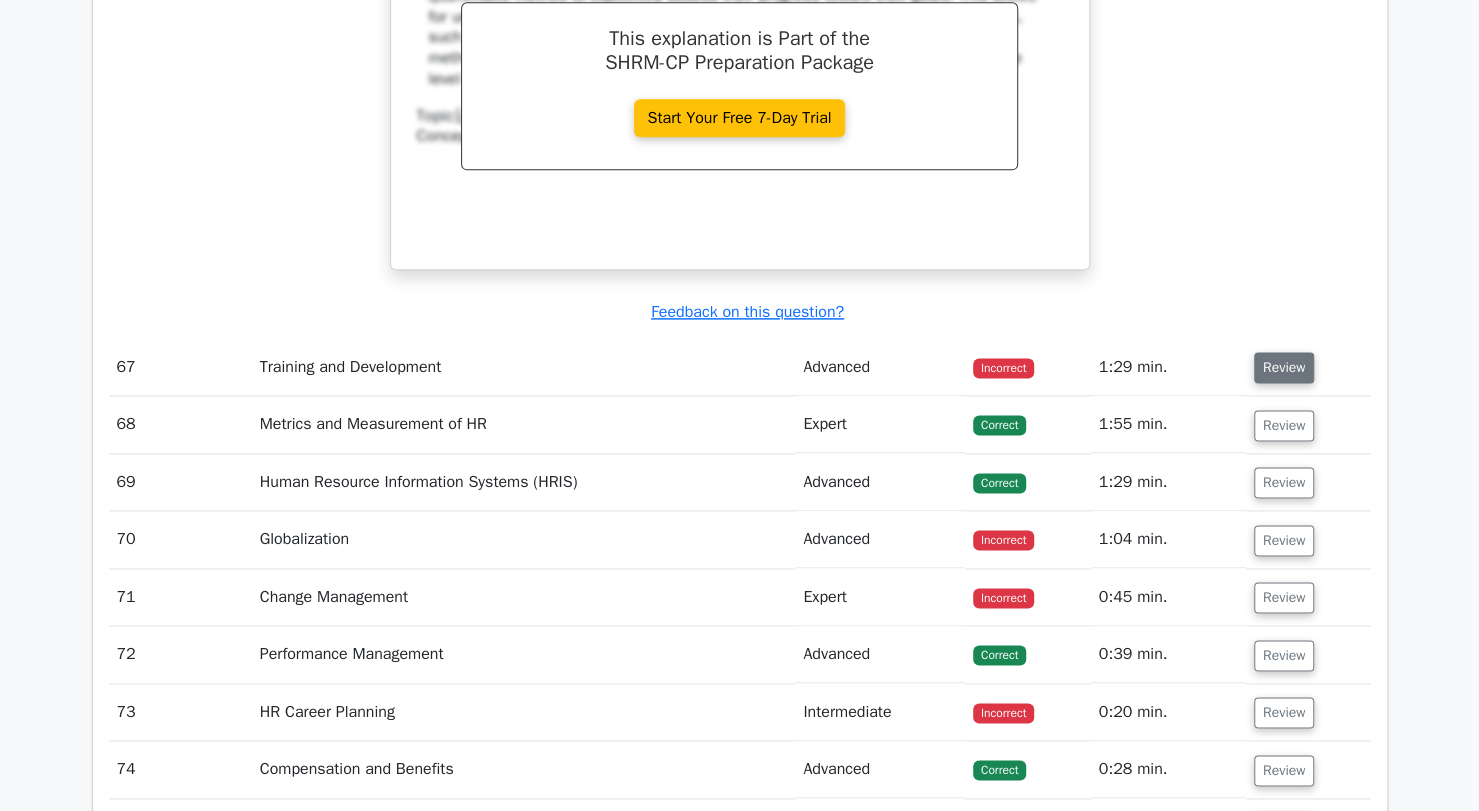 click on "Review" at bounding box center (1284, 367) 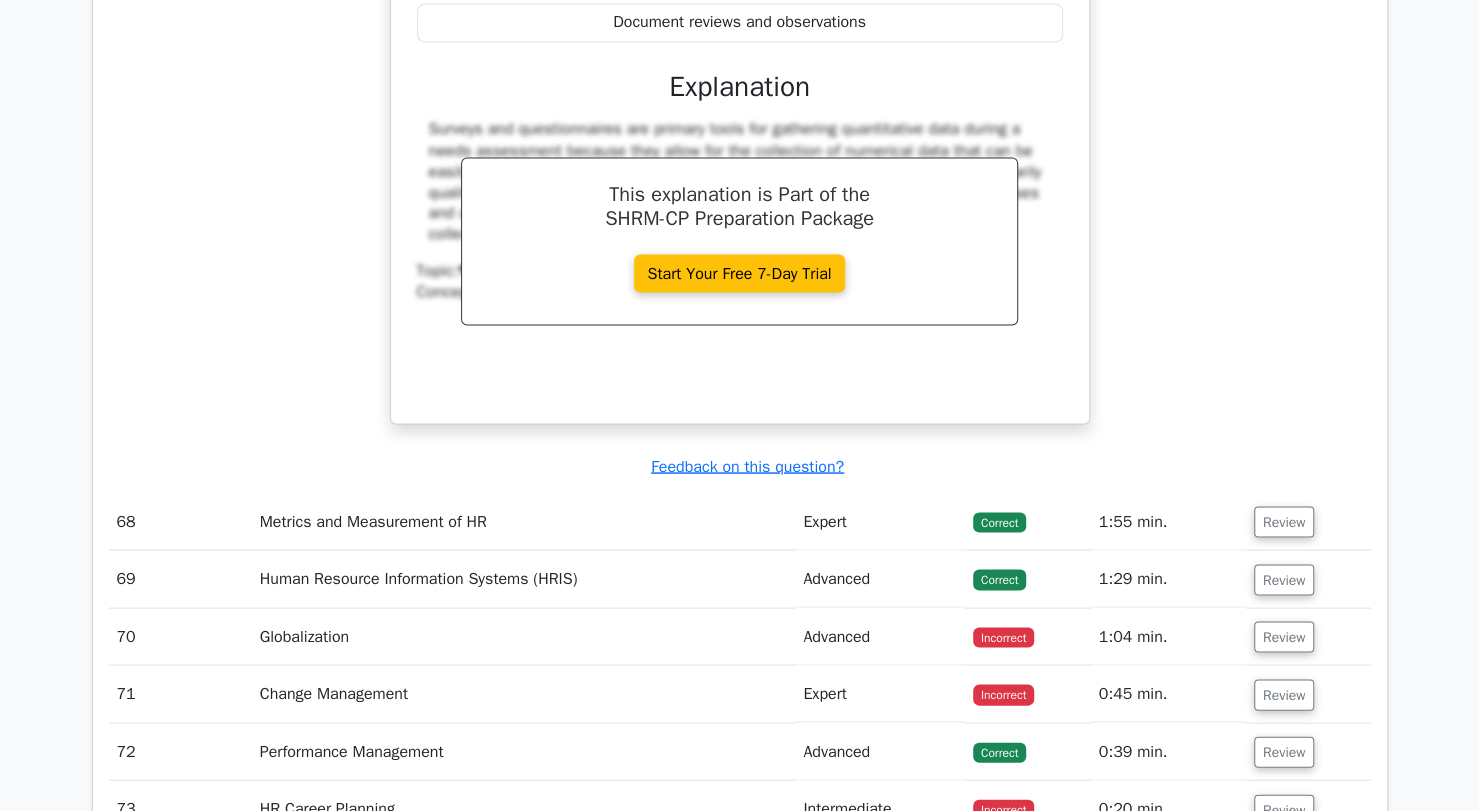 scroll, scrollTop: 59746, scrollLeft: 0, axis: vertical 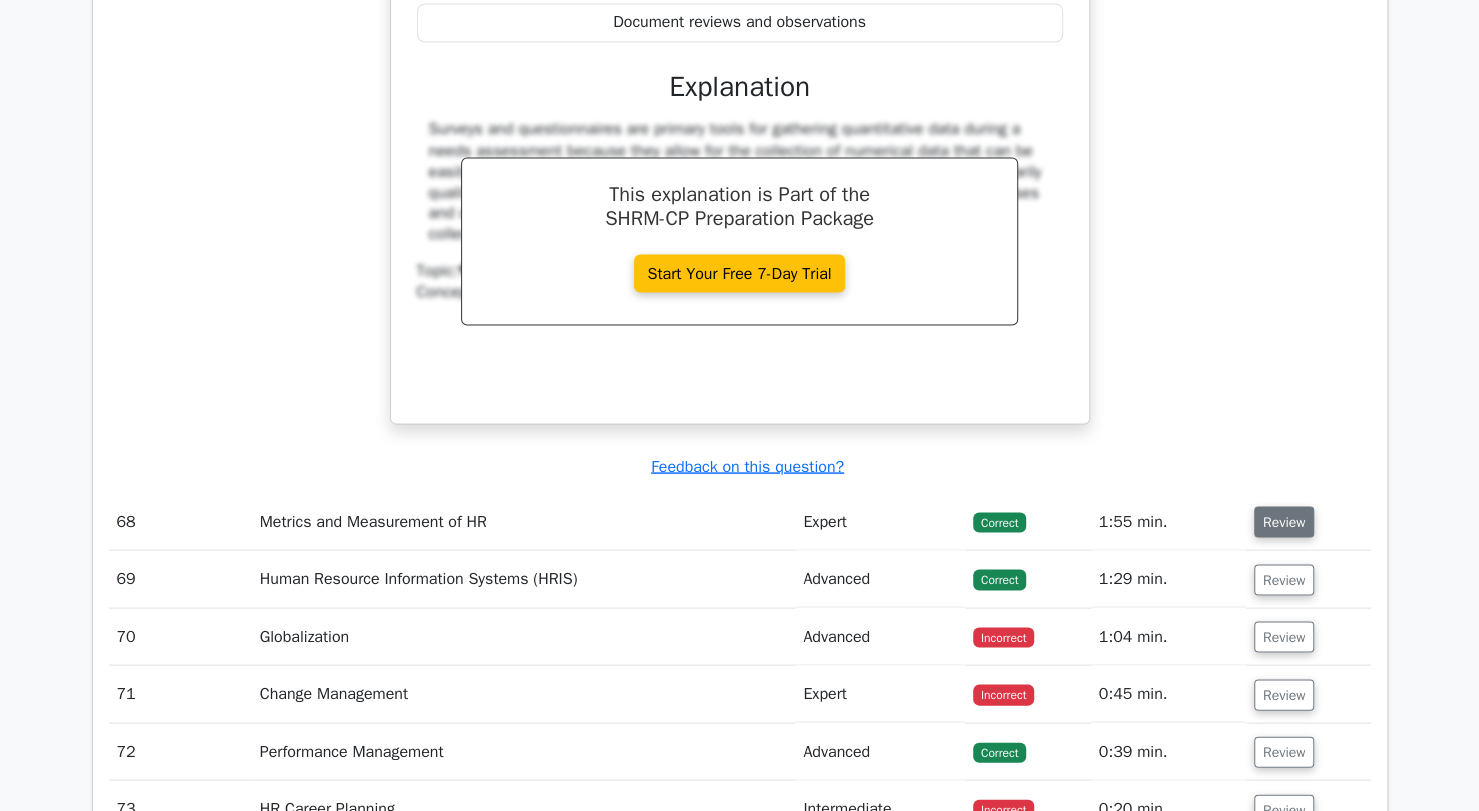 click on "Review" at bounding box center [1284, 521] 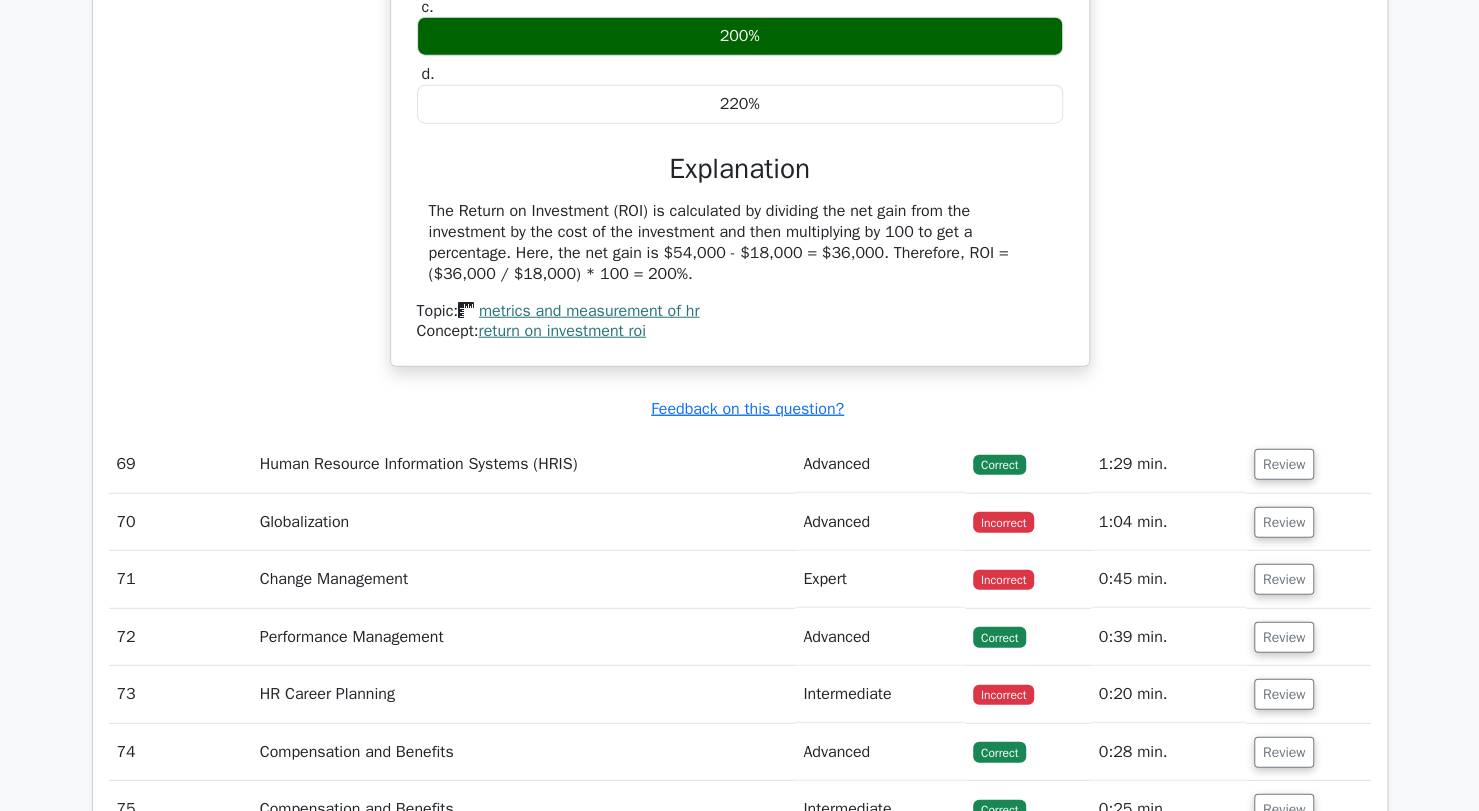 scroll, scrollTop: 60554, scrollLeft: 0, axis: vertical 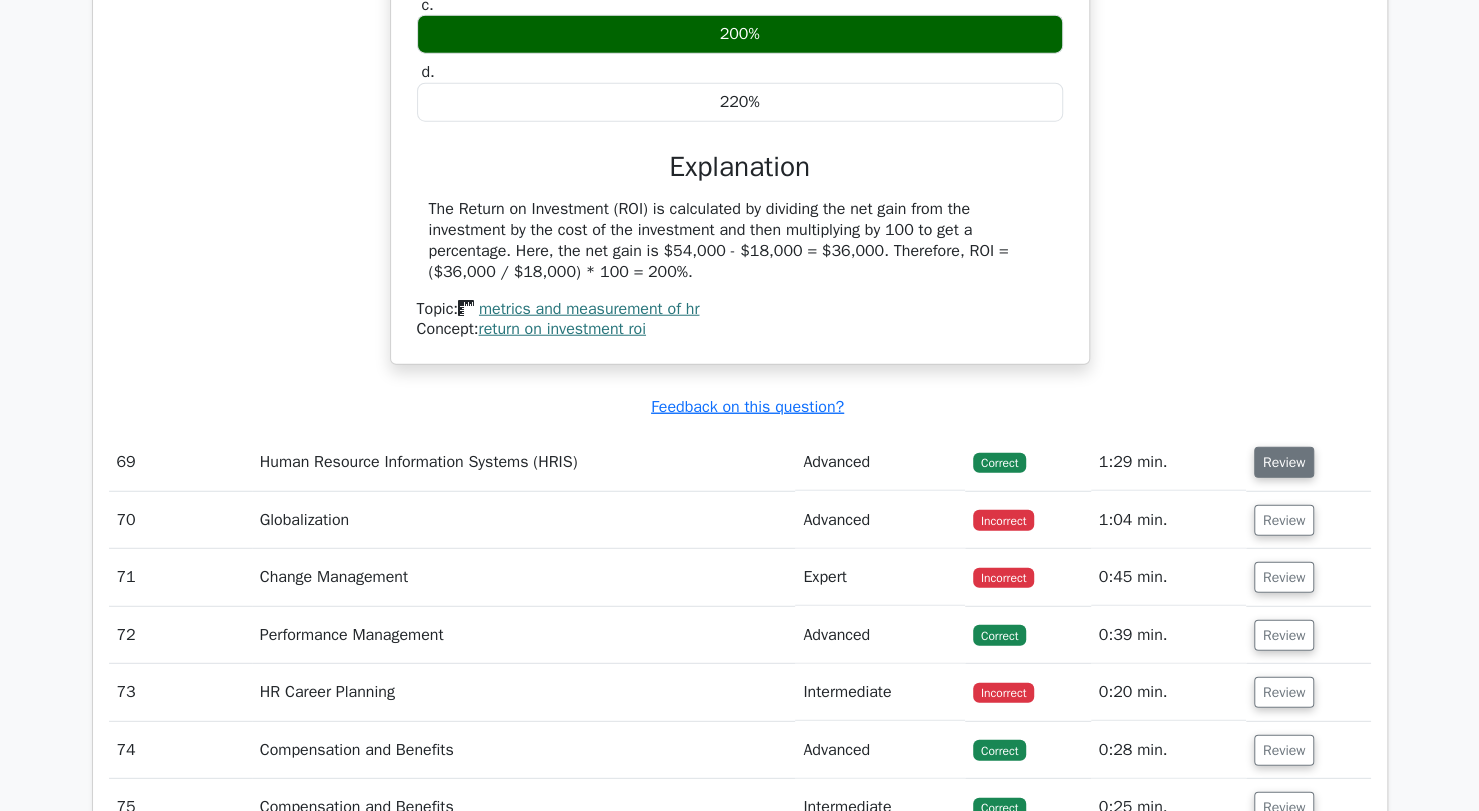 click on "Review" at bounding box center (1284, 462) 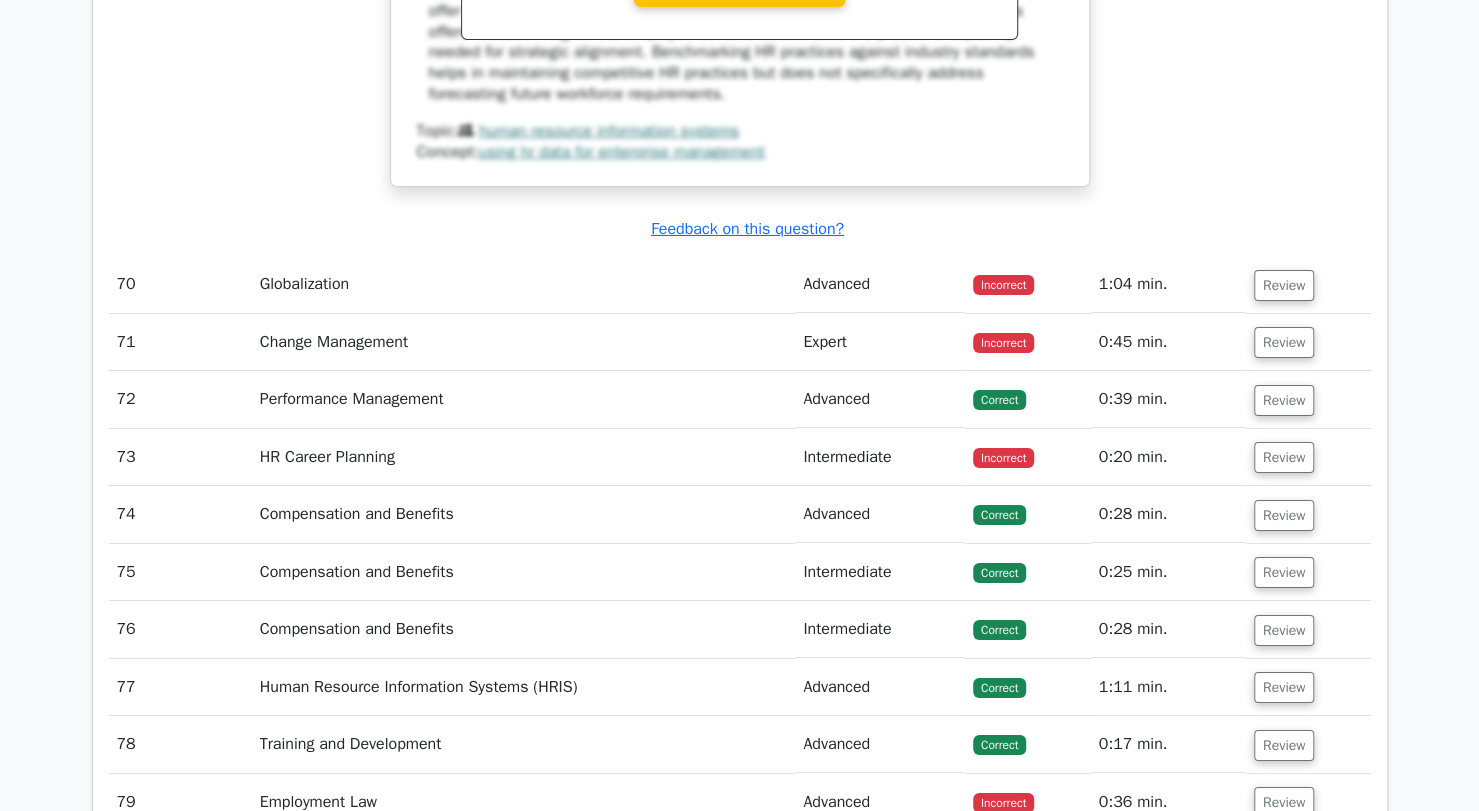 scroll, scrollTop: 61716, scrollLeft: 0, axis: vertical 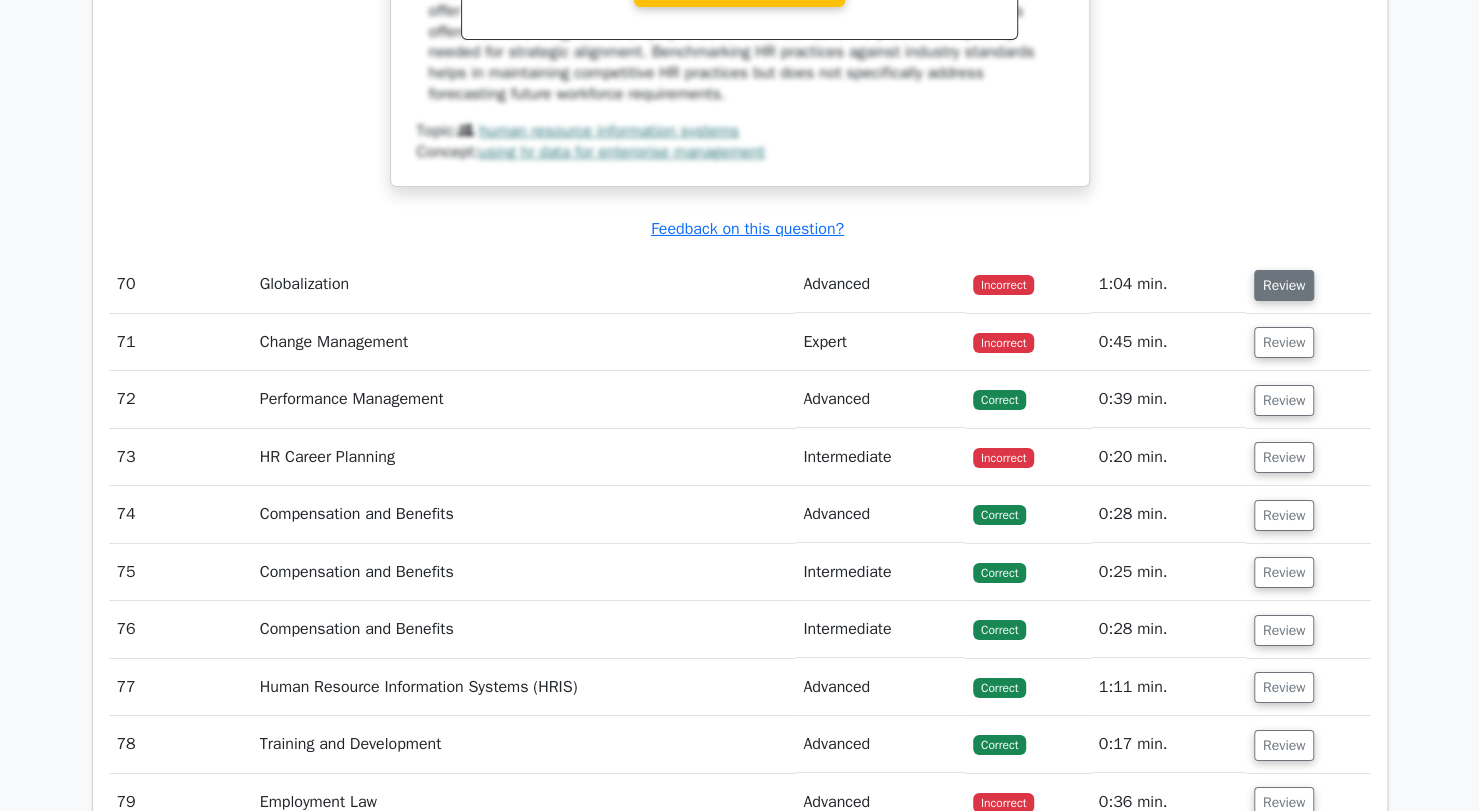 click on "Review" at bounding box center (1284, 285) 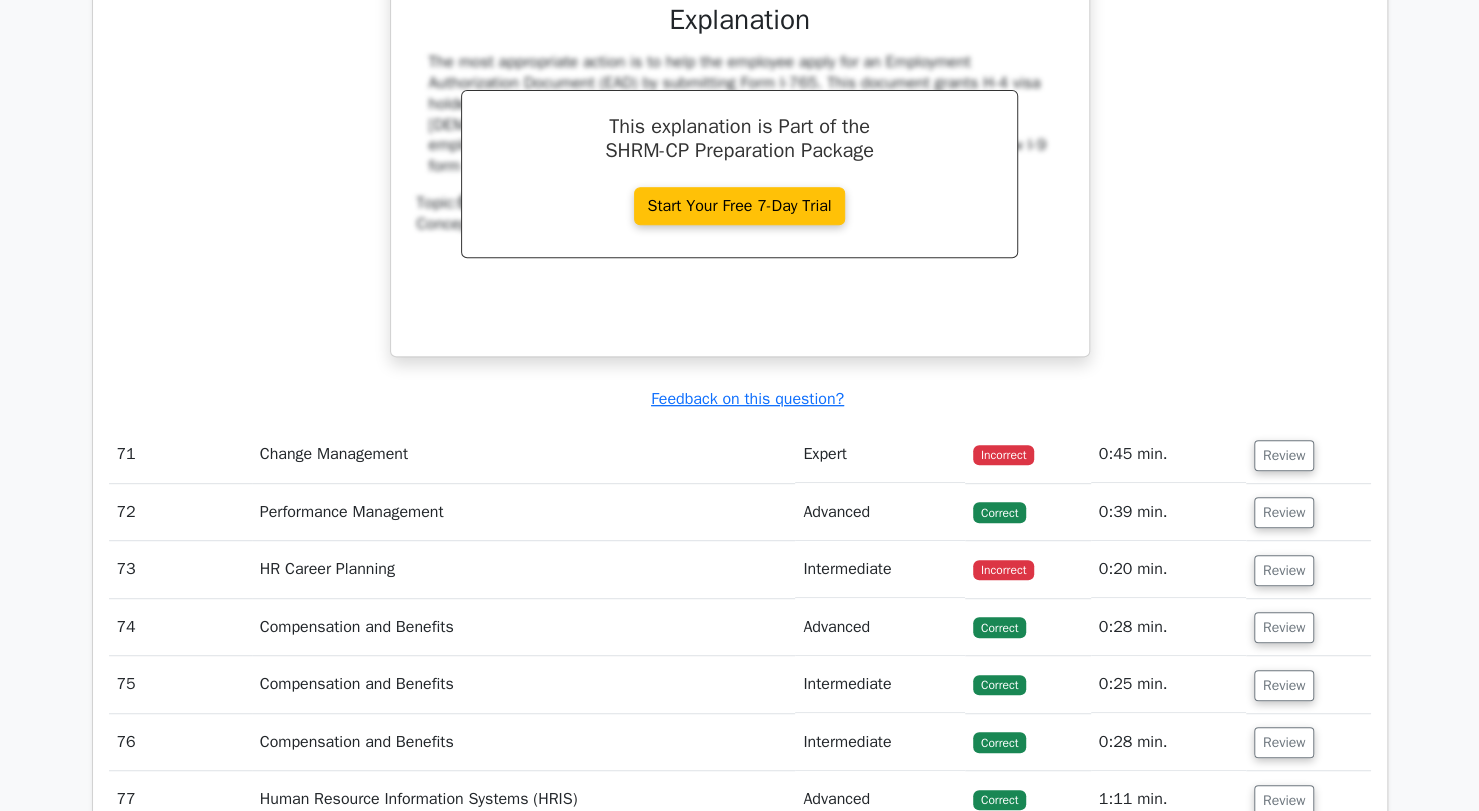 scroll, scrollTop: 62476, scrollLeft: 0, axis: vertical 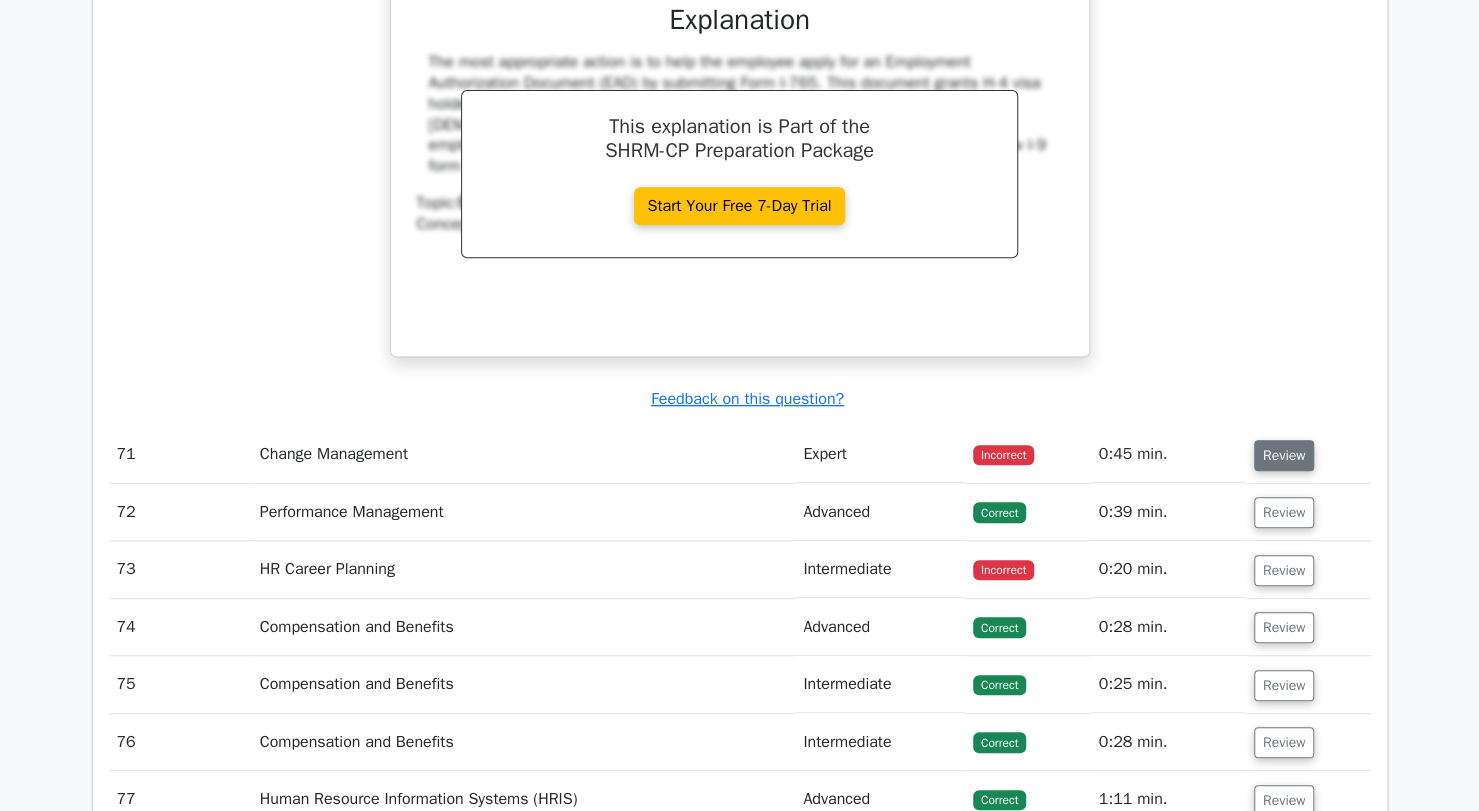 click on "Review" at bounding box center (1284, 455) 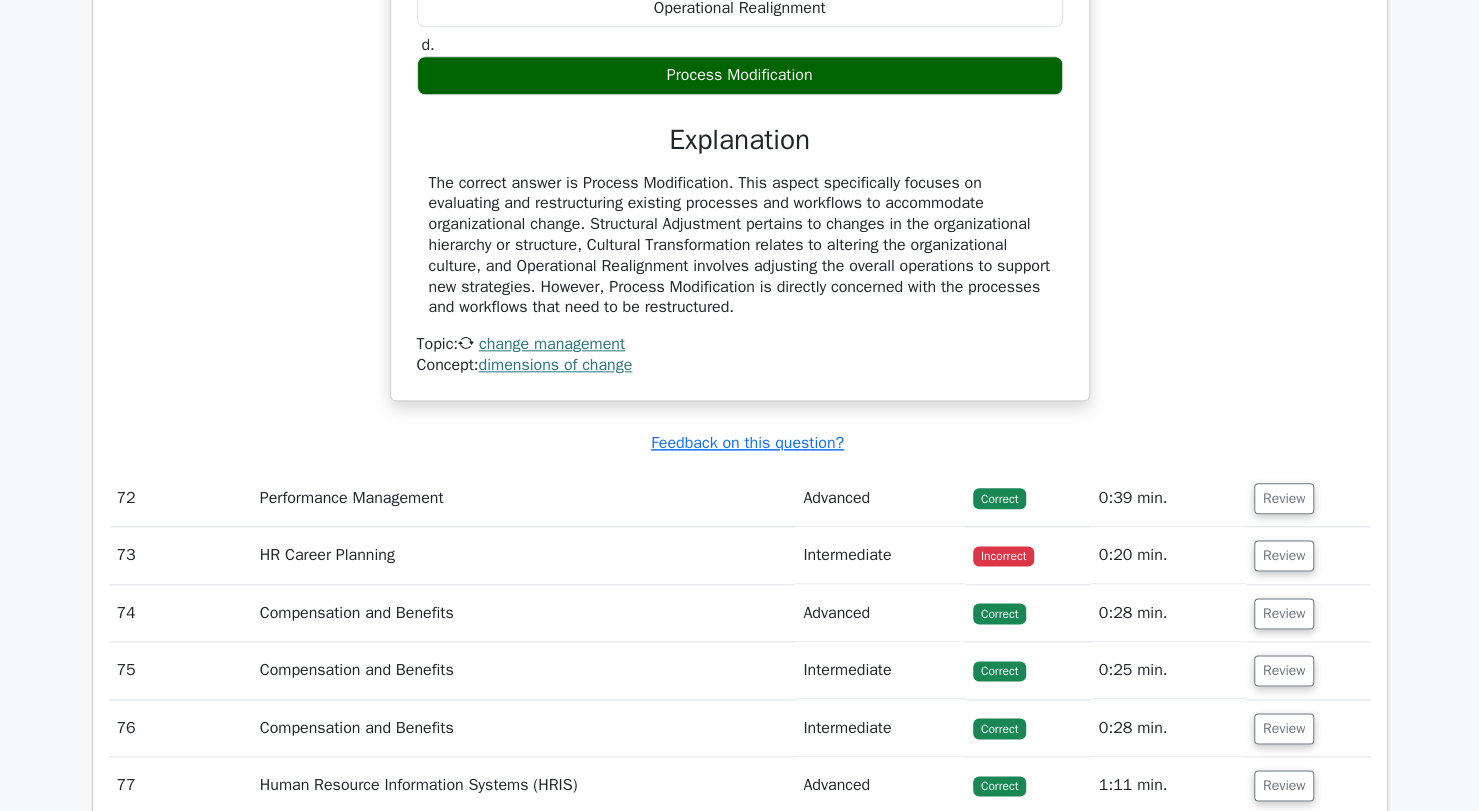 scroll, scrollTop: 63246, scrollLeft: 0, axis: vertical 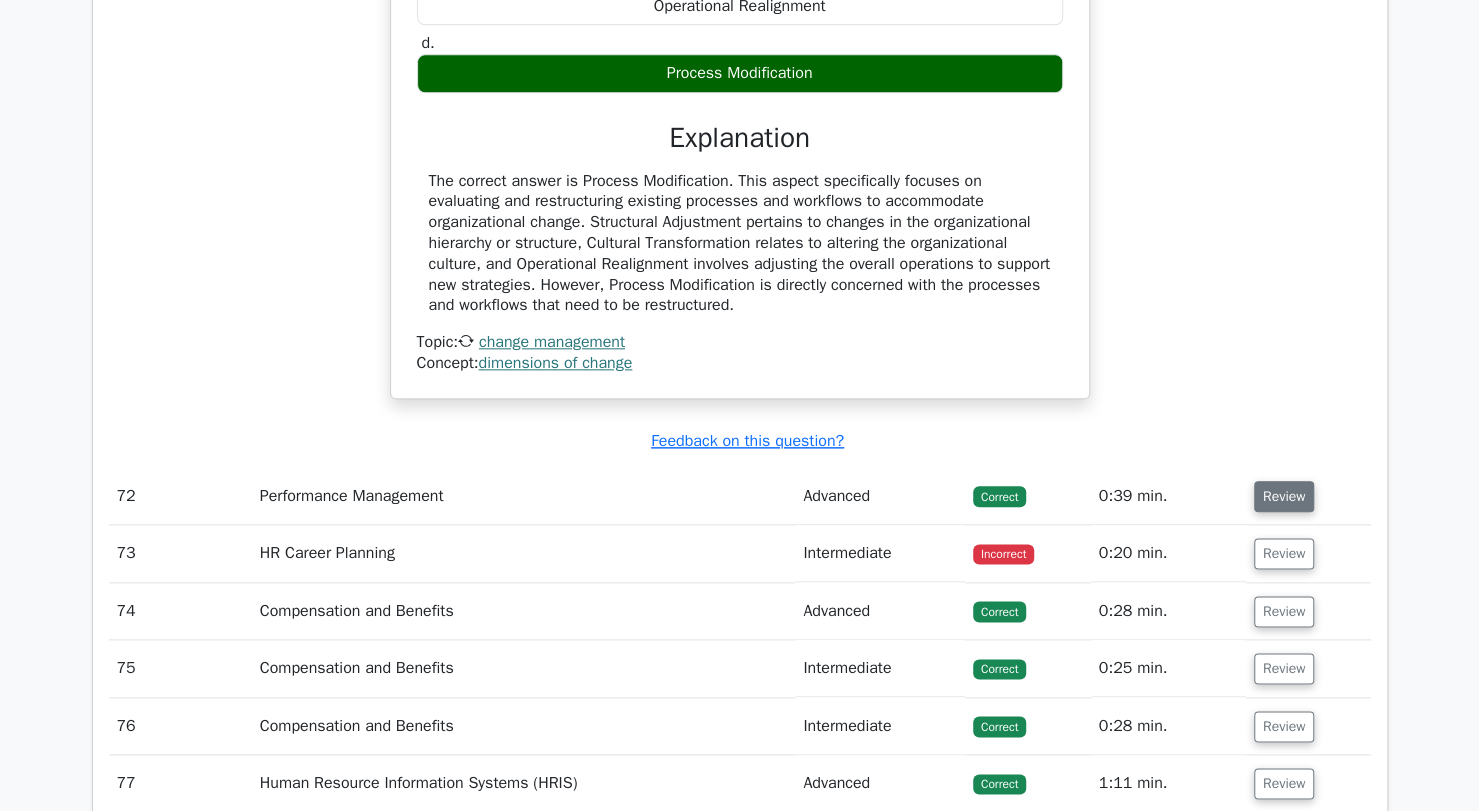 click on "Review" at bounding box center (1284, 496) 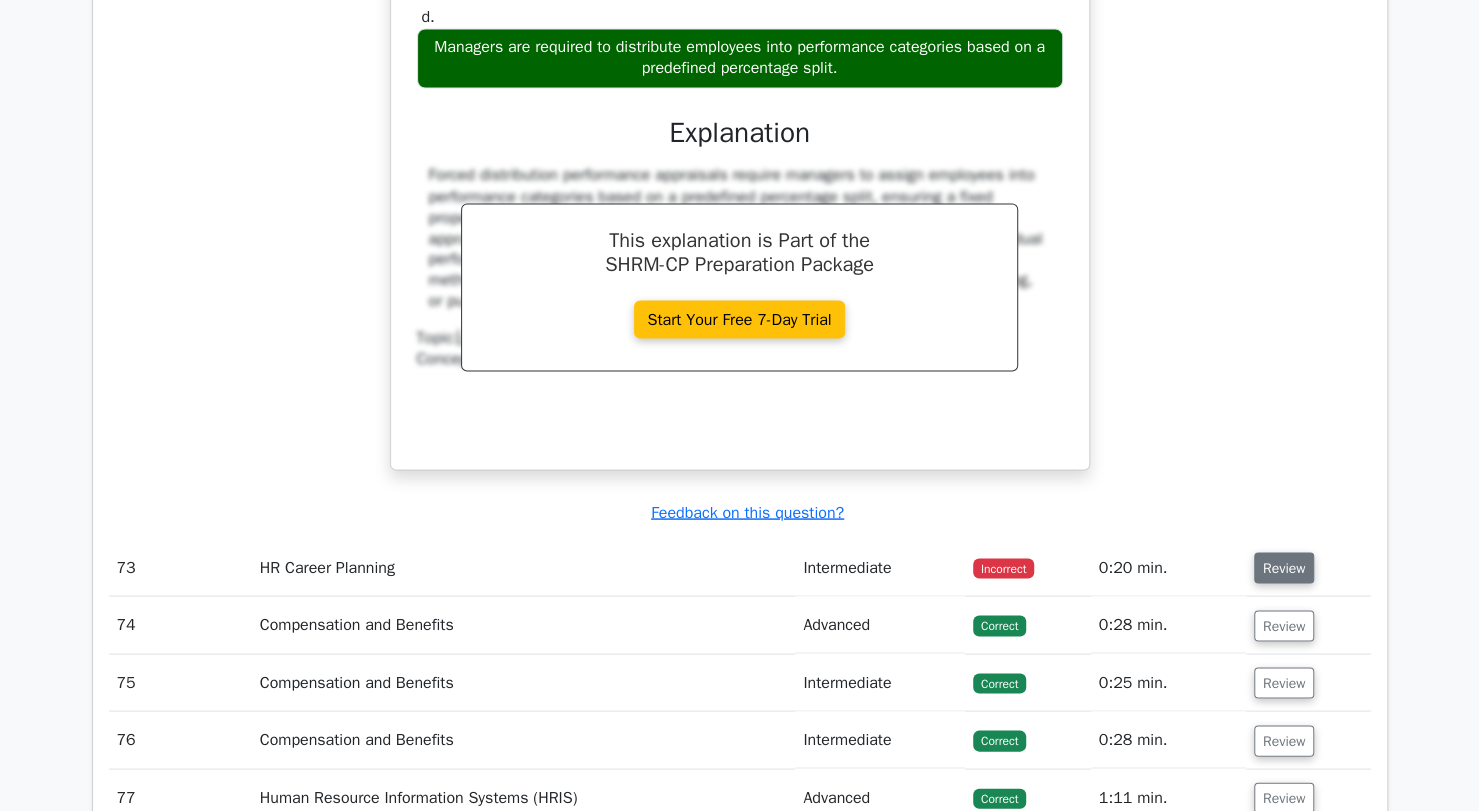 scroll, scrollTop: 64124, scrollLeft: 0, axis: vertical 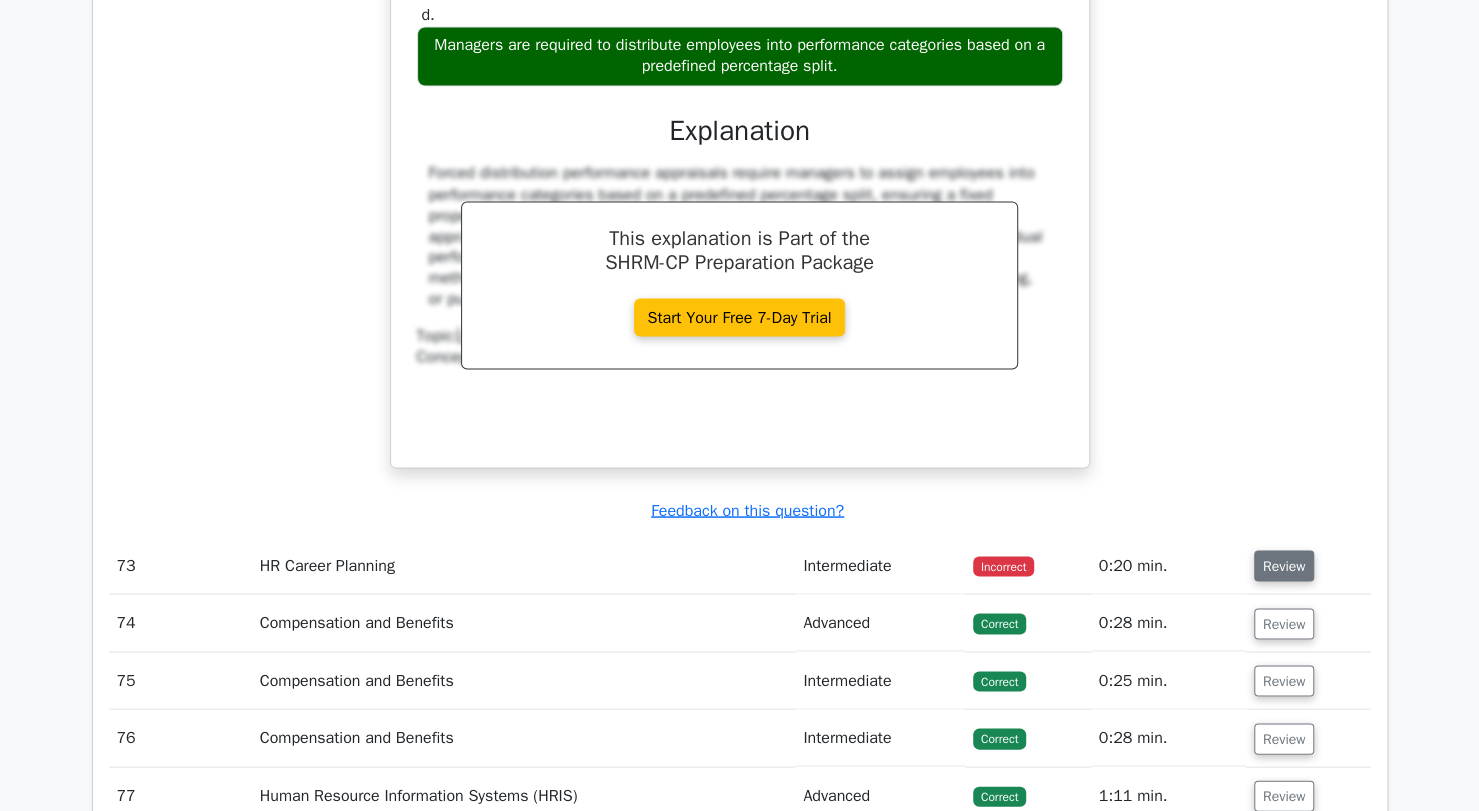 click on "Review" at bounding box center (1284, 565) 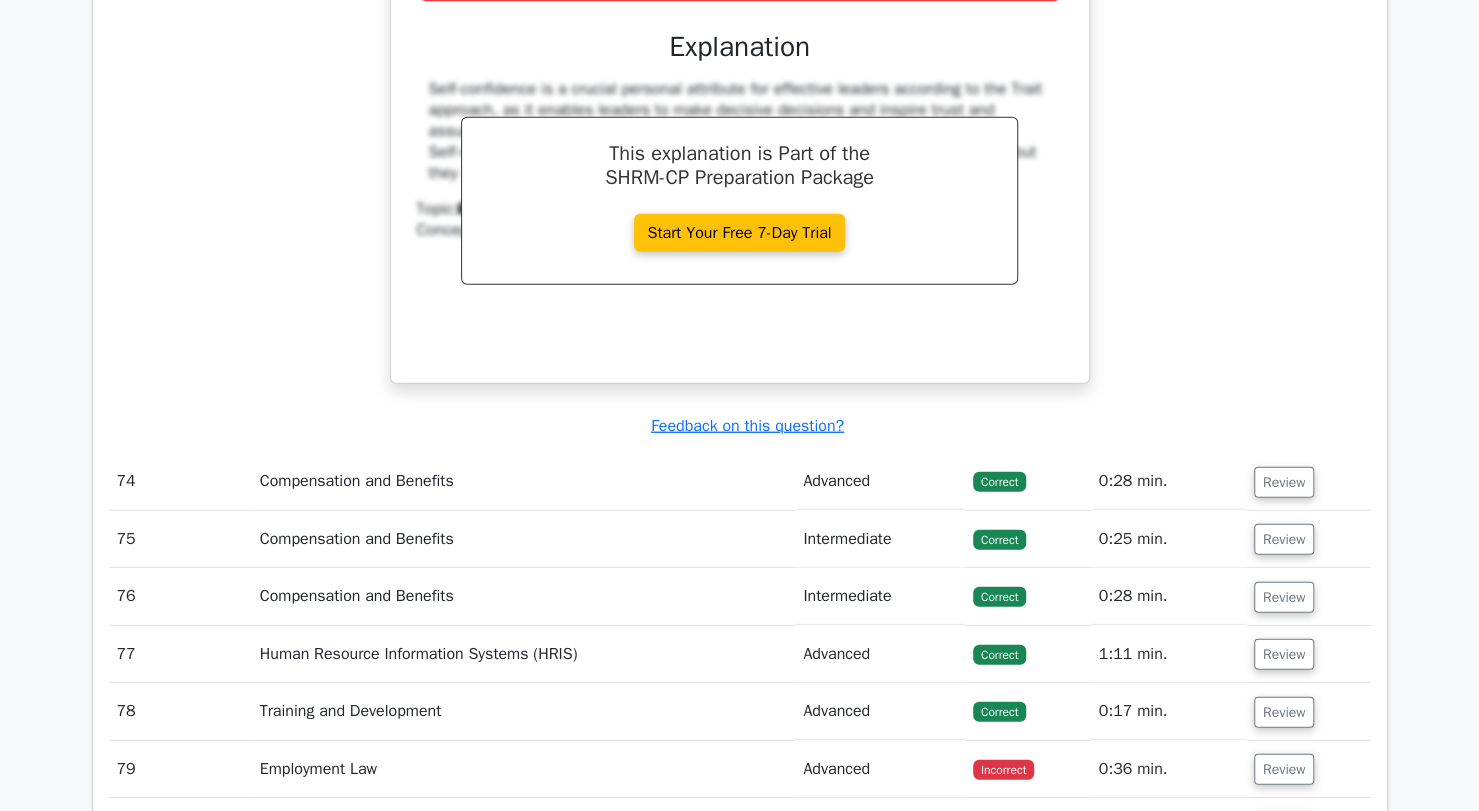 scroll, scrollTop: 65074, scrollLeft: 0, axis: vertical 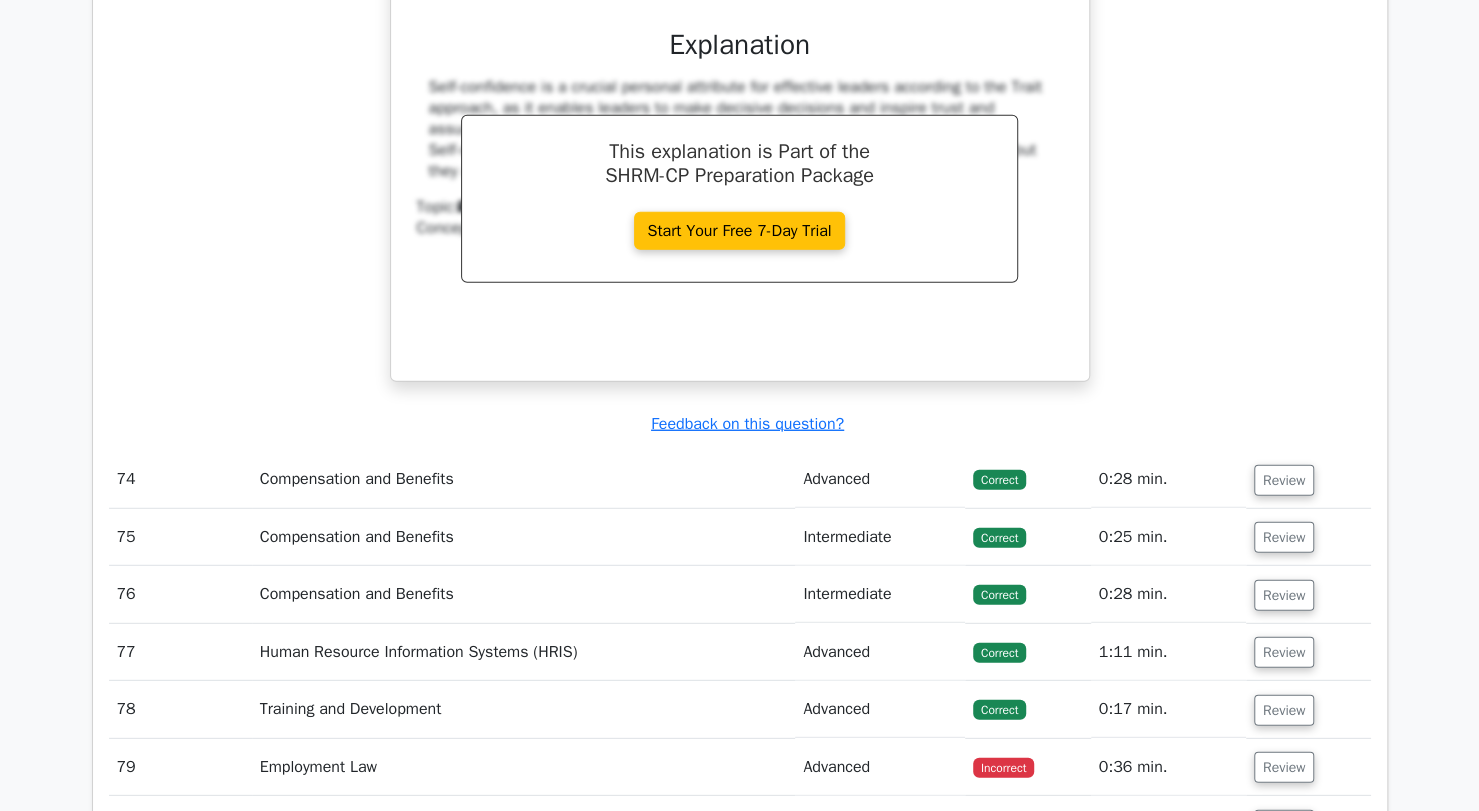 drag, startPoint x: 1280, startPoint y: 405, endPoint x: 1308, endPoint y: 238, distance: 169.33104 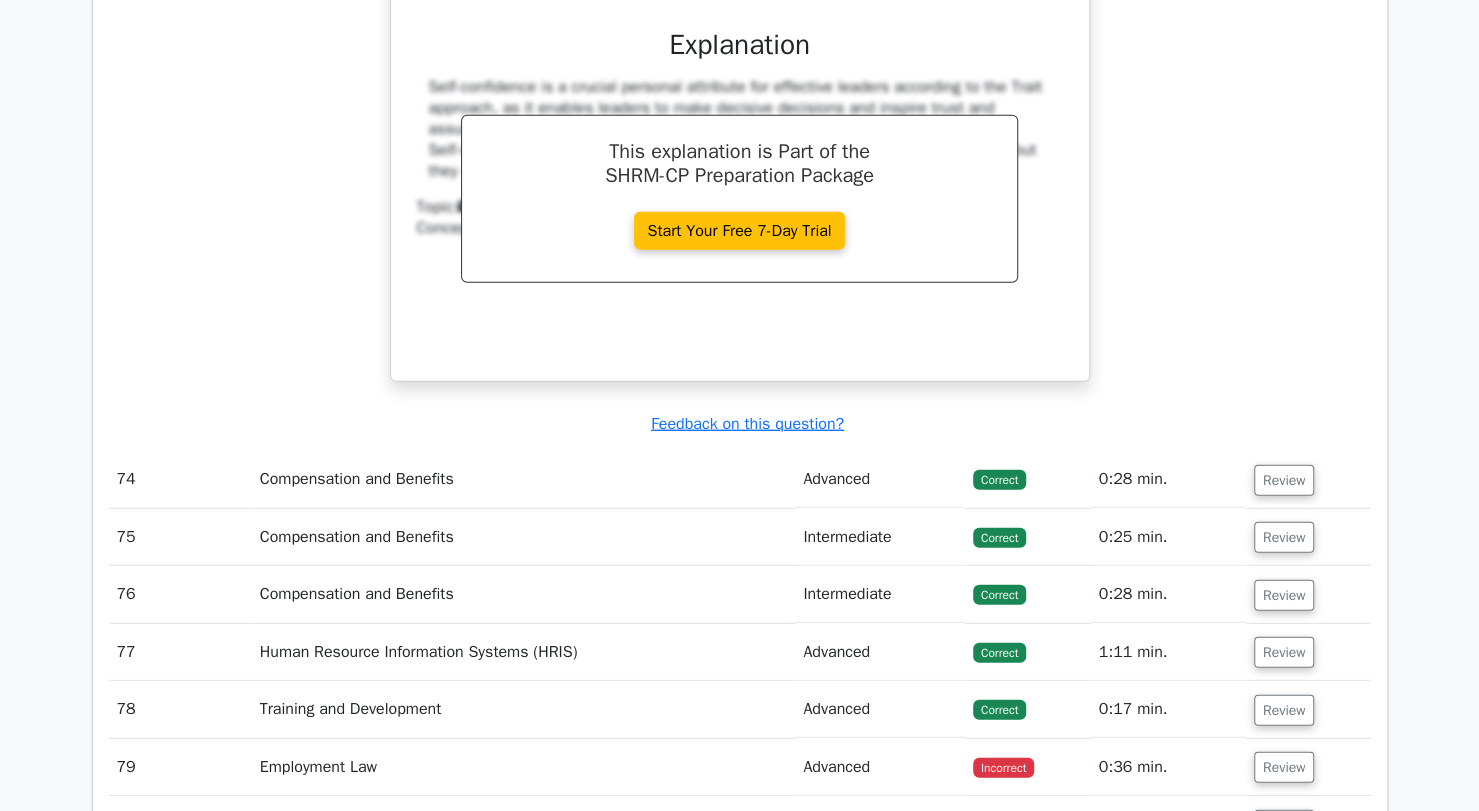 drag, startPoint x: 1308, startPoint y: 238, endPoint x: 957, endPoint y: 343, distance: 366.36865 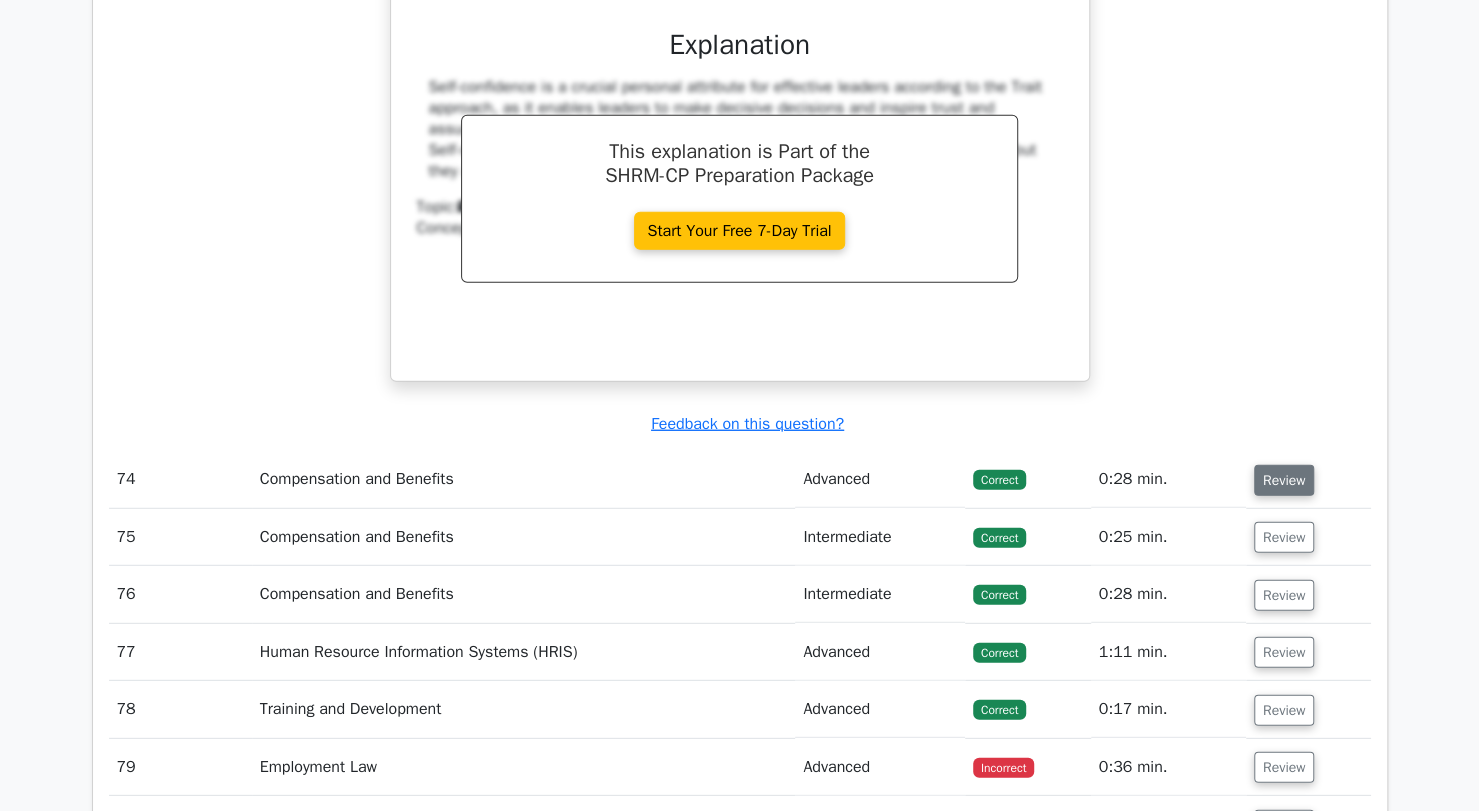 click on "Review" at bounding box center (1284, 480) 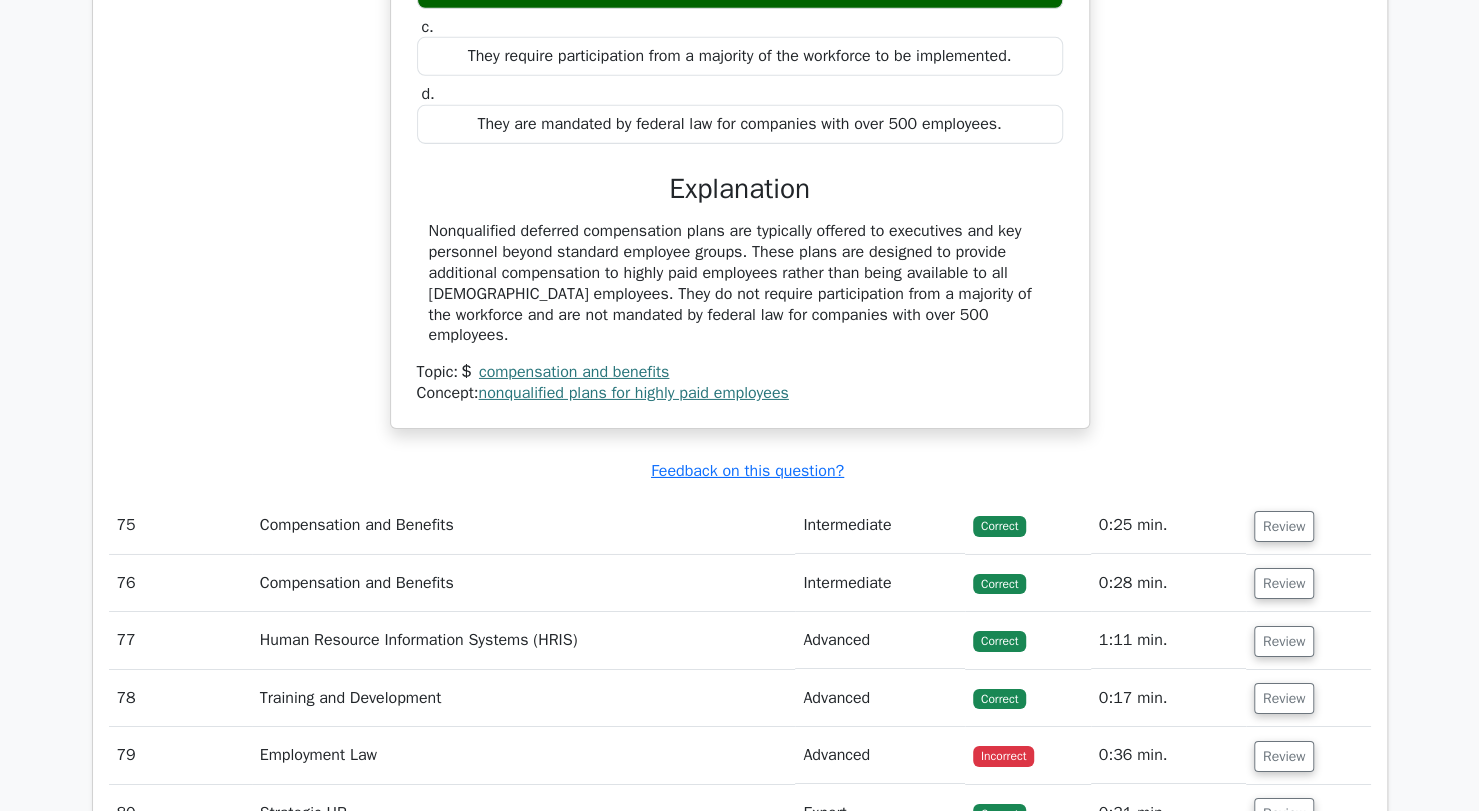 scroll, scrollTop: 65840, scrollLeft: 0, axis: vertical 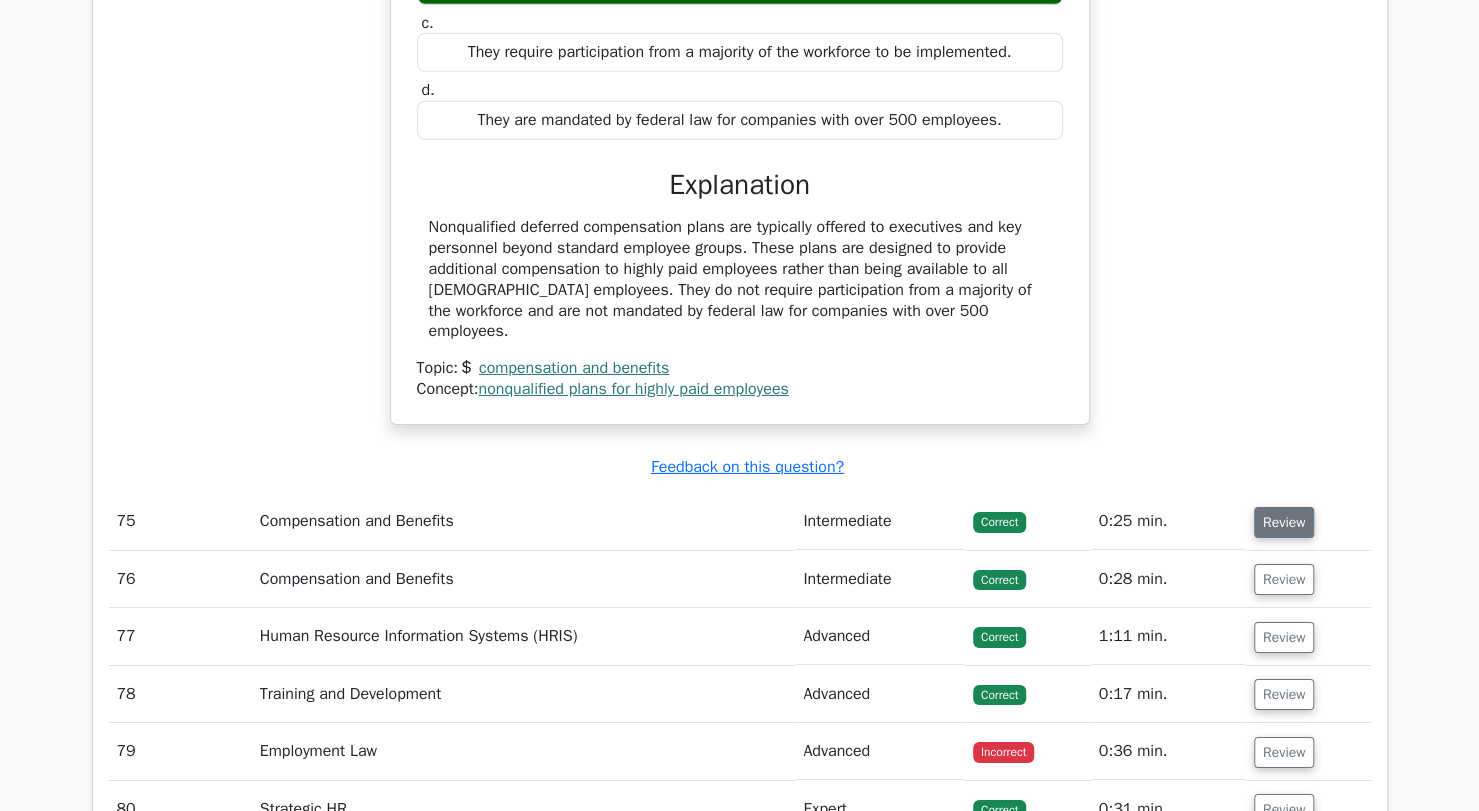 click on "Review" at bounding box center [1284, 522] 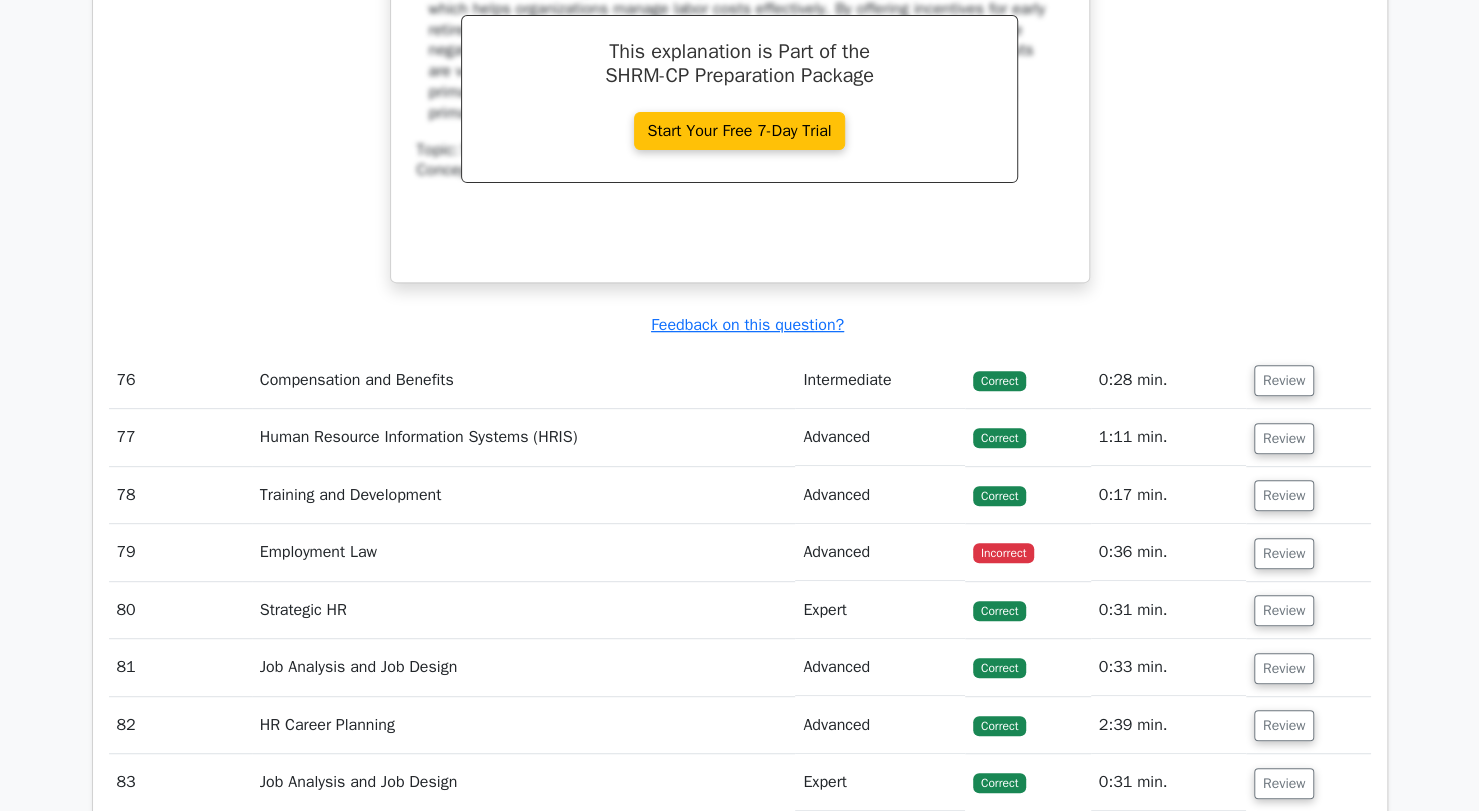 scroll, scrollTop: 66846, scrollLeft: 0, axis: vertical 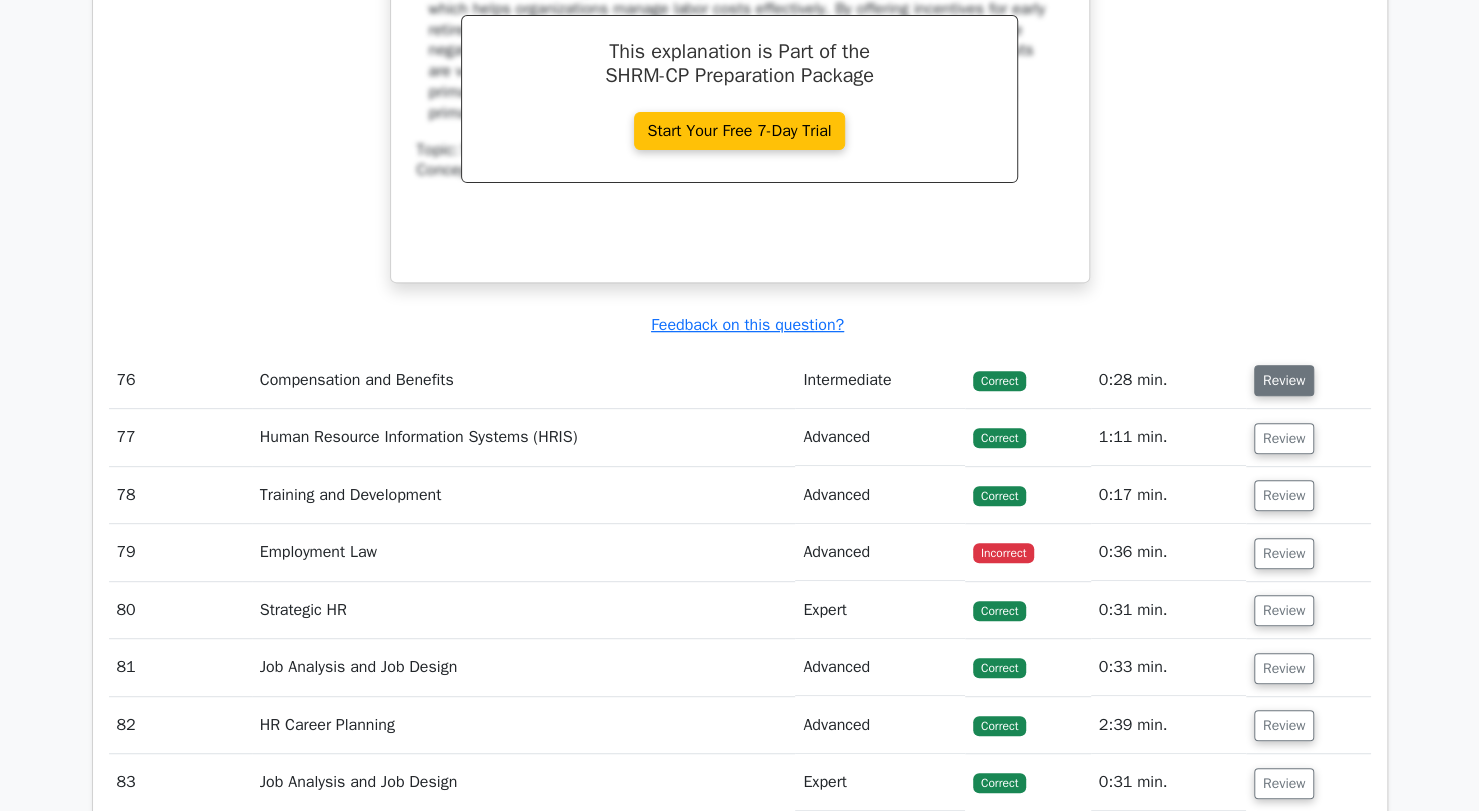 click on "Review" at bounding box center (1284, 380) 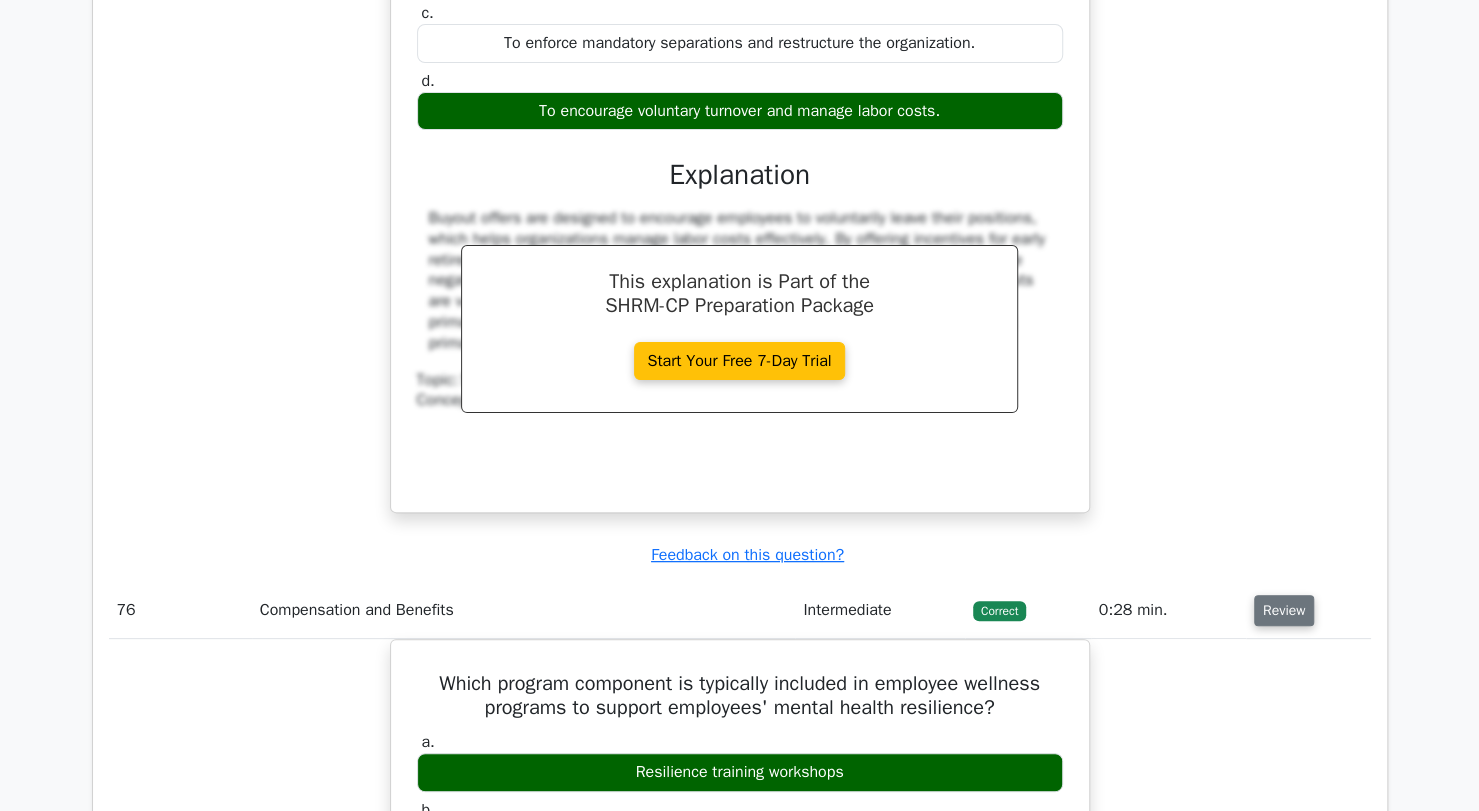 scroll, scrollTop: 66624, scrollLeft: 0, axis: vertical 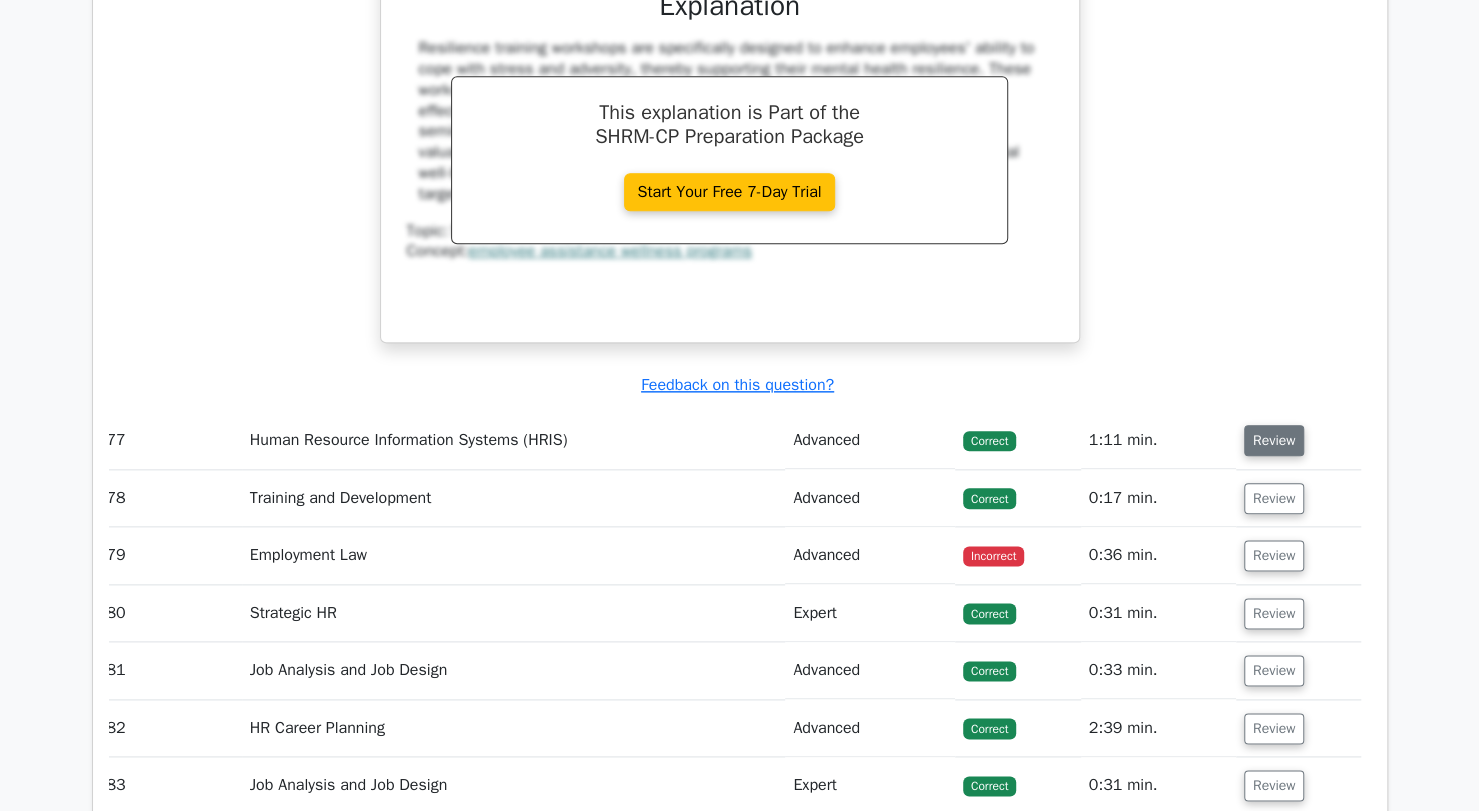 click on "Review" at bounding box center (1274, 440) 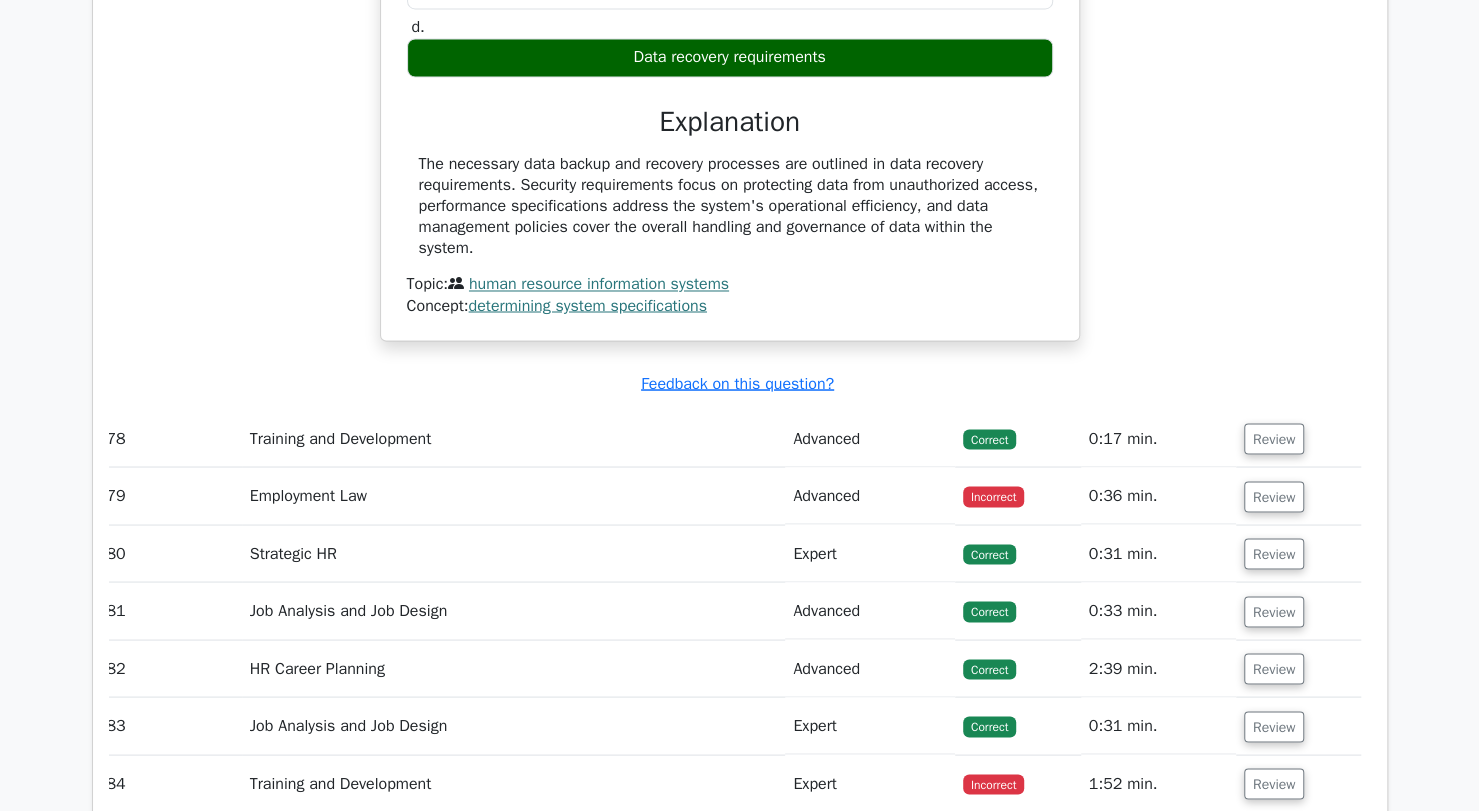 scroll, scrollTop: 68424, scrollLeft: 0, axis: vertical 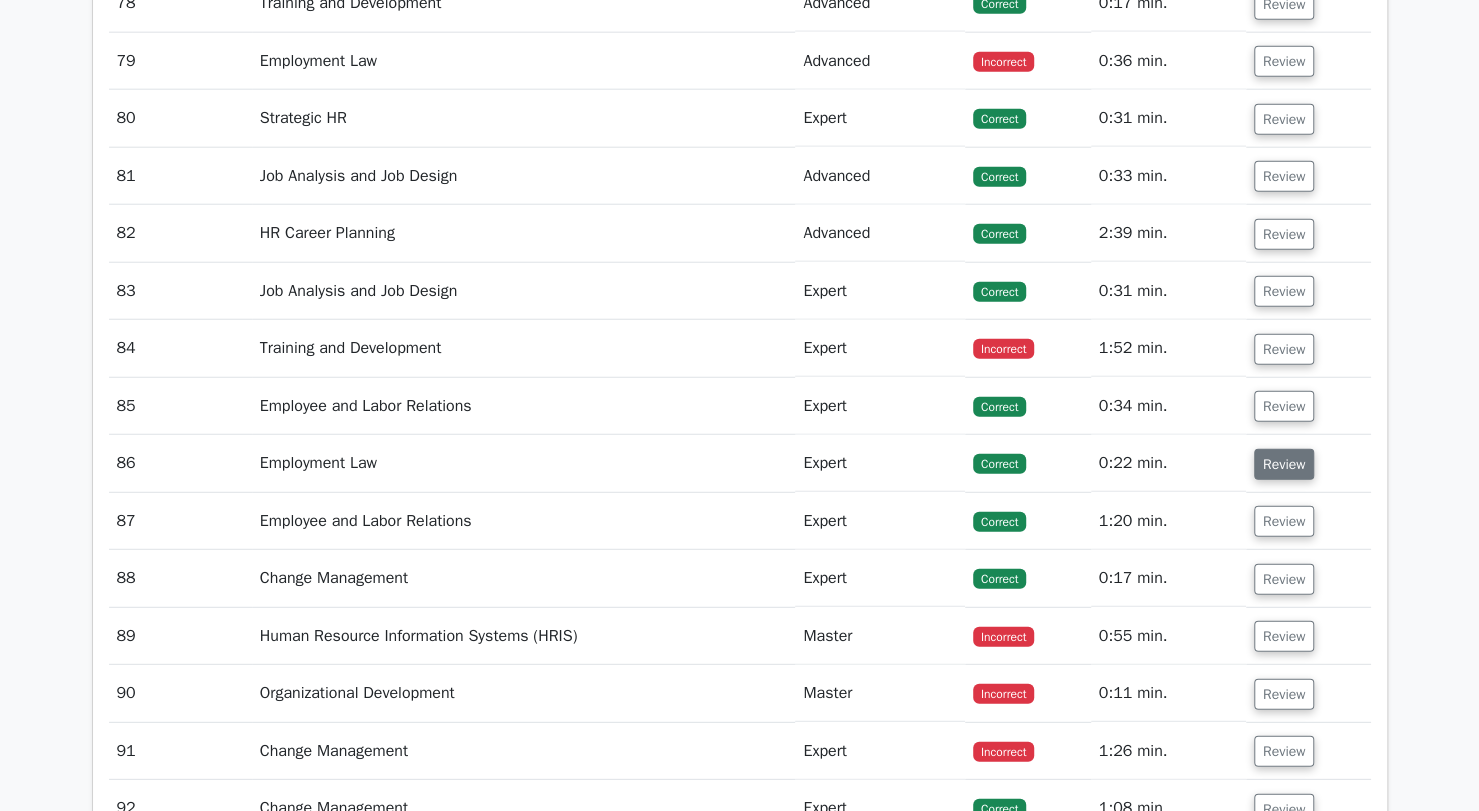 click on "Review" at bounding box center (1284, 464) 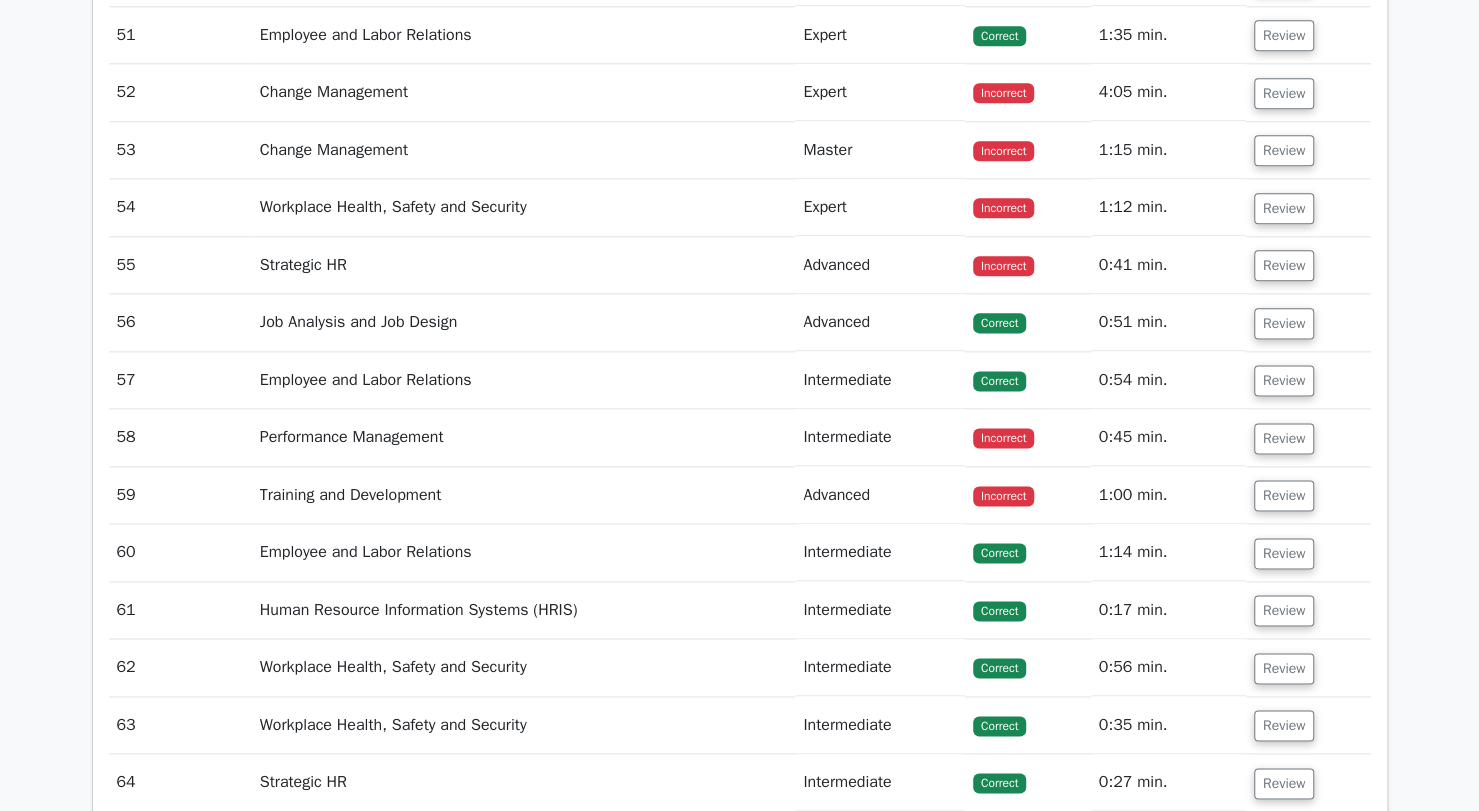 scroll, scrollTop: 5781, scrollLeft: 0, axis: vertical 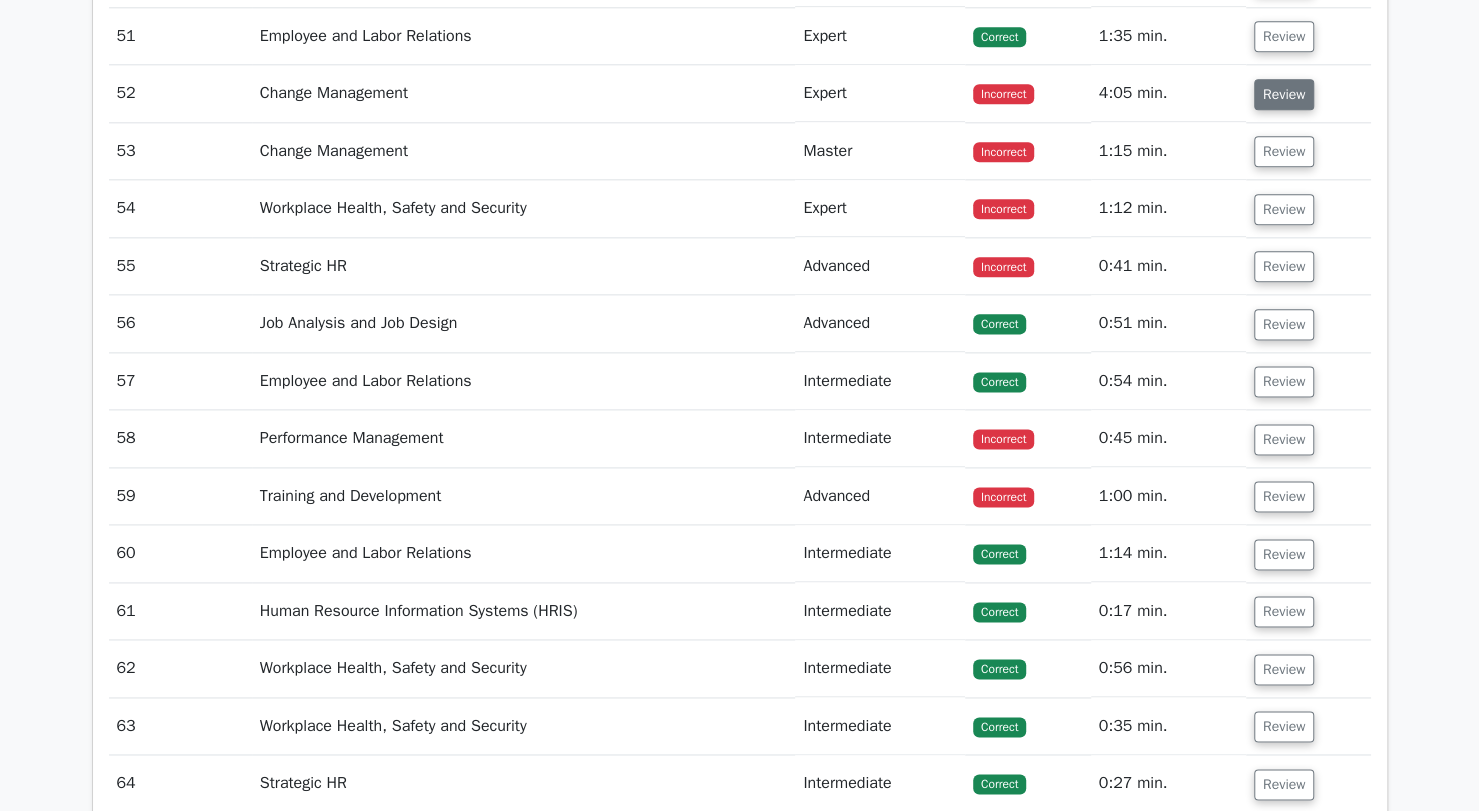 click on "Review" at bounding box center (1284, 94) 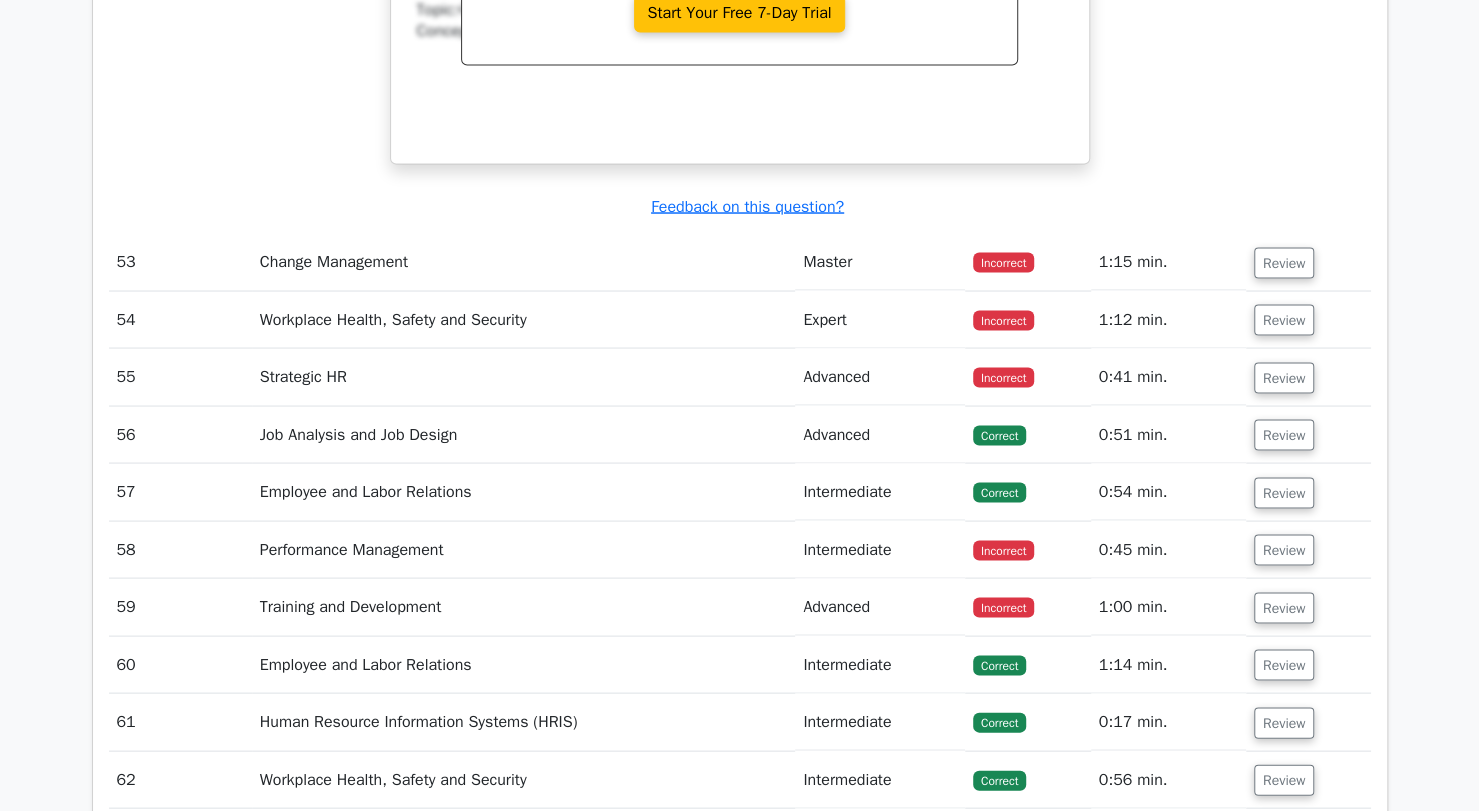 scroll, scrollTop: 6499, scrollLeft: 0, axis: vertical 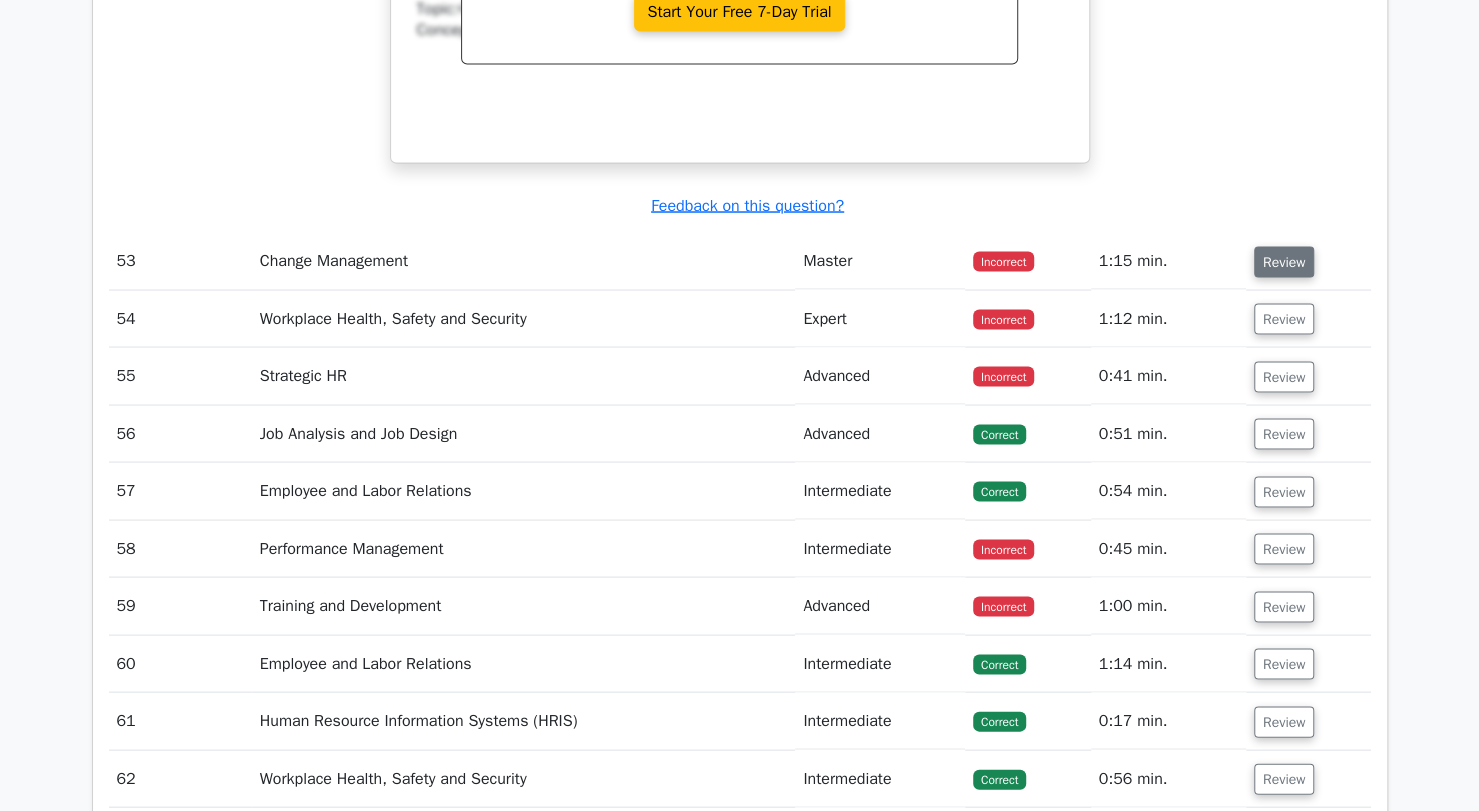 click on "Review" at bounding box center (1284, 261) 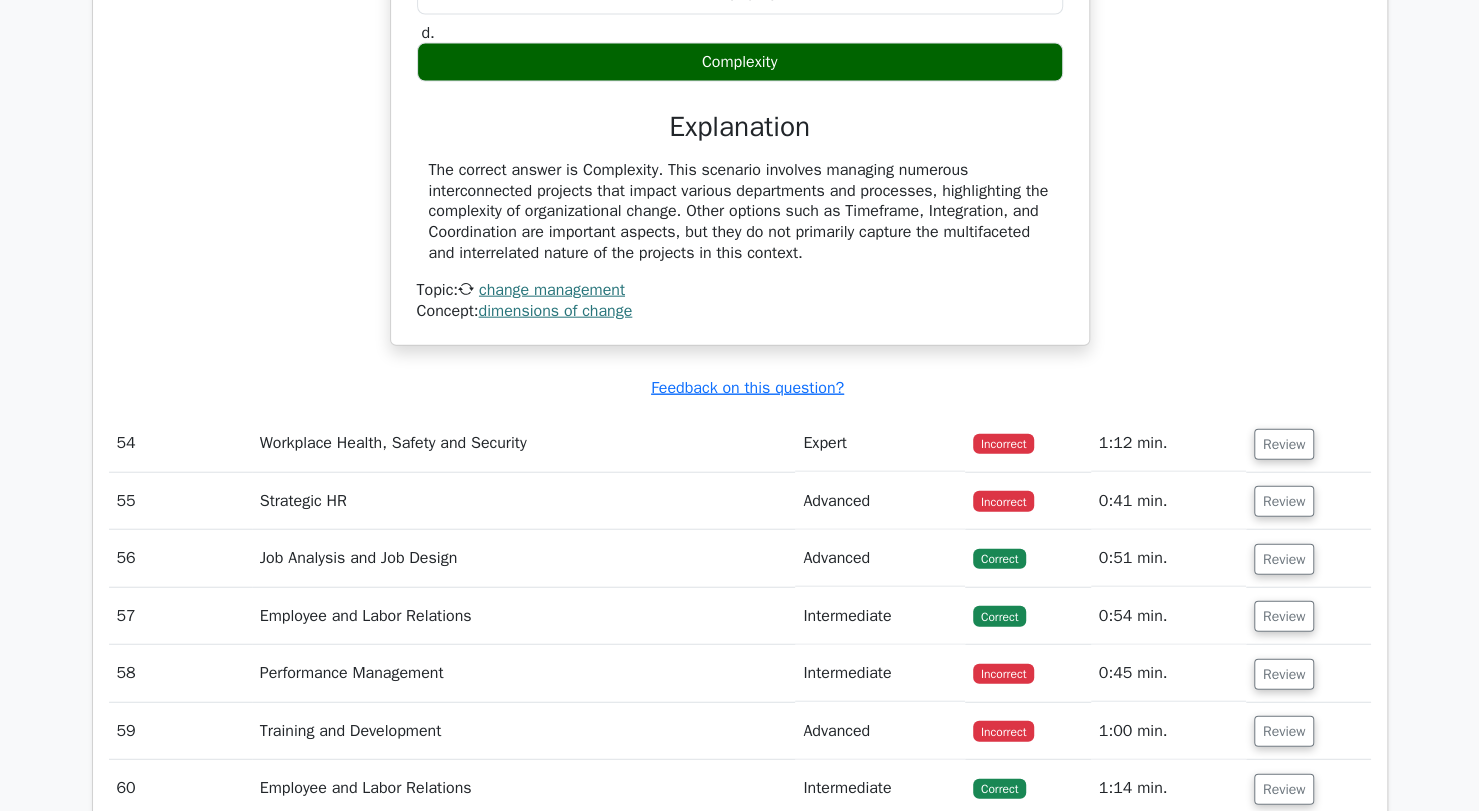 scroll, scrollTop: 7111, scrollLeft: 0, axis: vertical 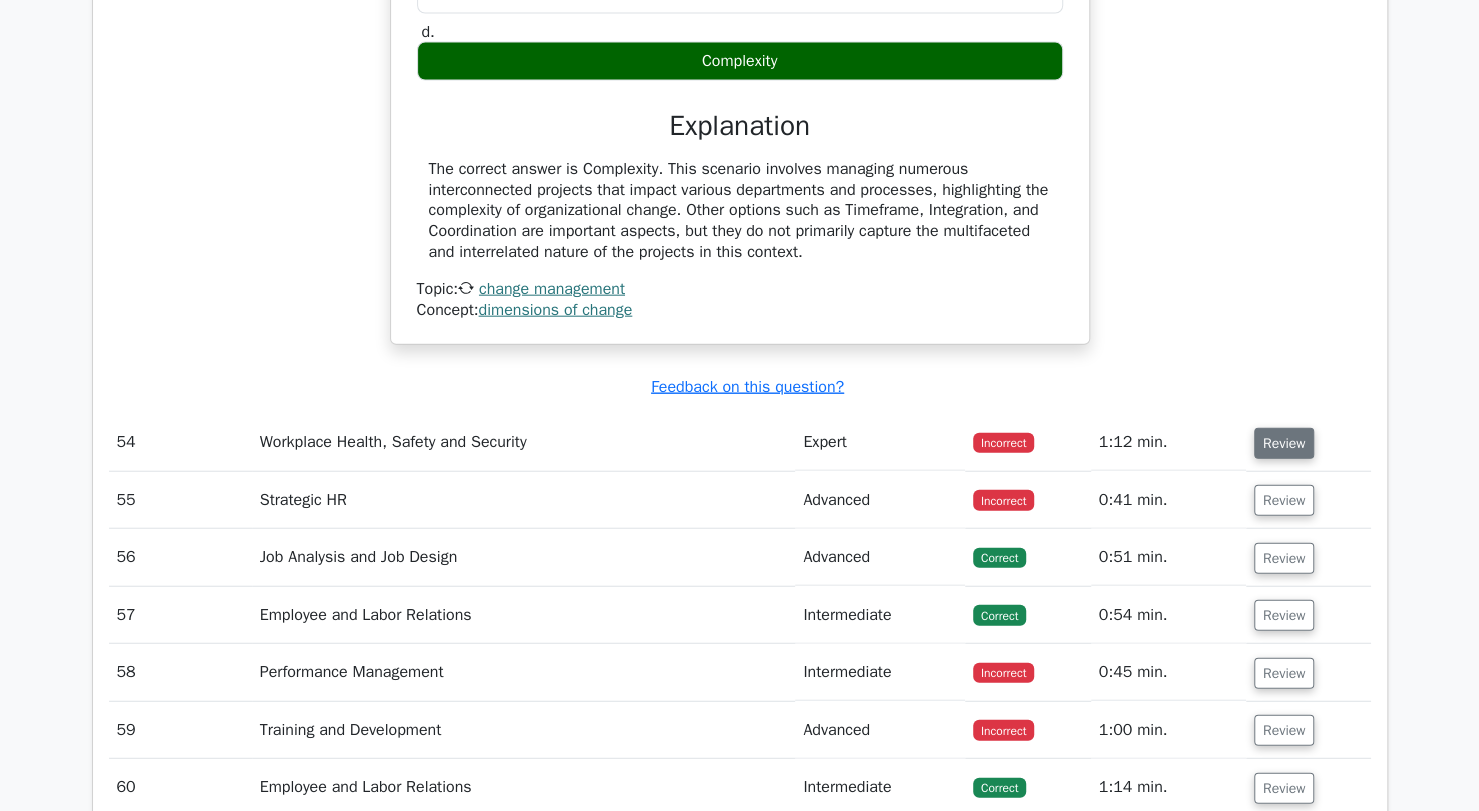 click on "Review" at bounding box center (1284, 443) 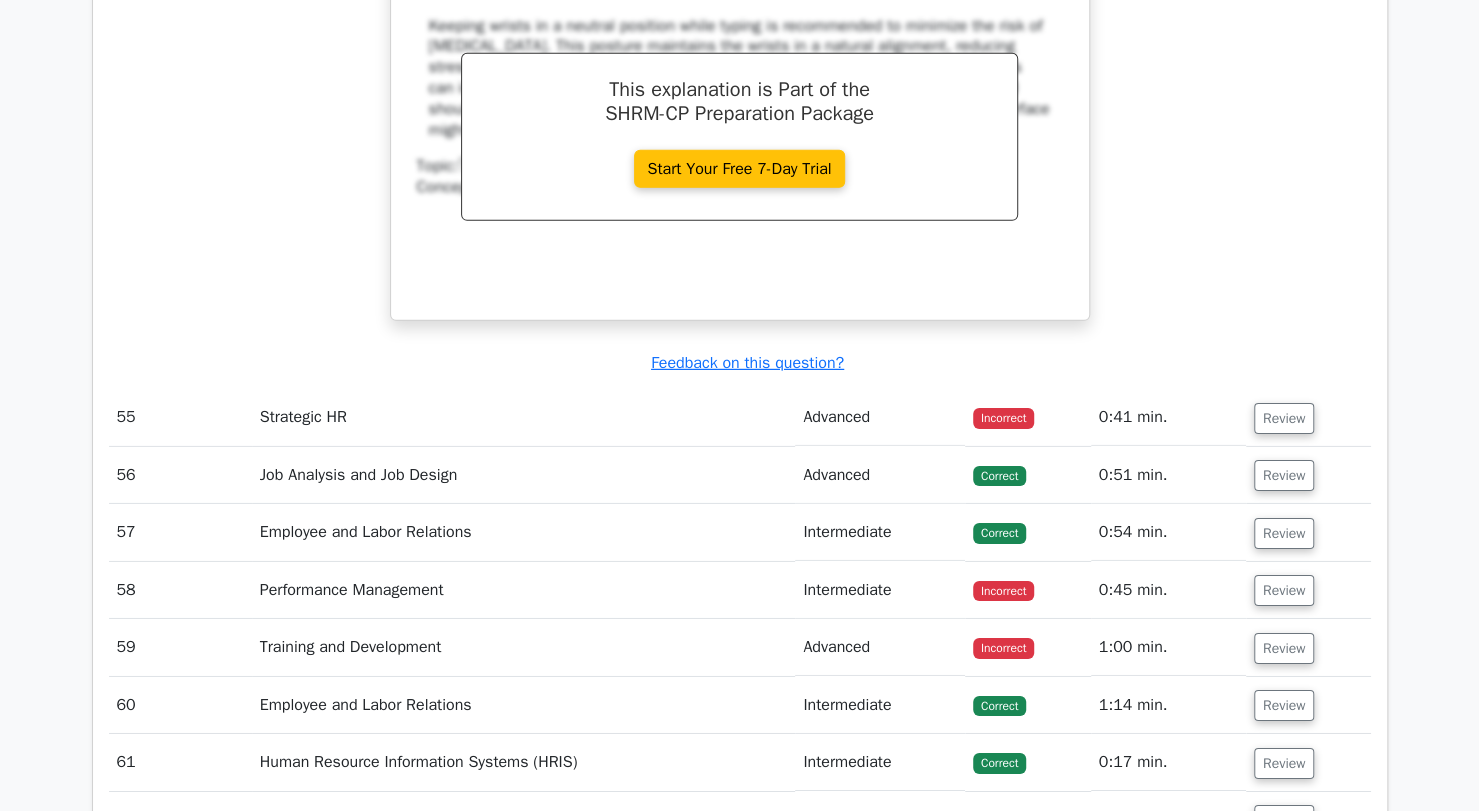 scroll, scrollTop: 7988, scrollLeft: 0, axis: vertical 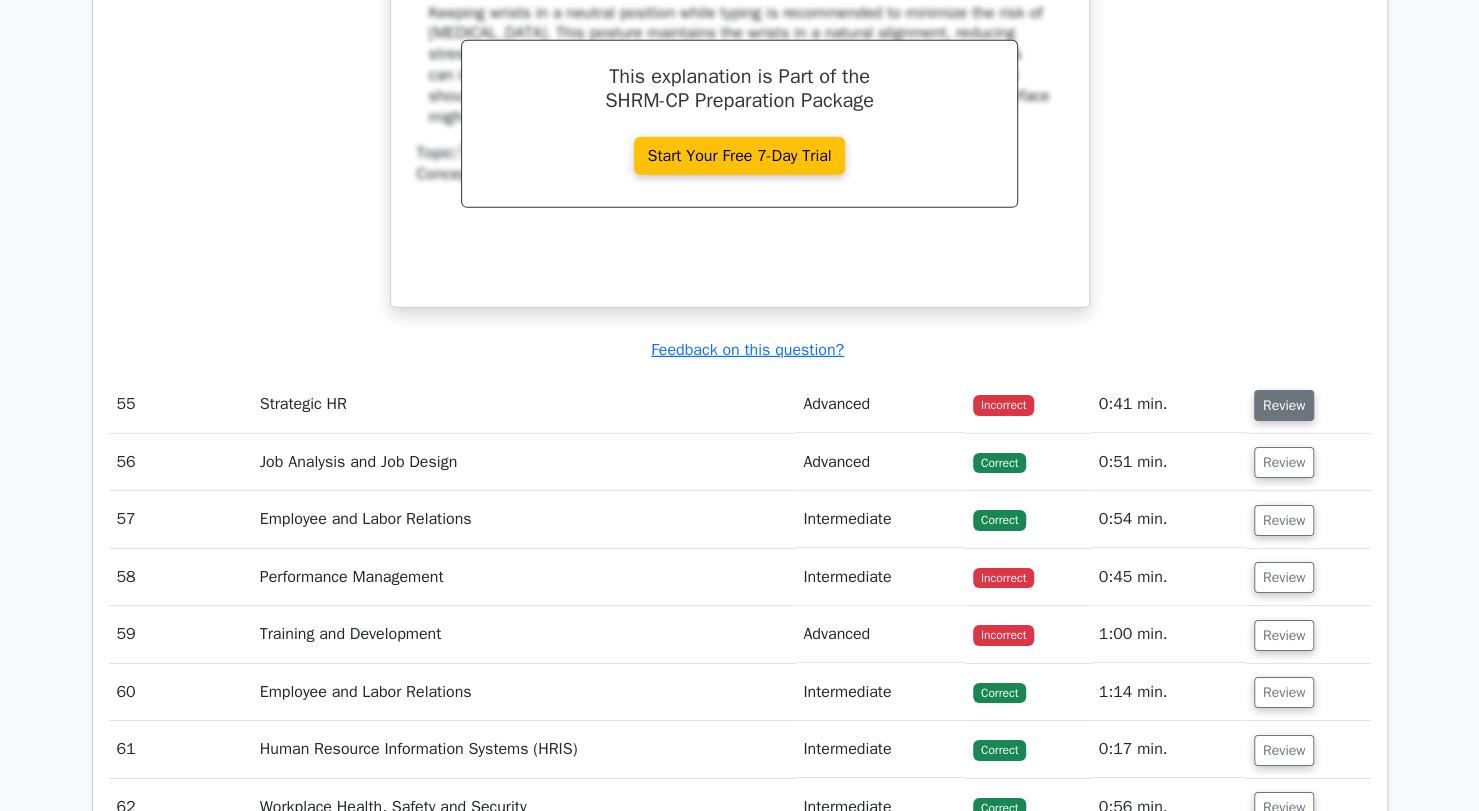 click on "Review" at bounding box center [1284, 405] 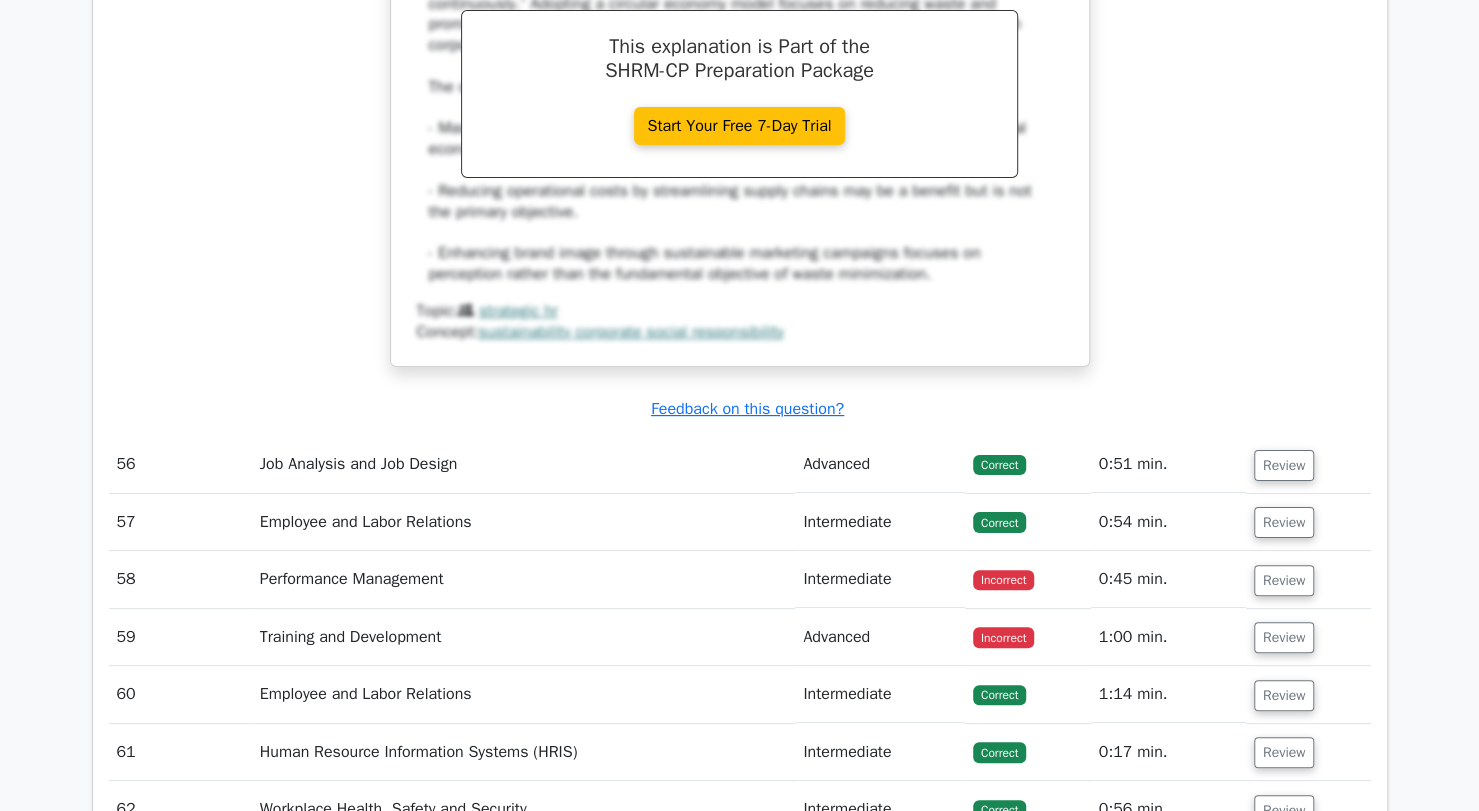 scroll, scrollTop: 8886, scrollLeft: 0, axis: vertical 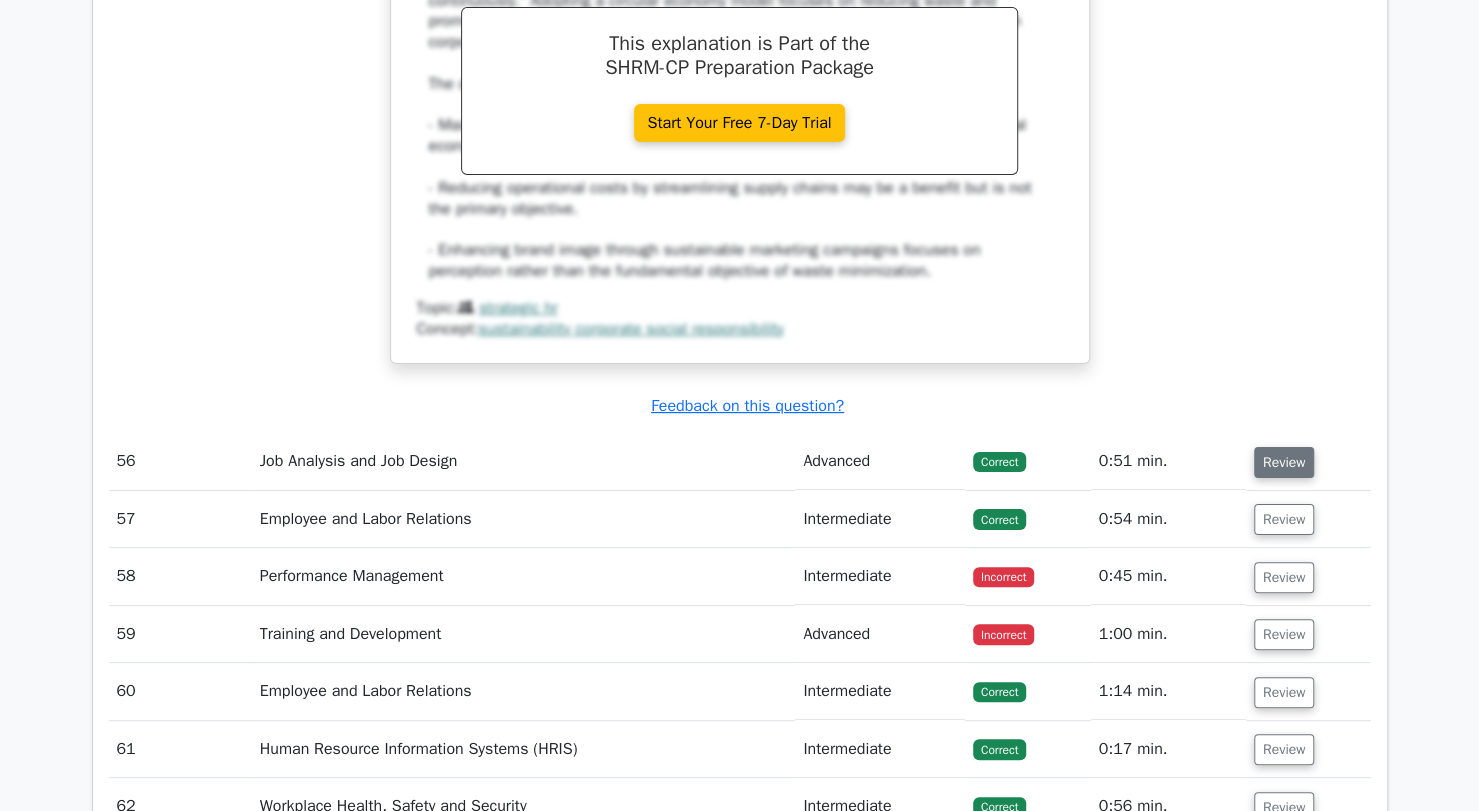 click on "Review" at bounding box center [1284, 462] 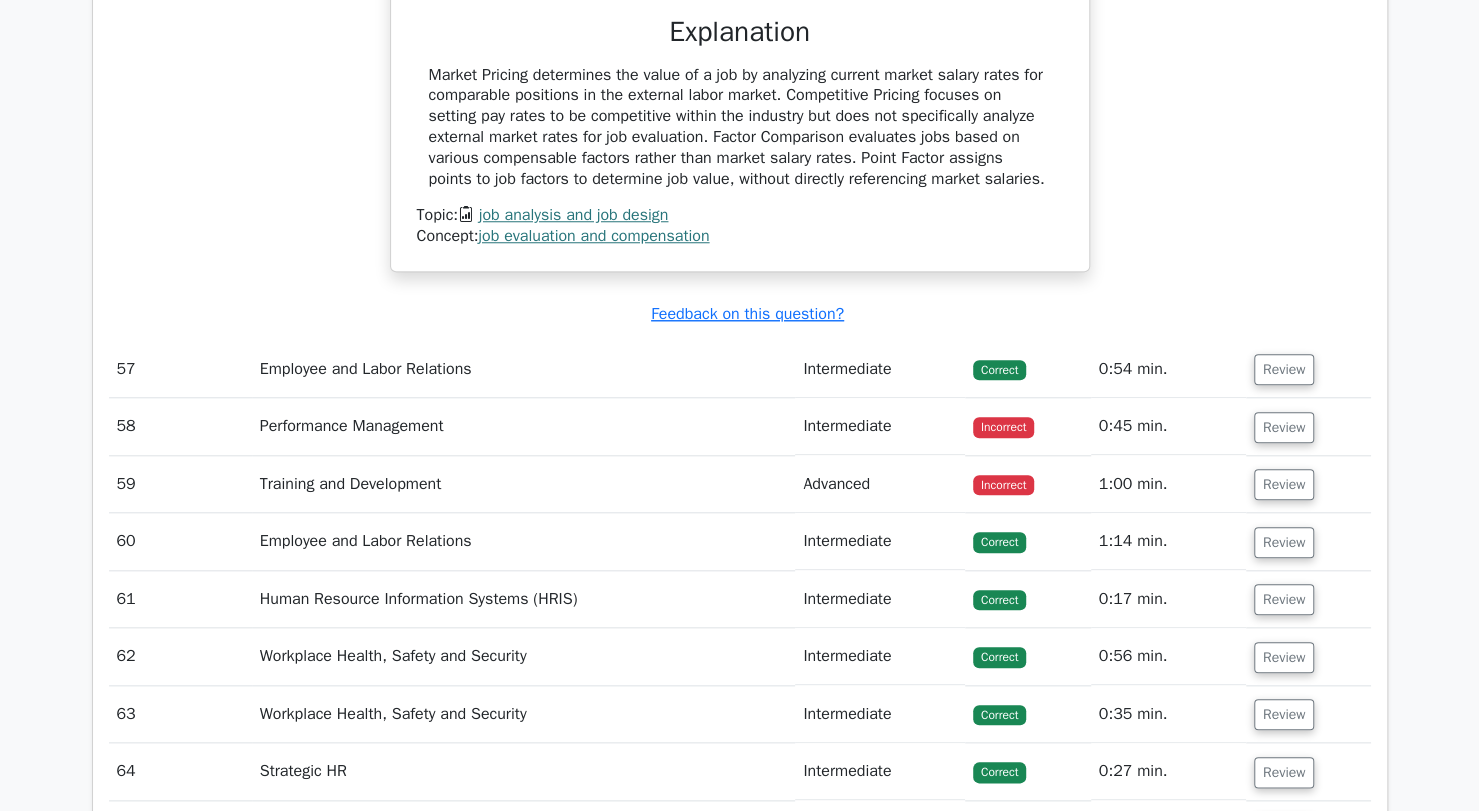 scroll, scrollTop: 9770, scrollLeft: 0, axis: vertical 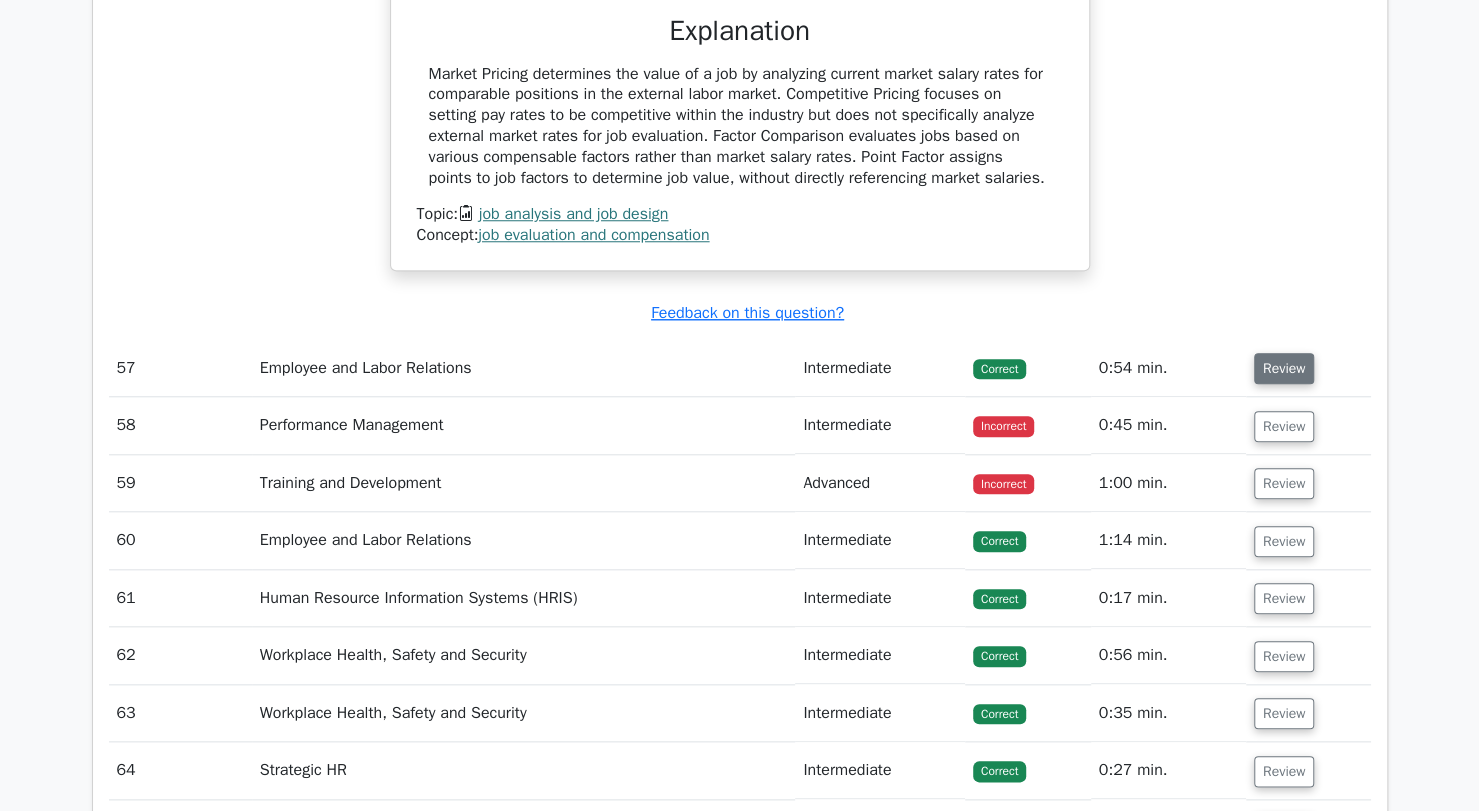 click on "Review" at bounding box center [1284, 368] 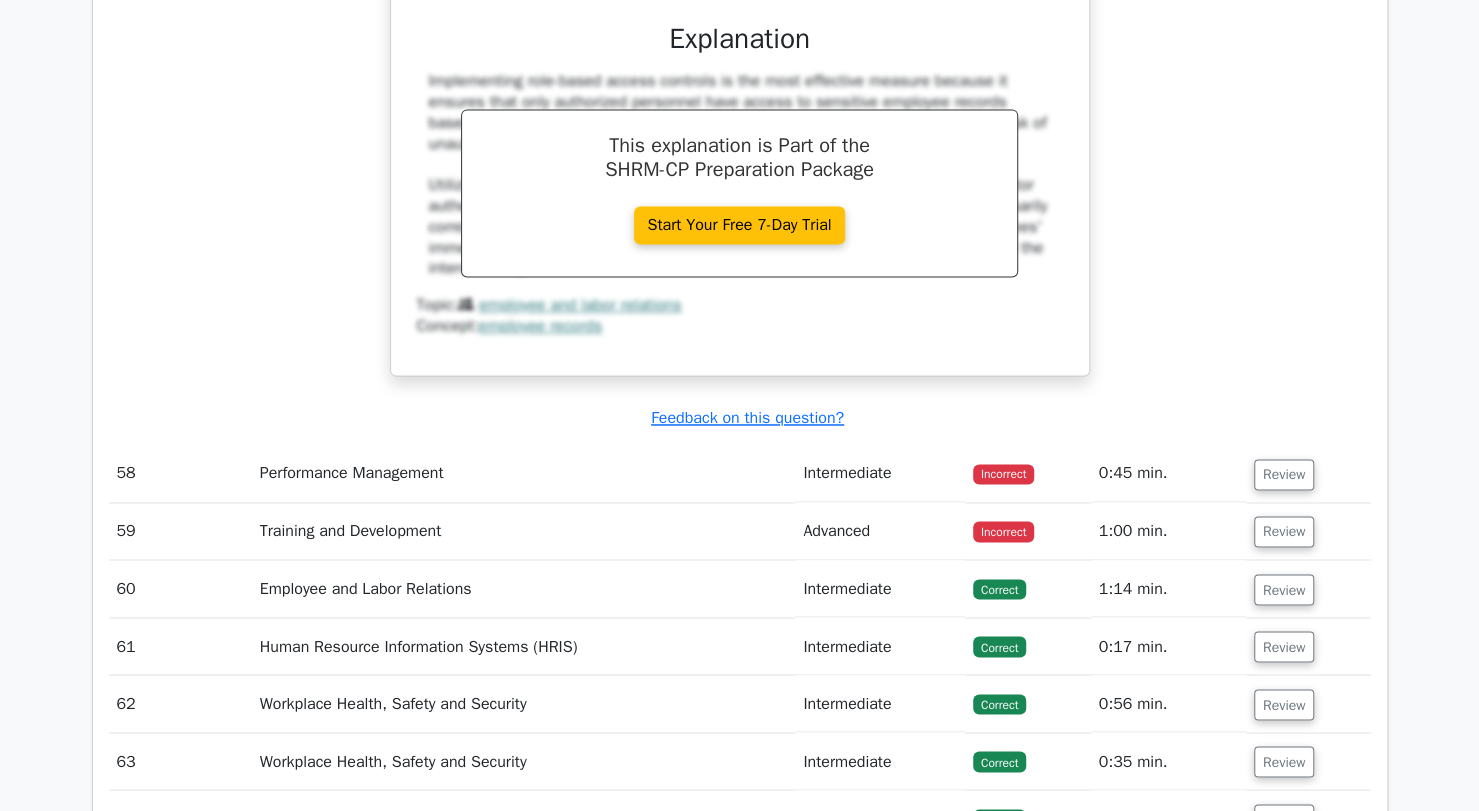 scroll, scrollTop: 10540, scrollLeft: 0, axis: vertical 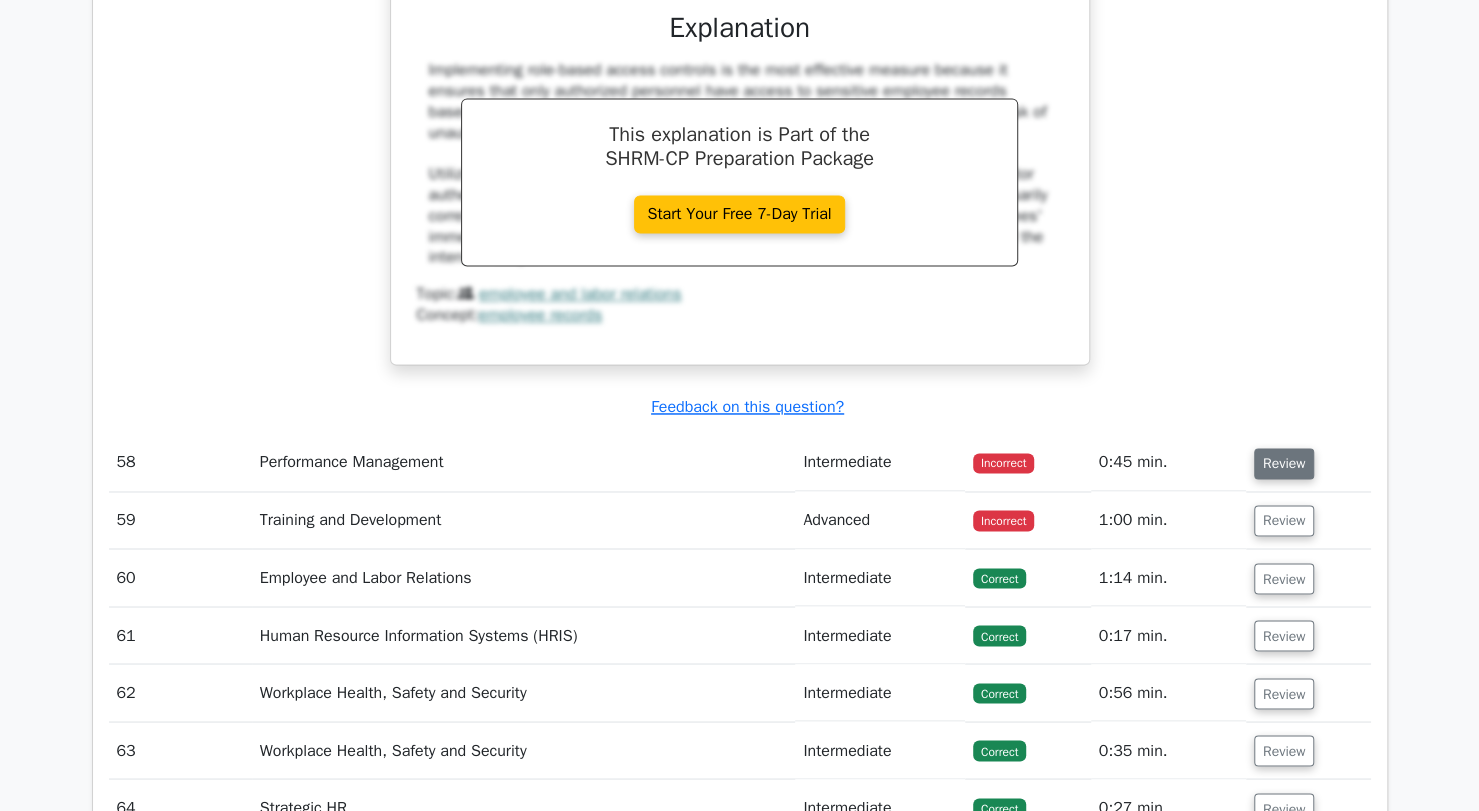 click on "Review" at bounding box center (1284, 463) 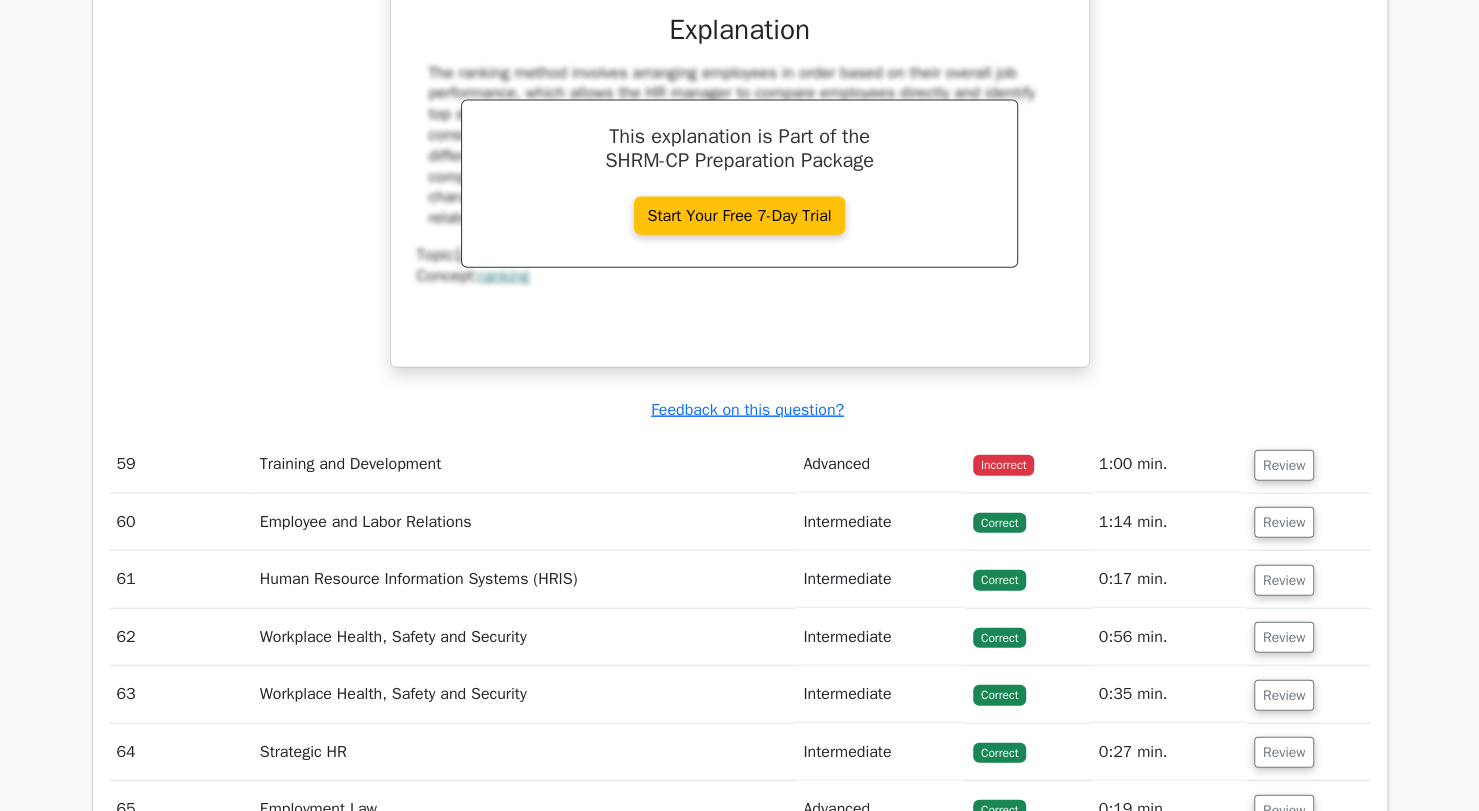 scroll, scrollTop: 11448, scrollLeft: 0, axis: vertical 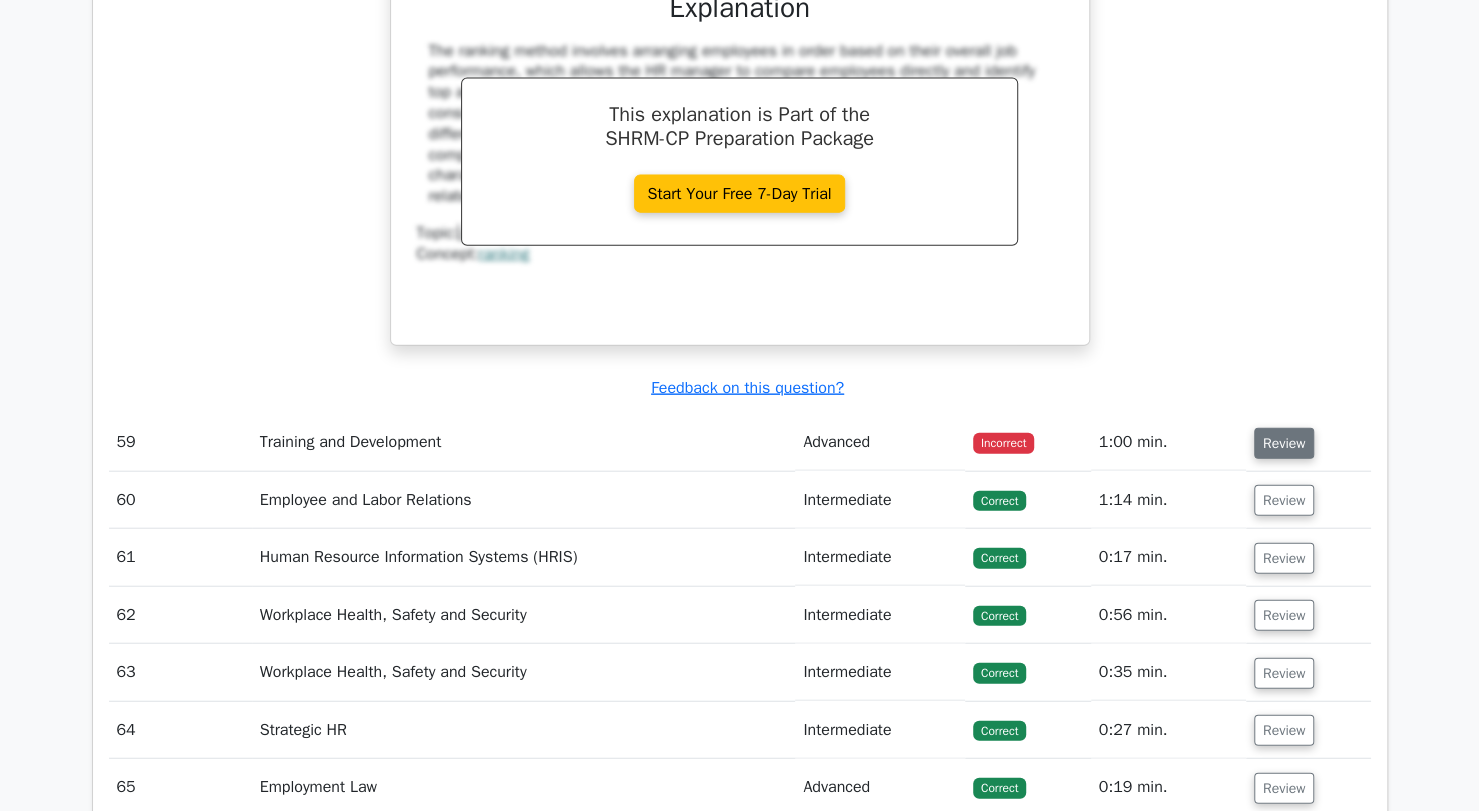 click on "Review" at bounding box center (1284, 443) 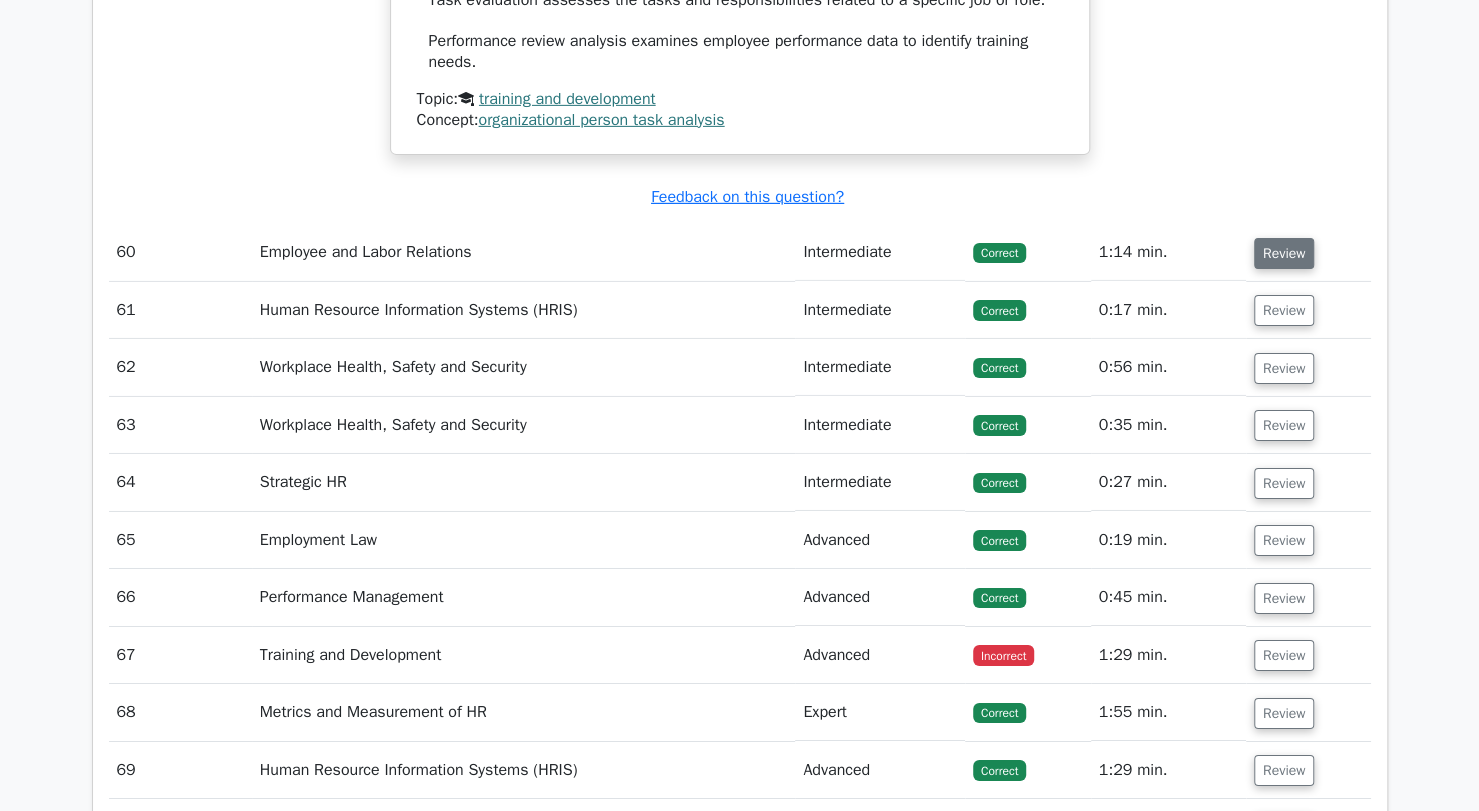 scroll, scrollTop: 12617, scrollLeft: 0, axis: vertical 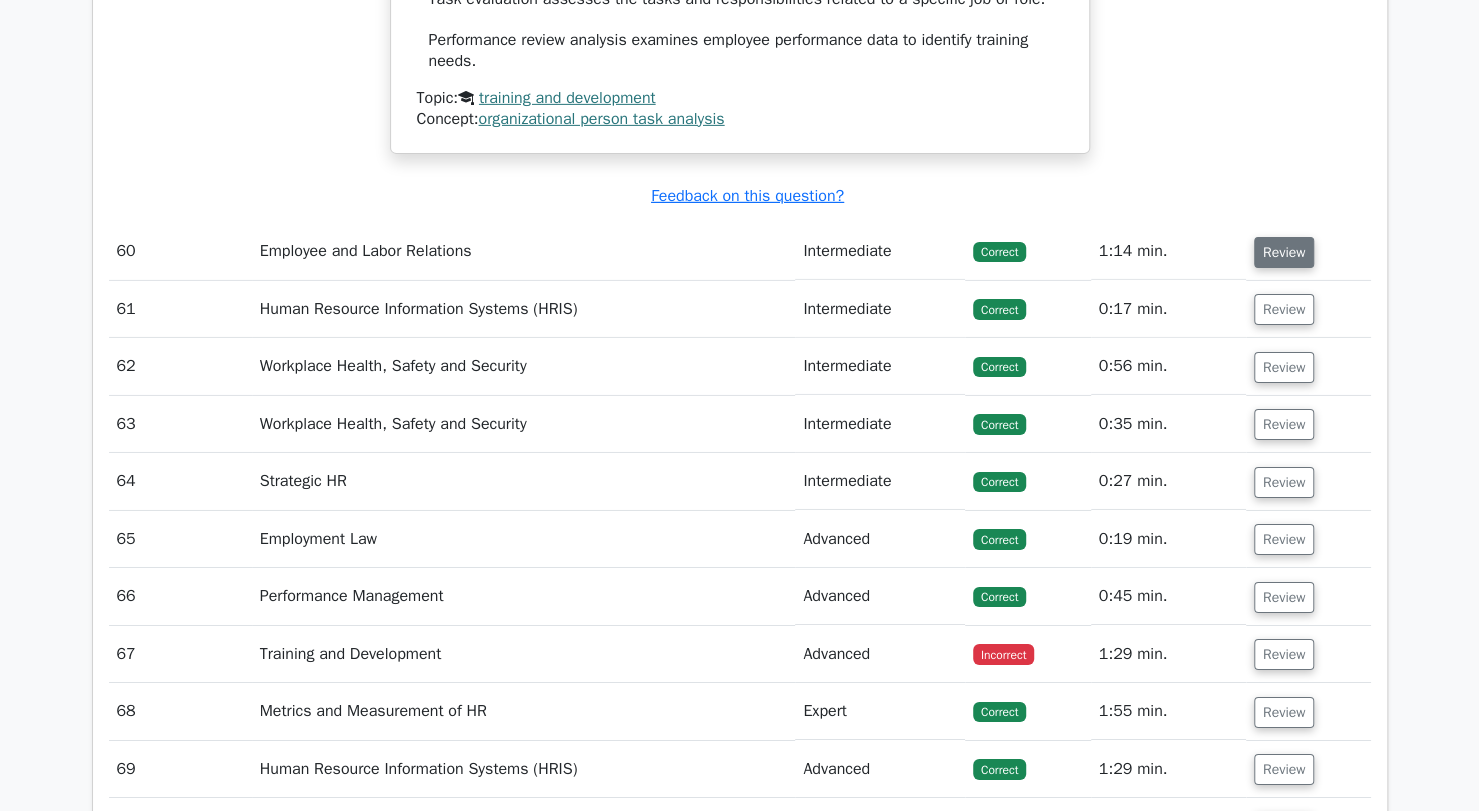 click on "Review" at bounding box center (1284, 252) 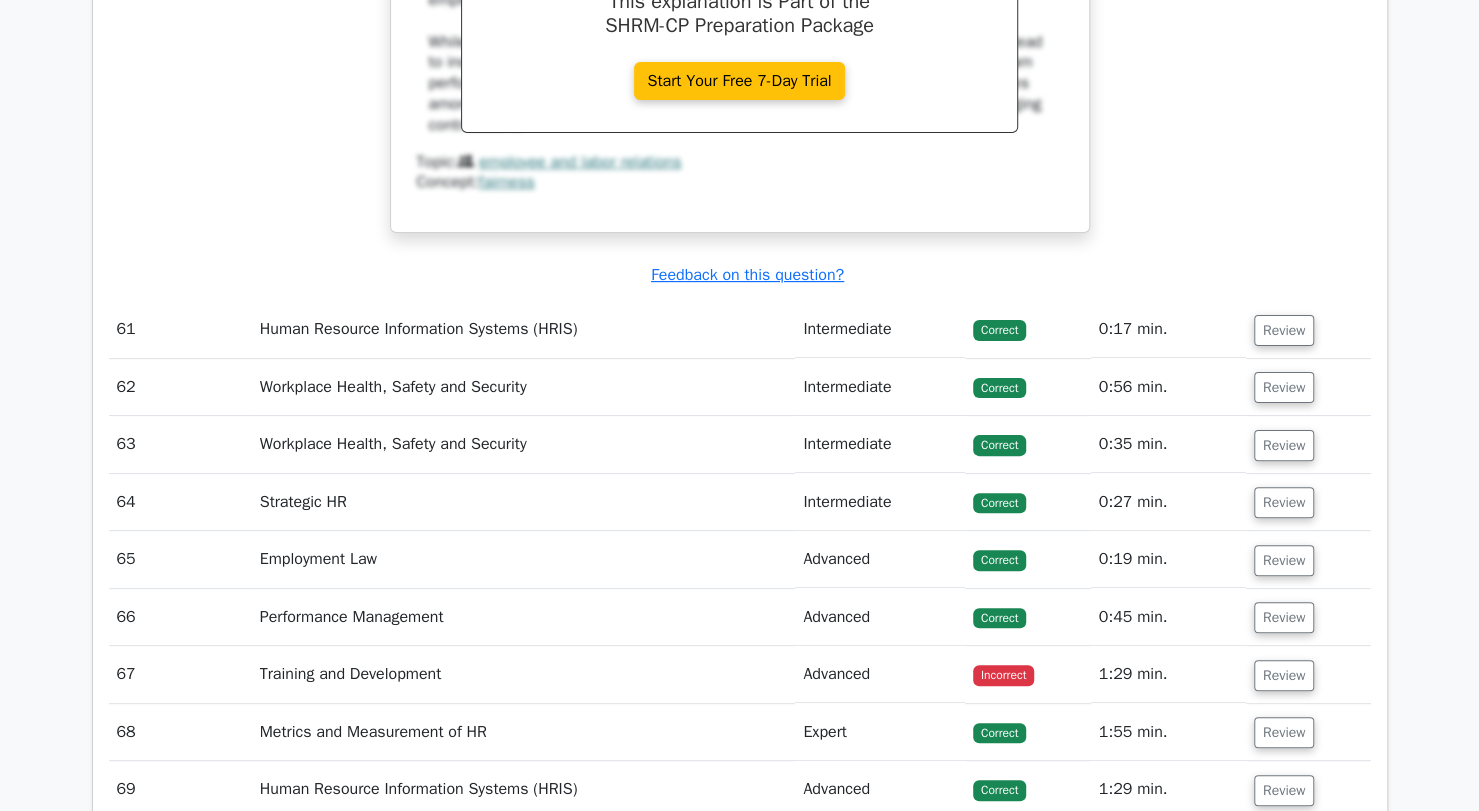 scroll, scrollTop: 13429, scrollLeft: 0, axis: vertical 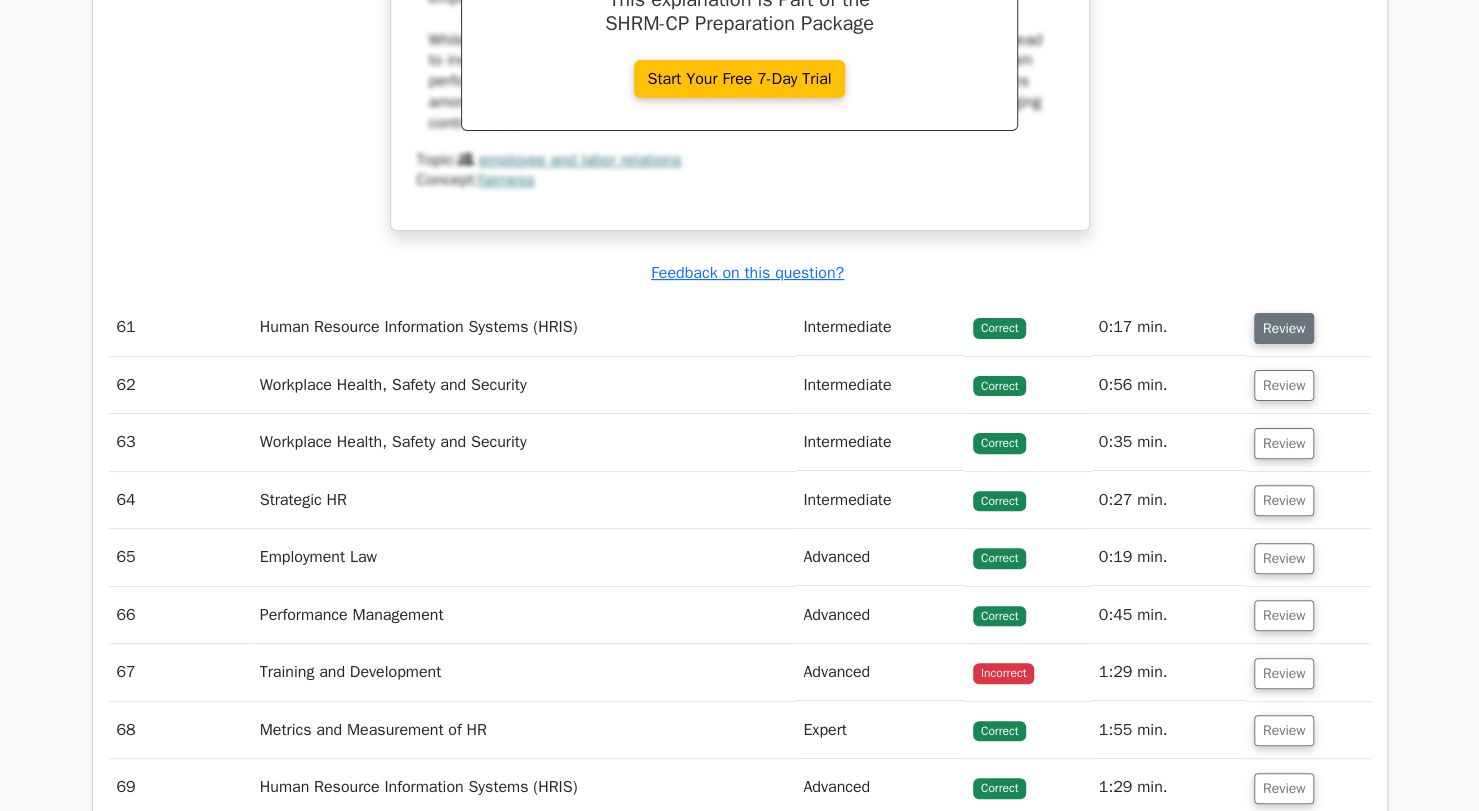 click on "Review" at bounding box center (1284, 328) 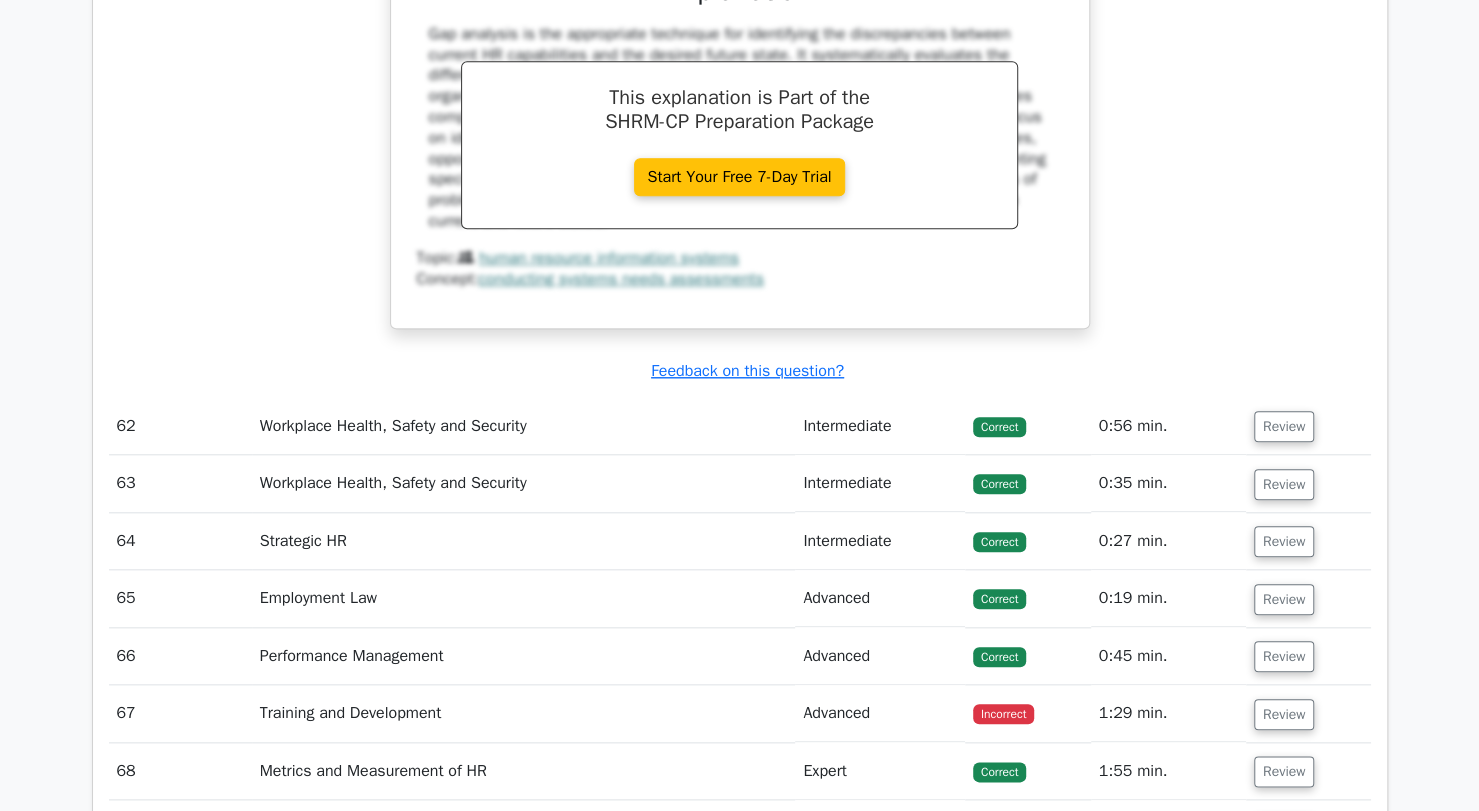 scroll, scrollTop: 14218, scrollLeft: 0, axis: vertical 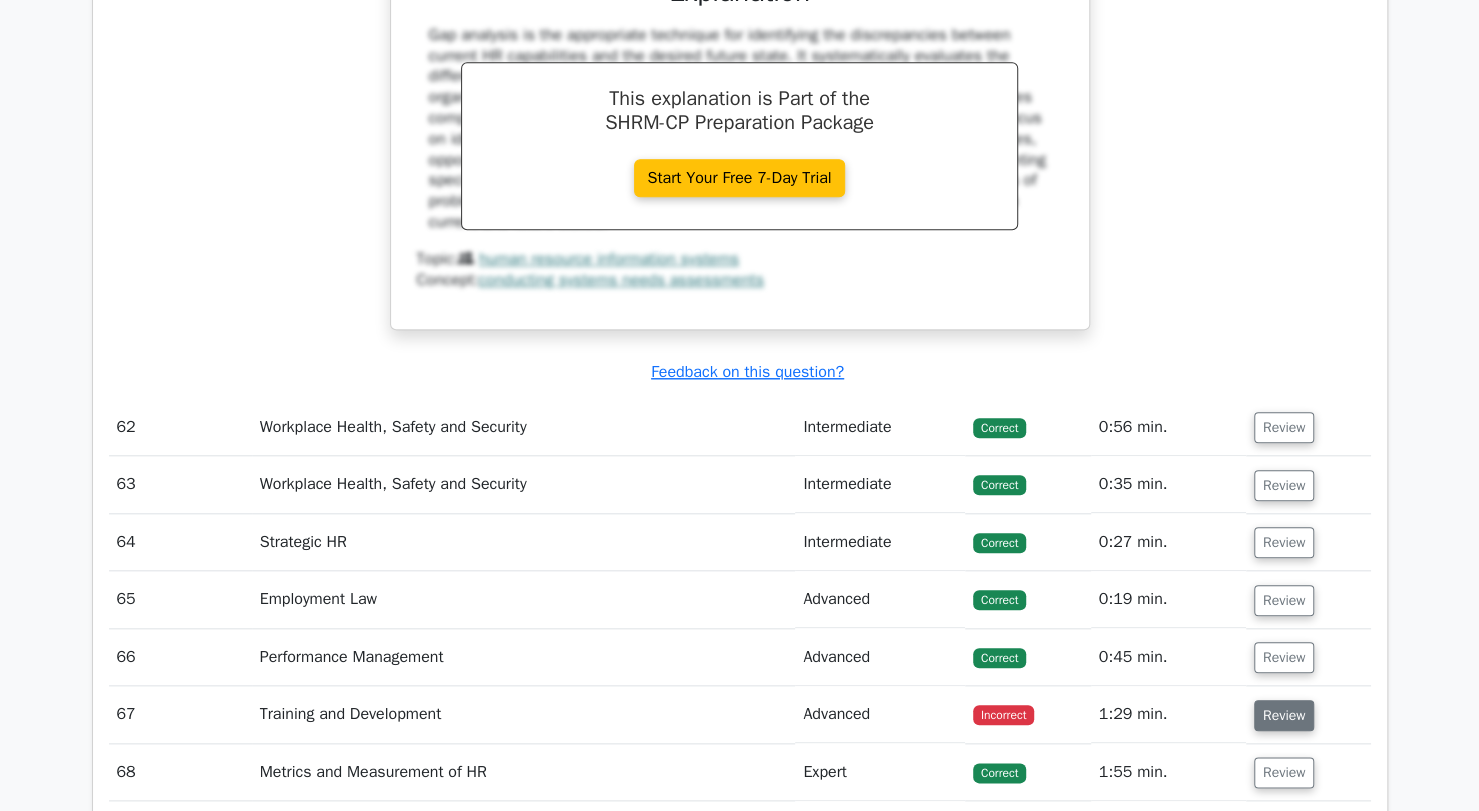 click on "Review" at bounding box center (1284, 715) 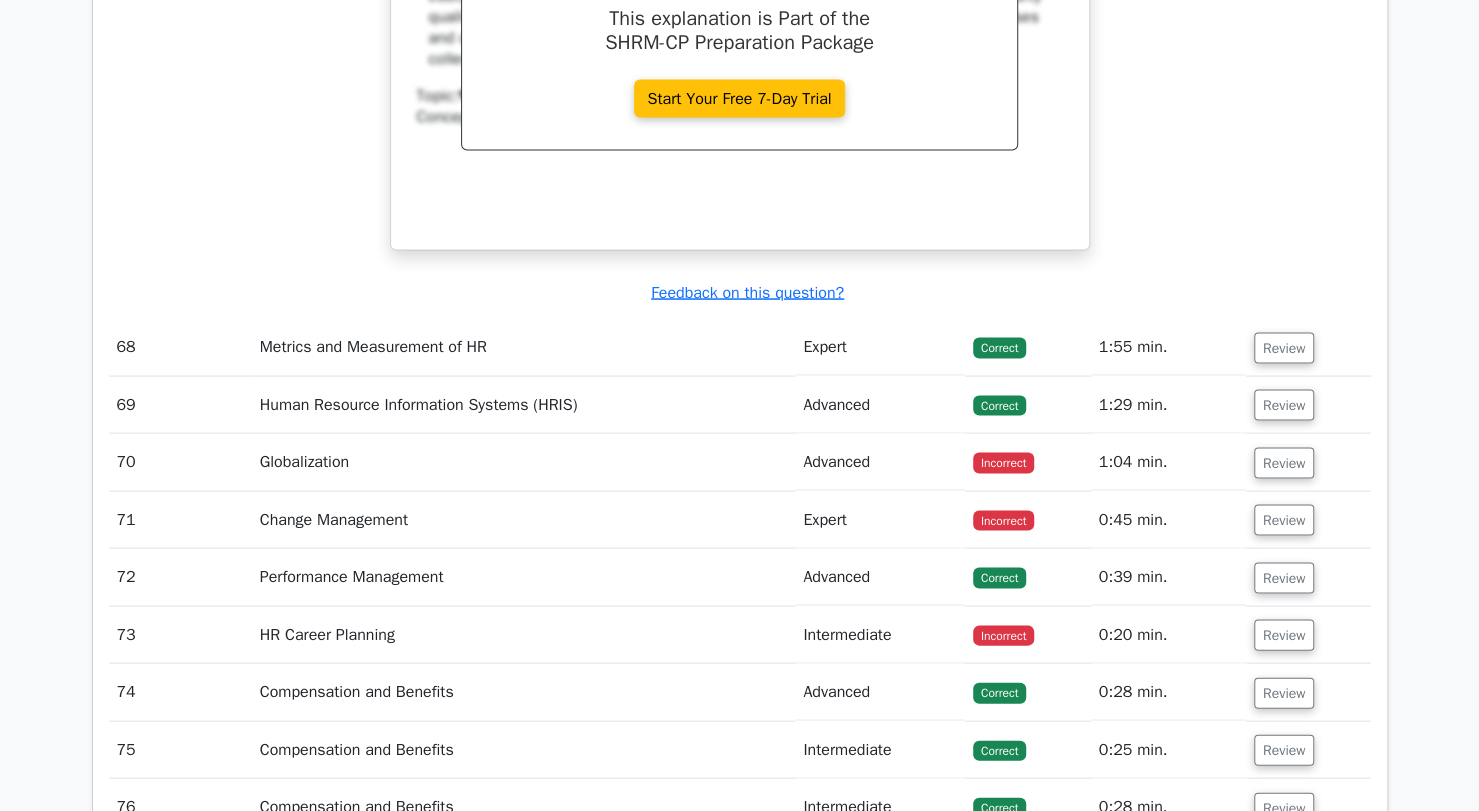 scroll, scrollTop: 15451, scrollLeft: 0, axis: vertical 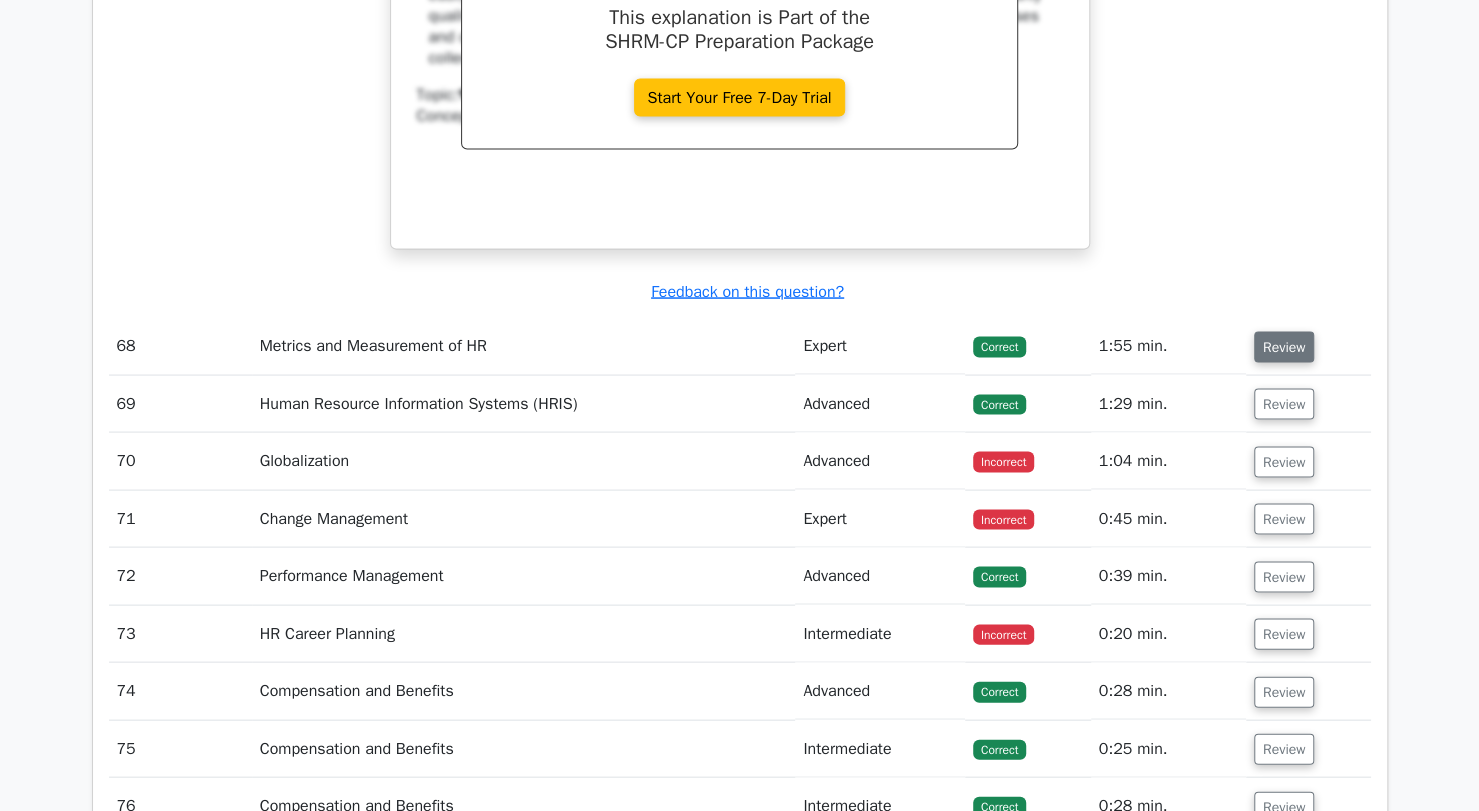 click on "Review" at bounding box center [1284, 346] 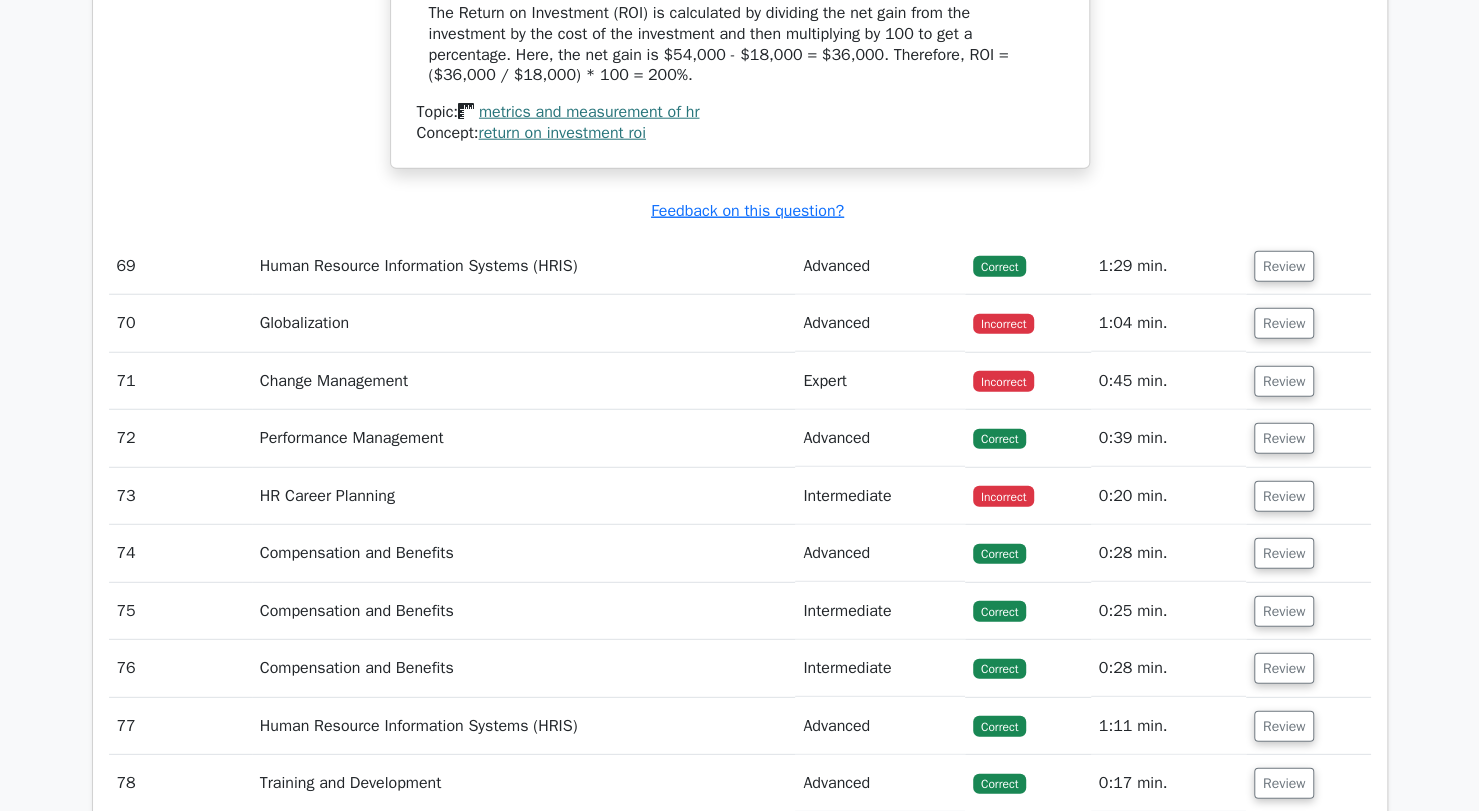 scroll, scrollTop: 16281, scrollLeft: 0, axis: vertical 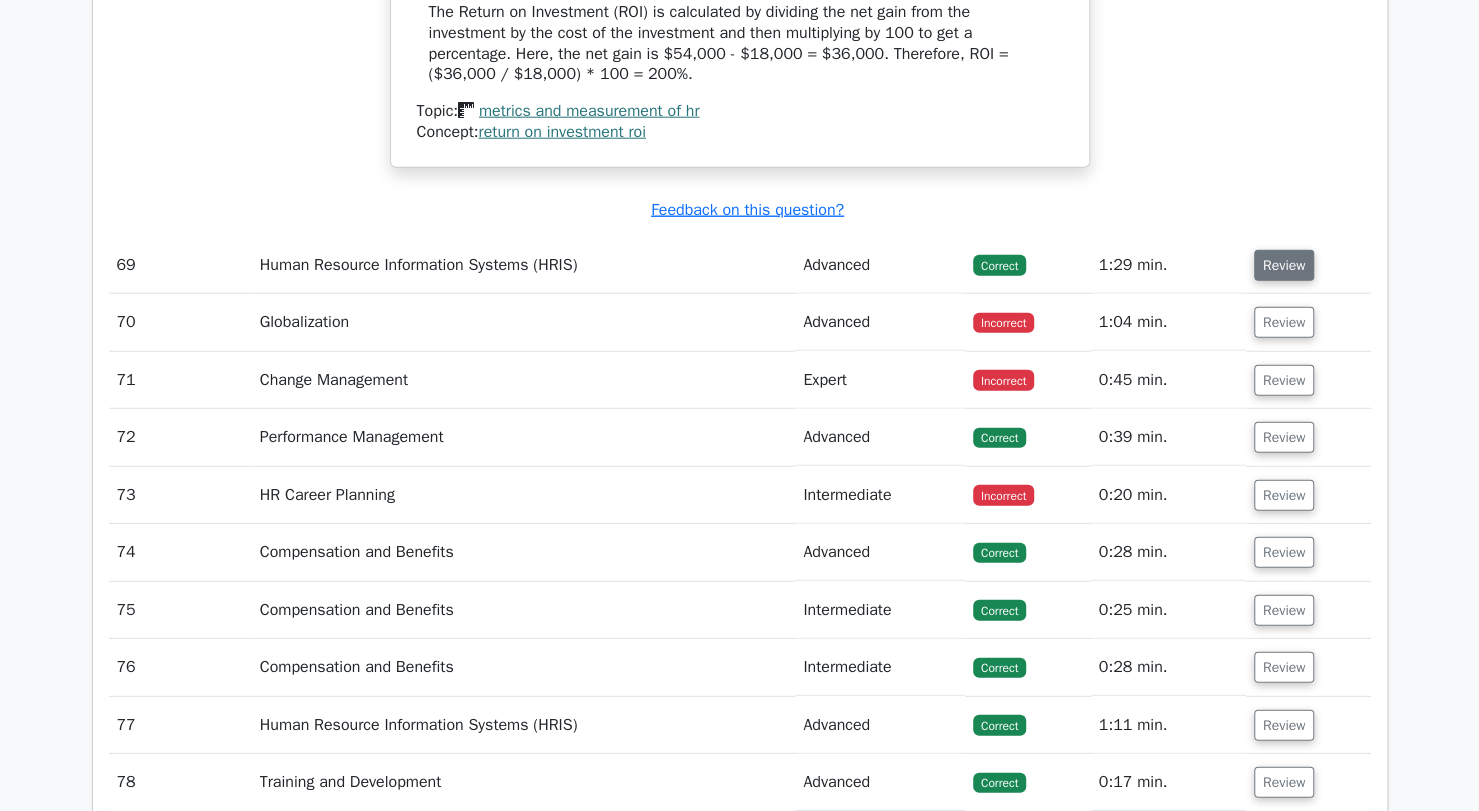 click on "Review" at bounding box center [1284, 265] 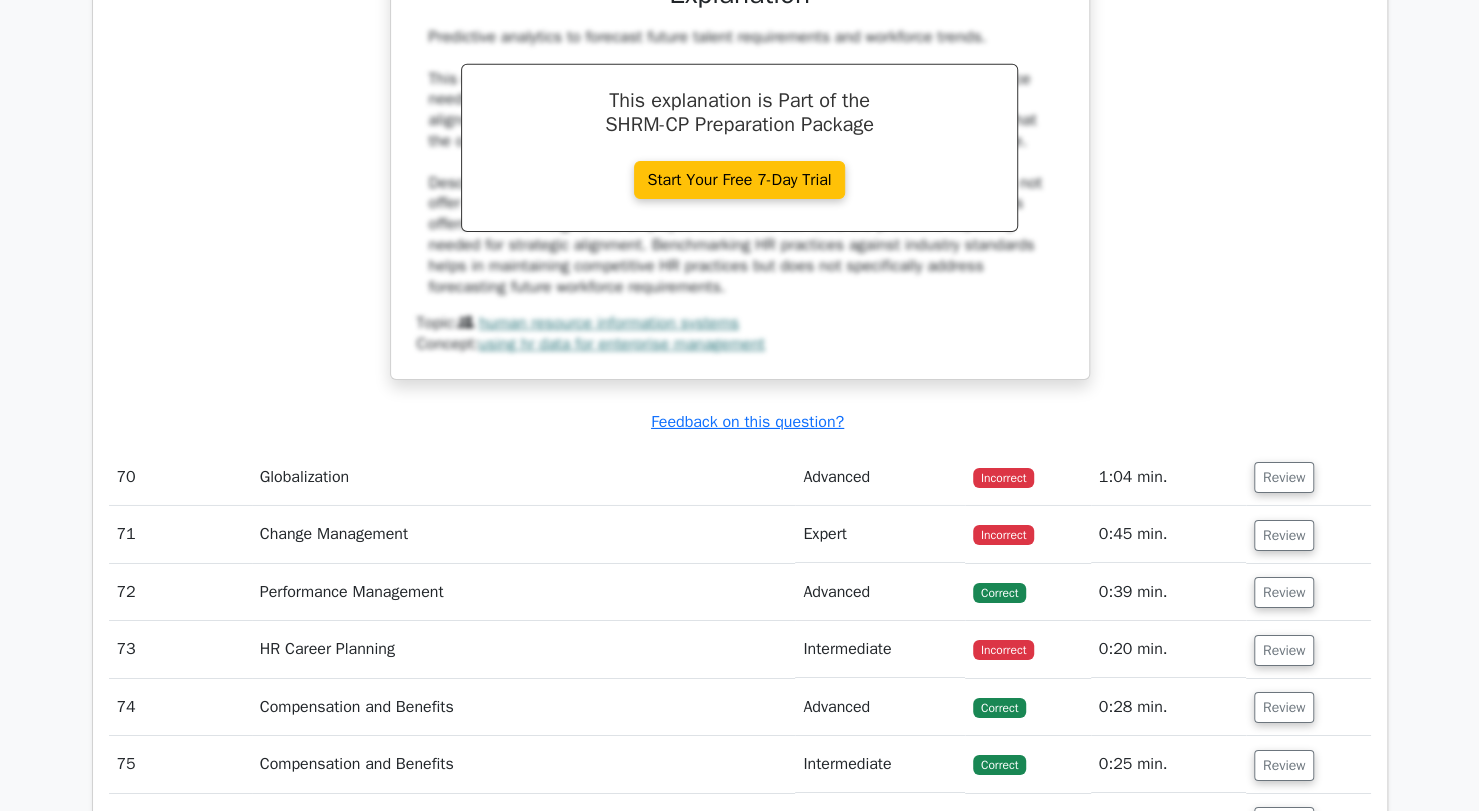 scroll, scrollTop: 17054, scrollLeft: 0, axis: vertical 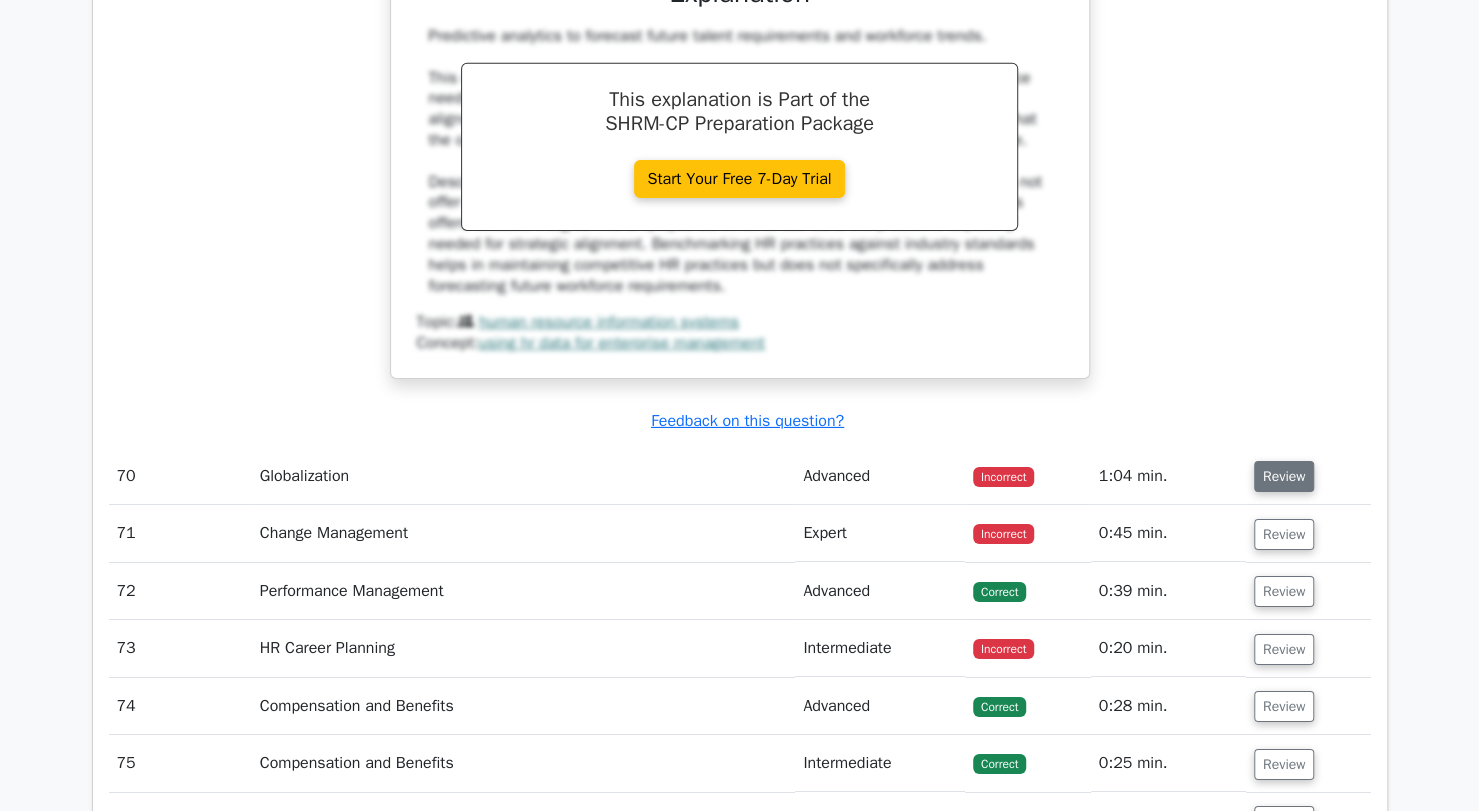 click on "Review" at bounding box center [1284, 476] 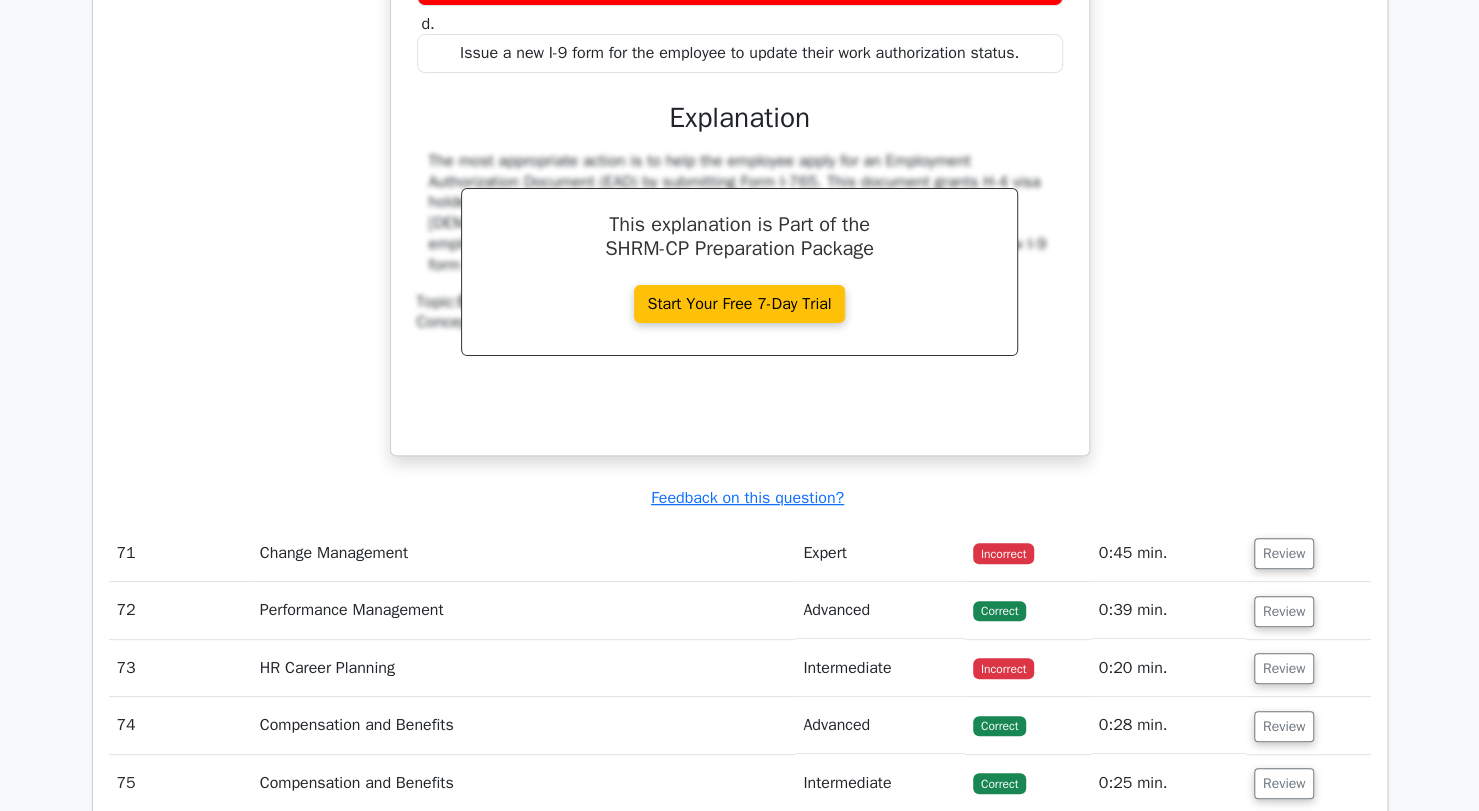 scroll, scrollTop: 17908, scrollLeft: 0, axis: vertical 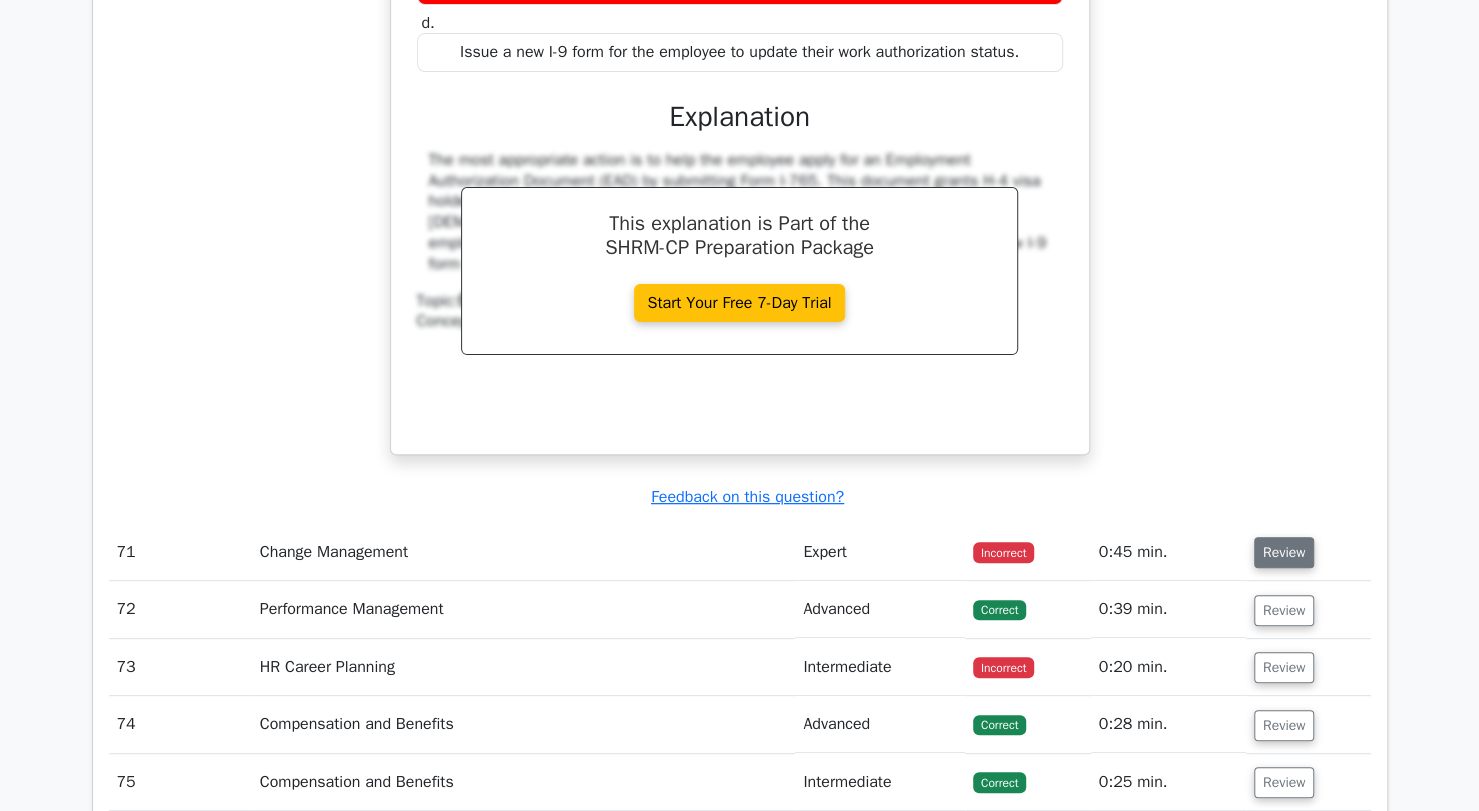 click on "Review" at bounding box center [1284, 552] 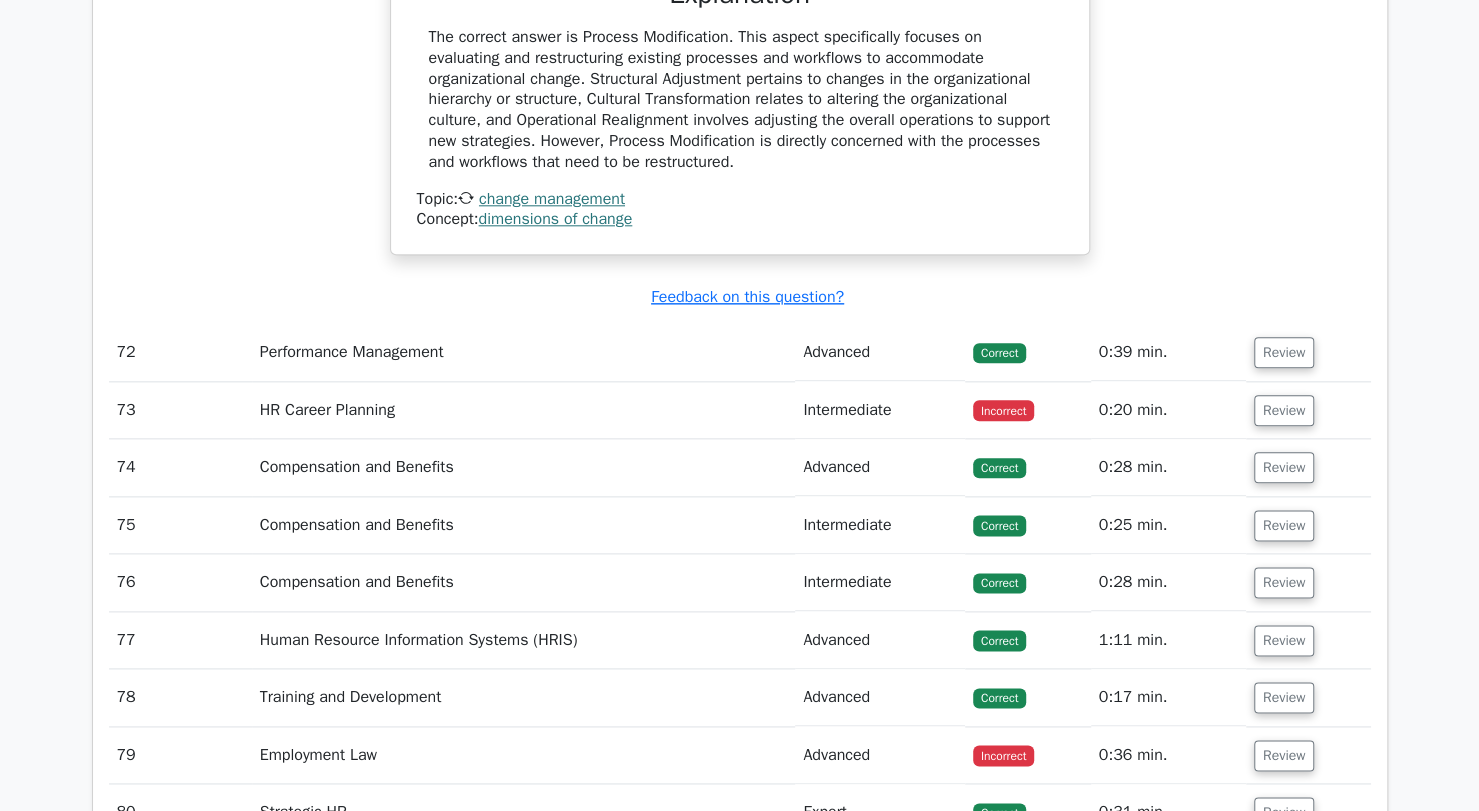scroll, scrollTop: 18920, scrollLeft: 0, axis: vertical 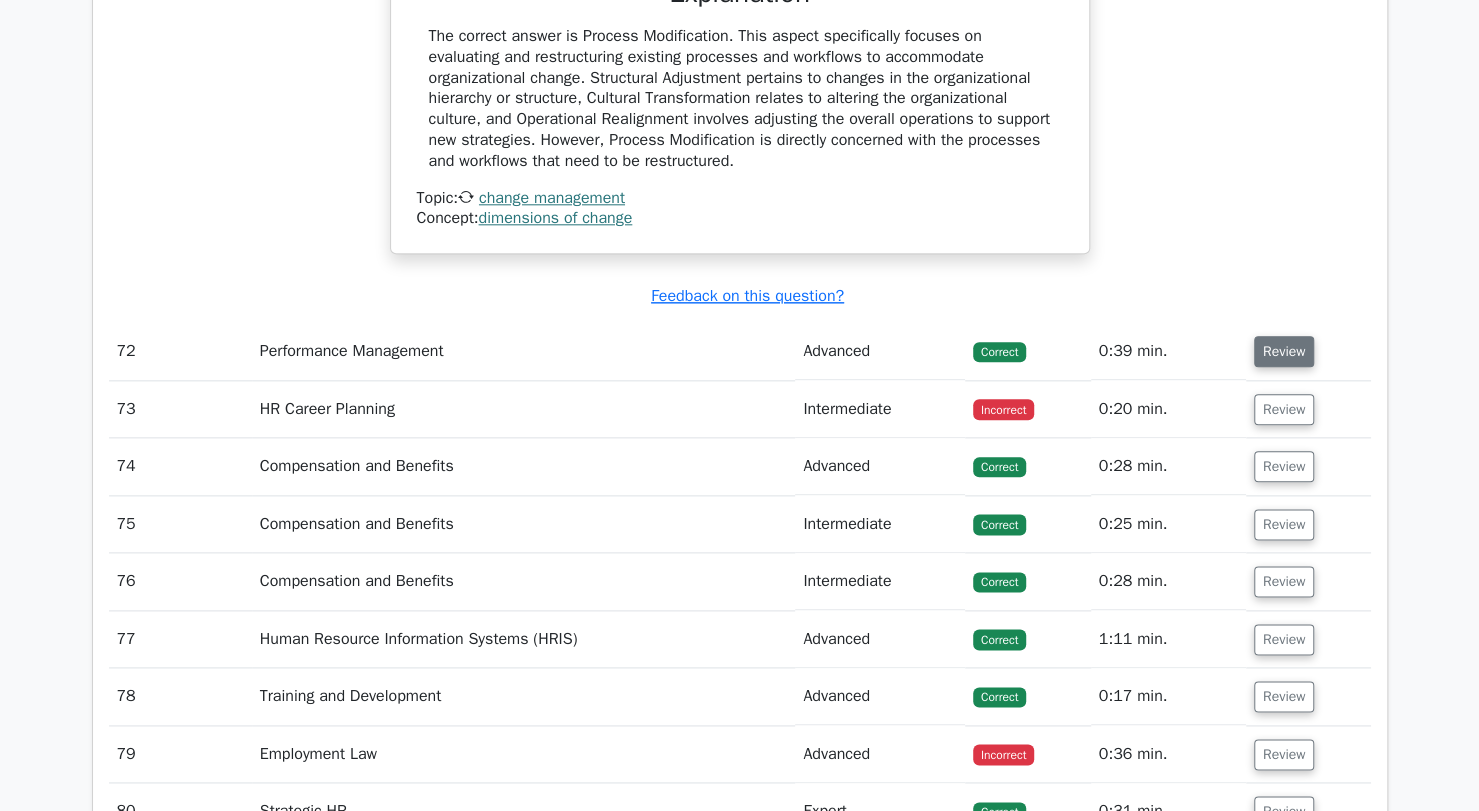 click on "Review" at bounding box center (1284, 351) 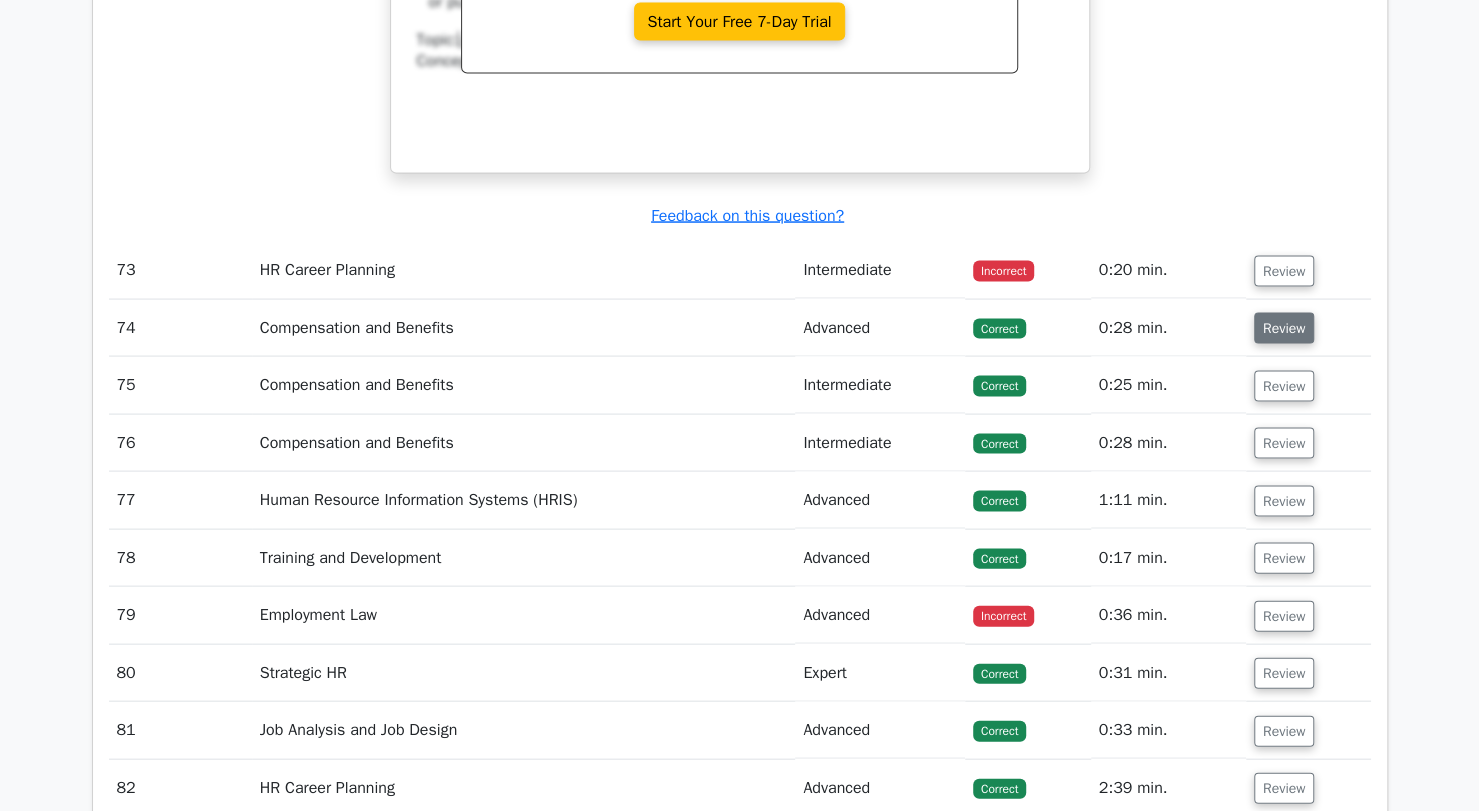 scroll, scrollTop: 19950, scrollLeft: 0, axis: vertical 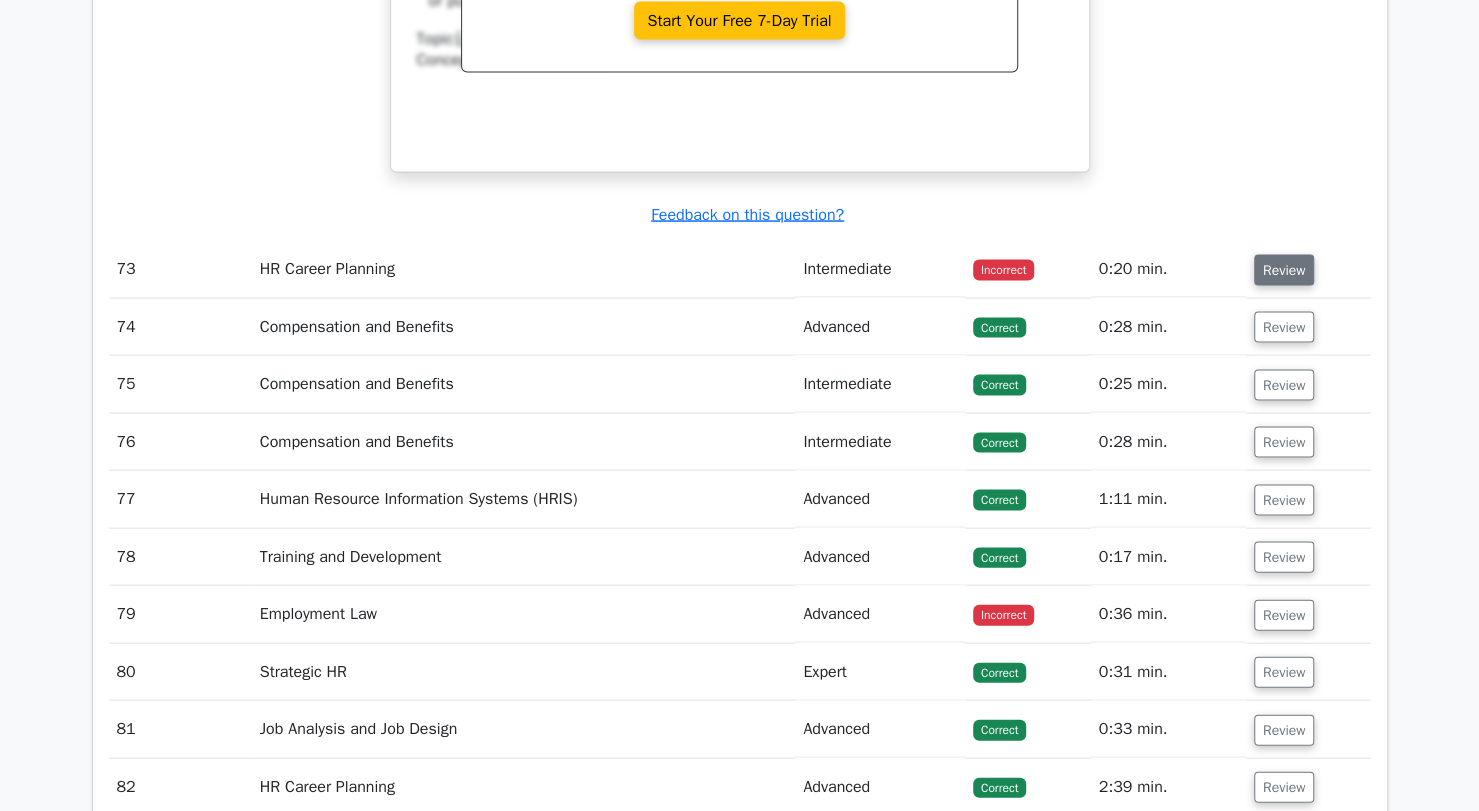 click on "Review" at bounding box center [1284, 269] 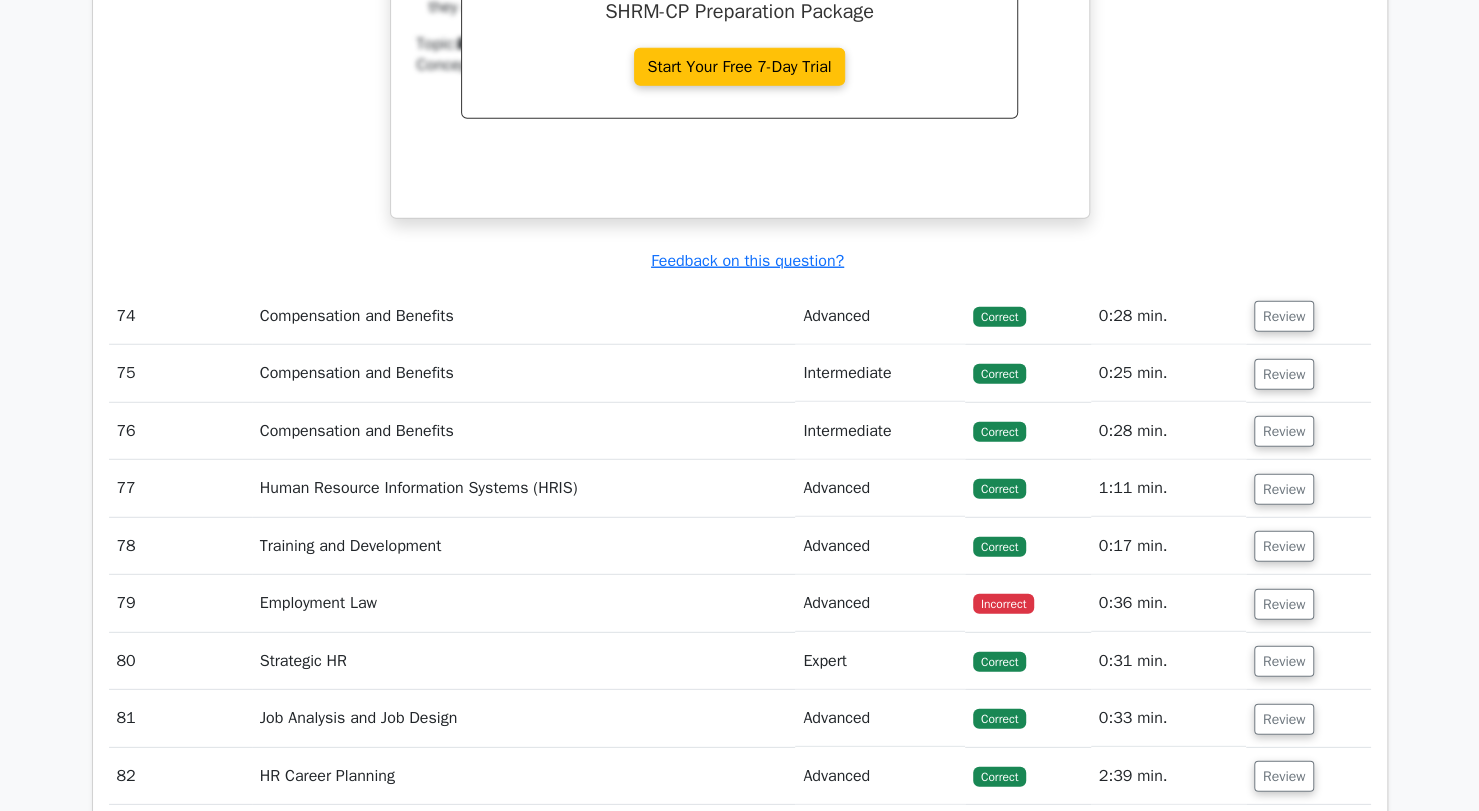 scroll, scrollTop: 20769, scrollLeft: 0, axis: vertical 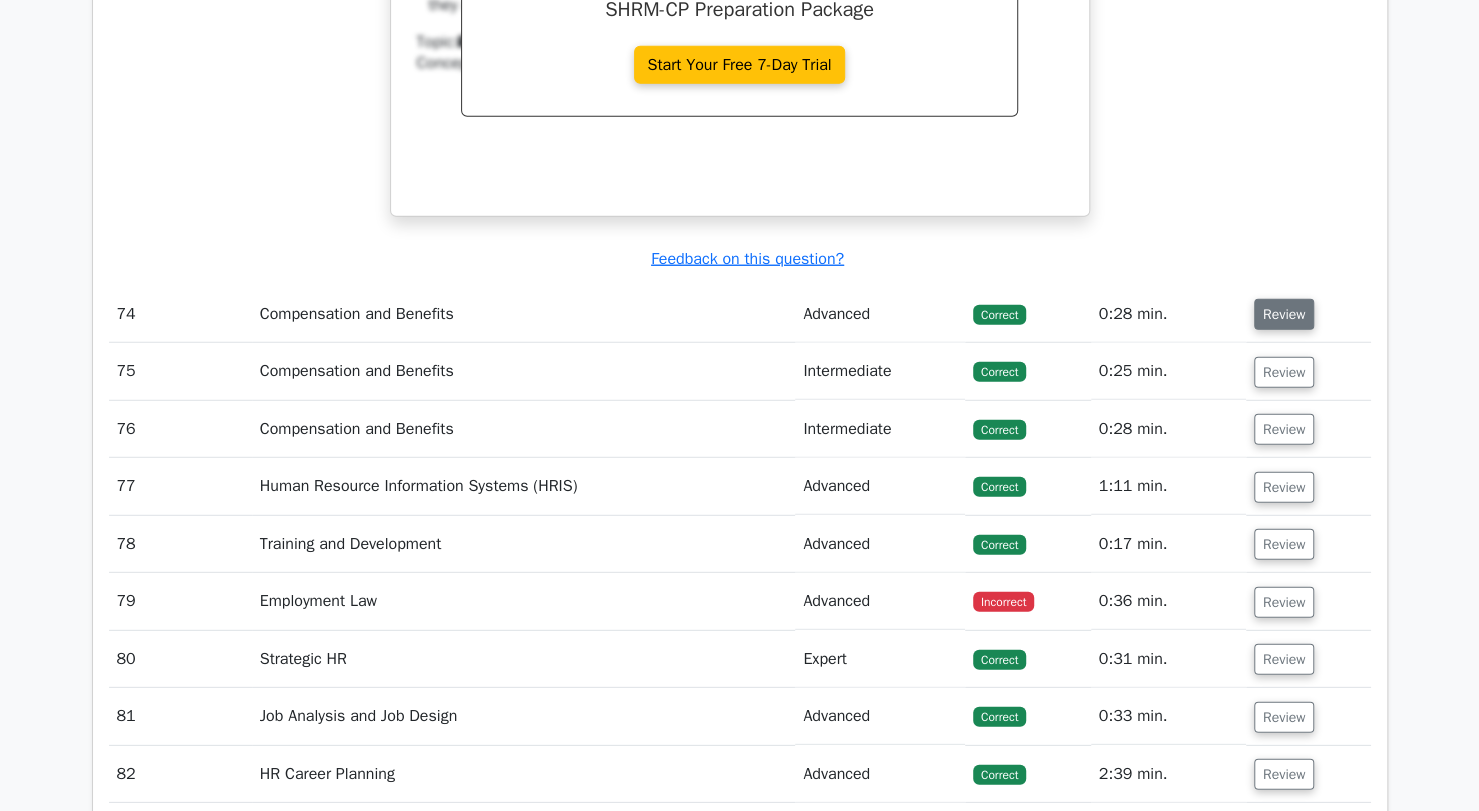 click on "Review" at bounding box center [1284, 314] 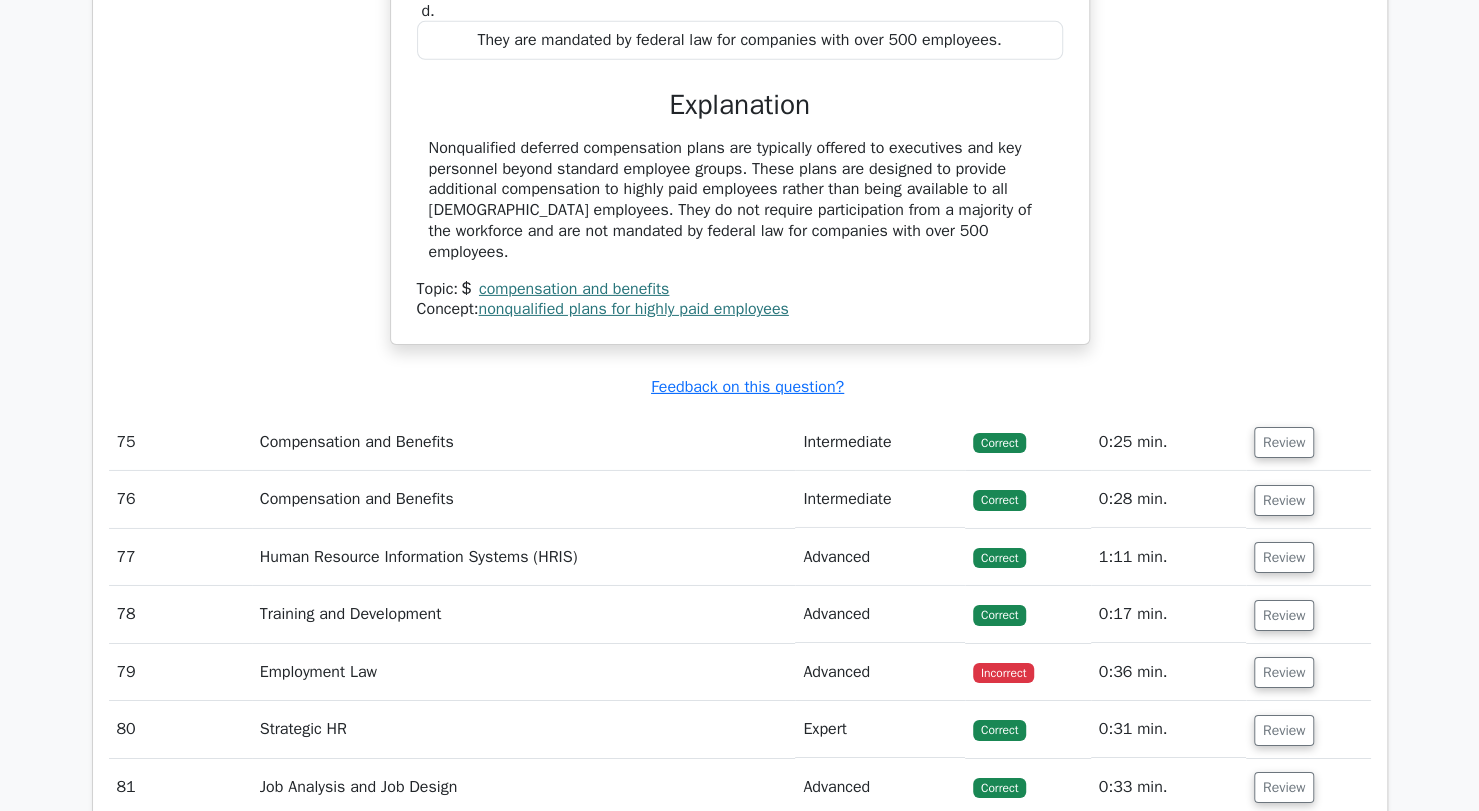 scroll, scrollTop: 21450, scrollLeft: 0, axis: vertical 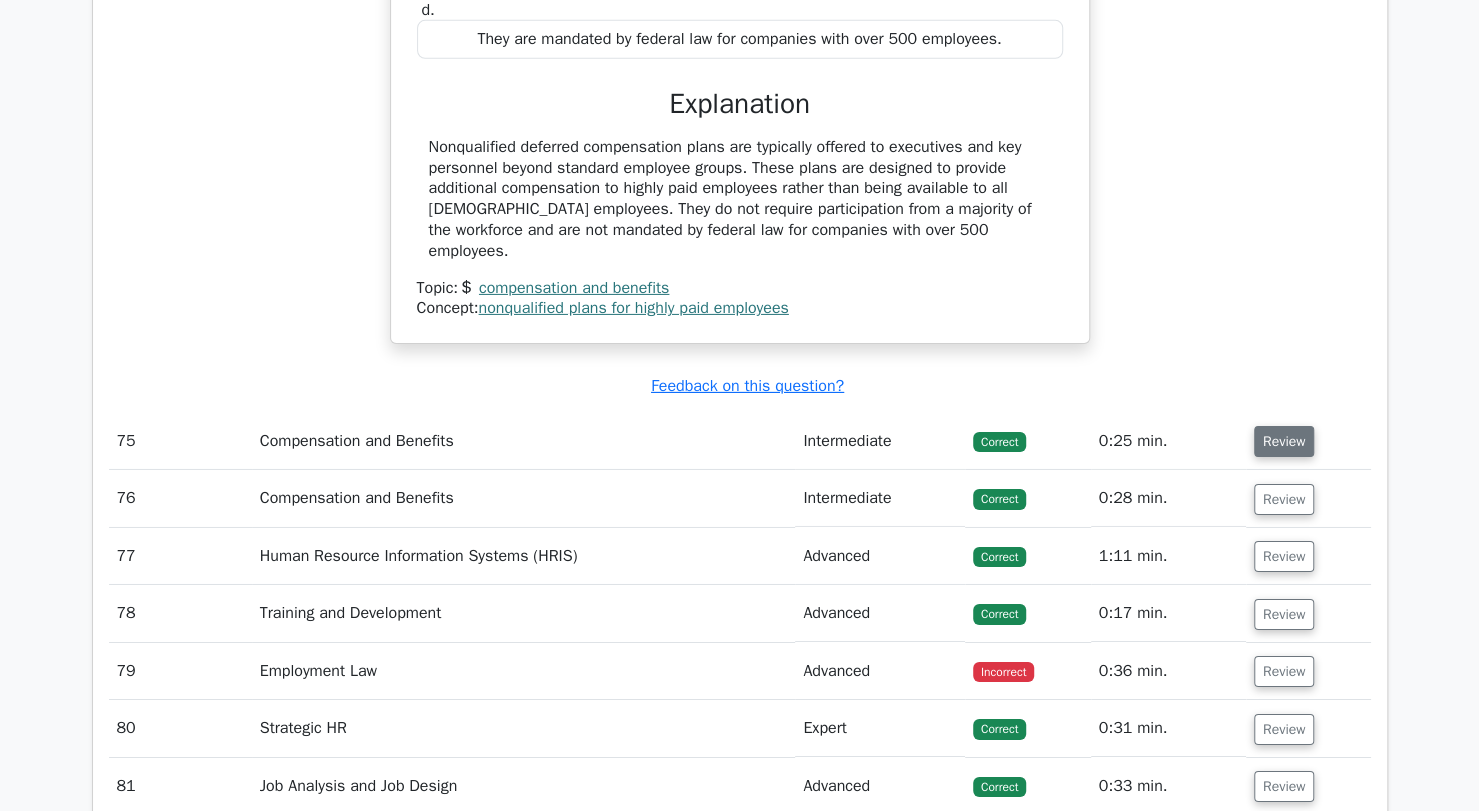 drag, startPoint x: 1279, startPoint y: 389, endPoint x: 1300, endPoint y: 385, distance: 21.377558 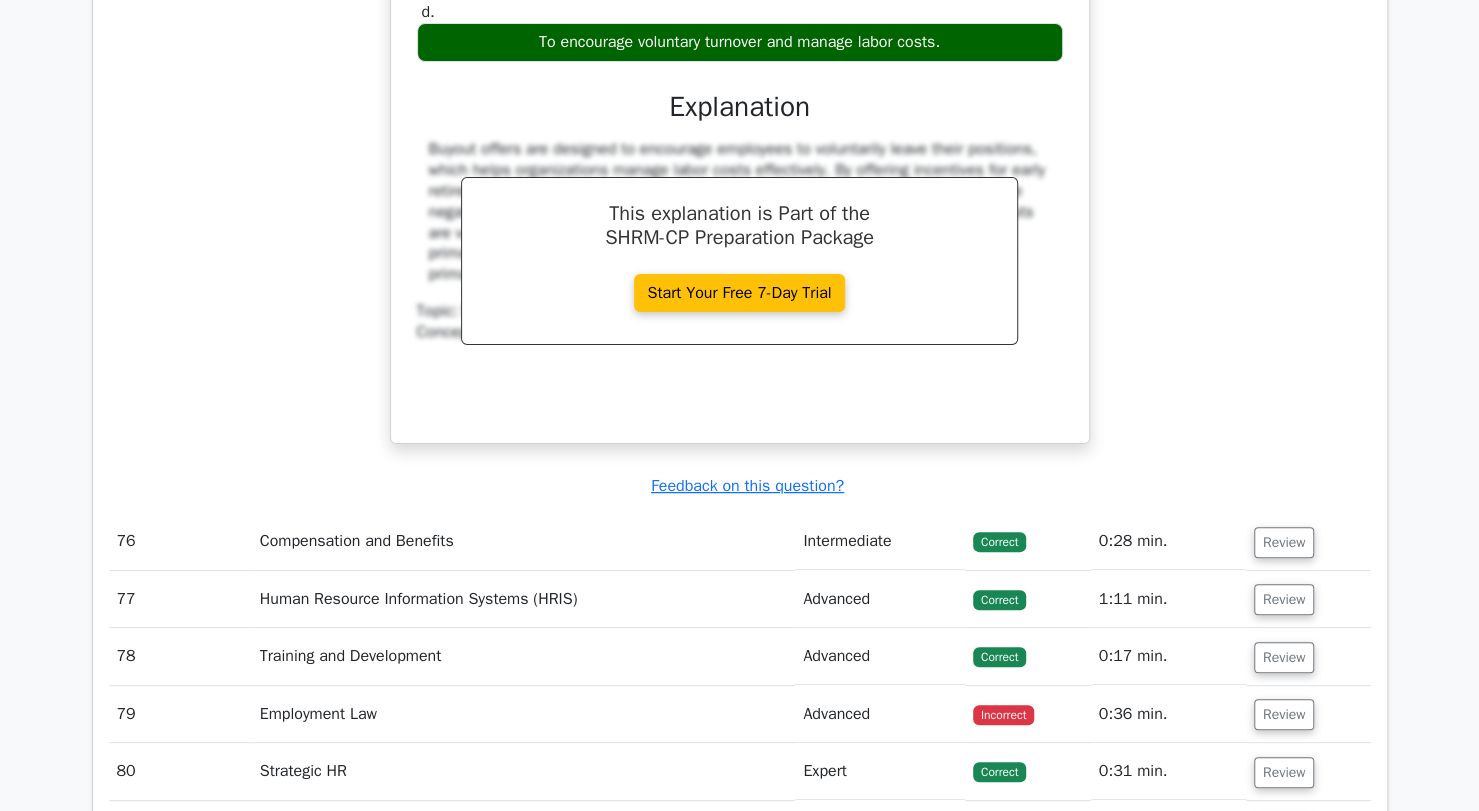 scroll, scrollTop: 22220, scrollLeft: 0, axis: vertical 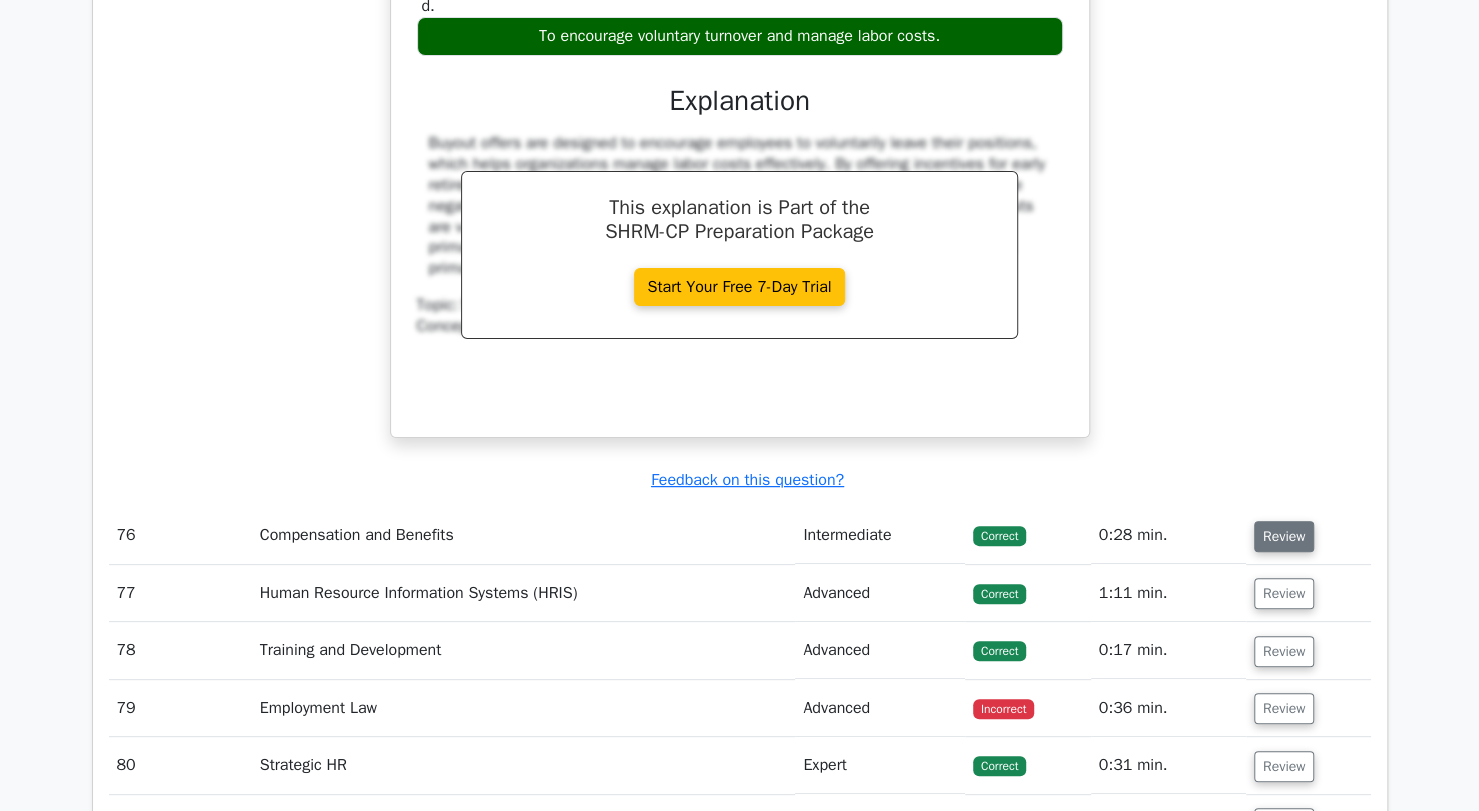 click on "Review" at bounding box center [1284, 536] 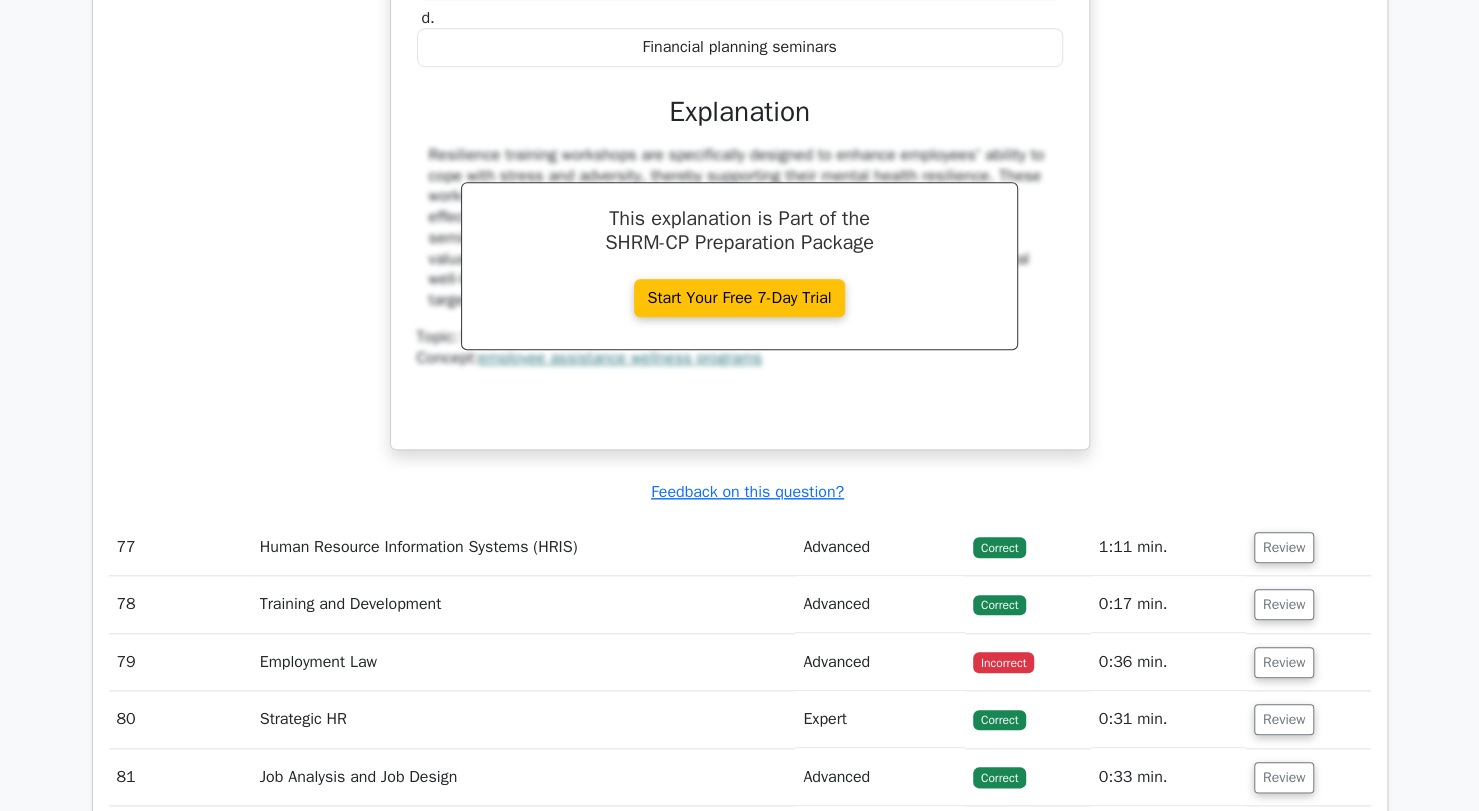scroll, scrollTop: 23074, scrollLeft: 0, axis: vertical 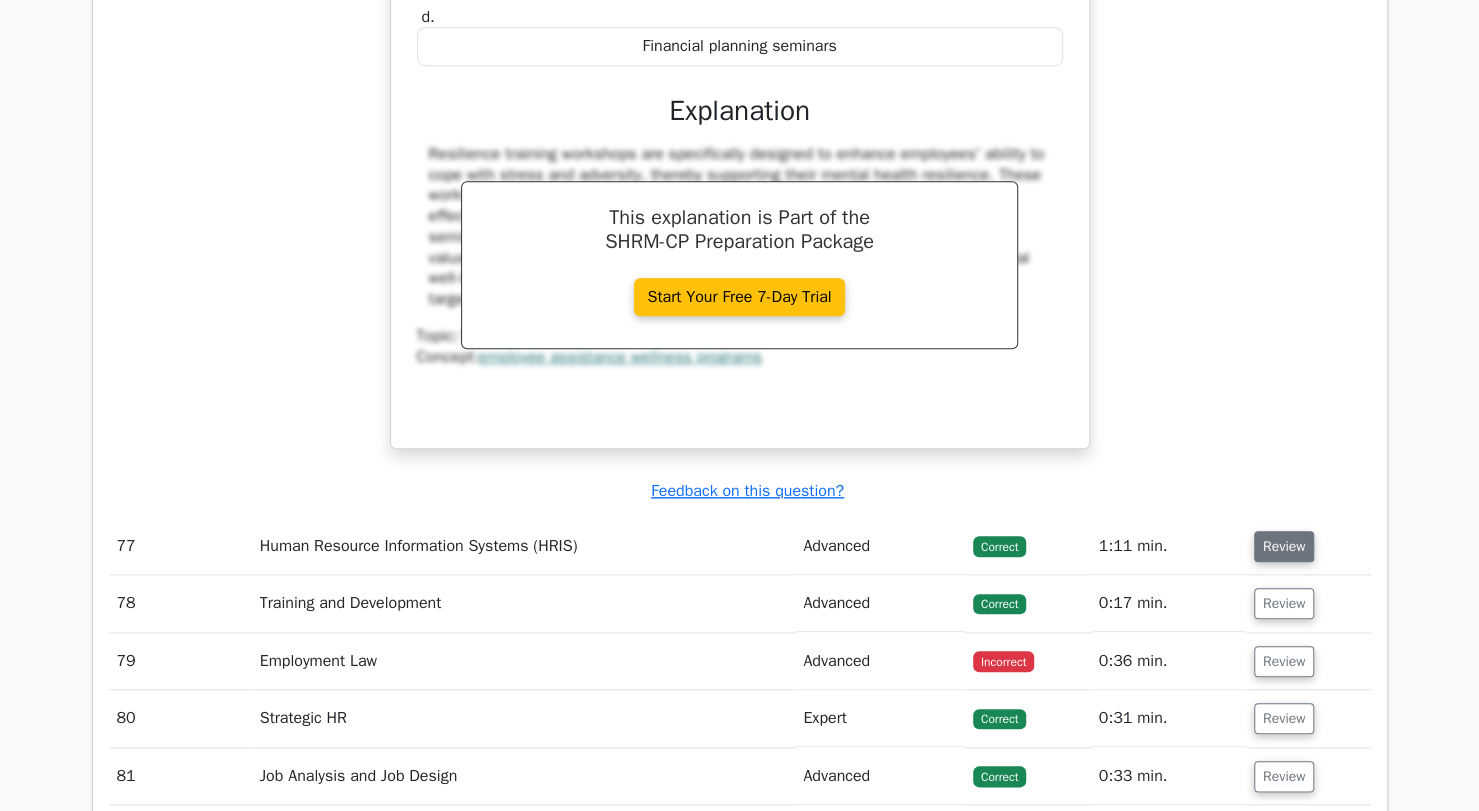 click on "Review" at bounding box center (1284, 546) 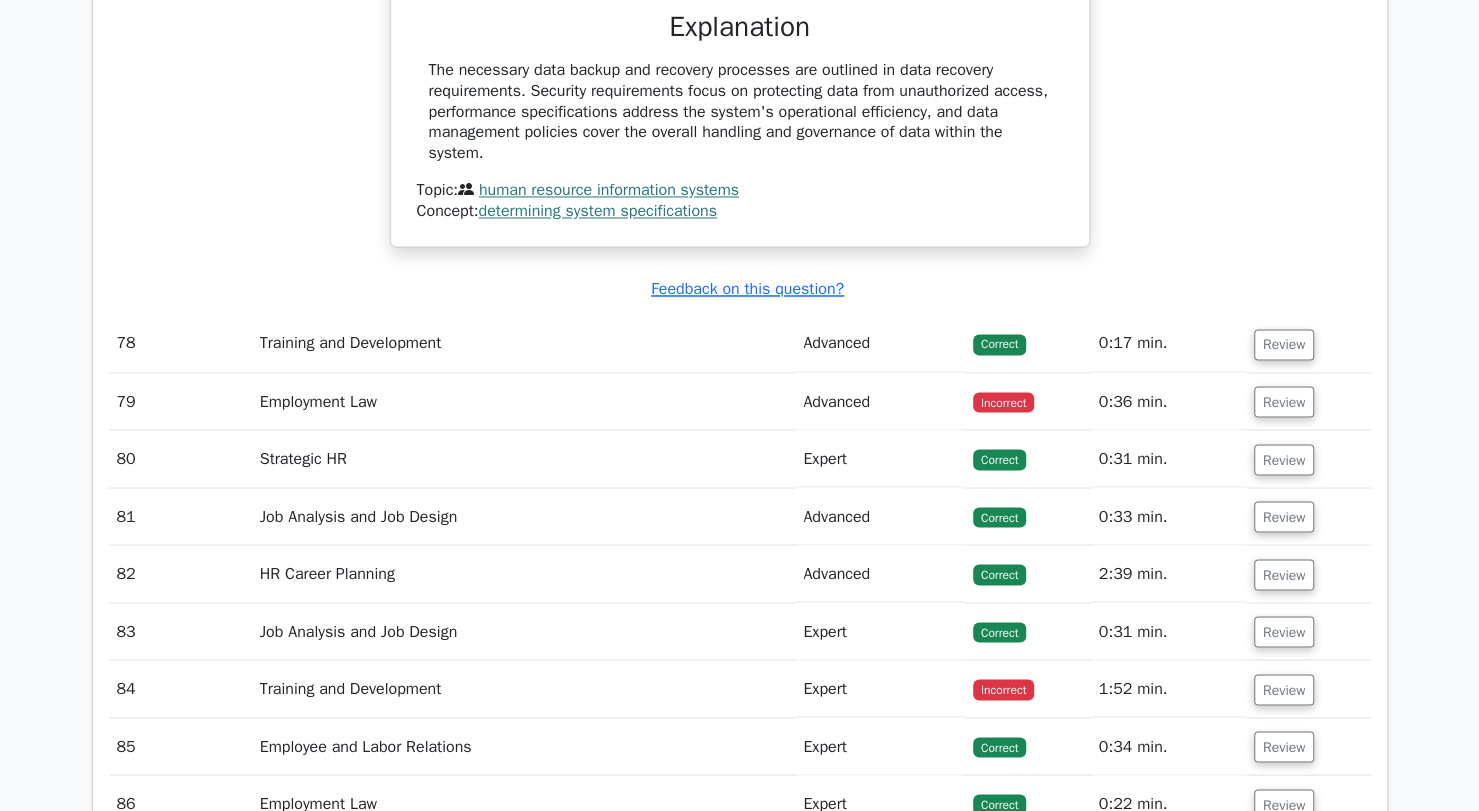 scroll, scrollTop: 24048, scrollLeft: 0, axis: vertical 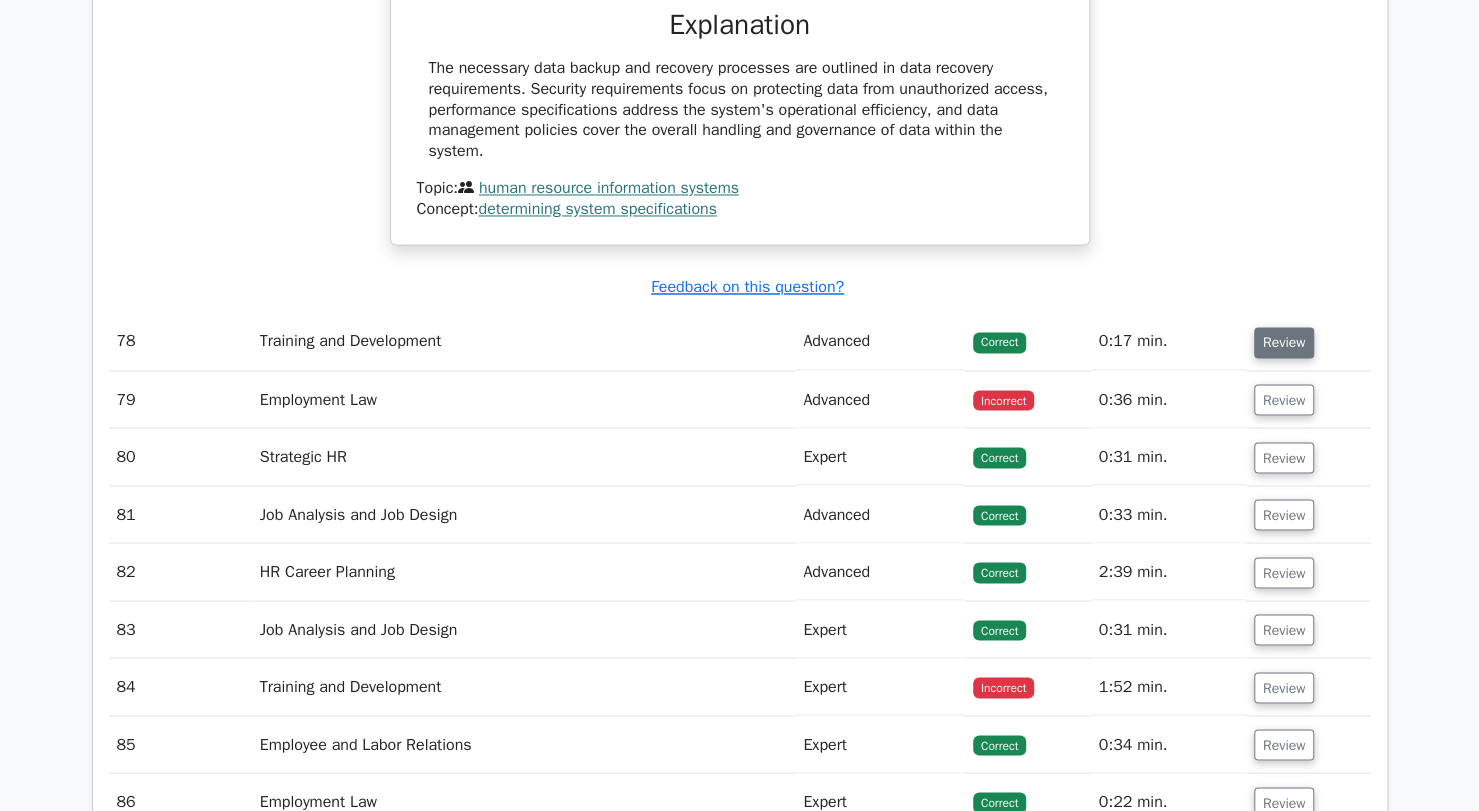 click on "Review" at bounding box center [1284, 342] 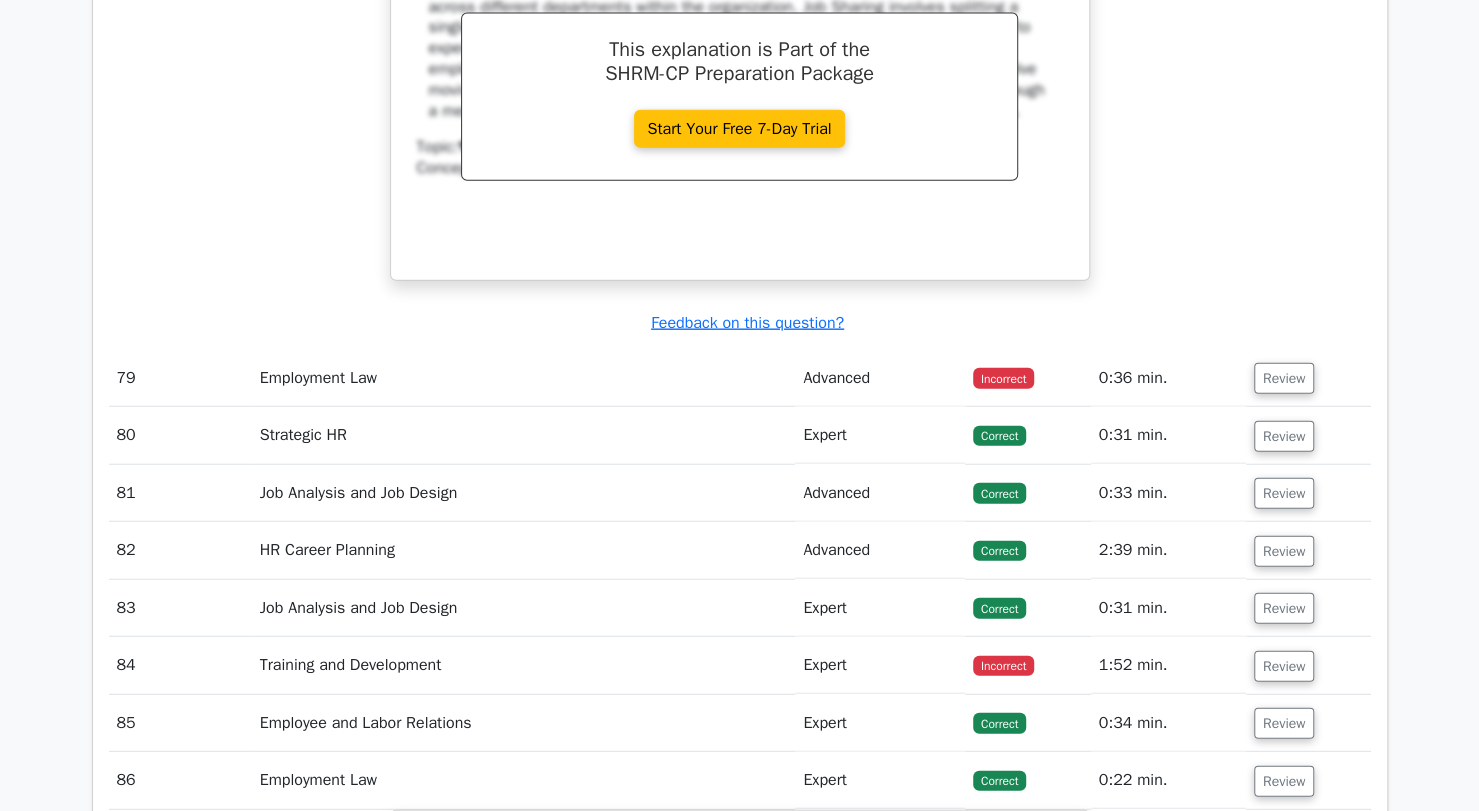 scroll, scrollTop: 24902, scrollLeft: 0, axis: vertical 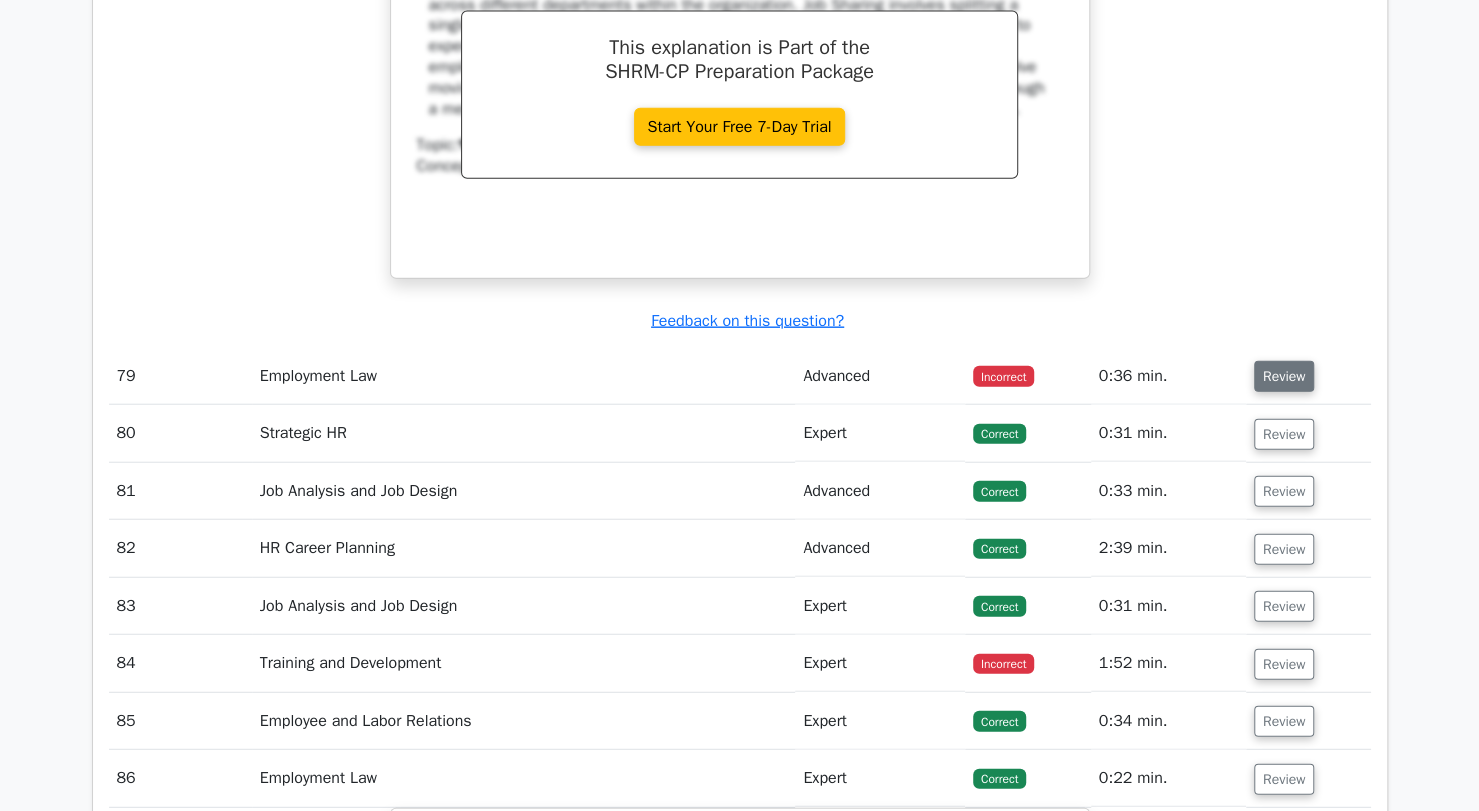 click on "Review" at bounding box center [1284, 376] 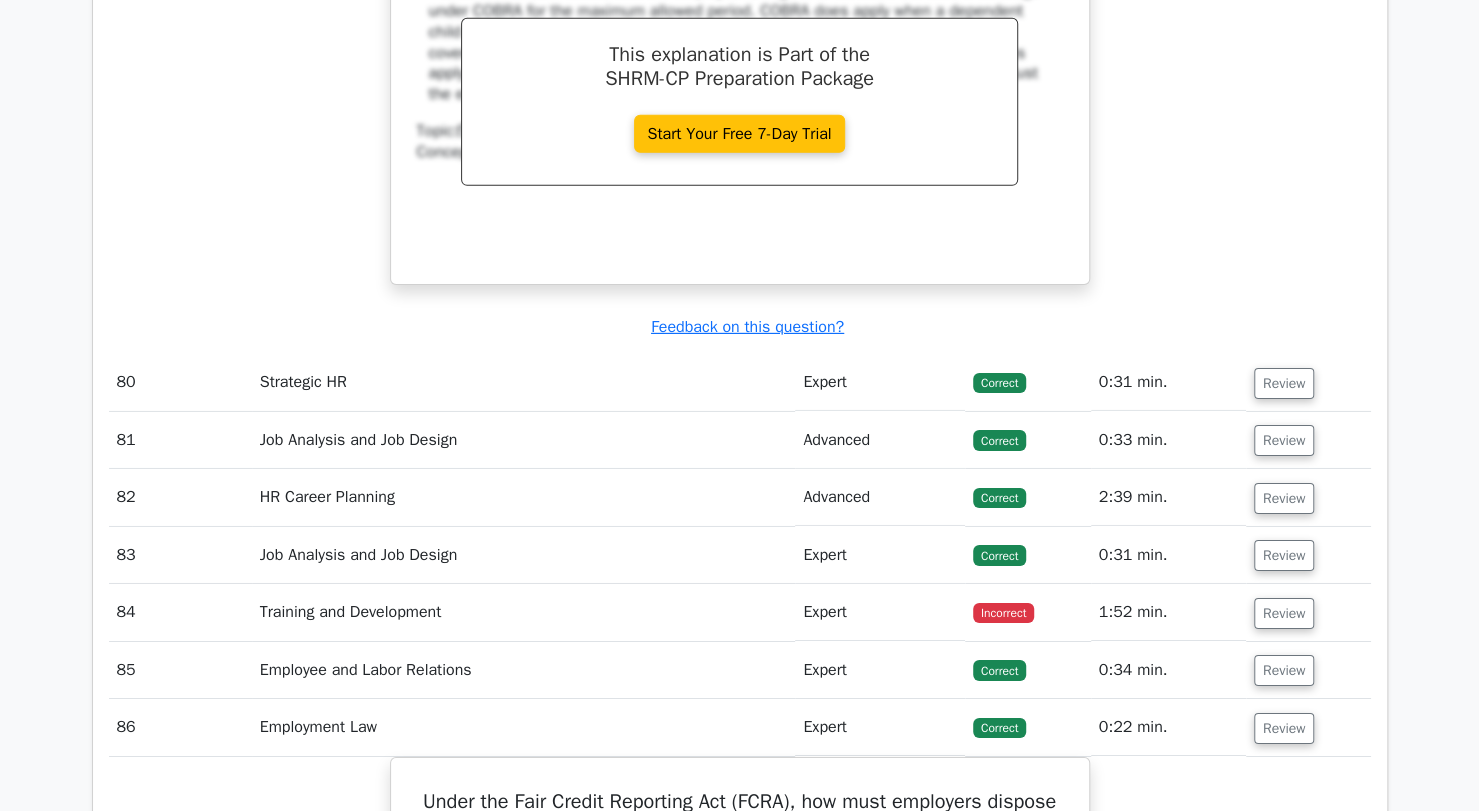 scroll, scrollTop: 25870, scrollLeft: 0, axis: vertical 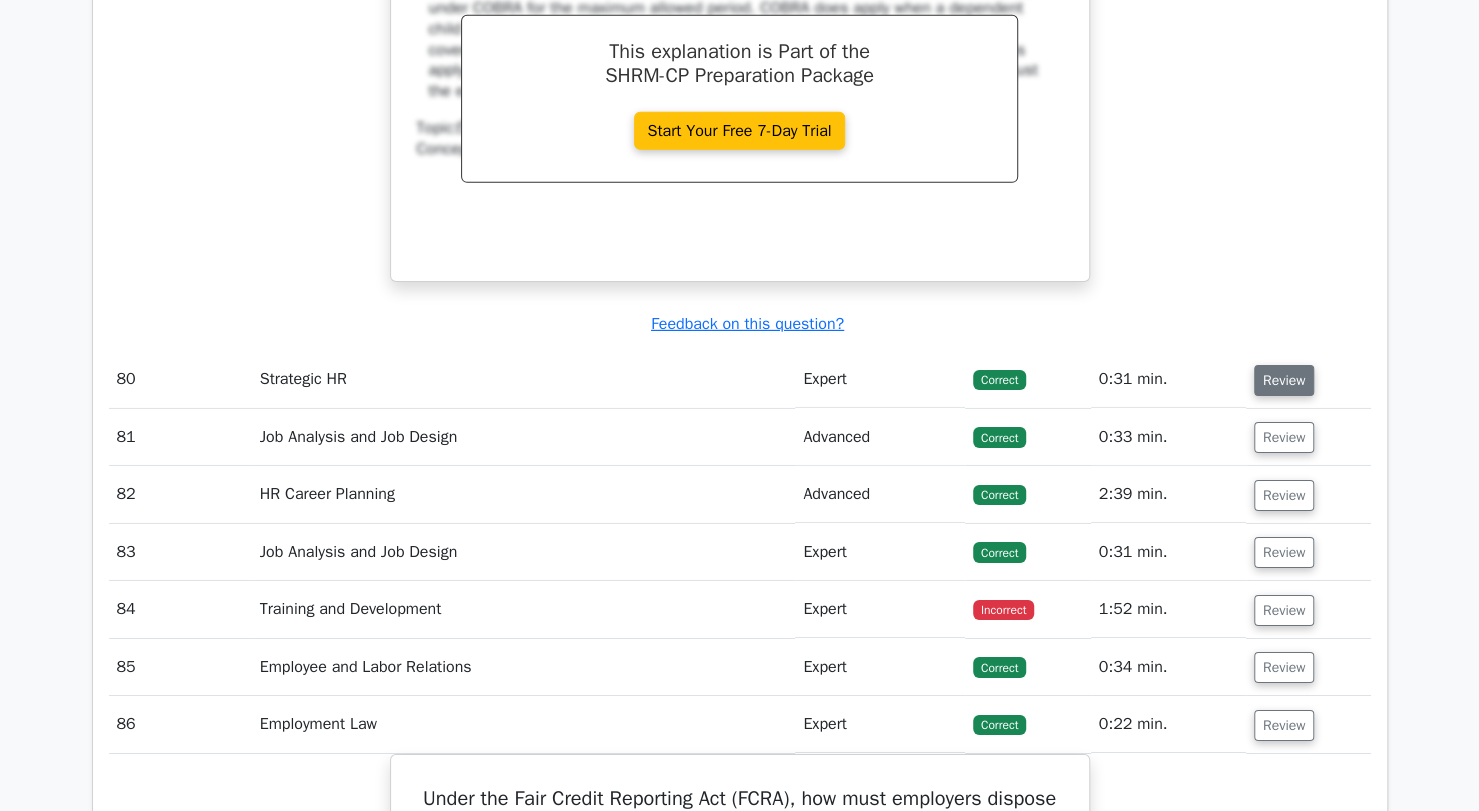 click on "Review" at bounding box center (1284, 380) 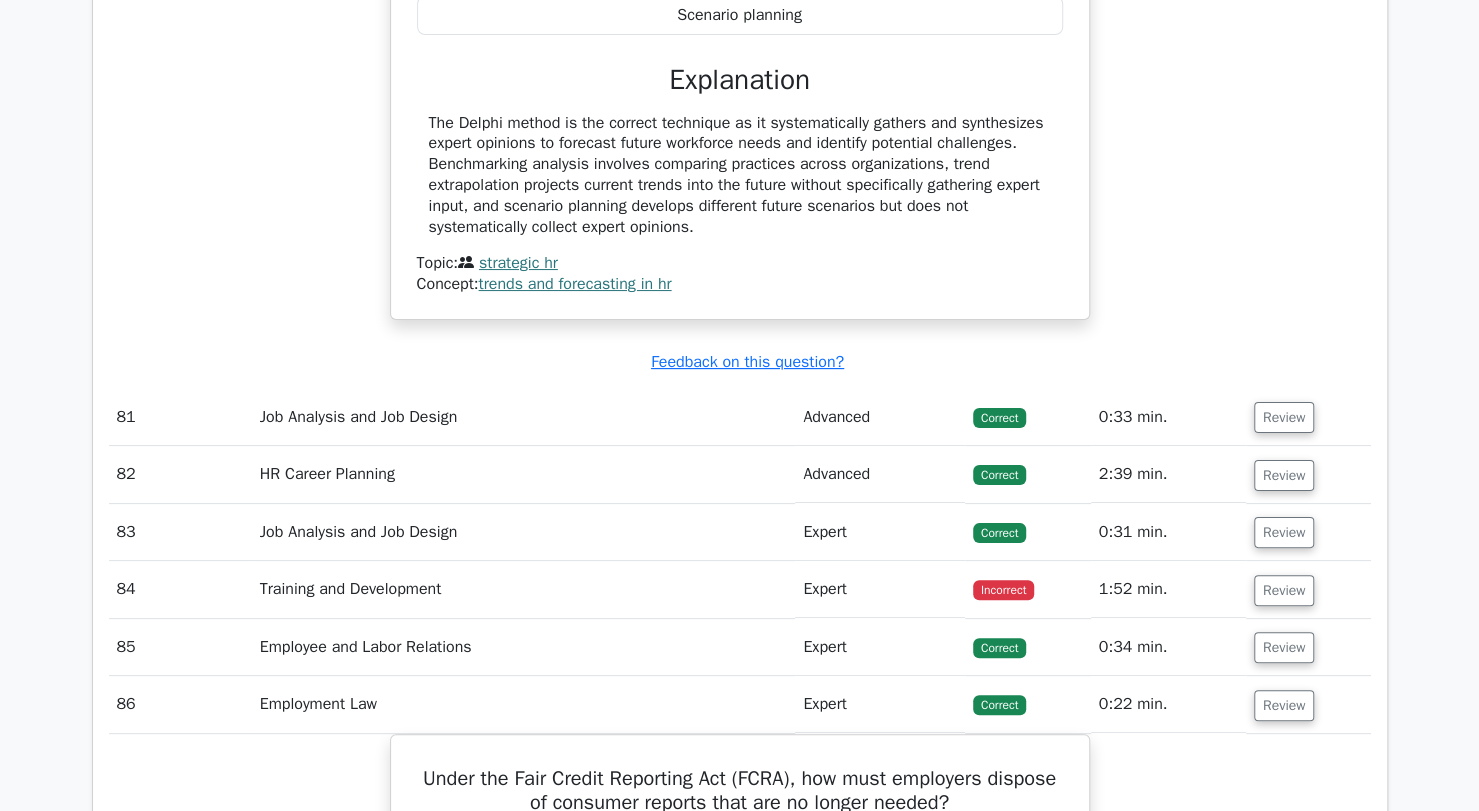 scroll, scrollTop: 26640, scrollLeft: 0, axis: vertical 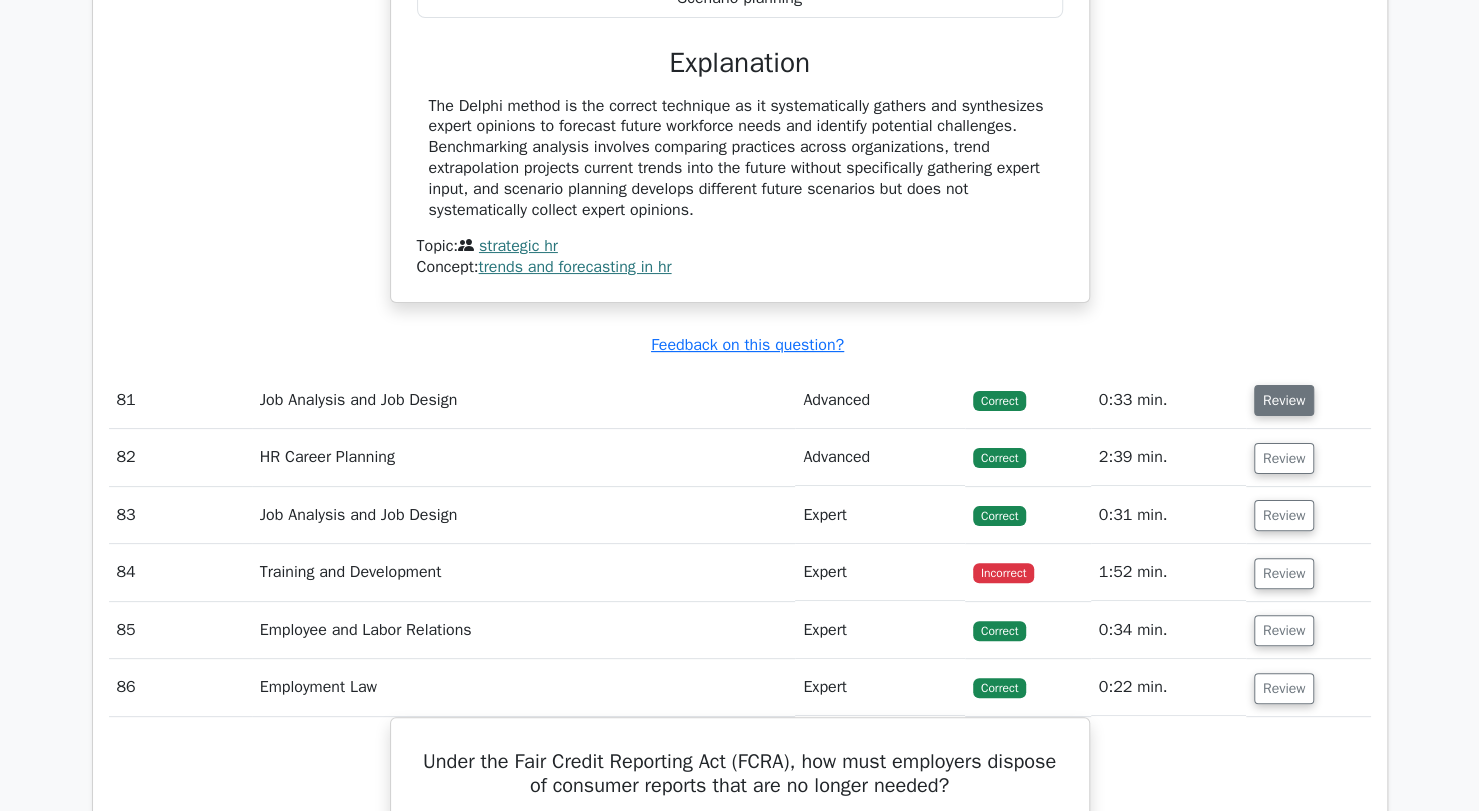 click on "Review" at bounding box center [1284, 400] 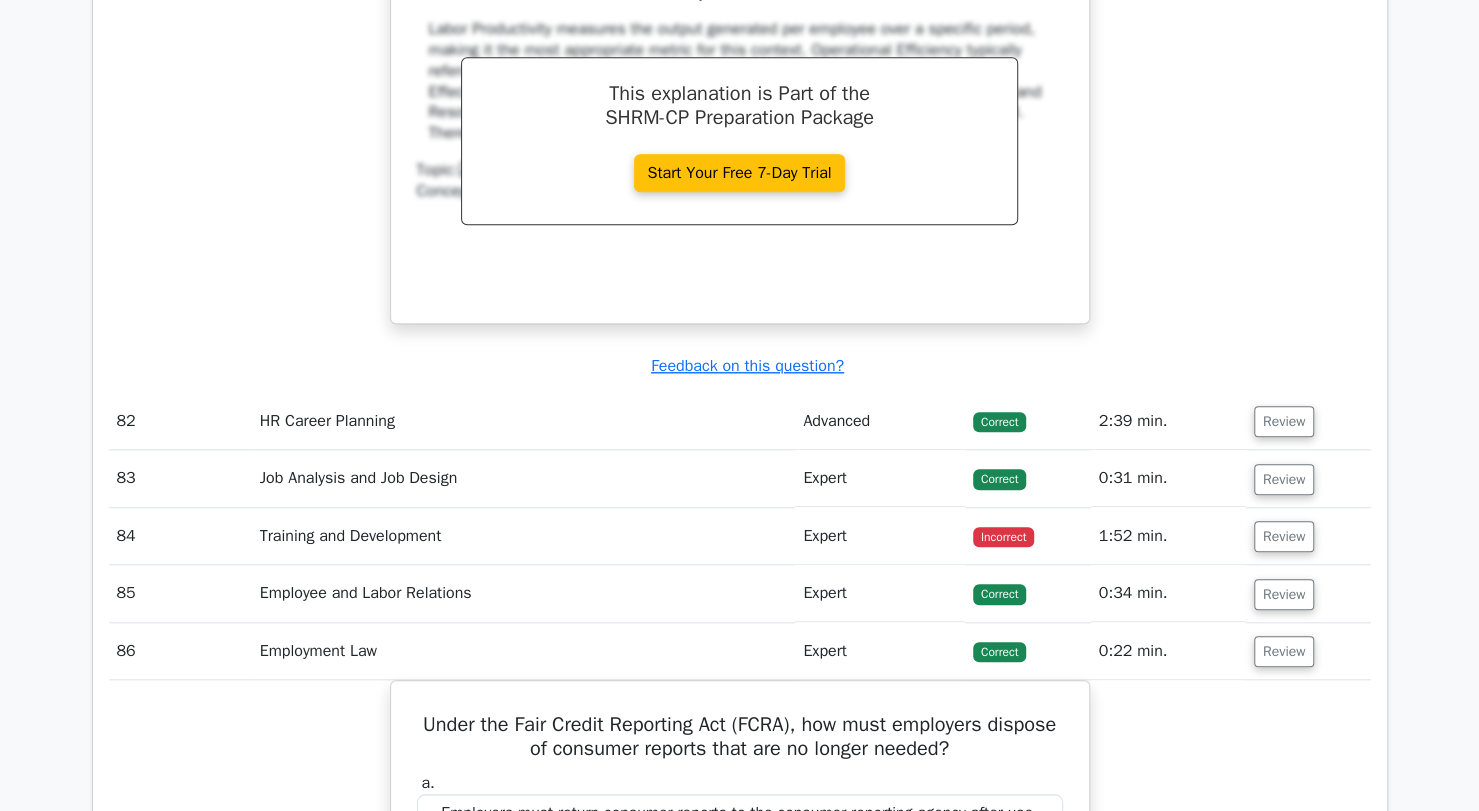 scroll, scrollTop: 27485, scrollLeft: 0, axis: vertical 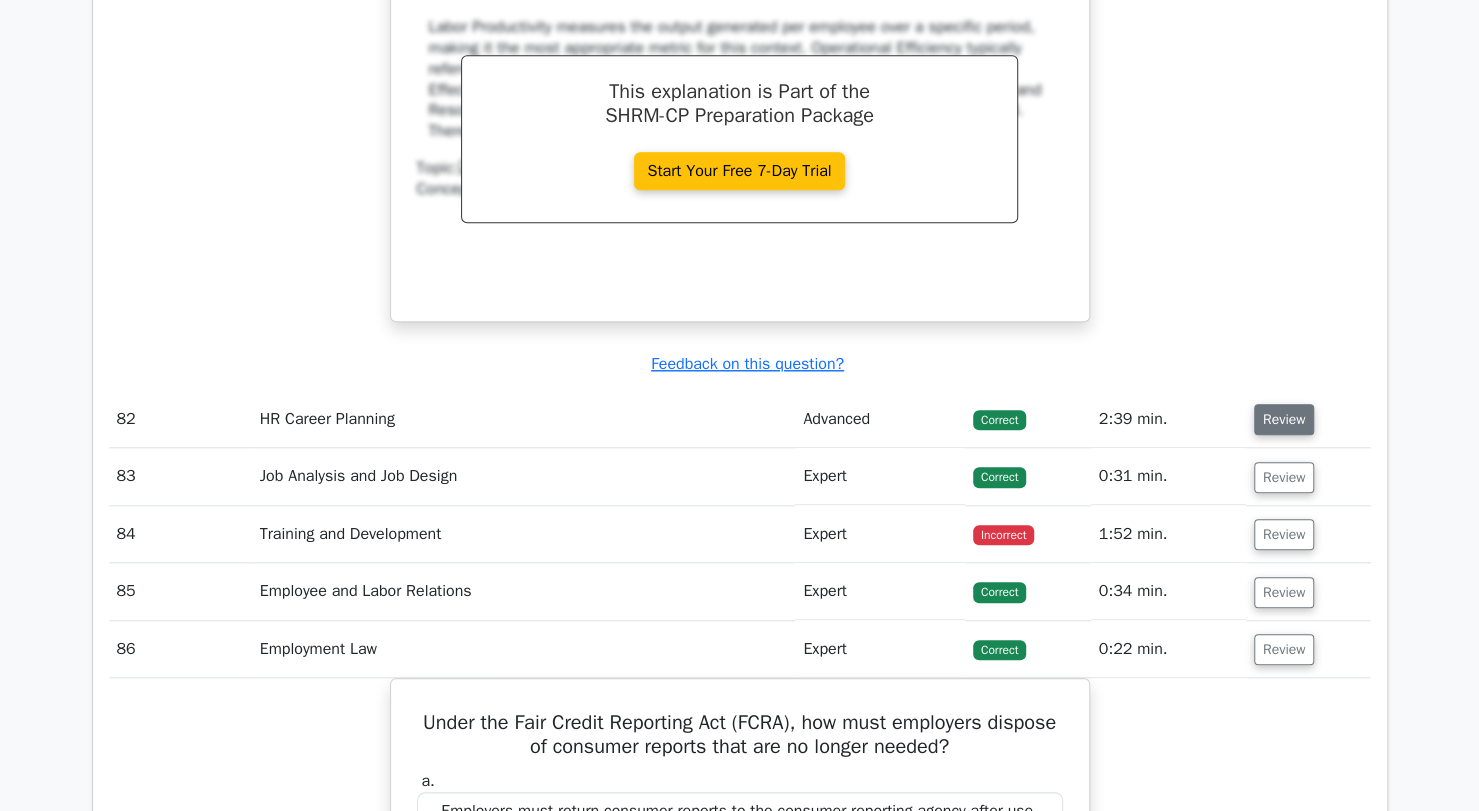 click on "Review" at bounding box center (1284, 419) 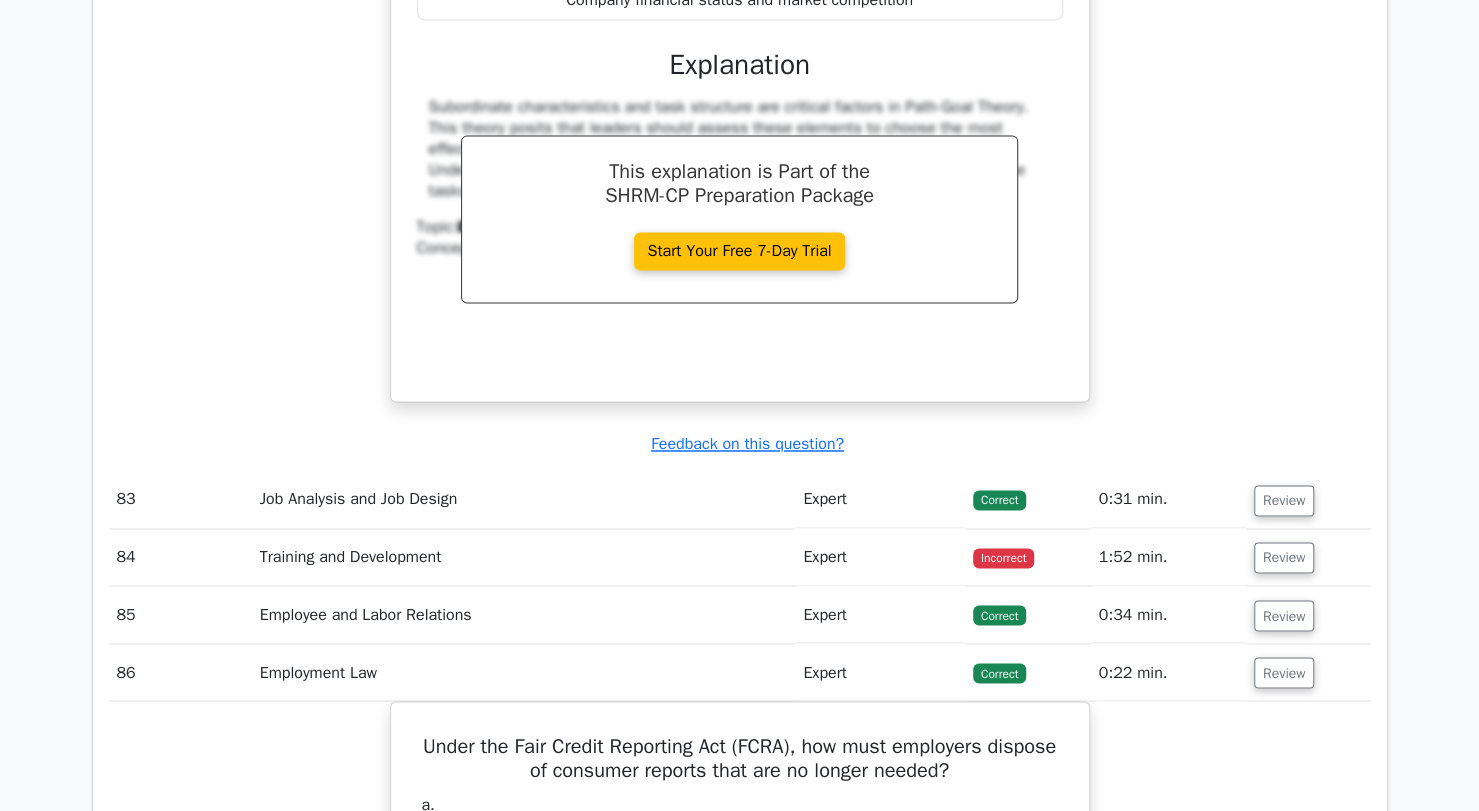 scroll, scrollTop: 28271, scrollLeft: 0, axis: vertical 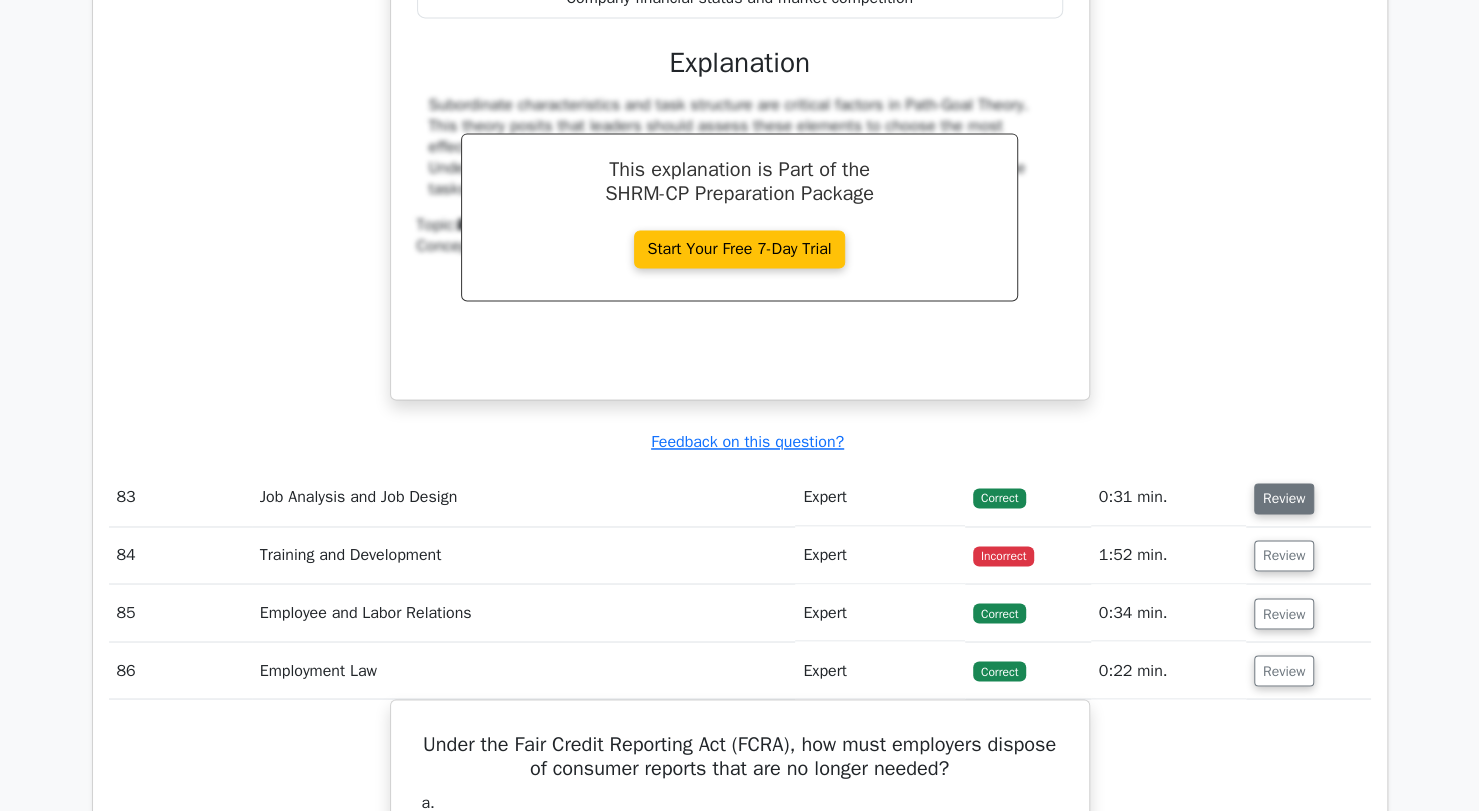 click on "Review" at bounding box center [1284, 498] 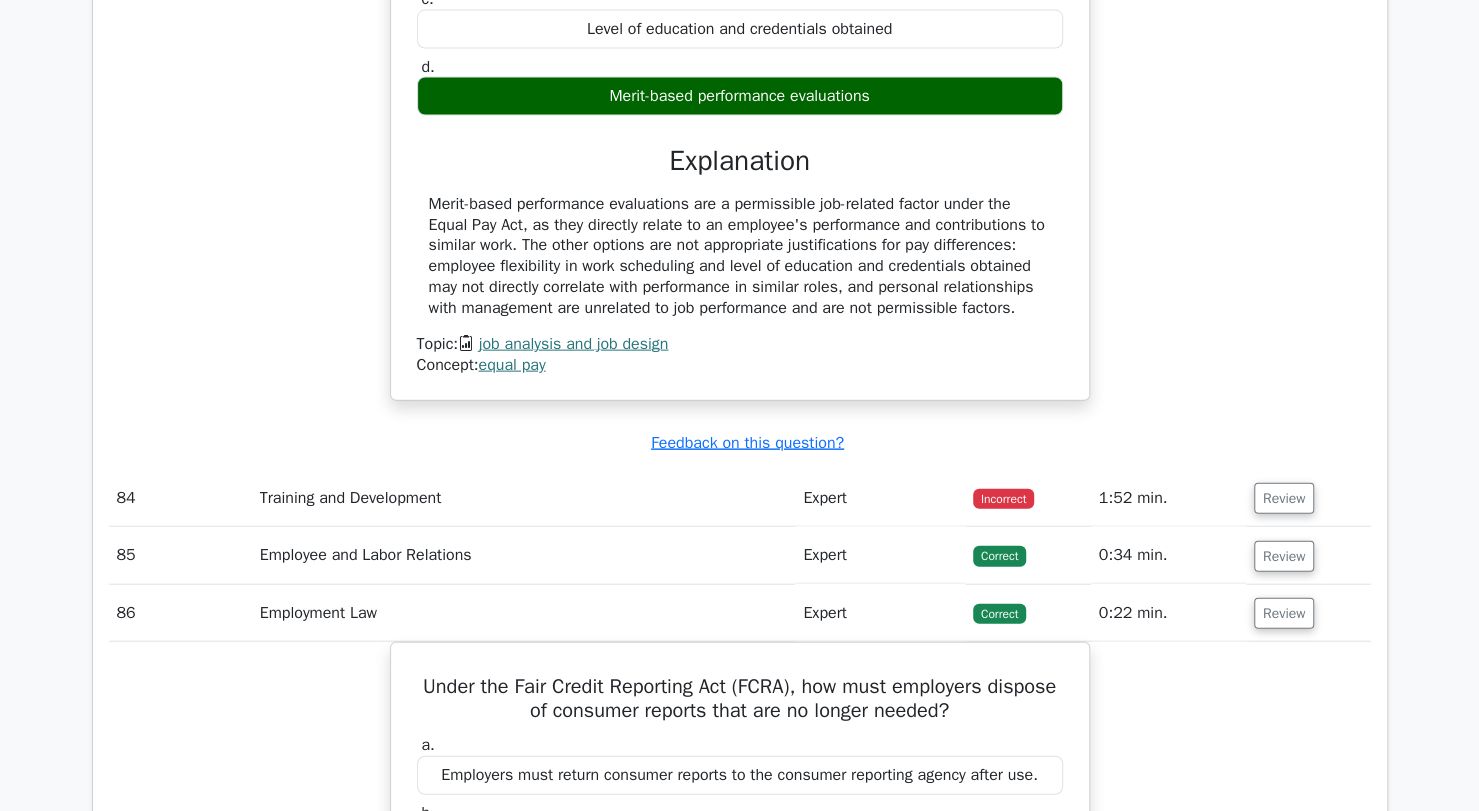 scroll, scrollTop: 29063, scrollLeft: 0, axis: vertical 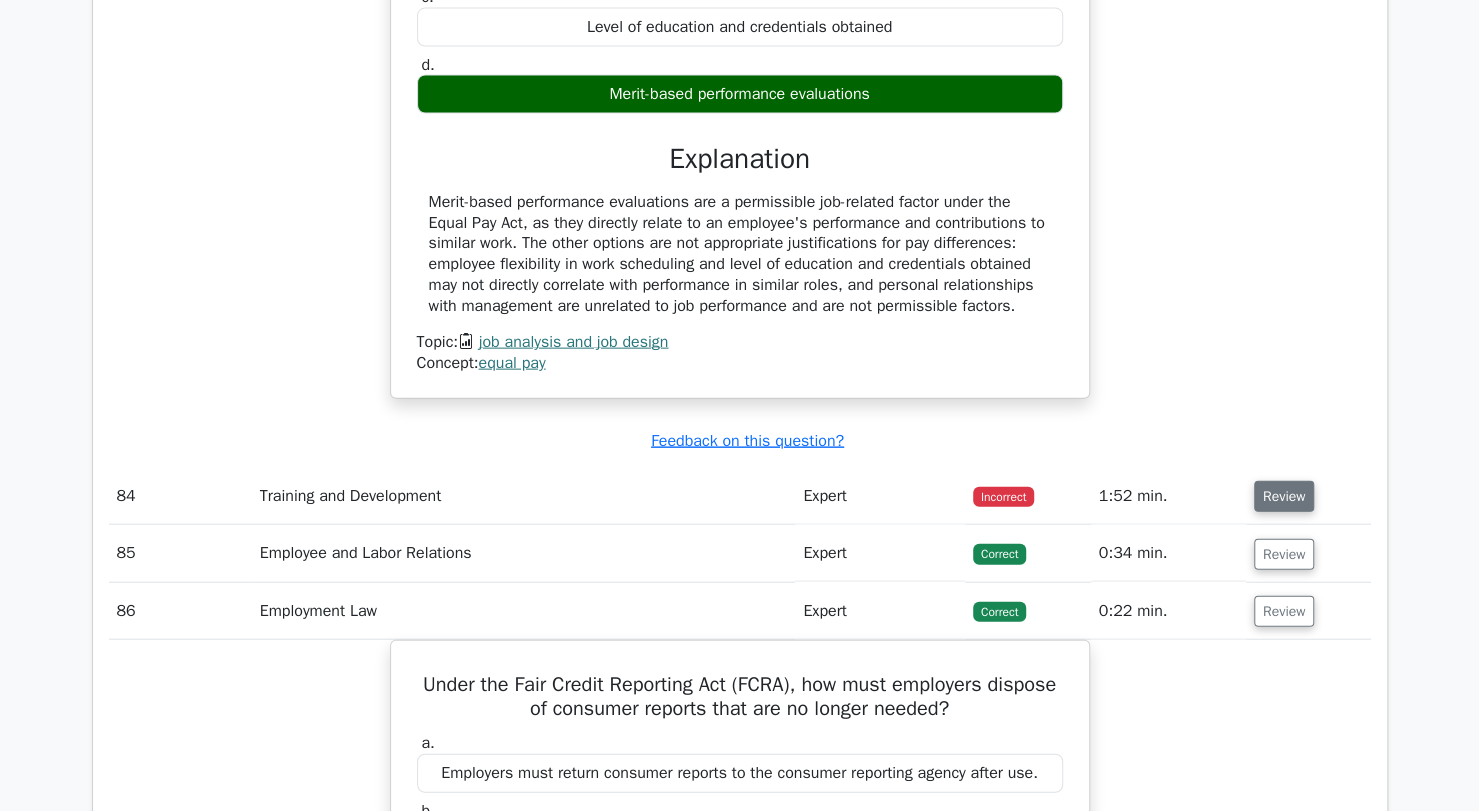 click on "Review" at bounding box center (1284, 496) 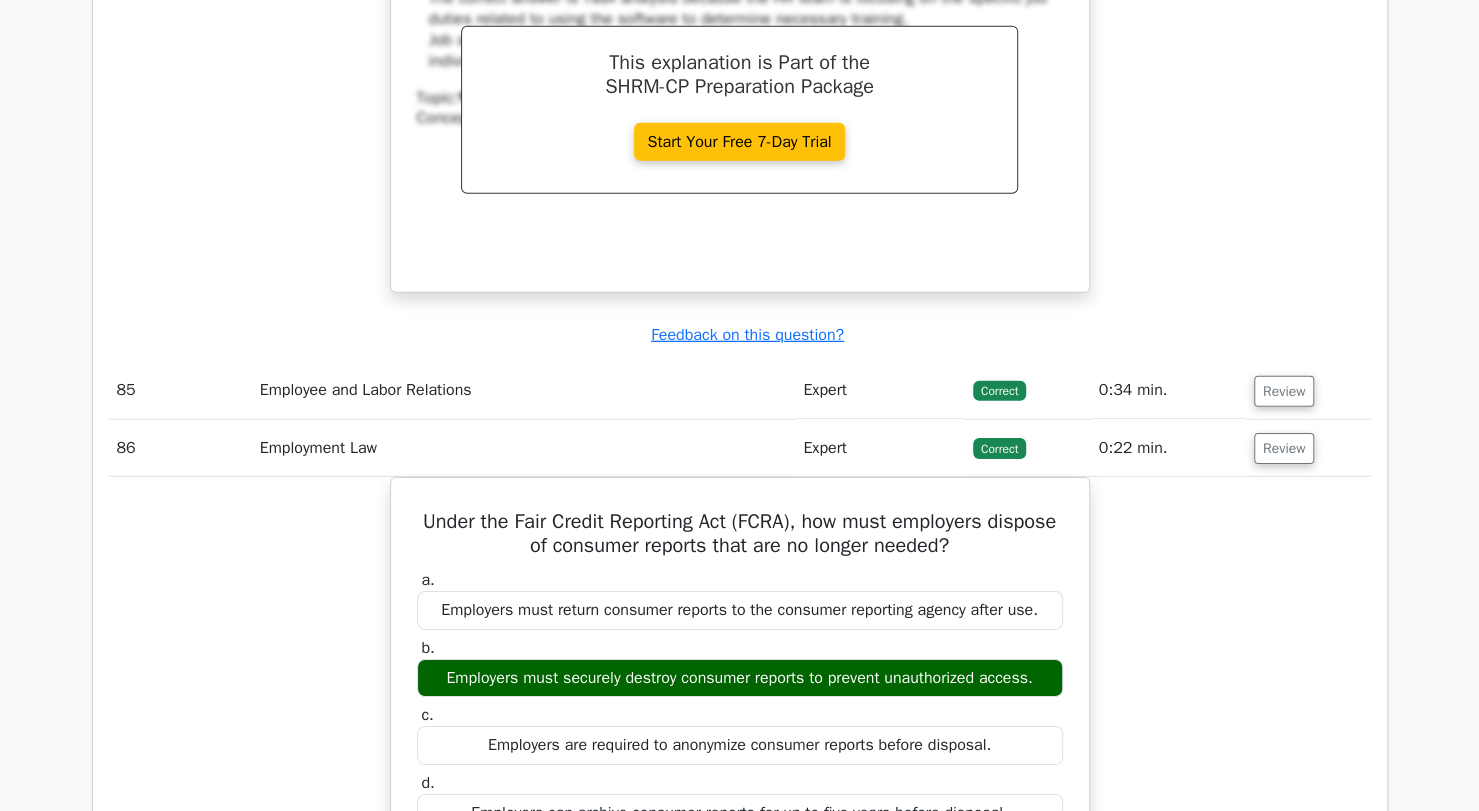 scroll, scrollTop: 30083, scrollLeft: 0, axis: vertical 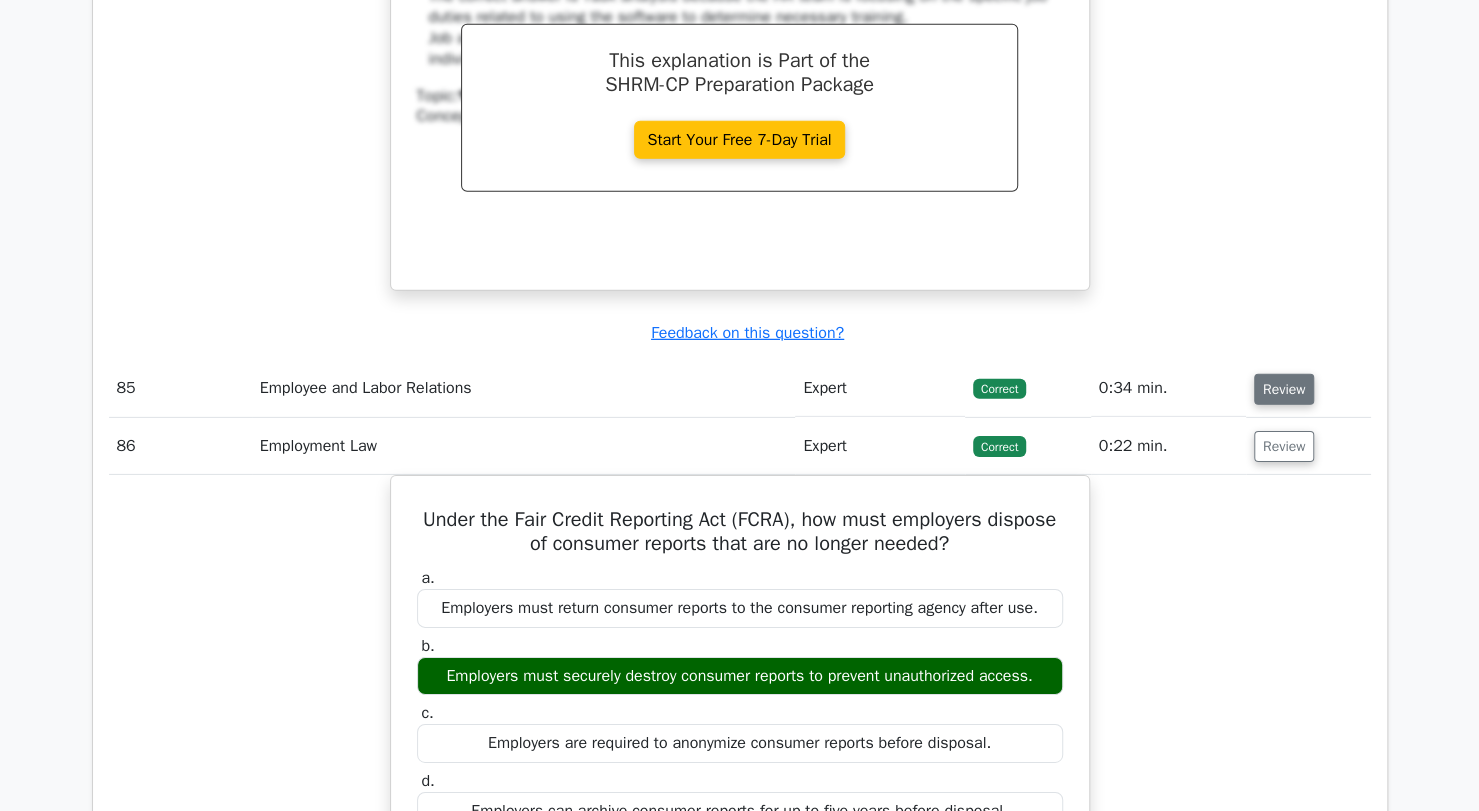 click on "Review" at bounding box center (1284, 389) 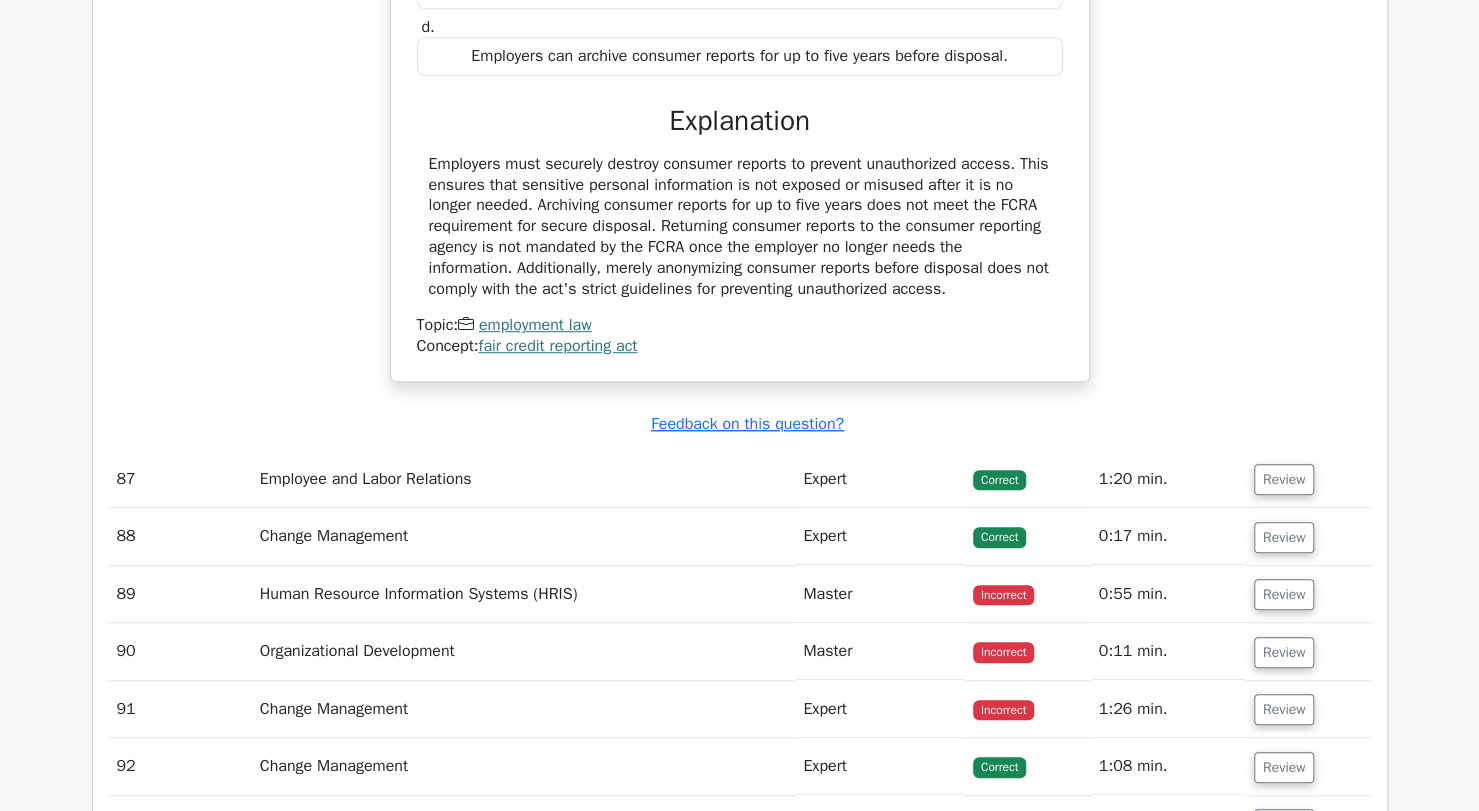 scroll, scrollTop: 31675, scrollLeft: 0, axis: vertical 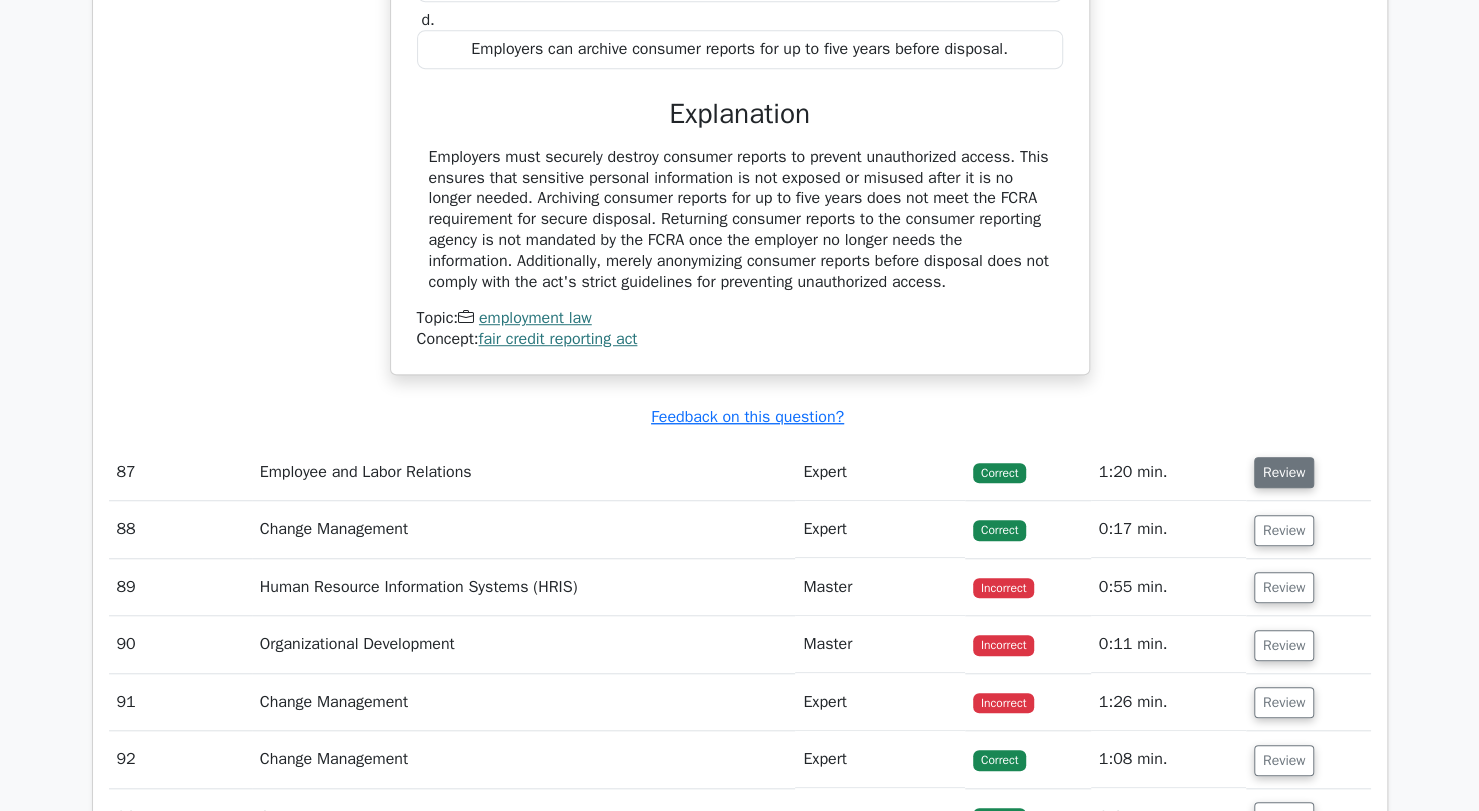 click on "Review" at bounding box center (1284, 472) 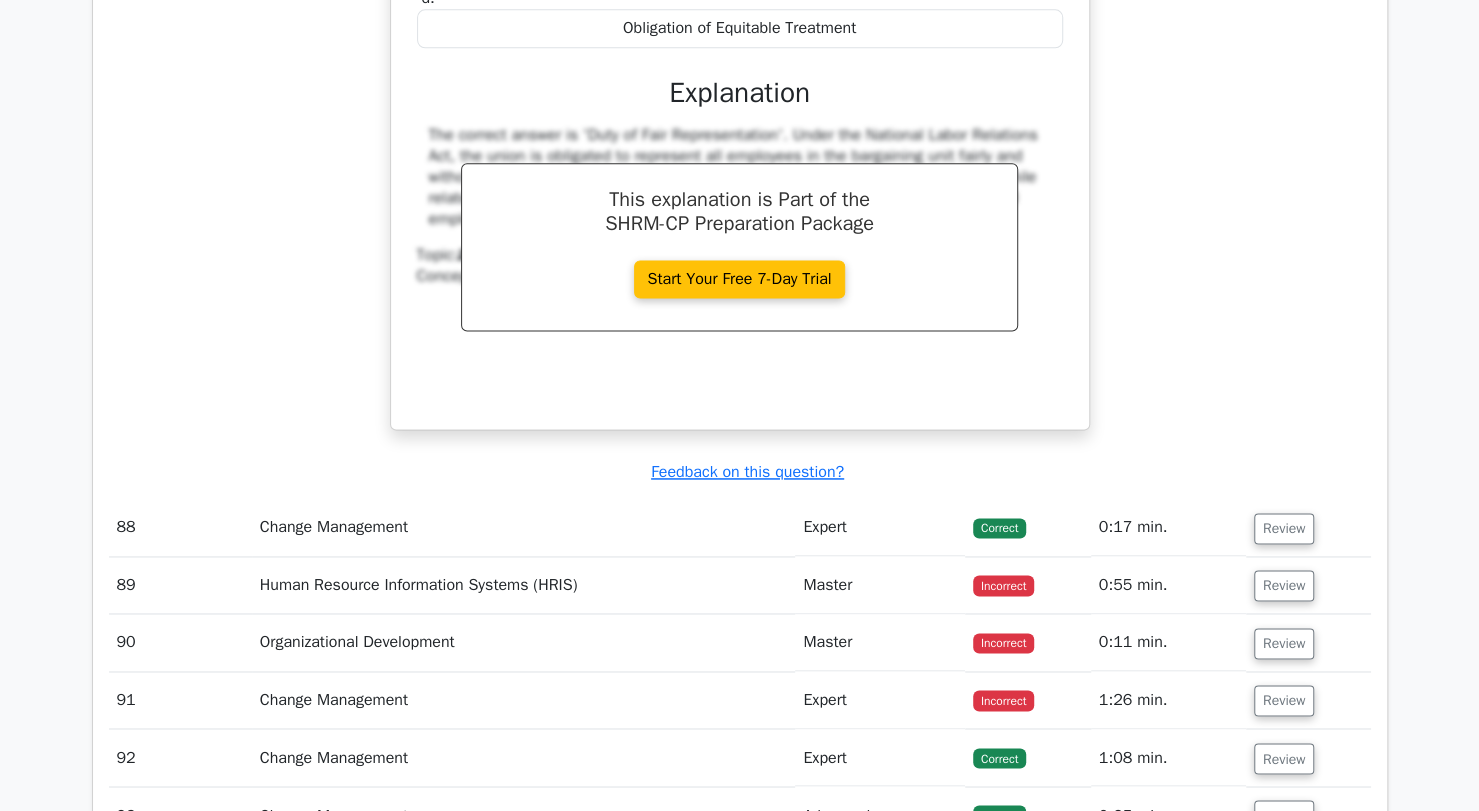 scroll, scrollTop: 32510, scrollLeft: 0, axis: vertical 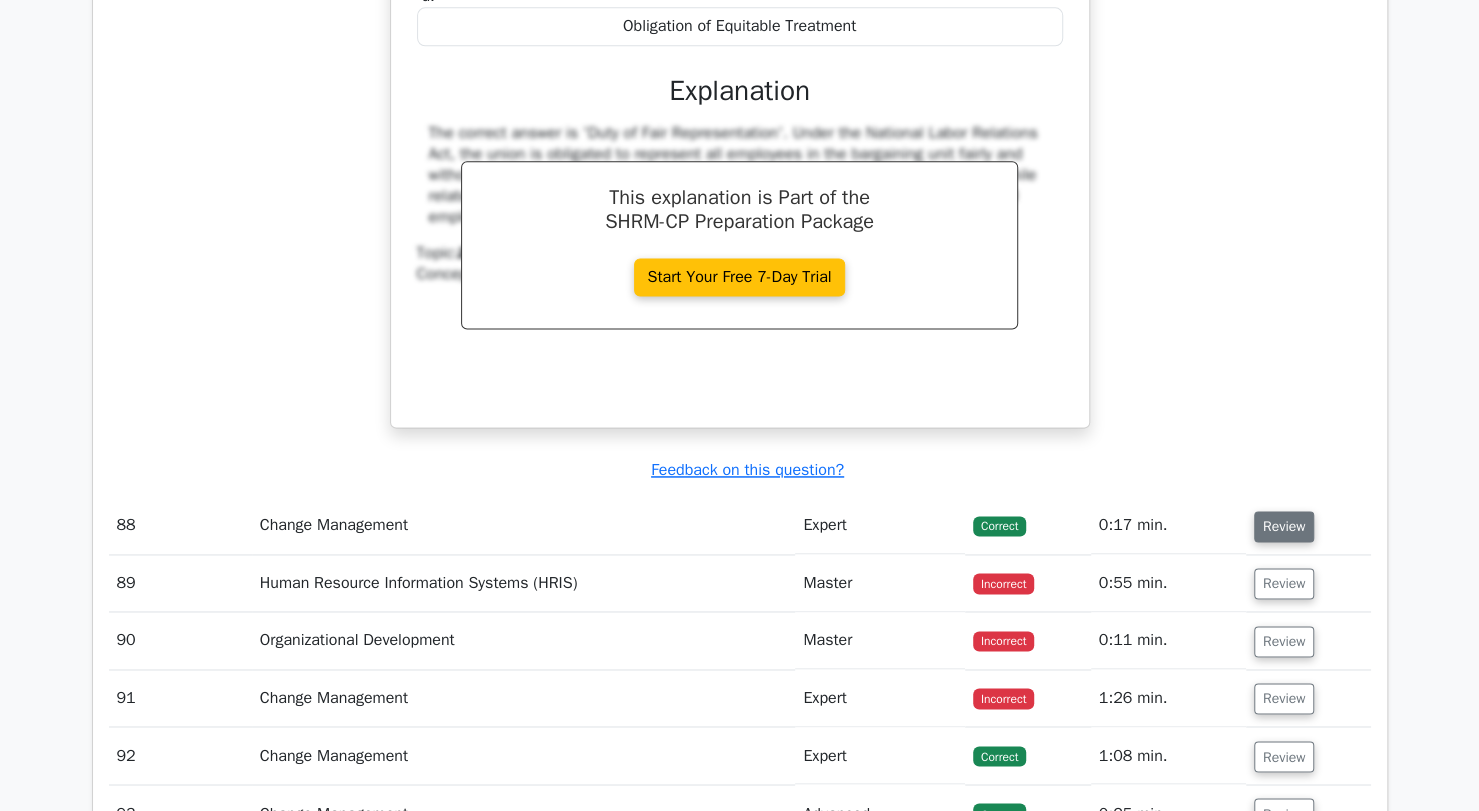click on "Review" at bounding box center [1284, 526] 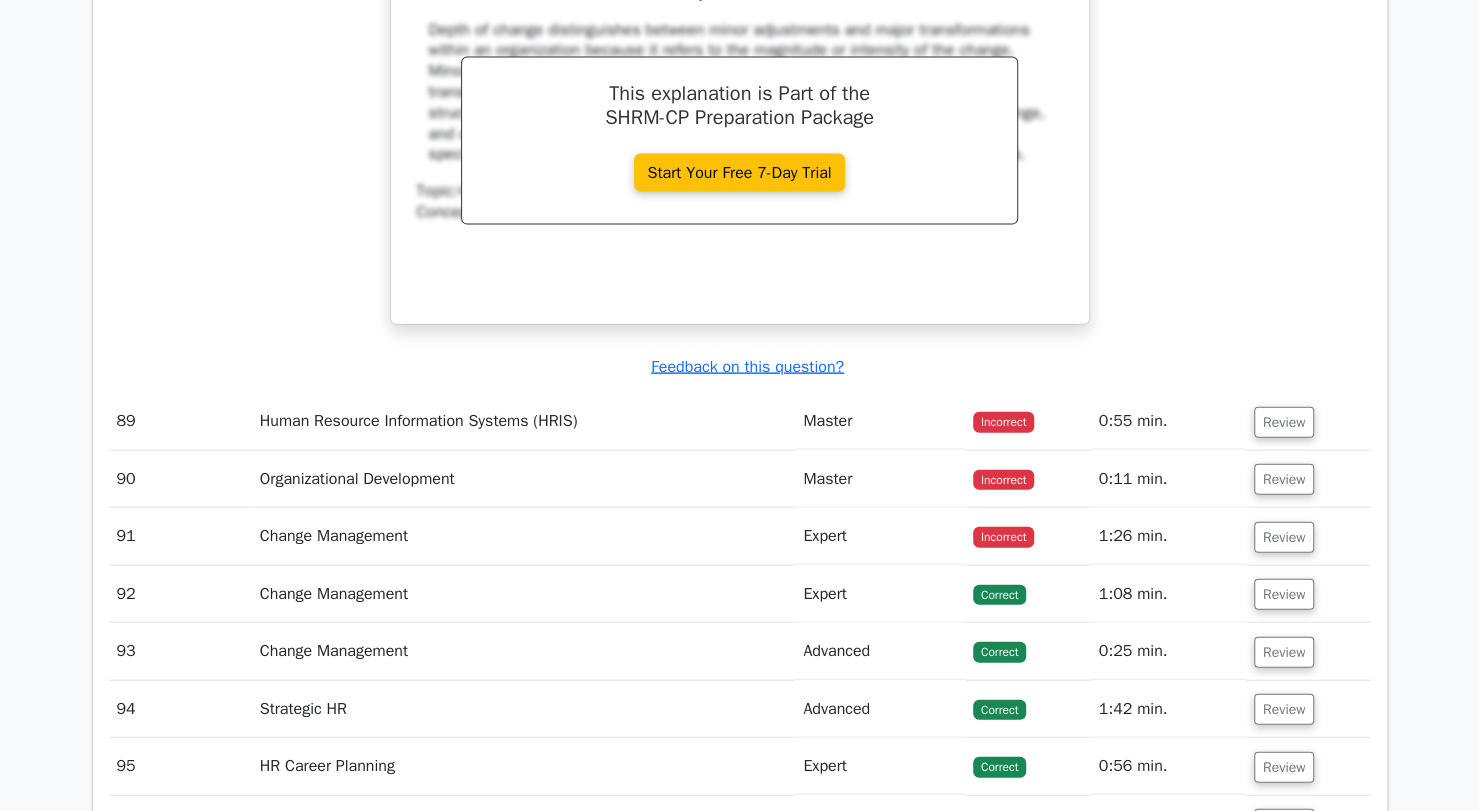 scroll, scrollTop: 33504, scrollLeft: 0, axis: vertical 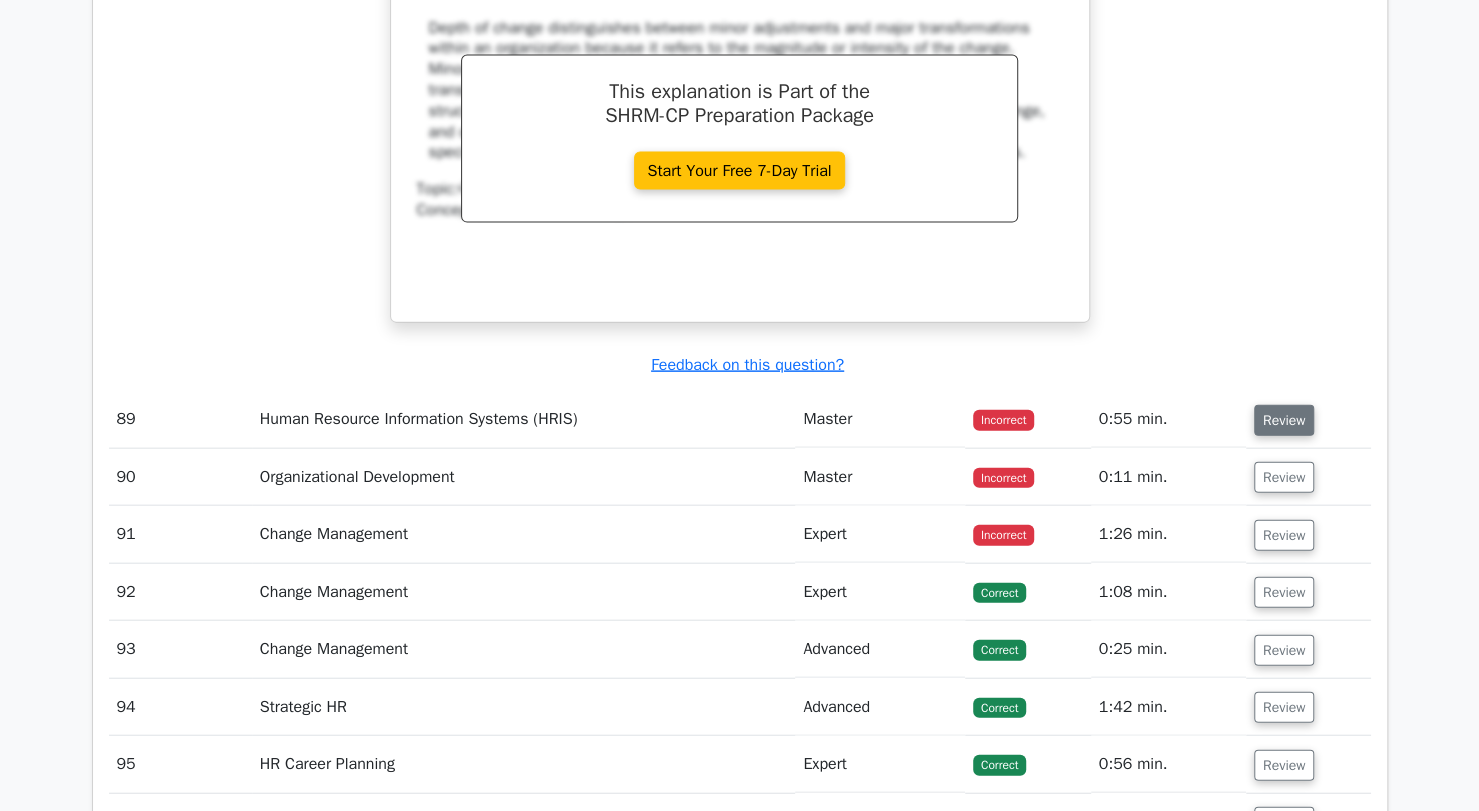 click on "Review" at bounding box center (1284, 420) 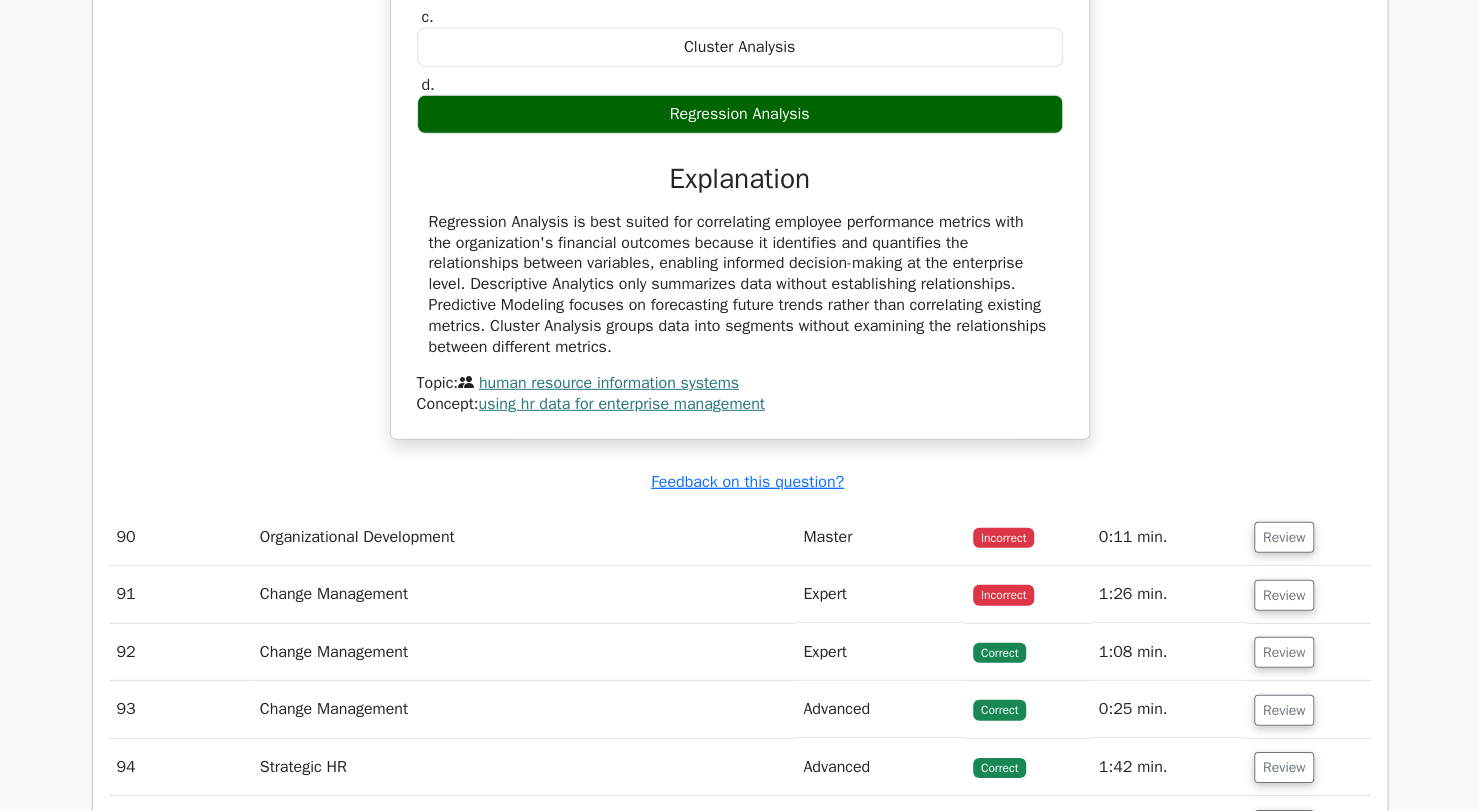 scroll, scrollTop: 34204, scrollLeft: 0, axis: vertical 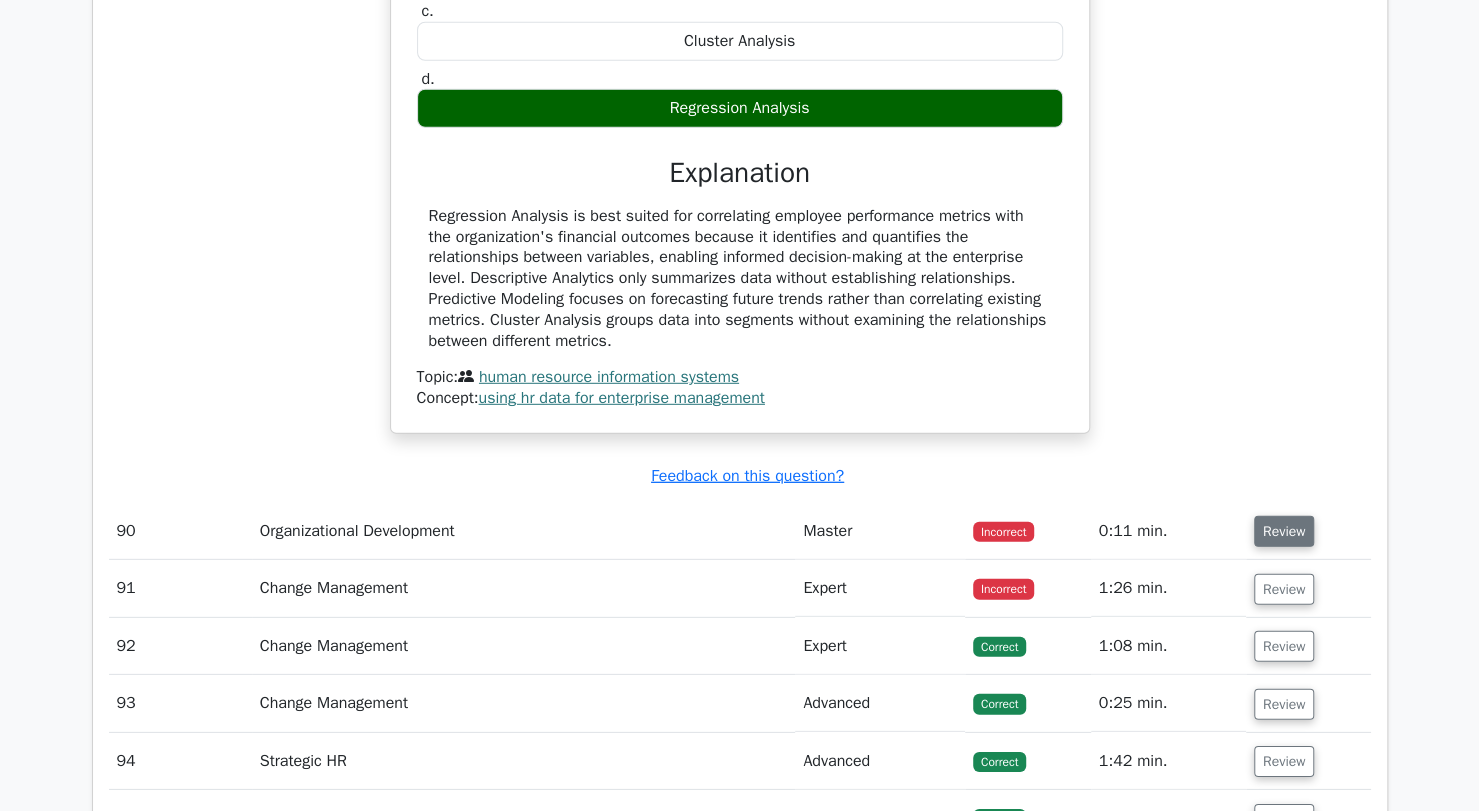 click on "Review" at bounding box center (1284, 531) 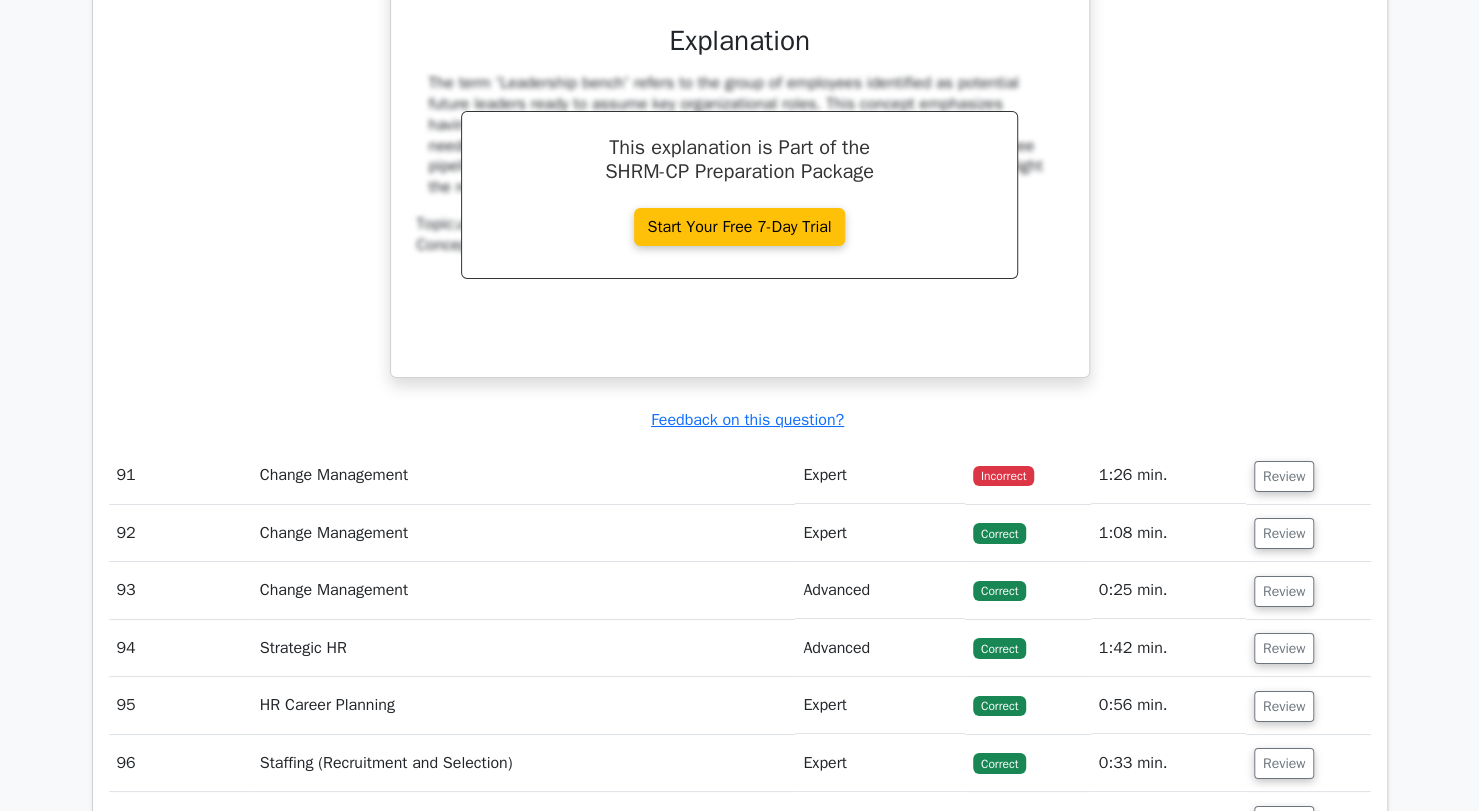 scroll, scrollTop: 35150, scrollLeft: 0, axis: vertical 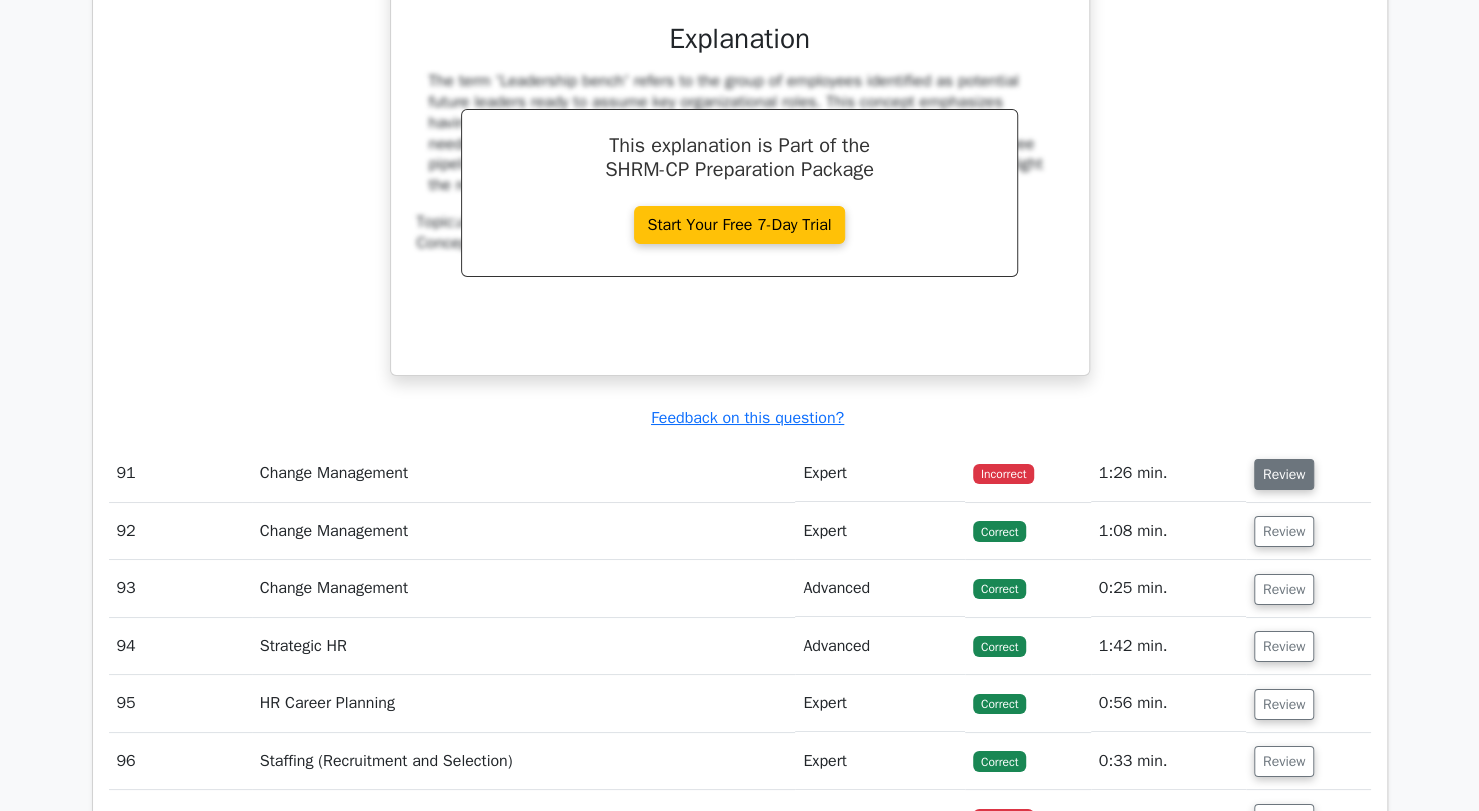 click on "Review" at bounding box center (1284, 474) 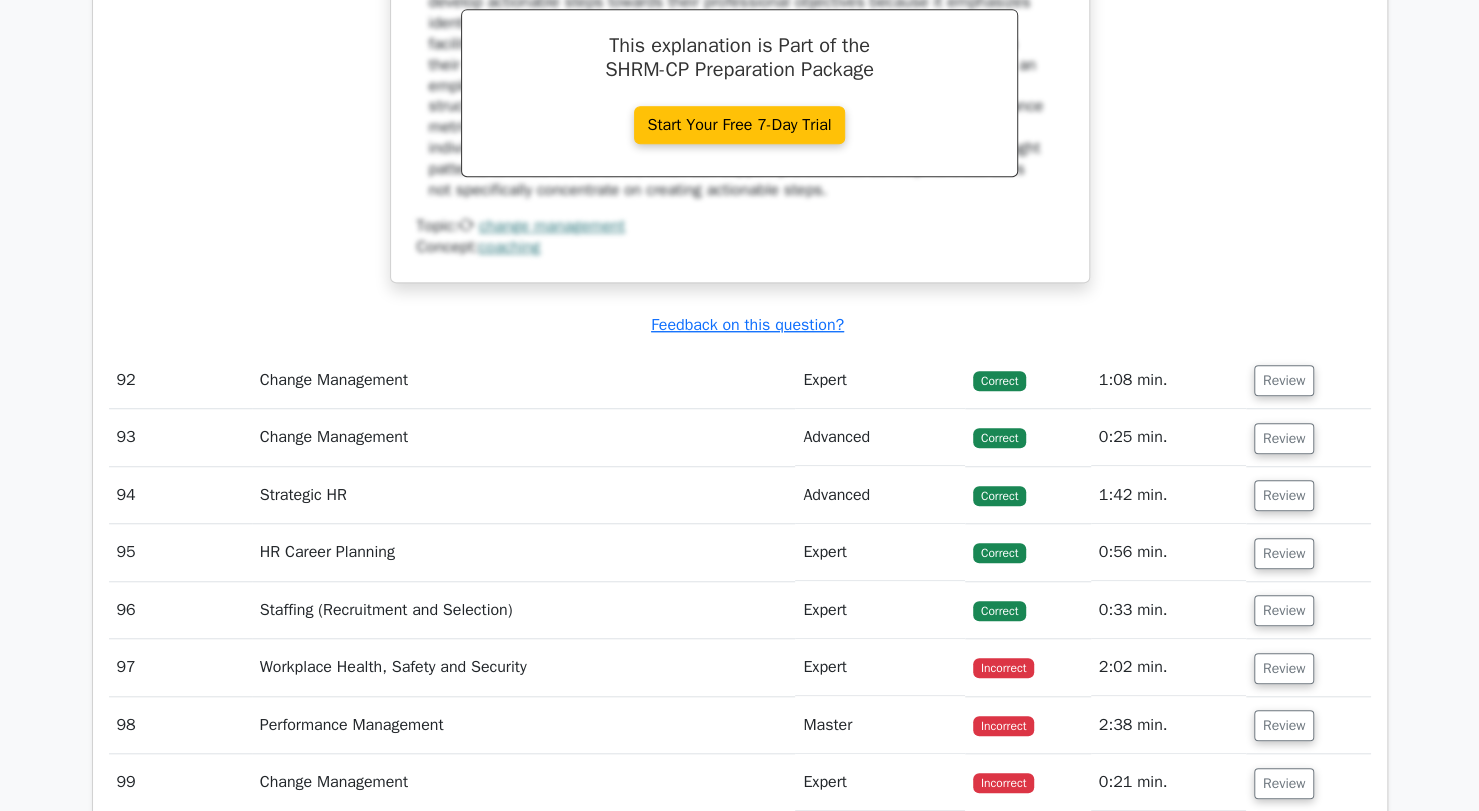 scroll, scrollTop: 36140, scrollLeft: 0, axis: vertical 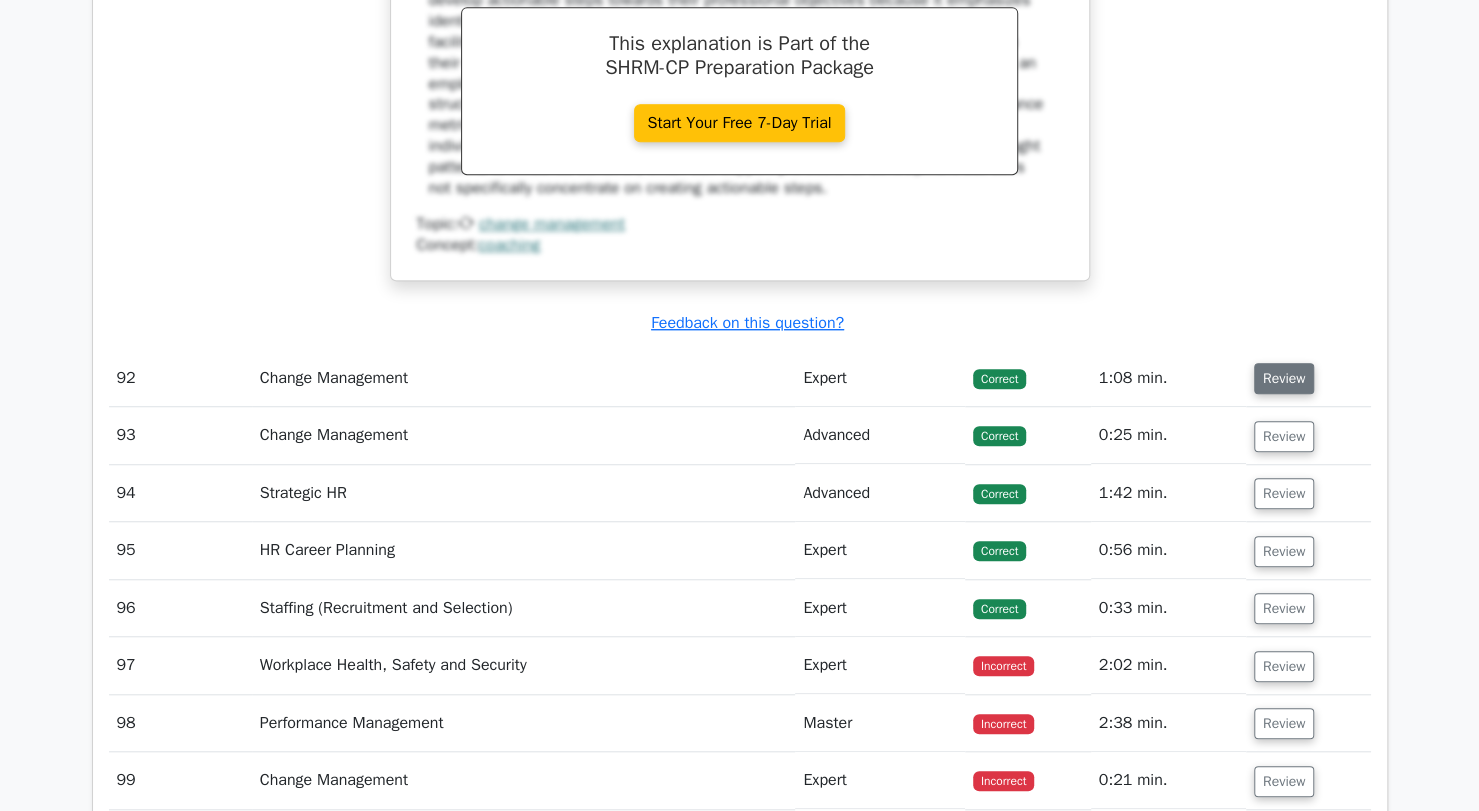 click on "Review" at bounding box center (1284, 378) 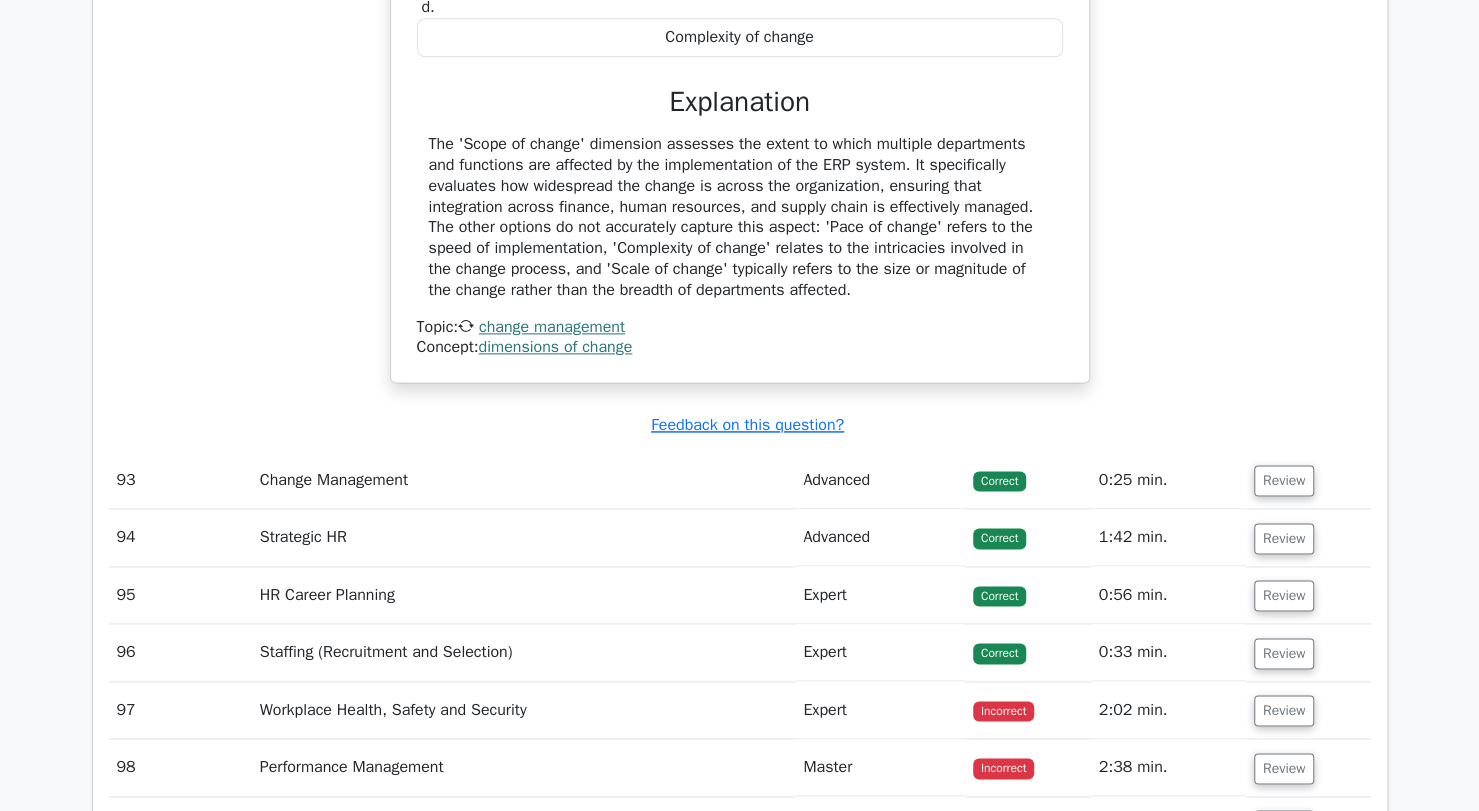scroll, scrollTop: 36919, scrollLeft: 0, axis: vertical 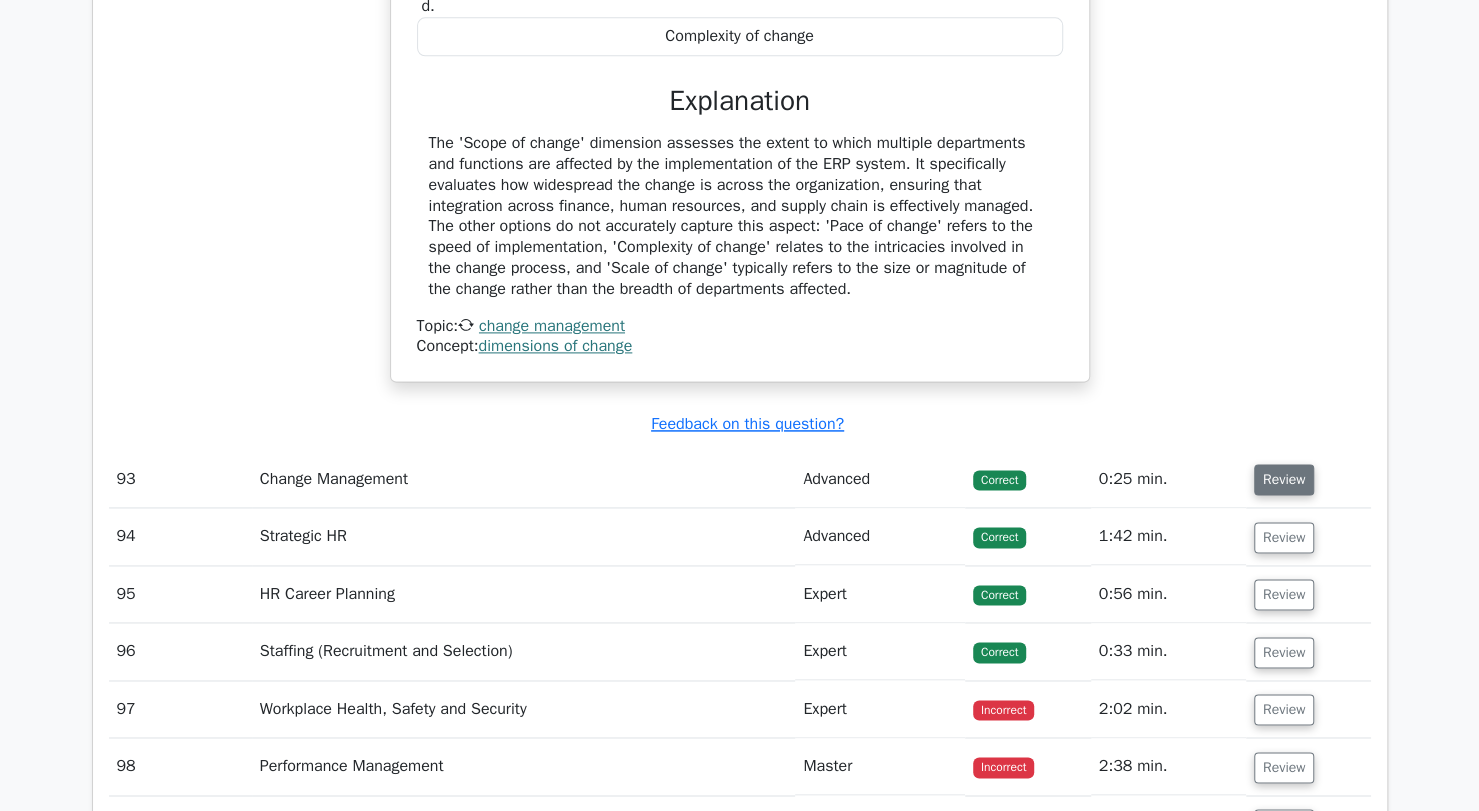 click on "Review" at bounding box center [1284, 479] 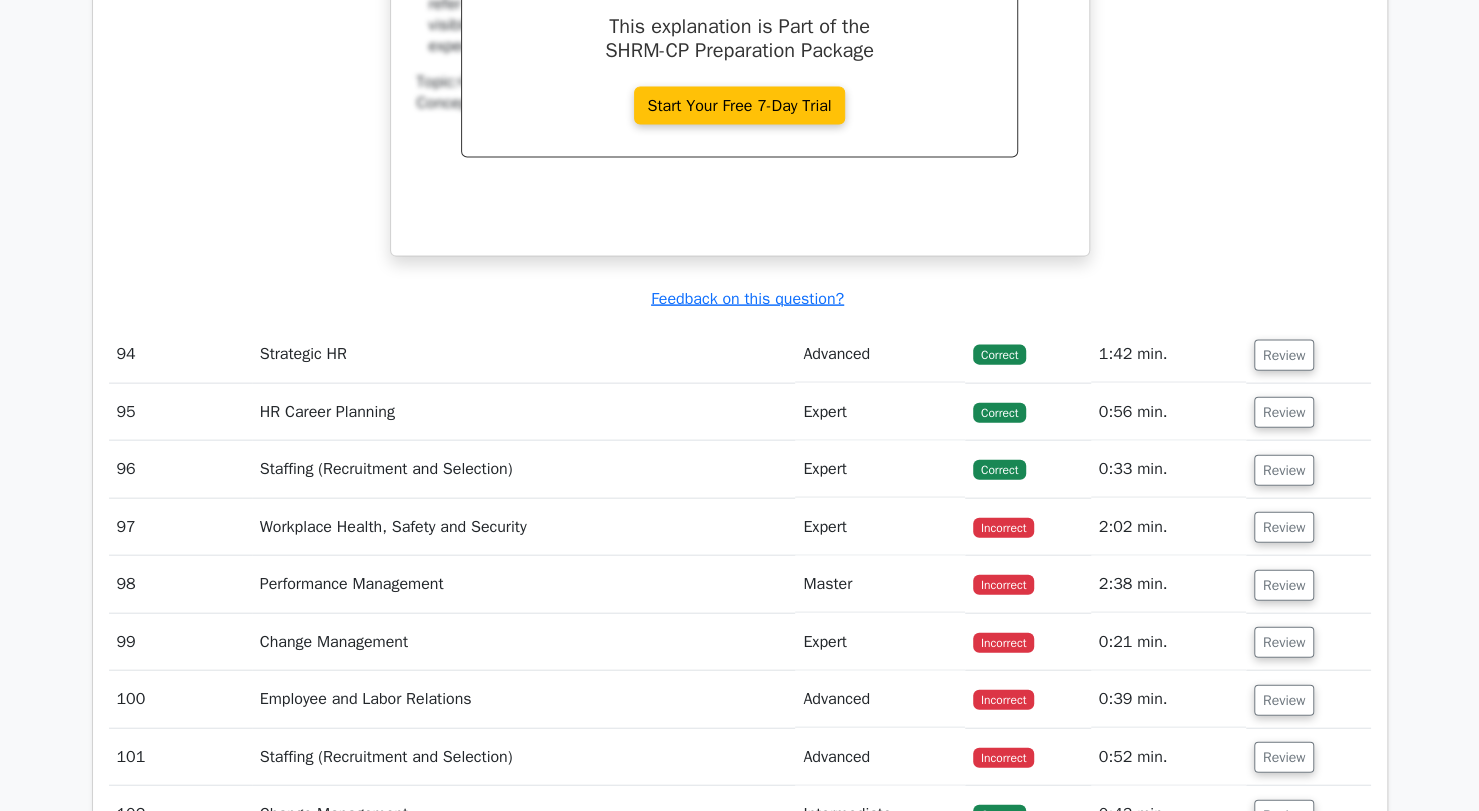 scroll, scrollTop: 37909, scrollLeft: 0, axis: vertical 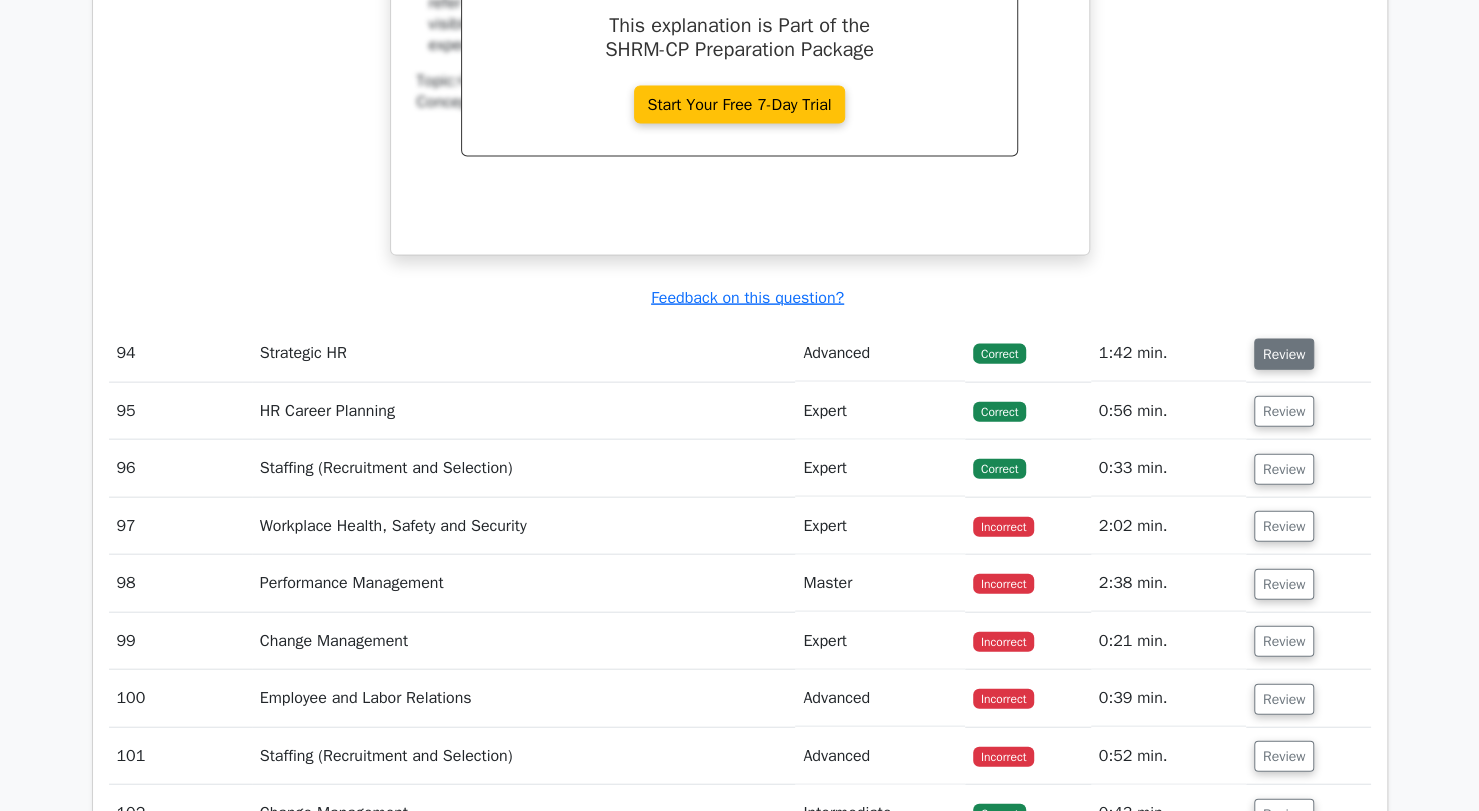 click on "Review" at bounding box center (1284, 354) 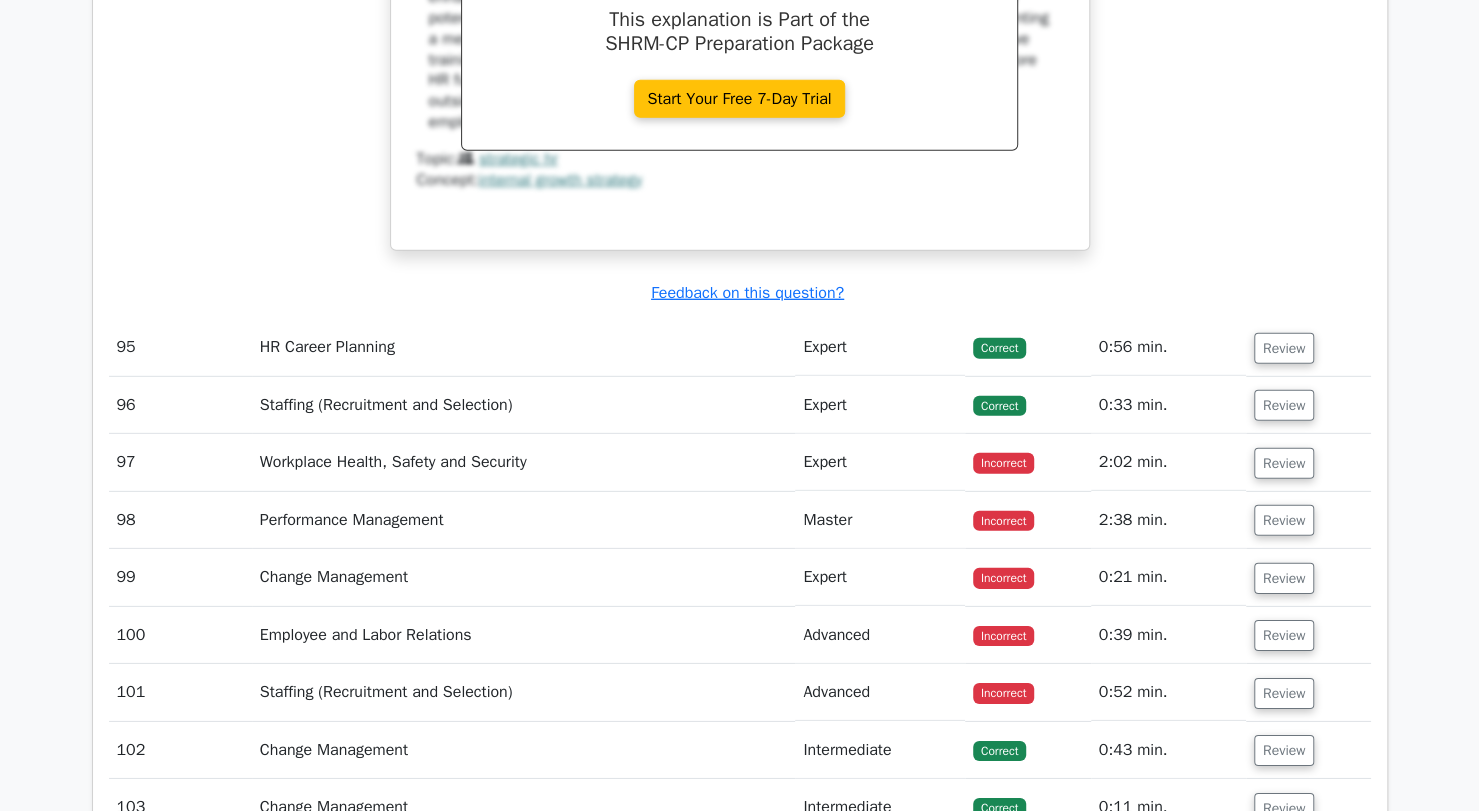 scroll, scrollTop: 38784, scrollLeft: 0, axis: vertical 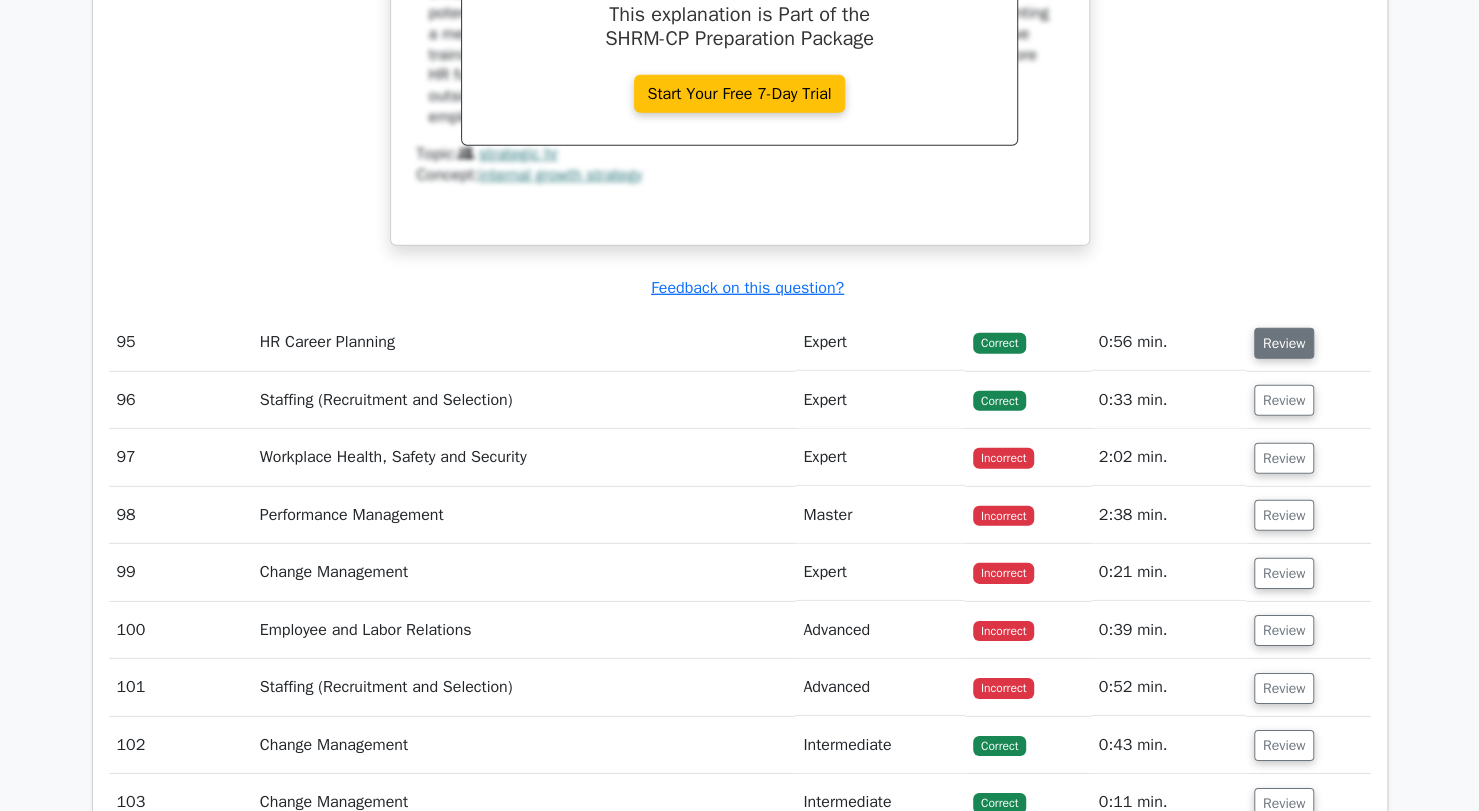 click on "Review" at bounding box center [1284, 343] 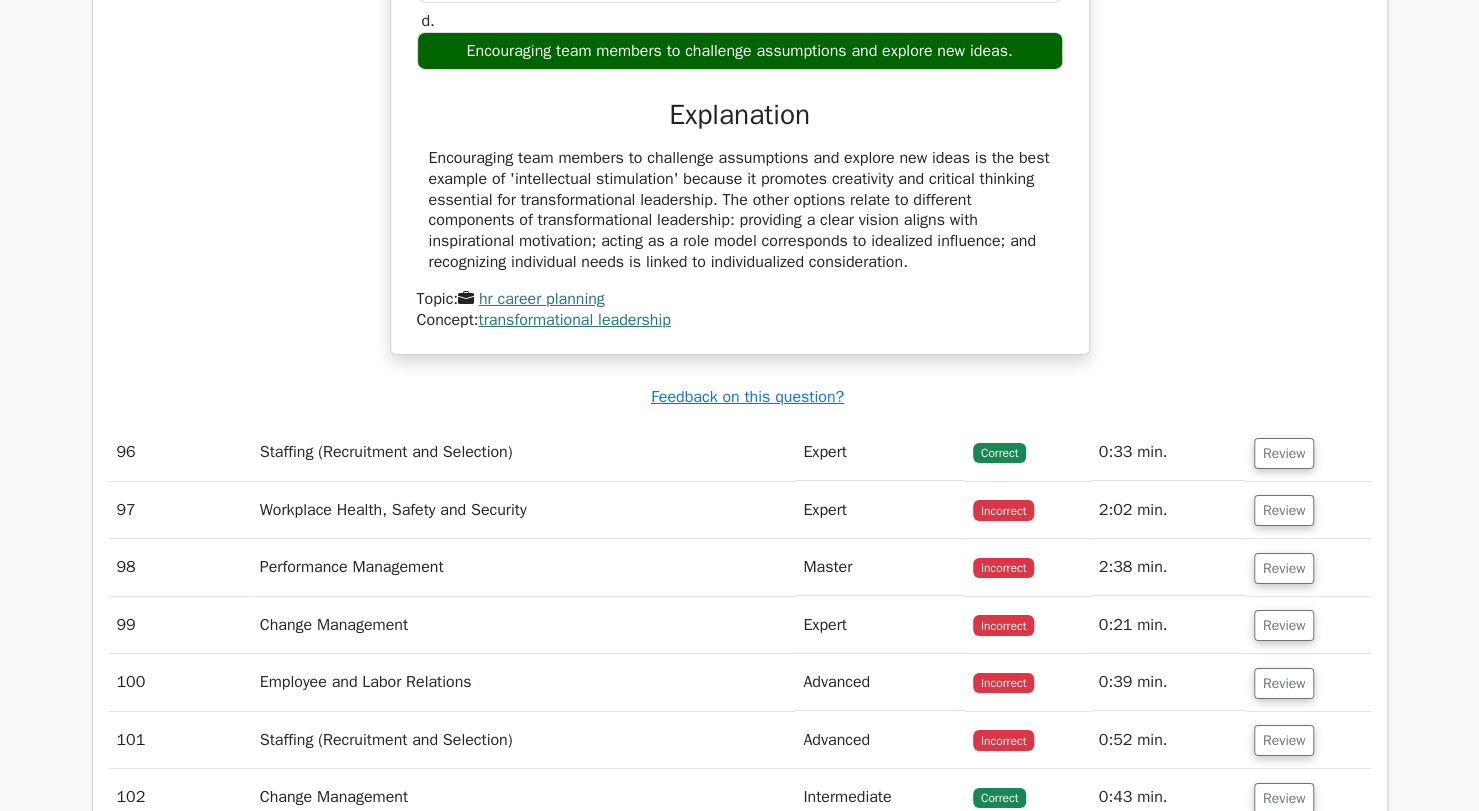 scroll, scrollTop: 39442, scrollLeft: 0, axis: vertical 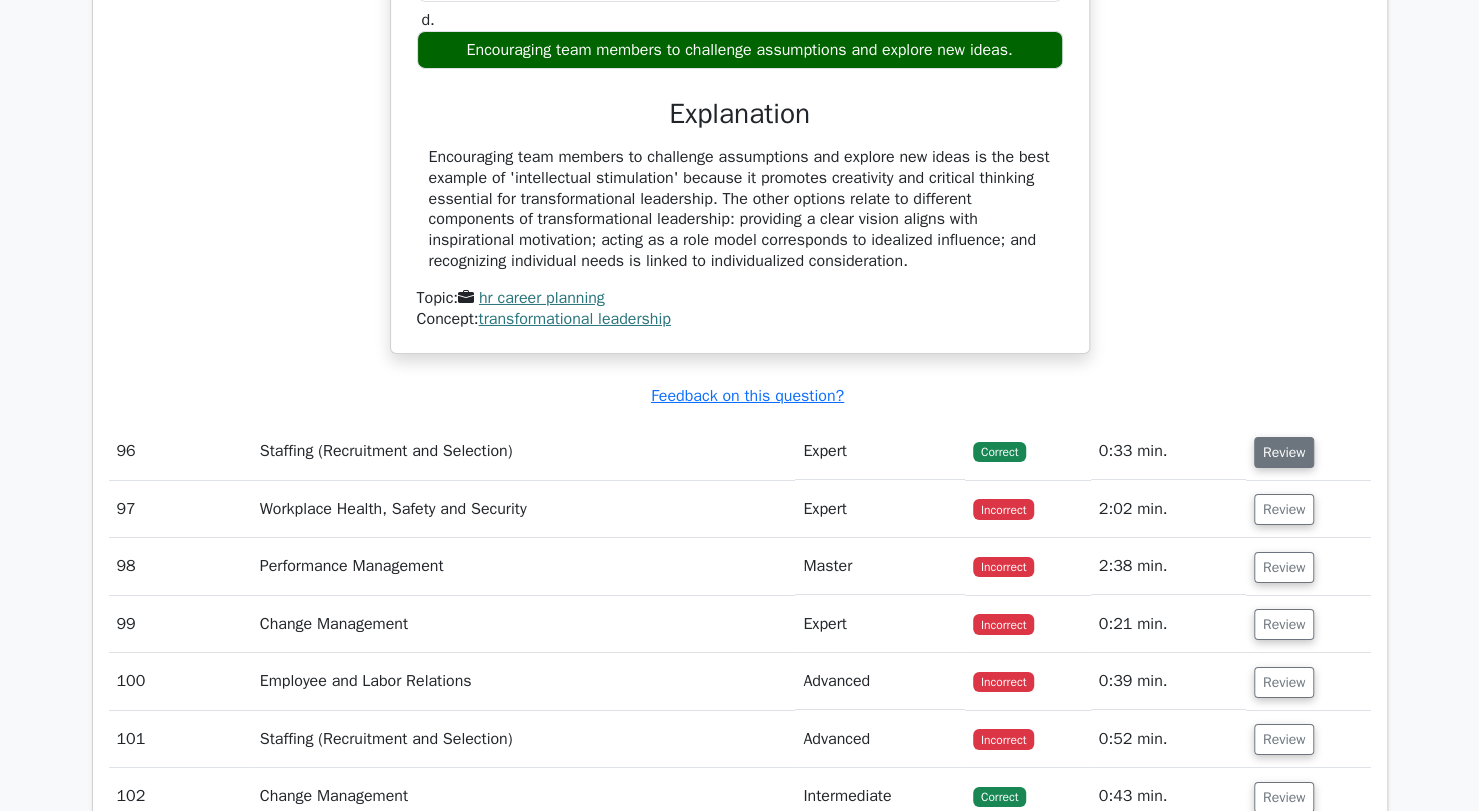 click on "Review" at bounding box center (1284, 452) 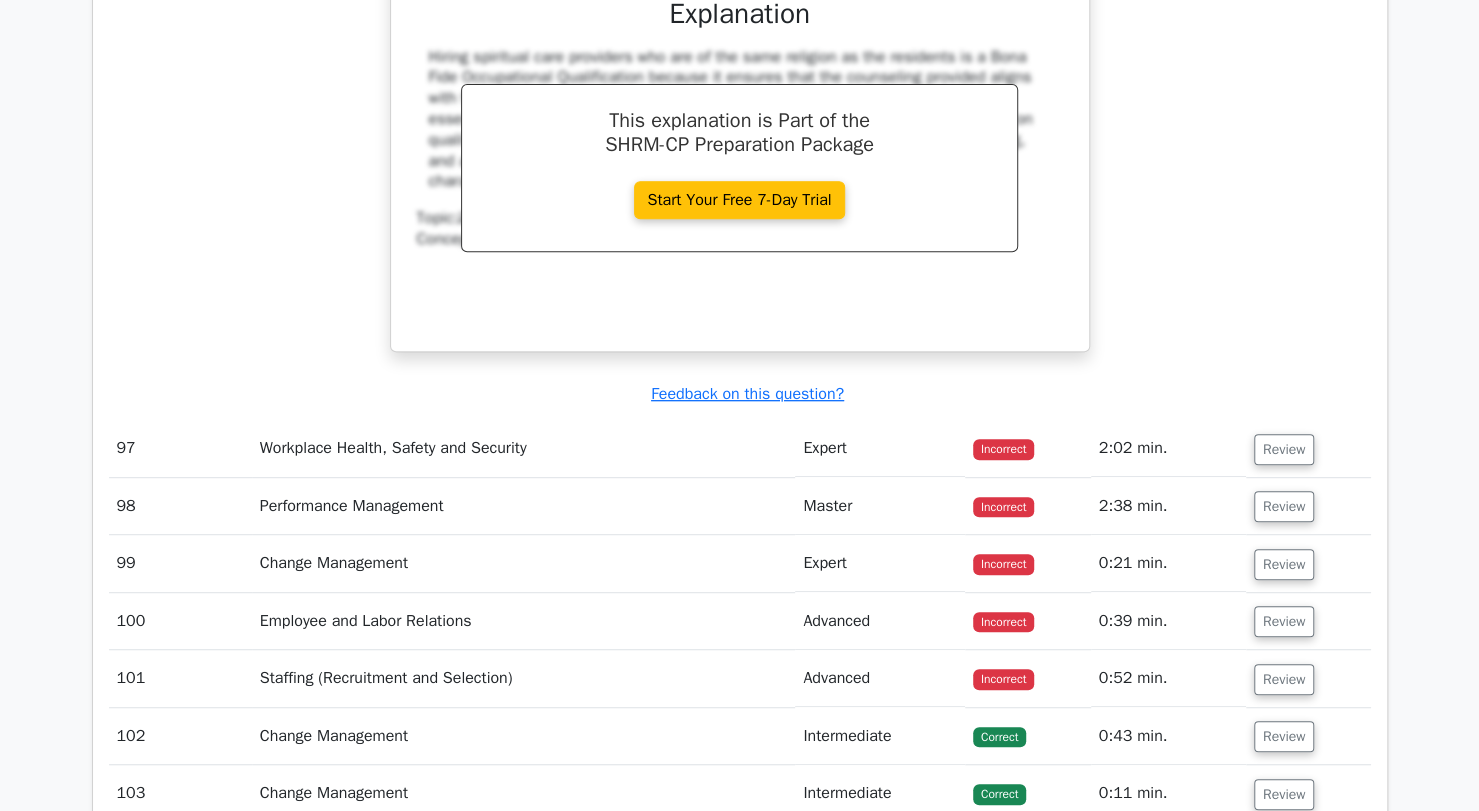 scroll, scrollTop: 40335, scrollLeft: 0, axis: vertical 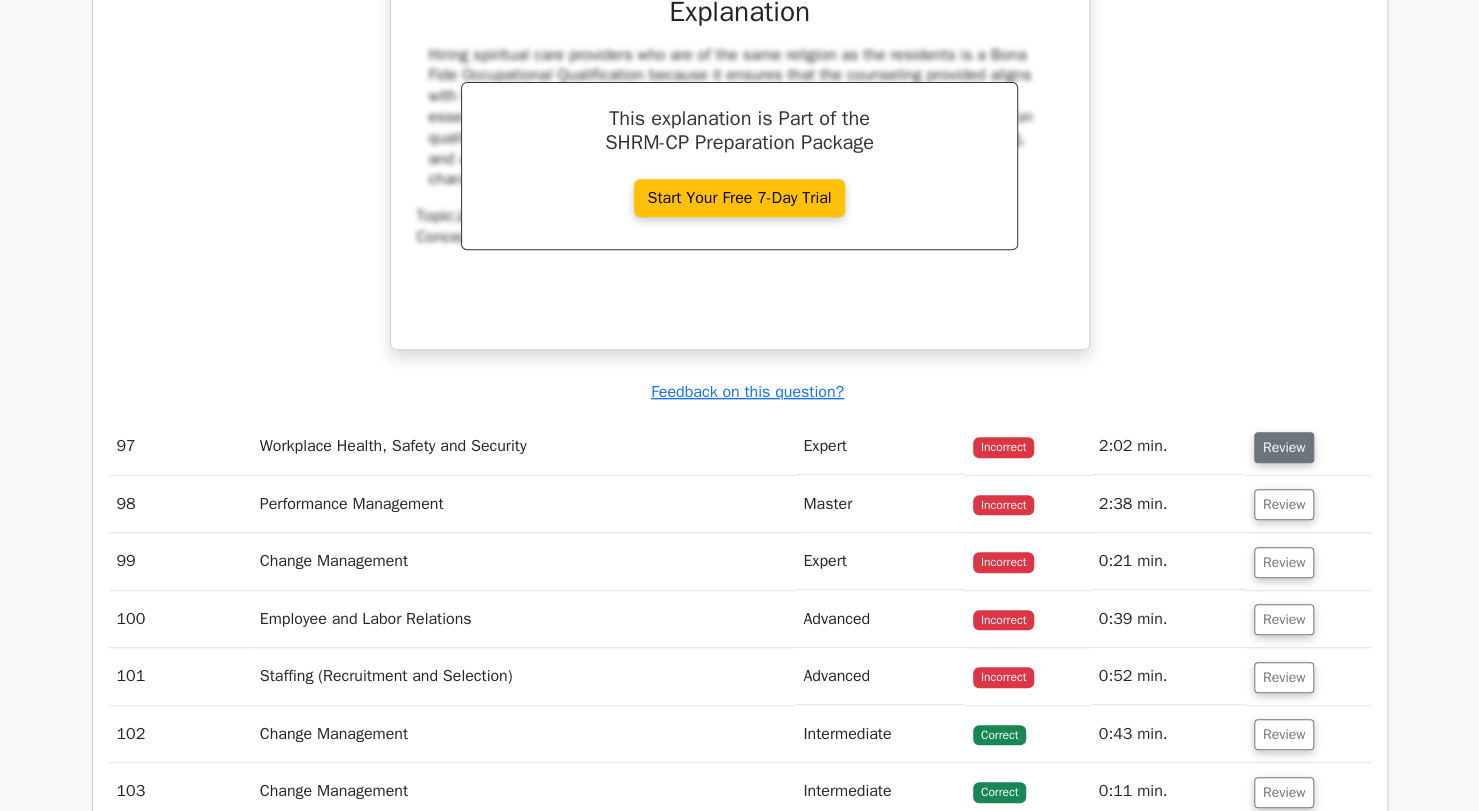 click on "Review" at bounding box center [1284, 447] 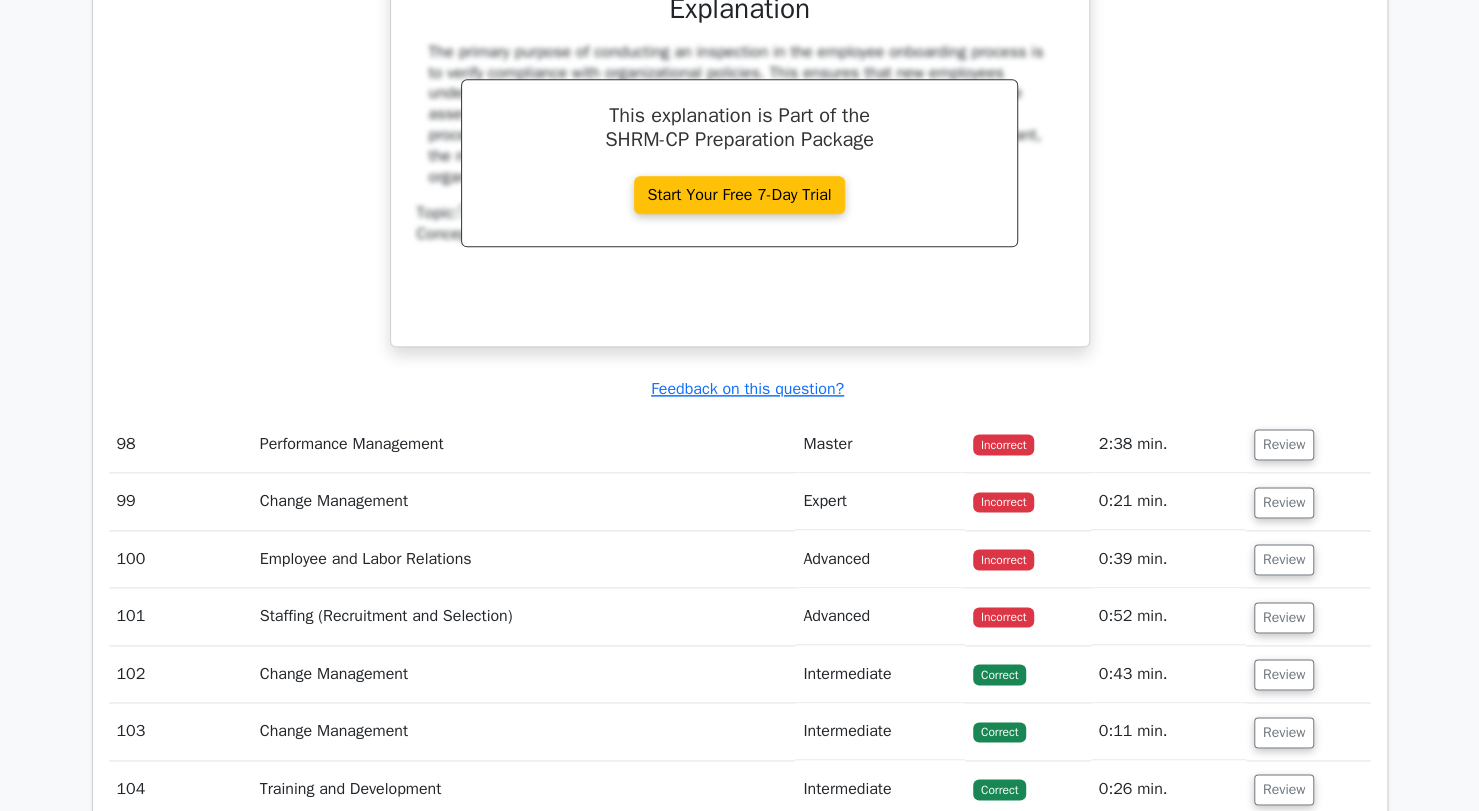 scroll, scrollTop: 41203, scrollLeft: 0, axis: vertical 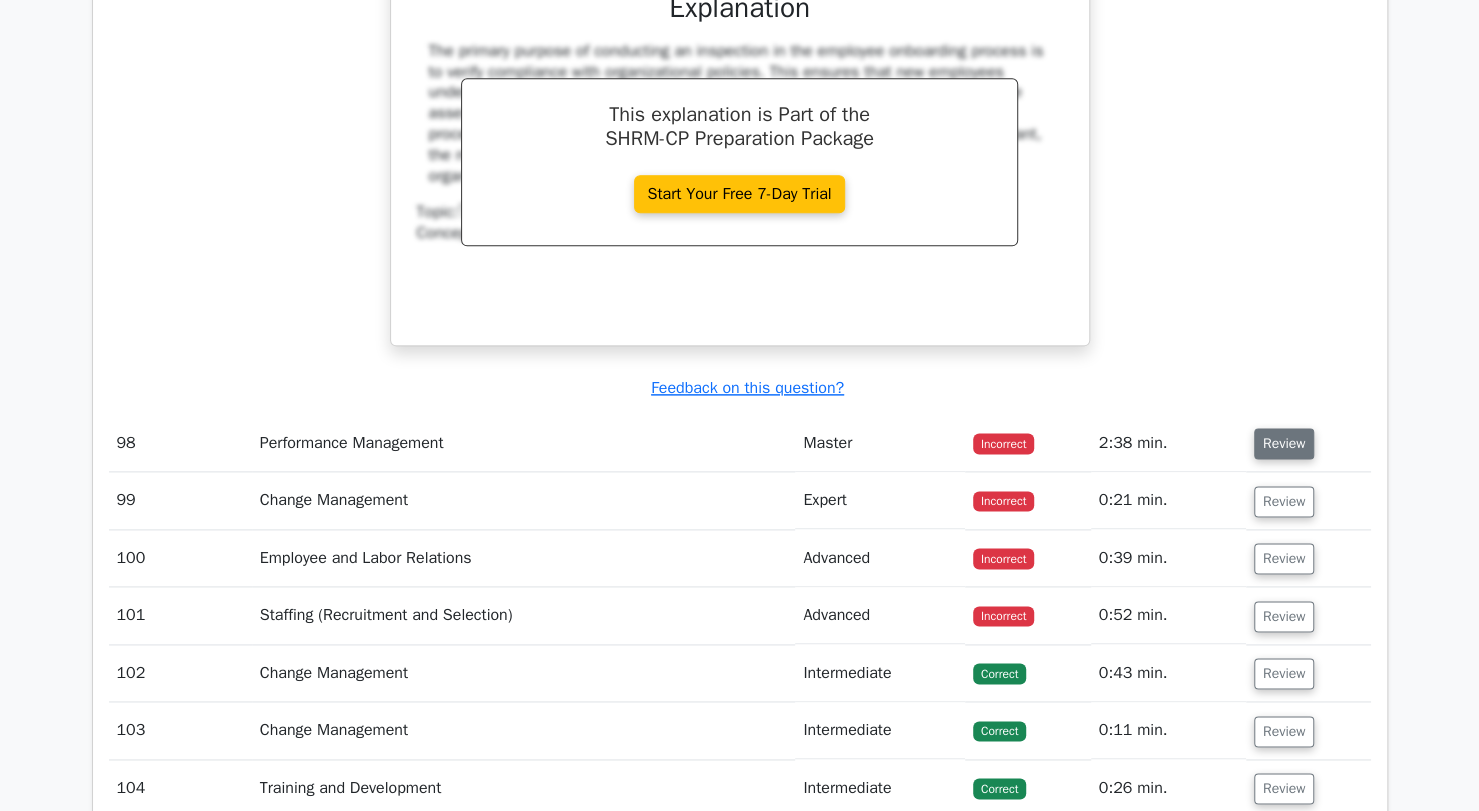 click on "Review" at bounding box center [1284, 443] 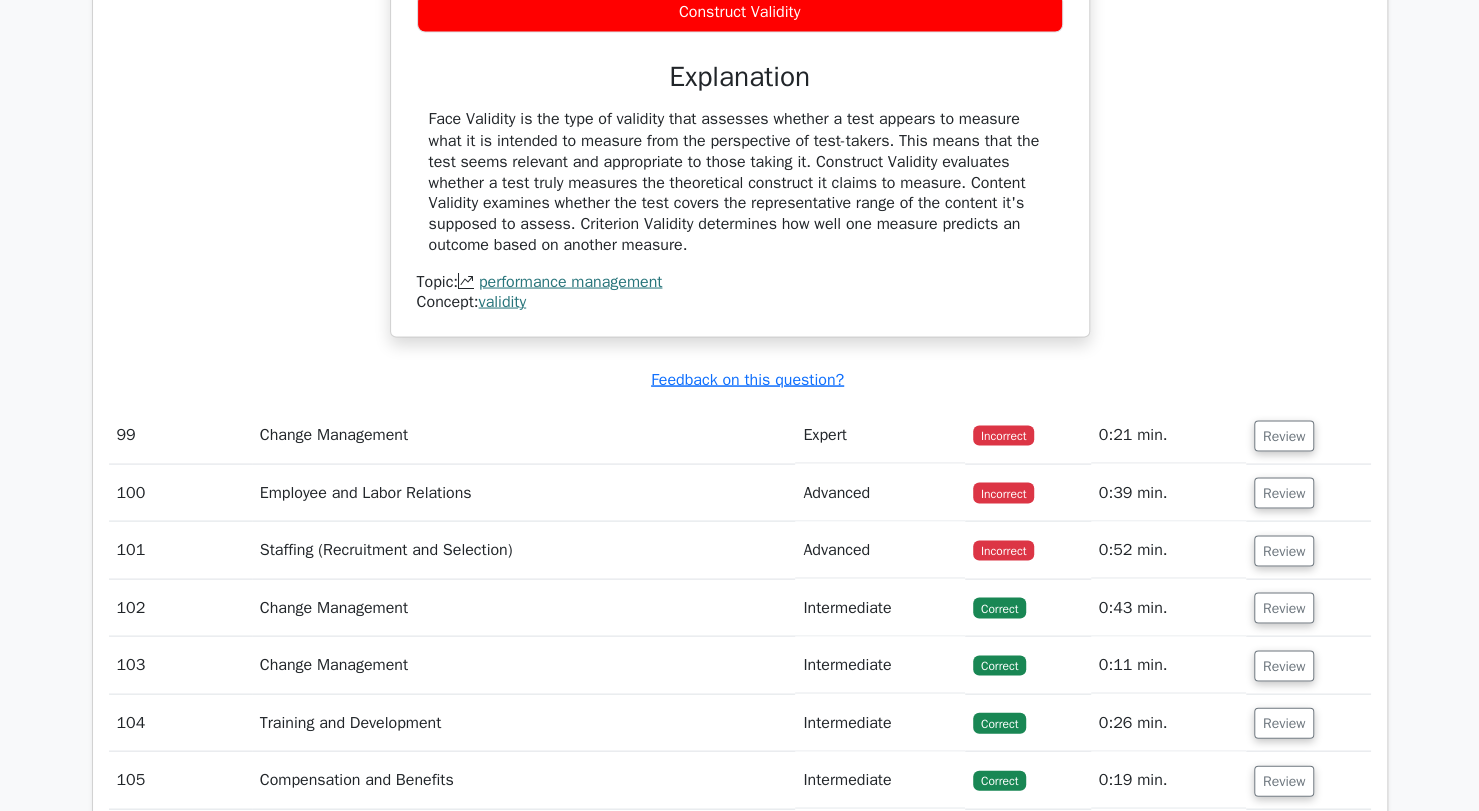 scroll, scrollTop: 42046, scrollLeft: 0, axis: vertical 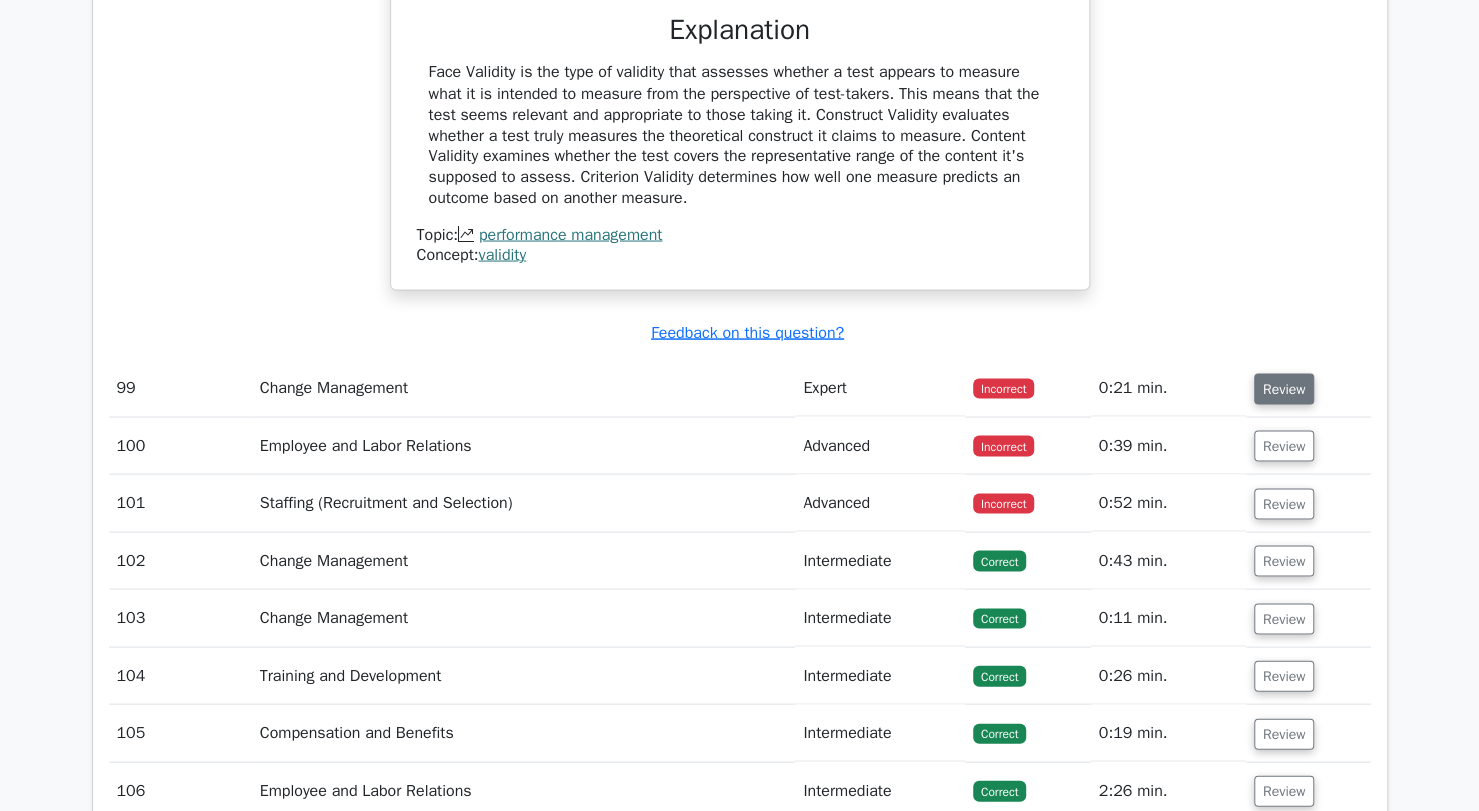 click on "Review" at bounding box center (1284, 388) 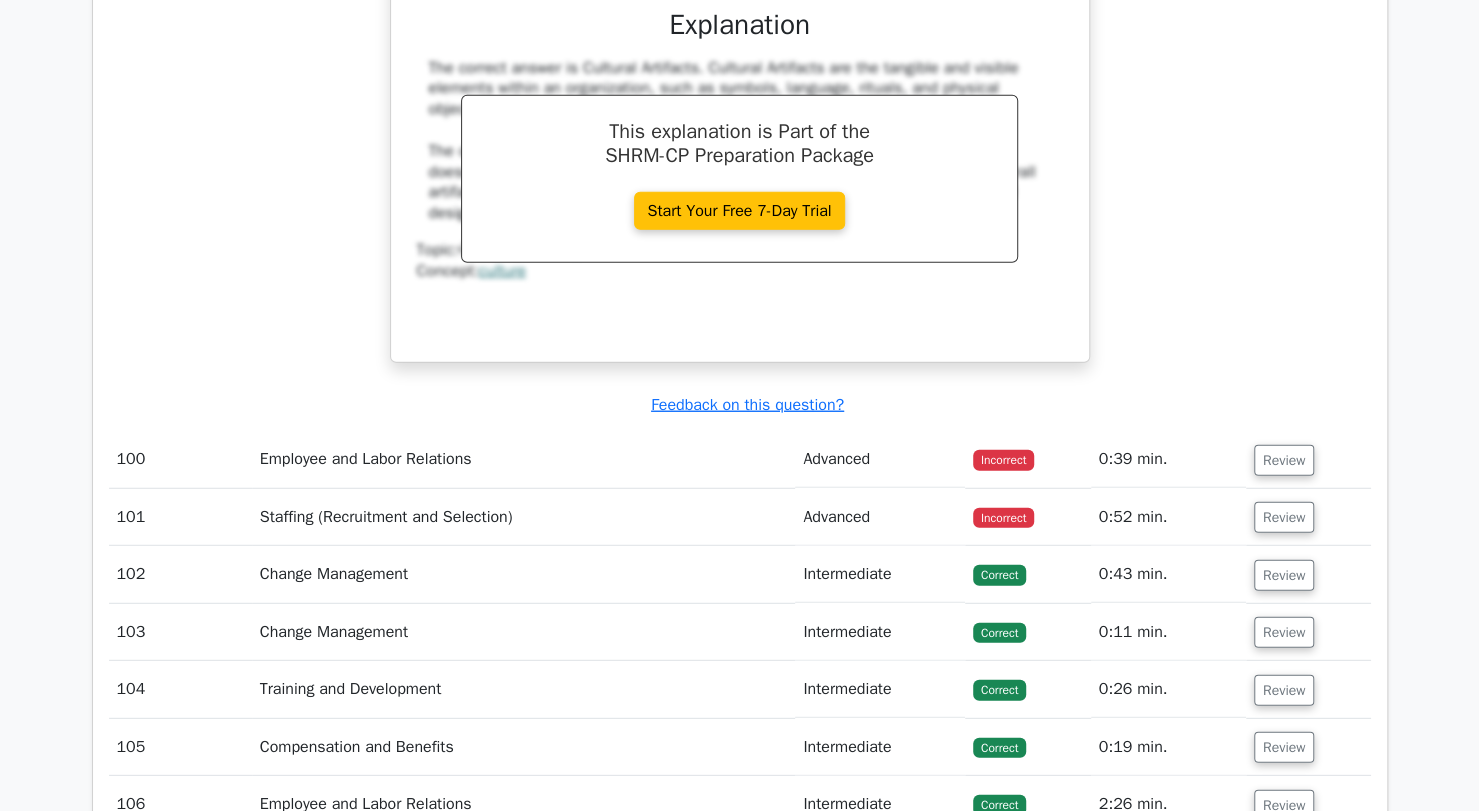 scroll, scrollTop: 42840, scrollLeft: 0, axis: vertical 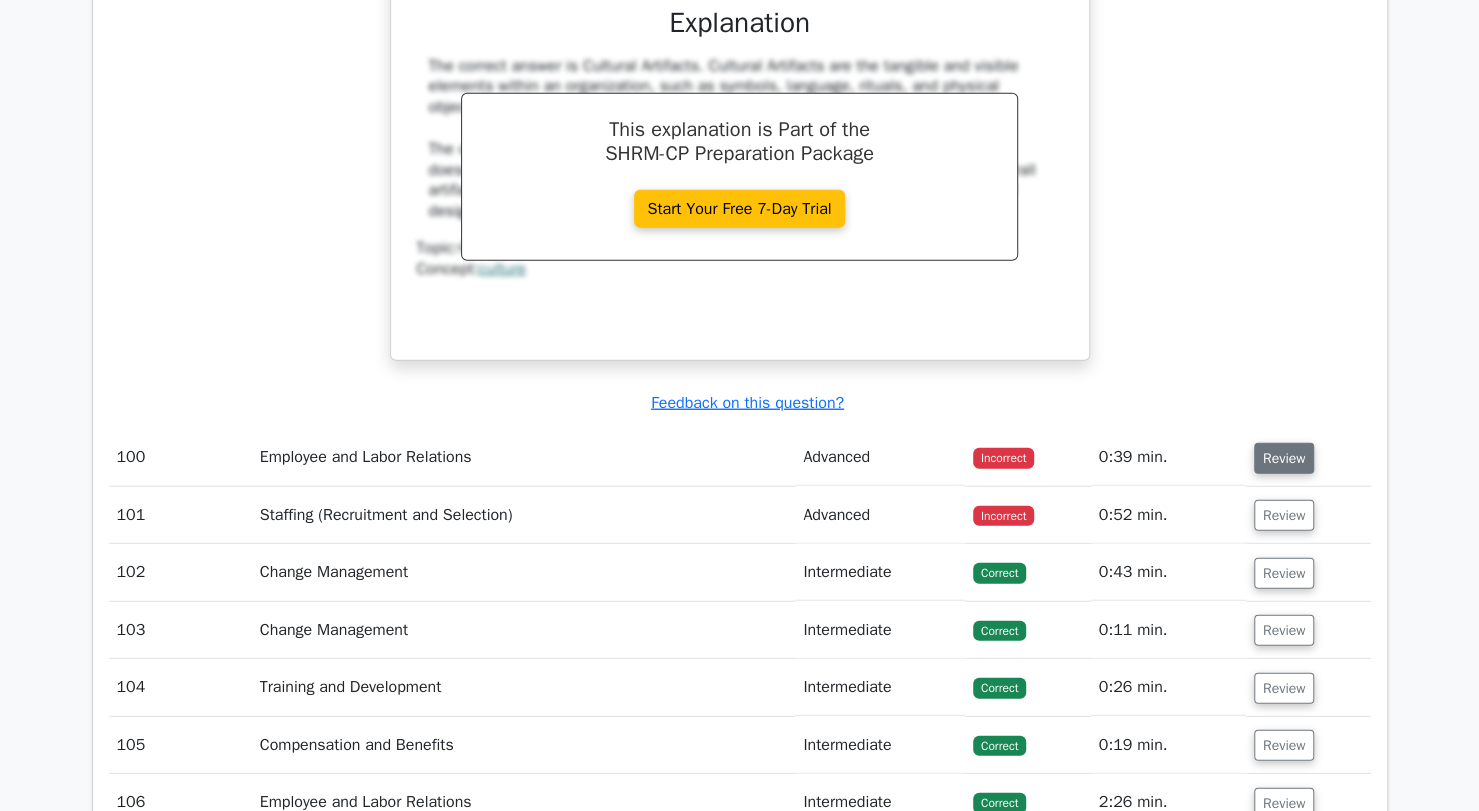 click on "Review" at bounding box center [1284, 458] 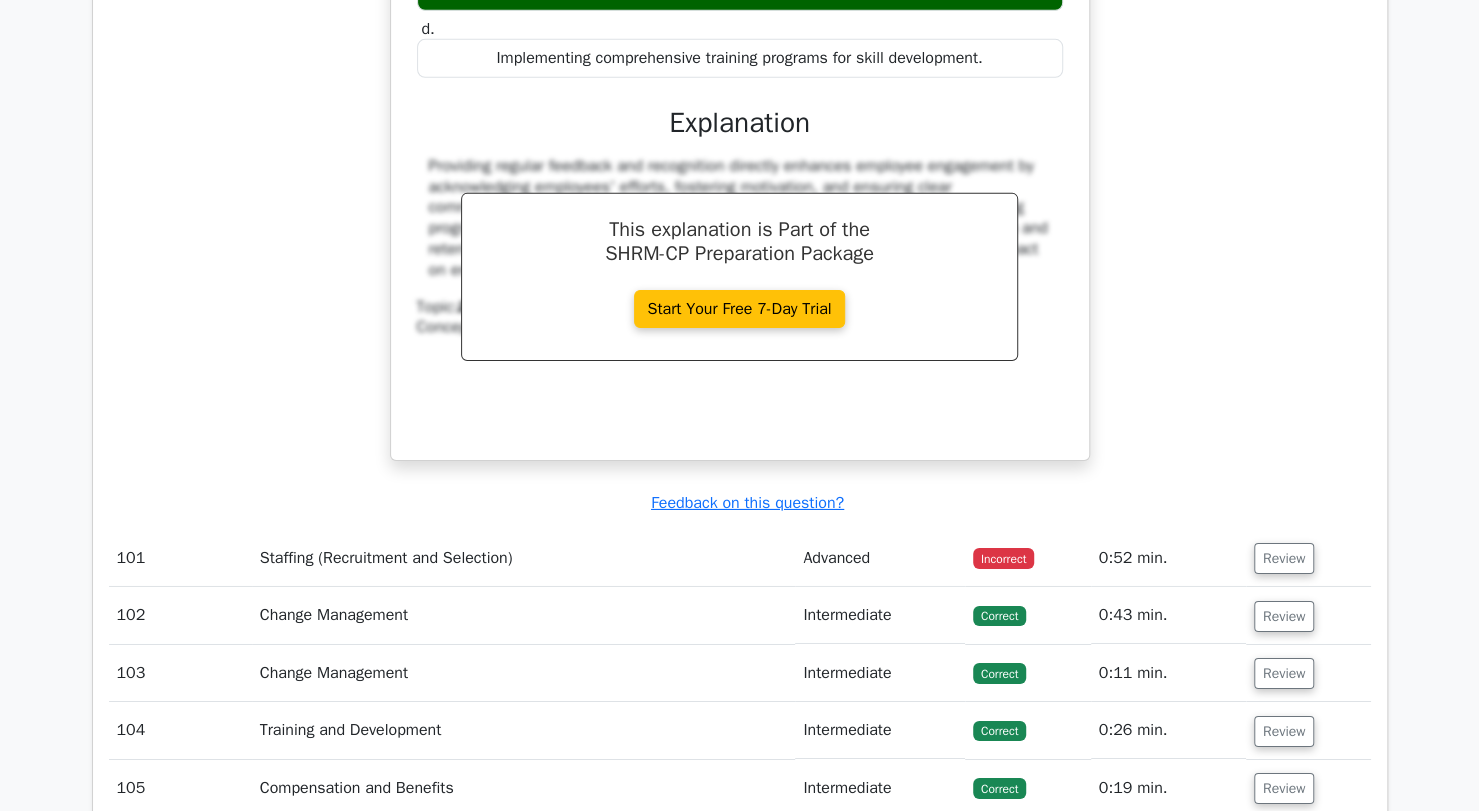 scroll, scrollTop: 43605, scrollLeft: 0, axis: vertical 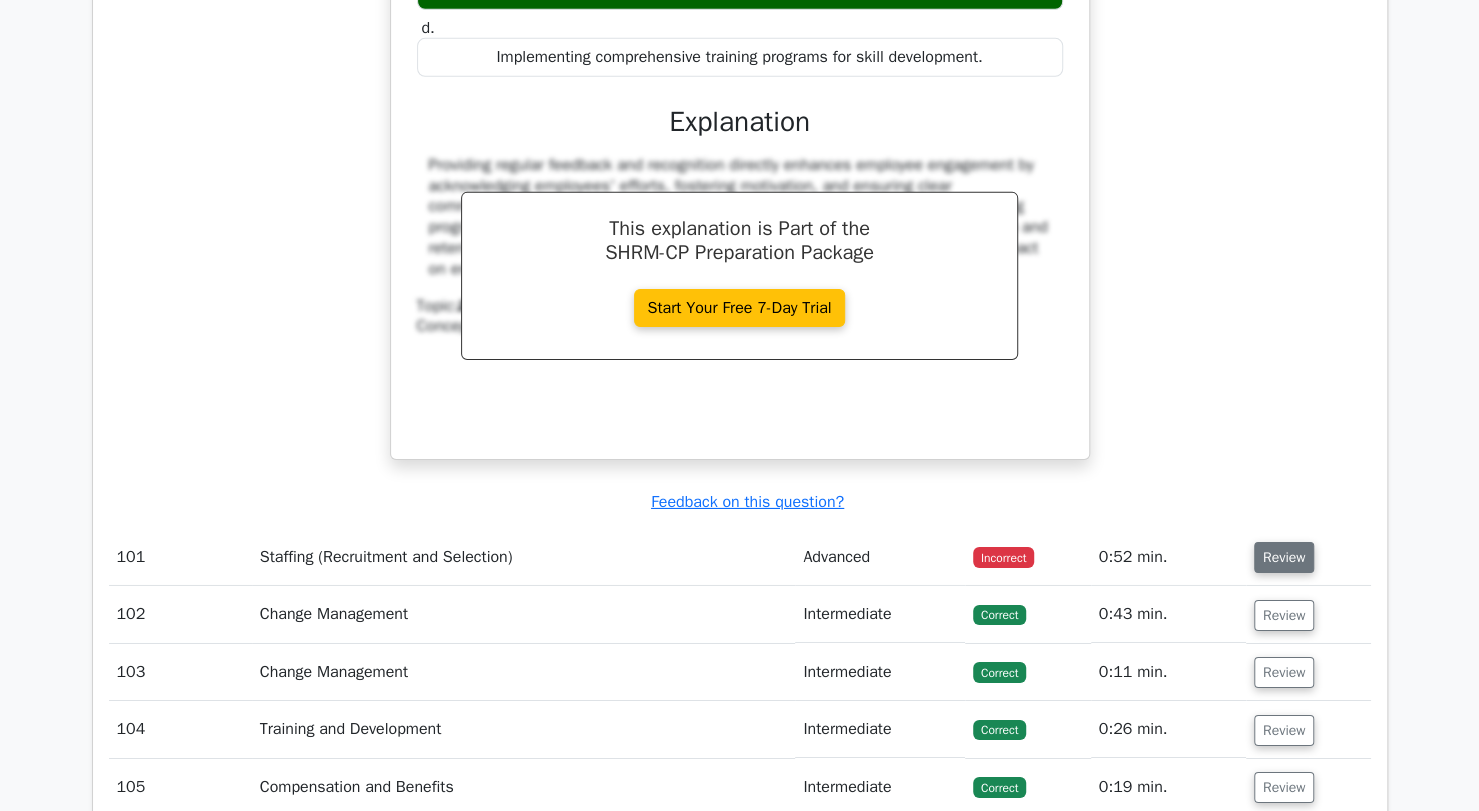 click on "Review" at bounding box center [1284, 557] 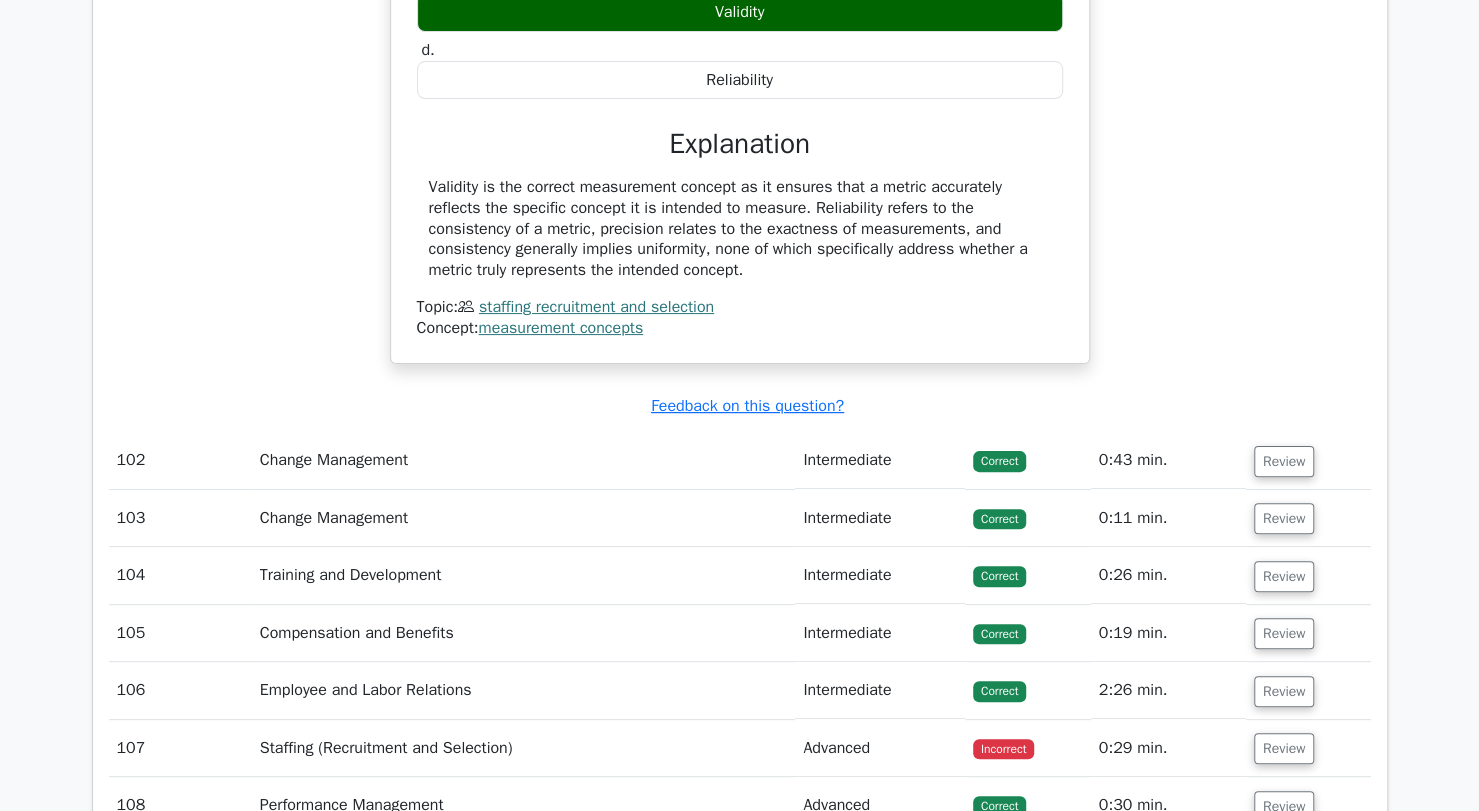 scroll, scrollTop: 44448, scrollLeft: 0, axis: vertical 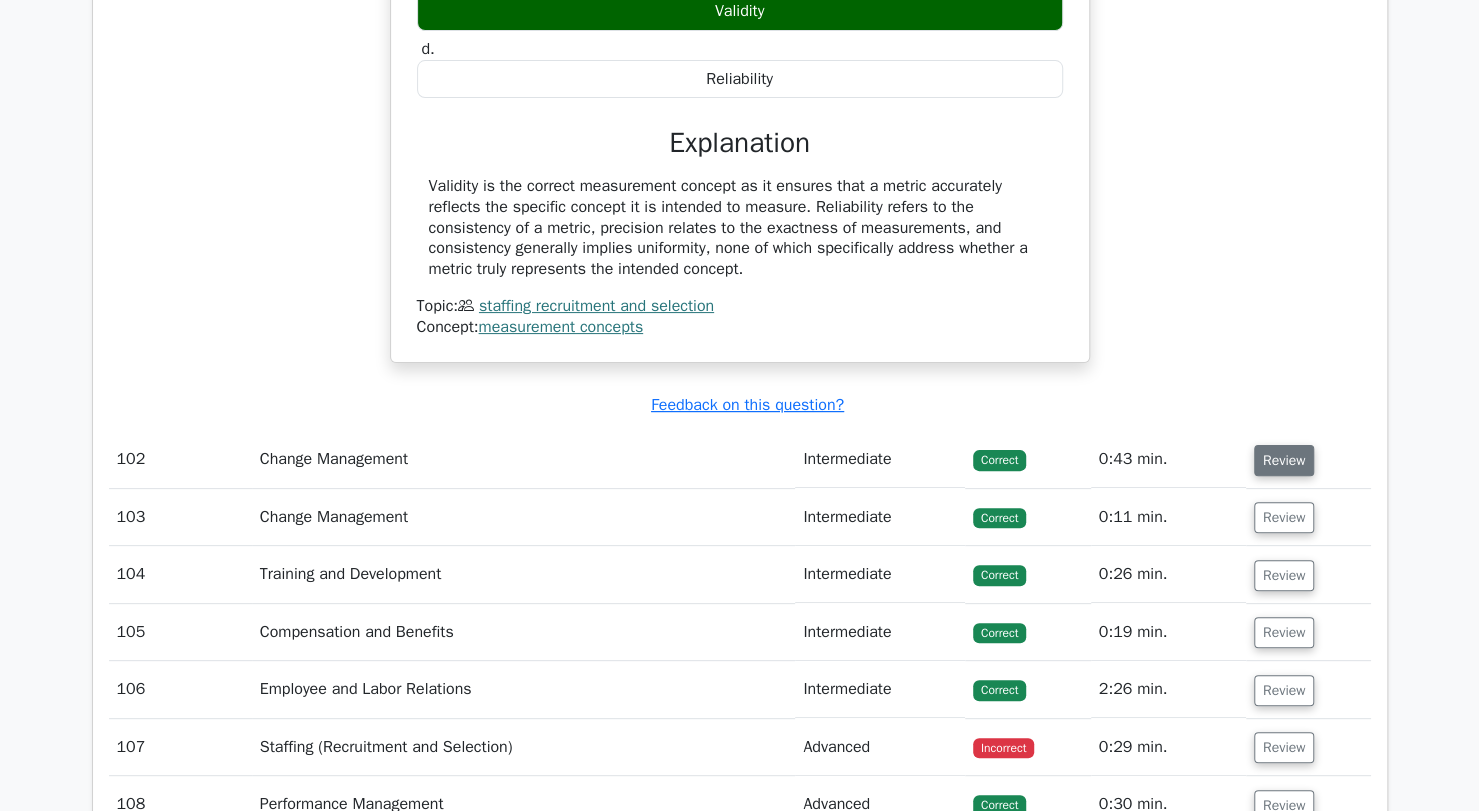 click on "Review" at bounding box center [1284, 460] 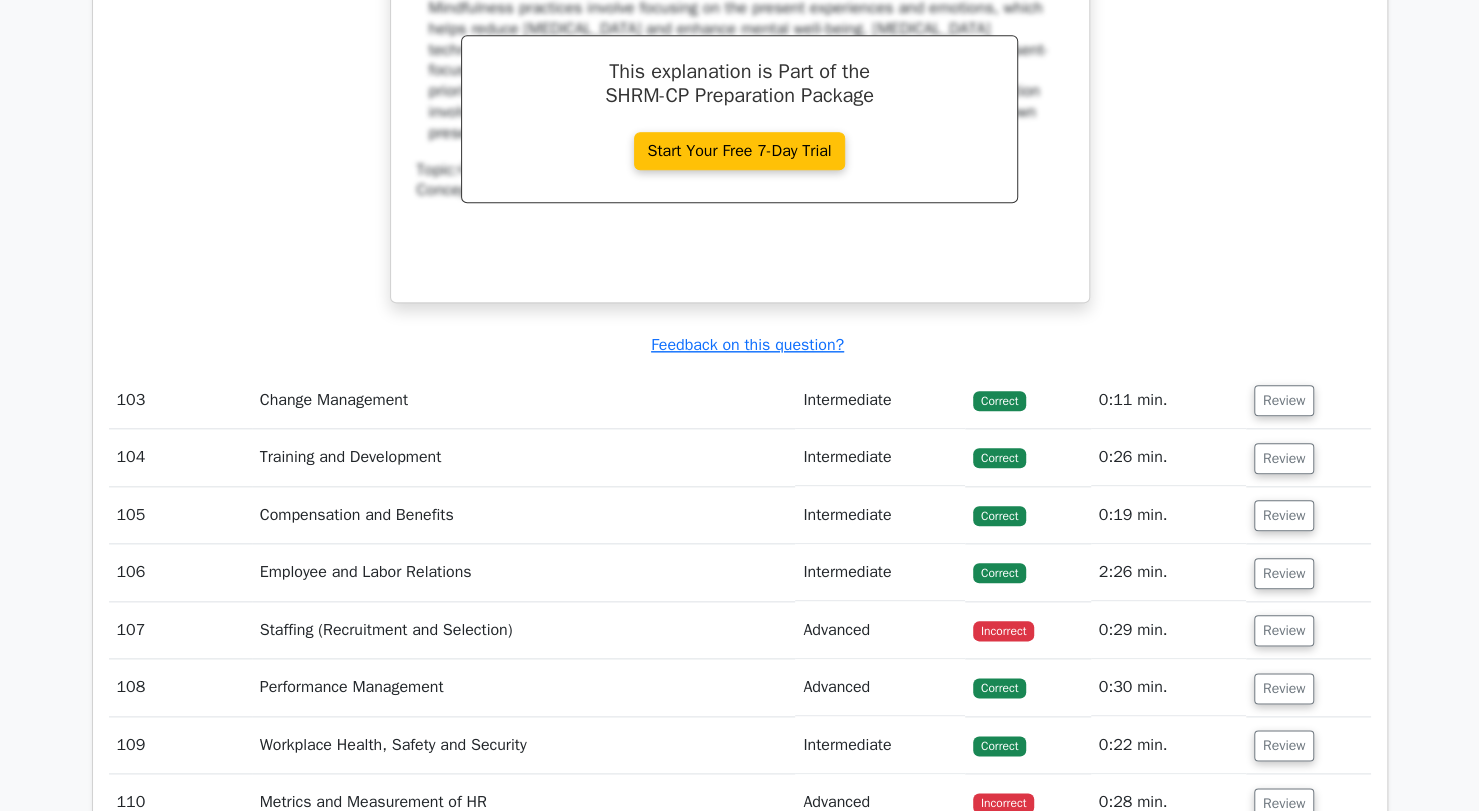 scroll, scrollTop: 45397, scrollLeft: 0, axis: vertical 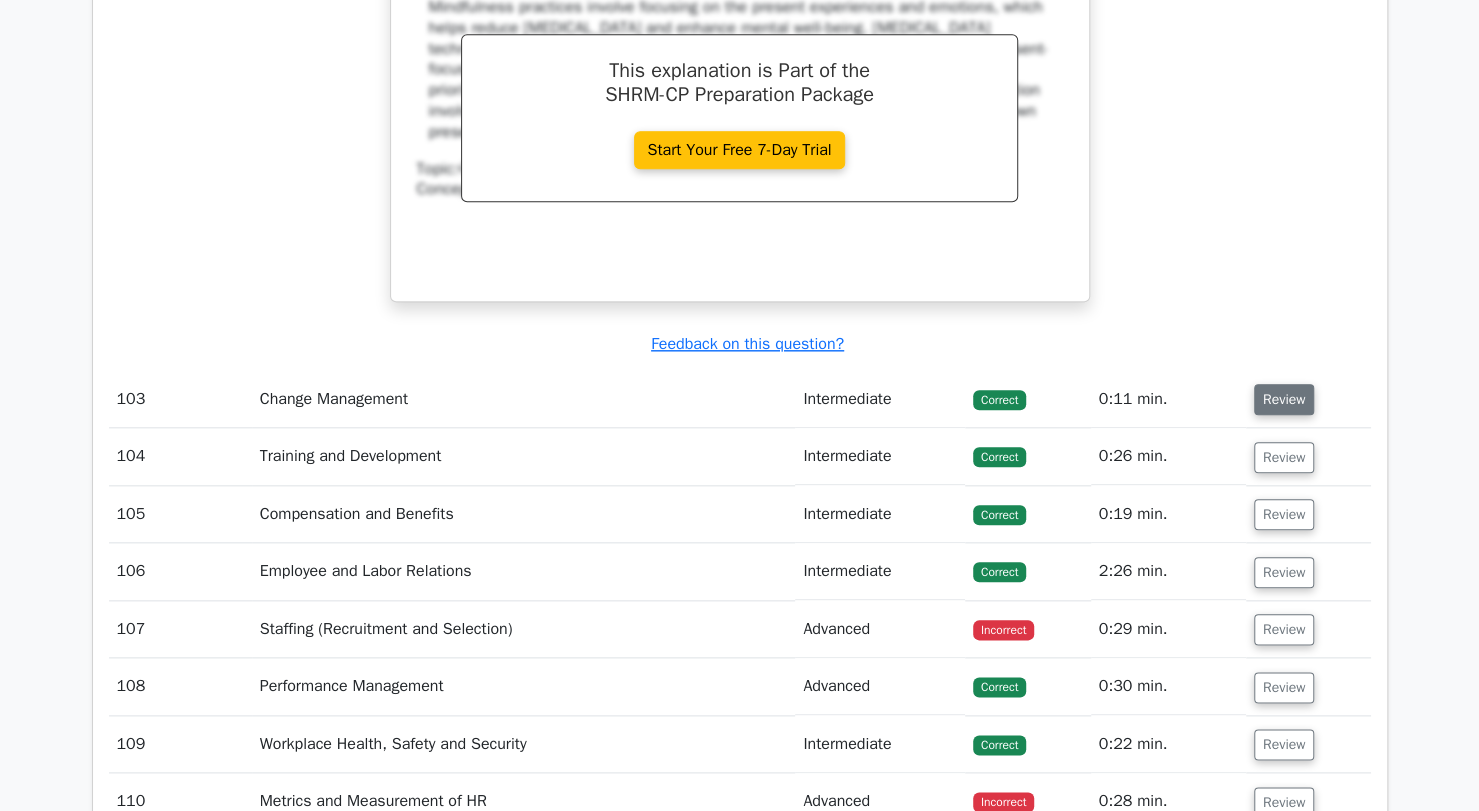 click on "Review" at bounding box center [1284, 399] 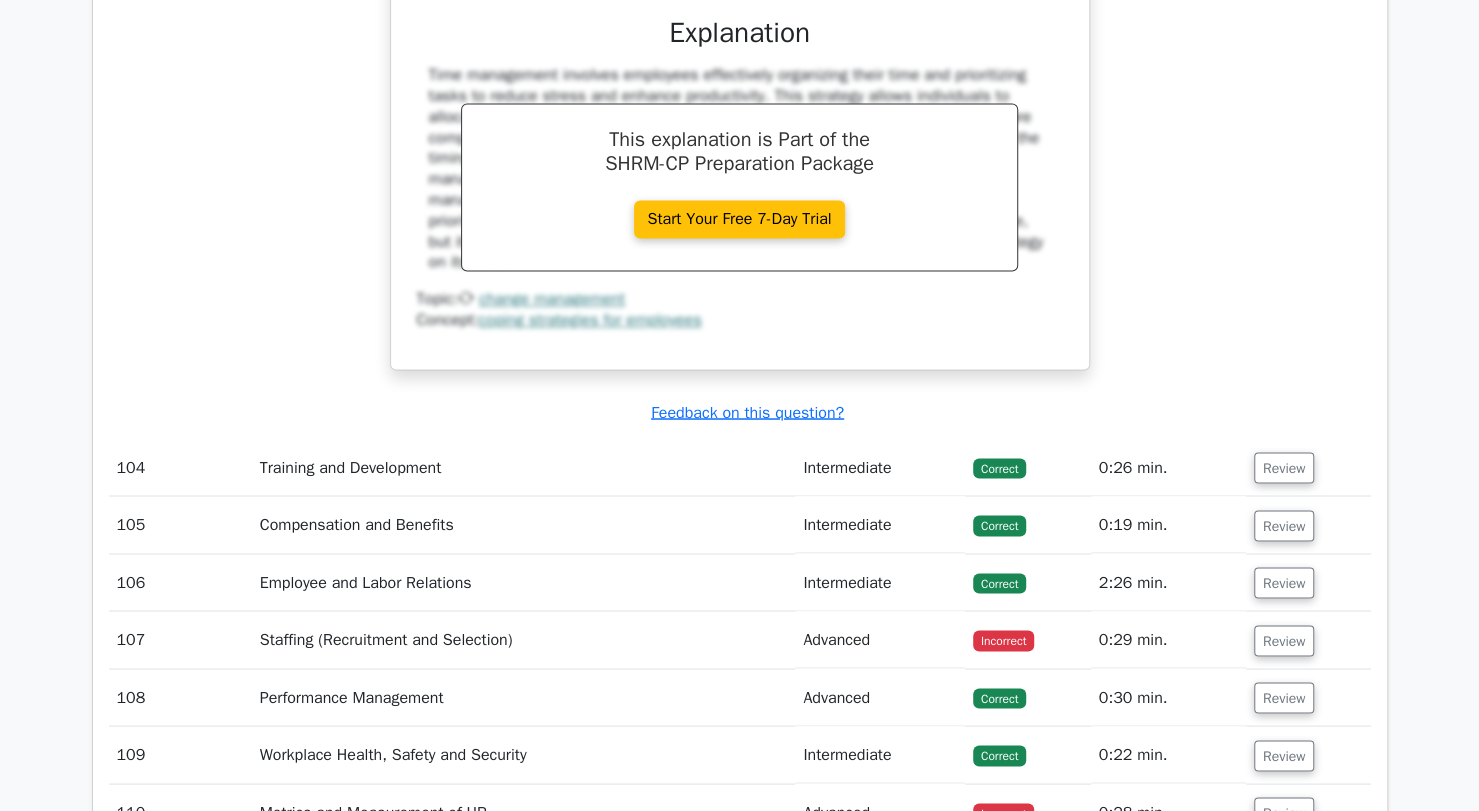 scroll, scrollTop: 46196, scrollLeft: 0, axis: vertical 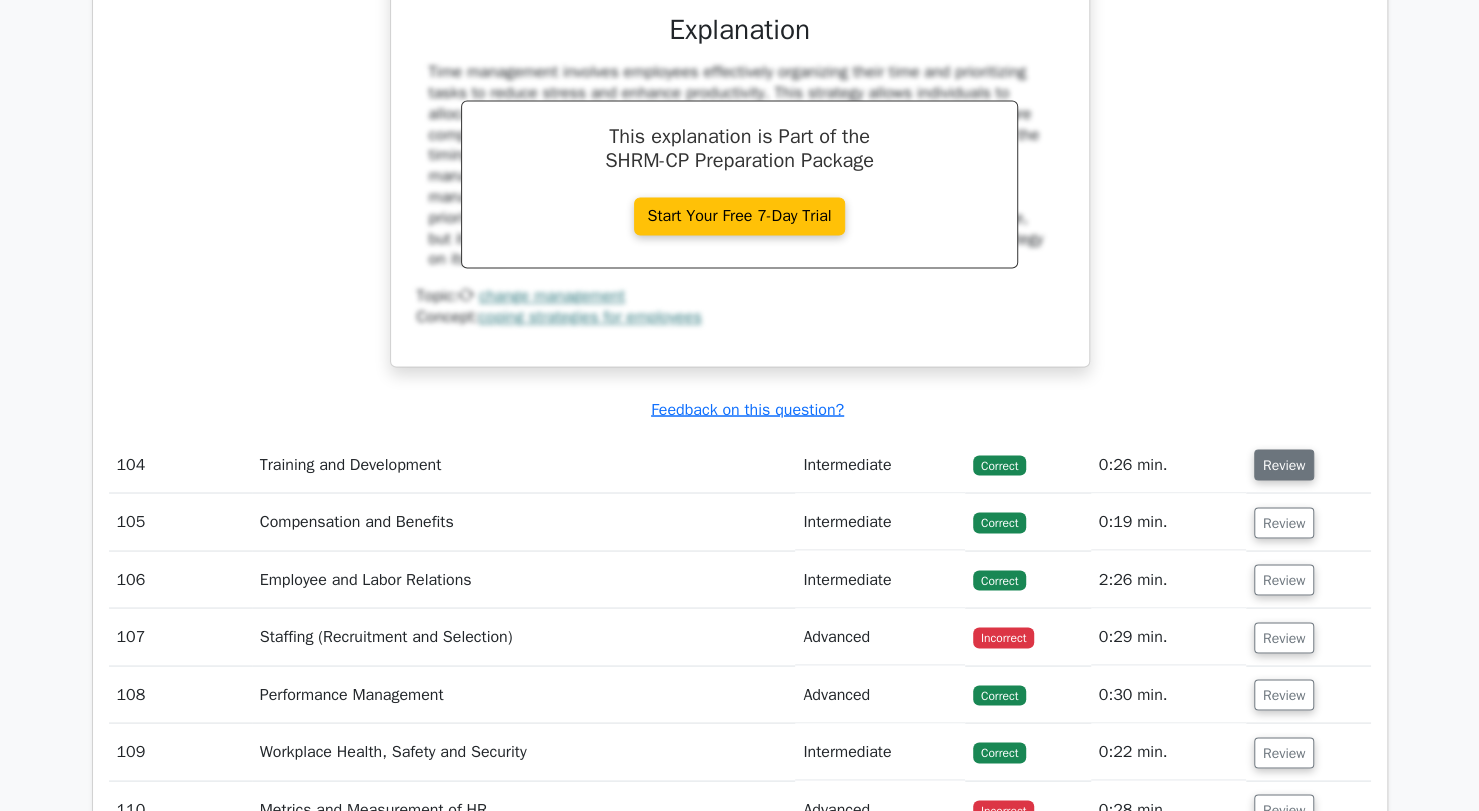 click on "Review" at bounding box center (1284, 464) 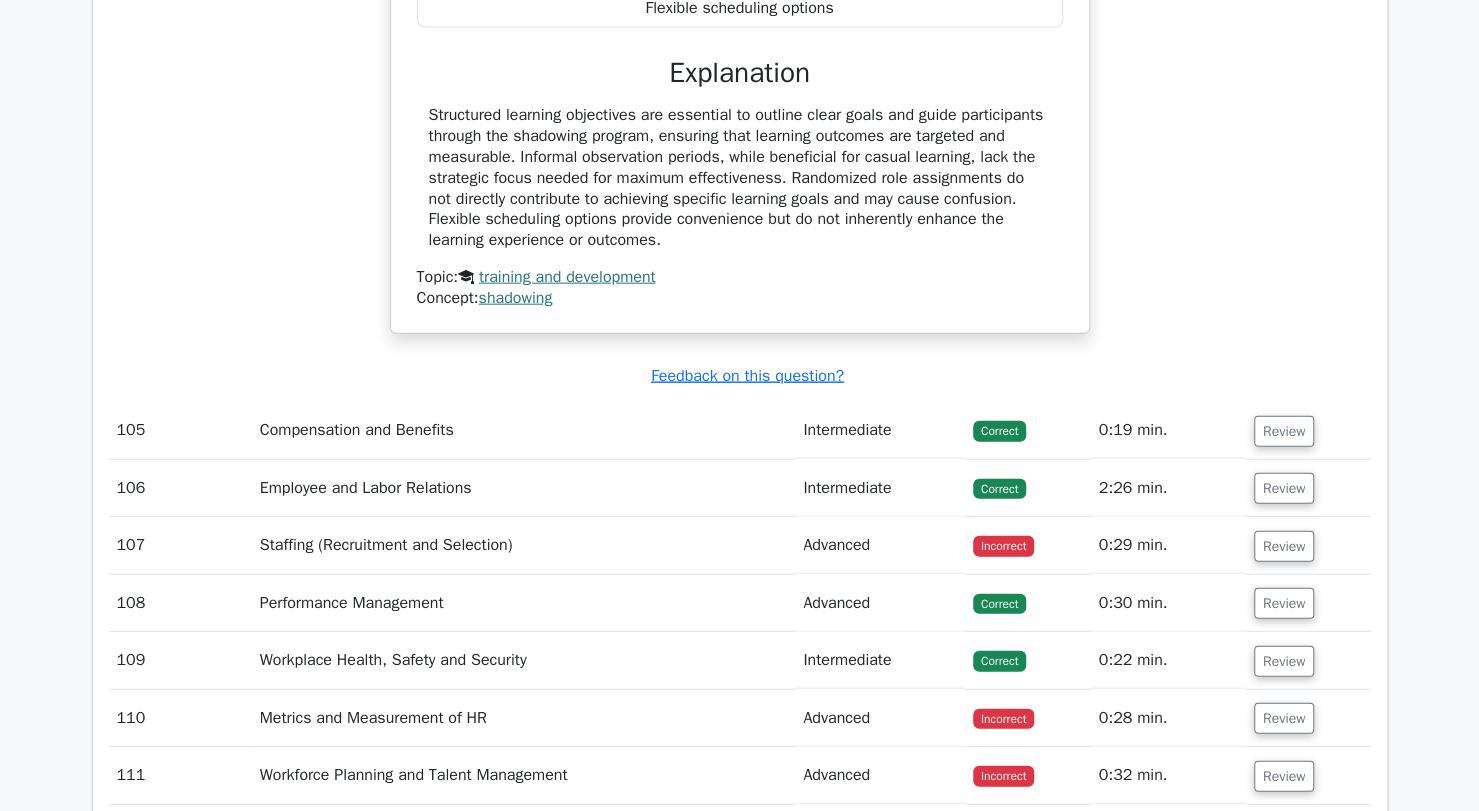 scroll, scrollTop: 47019, scrollLeft: 0, axis: vertical 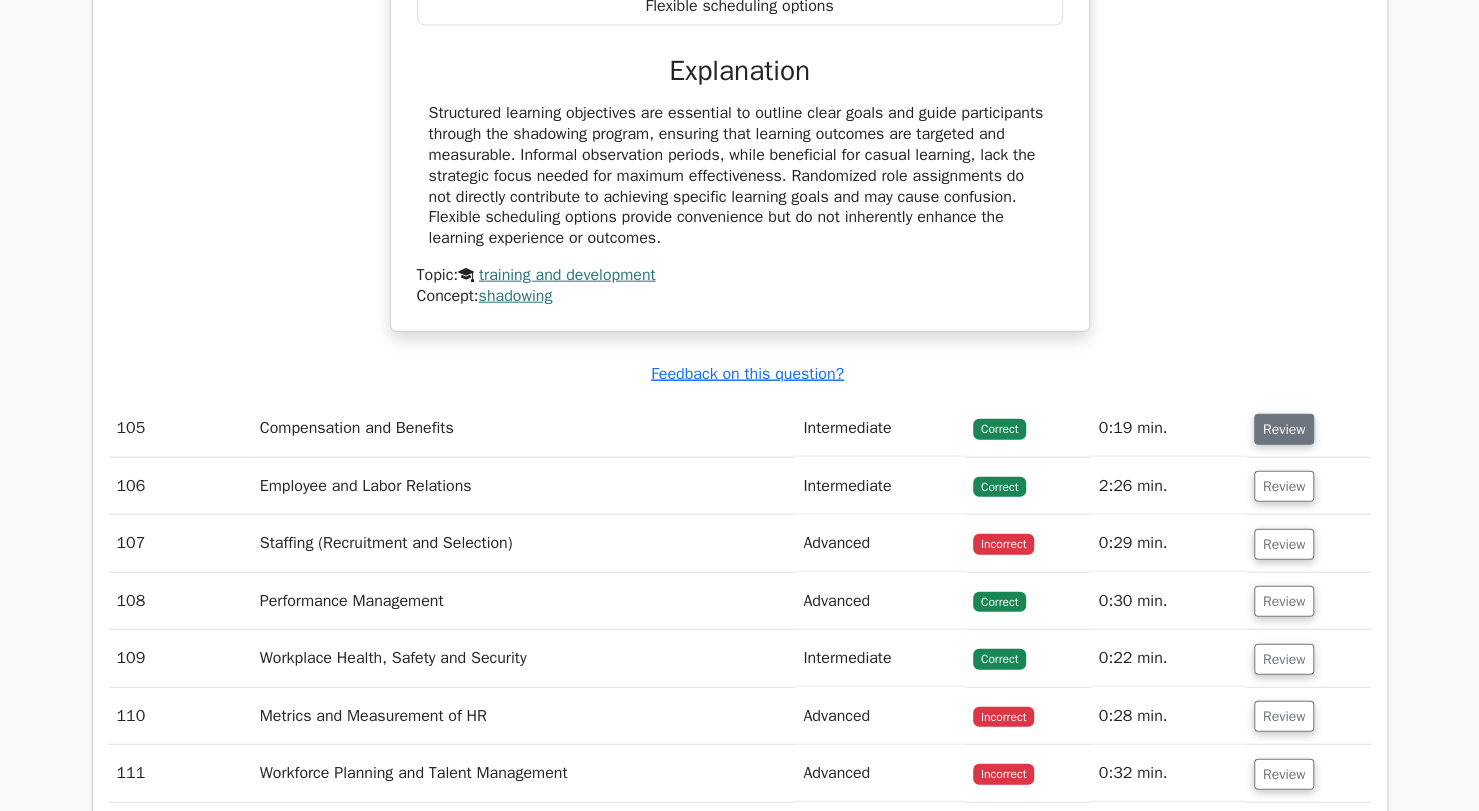 click on "Review" at bounding box center [1284, 429] 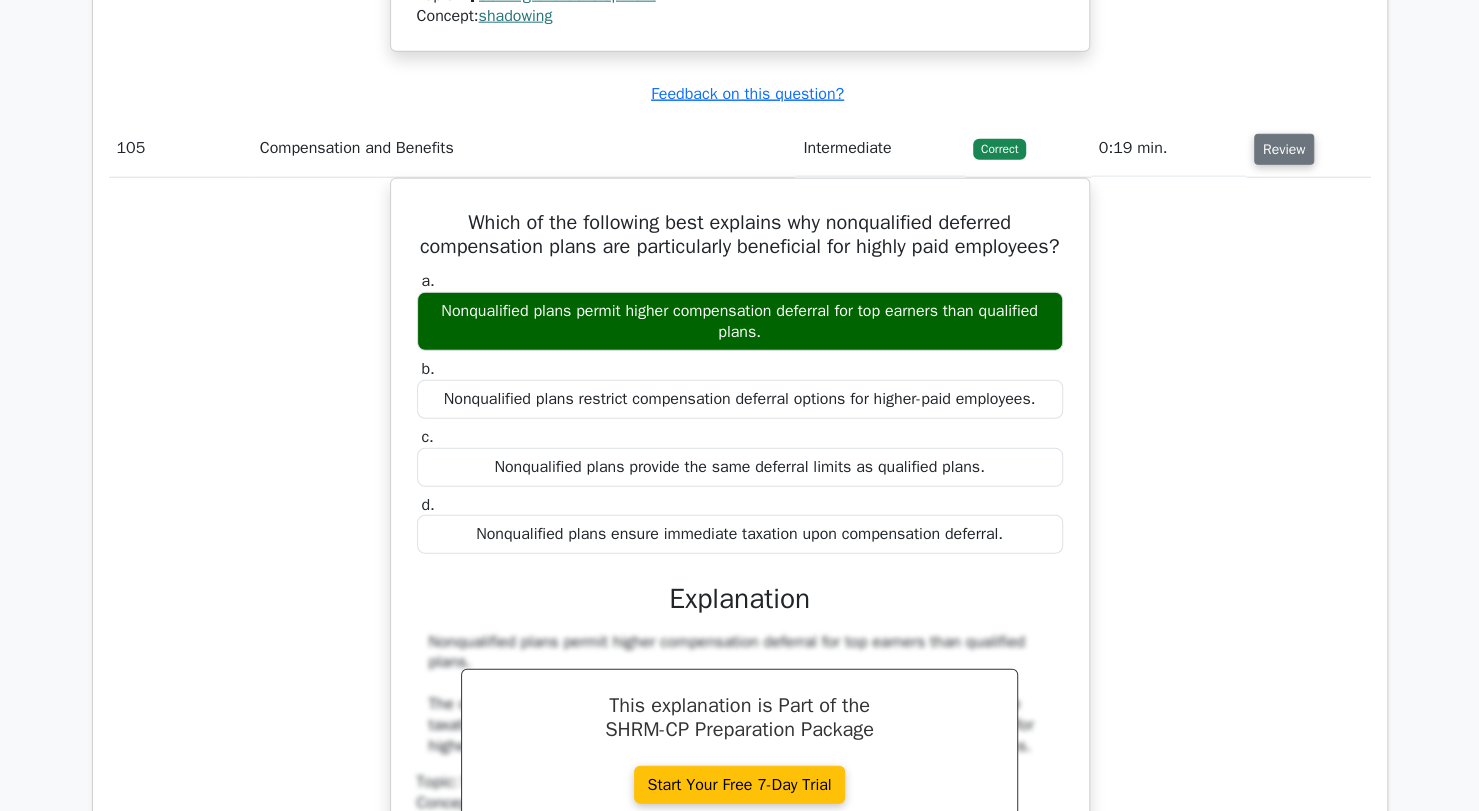 scroll, scrollTop: 47313, scrollLeft: 0, axis: vertical 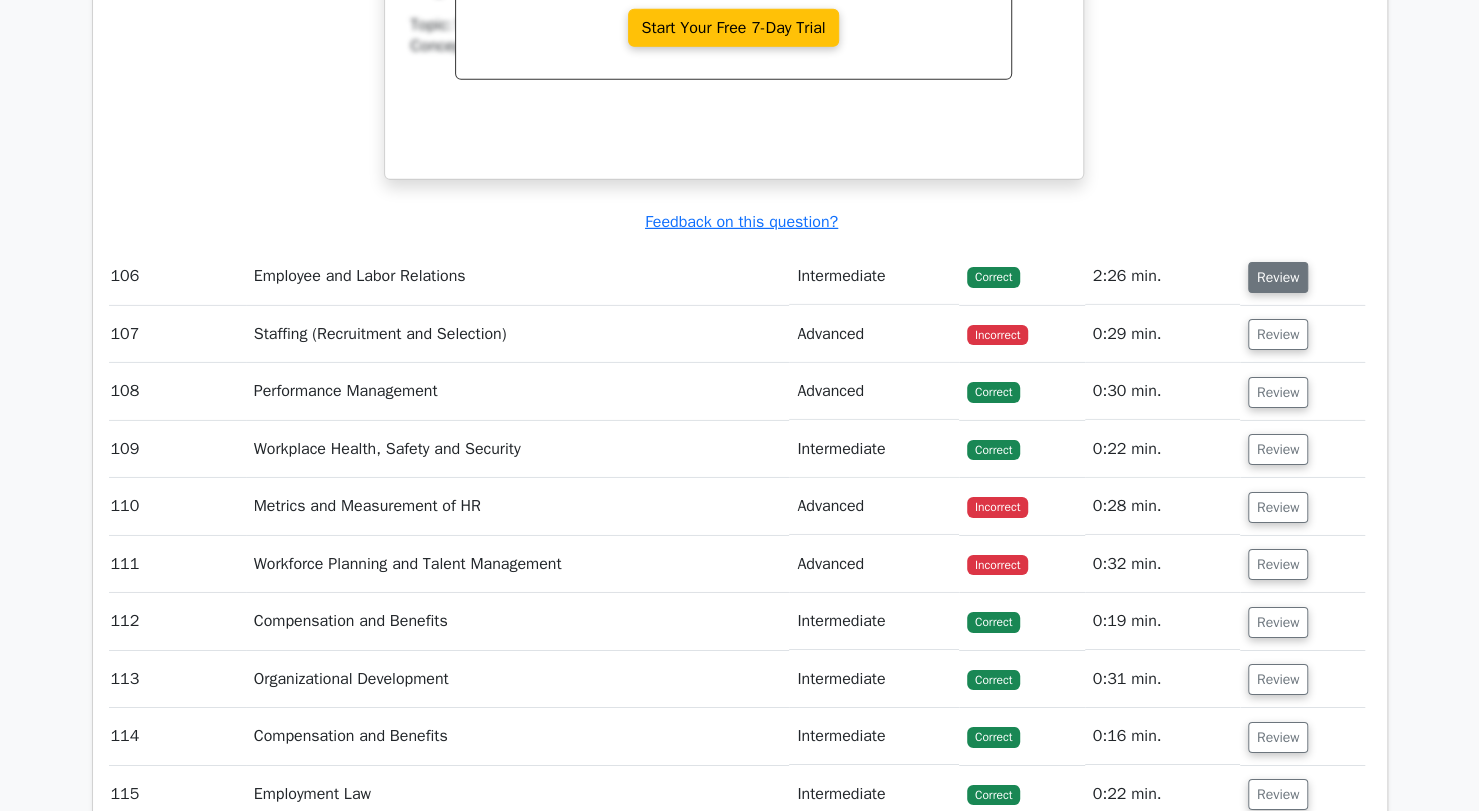 click on "Review" at bounding box center [1278, 277] 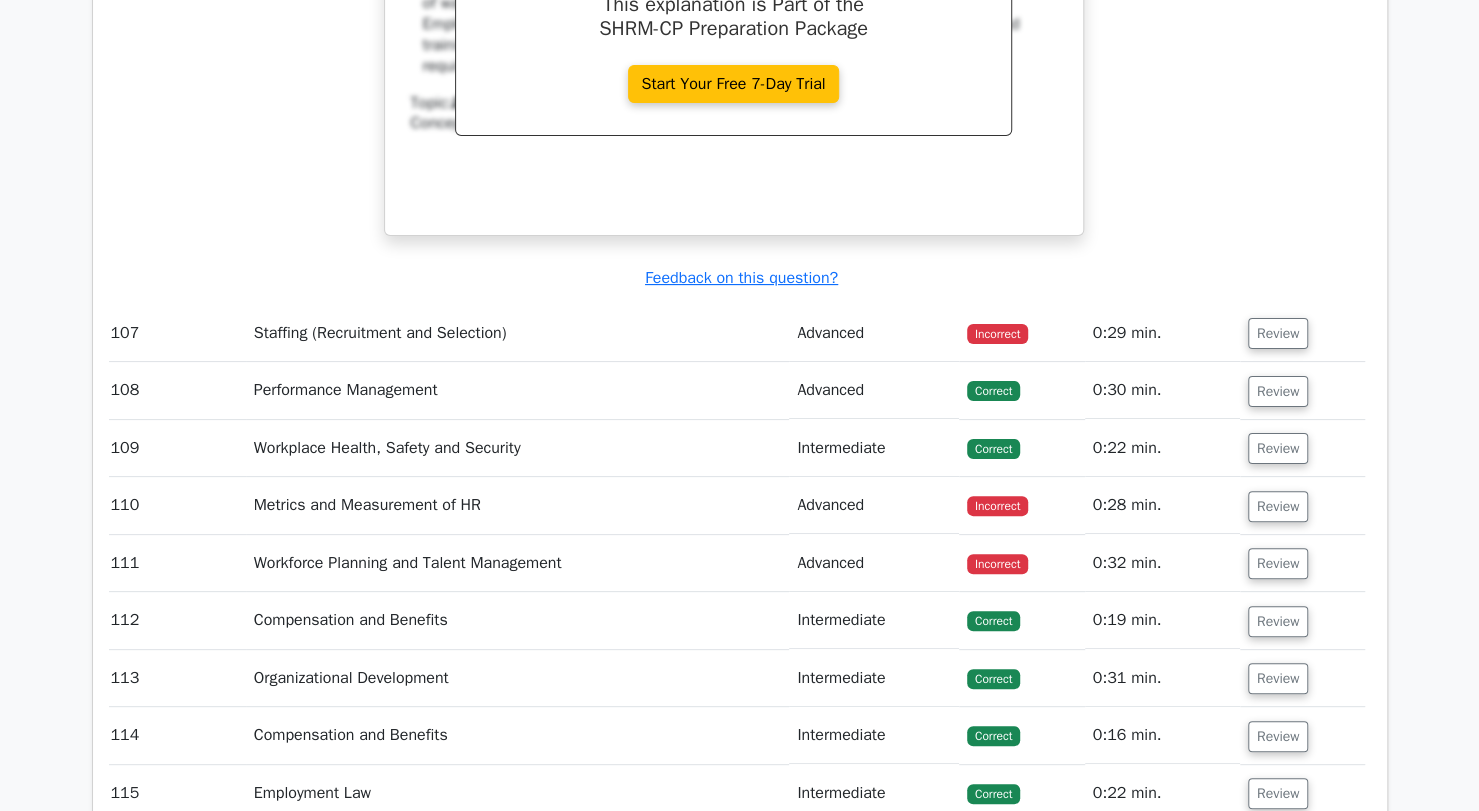 scroll, scrollTop: 48901, scrollLeft: 0, axis: vertical 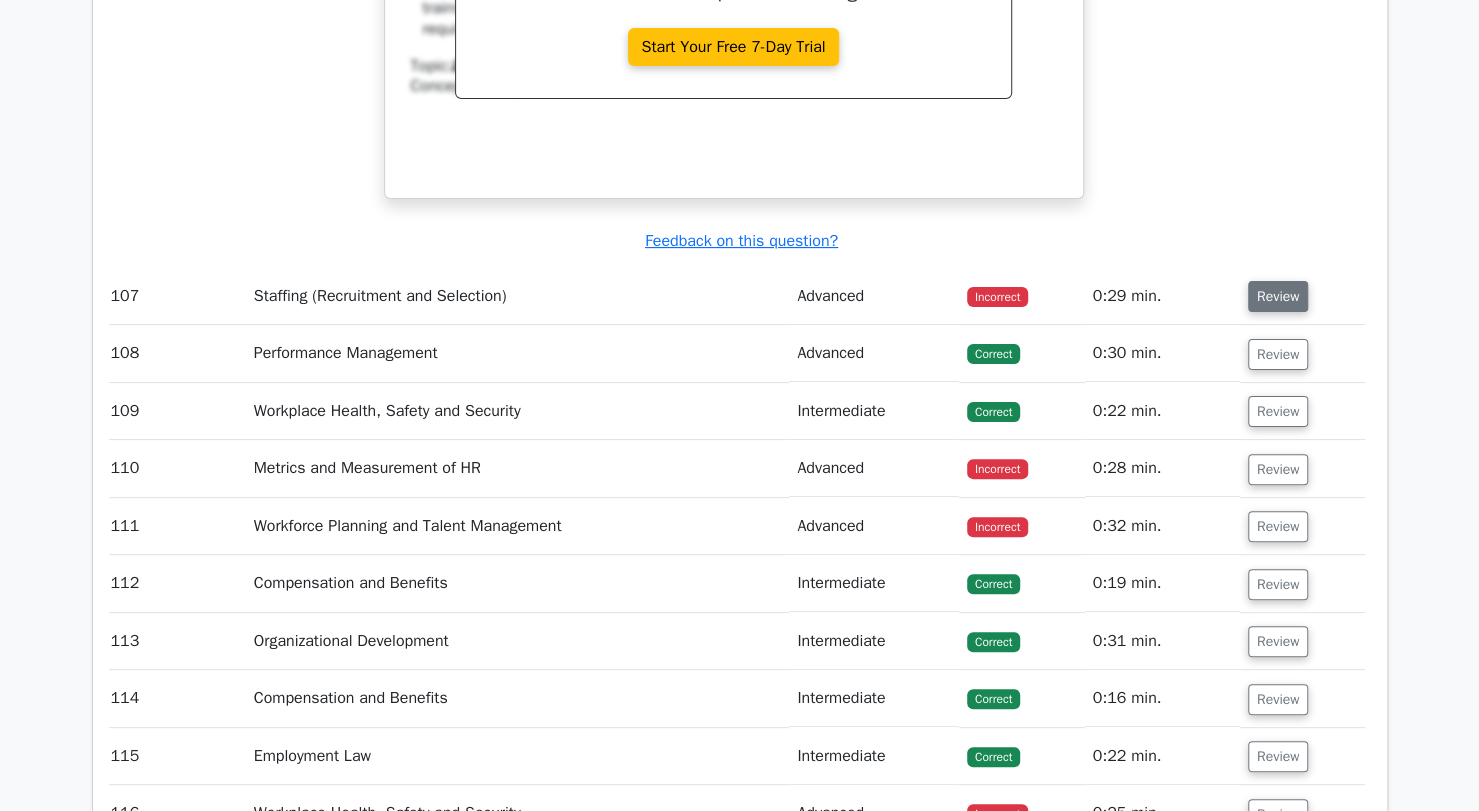 click on "Review" at bounding box center [1278, 296] 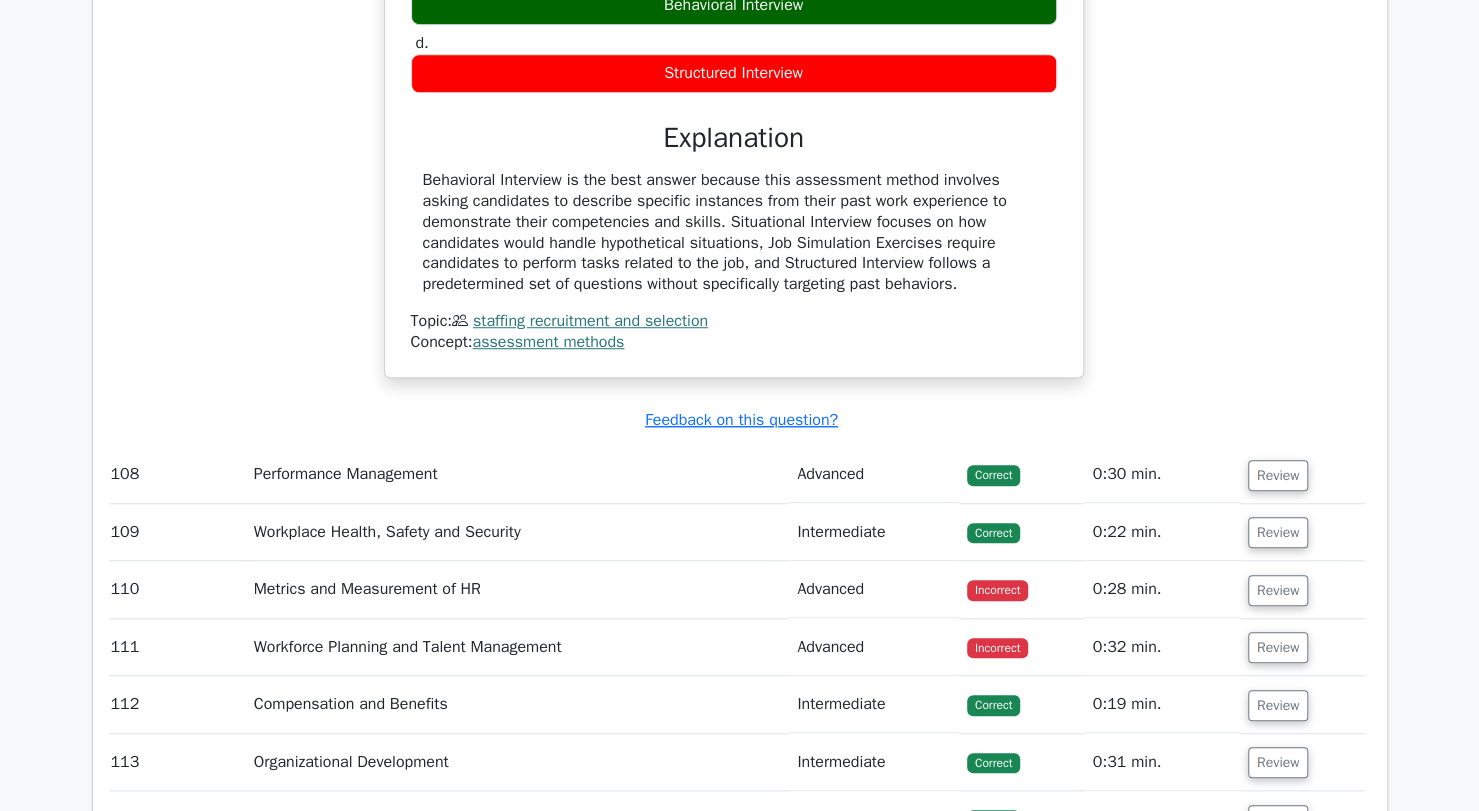 scroll, scrollTop: 49517, scrollLeft: 0, axis: vertical 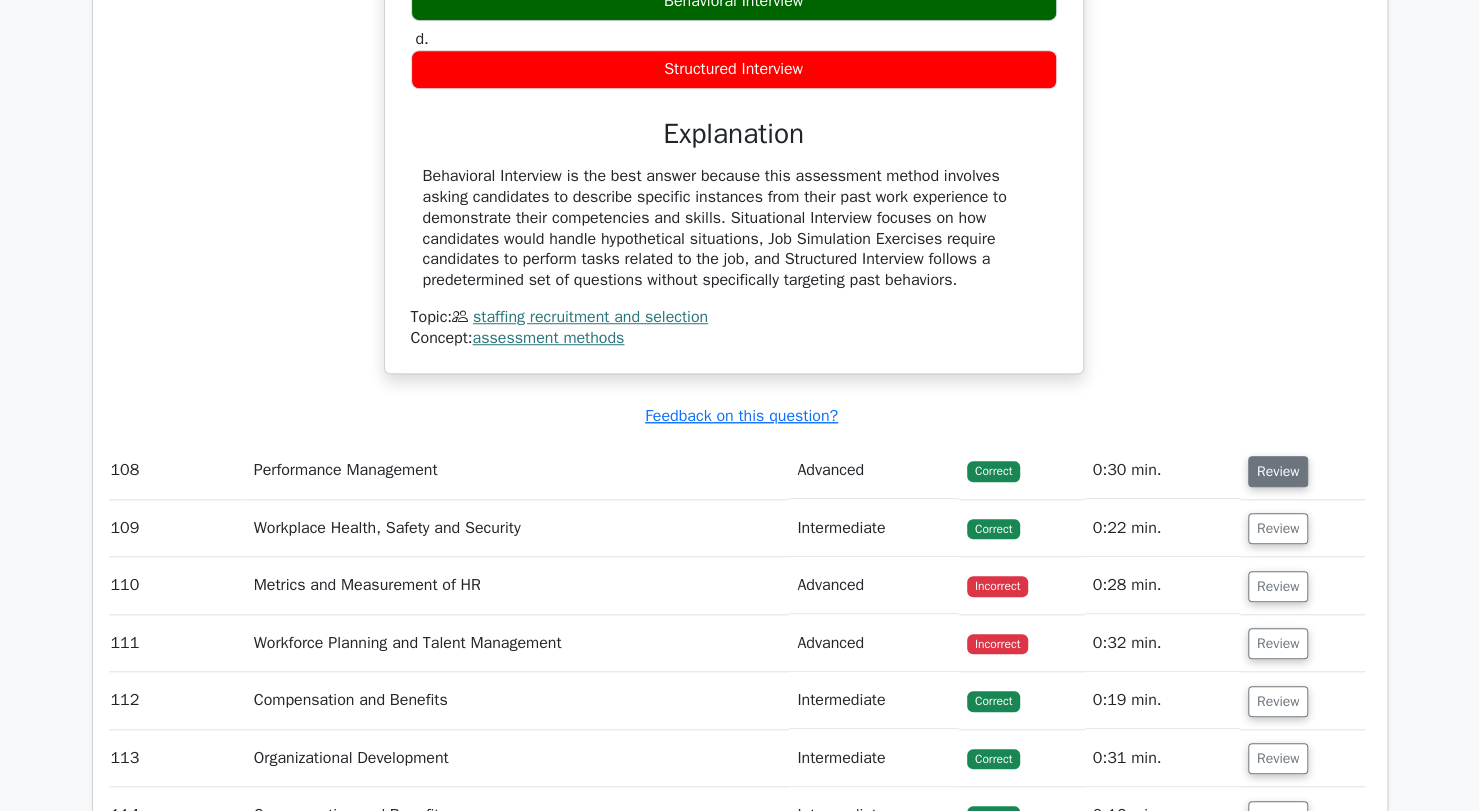 click on "Review" at bounding box center [1278, 471] 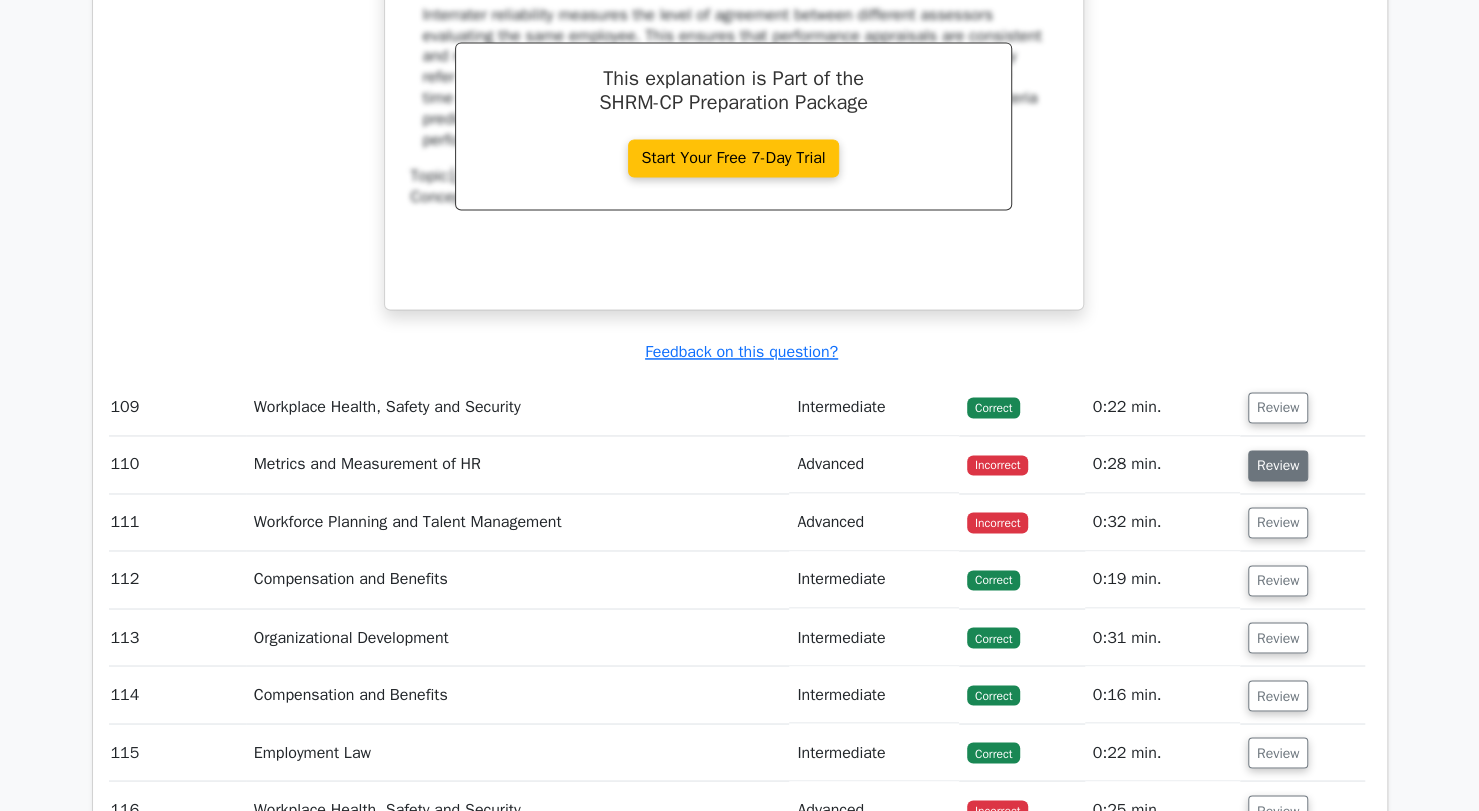 scroll, scrollTop: 50424, scrollLeft: 0, axis: vertical 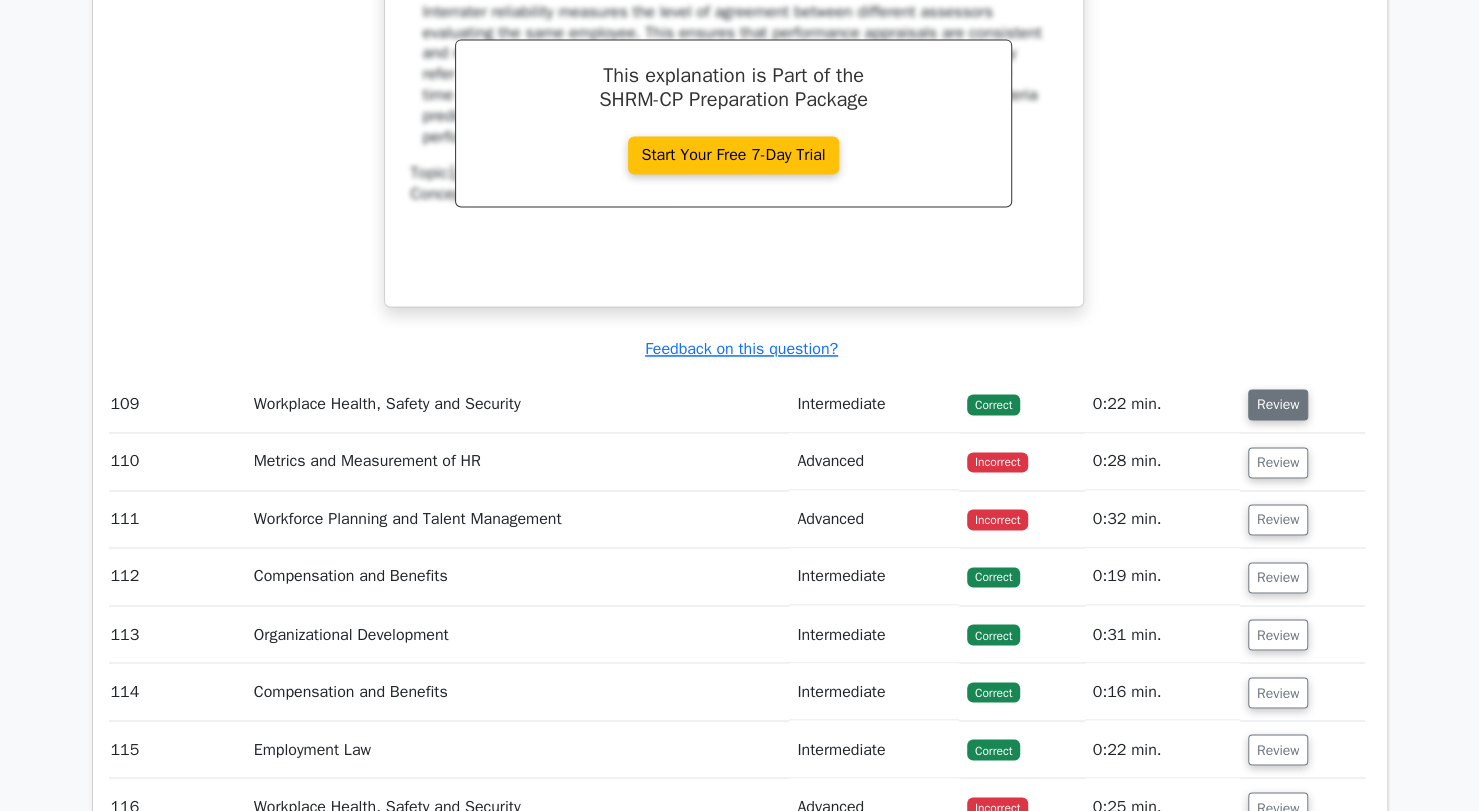 click on "Review" at bounding box center [1278, 404] 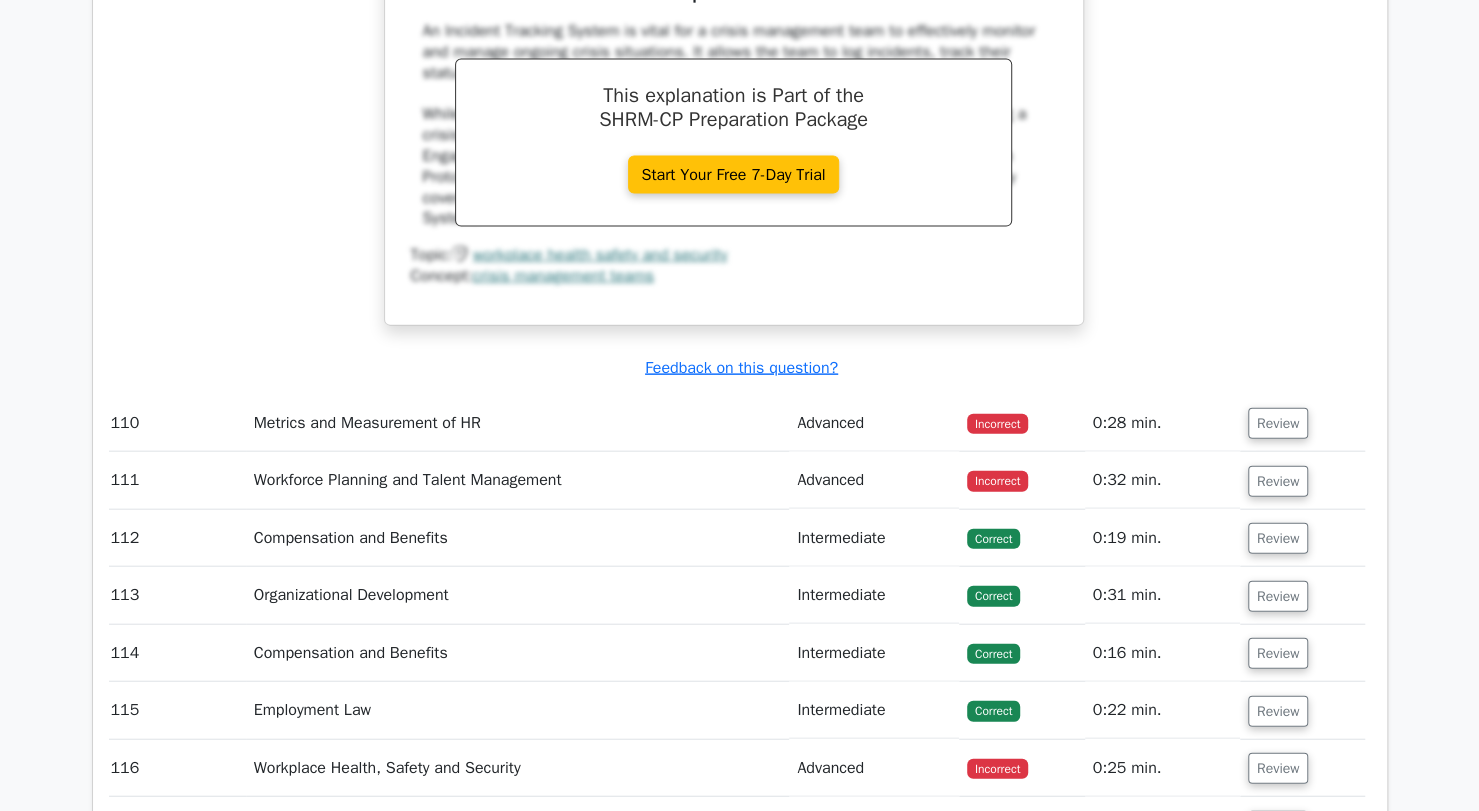 scroll, scrollTop: 51271, scrollLeft: 0, axis: vertical 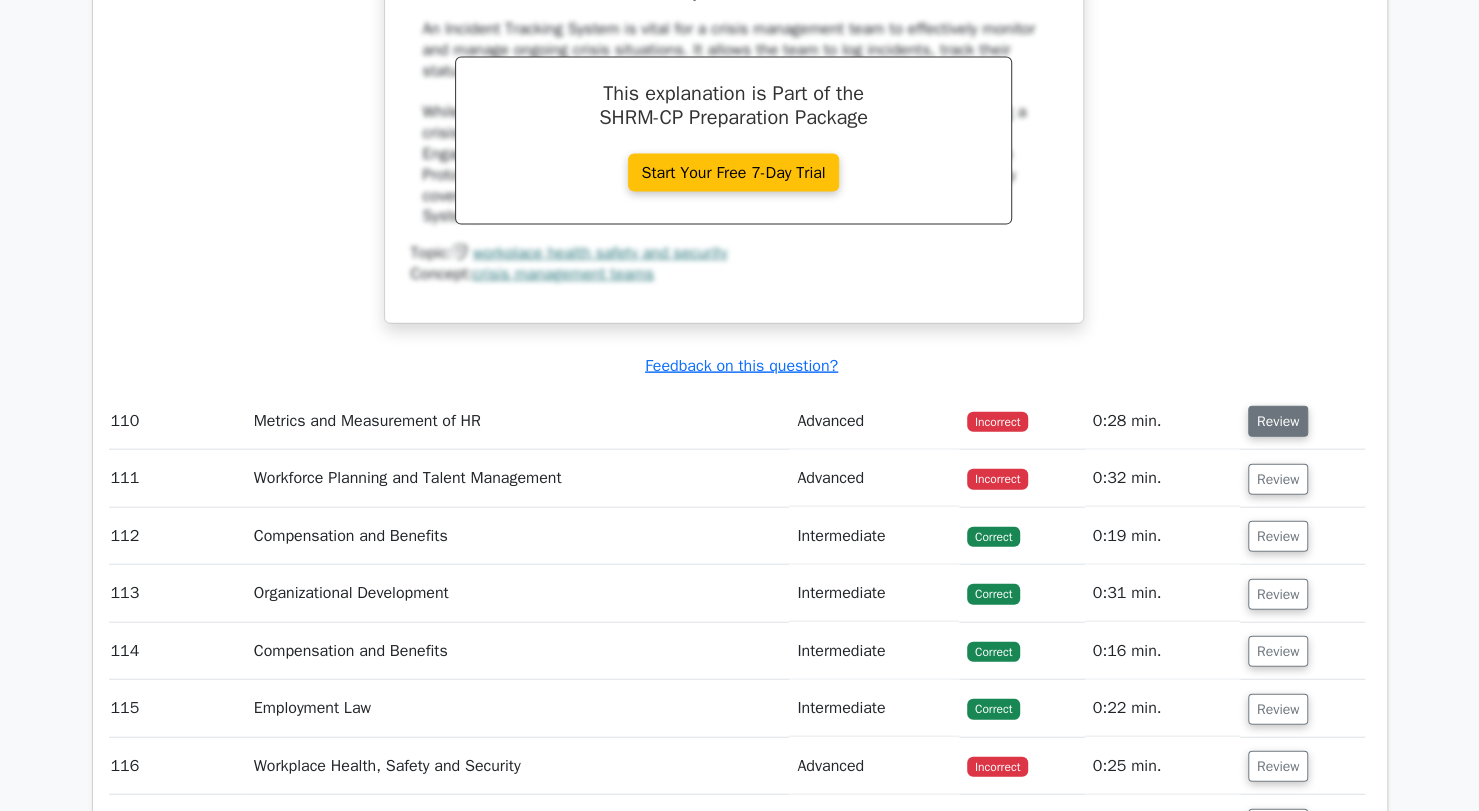 click on "Review" at bounding box center (1278, 421) 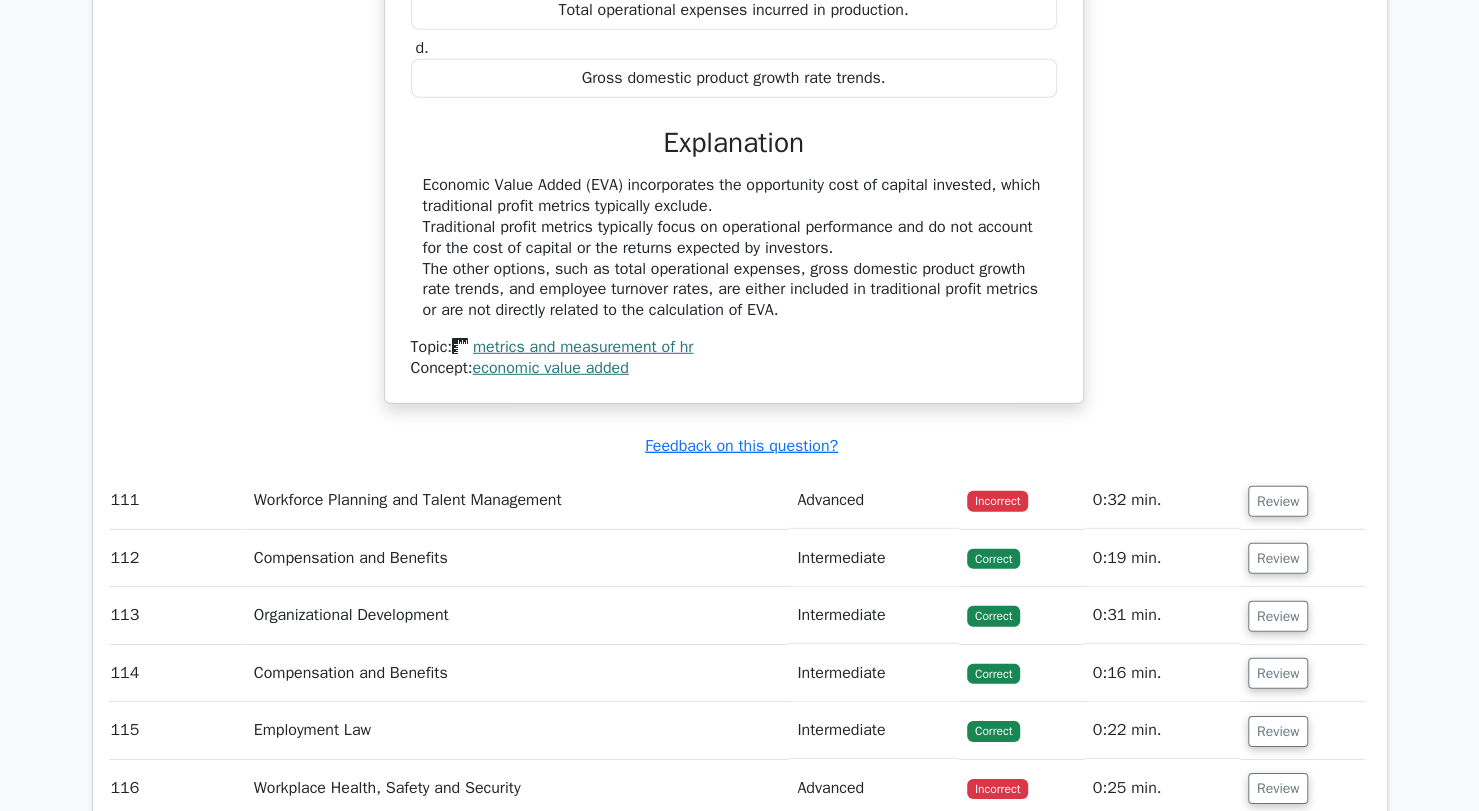 scroll, scrollTop: 51980, scrollLeft: 0, axis: vertical 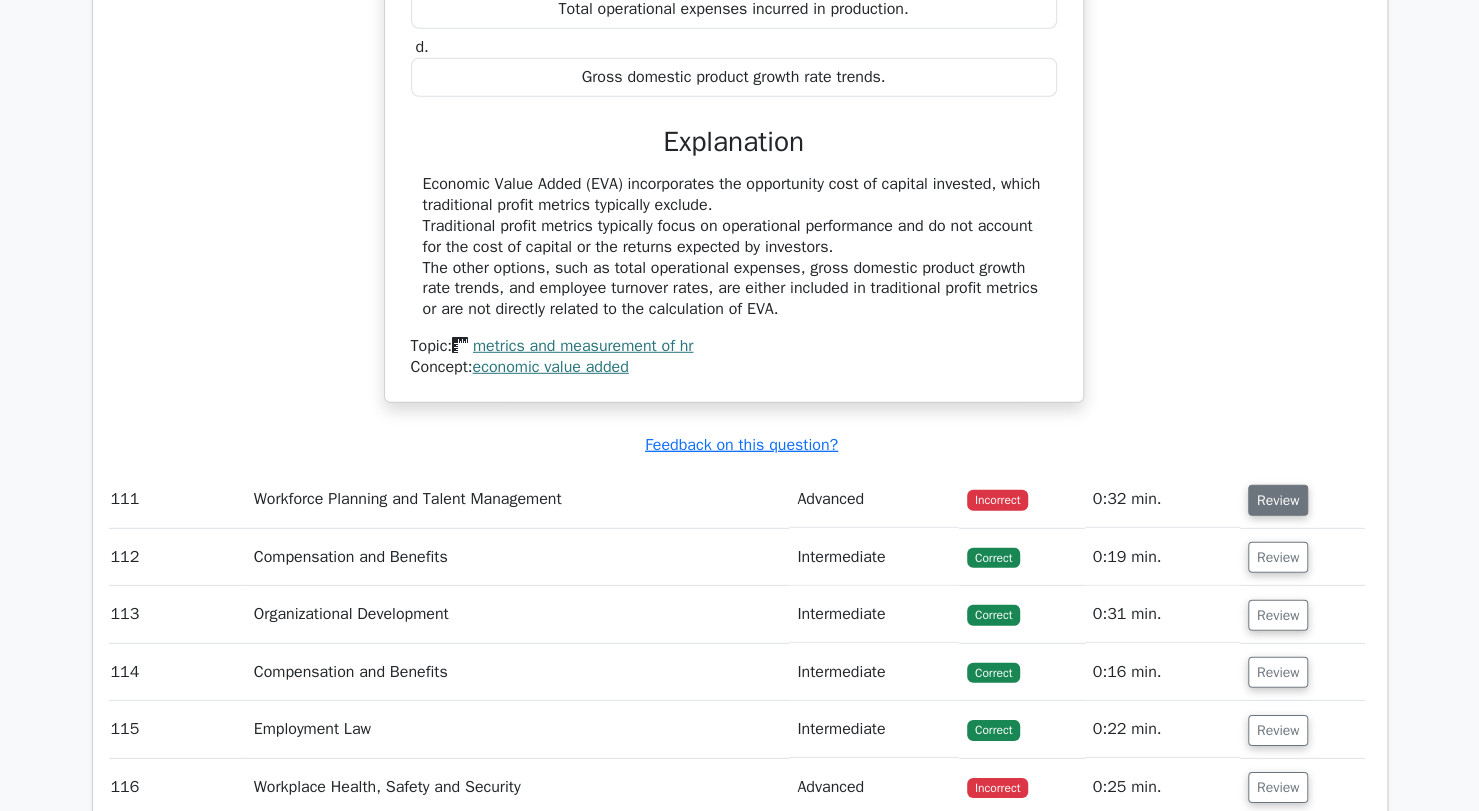 click on "Review" at bounding box center (1278, 500) 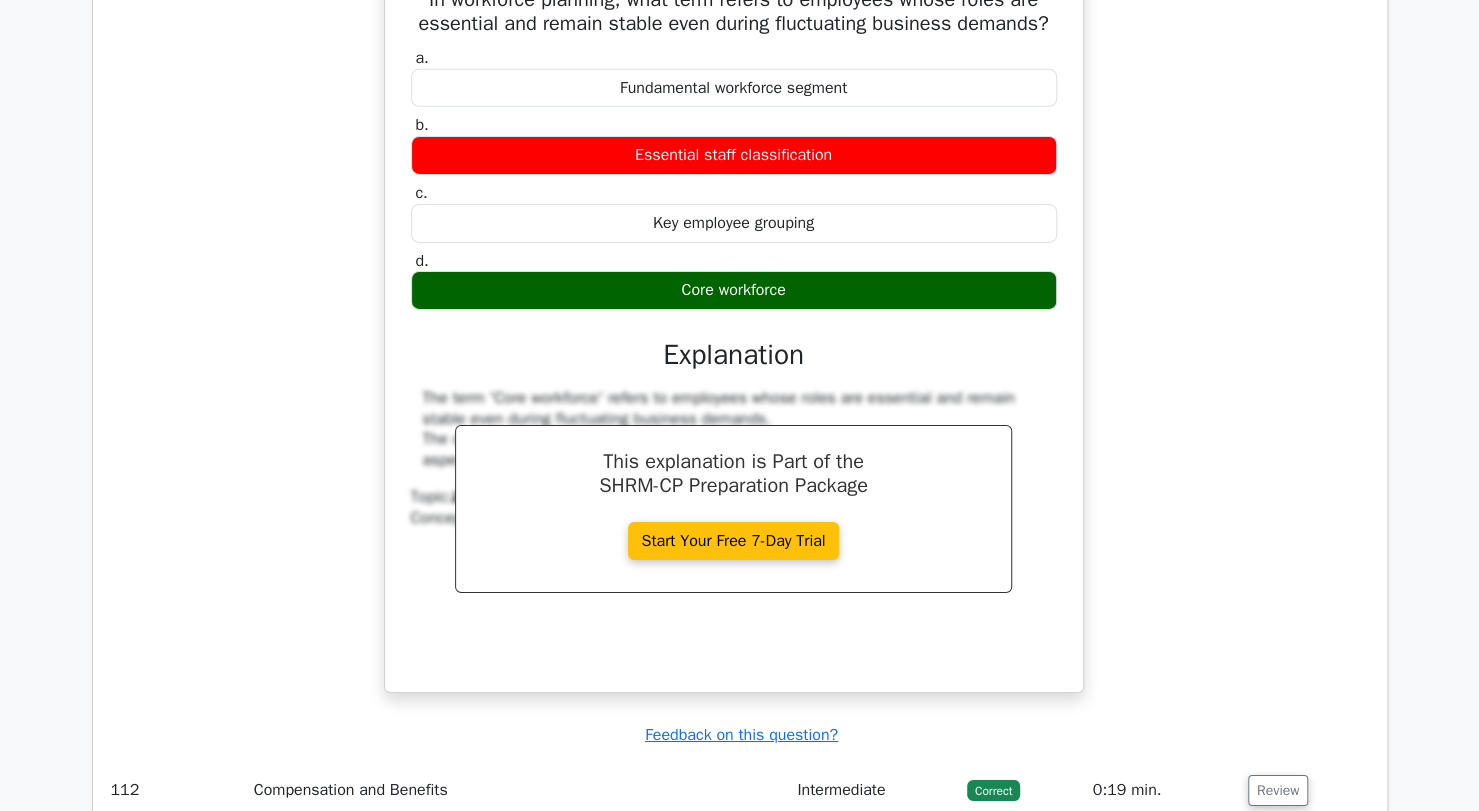 scroll, scrollTop: 52556, scrollLeft: 0, axis: vertical 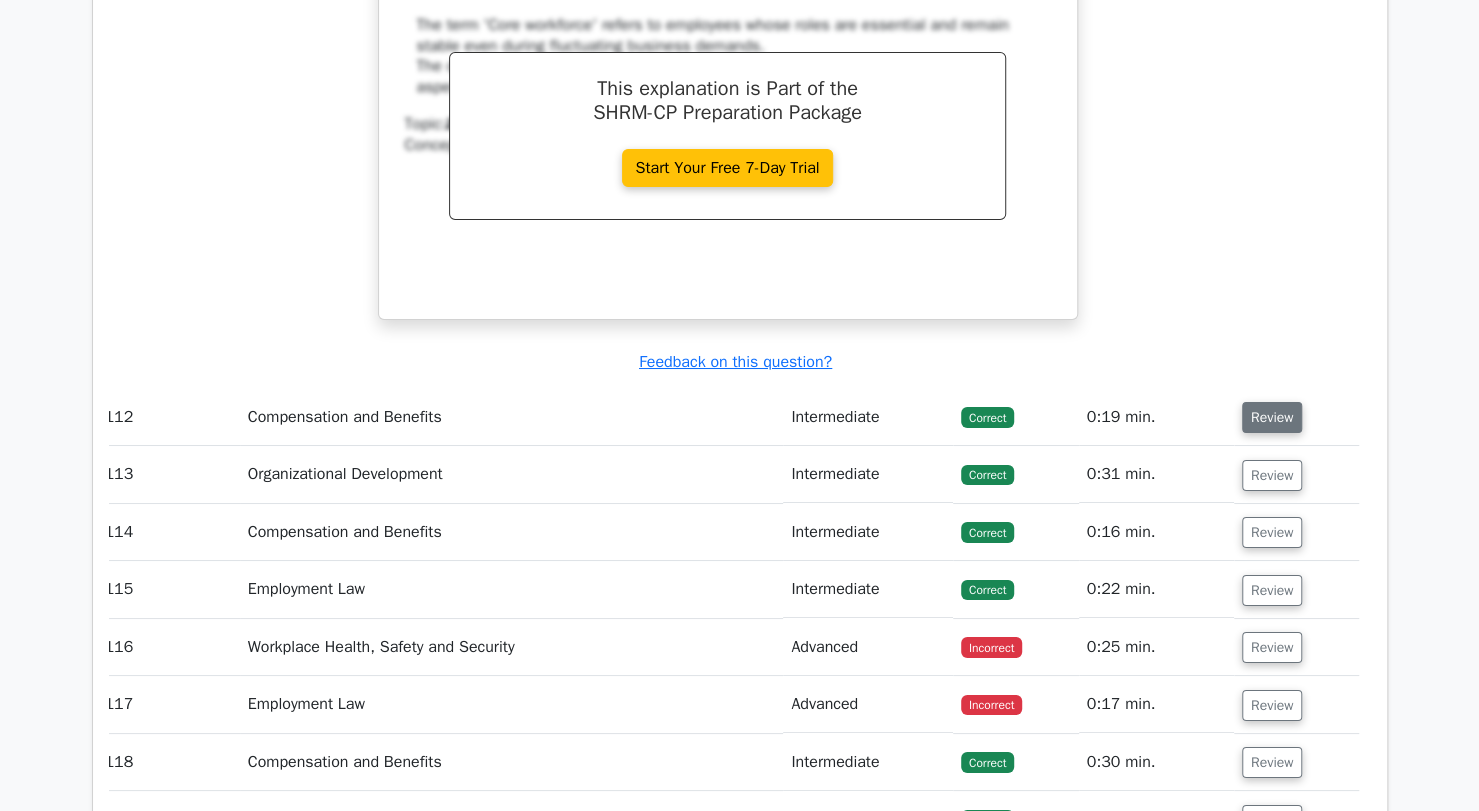 click on "Review" at bounding box center [1272, 417] 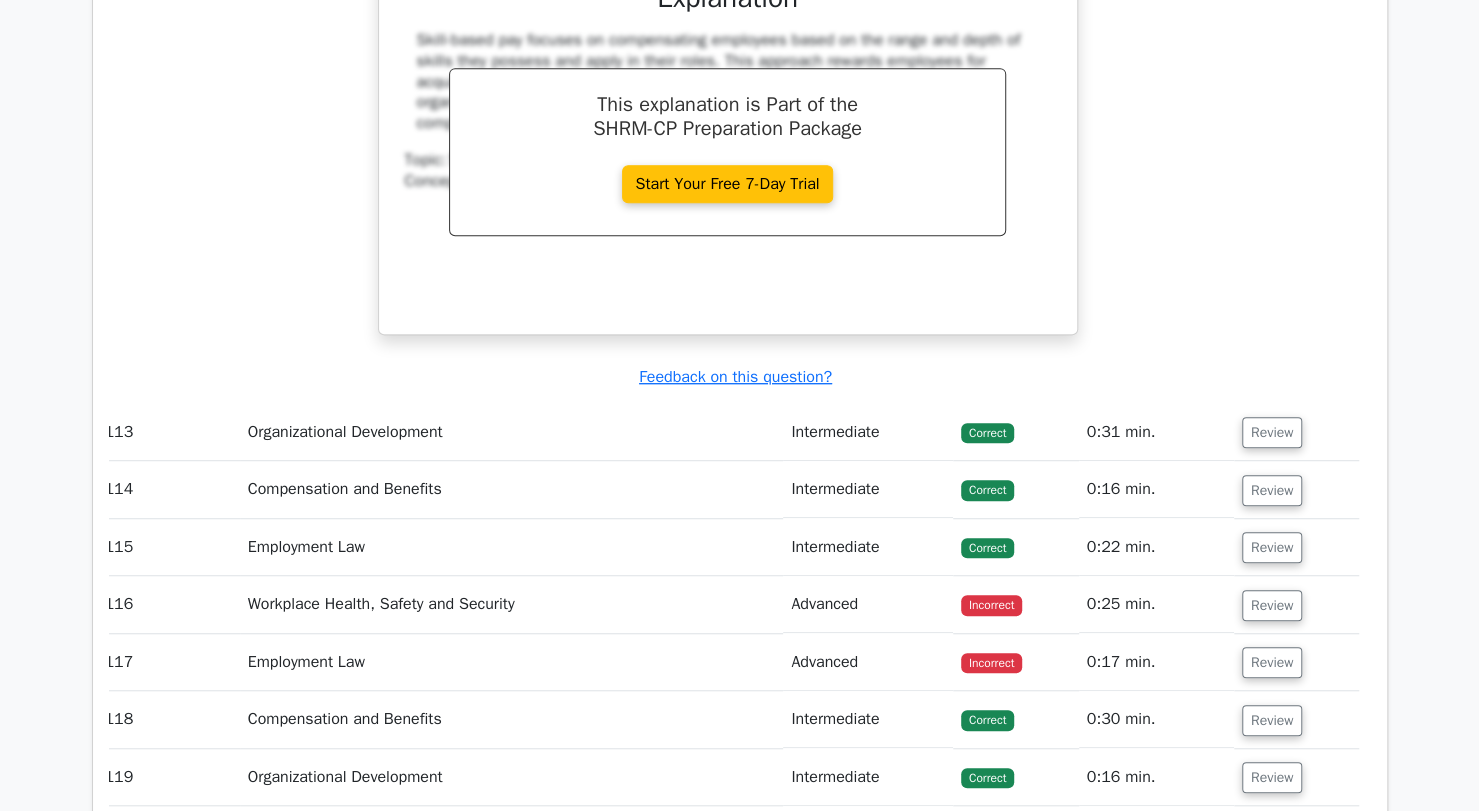 scroll, scrollTop: 53778, scrollLeft: 0, axis: vertical 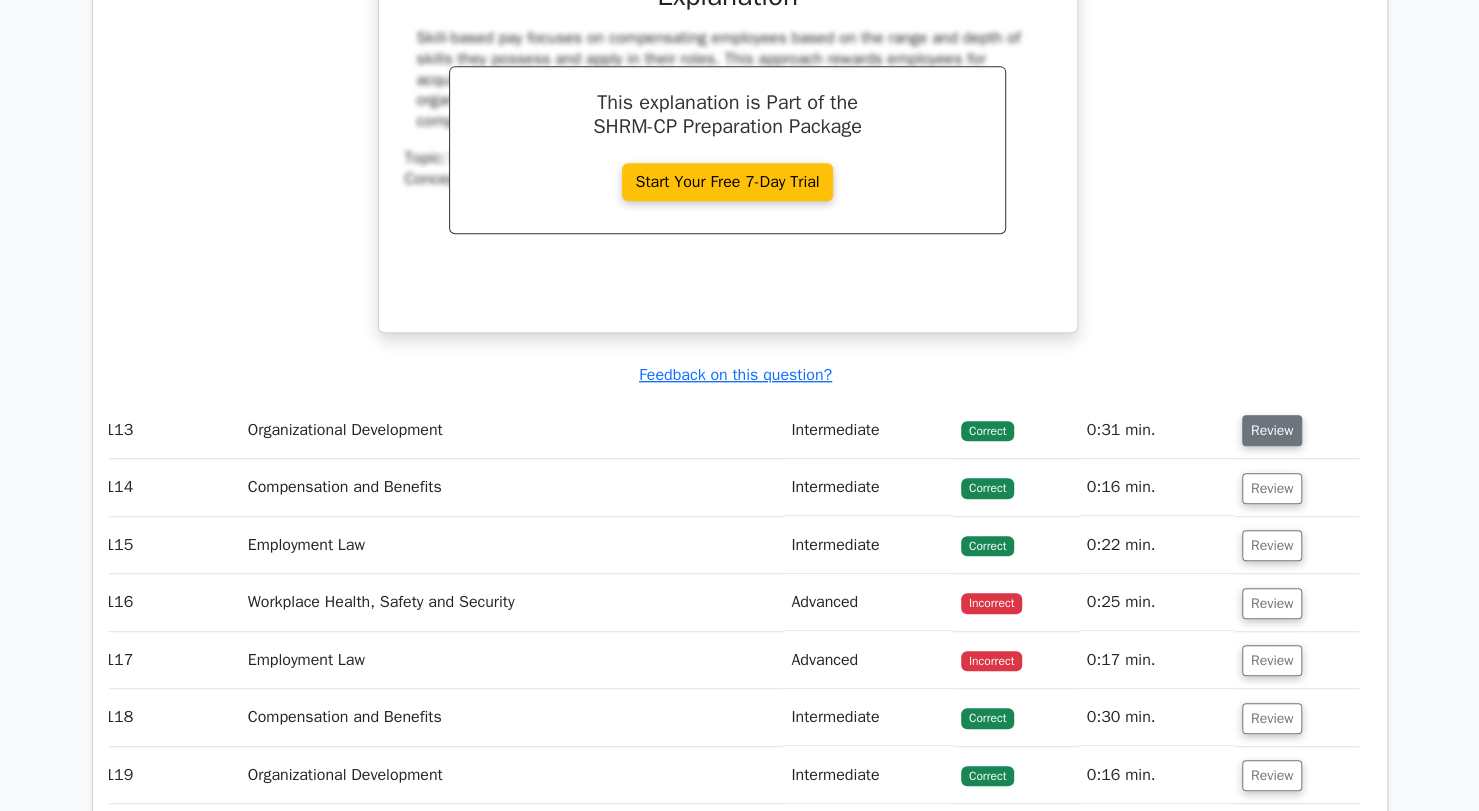 click on "Review" at bounding box center (1272, 430) 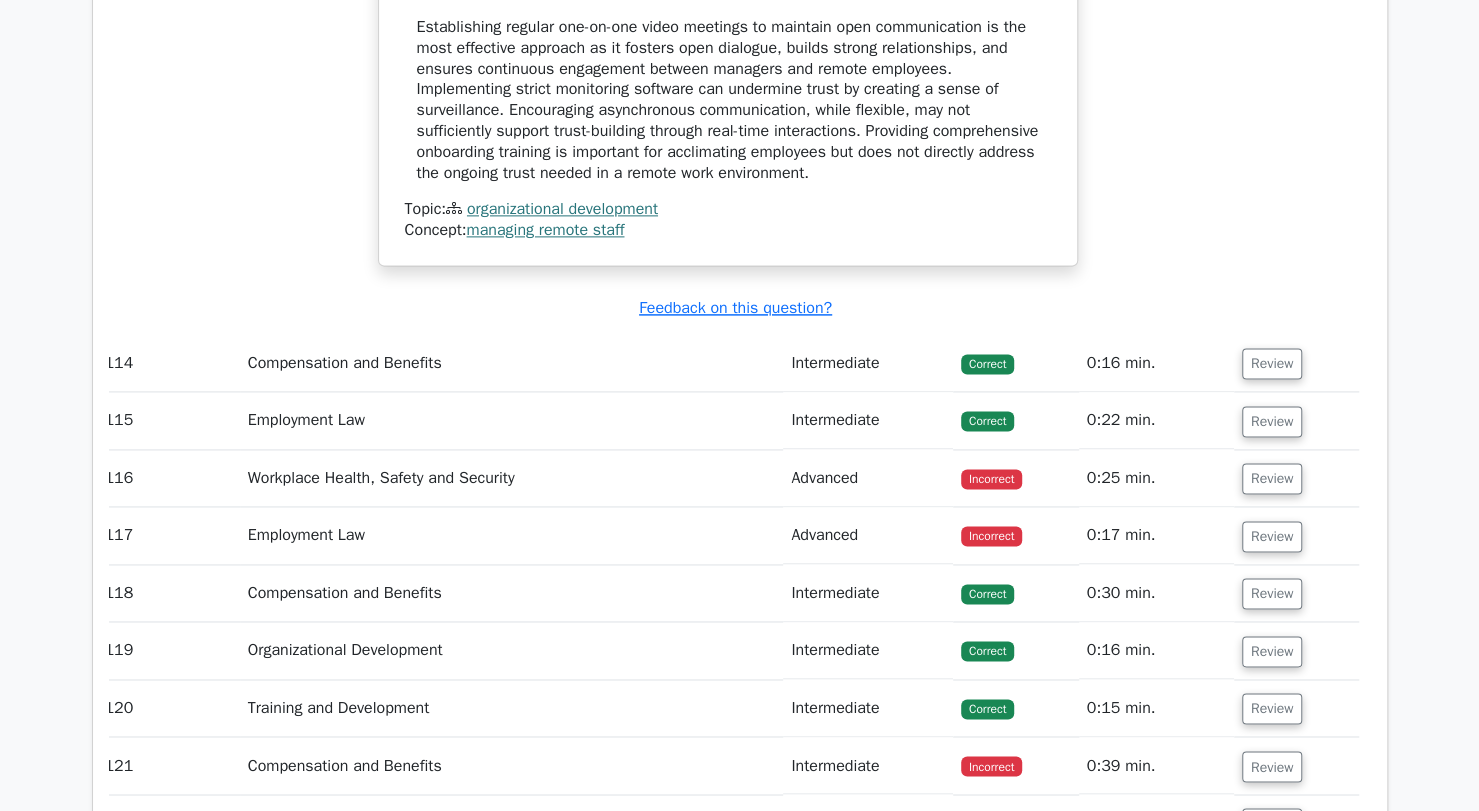 scroll, scrollTop: 54697, scrollLeft: 0, axis: vertical 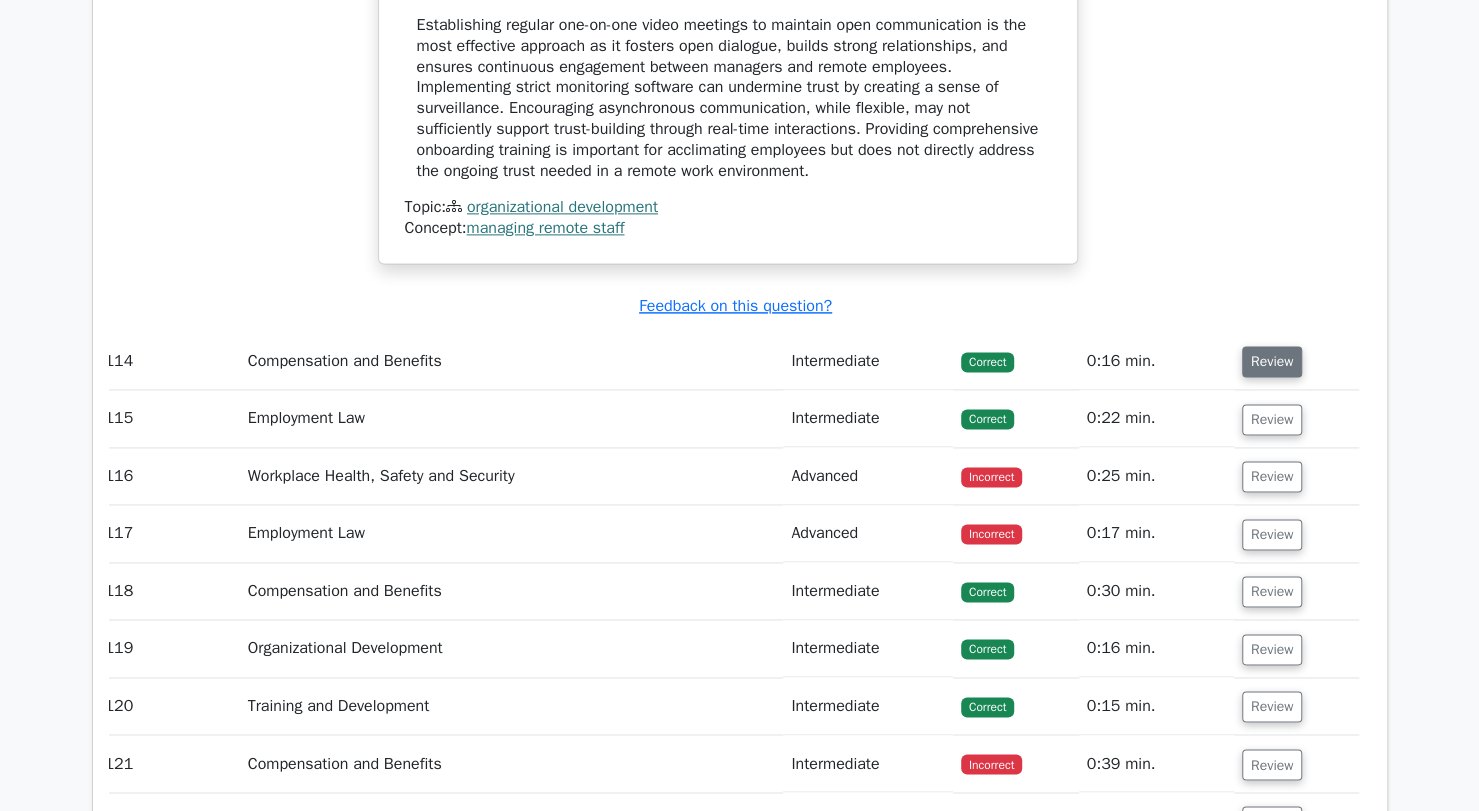 click on "Review" at bounding box center (1272, 361) 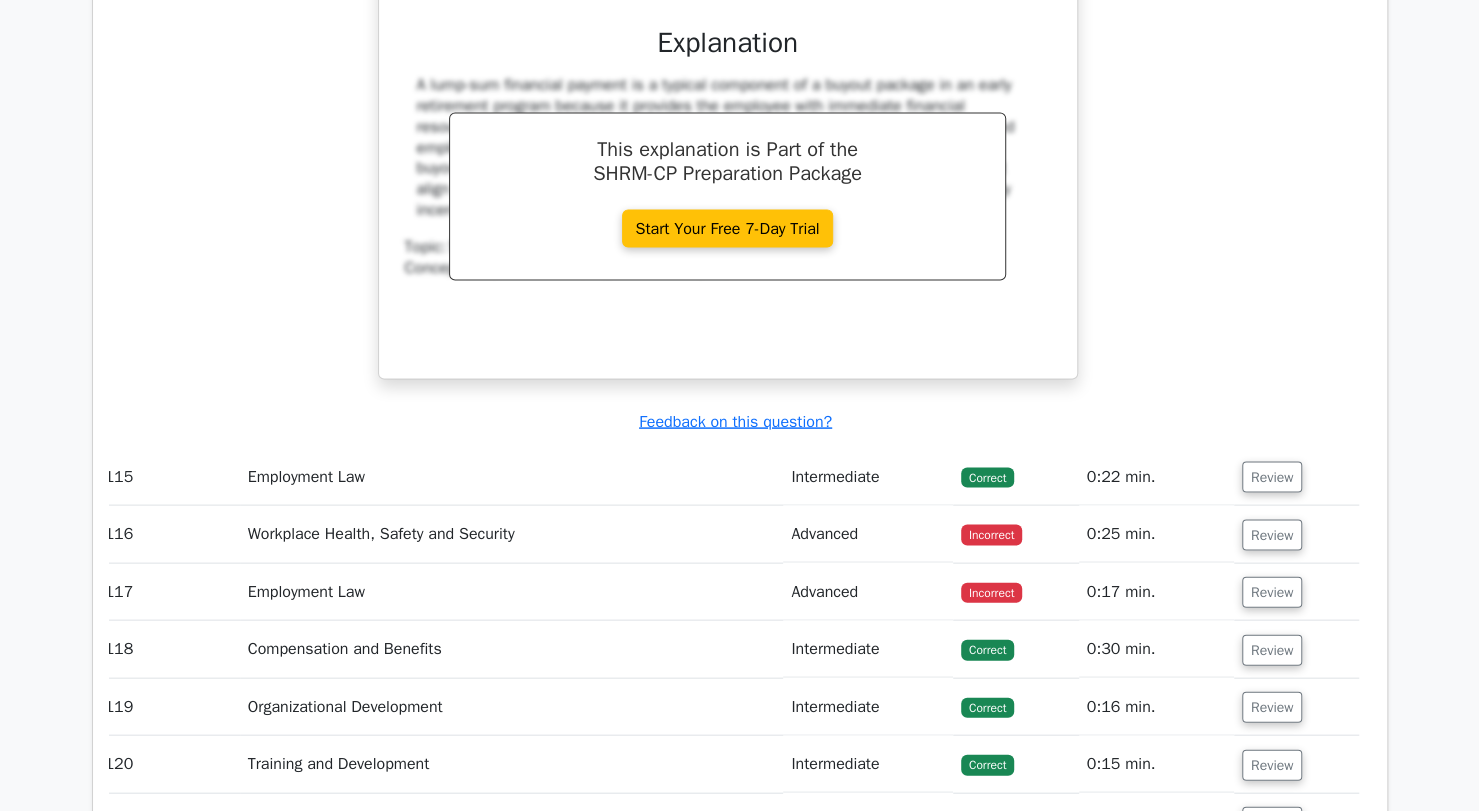 scroll, scrollTop: 55446, scrollLeft: 0, axis: vertical 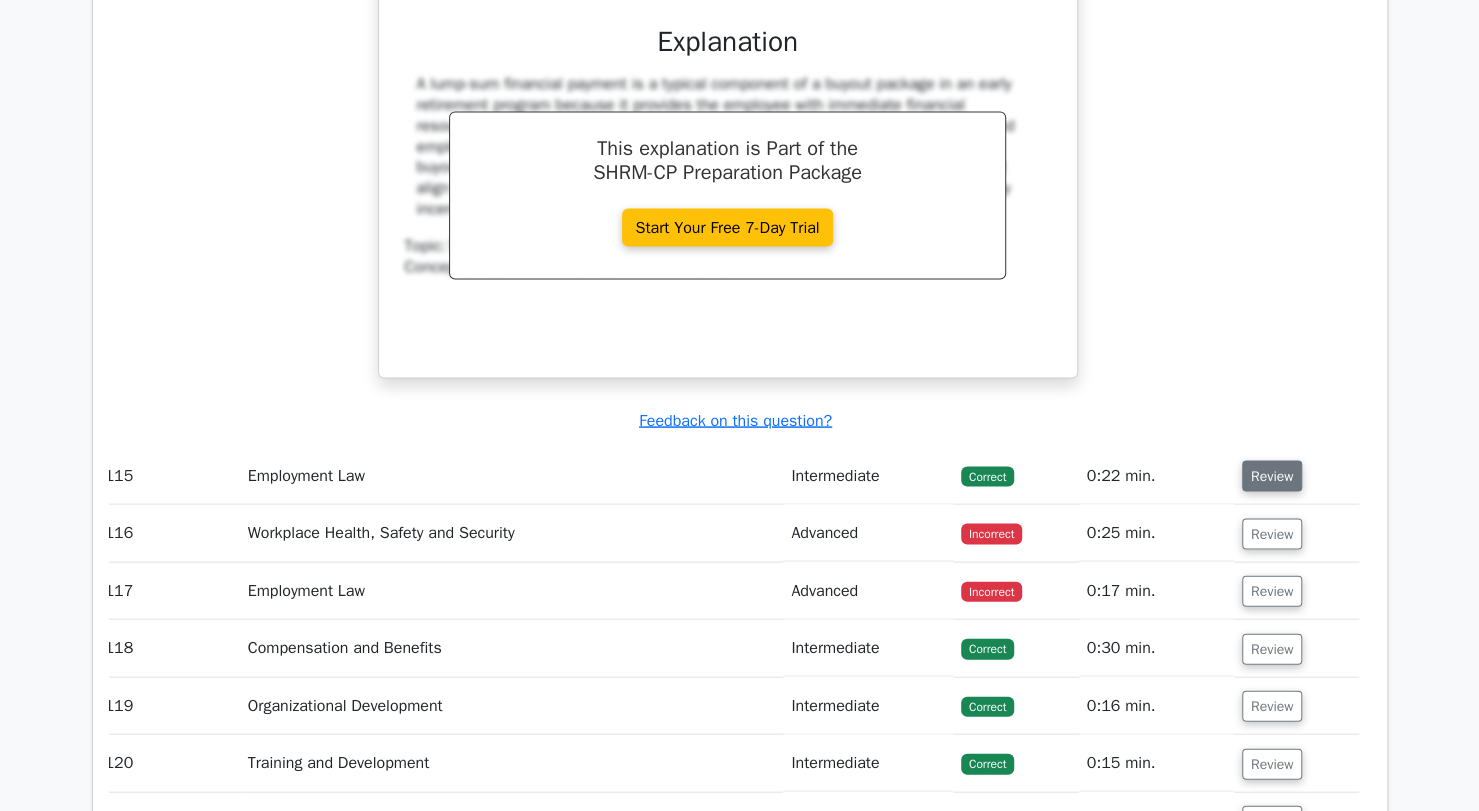 click on "Review" at bounding box center (1272, 476) 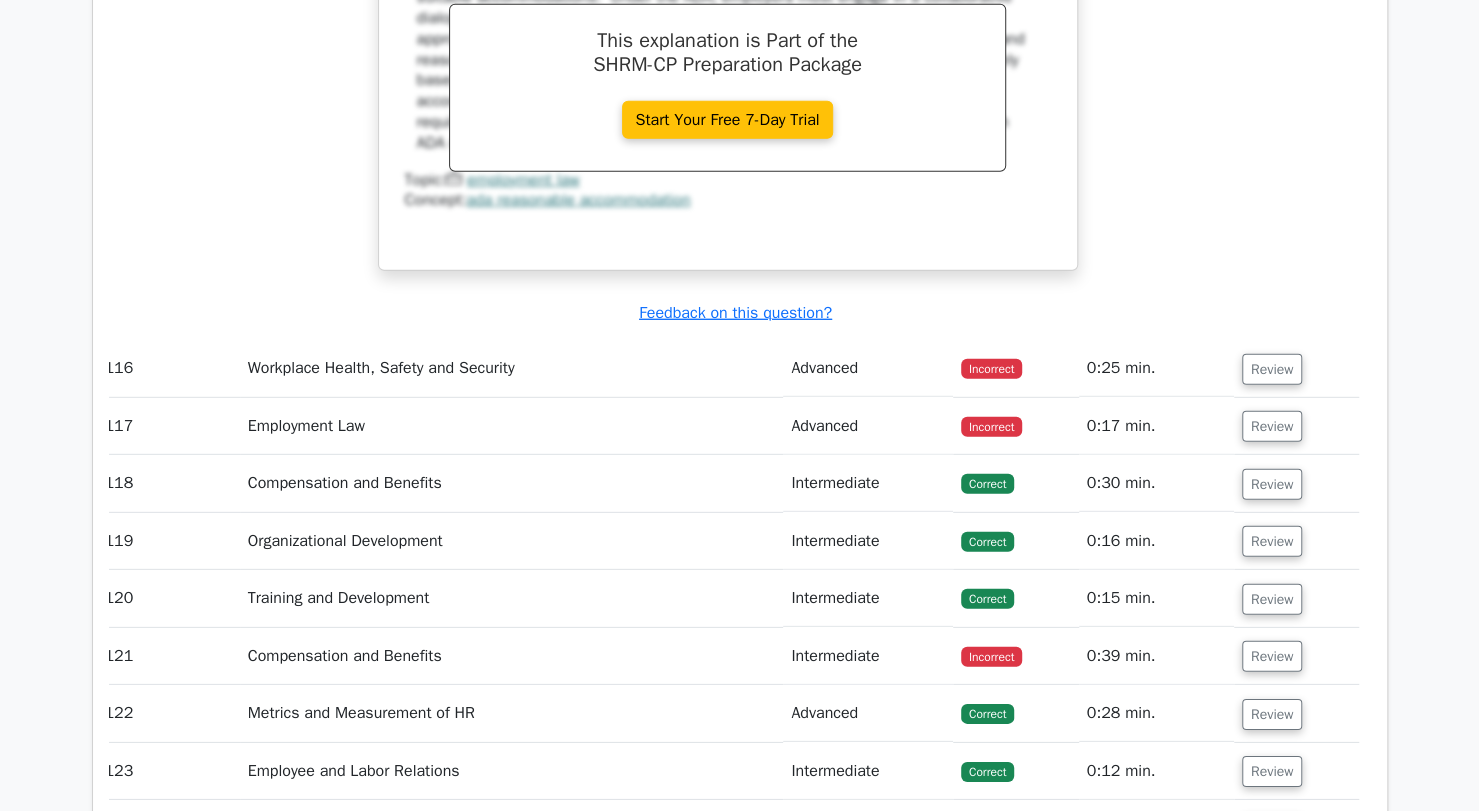 scroll, scrollTop: 56430, scrollLeft: 0, axis: vertical 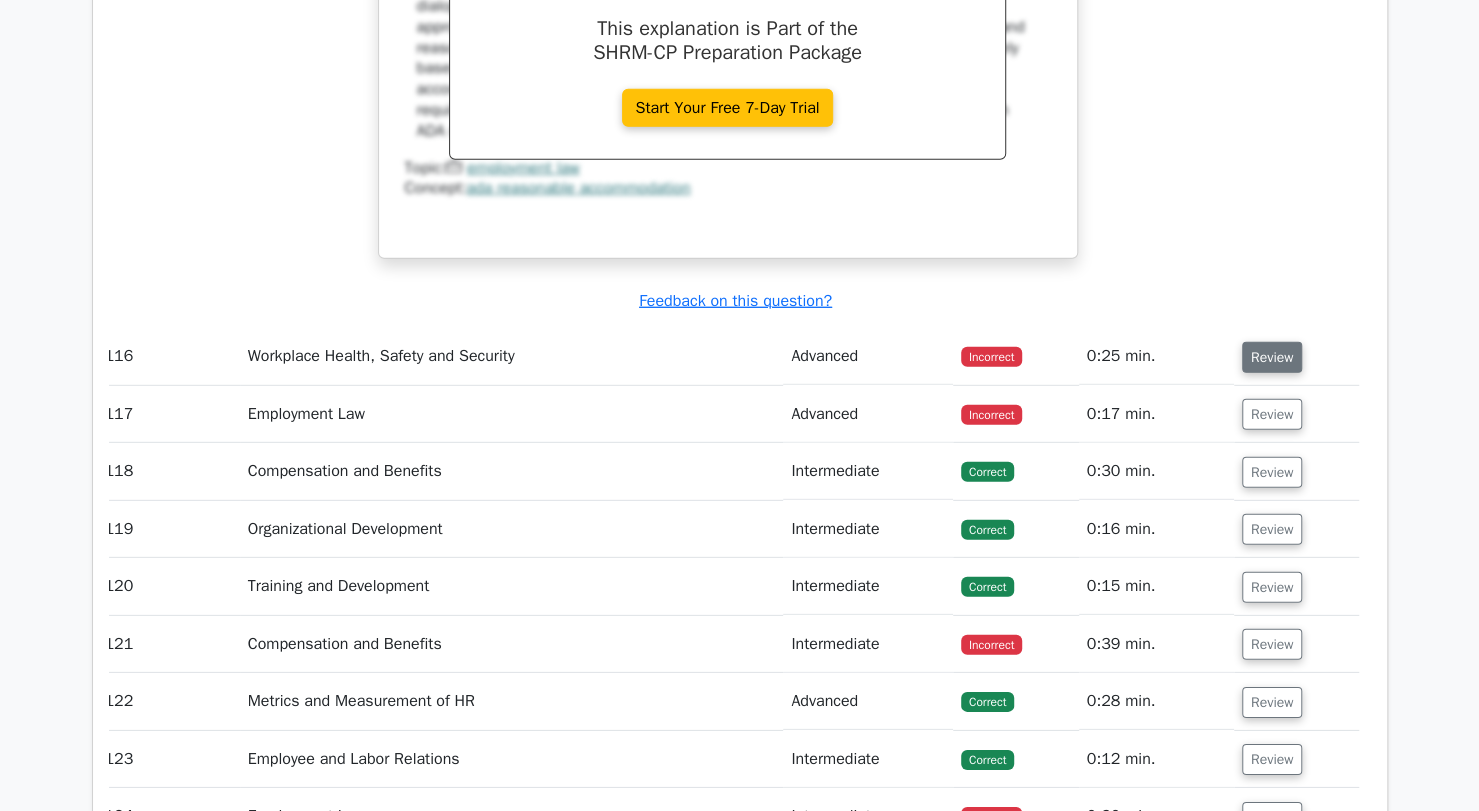 click on "Review" at bounding box center [1272, 357] 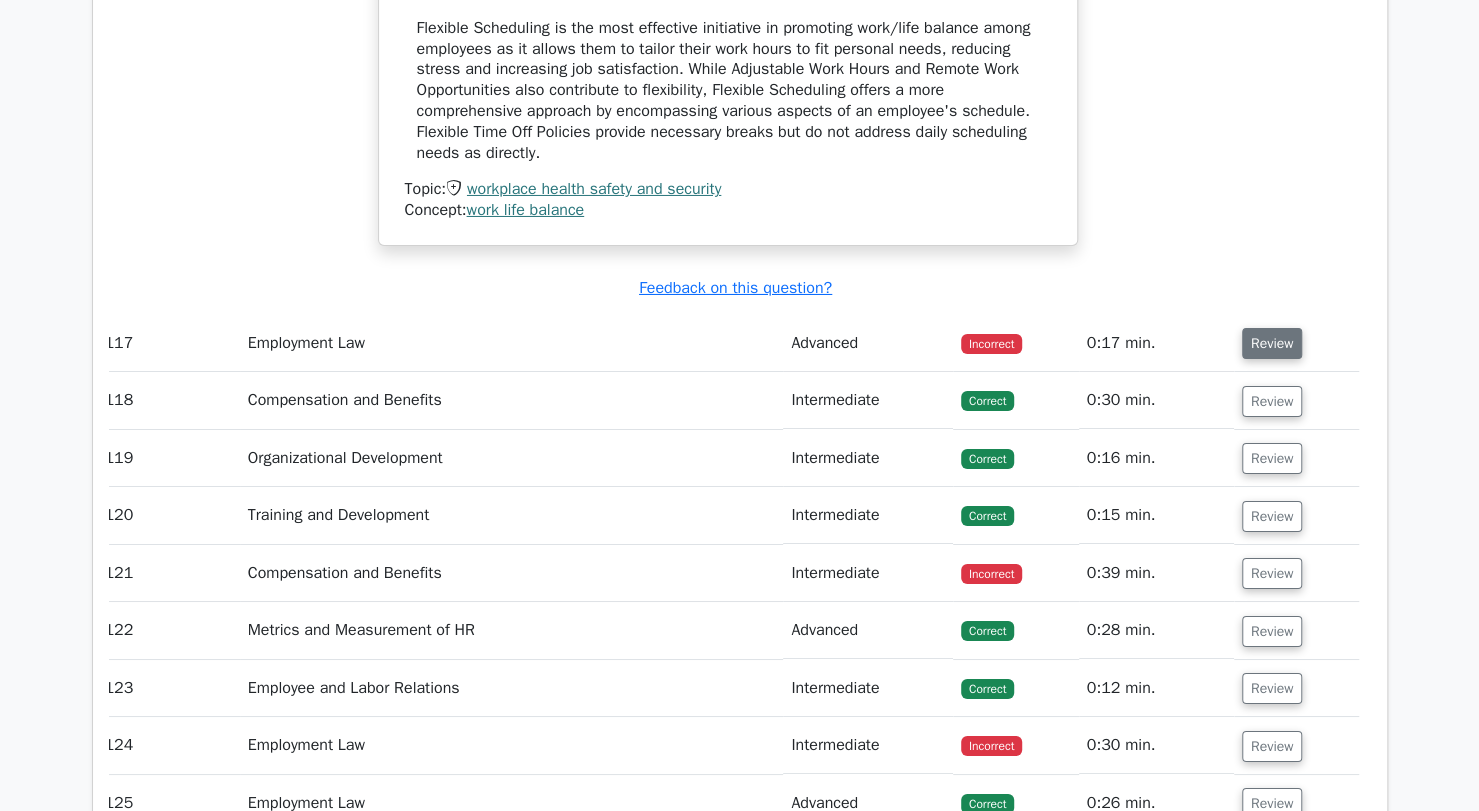 scroll, scrollTop: 57232, scrollLeft: 0, axis: vertical 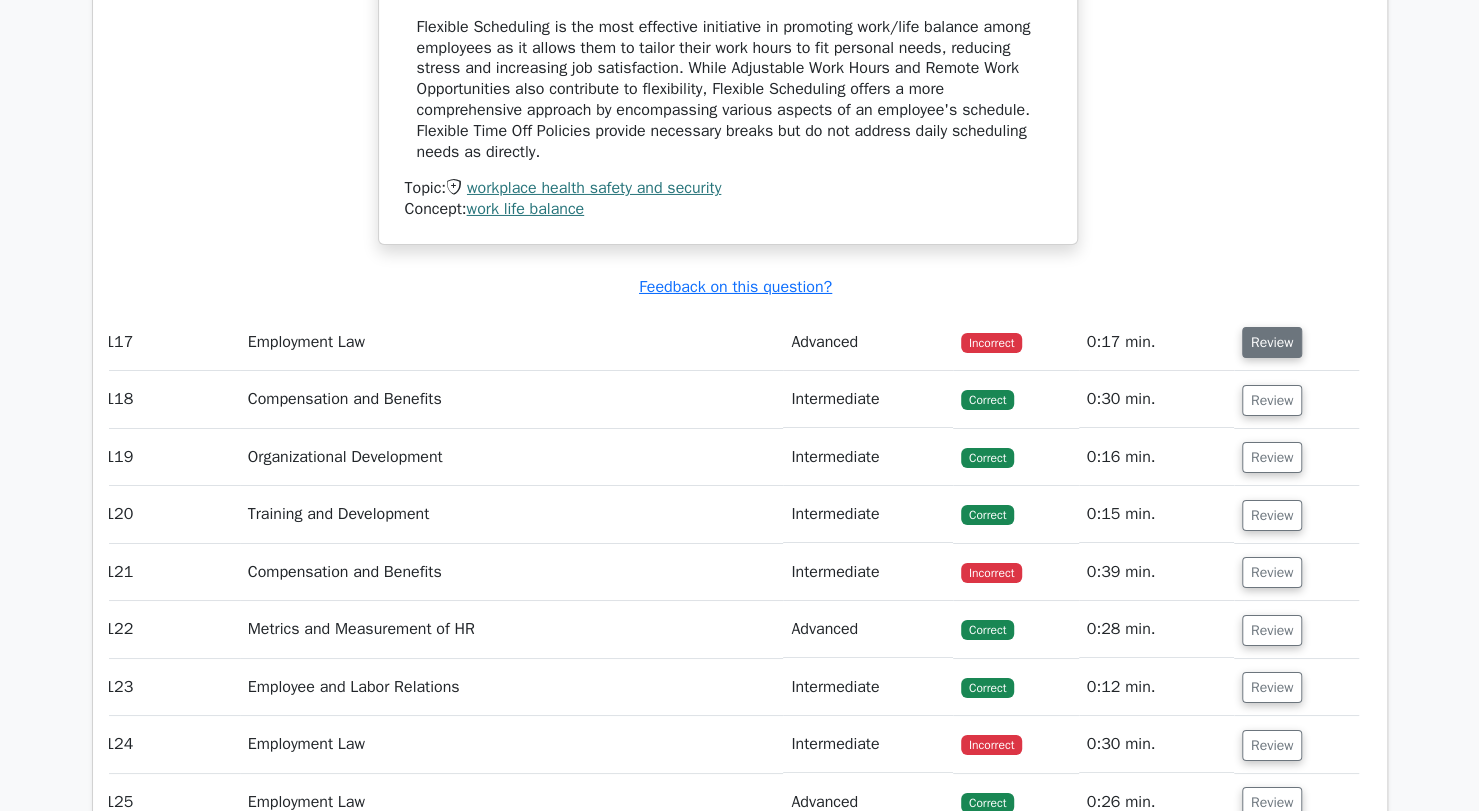 click on "Review" at bounding box center [1272, 342] 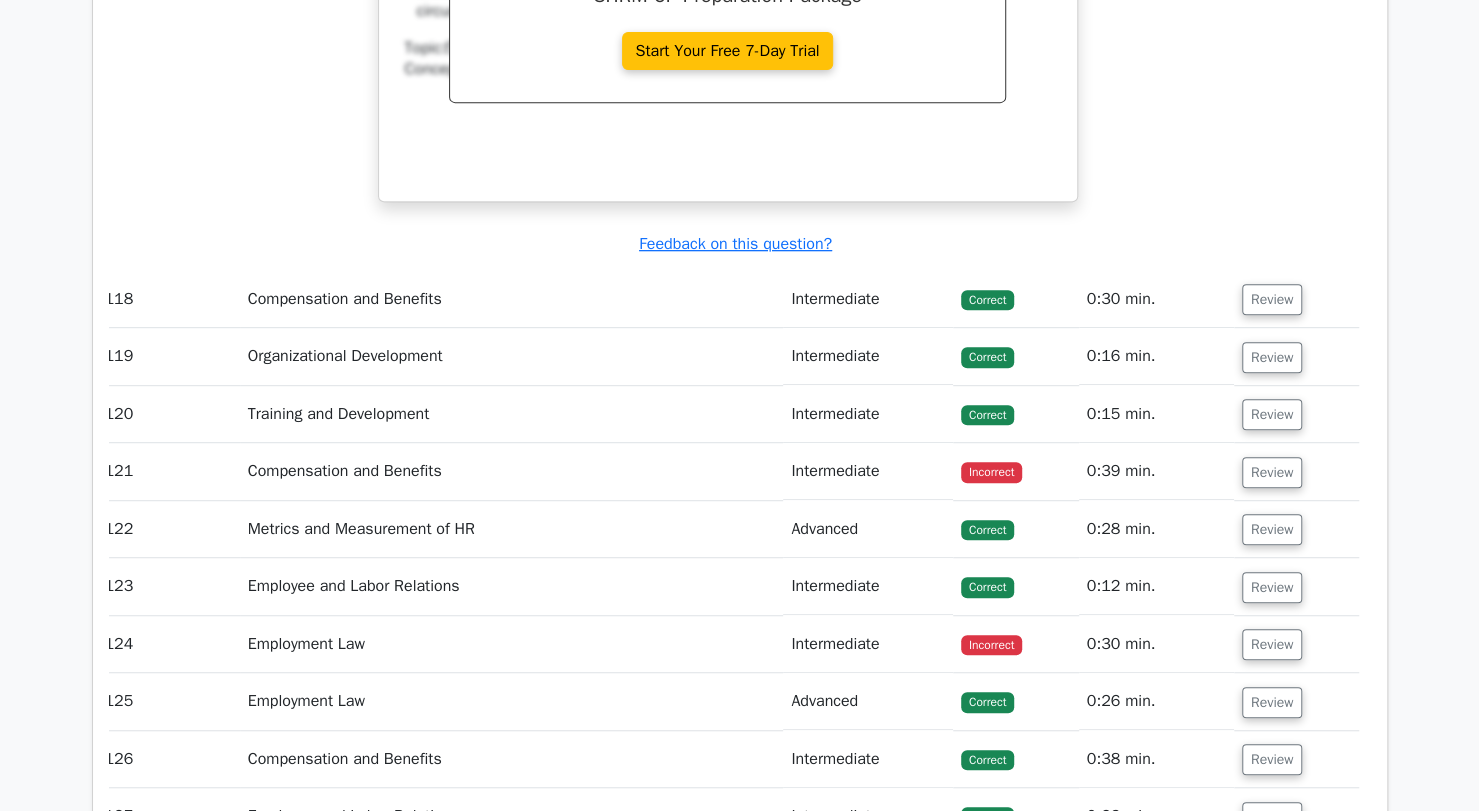 scroll, scrollTop: 58140, scrollLeft: 0, axis: vertical 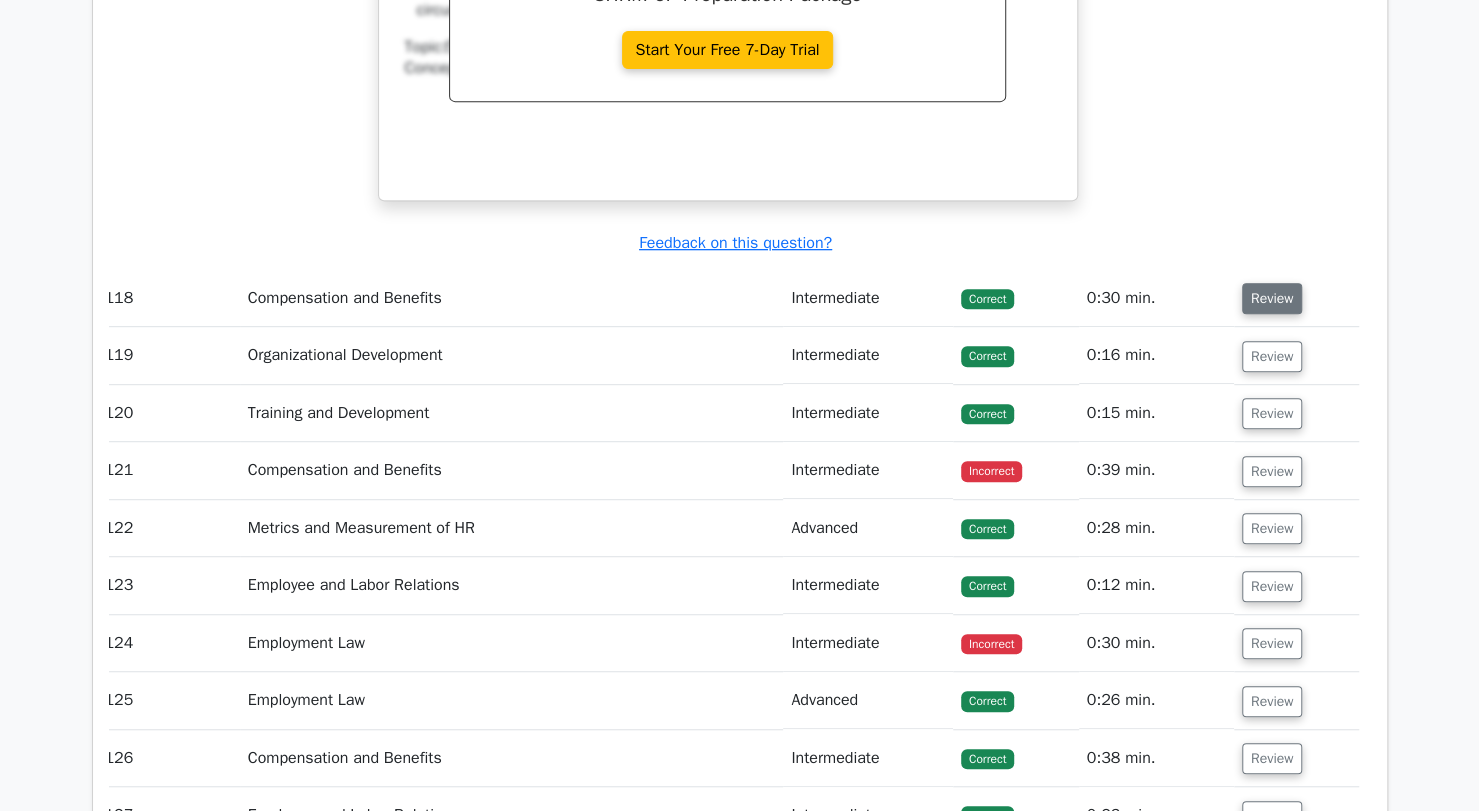 click on "Review" at bounding box center (1272, 298) 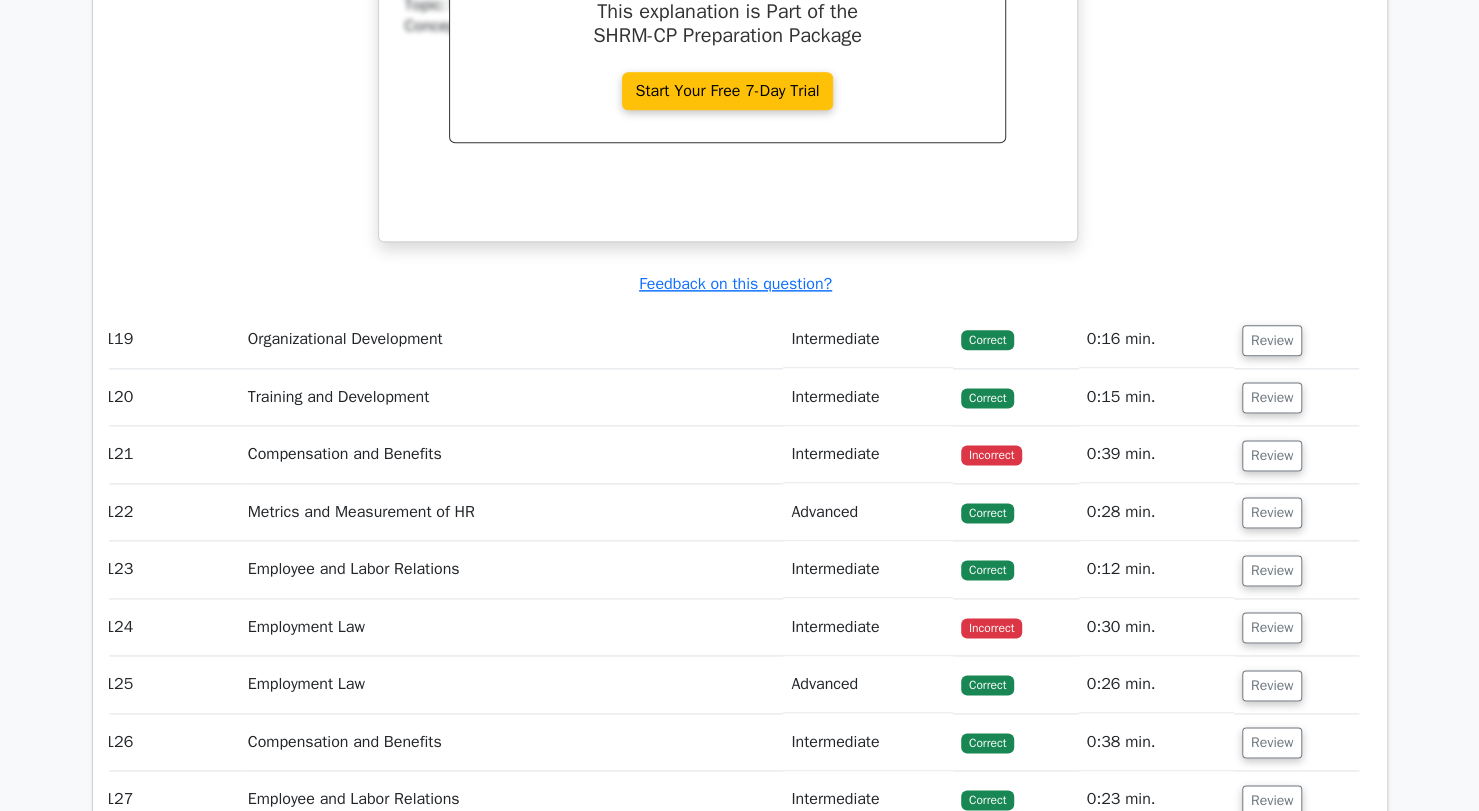 scroll, scrollTop: 58965, scrollLeft: 0, axis: vertical 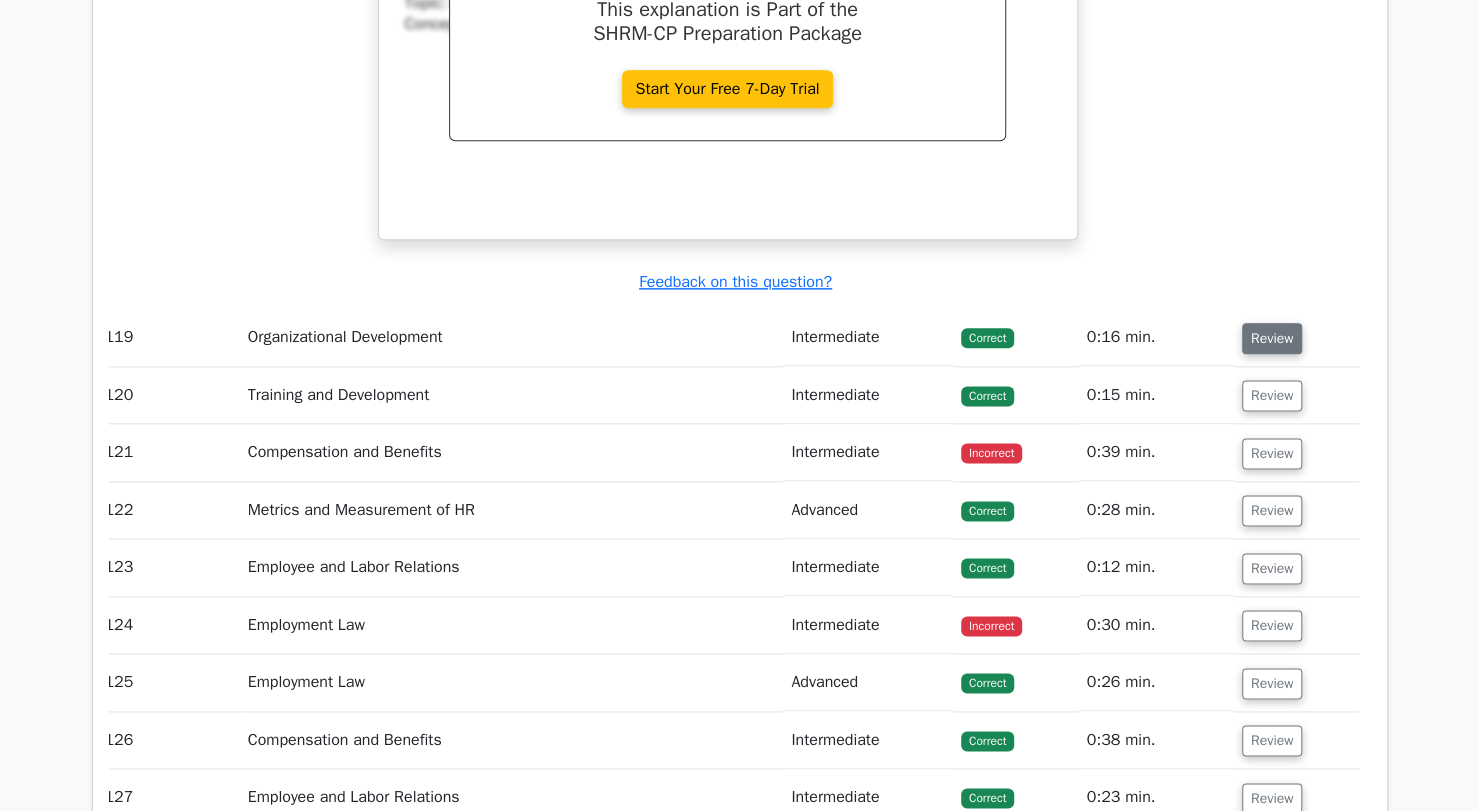 click on "Review" at bounding box center (1272, 338) 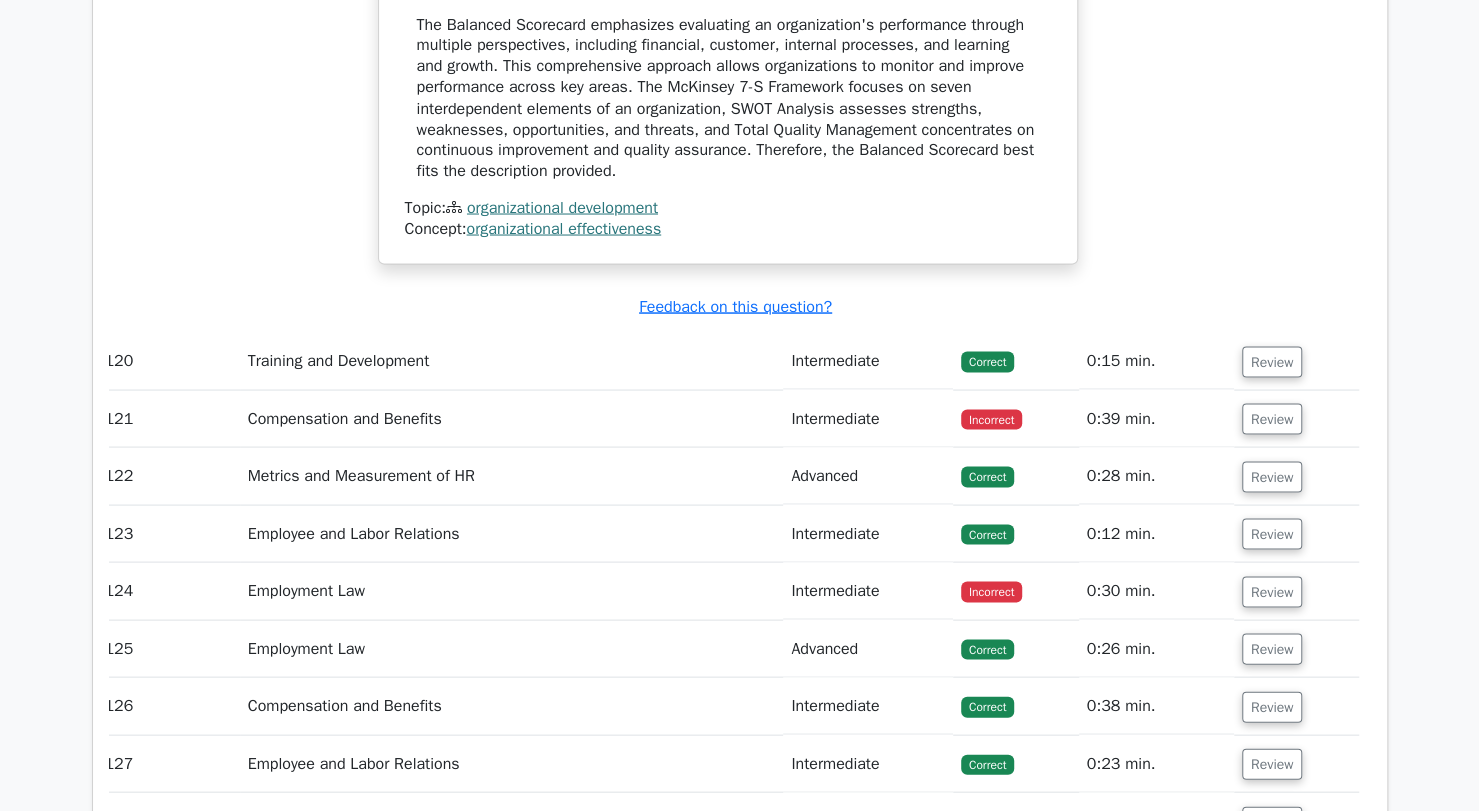 scroll, scrollTop: 59777, scrollLeft: 0, axis: vertical 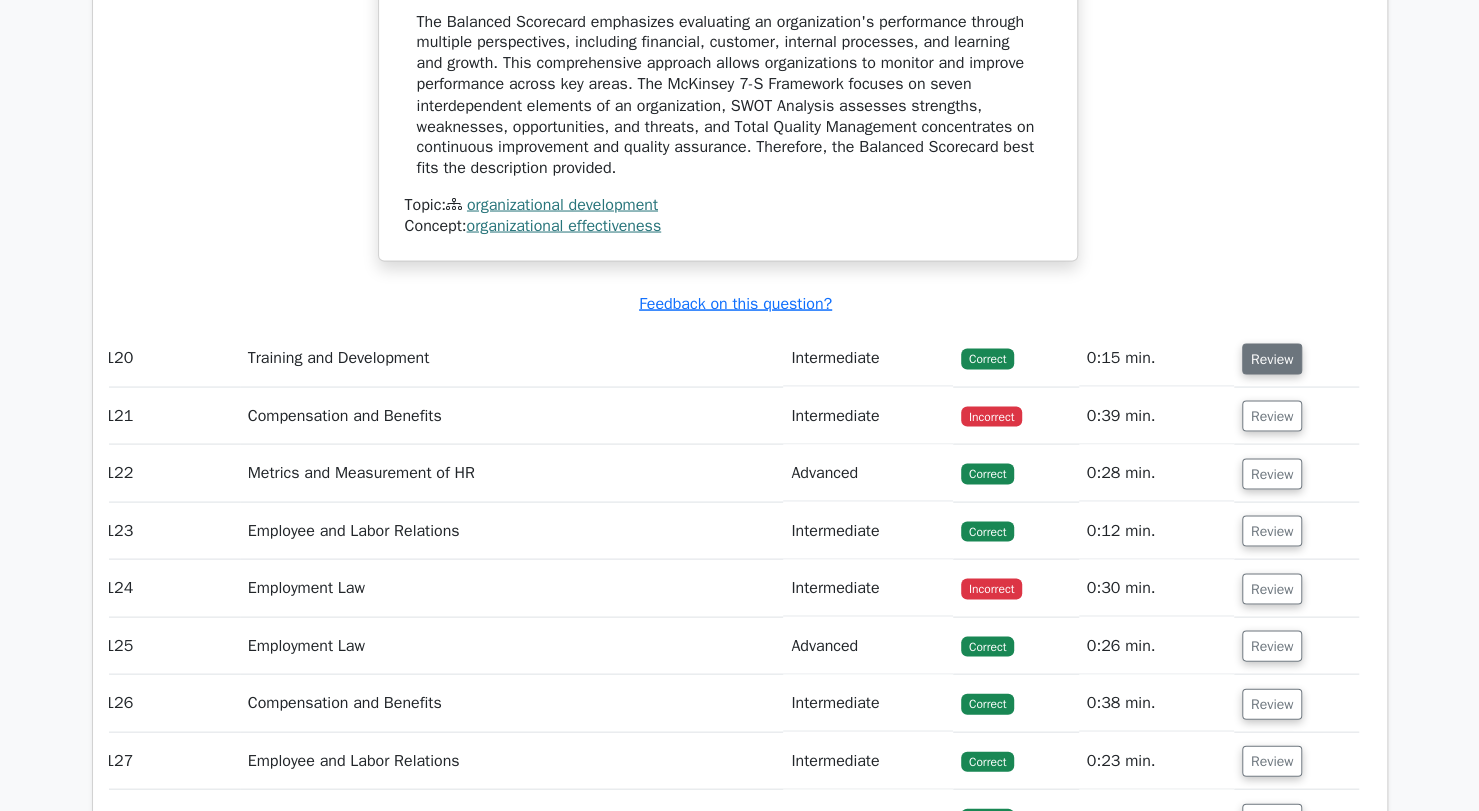 click on "Review" at bounding box center (1272, 358) 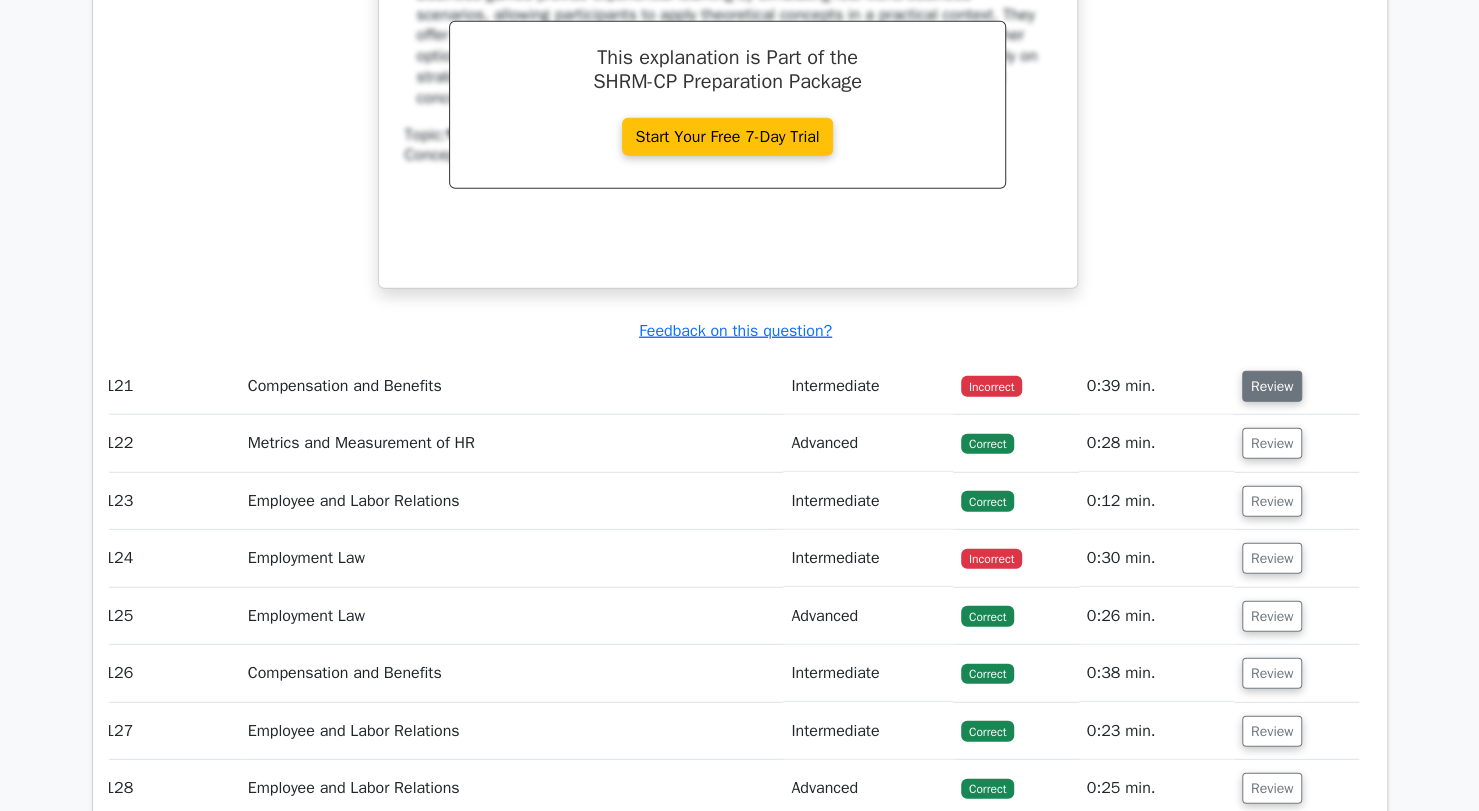 scroll, scrollTop: 60635, scrollLeft: 0, axis: vertical 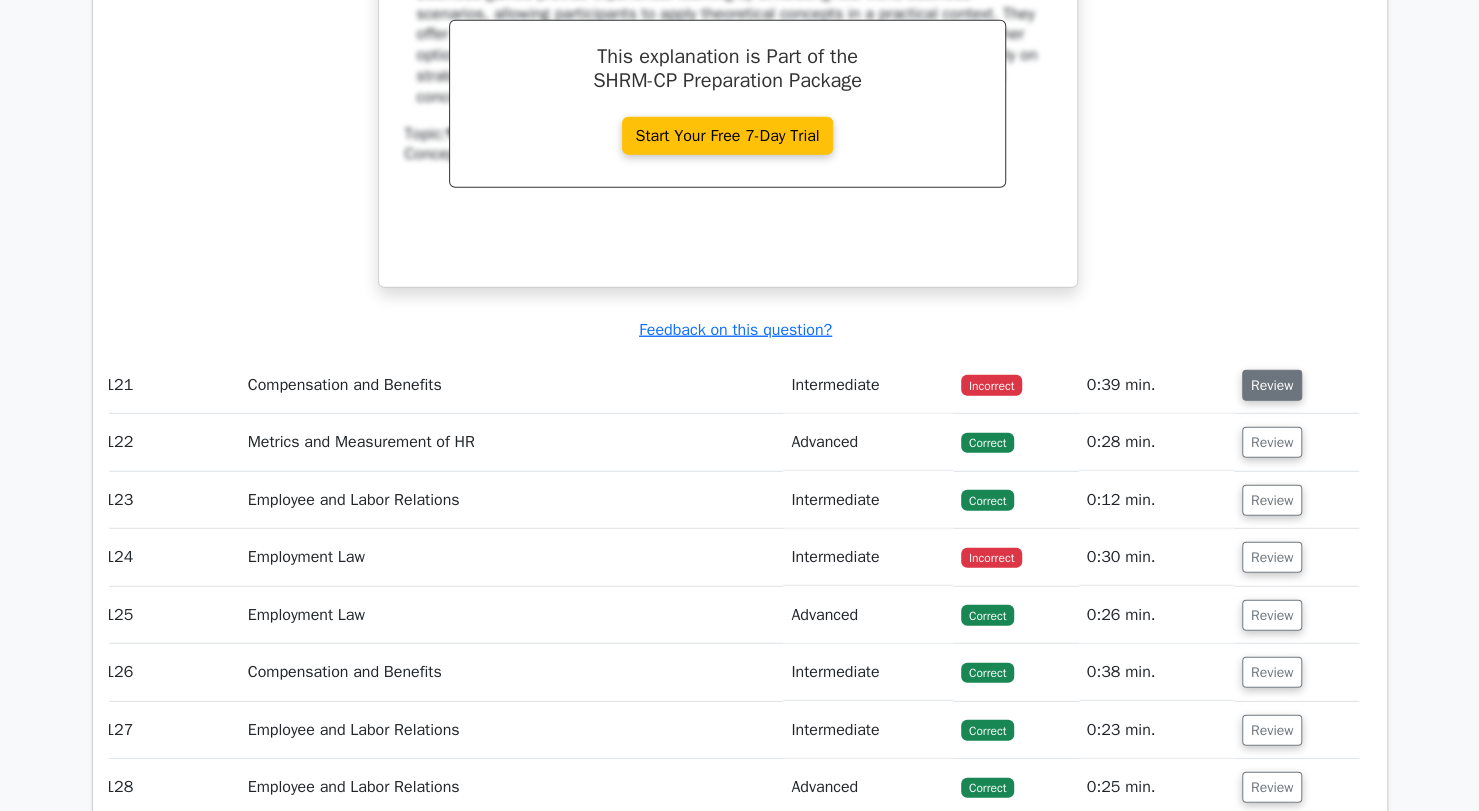 click on "Review" at bounding box center [1272, 385] 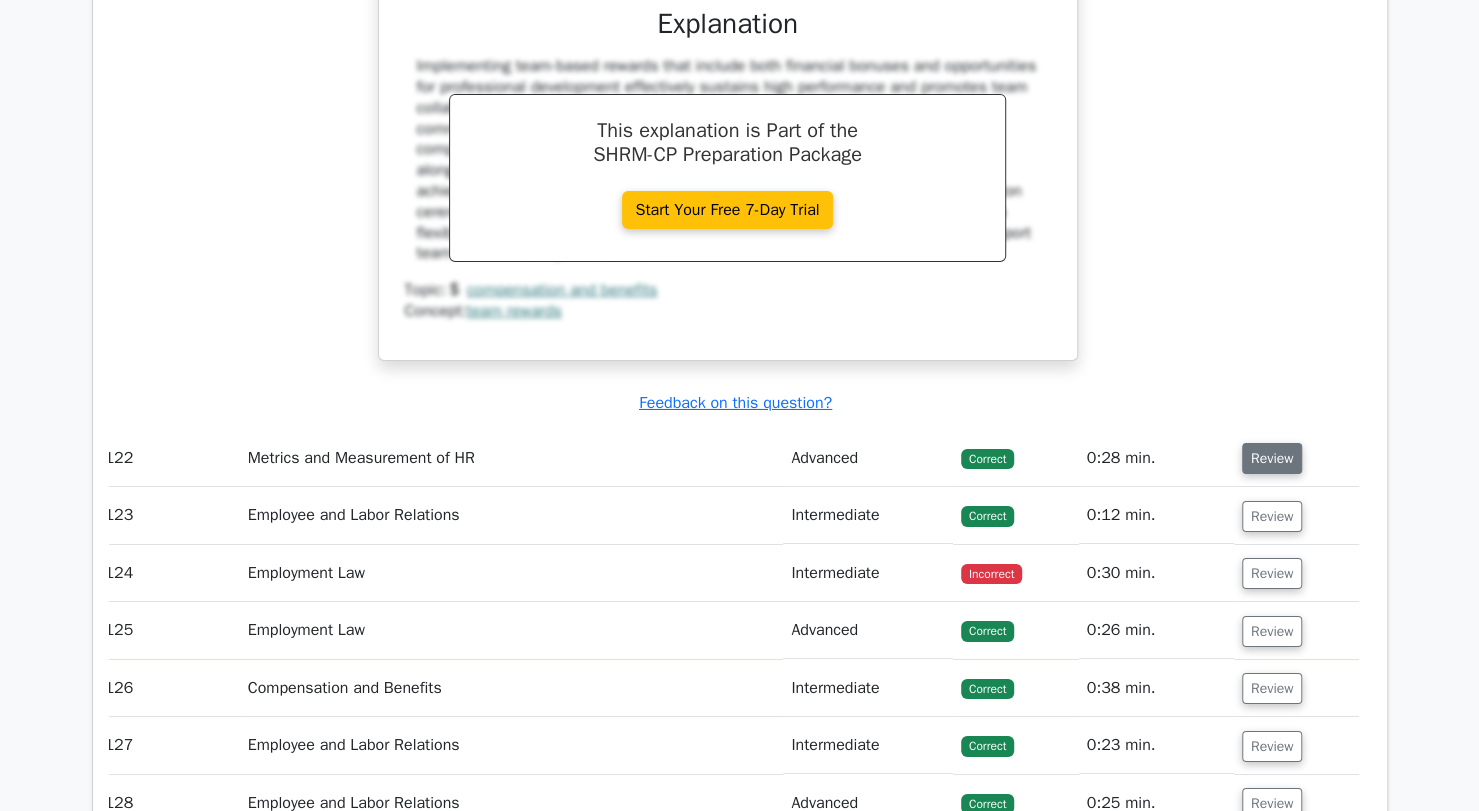 scroll, scrollTop: 61591, scrollLeft: 0, axis: vertical 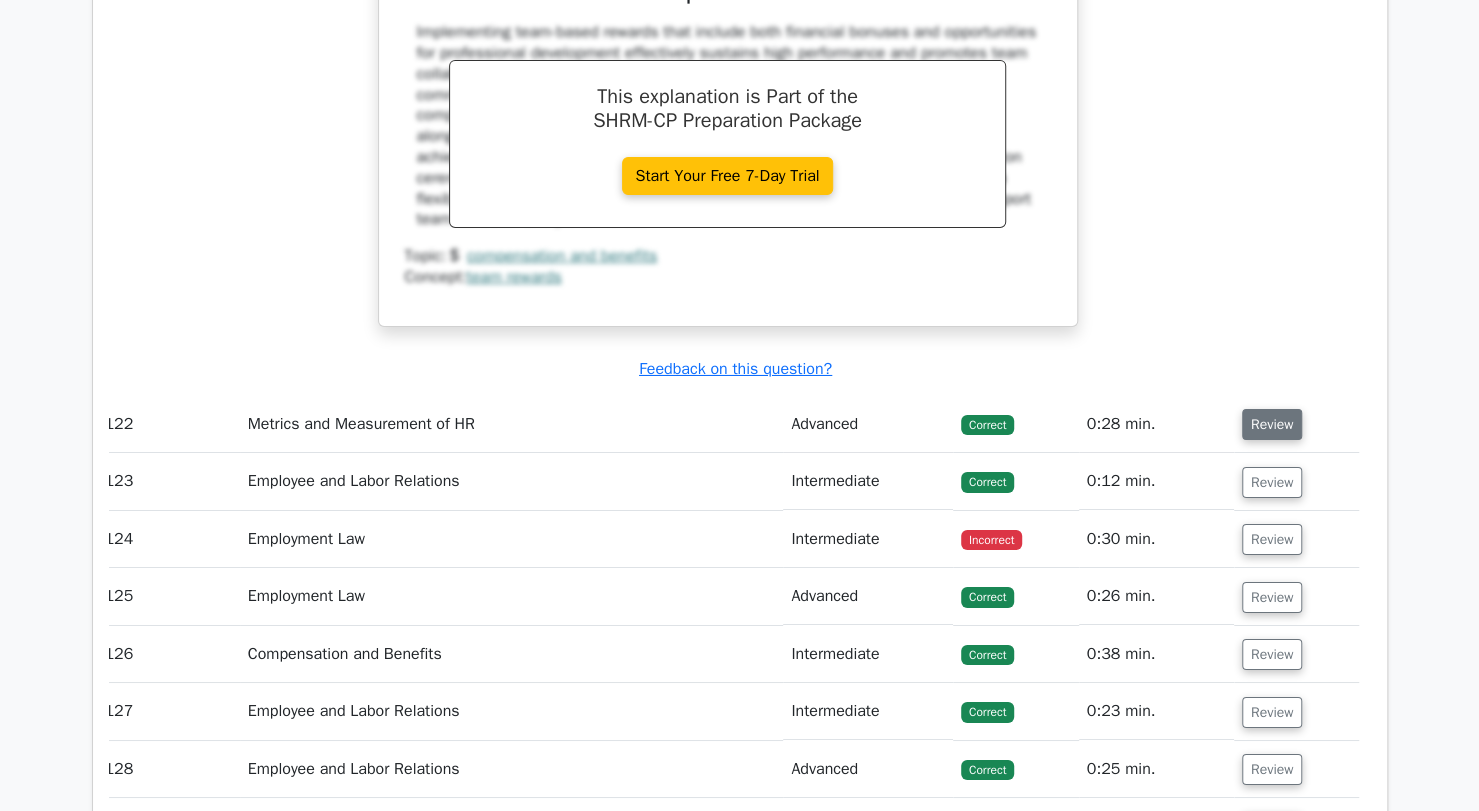 click on "Review" at bounding box center (1272, 424) 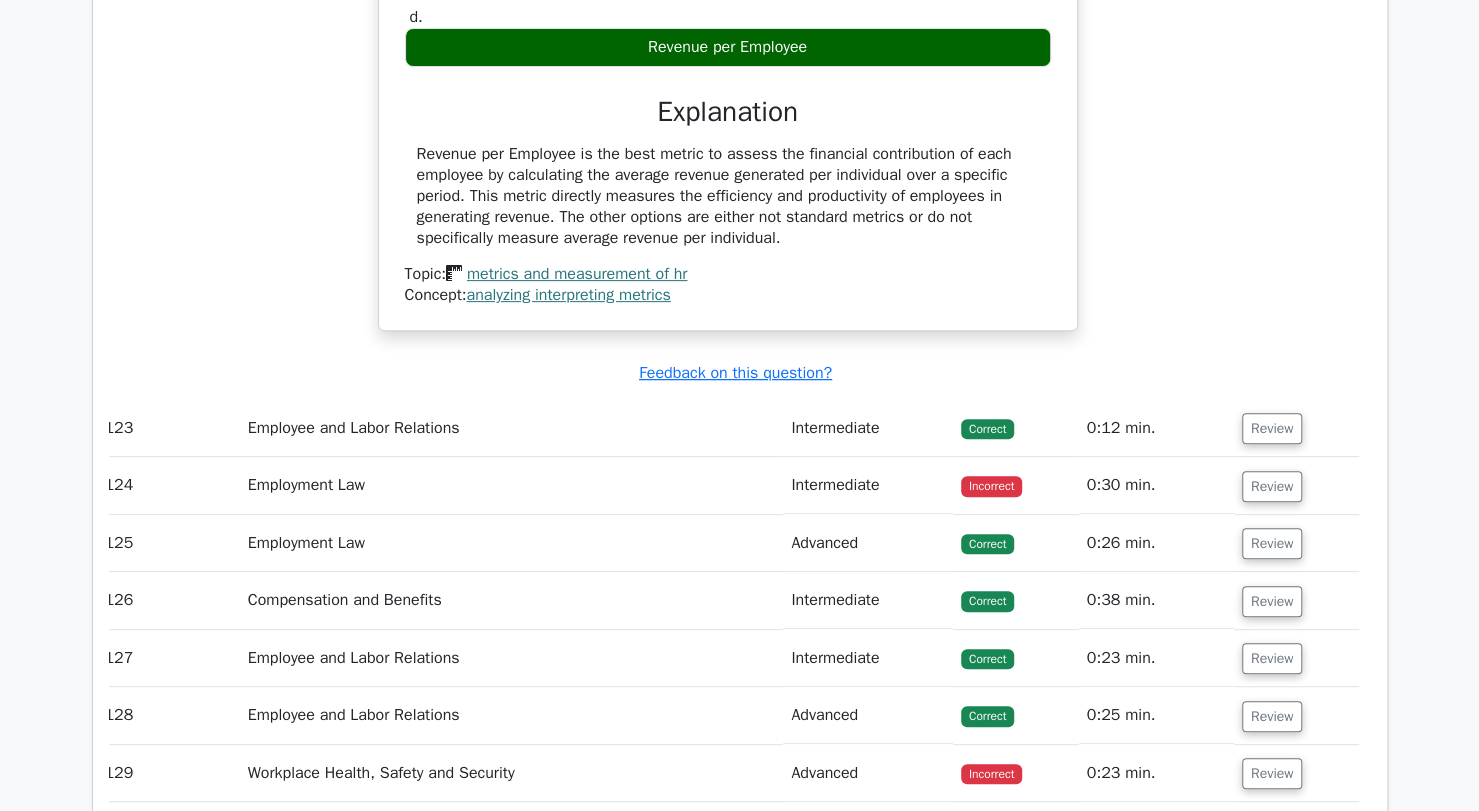 scroll, scrollTop: 62361, scrollLeft: 0, axis: vertical 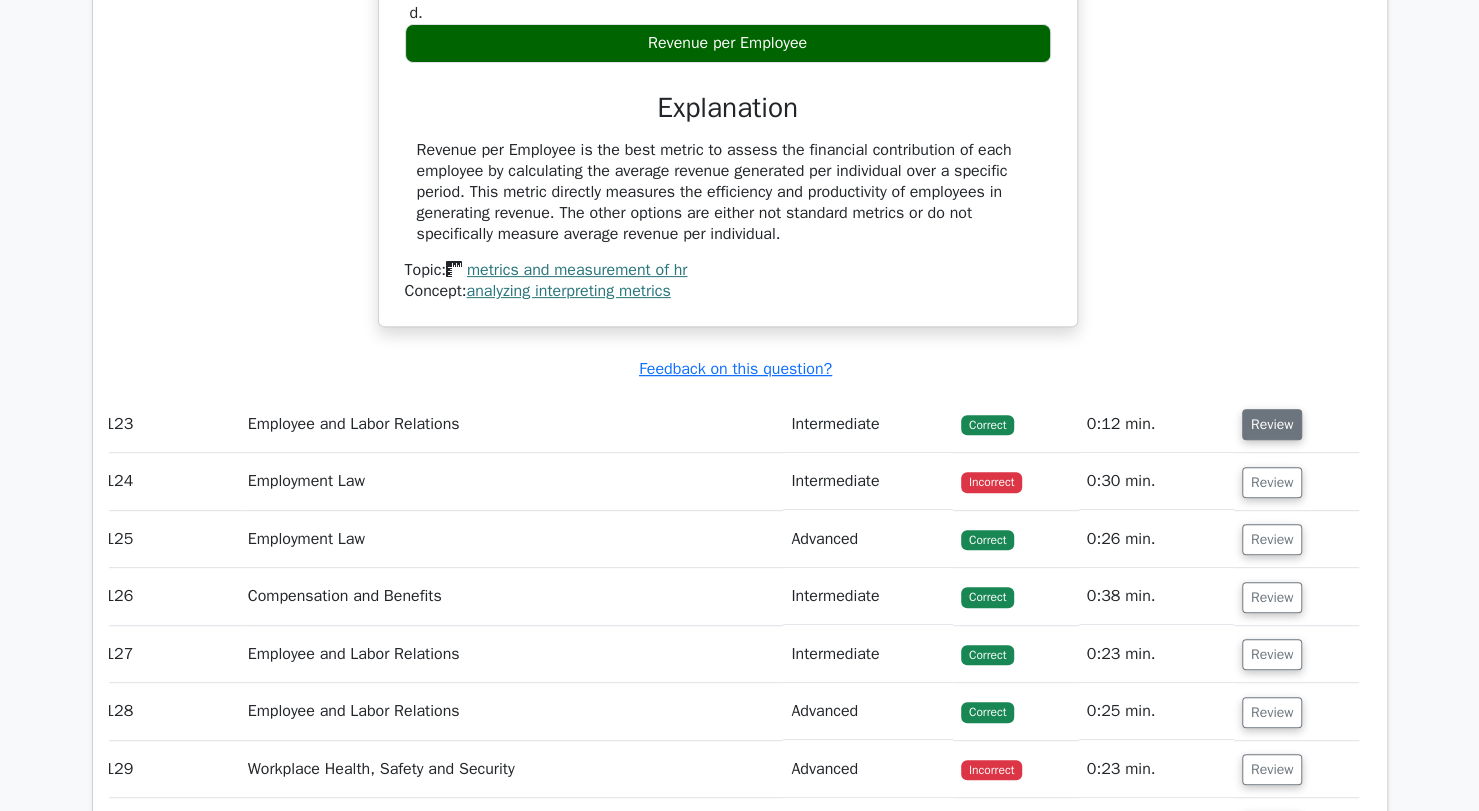 click on "Review" at bounding box center (1272, 424) 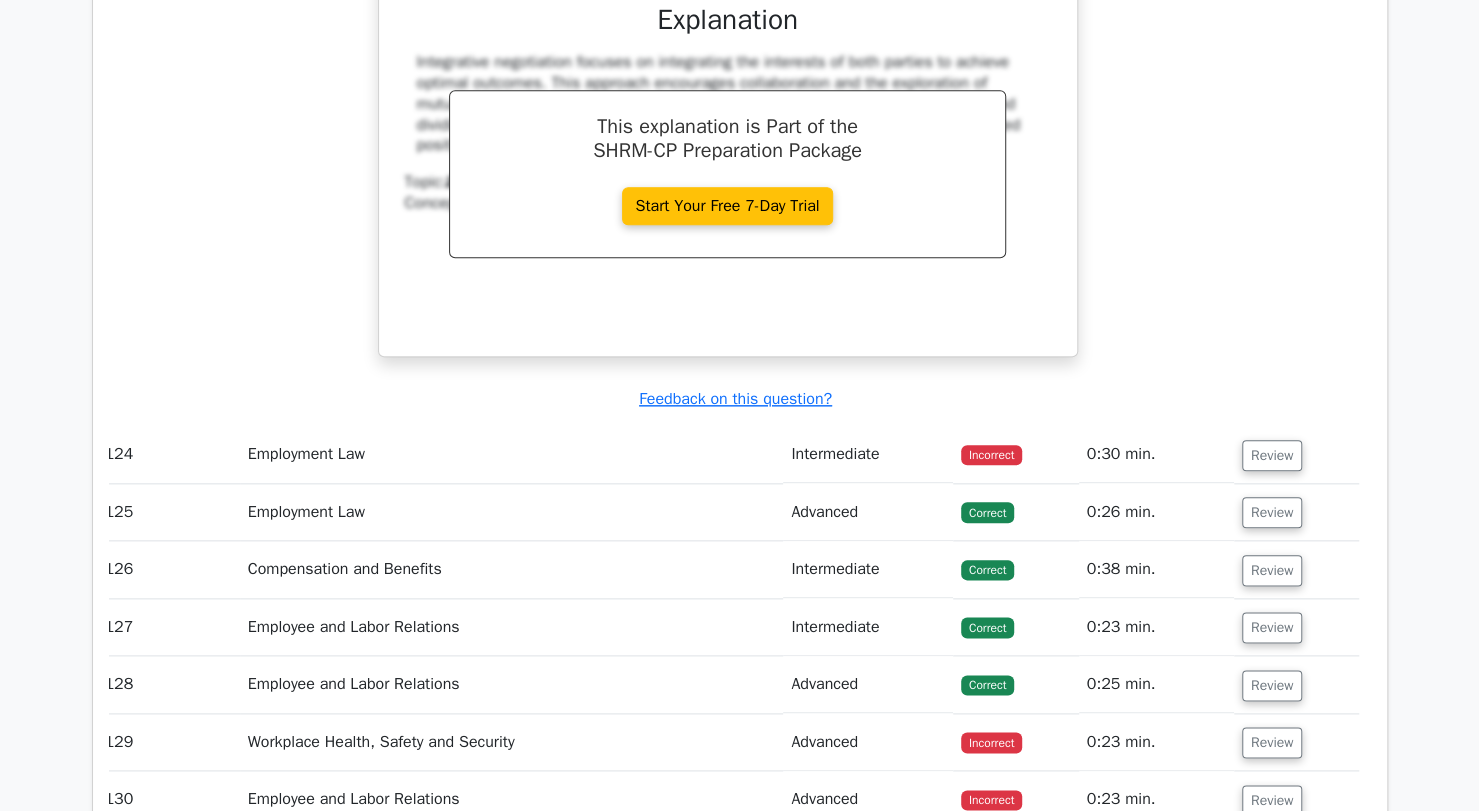 scroll, scrollTop: 63203, scrollLeft: 0, axis: vertical 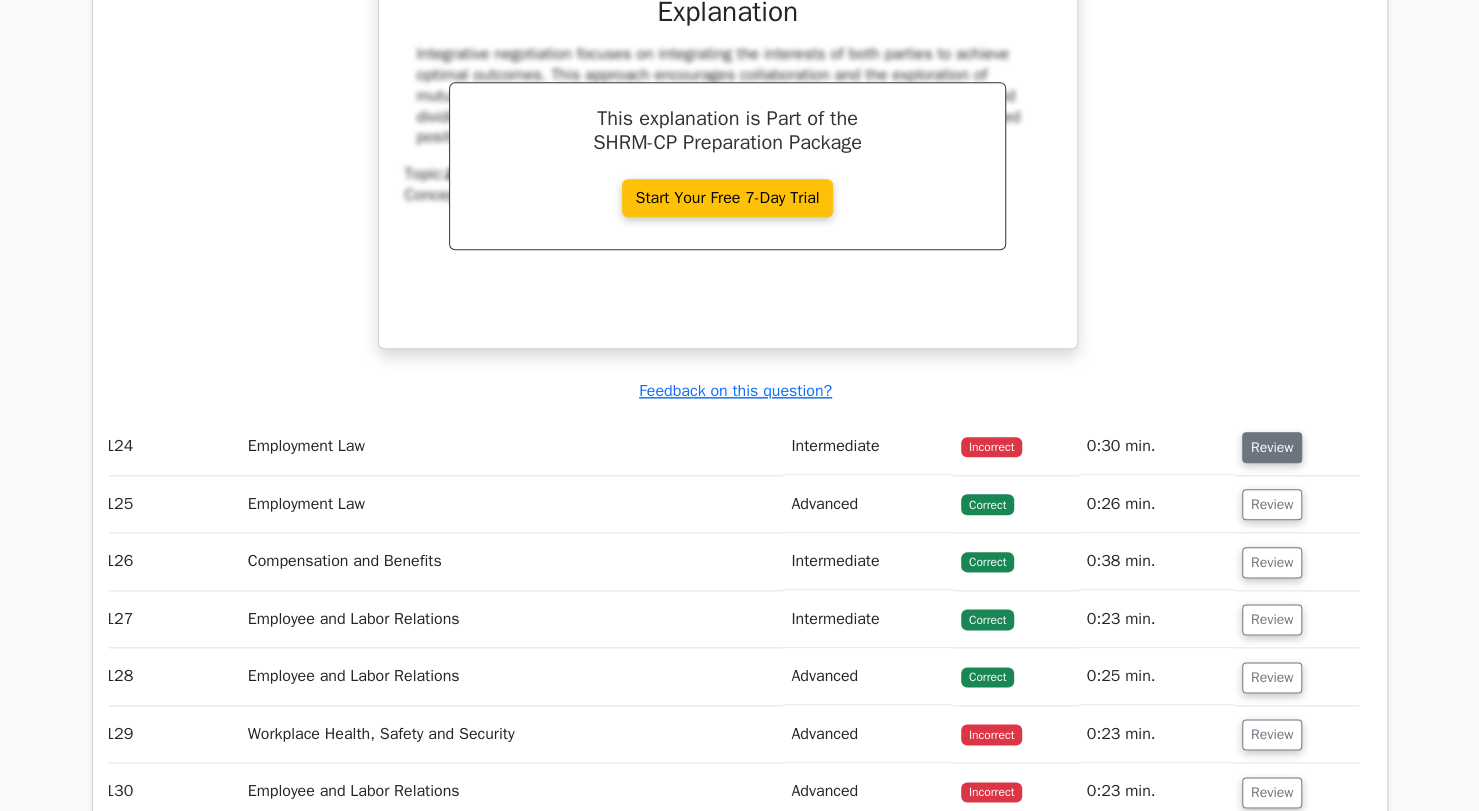click on "Review" at bounding box center (1272, 447) 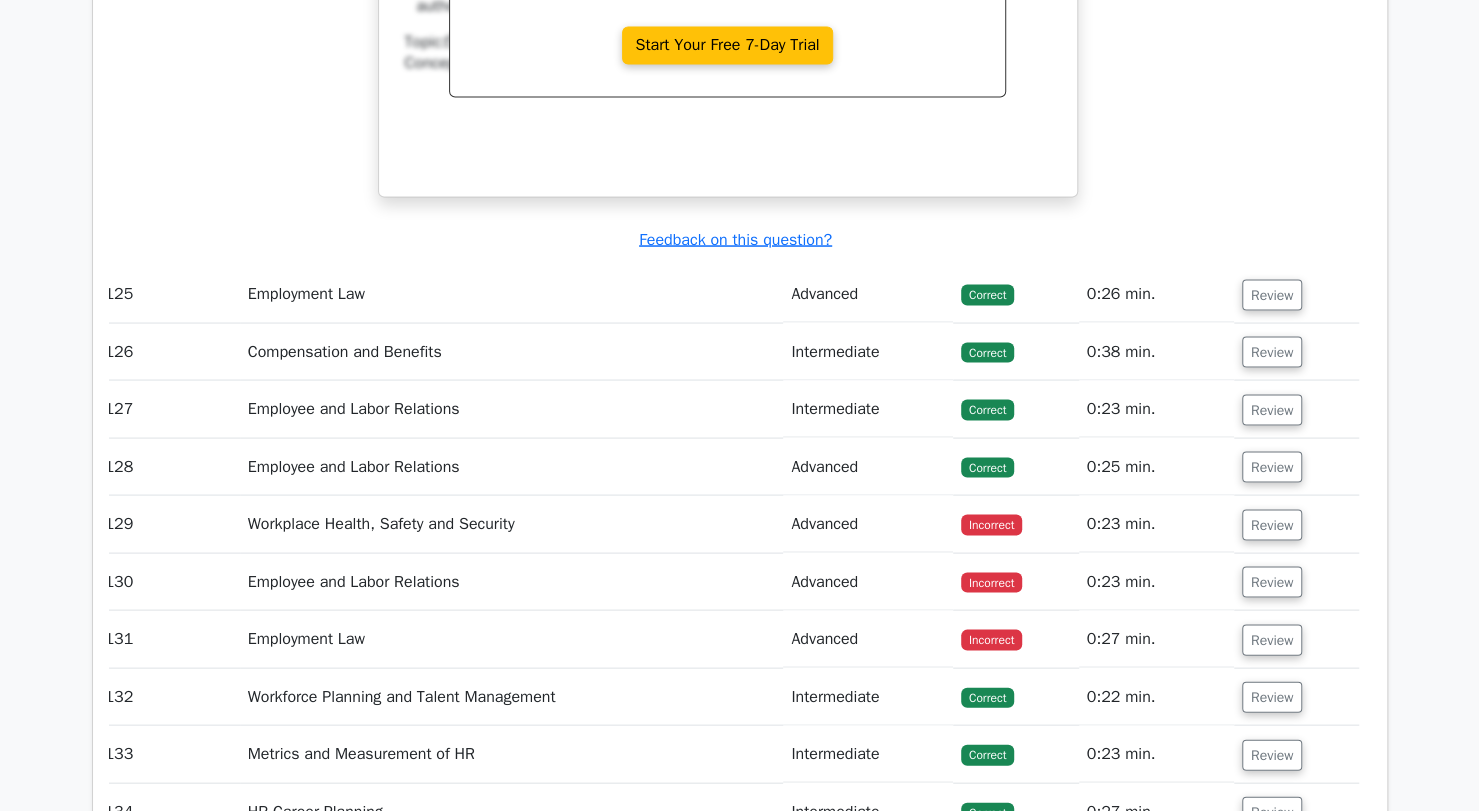 scroll, scrollTop: 64223, scrollLeft: 0, axis: vertical 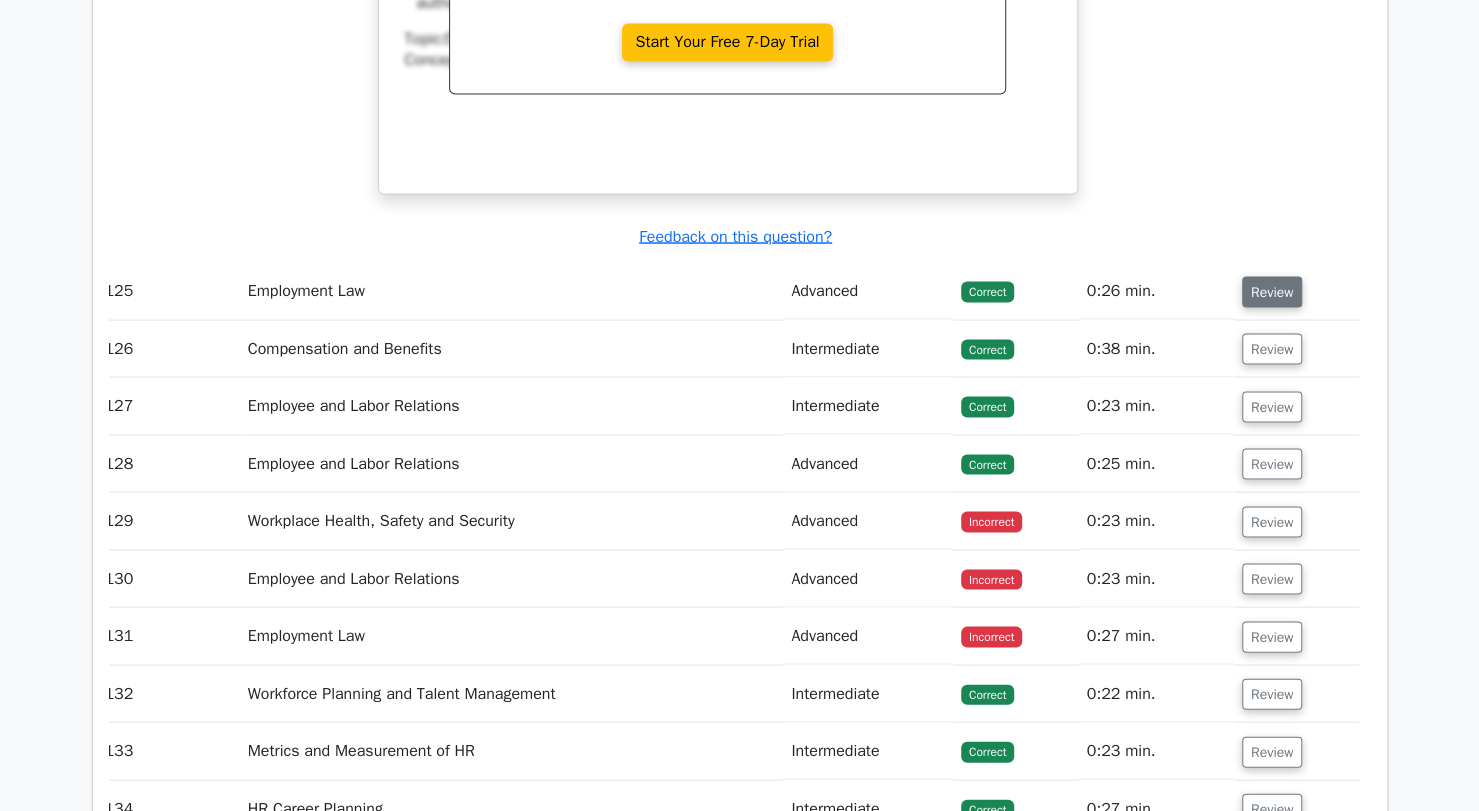 click on "Review" at bounding box center (1272, 291) 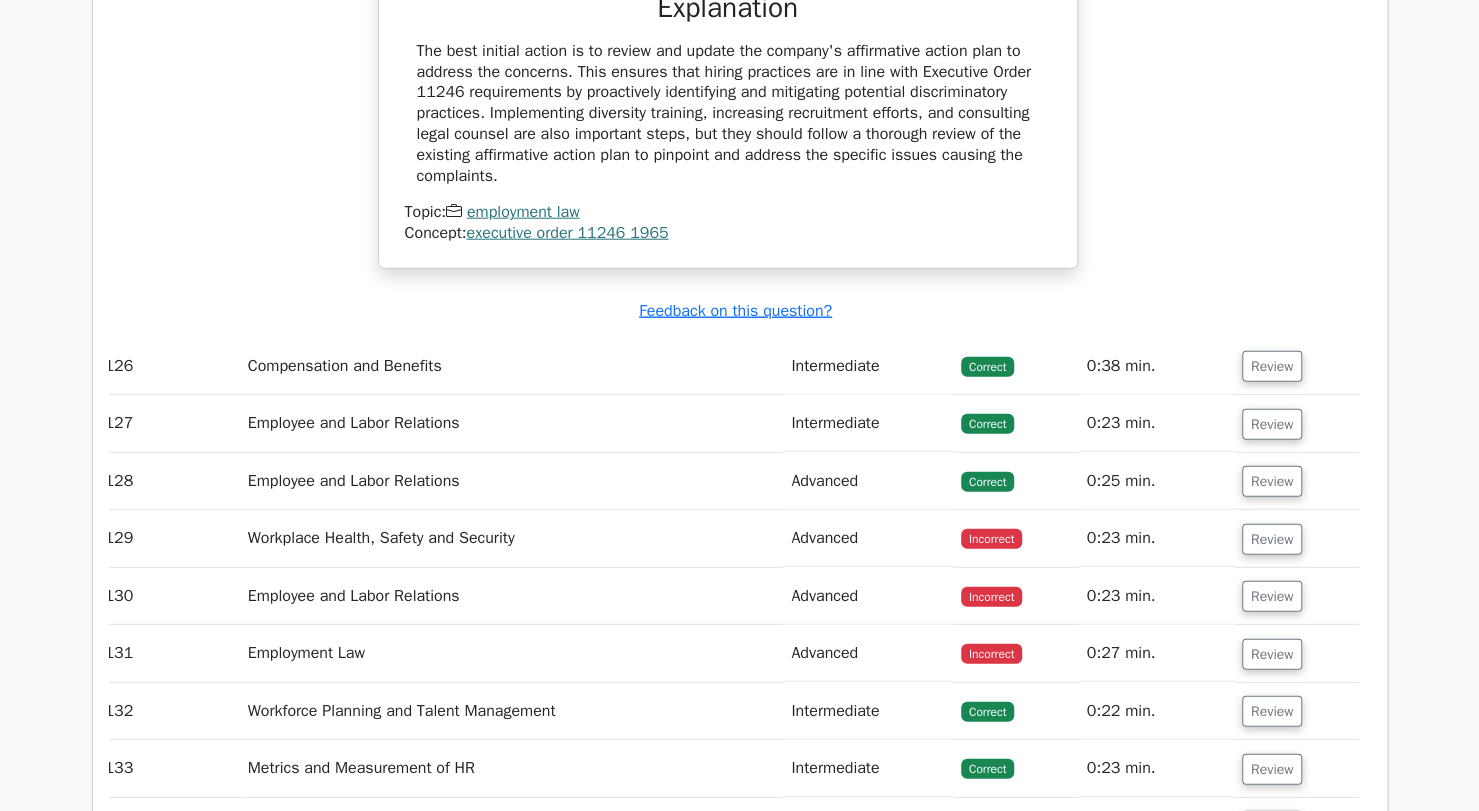 scroll, scrollTop: 64984, scrollLeft: 0, axis: vertical 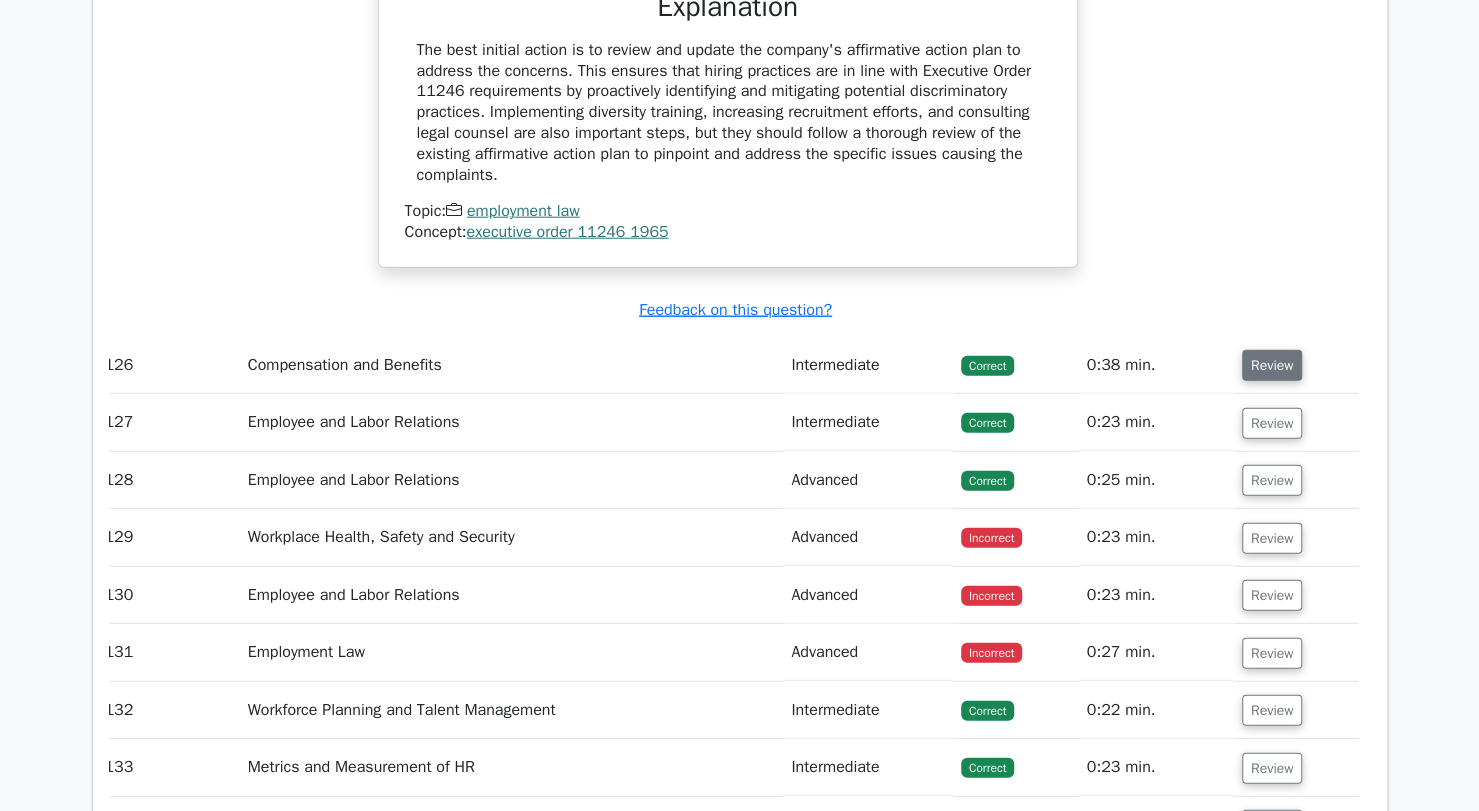 click on "Review" at bounding box center [1272, 365] 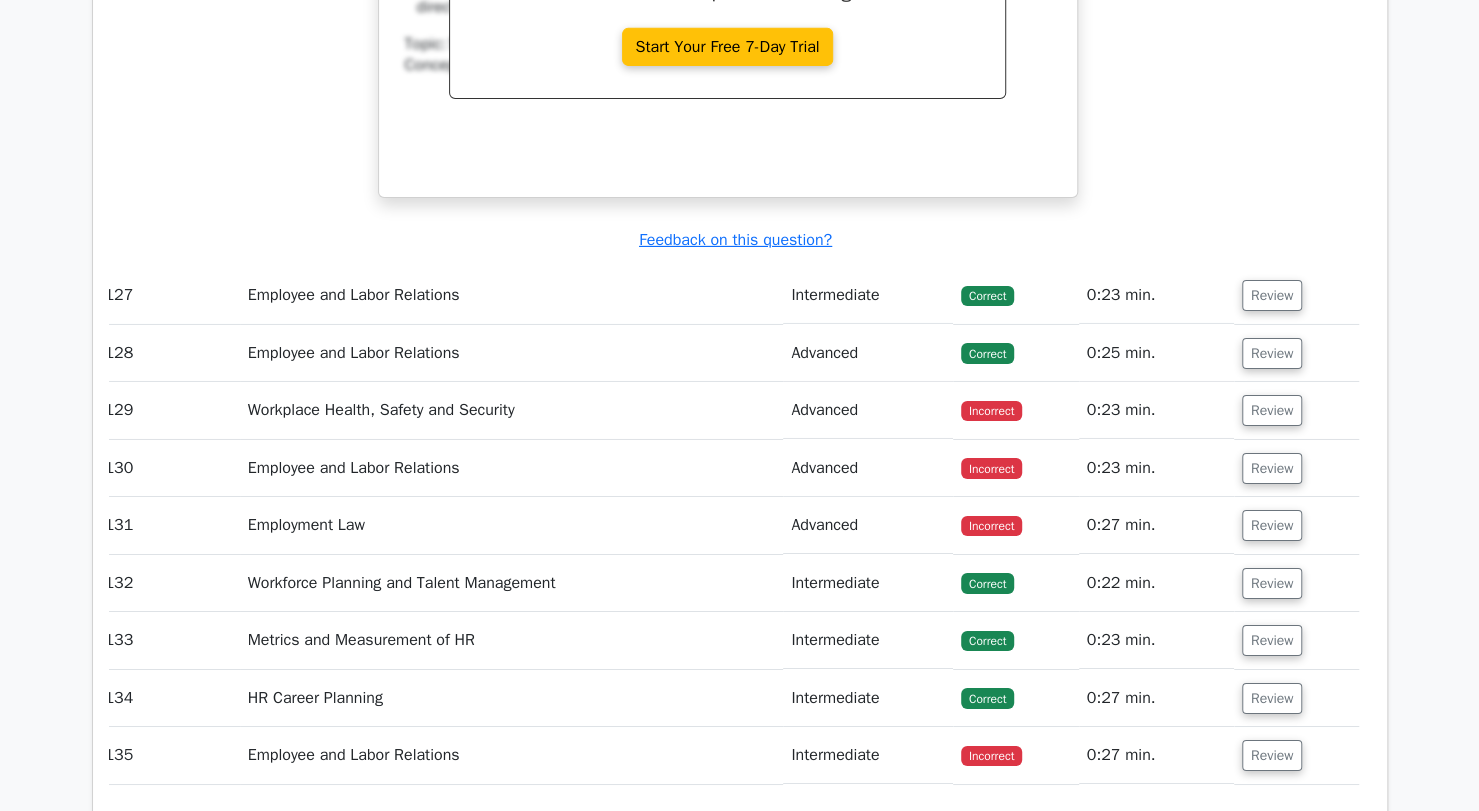 scroll, scrollTop: 65943, scrollLeft: 0, axis: vertical 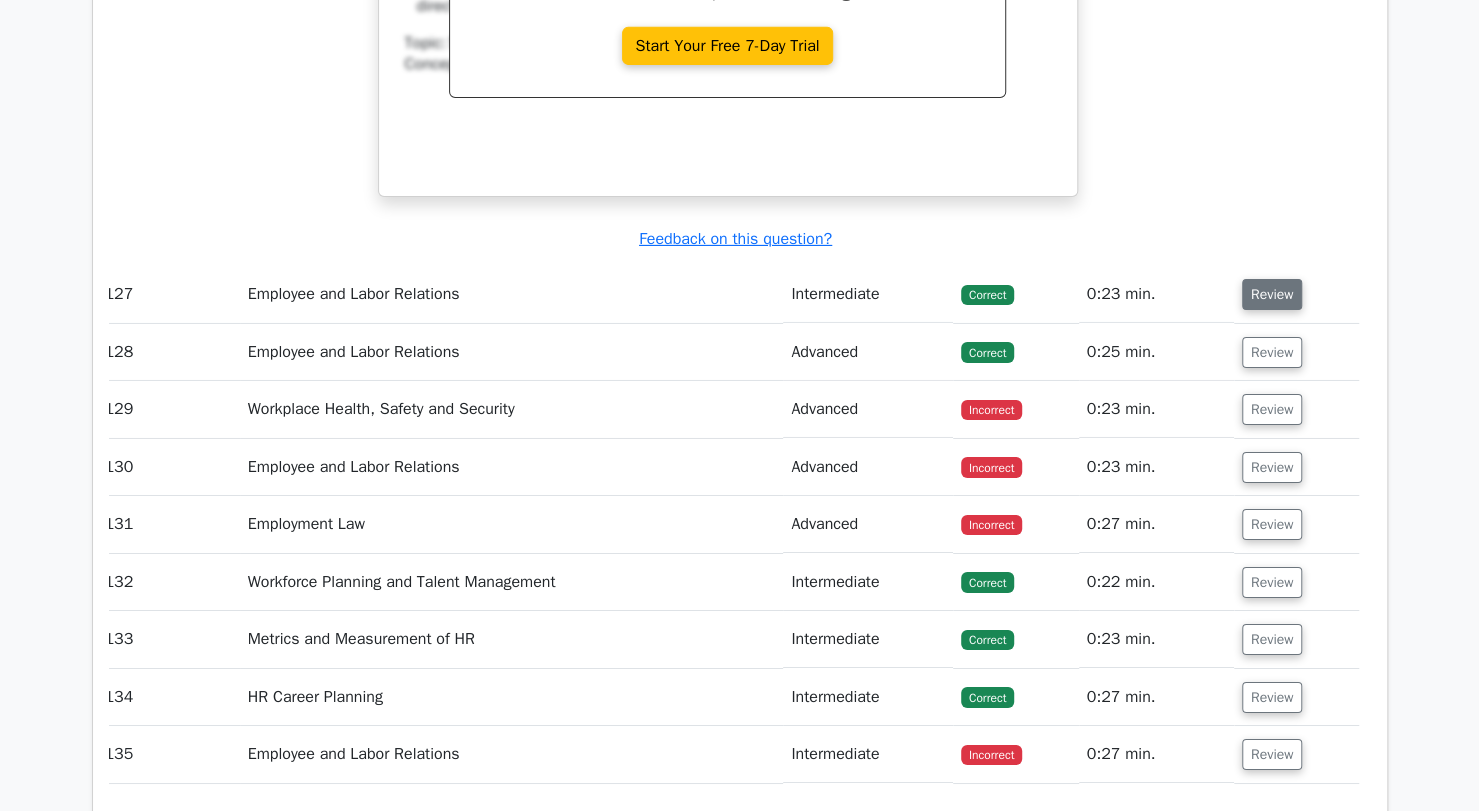 click on "Review" at bounding box center (1272, 294) 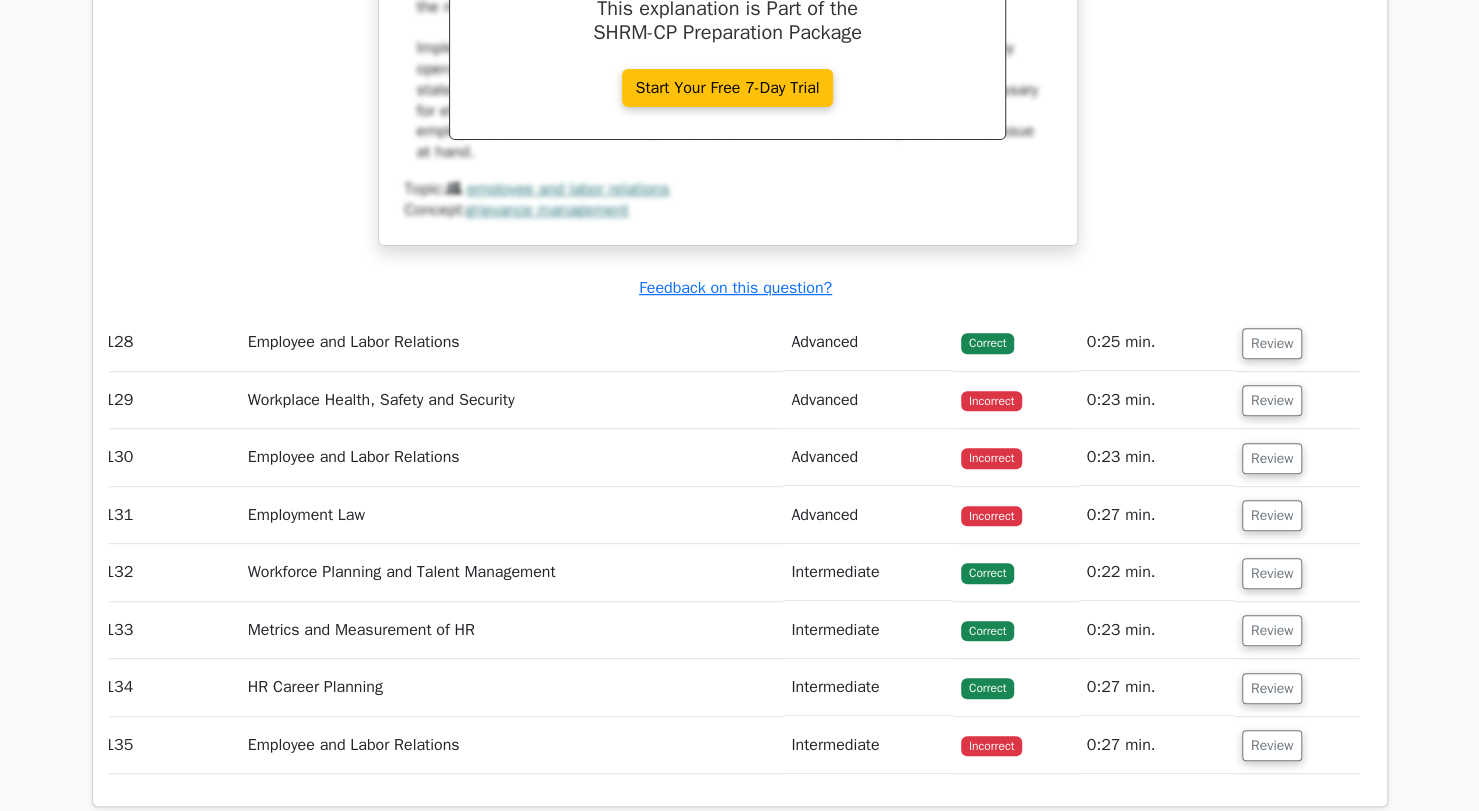 scroll, scrollTop: 66838, scrollLeft: 0, axis: vertical 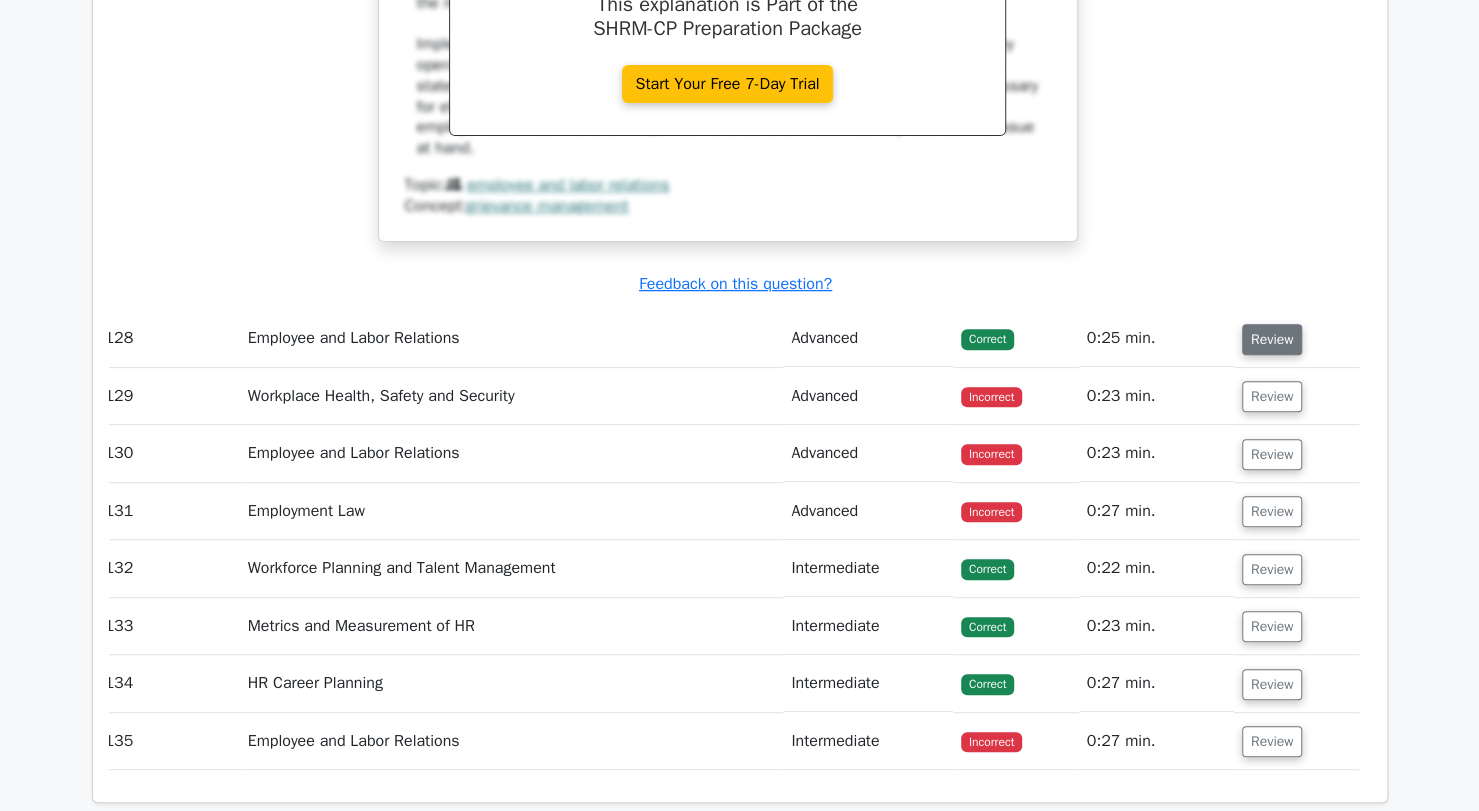 click on "Review" at bounding box center [1272, 339] 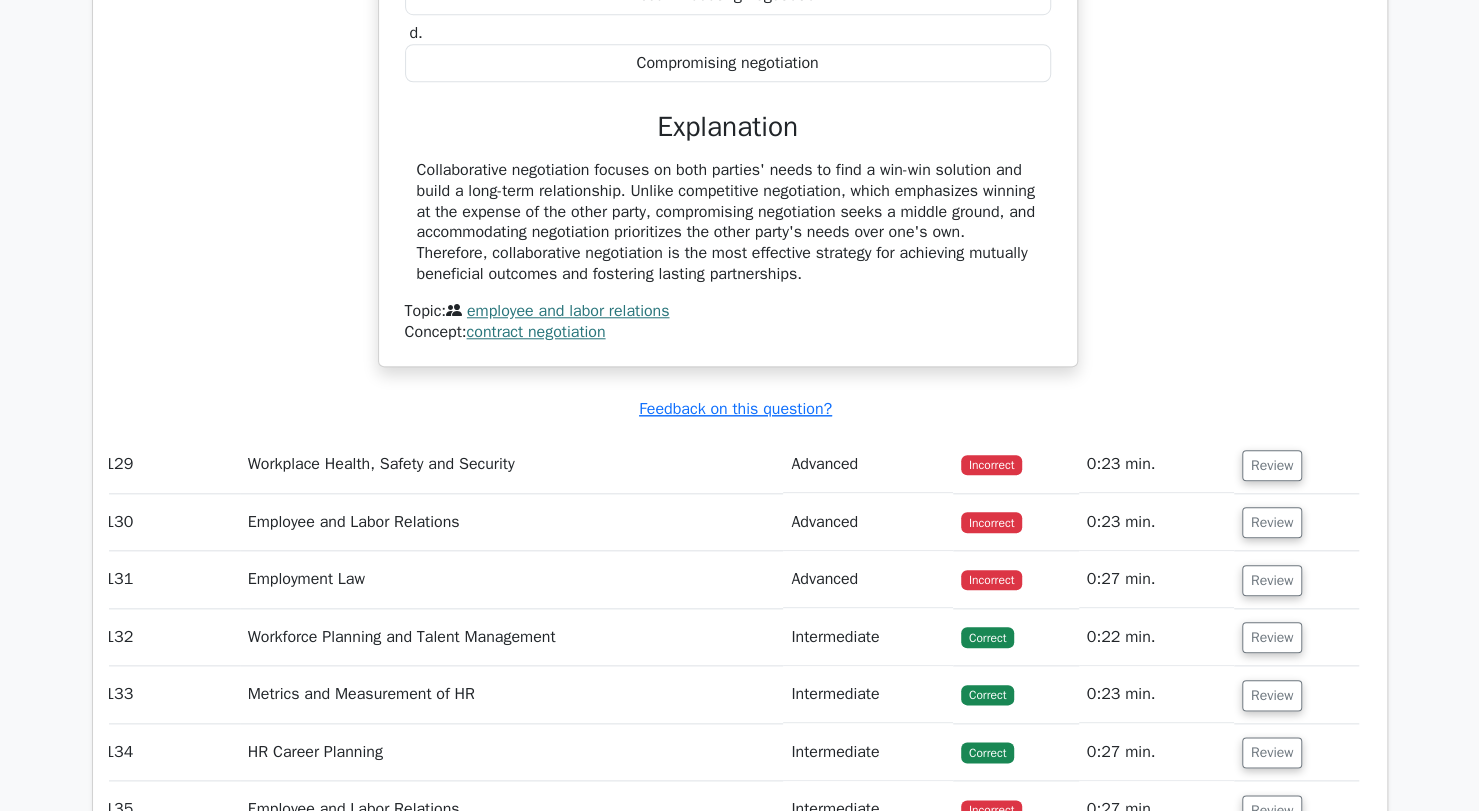 scroll, scrollTop: 67480, scrollLeft: 0, axis: vertical 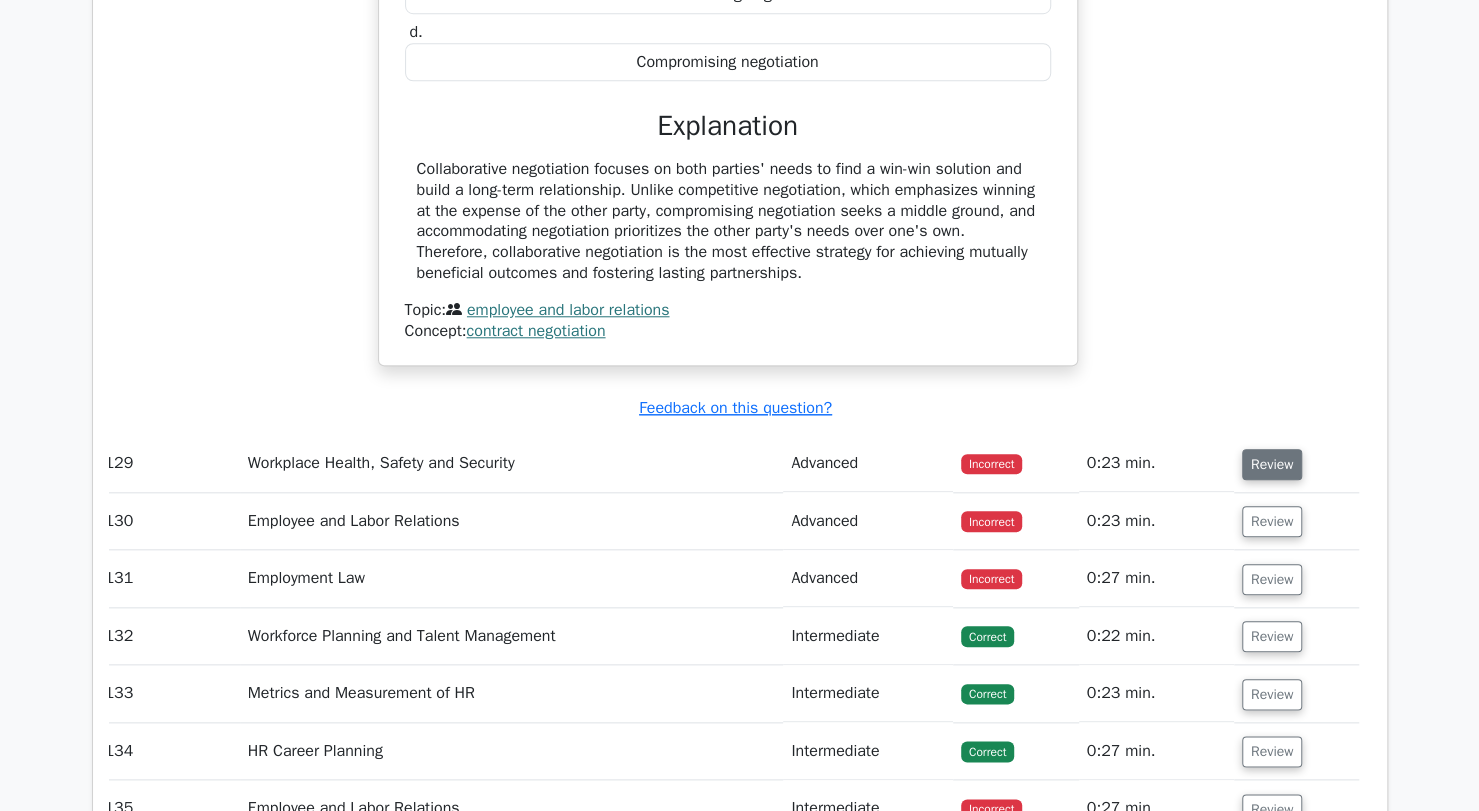 click on "Review" at bounding box center [1272, 464] 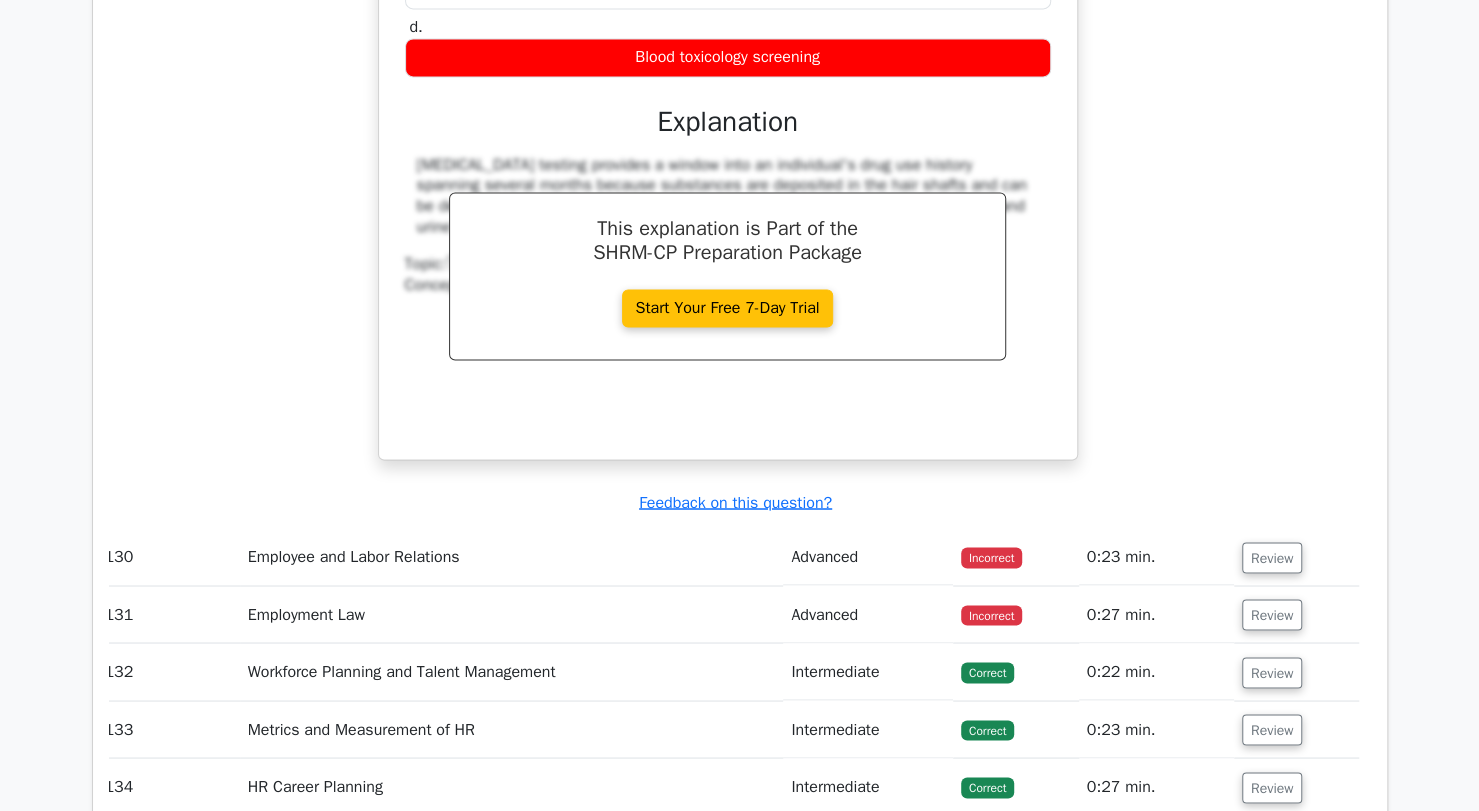 scroll, scrollTop: 68253, scrollLeft: 0, axis: vertical 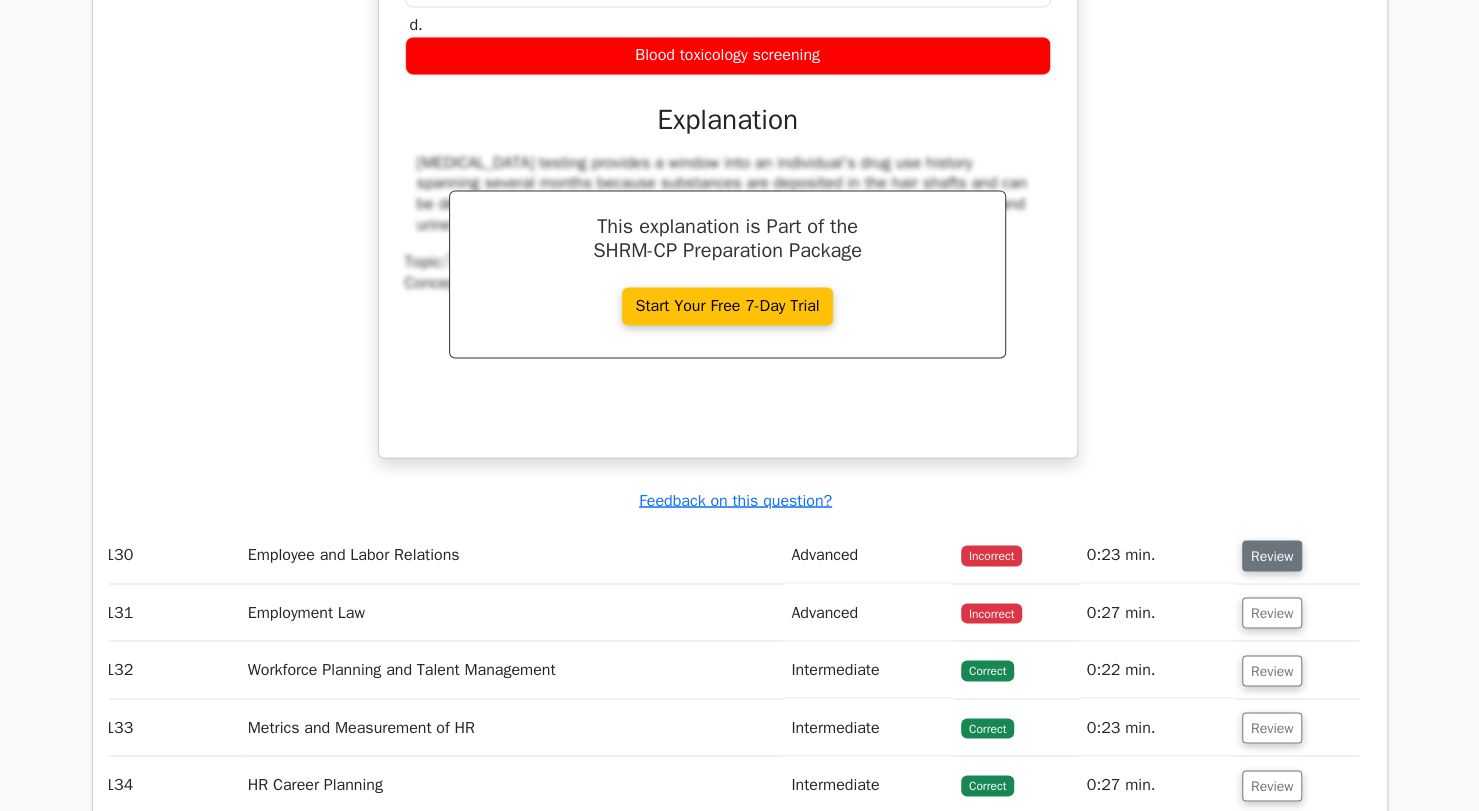 click on "Review" at bounding box center (1272, 555) 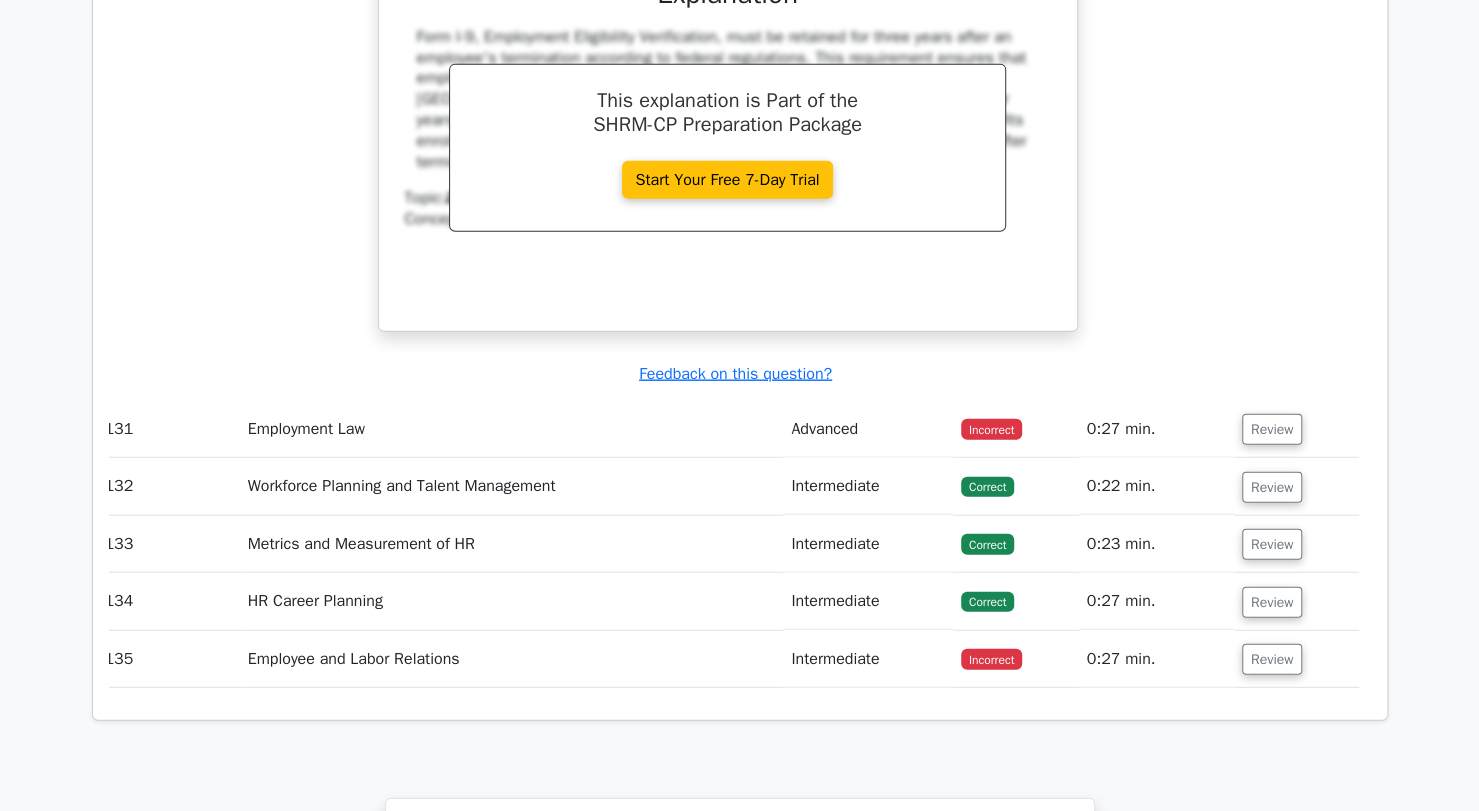 scroll, scrollTop: 69244, scrollLeft: 0, axis: vertical 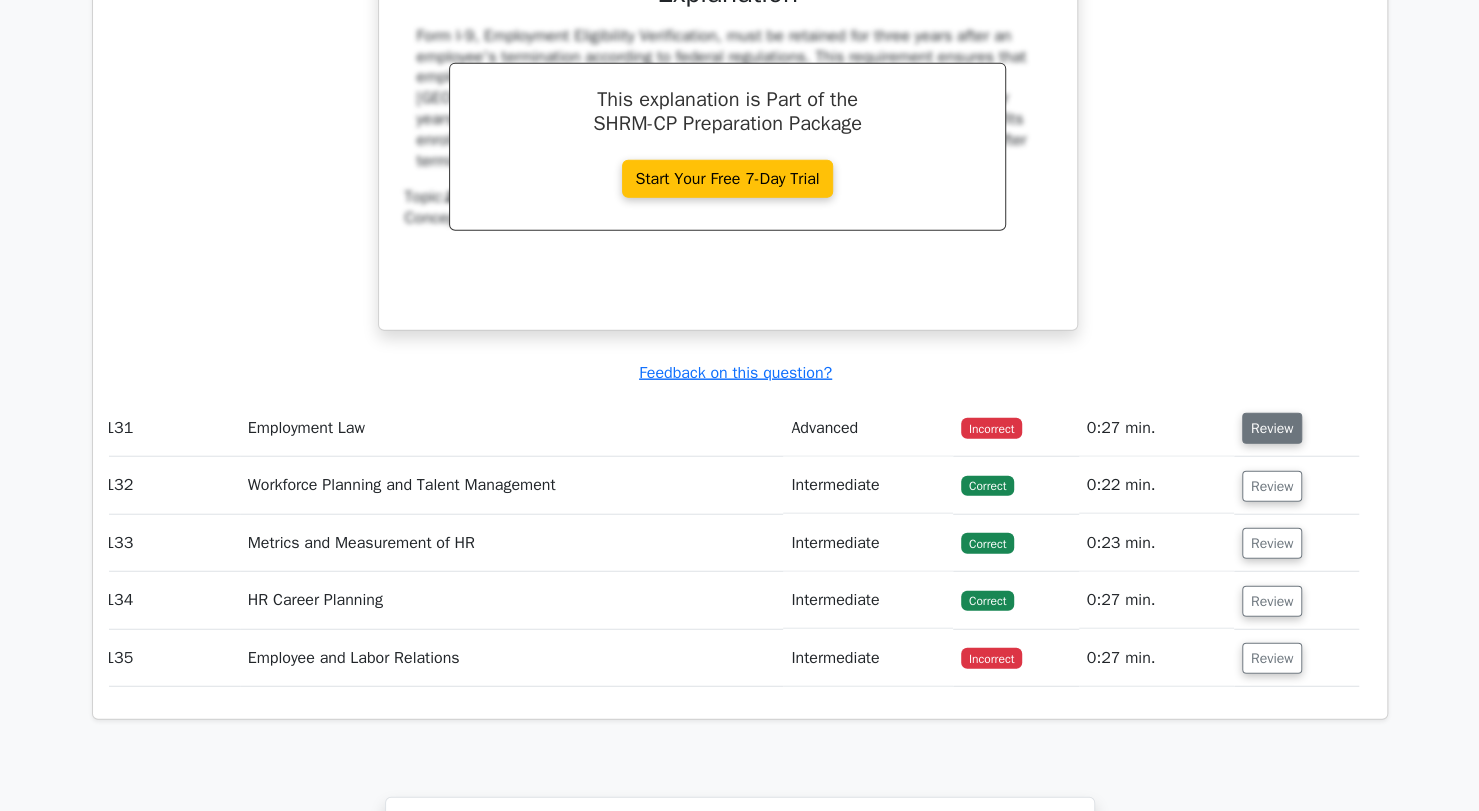 click on "Review" at bounding box center (1272, 428) 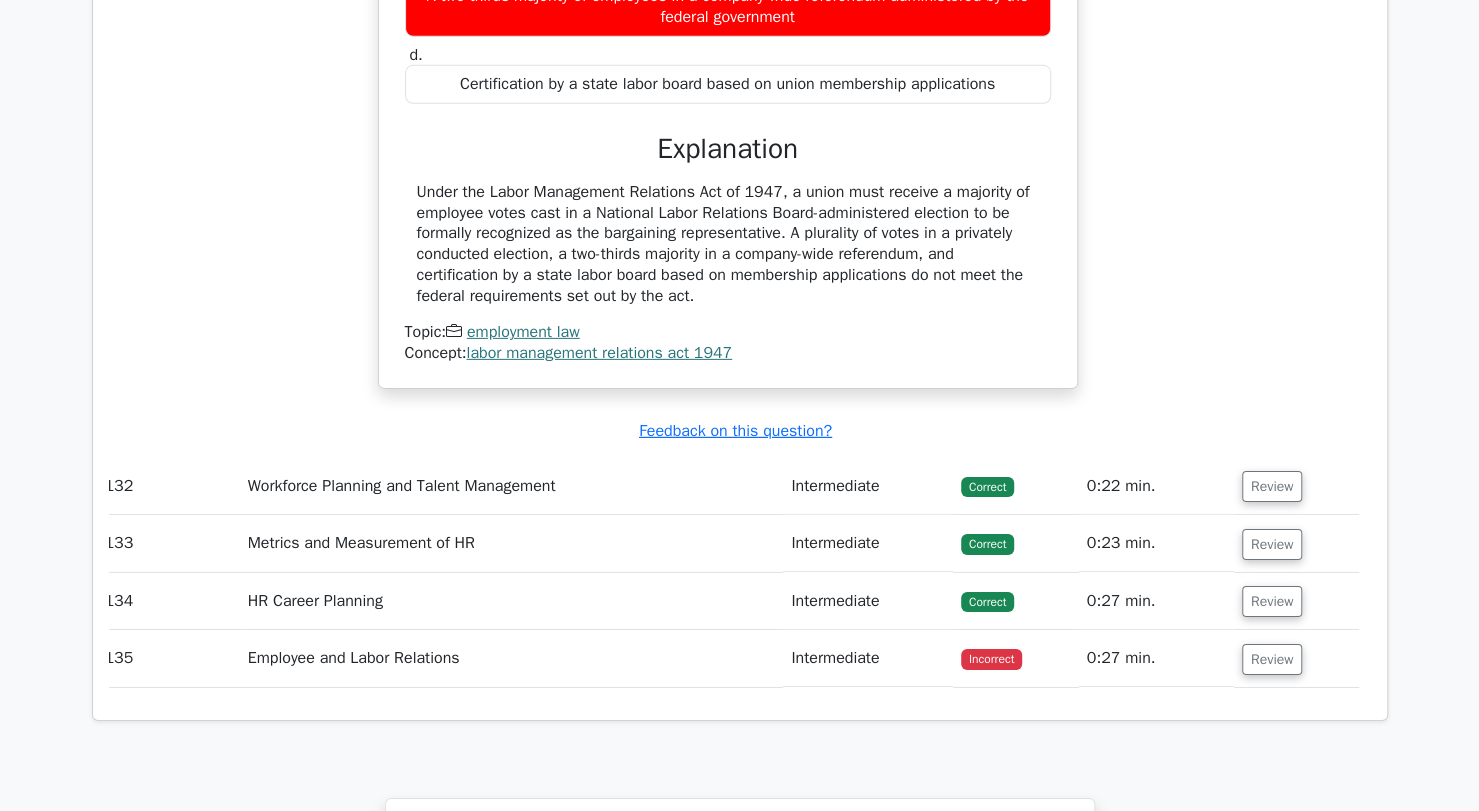 scroll, scrollTop: 70019, scrollLeft: 0, axis: vertical 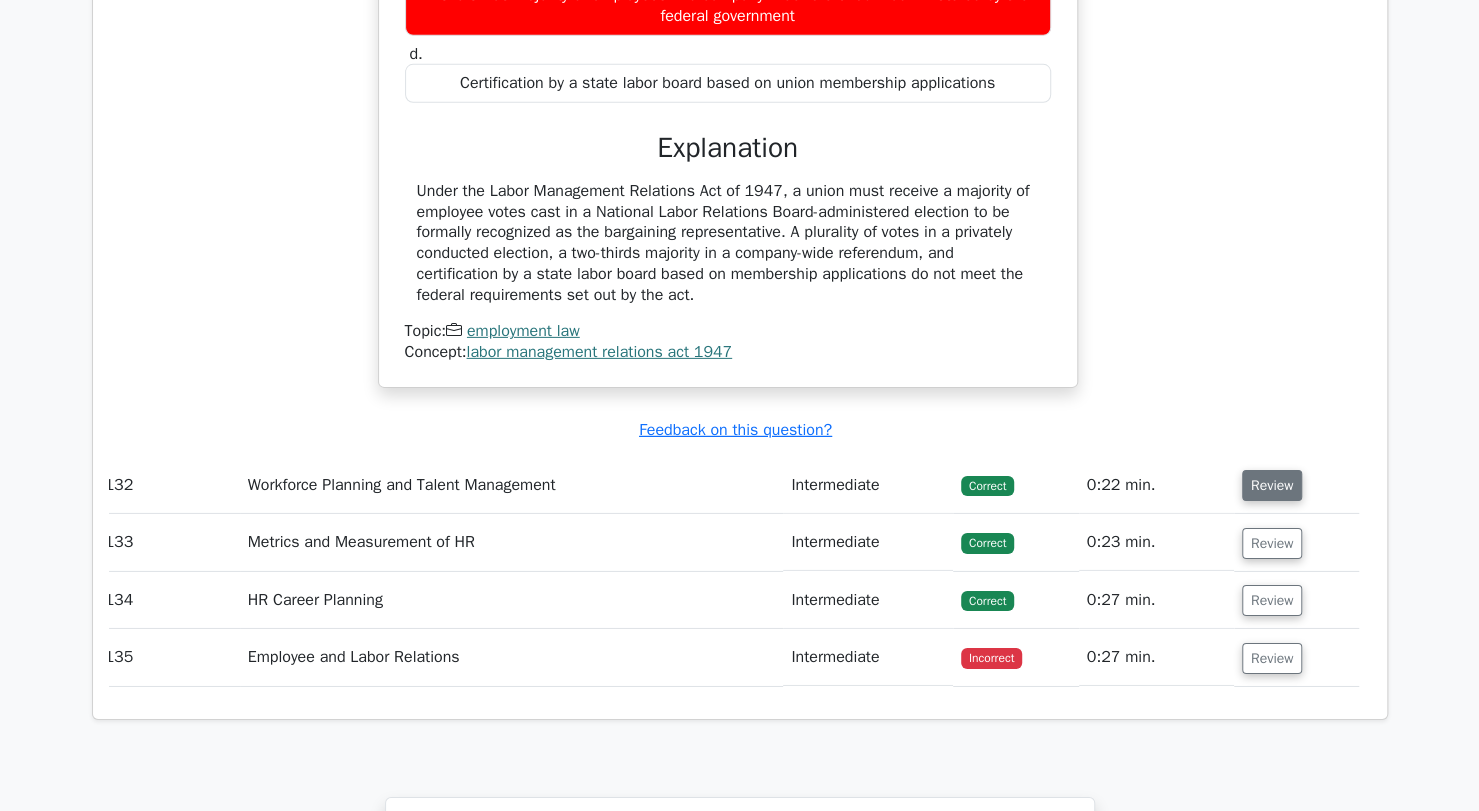 click on "Review" at bounding box center [1272, 485] 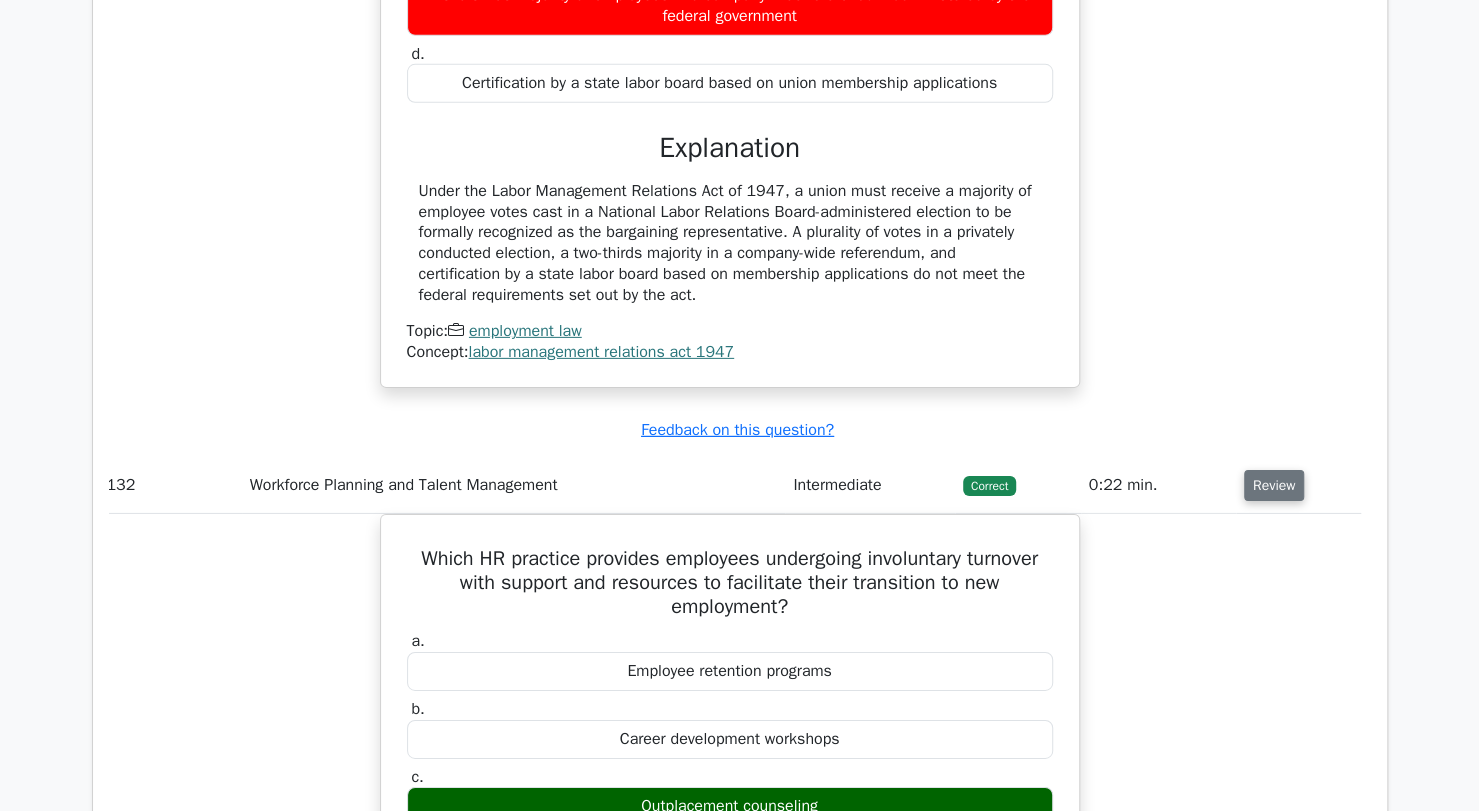 scroll, scrollTop: 0, scrollLeft: 0, axis: both 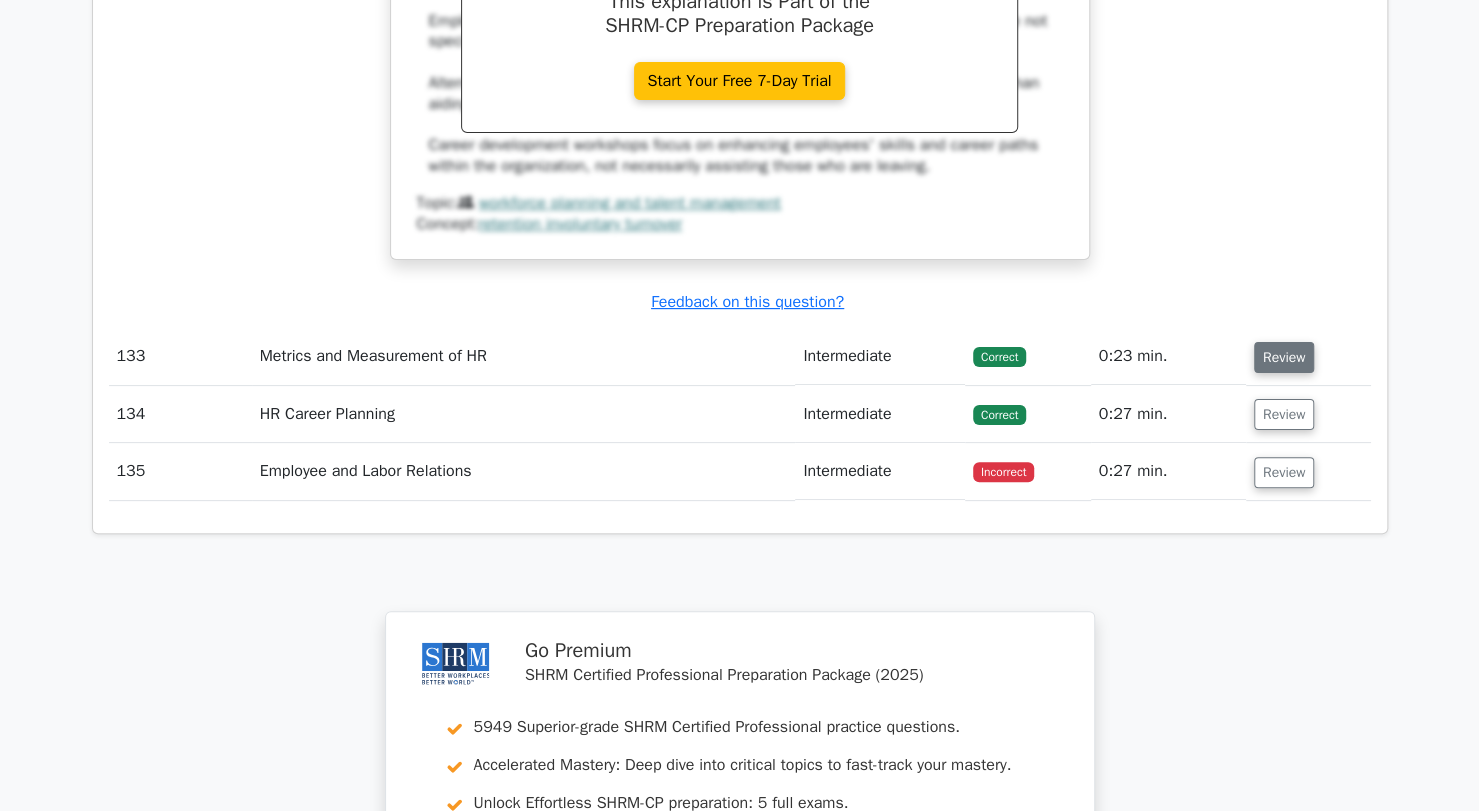 click on "Review" at bounding box center (1284, 357) 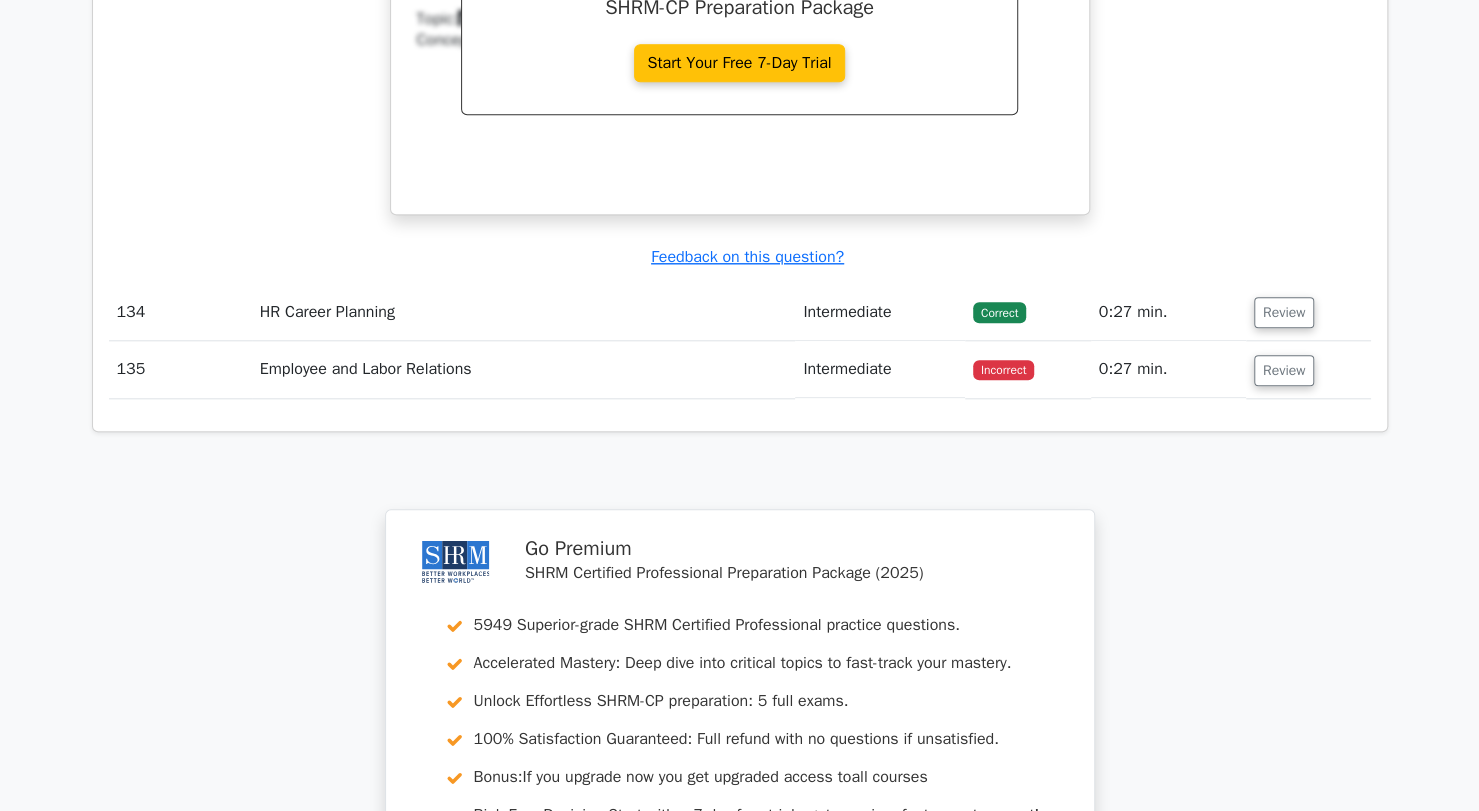 scroll, scrollTop: 71997, scrollLeft: 0, axis: vertical 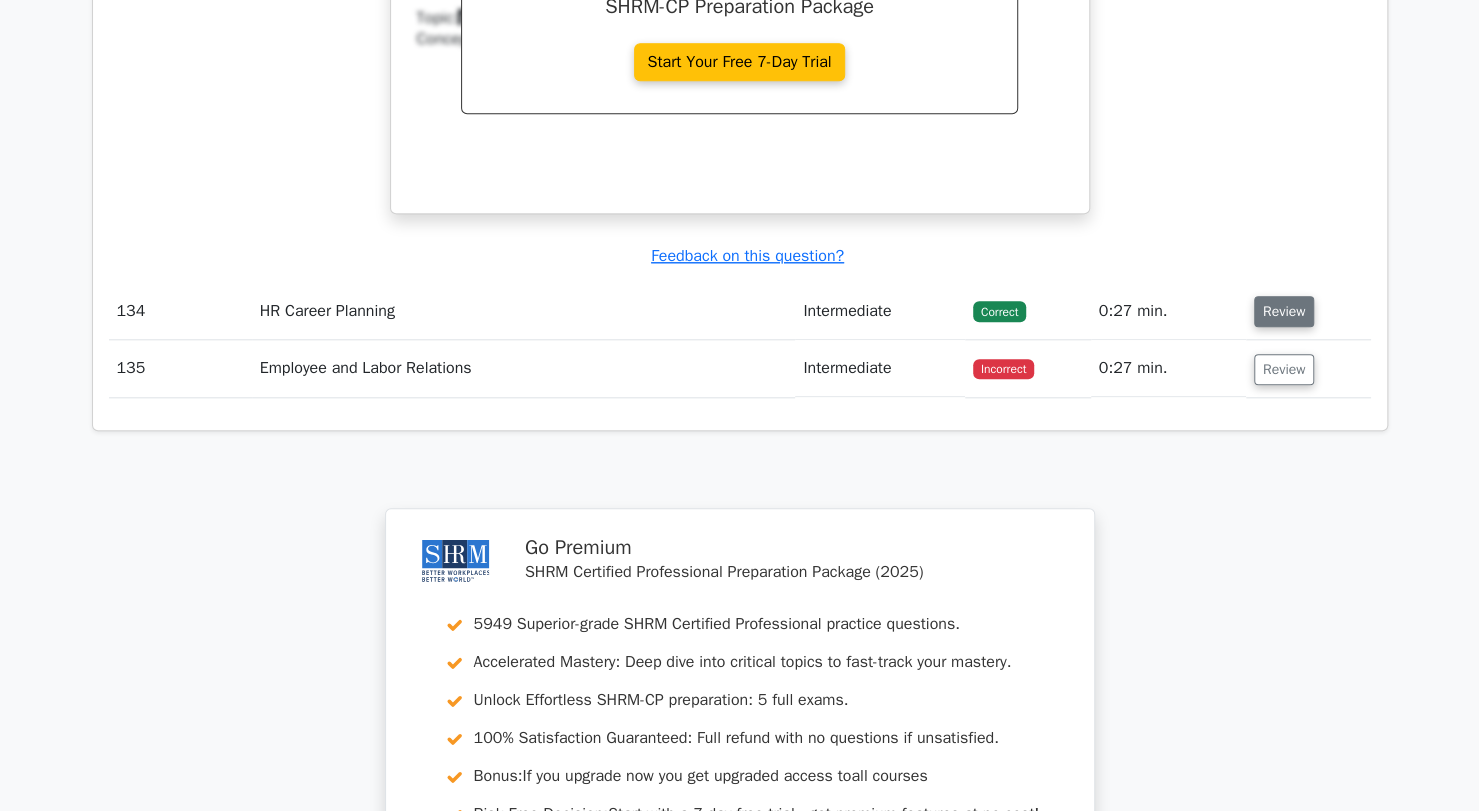 click on "Review" at bounding box center [1284, 311] 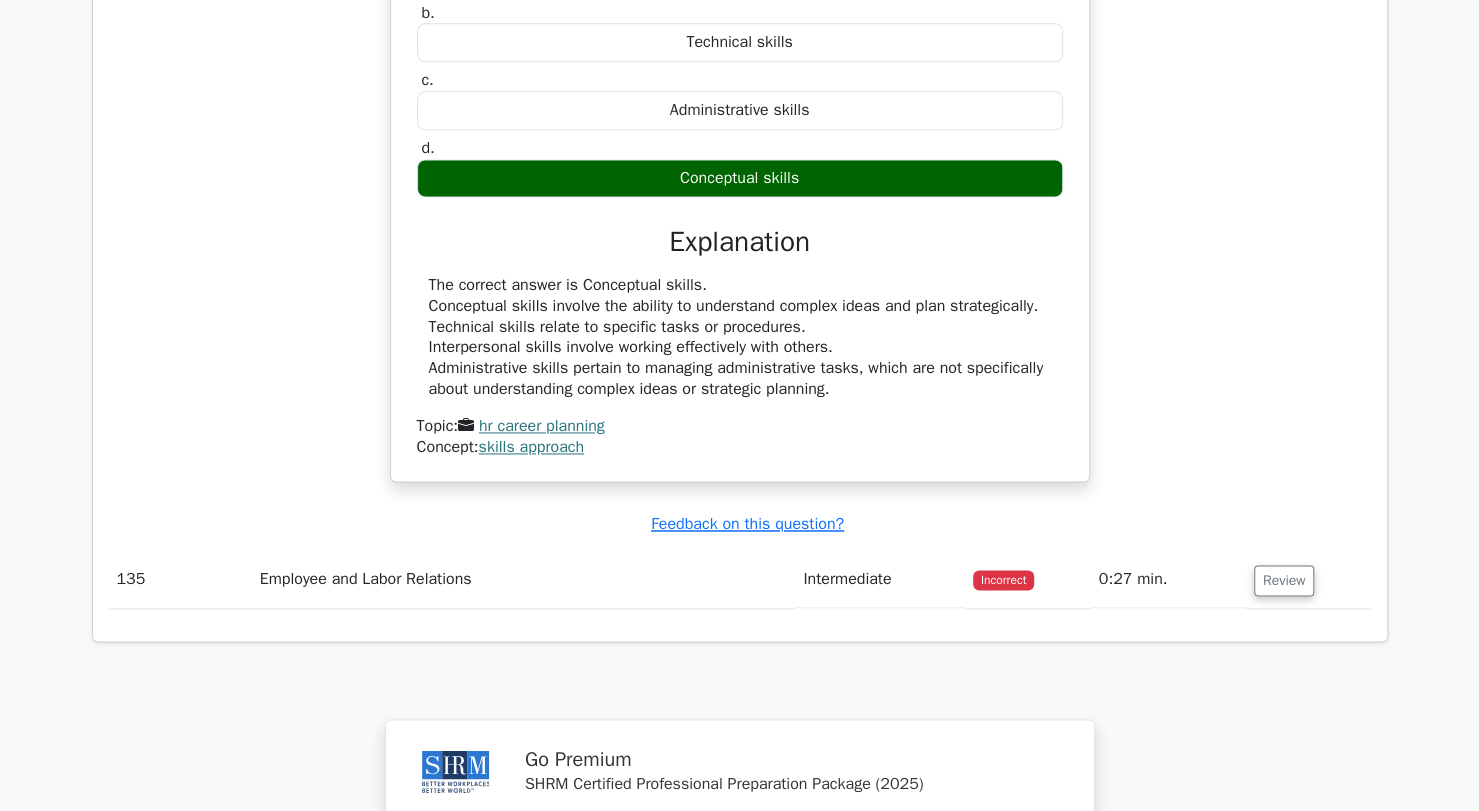 scroll, scrollTop: 72496, scrollLeft: 0, axis: vertical 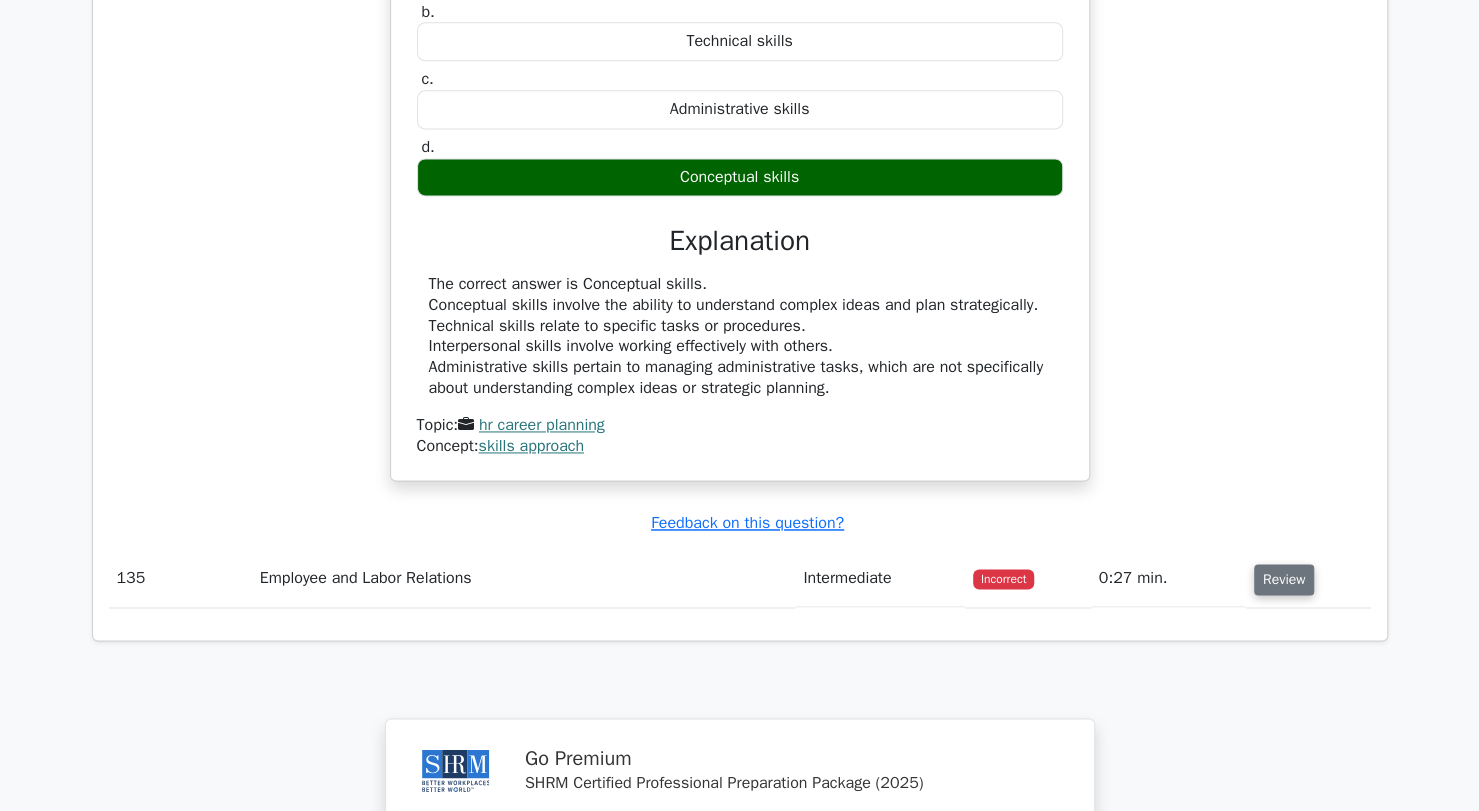 click on "Review" at bounding box center (1284, 579) 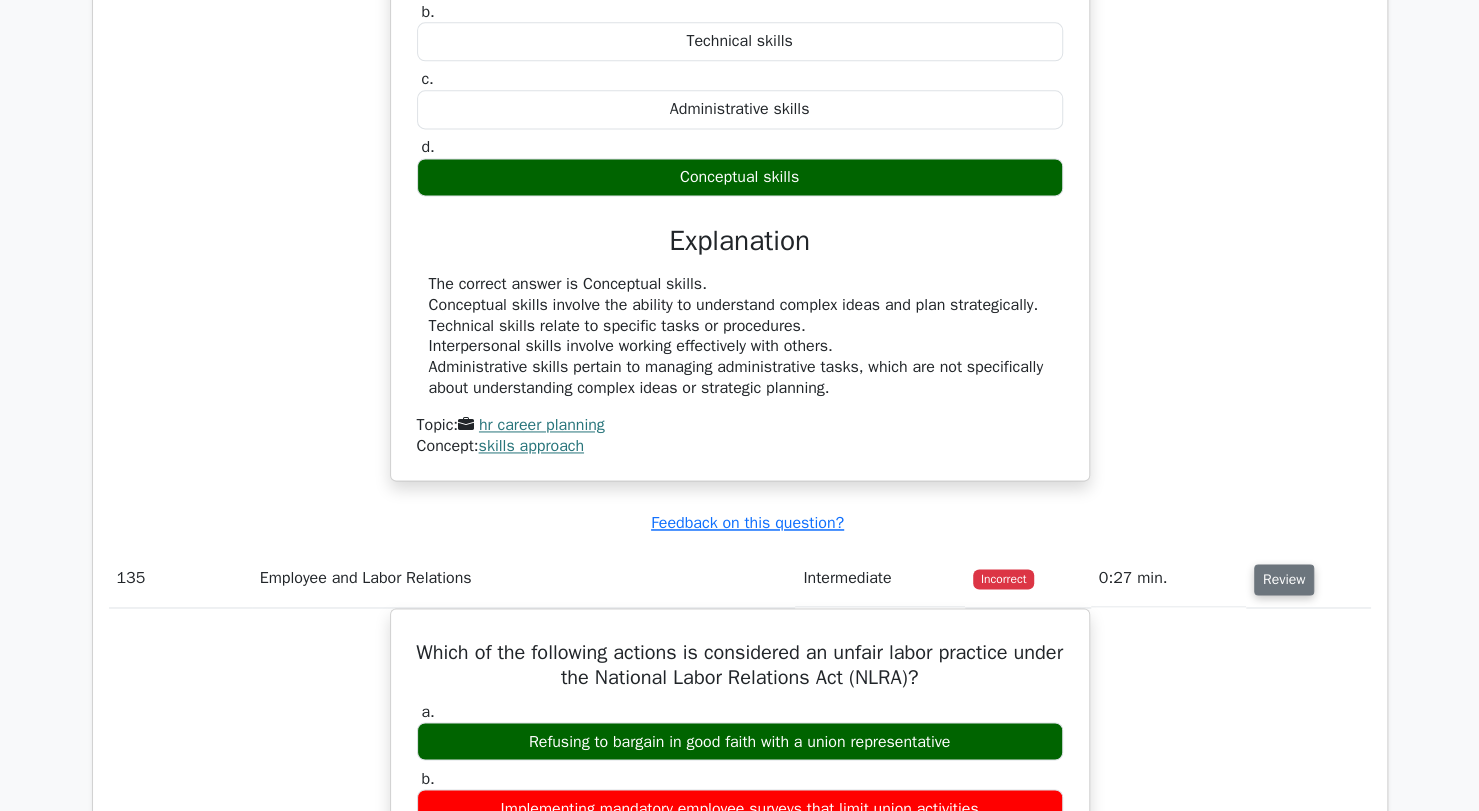 scroll, scrollTop: 0, scrollLeft: 0, axis: both 